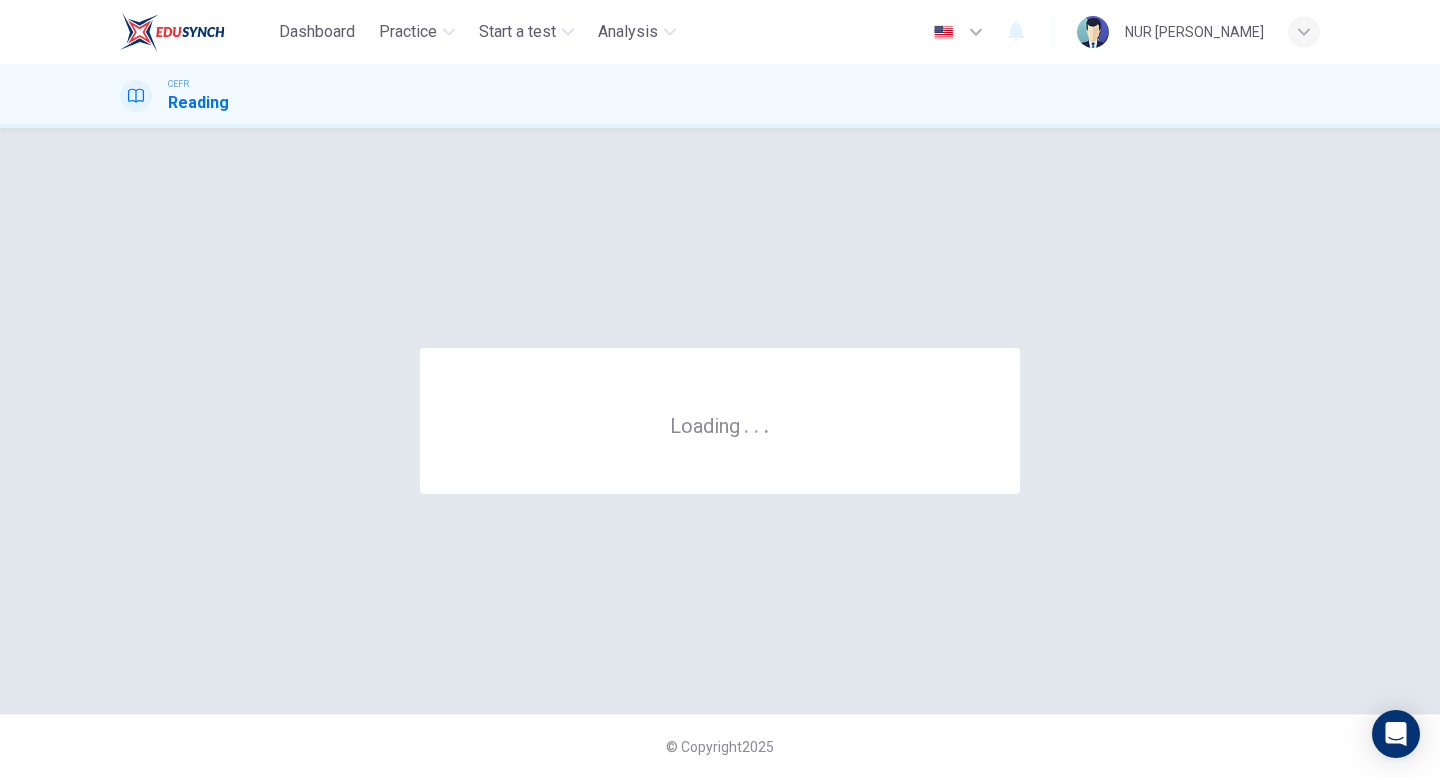 scroll, scrollTop: 0, scrollLeft: 0, axis: both 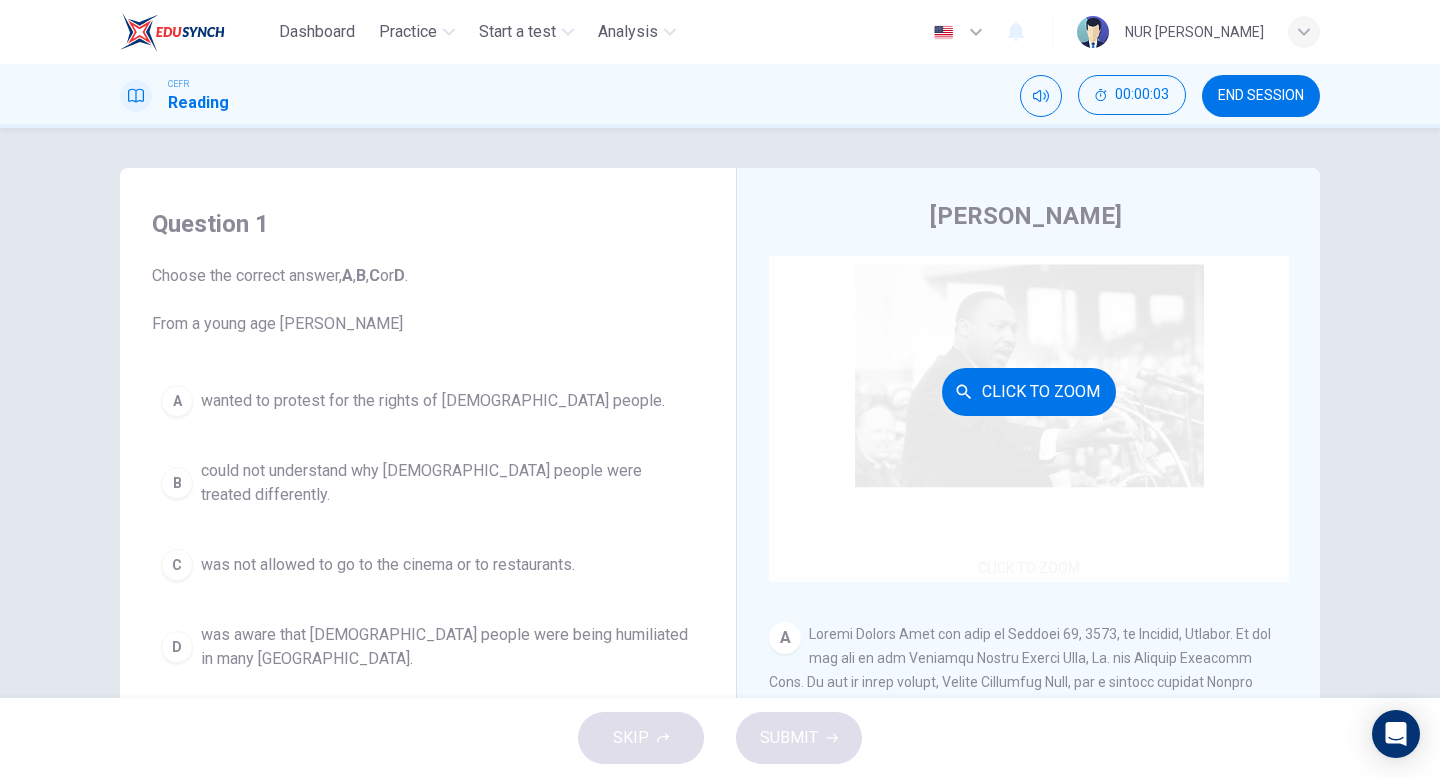 click on "Click to Zoom" at bounding box center [1029, 392] 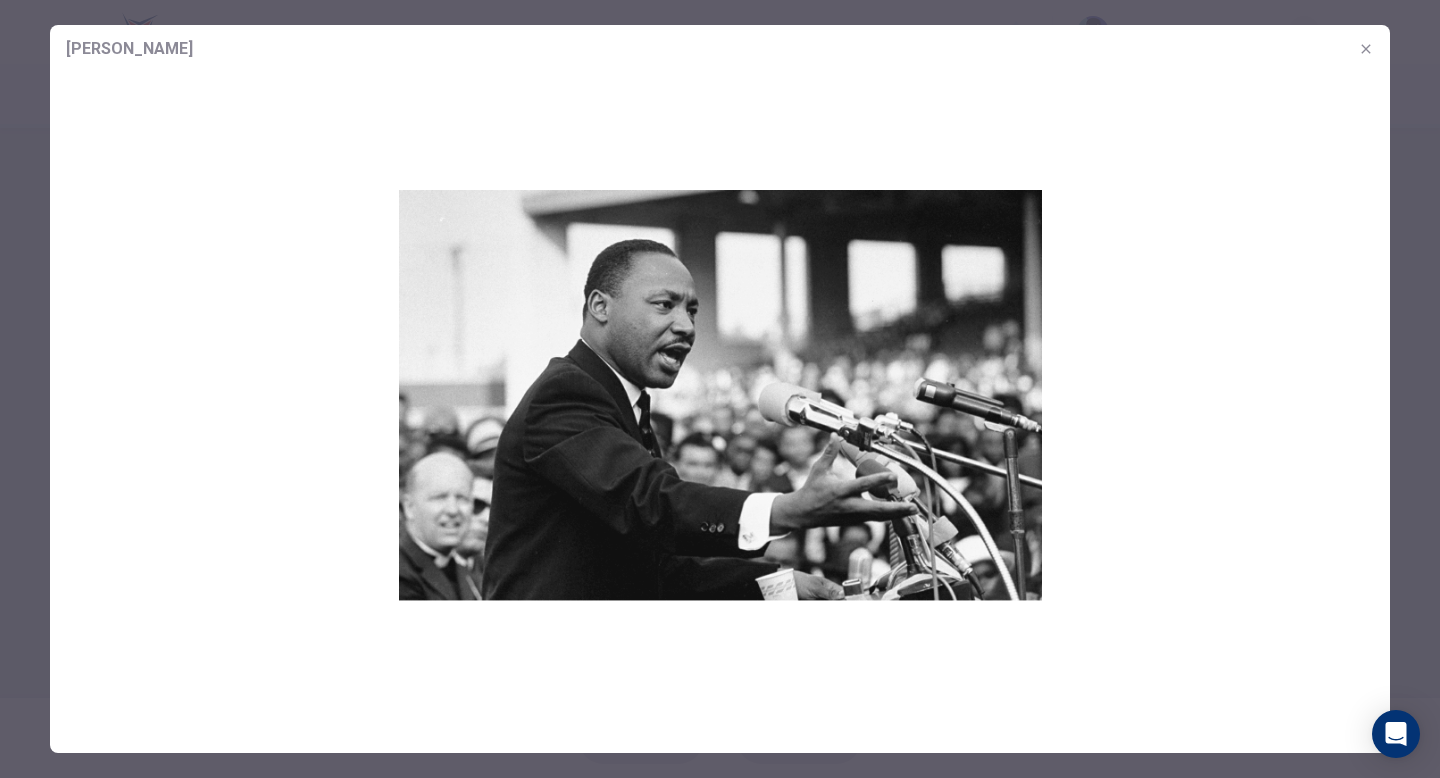 click at bounding box center [720, 389] 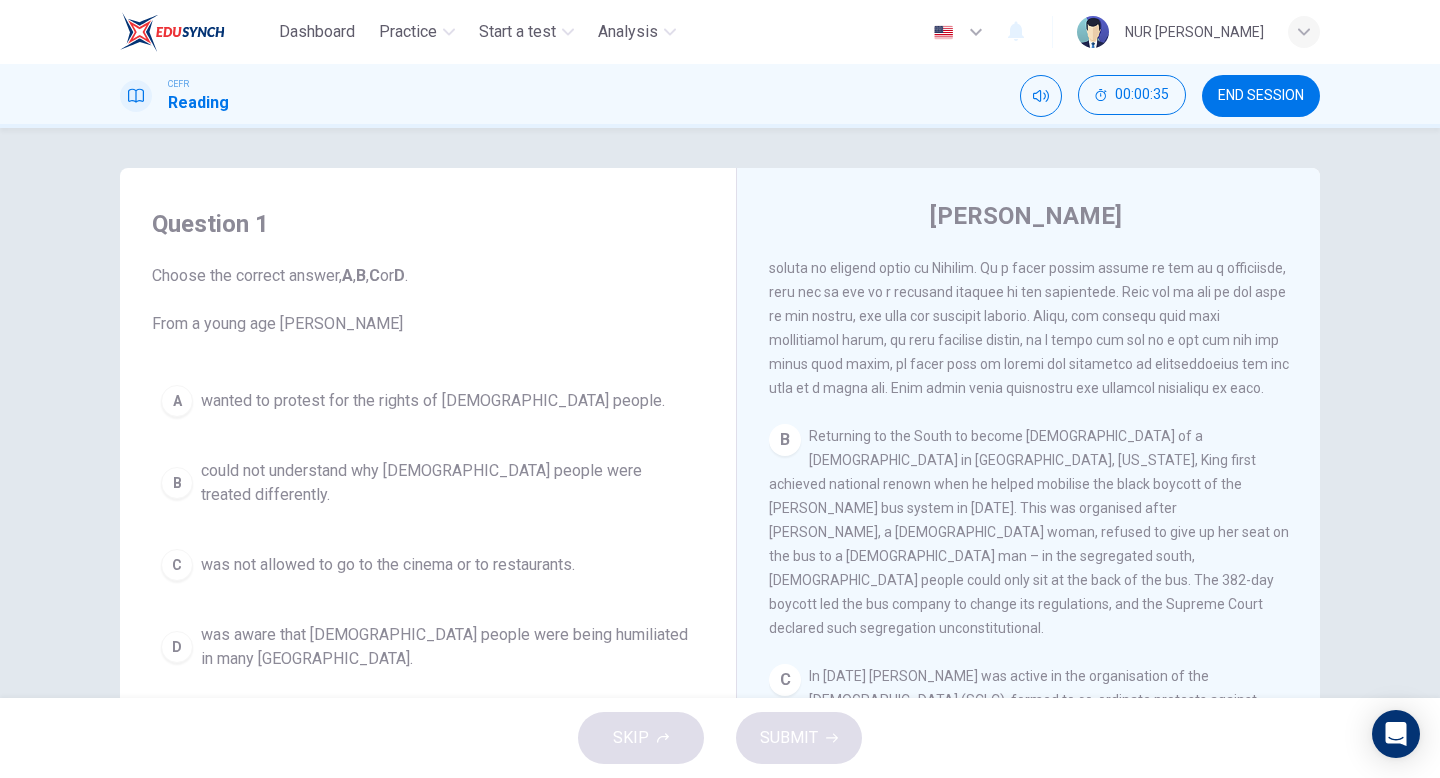 scroll, scrollTop: 593, scrollLeft: 0, axis: vertical 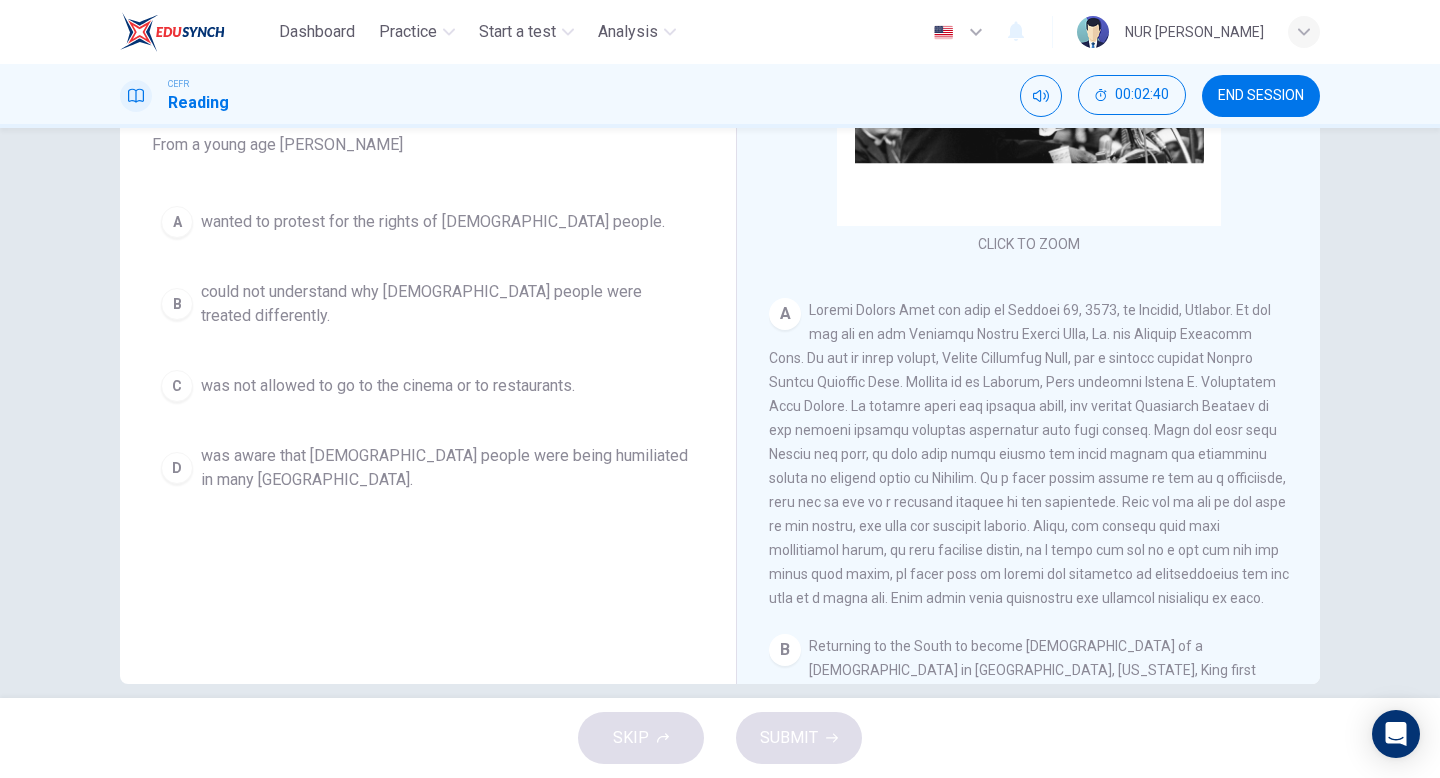 click on "B" at bounding box center [177, 304] 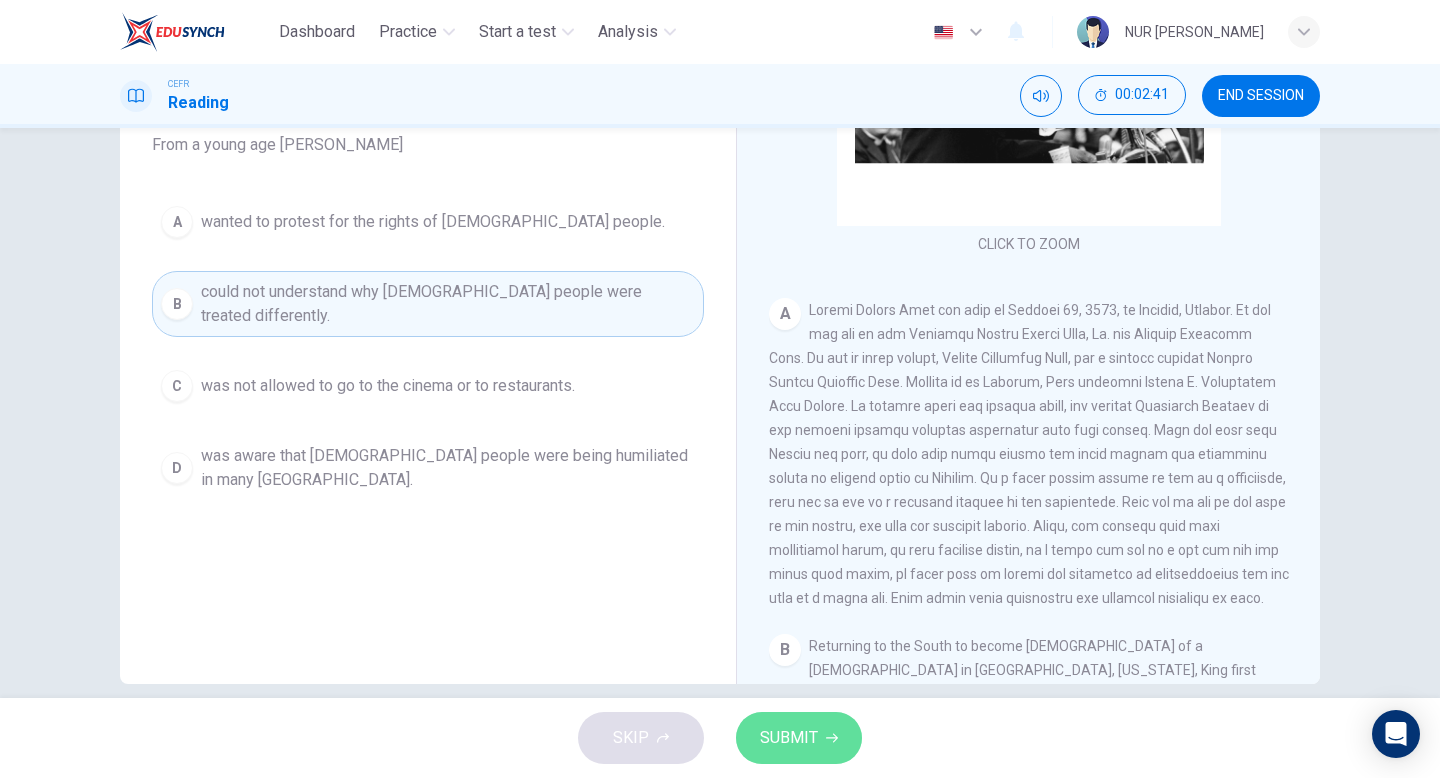 click on "SUBMIT" at bounding box center [789, 738] 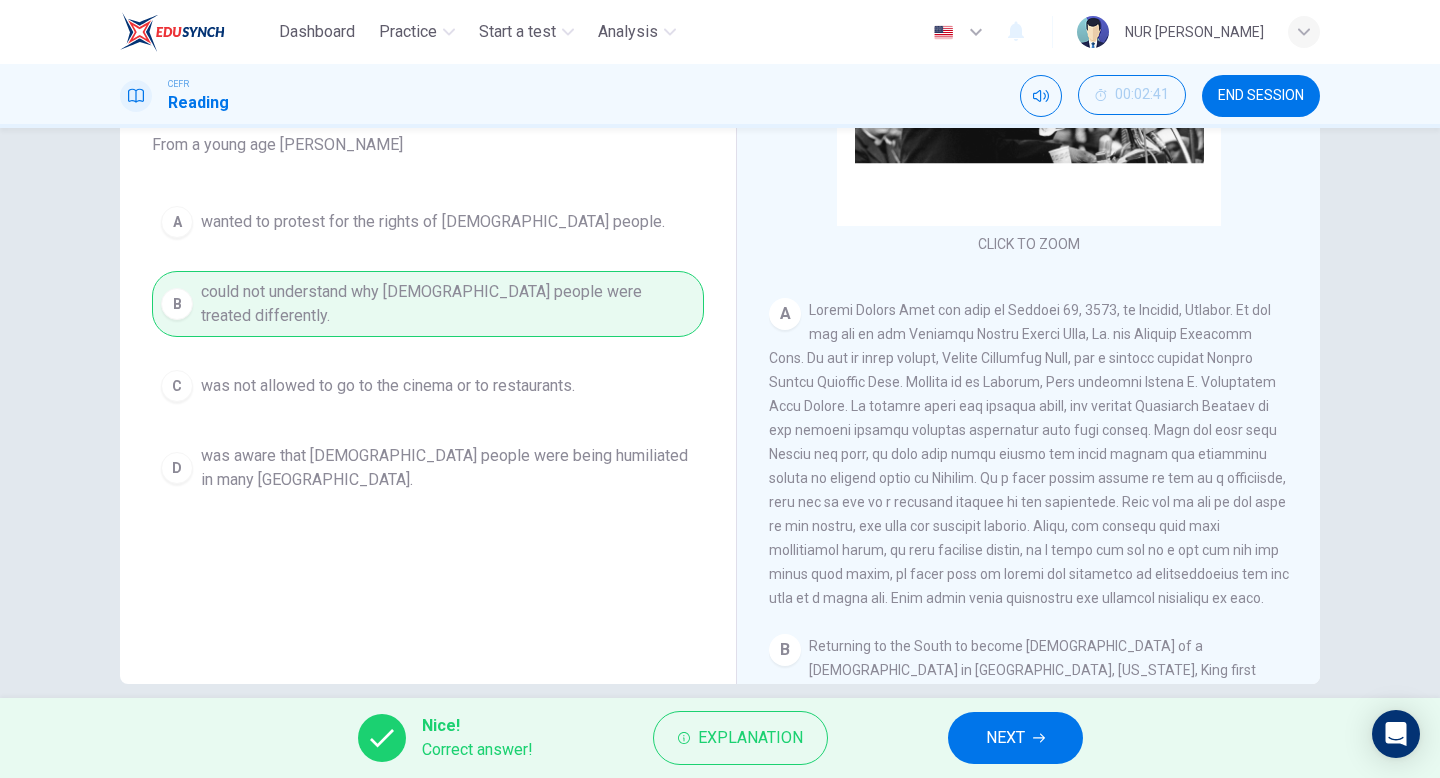 click on "NEXT" at bounding box center [1005, 738] 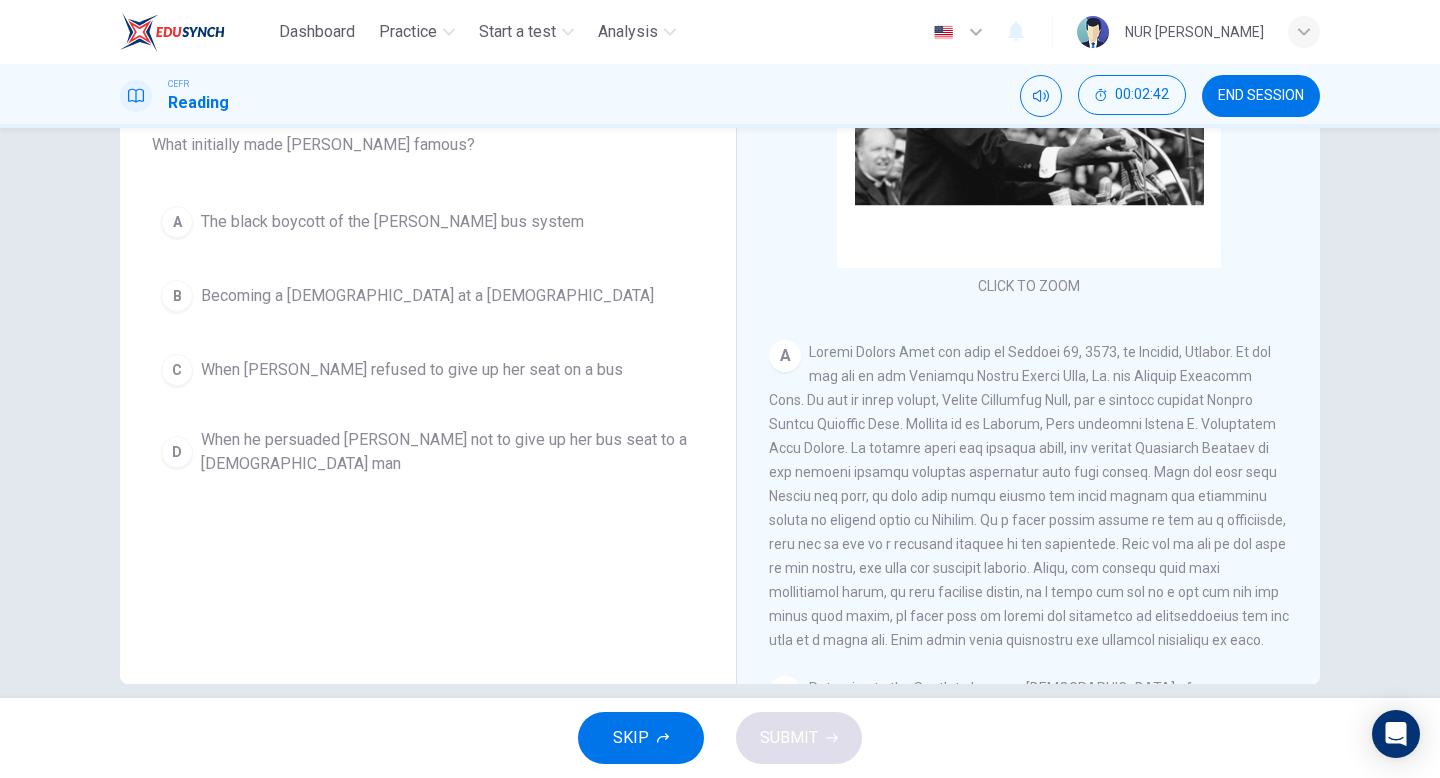 scroll, scrollTop: 156, scrollLeft: 0, axis: vertical 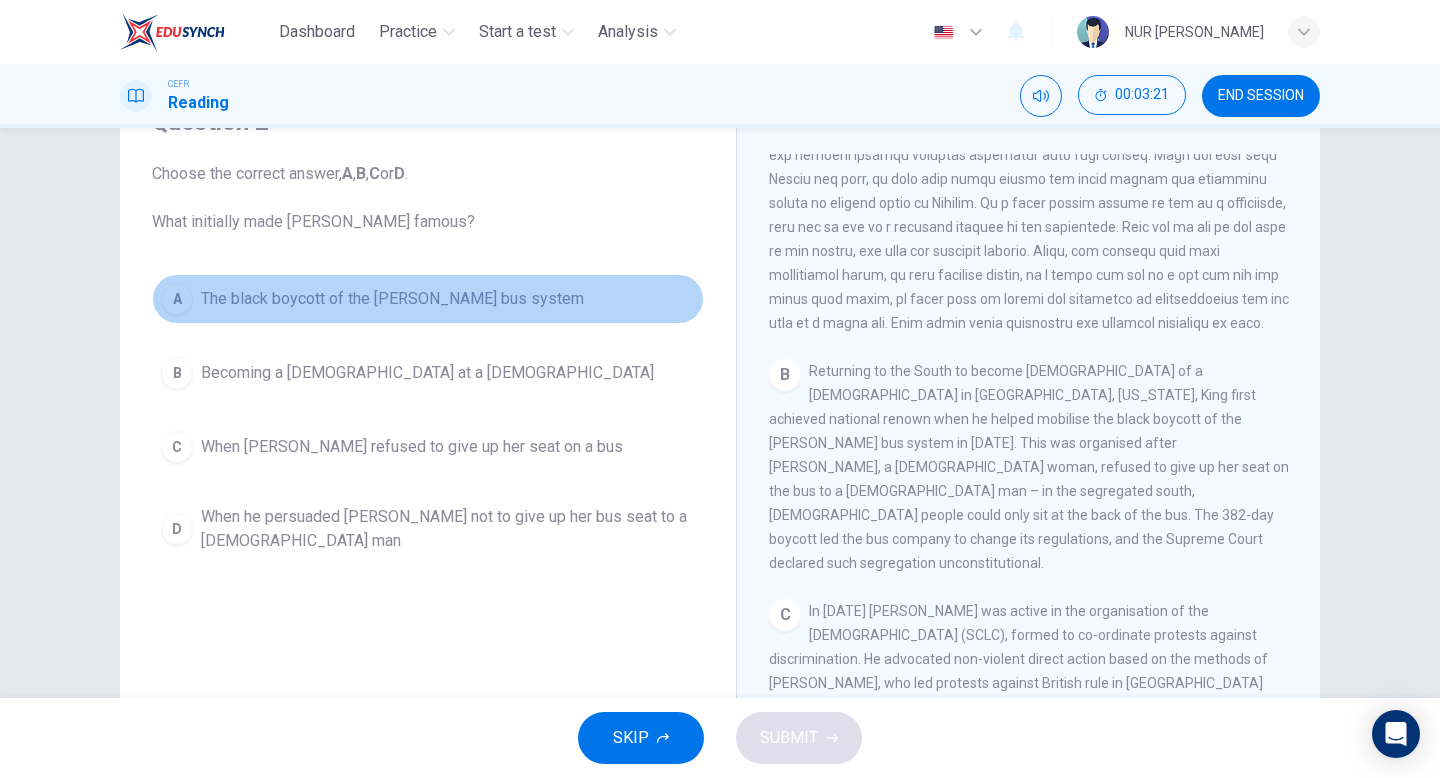 click on "A" at bounding box center [177, 299] 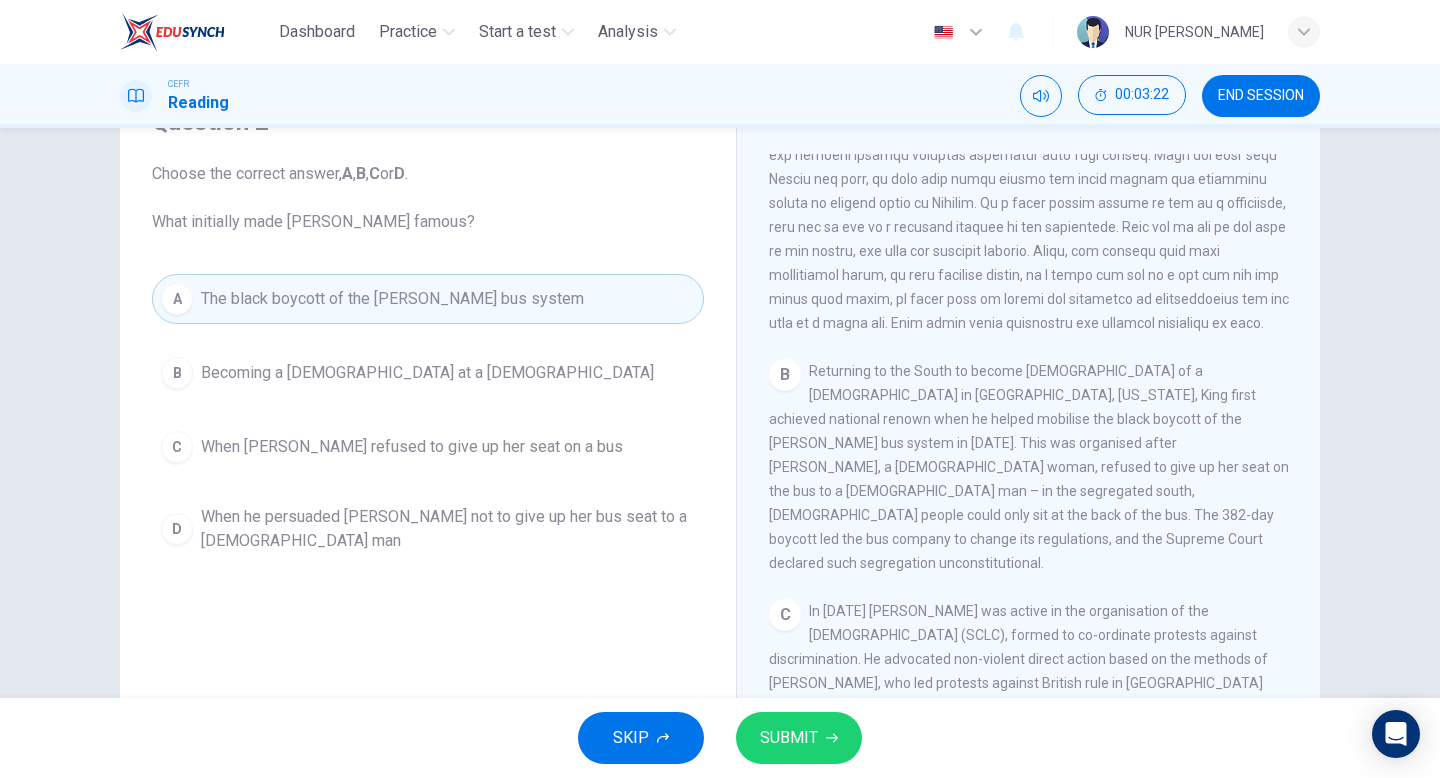 click on "SUBMIT" at bounding box center [789, 738] 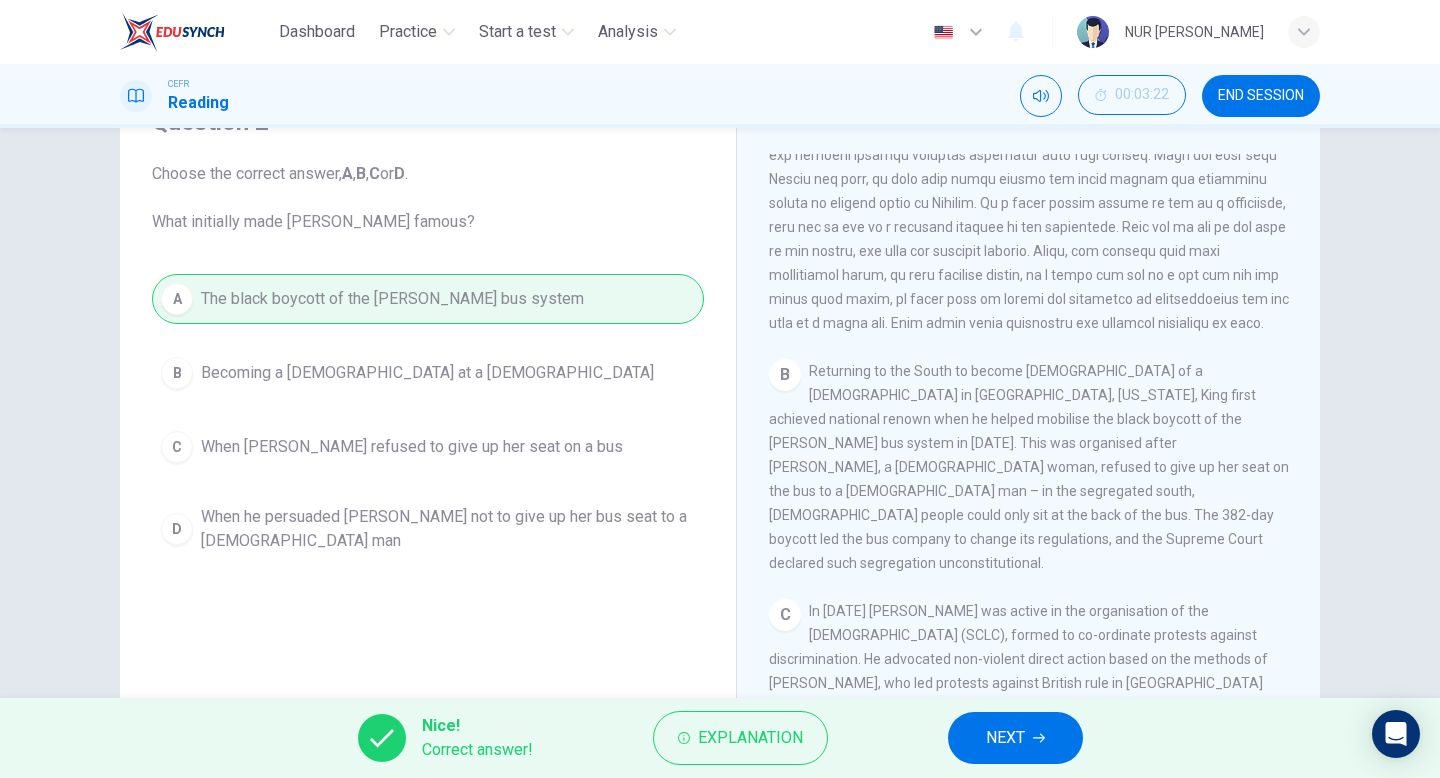 click on "NEXT" at bounding box center (1005, 738) 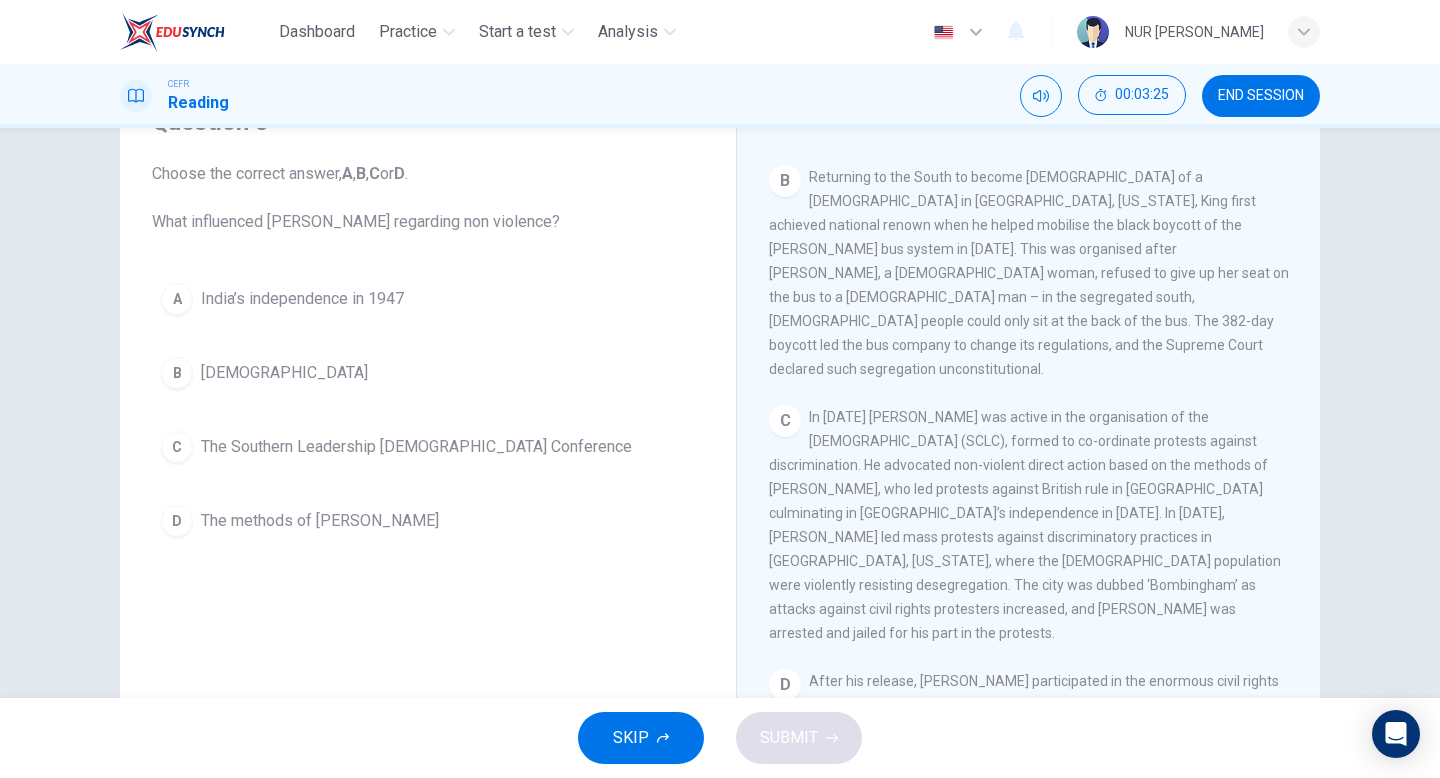 scroll, scrollTop: 747, scrollLeft: 0, axis: vertical 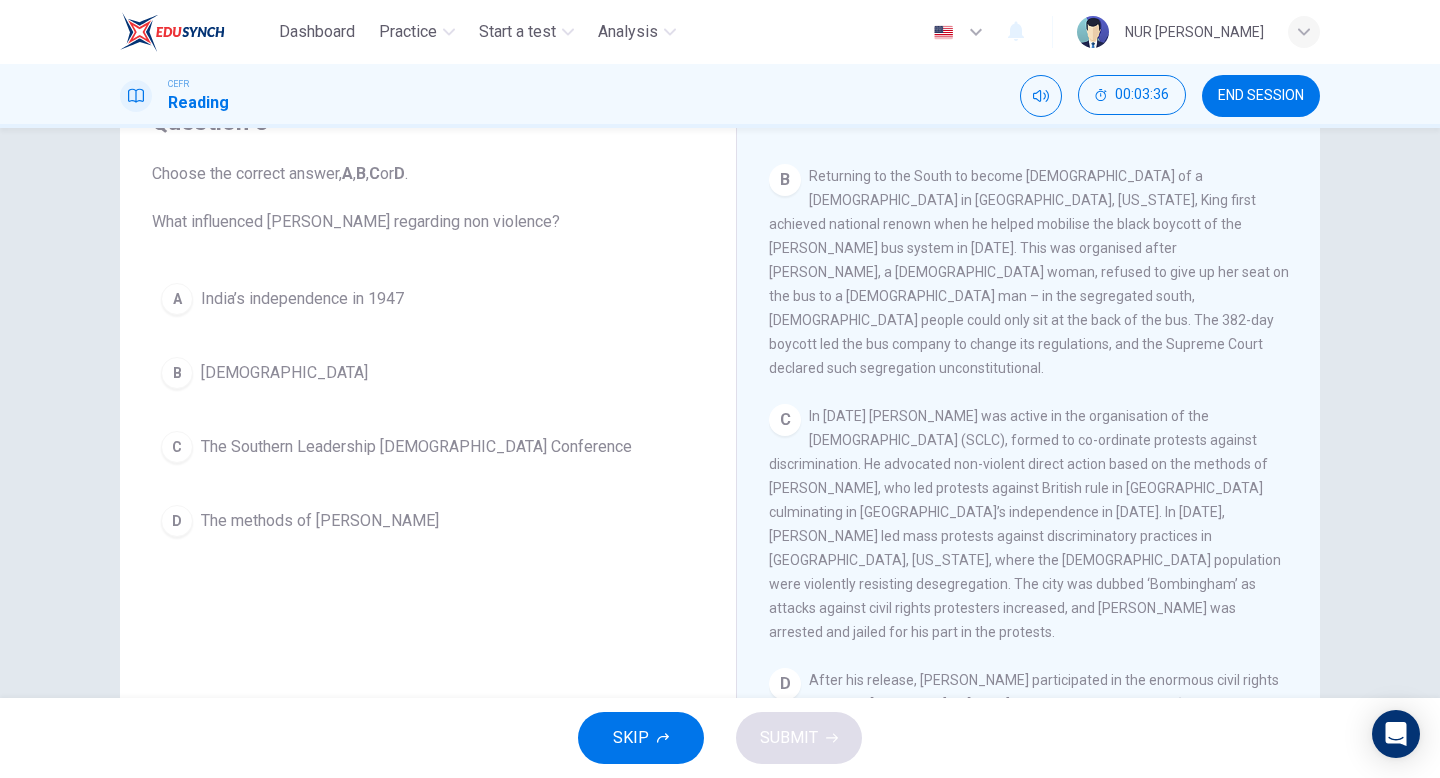 click on "D" at bounding box center (177, 521) 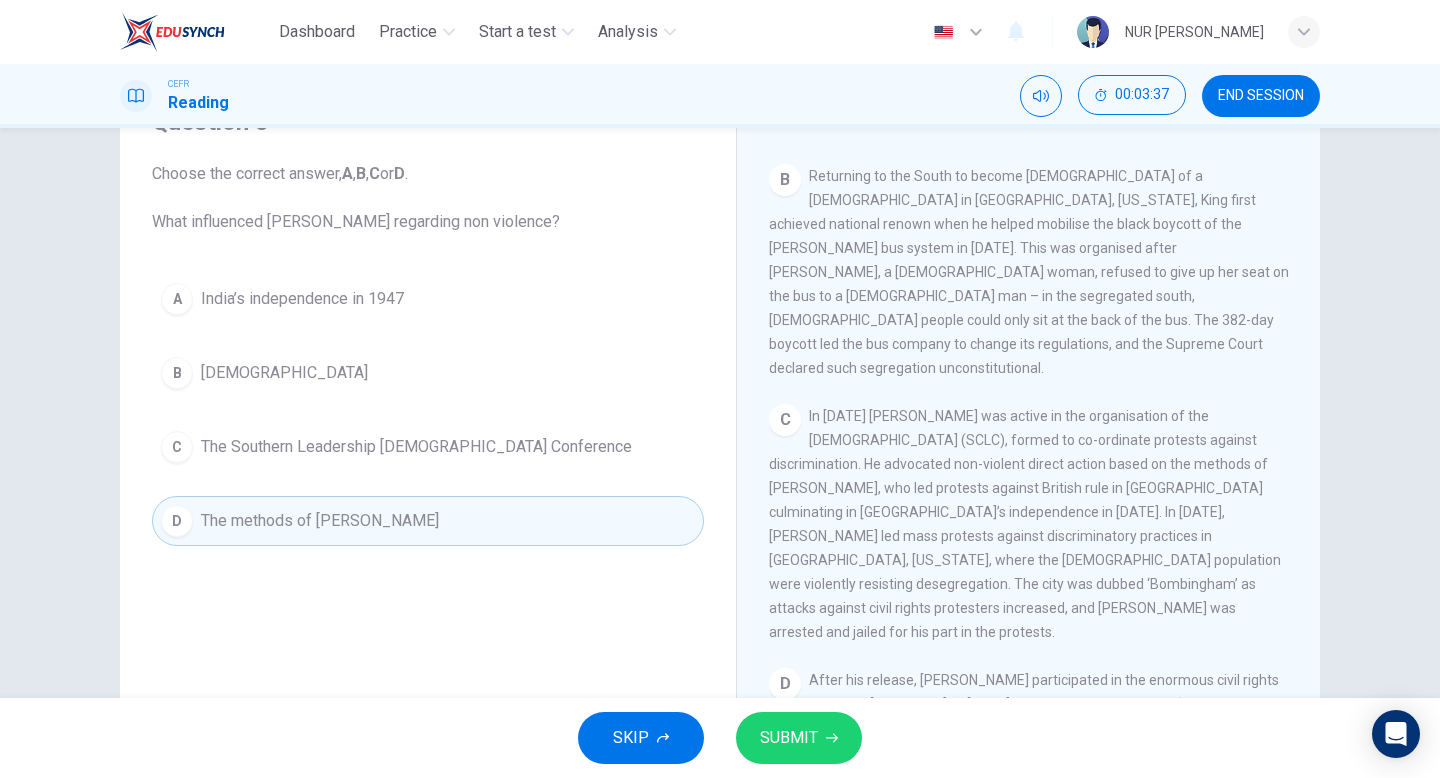 click on "SUBMIT" at bounding box center (789, 738) 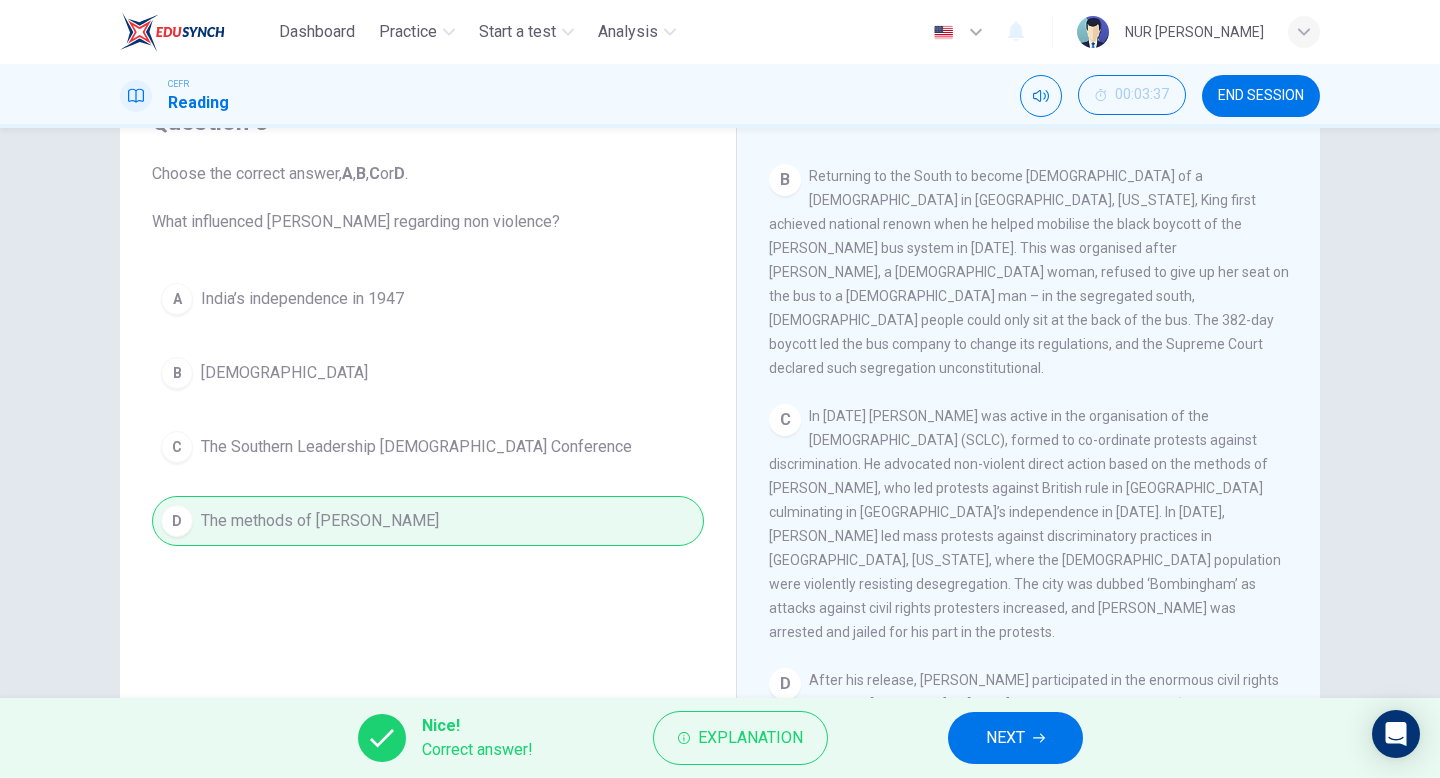 click on "NEXT" at bounding box center (1015, 738) 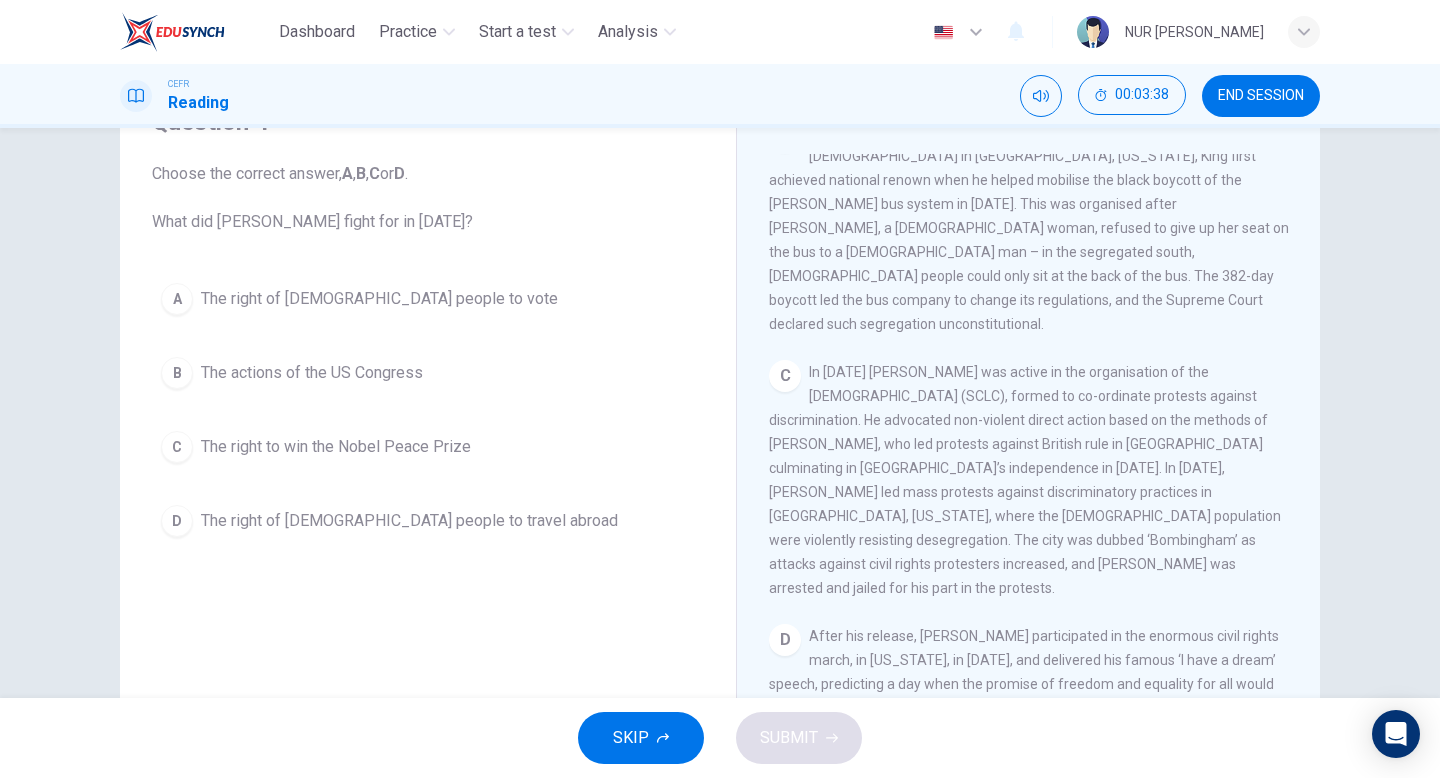 scroll, scrollTop: 793, scrollLeft: 0, axis: vertical 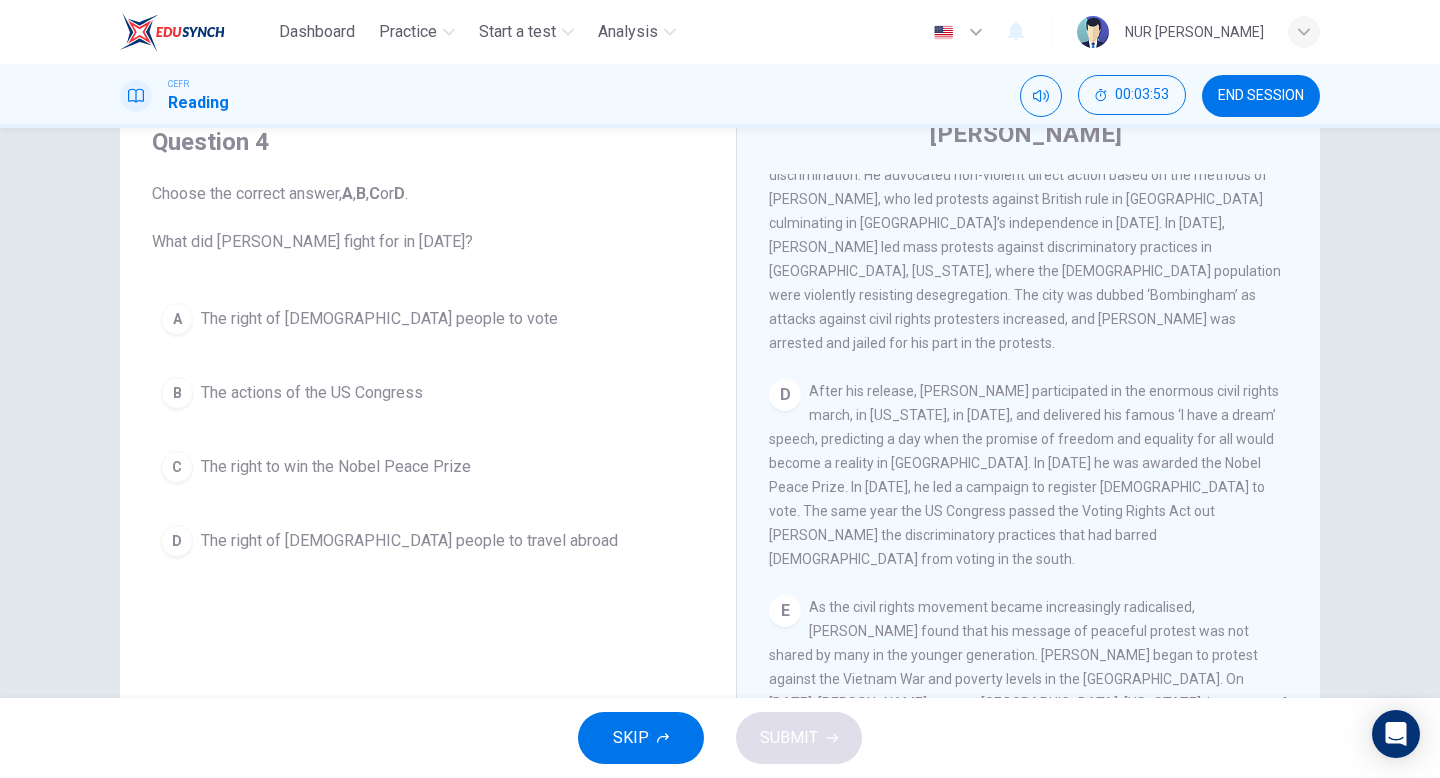 click on "The right of black people to vote" at bounding box center [379, 319] 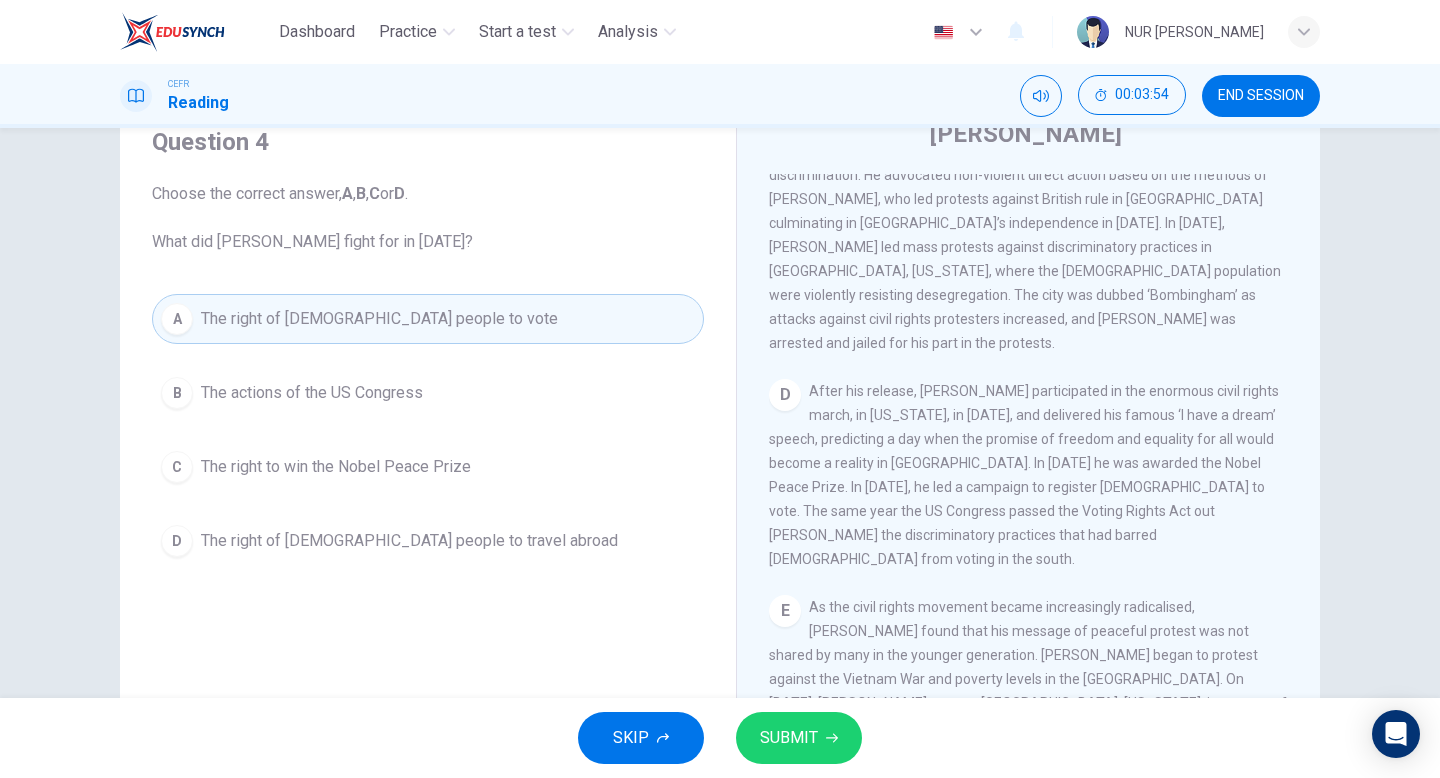 click on "SUBMIT" at bounding box center [789, 738] 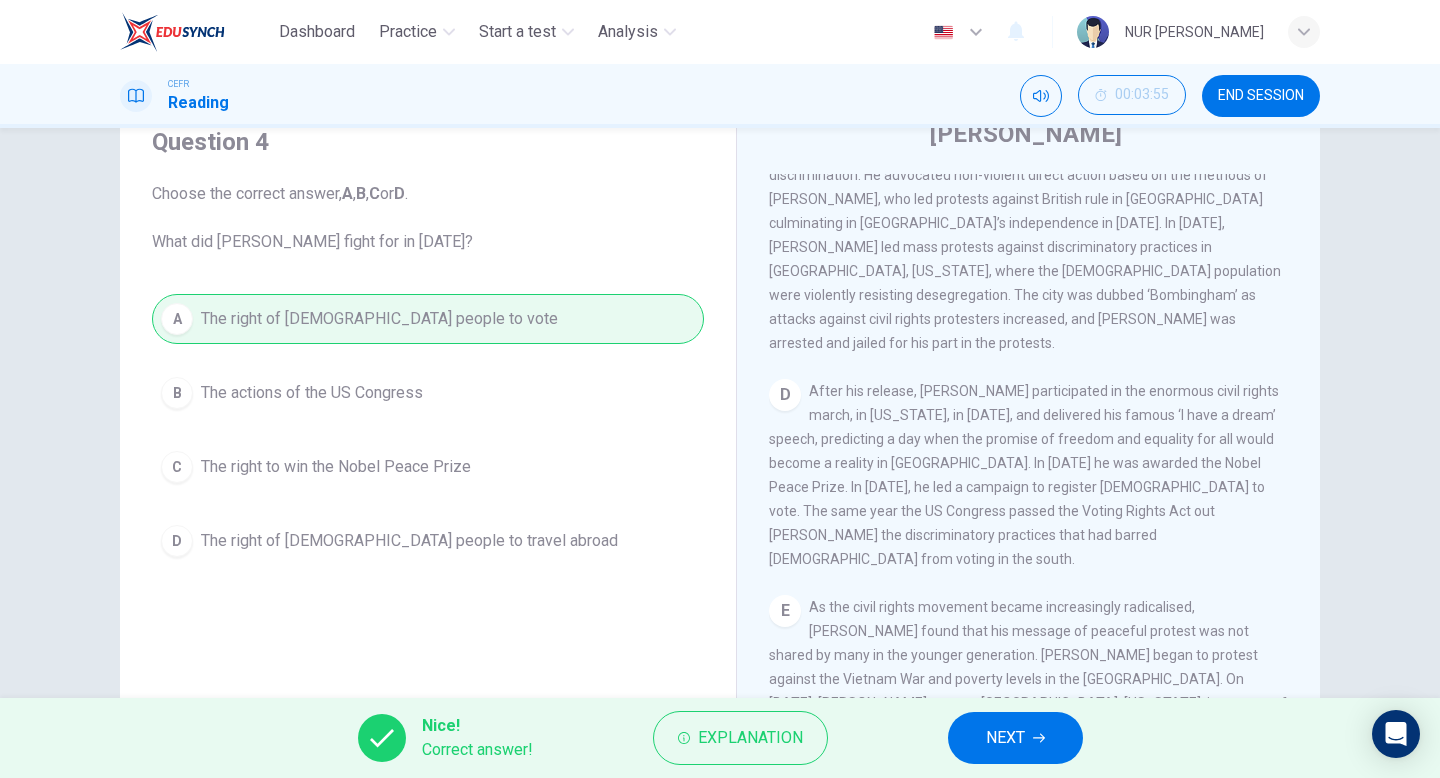 click on "NEXT" at bounding box center (1015, 738) 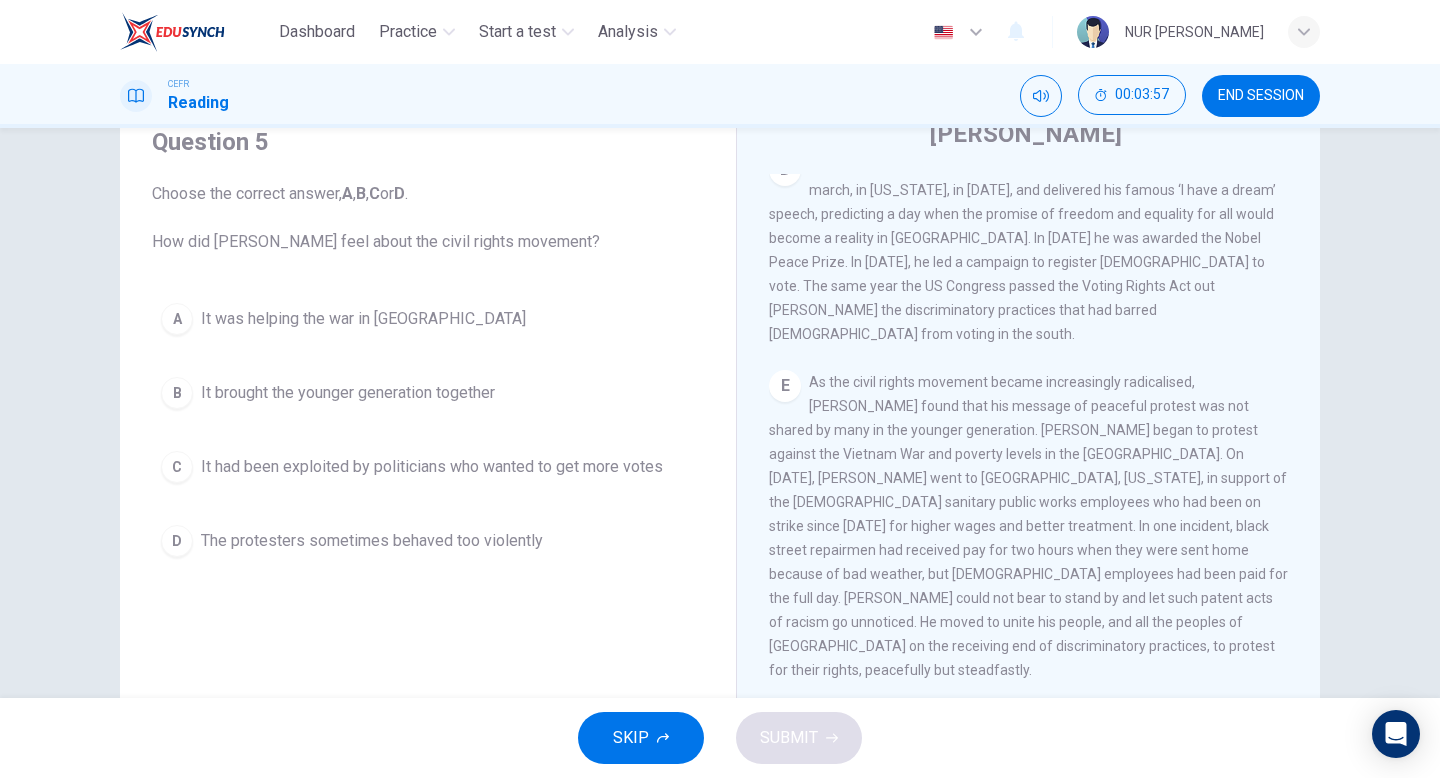 scroll, scrollTop: 1283, scrollLeft: 0, axis: vertical 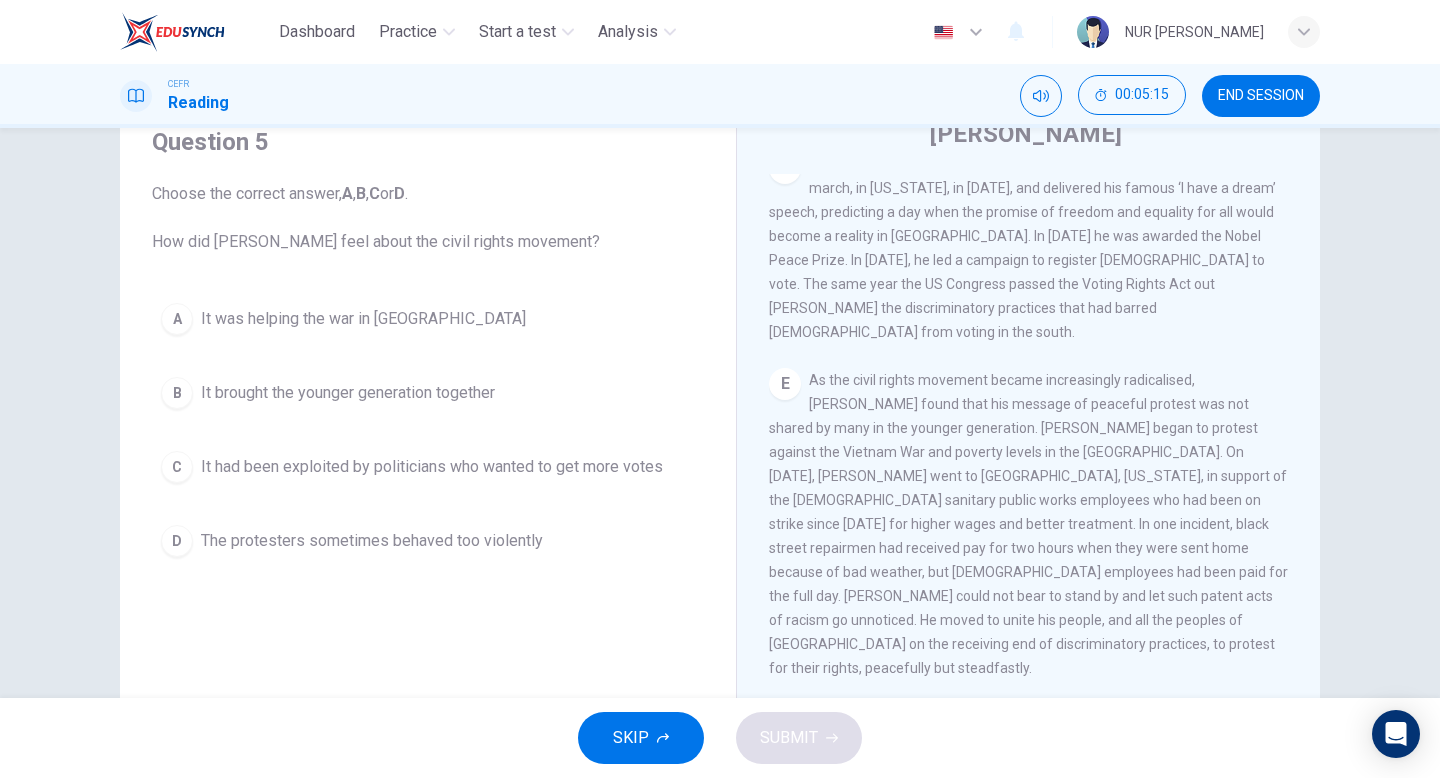 click on "A" at bounding box center (177, 319) 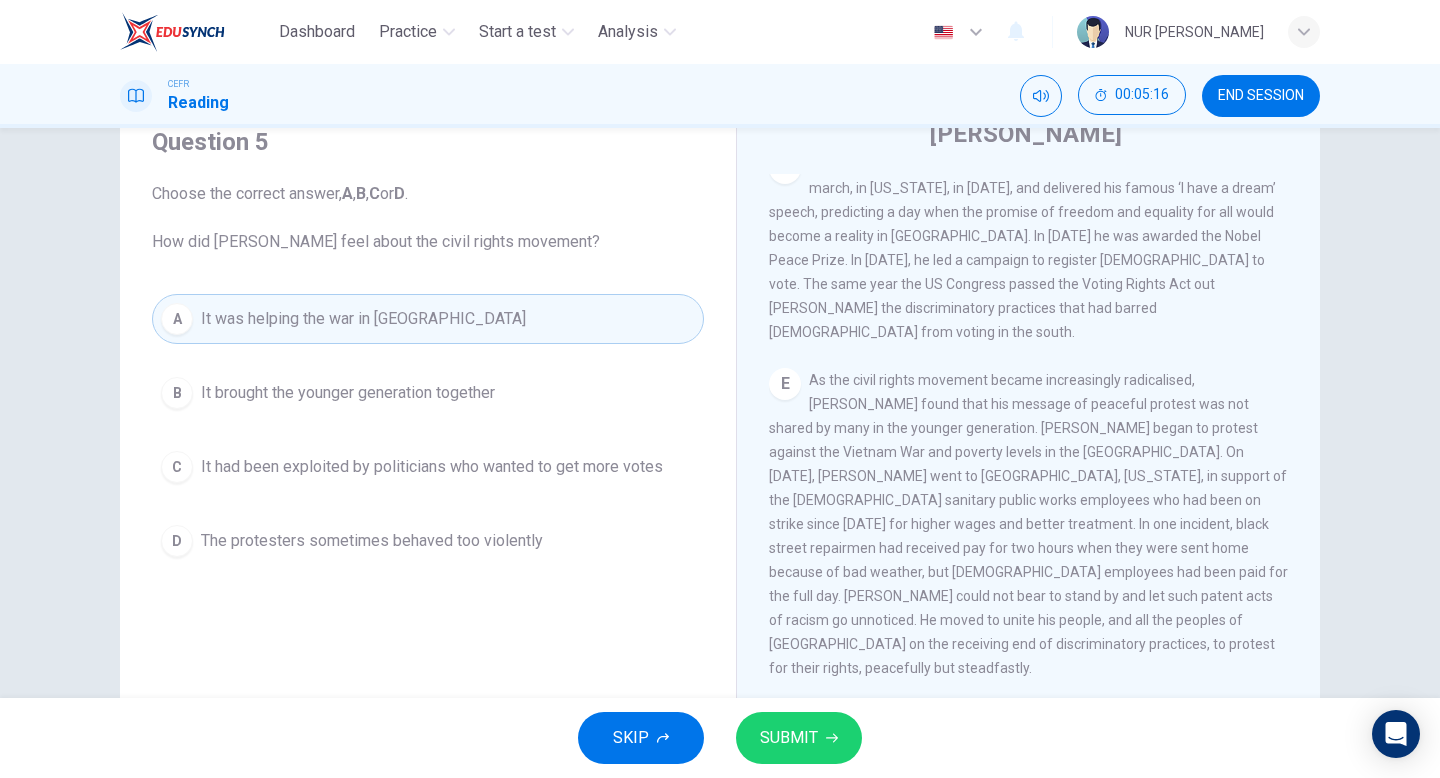 click on "SUBMIT" at bounding box center (789, 738) 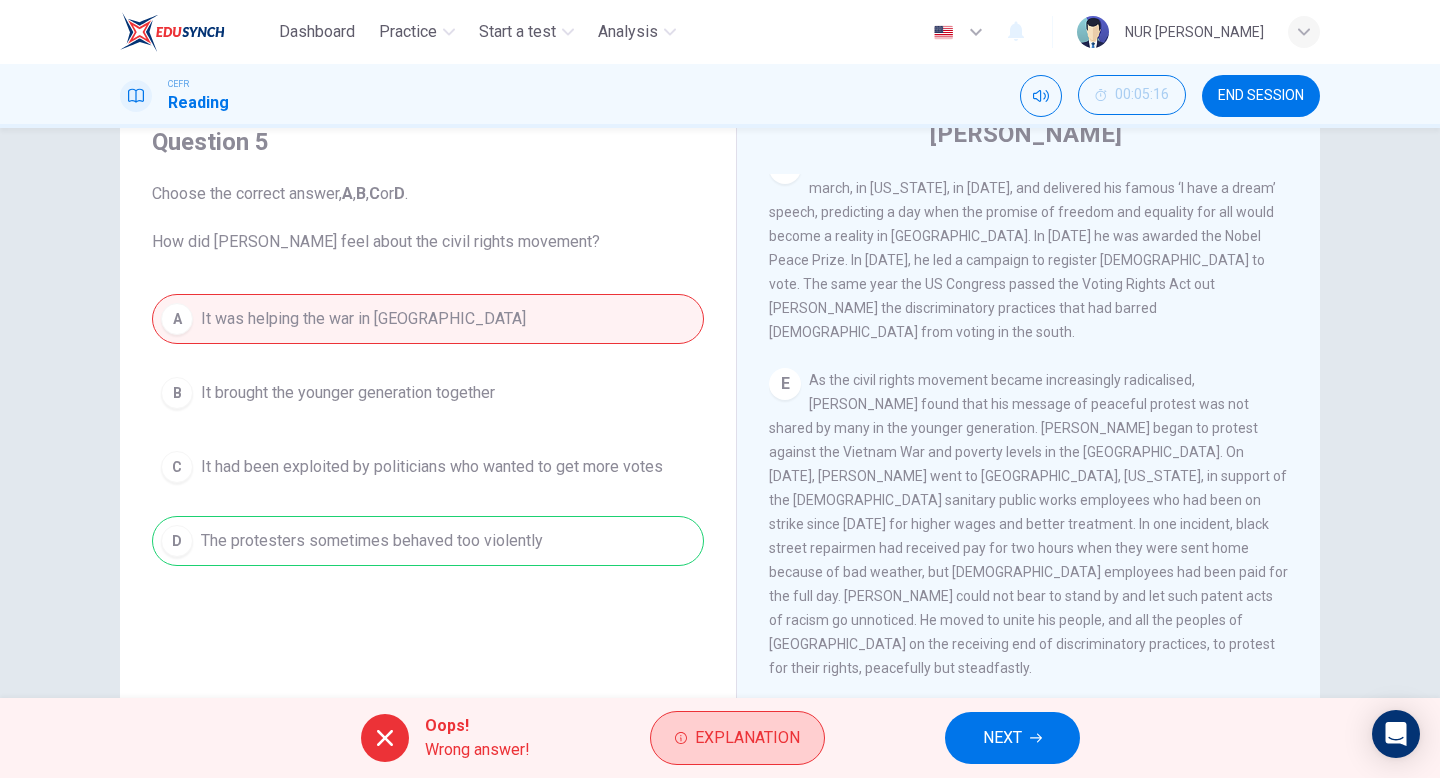 click on "Explanation" at bounding box center [747, 738] 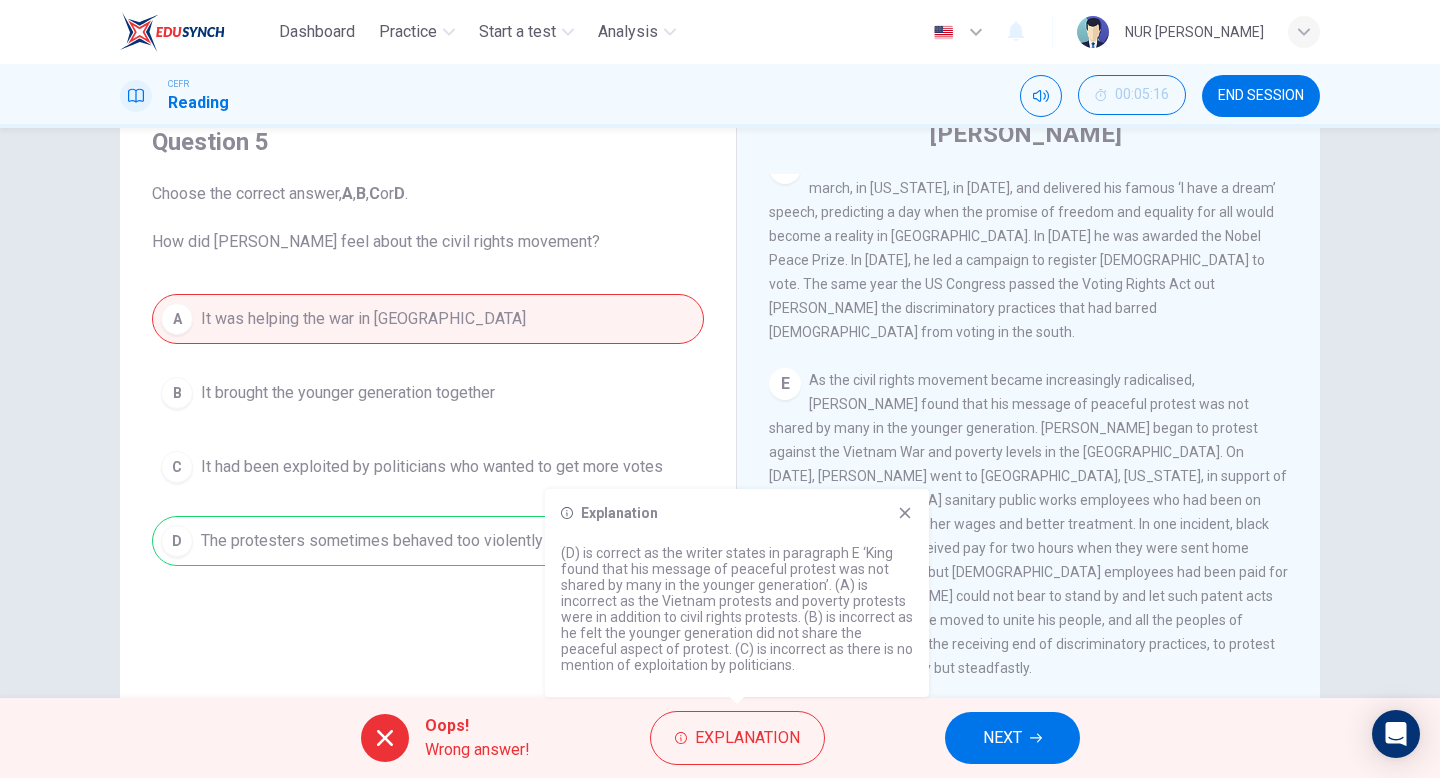 click on "E As the civil rights movement became increasingly radicalised, King found that his message of peaceful protest was not shared by many in the younger generation. King began to protest against the Vietnam War and poverty levels in the US. On March 29, 1968, King went to Memphis, Tennessee, in support of the black sanitary public works employees who had been on strike since March 12 for higher wages and better treatment. In one incident, black street repairmen had received pay for two hours when they were sent home because of bad weather, but white employees had been paid for the full day. King could not bear to stand by and let such patent acts of racism go unnoticed. He moved to unite his people, and all the peoples of America on the receiving end of discriminatory practices, to protest for their rights, peacefully but steadfastly." at bounding box center (1029, 524) 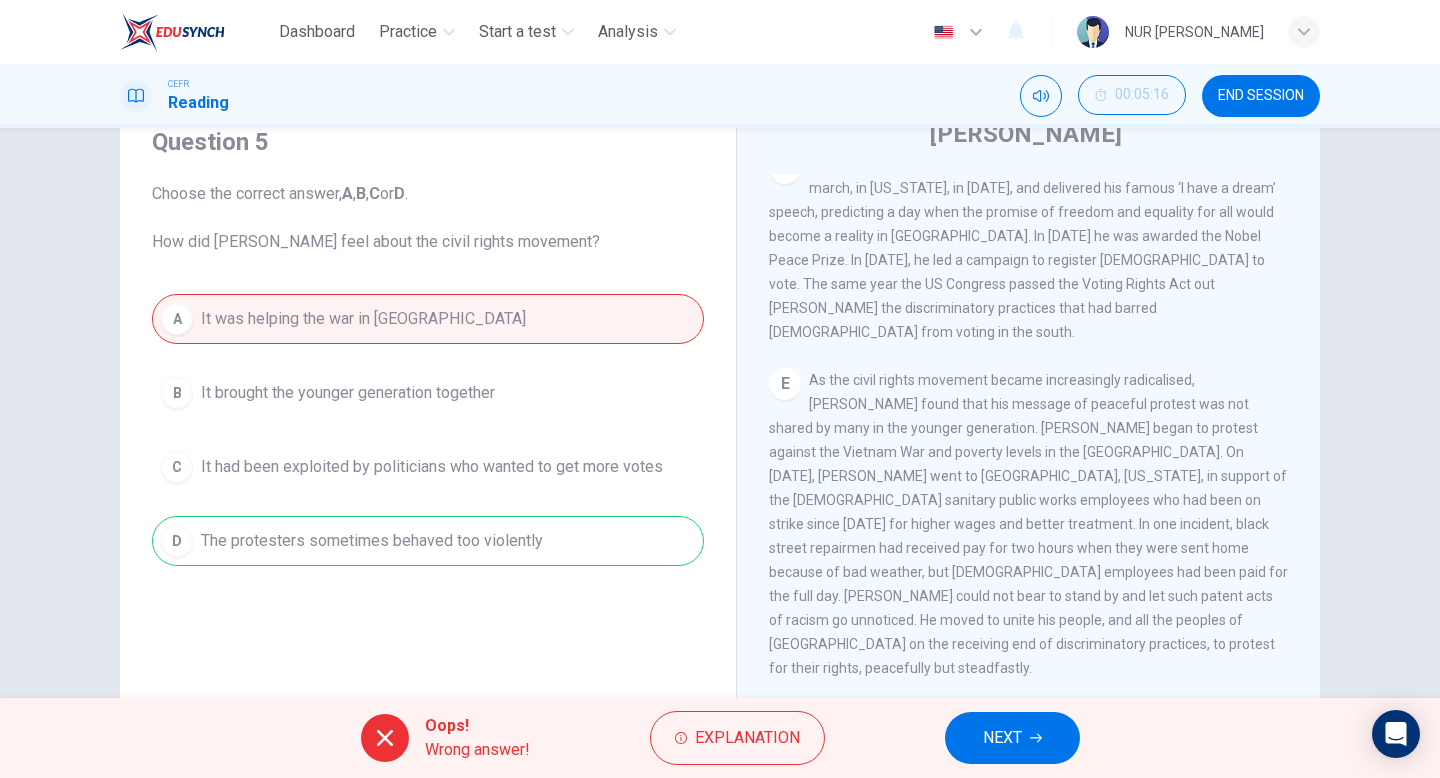 click on "NEXT" at bounding box center [1012, 738] 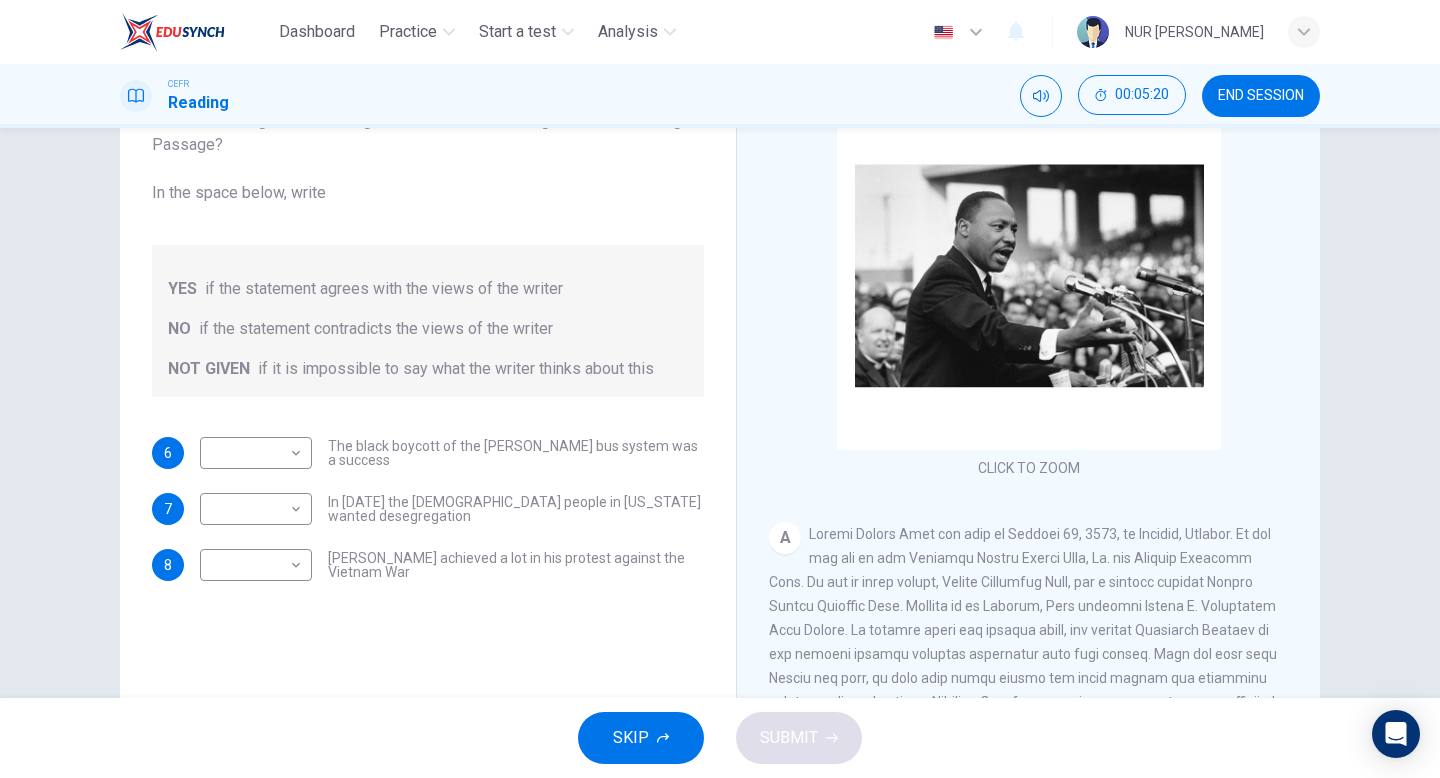 scroll, scrollTop: 159, scrollLeft: 0, axis: vertical 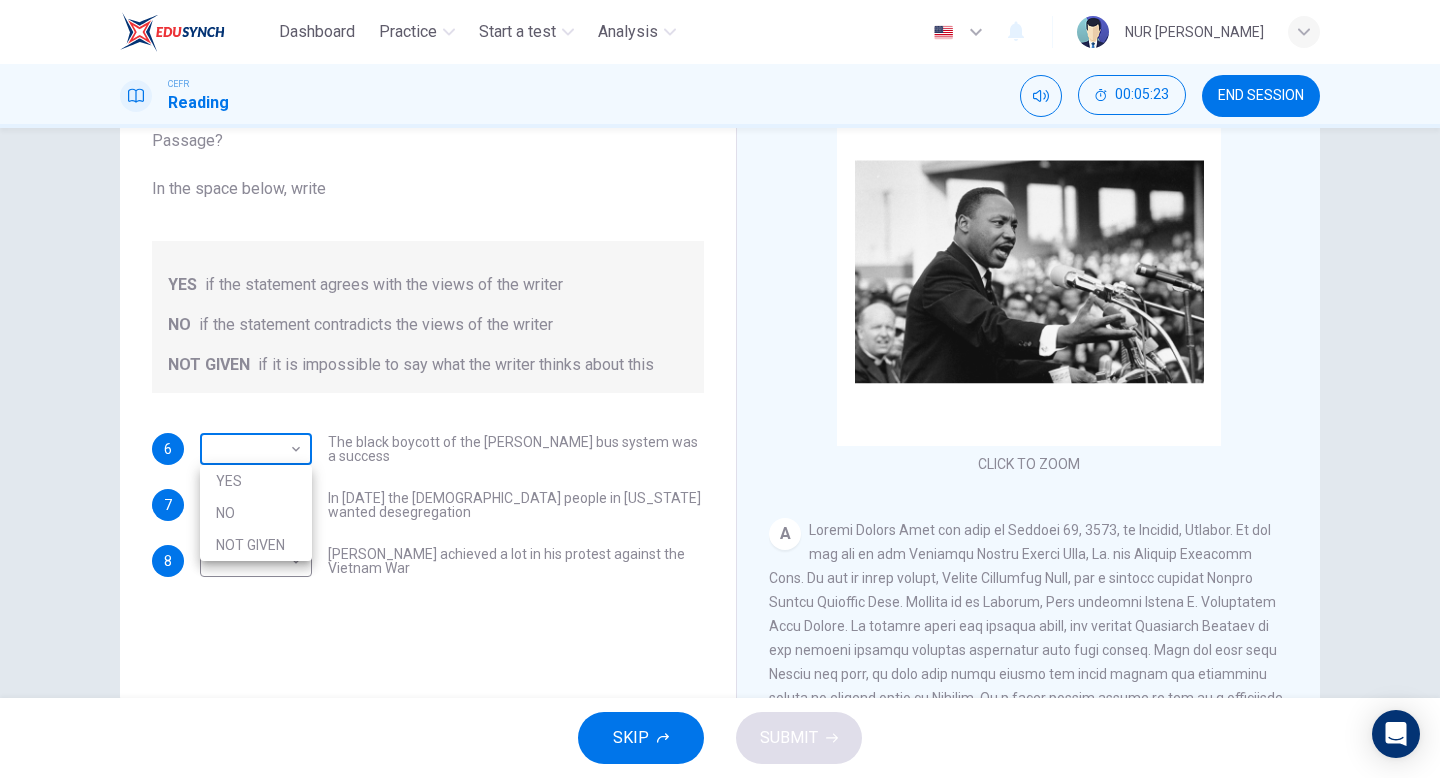 click on "Dashboard Practice Start a test Analysis English en ​ NUR AIMI NADIAH BINTI NASARUDDIN CEFR Reading 00:05:23 END SESSION Questions 6 - 8 Do the following statements agree with the information given in the Reading Passage? In the space below, write YES if the statement agrees with the views of the writer NO if the statement contradicts the views of the writer NOT GIVEN if it is impossible to say what the writer thinks about this 6 ​ ​ The black boycott of the Montgomery bus system was a success 7 ​ ​ In 1963 the white people in Alabama wanted desegregation 8 ​ ​ Martin Luther King achieved a lot in his protest against the Vietnam War Martin Luther King CLICK TO ZOOM Click to Zoom A B C D E F SKIP SUBMIT EduSynch - Online Language Proficiency Testing
Dashboard Practice Start a test Analysis Notifications © Copyright  2025 YES NO NOT GIVEN" at bounding box center (720, 389) 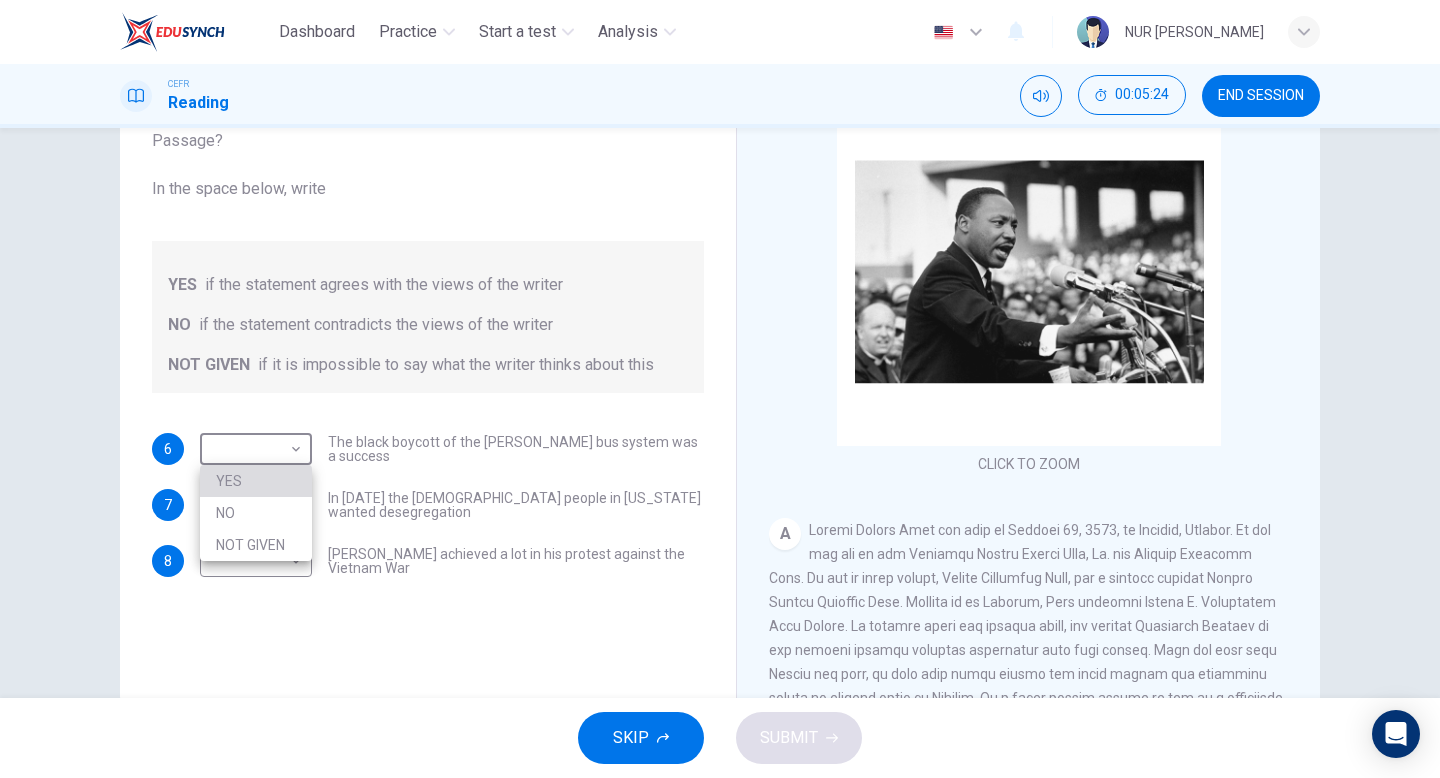 click on "YES" at bounding box center (256, 481) 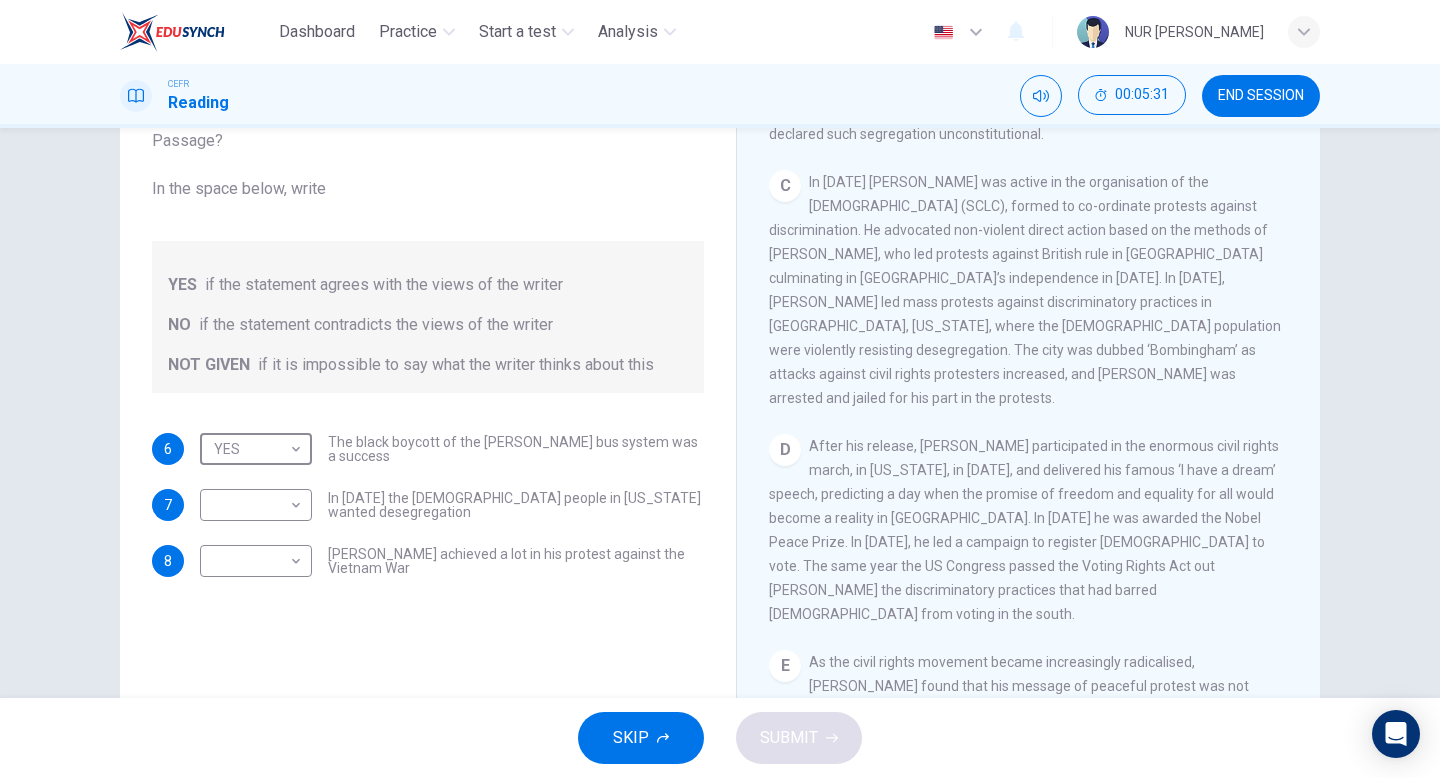 scroll, scrollTop: 923, scrollLeft: 0, axis: vertical 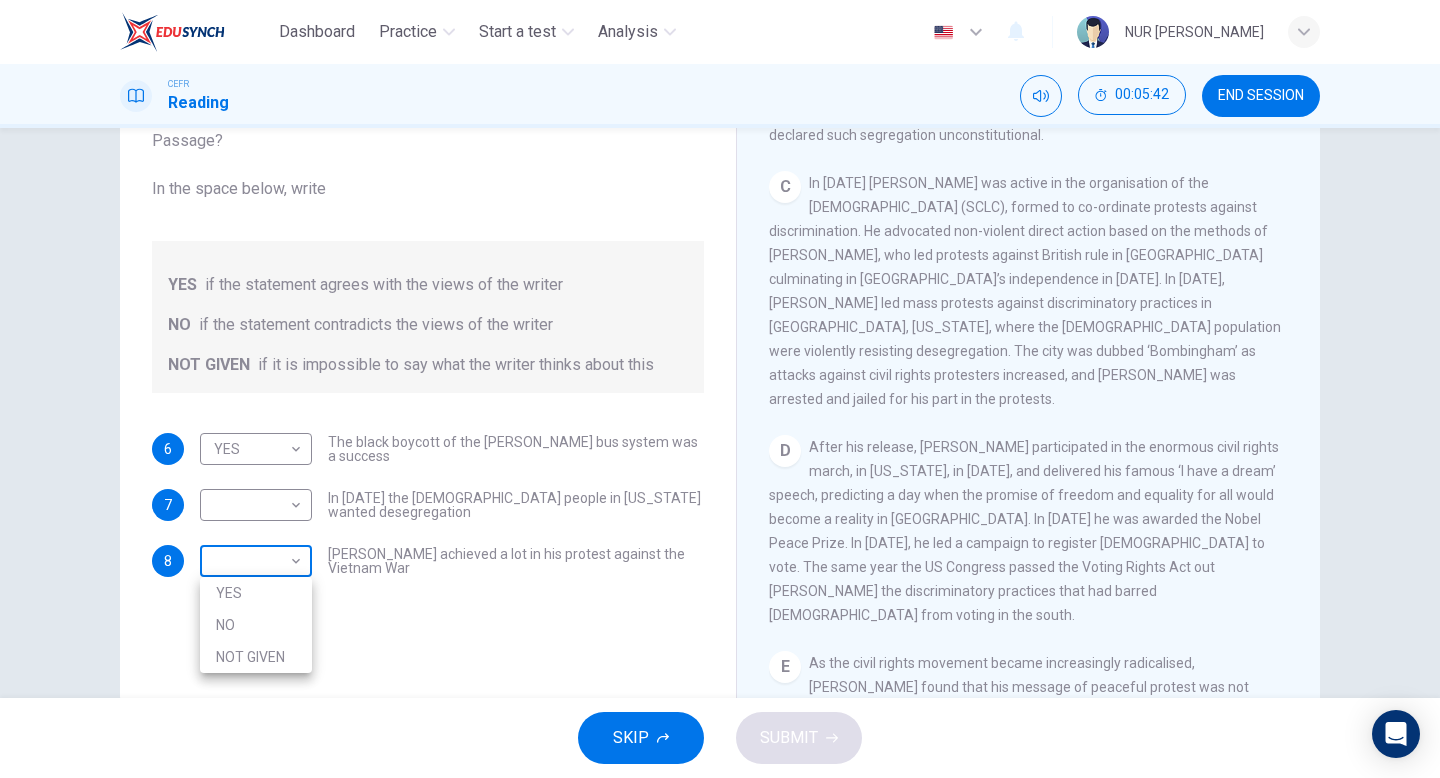 click on "Dashboard Practice Start a test Analysis English en ​ NUR AIMI NADIAH BINTI NASARUDDIN CEFR Reading 00:05:42 END SESSION Questions 6 - 8 Do the following statements agree with the information given in the Reading Passage? In the space below, write YES if the statement agrees with the views of the writer NO if the statement contradicts the views of the writer NOT GIVEN if it is impossible to say what the writer thinks about this 6 YES YES ​ The black boycott of the Montgomery bus system was a success 7 ​ ​ In 1963 the white people in Alabama wanted desegregation 8 ​ ​ Martin Luther King achieved a lot in his protest against the Vietnam War Martin Luther King CLICK TO ZOOM Click to Zoom A B C D E F SKIP SUBMIT EduSynch - Online Language Proficiency Testing
Dashboard Practice Start a test Analysis Notifications © Copyright  2025 YES NO NOT GIVEN" at bounding box center [720, 389] 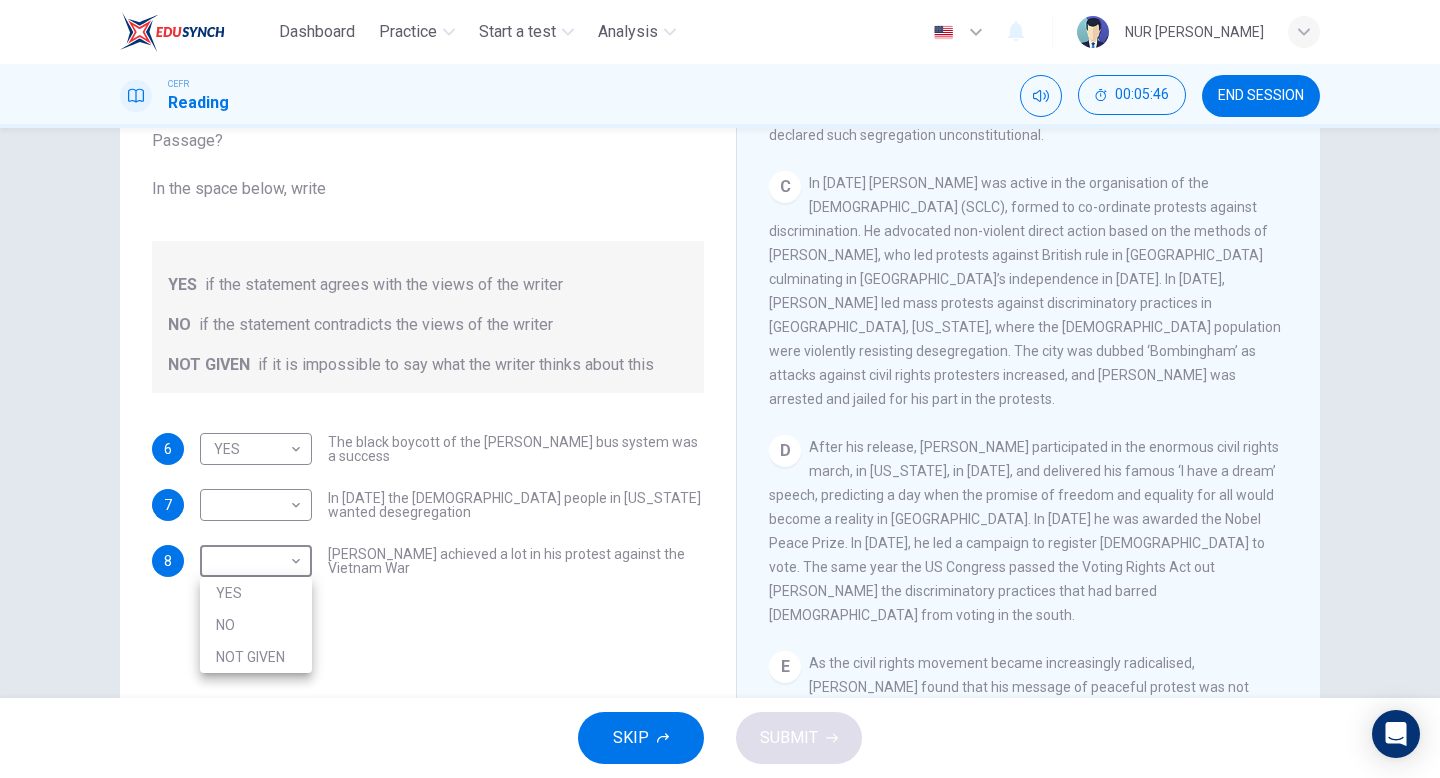 click at bounding box center (720, 389) 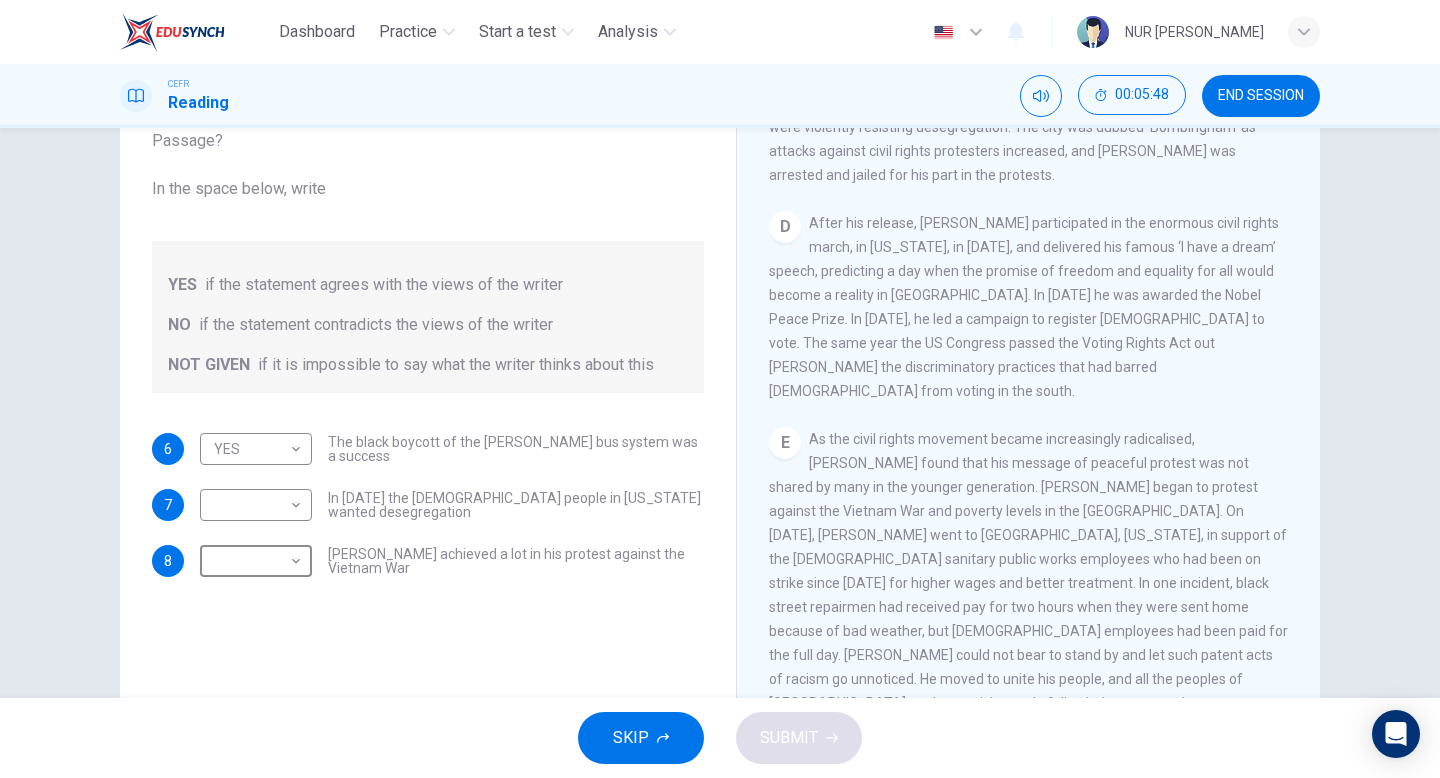 scroll, scrollTop: 1283, scrollLeft: 0, axis: vertical 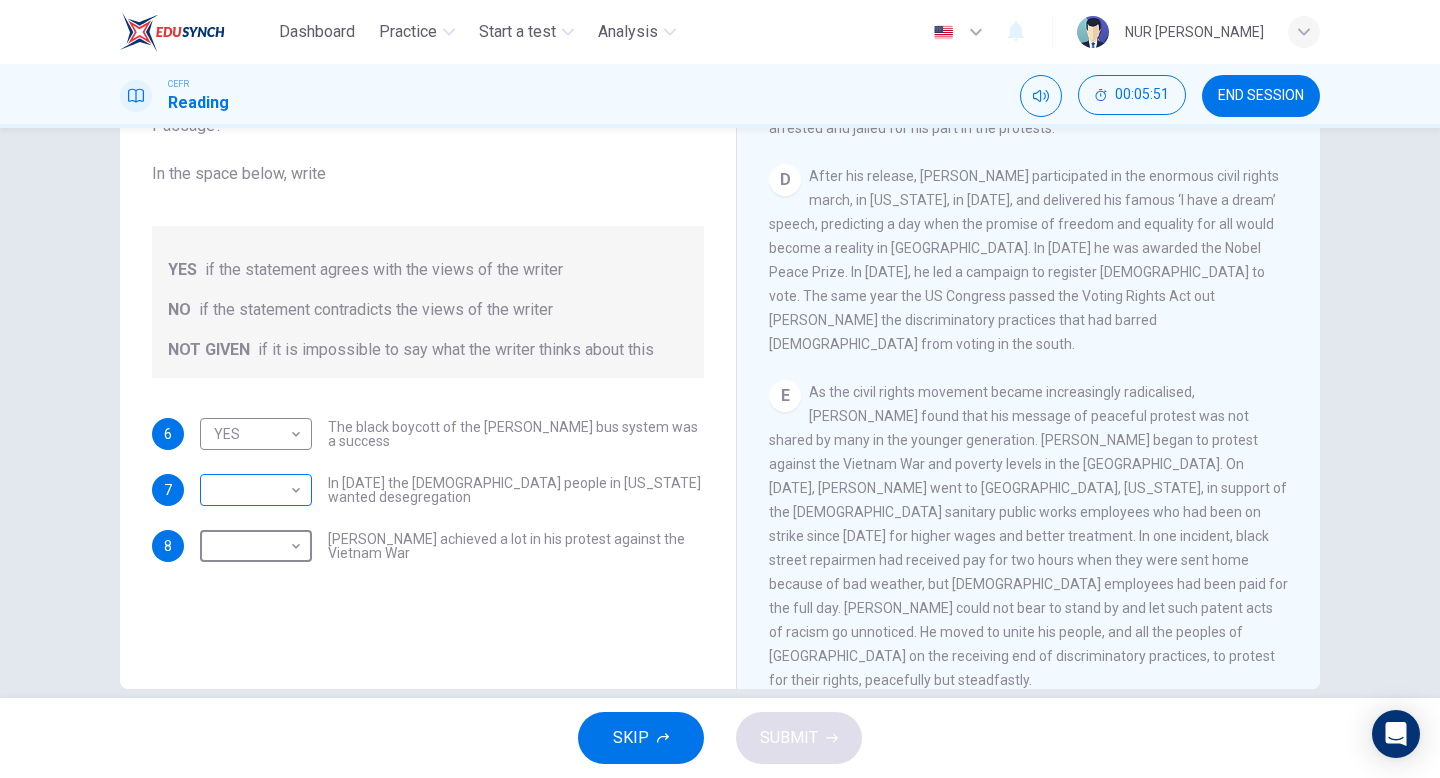 click on "Dashboard Practice Start a test Analysis English en ​ NUR AIMI NADIAH BINTI NASARUDDIN CEFR Reading 00:05:51 END SESSION Questions 6 - 8 Do the following statements agree with the information given in the Reading Passage? In the space below, write YES if the statement agrees with the views of the writer NO if the statement contradicts the views of the writer NOT GIVEN if it is impossible to say what the writer thinks about this 6 YES YES ​ The black boycott of the Montgomery bus system was a success 7 ​ ​ In 1963 the white people in Alabama wanted desegregation 8 ​ ​ Martin Luther King achieved a lot in his protest against the Vietnam War Martin Luther King CLICK TO ZOOM Click to Zoom A B C D E F SKIP SUBMIT EduSynch - Online Language Proficiency Testing
Dashboard Practice Start a test Analysis Notifications © Copyright  2025" at bounding box center (720, 389) 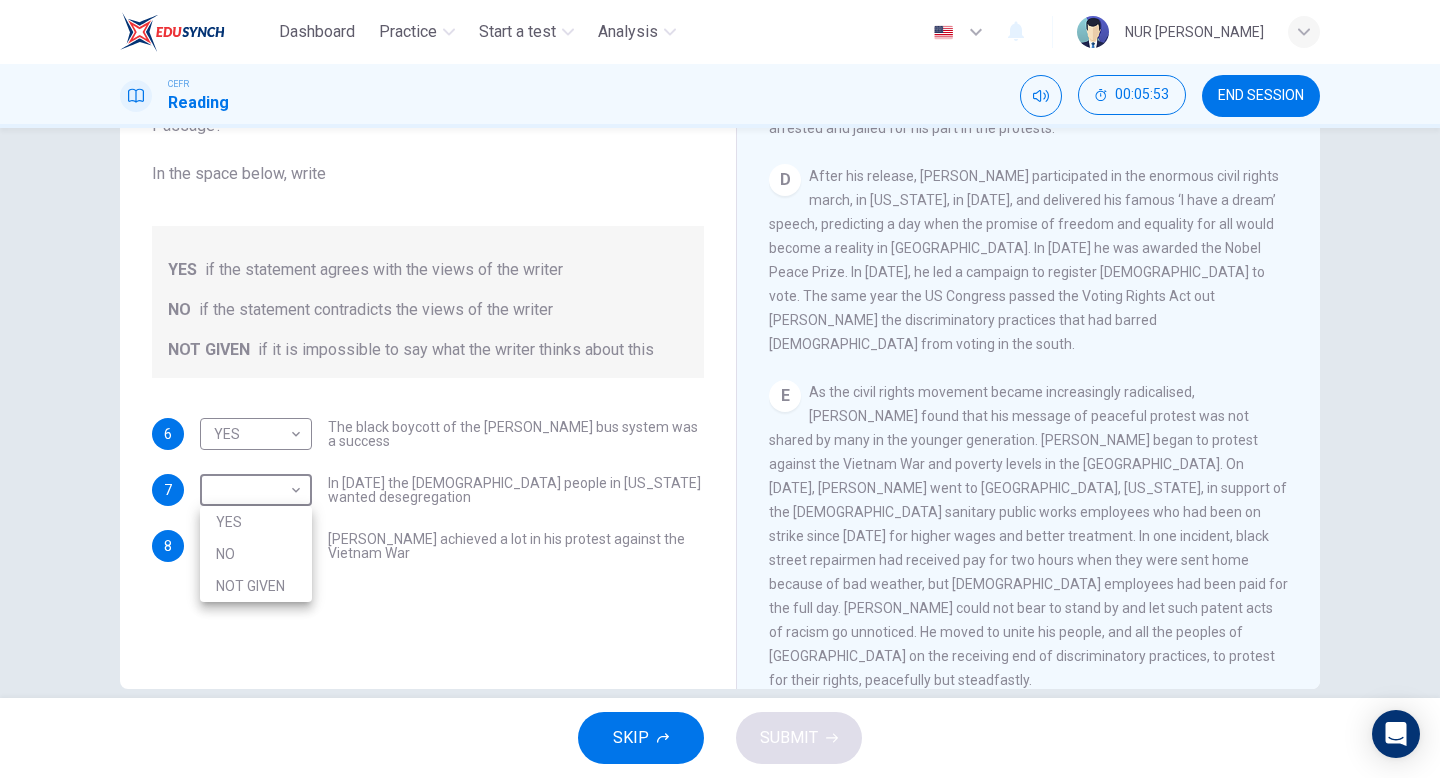 click on "NOT GIVEN" at bounding box center [256, 586] 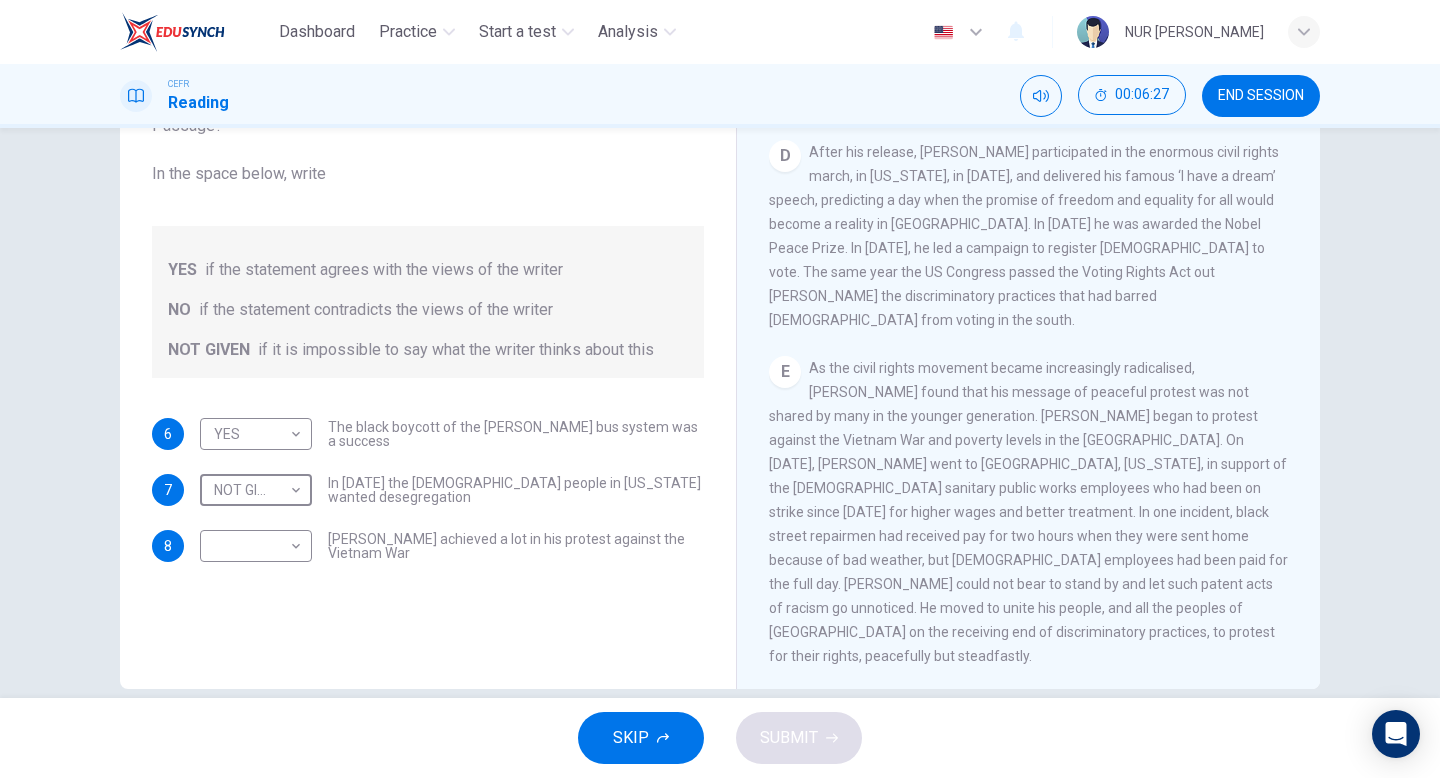 scroll, scrollTop: 1205, scrollLeft: 0, axis: vertical 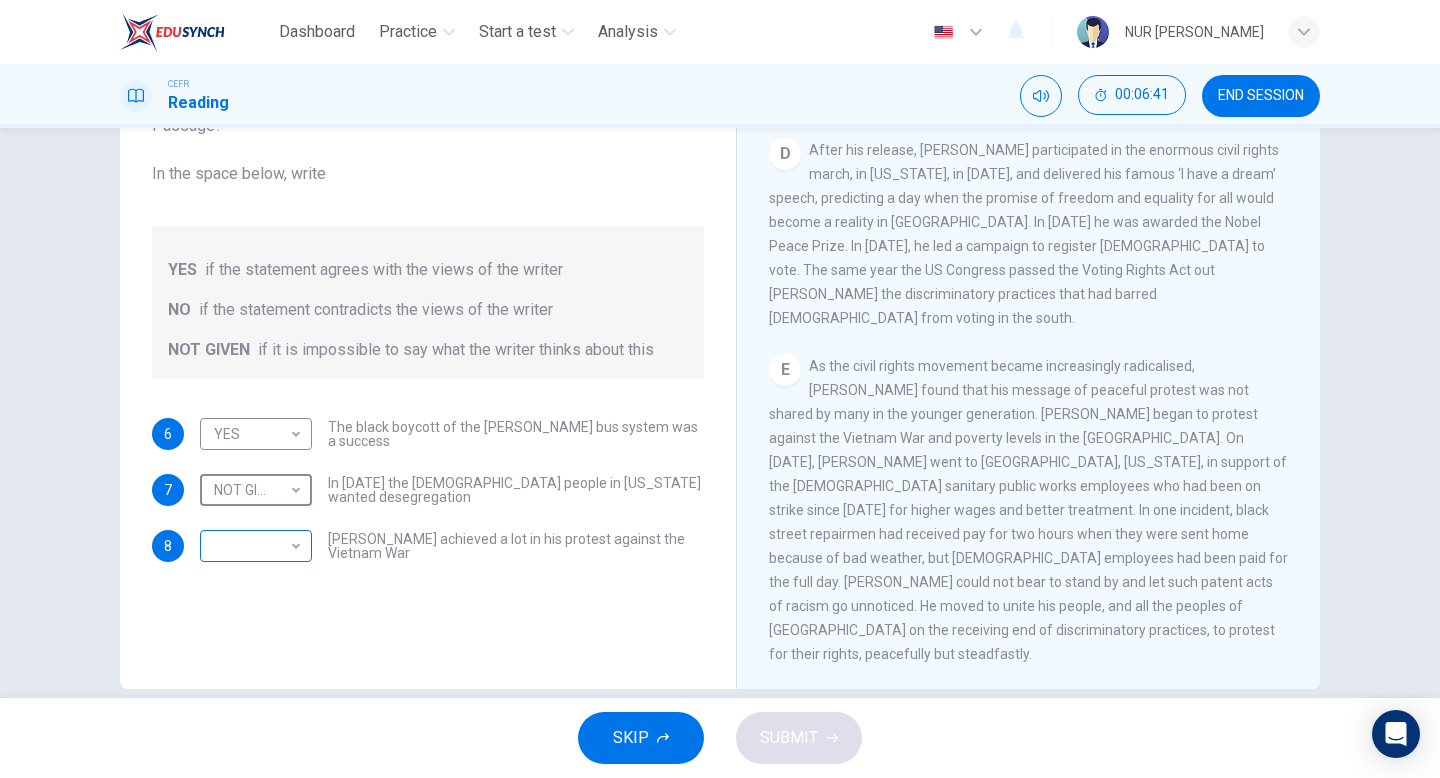 click on "Dashboard Practice Start a test Analysis English en ​ NUR AIMI NADIAH BINTI NASARUDDIN CEFR Reading 00:06:41 END SESSION Questions 6 - 8 Do the following statements agree with the information given in the Reading Passage? In the space below, write YES if the statement agrees with the views of the writer NO if the statement contradicts the views of the writer NOT GIVEN if it is impossible to say what the writer thinks about this 6 YES YES ​ The black boycott of the Montgomery bus system was a success 7 NOT GIVEN NOT GIVEN ​ In 1963 the white people in Alabama wanted desegregation 8 ​ ​ Martin Luther King achieved a lot in his protest against the Vietnam War Martin Luther King CLICK TO ZOOM Click to Zoom A B C D E F SKIP SUBMIT EduSynch - Online Language Proficiency Testing
Dashboard Practice Start a test Analysis Notifications © Copyright  2025" at bounding box center (720, 389) 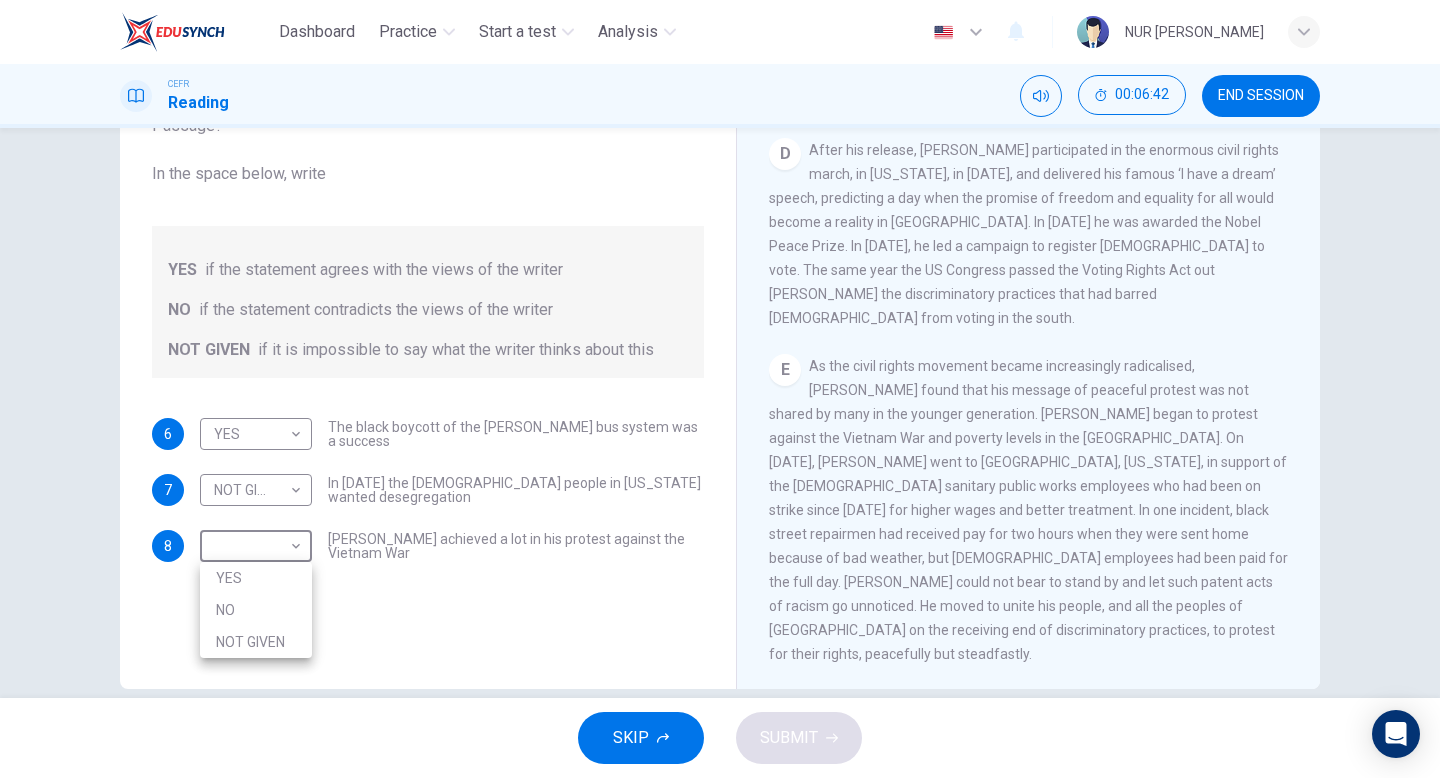 click on "YES" at bounding box center [256, 578] 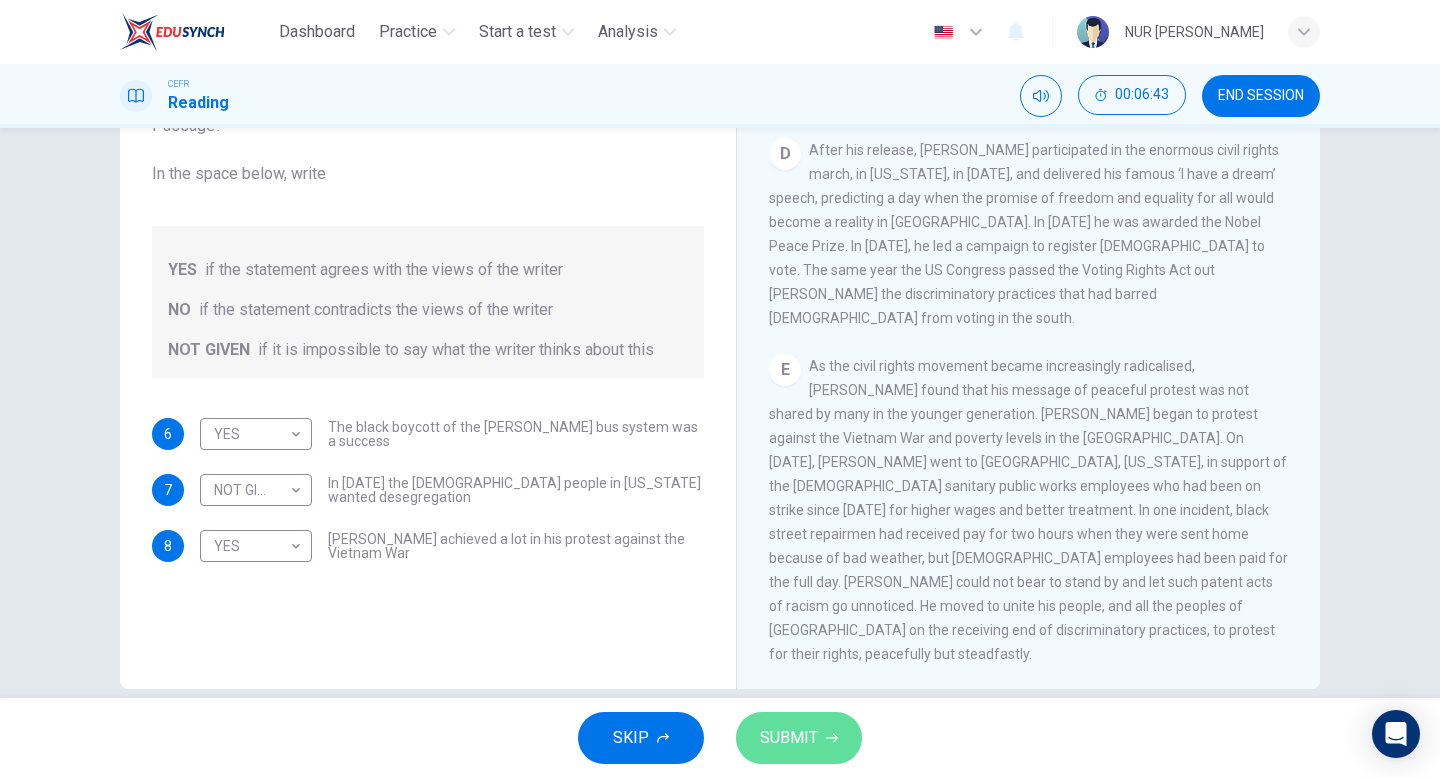 click on "SUBMIT" at bounding box center (789, 738) 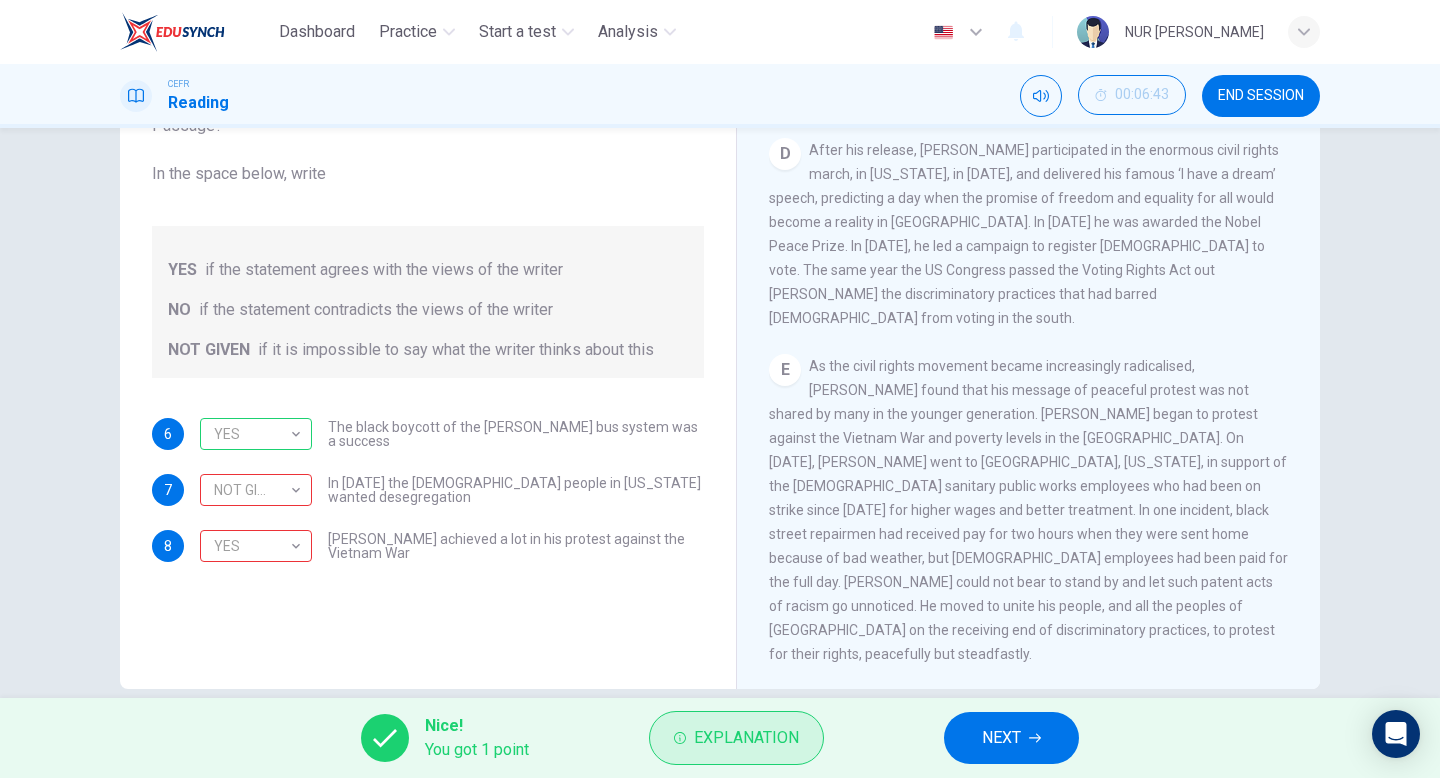 click on "Explanation" at bounding box center [736, 738] 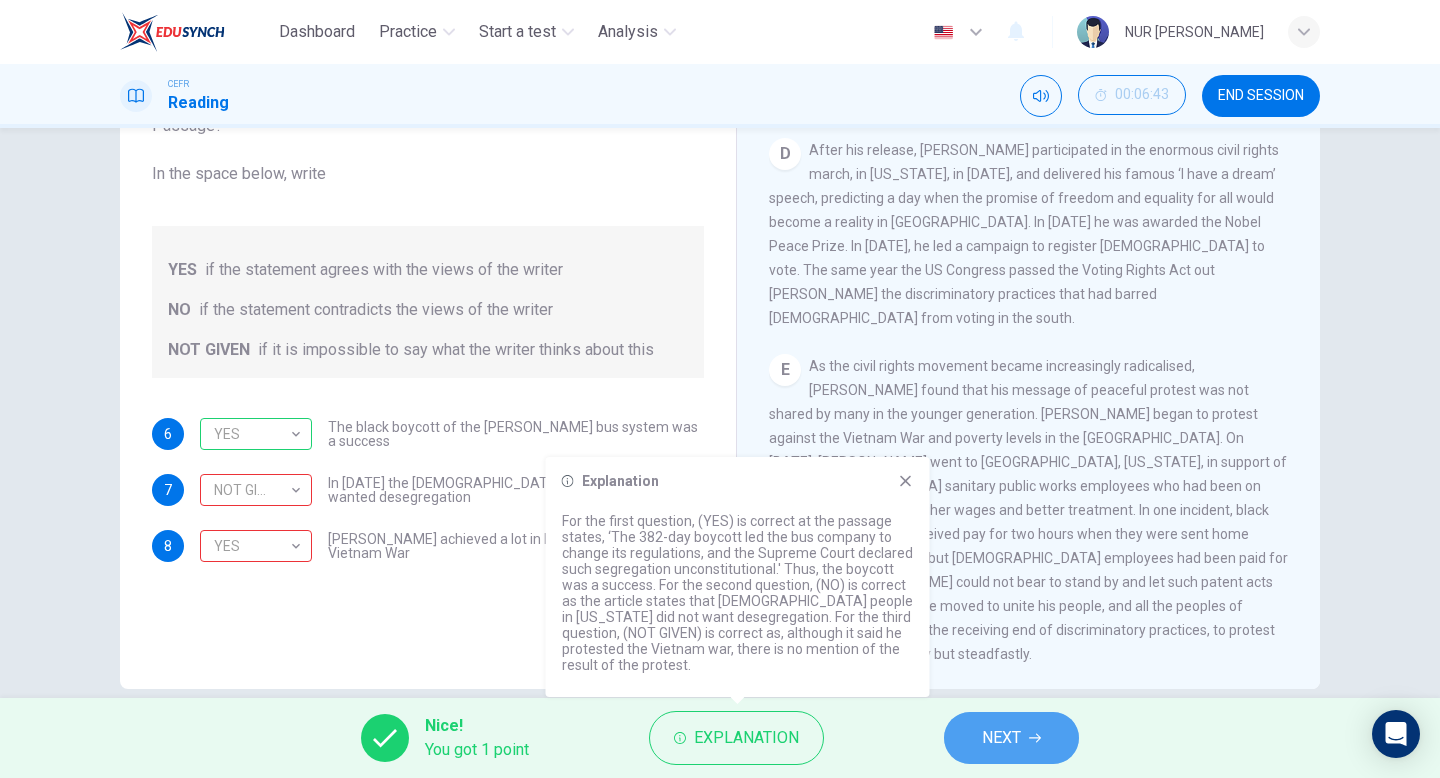 click on "NEXT" at bounding box center (1011, 738) 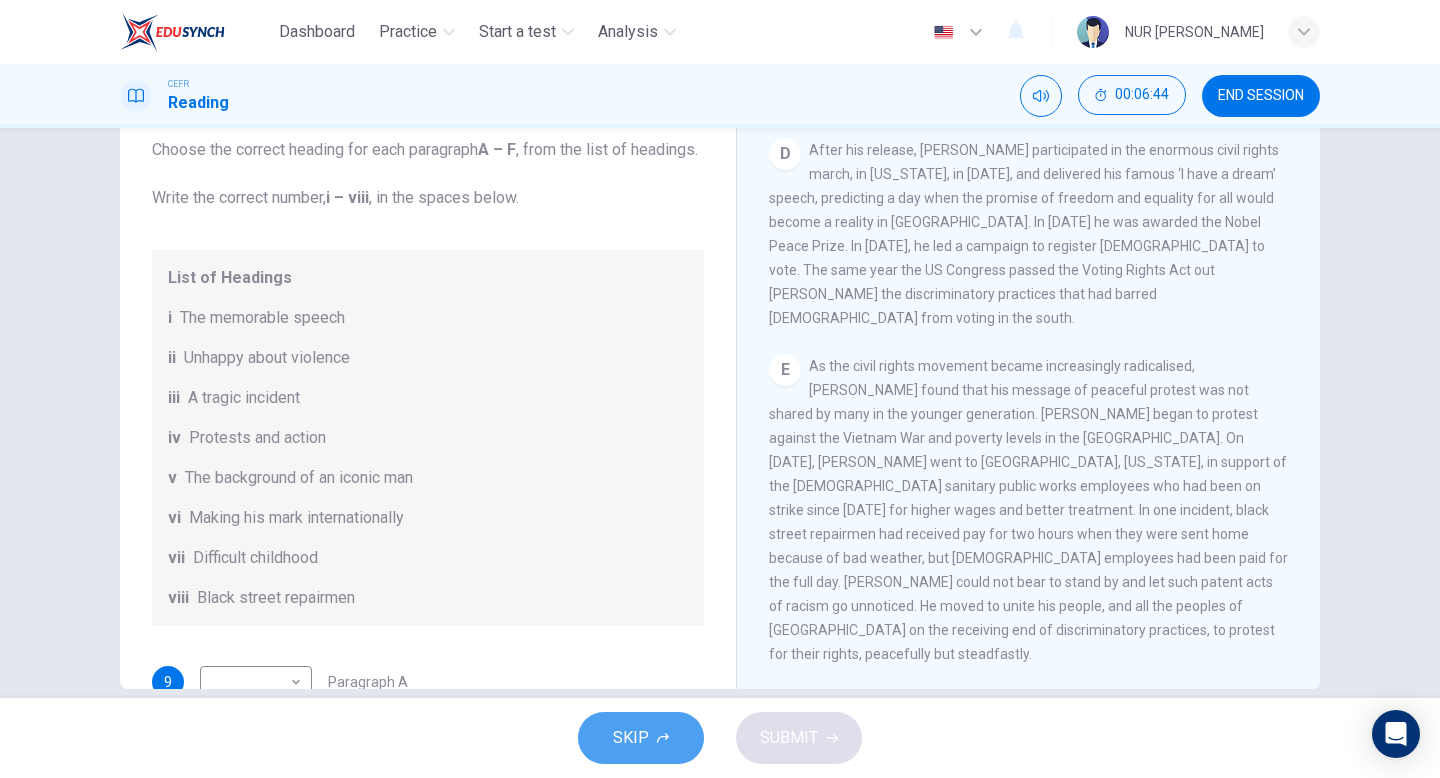 click on "SKIP" at bounding box center [631, 738] 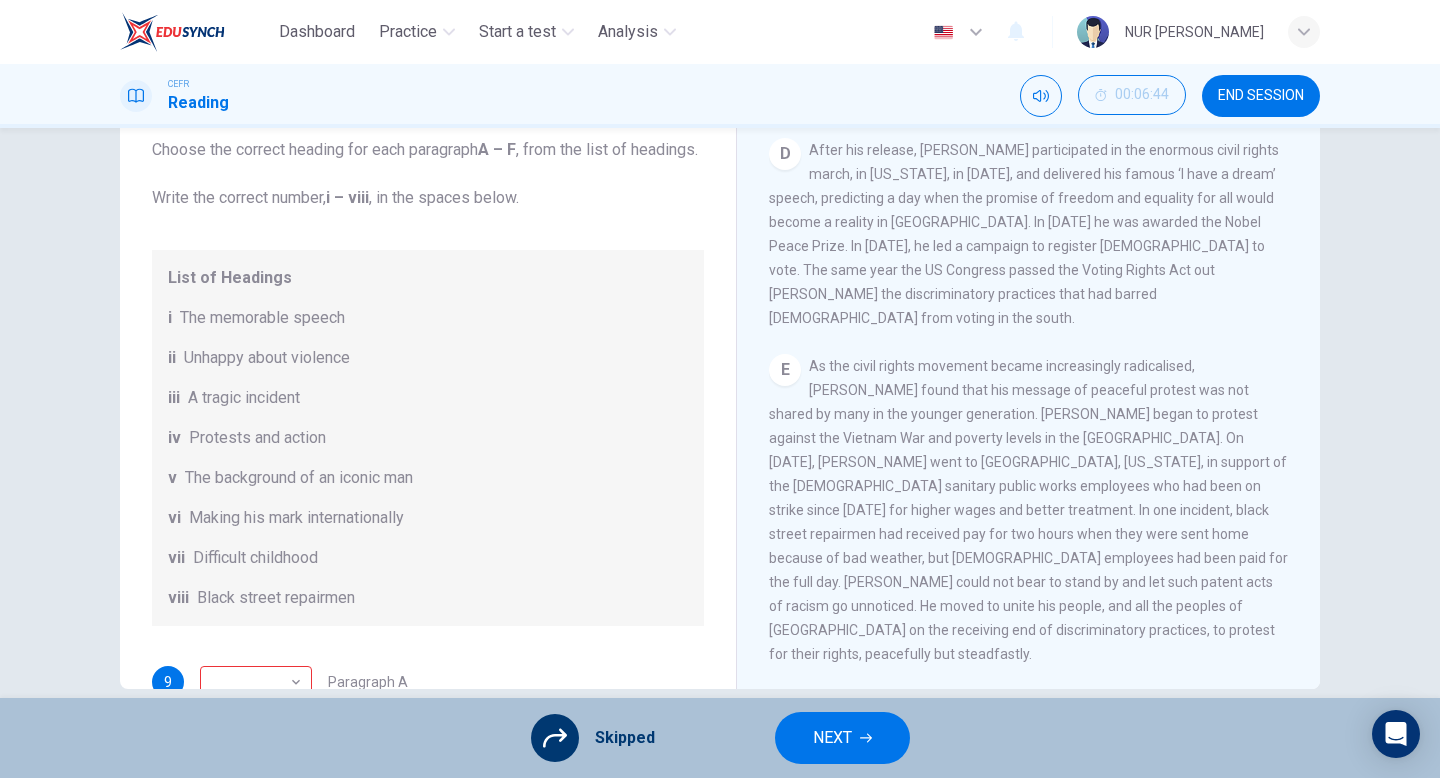 click on "Skipped" at bounding box center [625, 738] 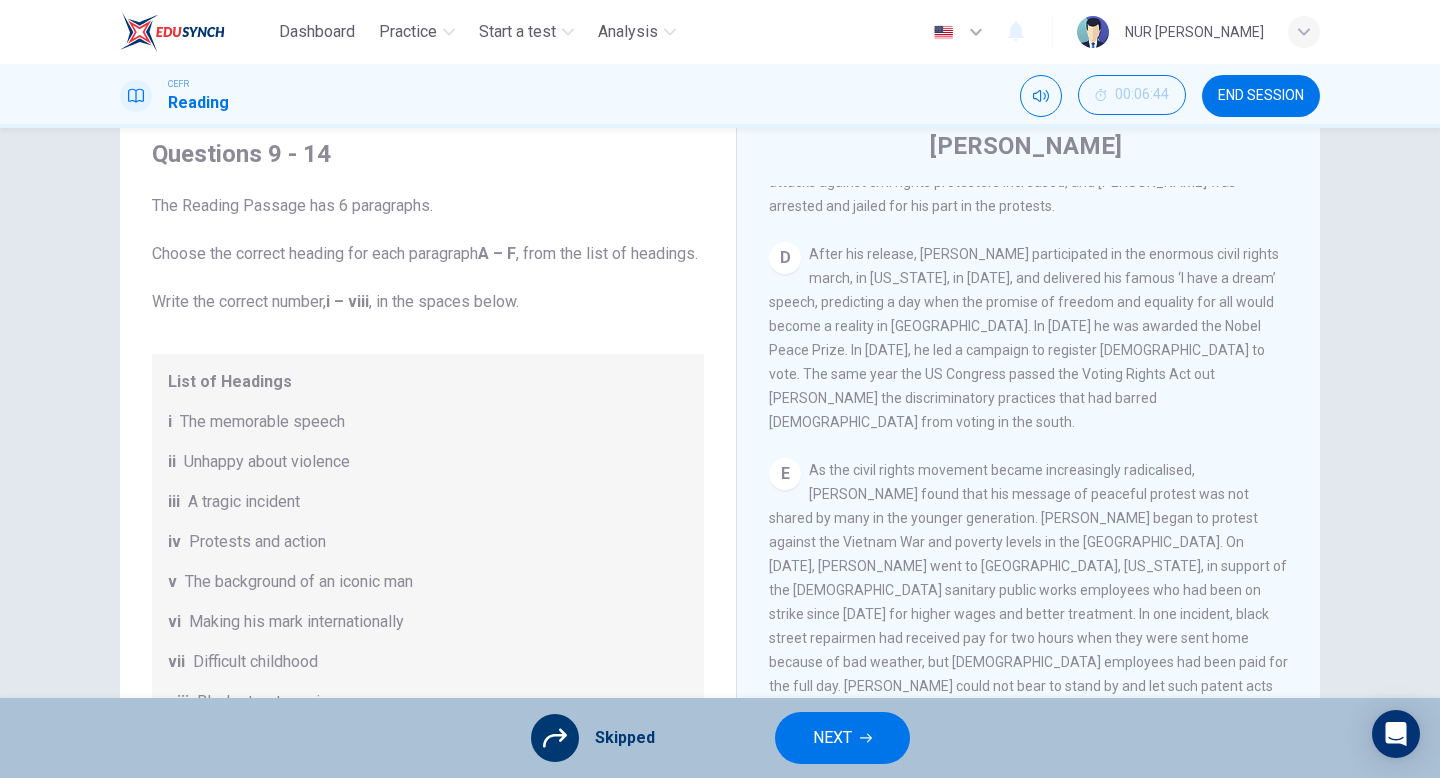 scroll, scrollTop: 0, scrollLeft: 0, axis: both 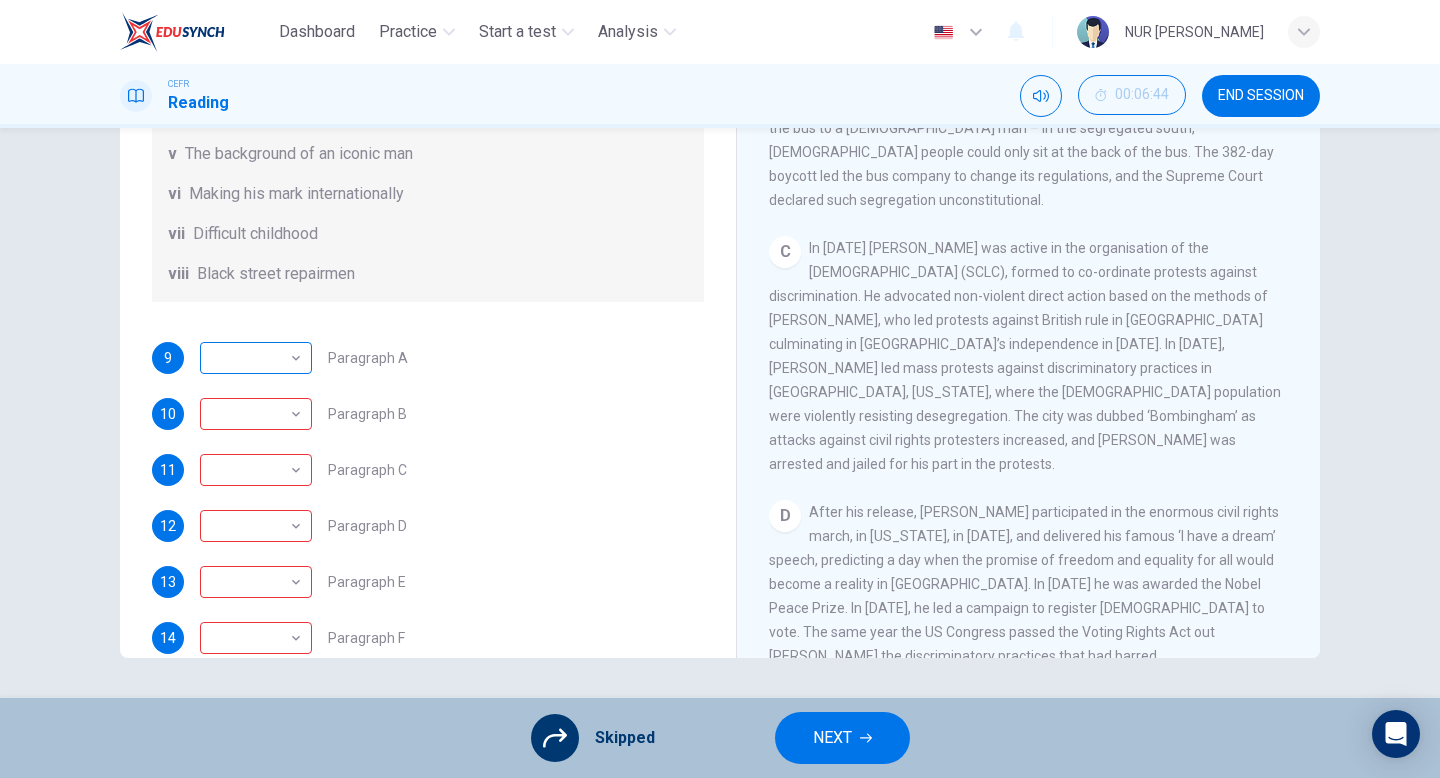 click on "​" at bounding box center (252, 358) 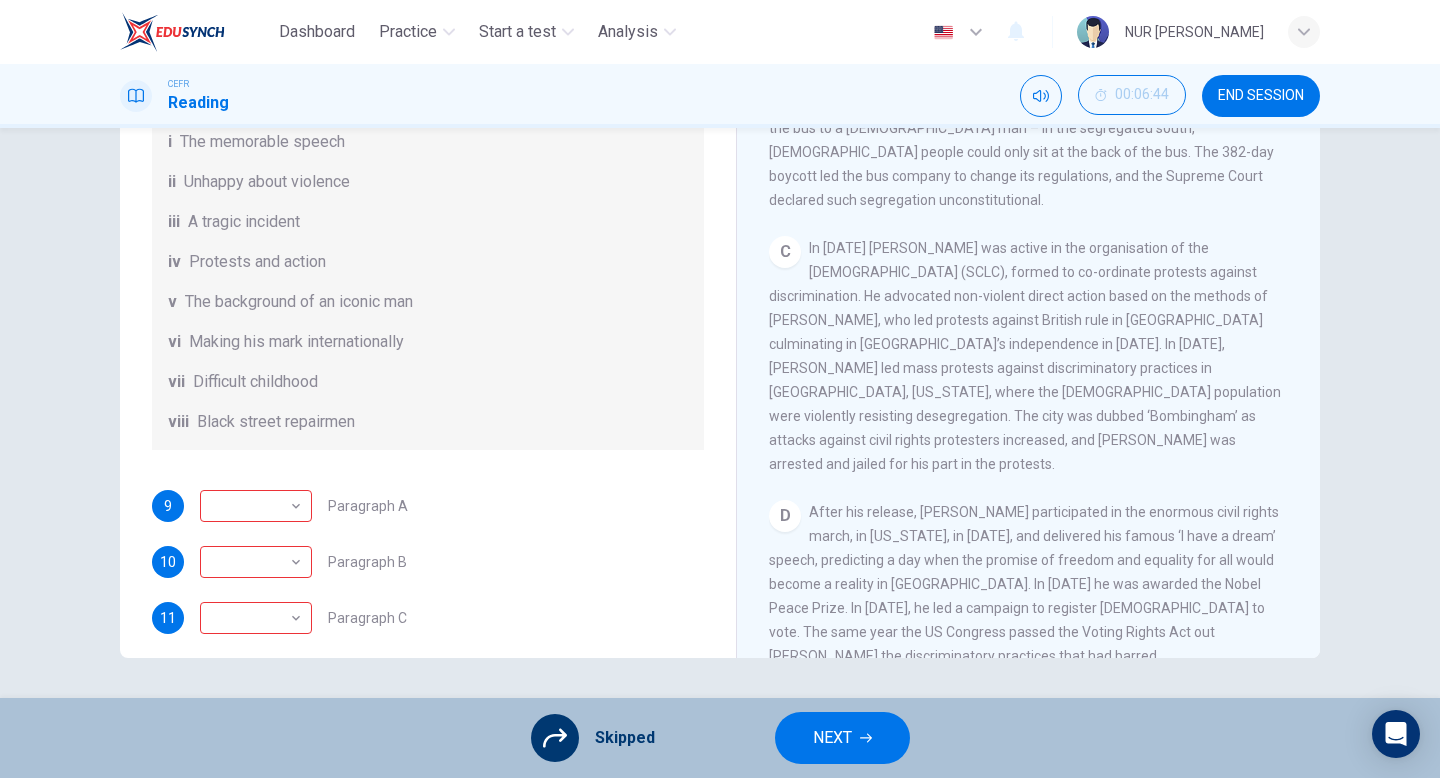 scroll, scrollTop: 146, scrollLeft: 0, axis: vertical 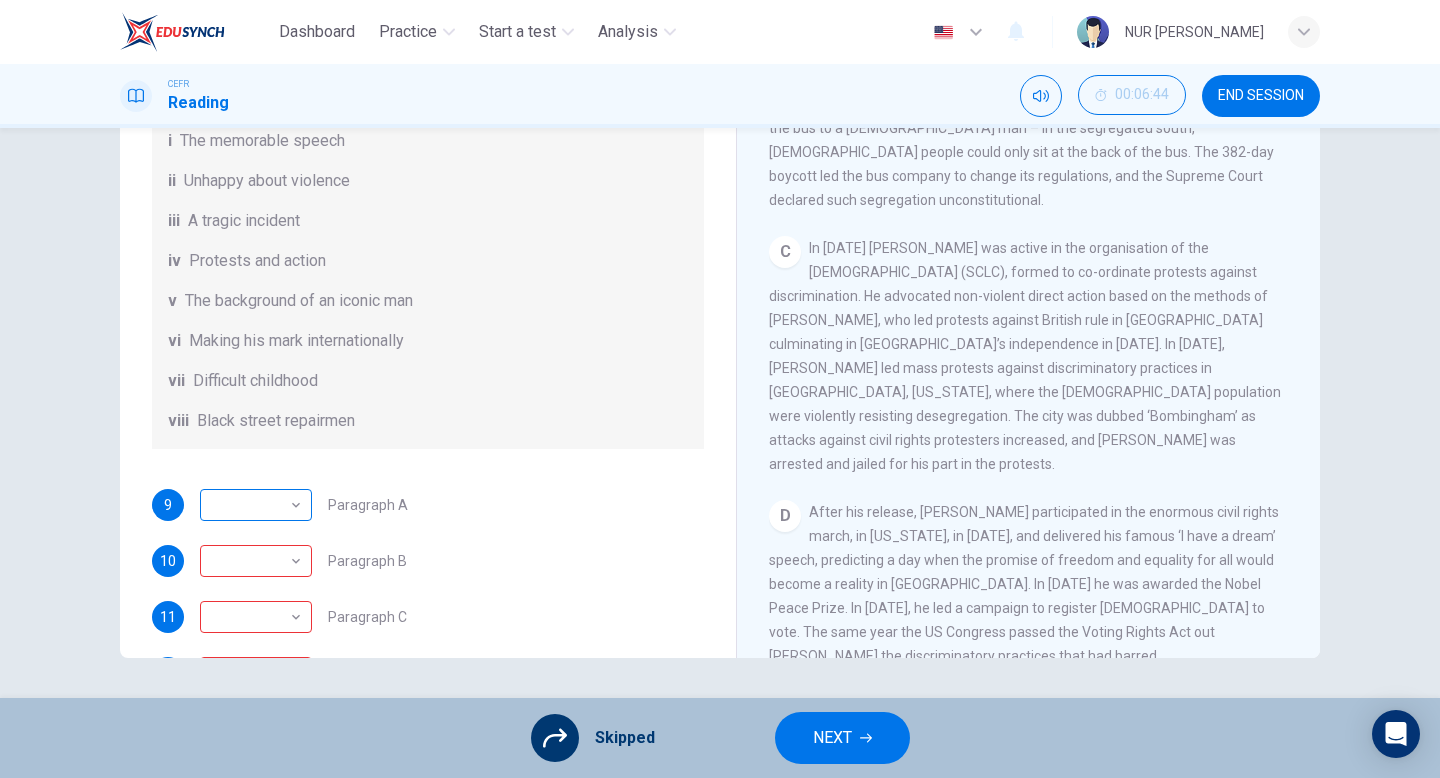 click on "​" at bounding box center (252, 505) 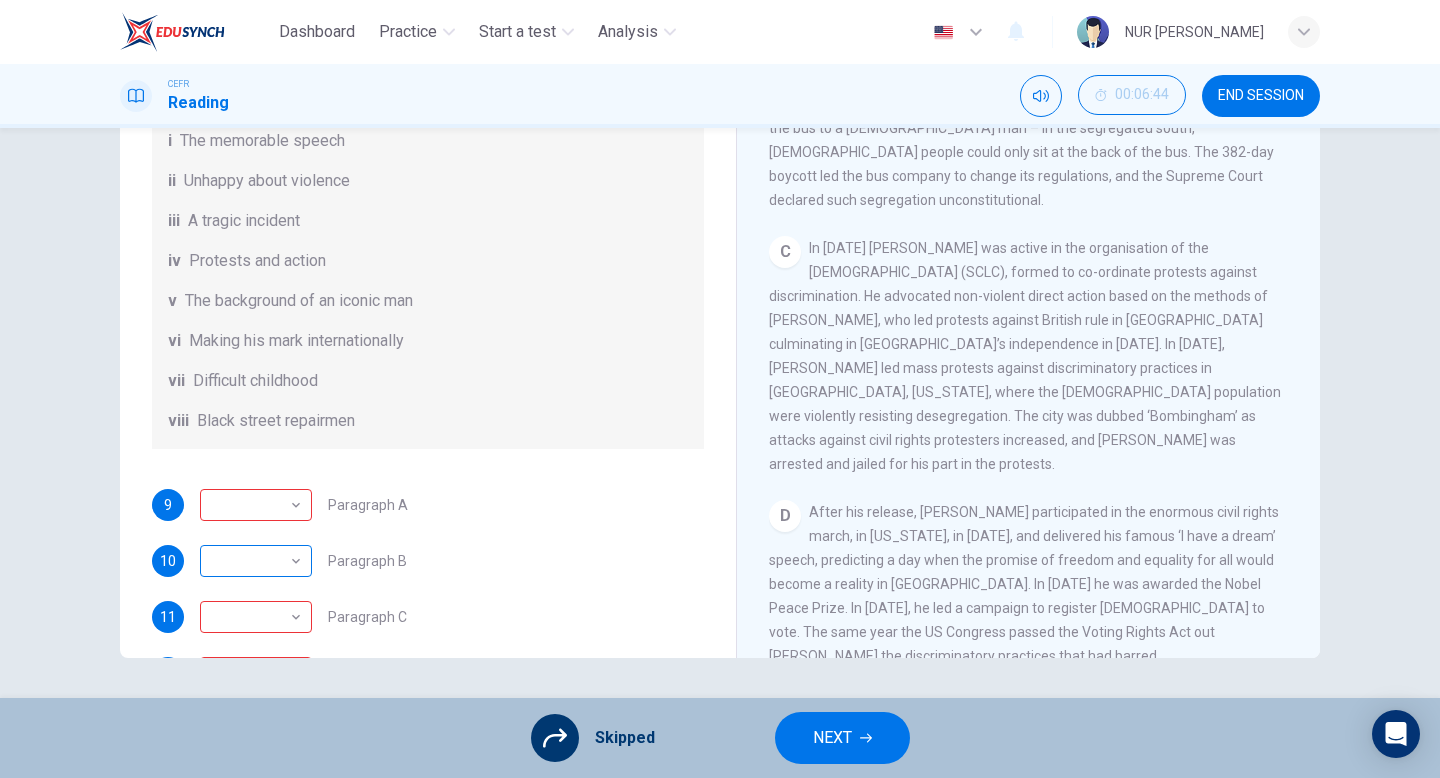 drag, startPoint x: 289, startPoint y: 442, endPoint x: 297, endPoint y: 573, distance: 131.24405 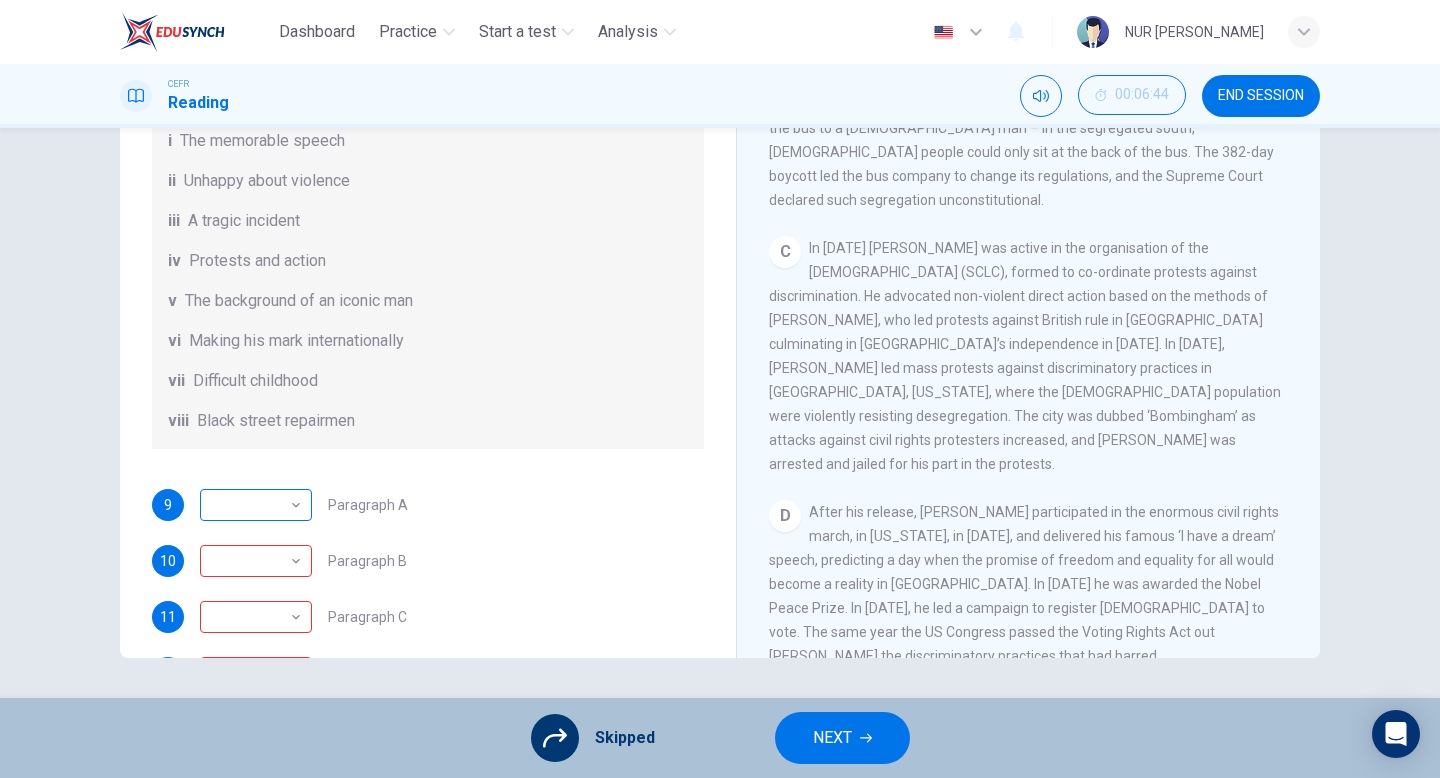 click on "​" at bounding box center [252, 505] 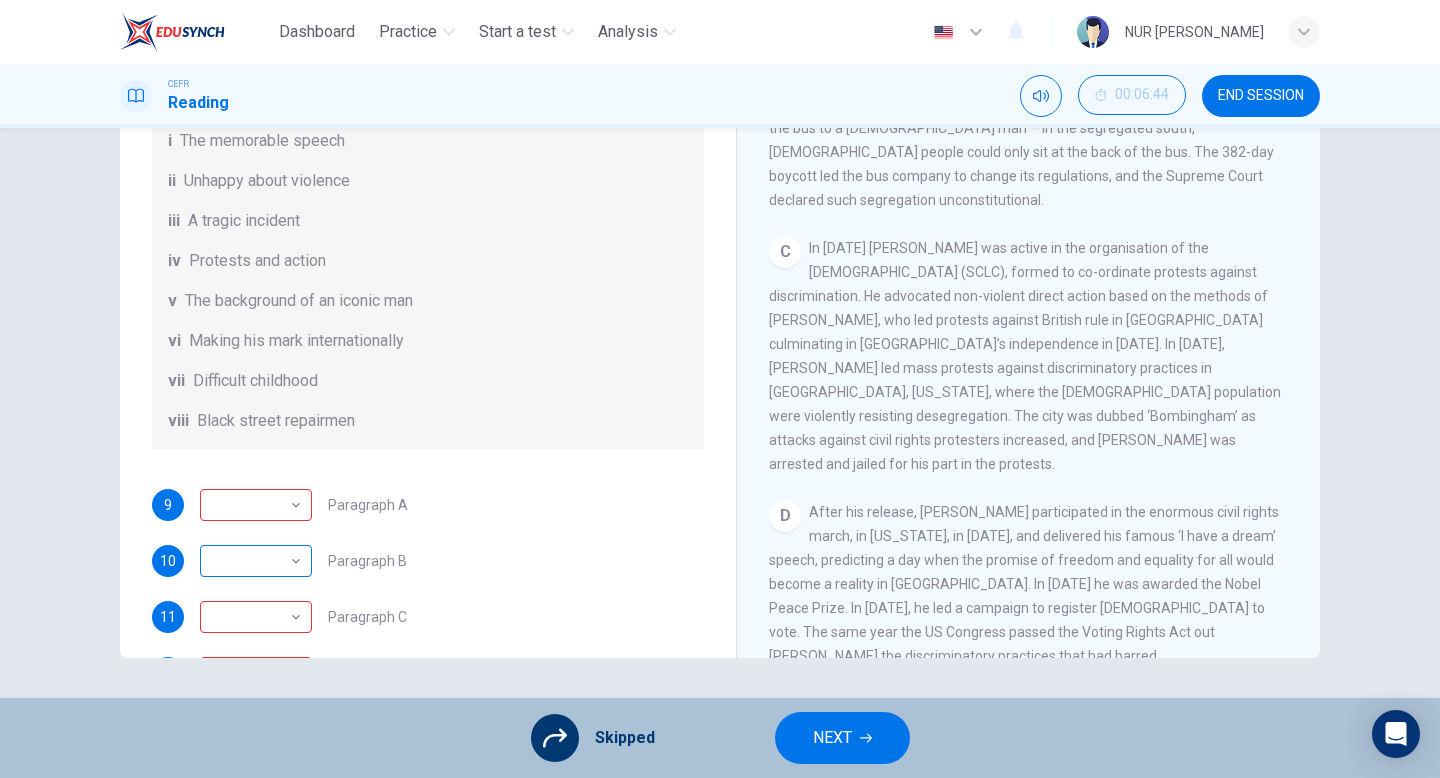 click on "​" at bounding box center (252, 561) 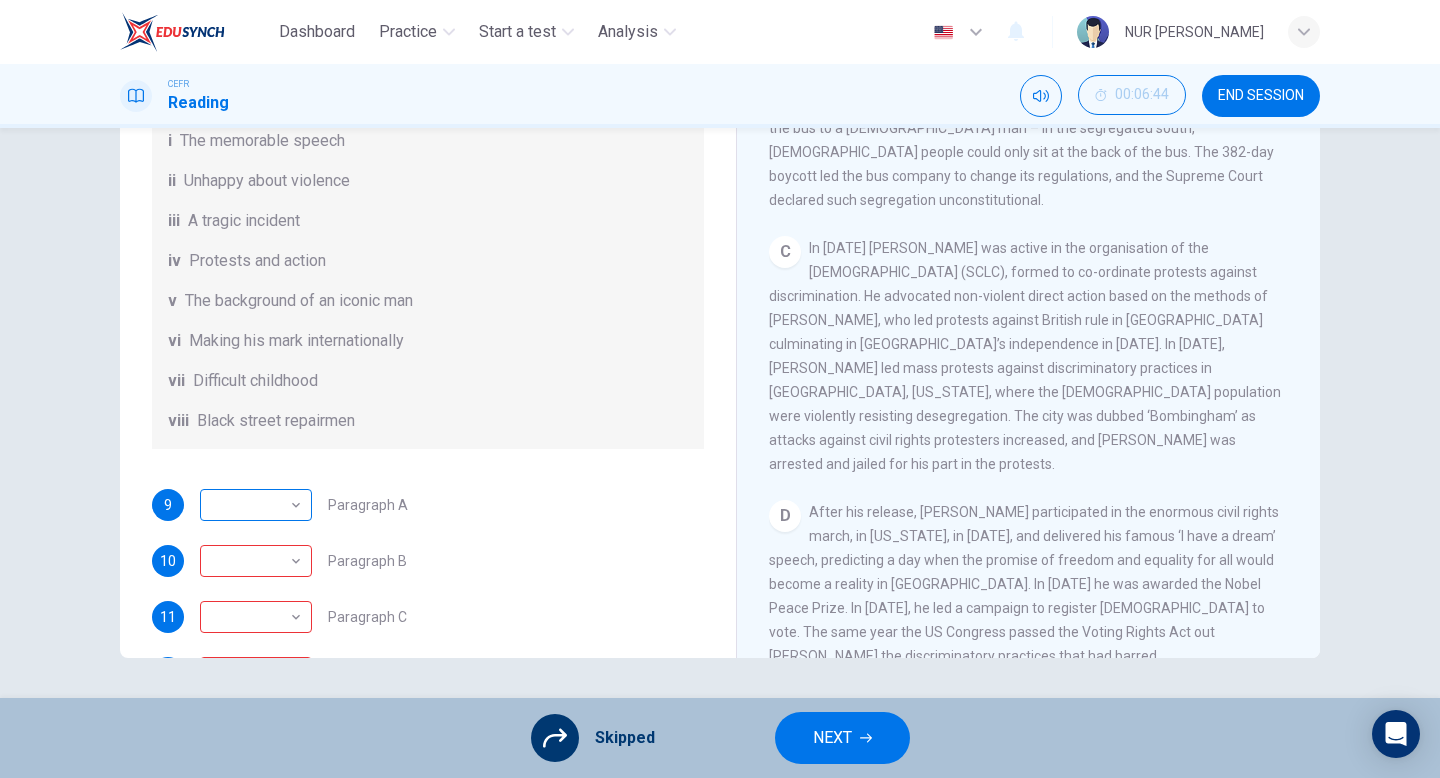 click on "​" at bounding box center [252, 505] 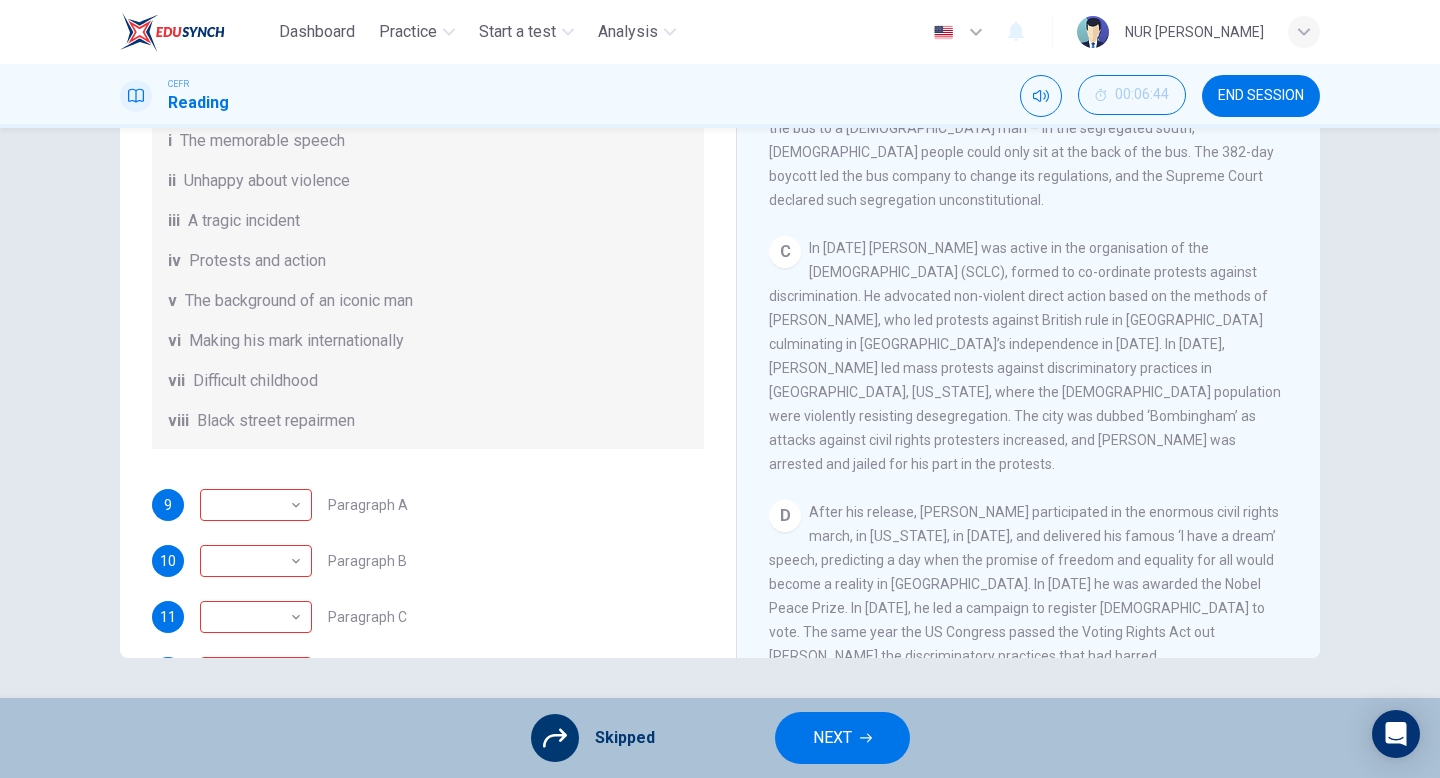 click on "​ ​ Paragraph A" at bounding box center [304, 505] 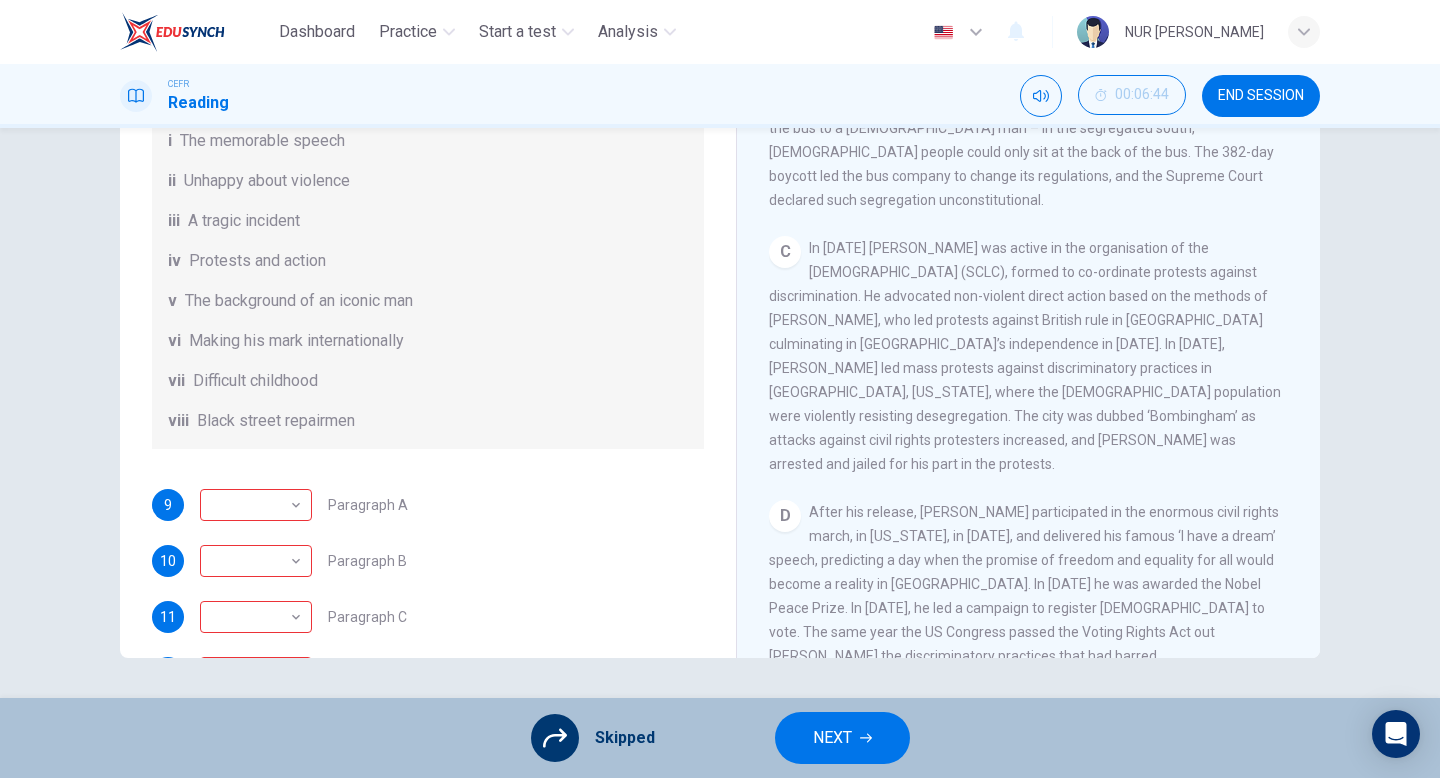 click on "Skipped" at bounding box center [625, 738] 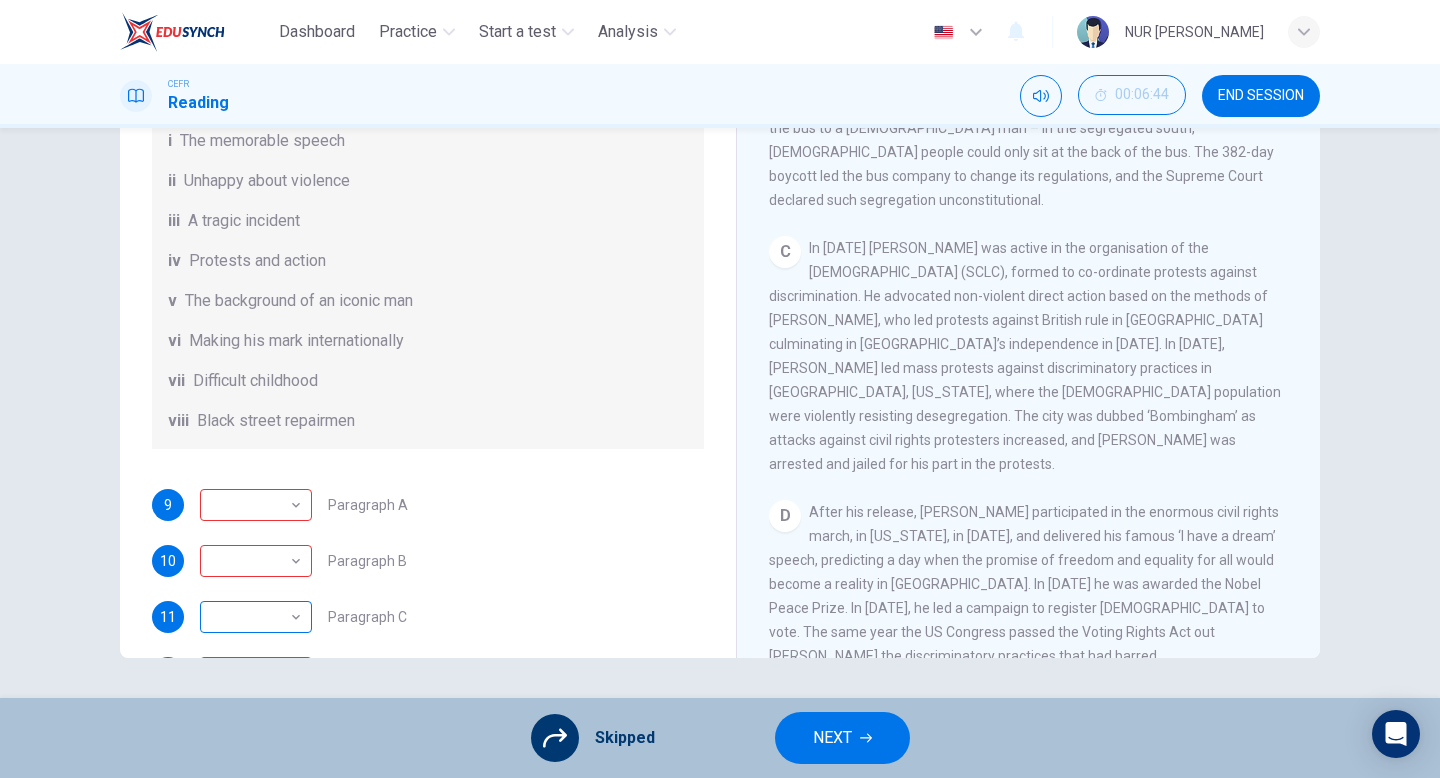 click on "​" at bounding box center (252, 617) 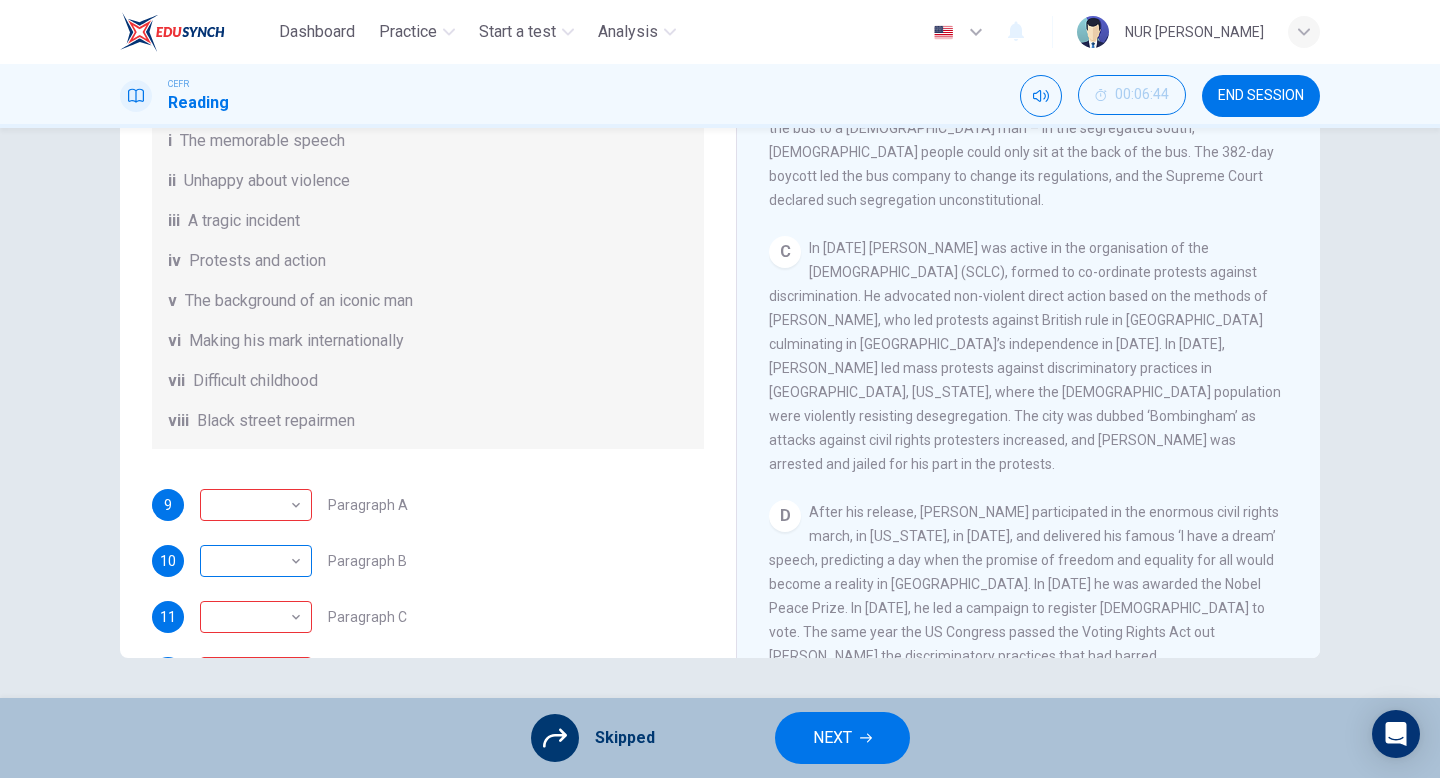 click on "​" at bounding box center (252, 561) 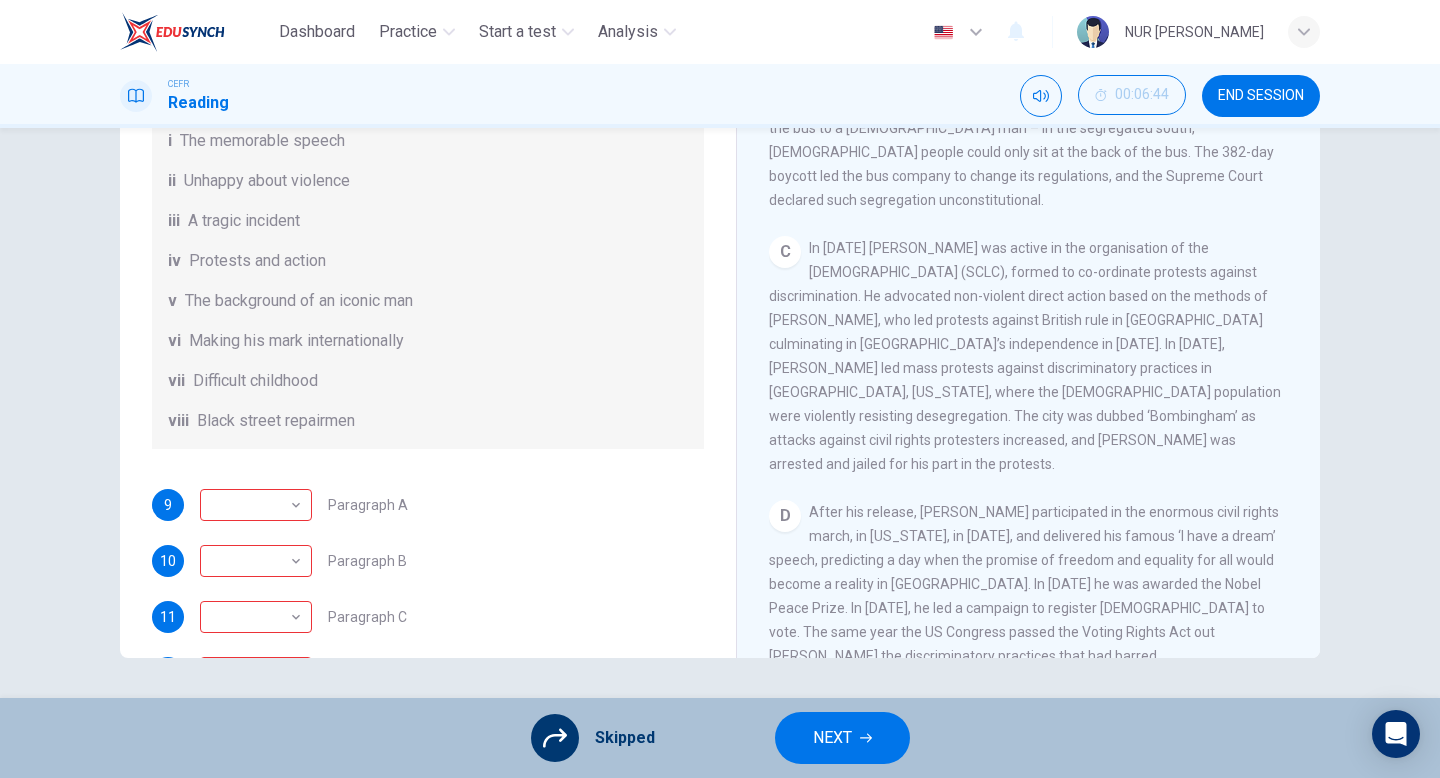 click on "CEFR Reading" at bounding box center (174, 96) 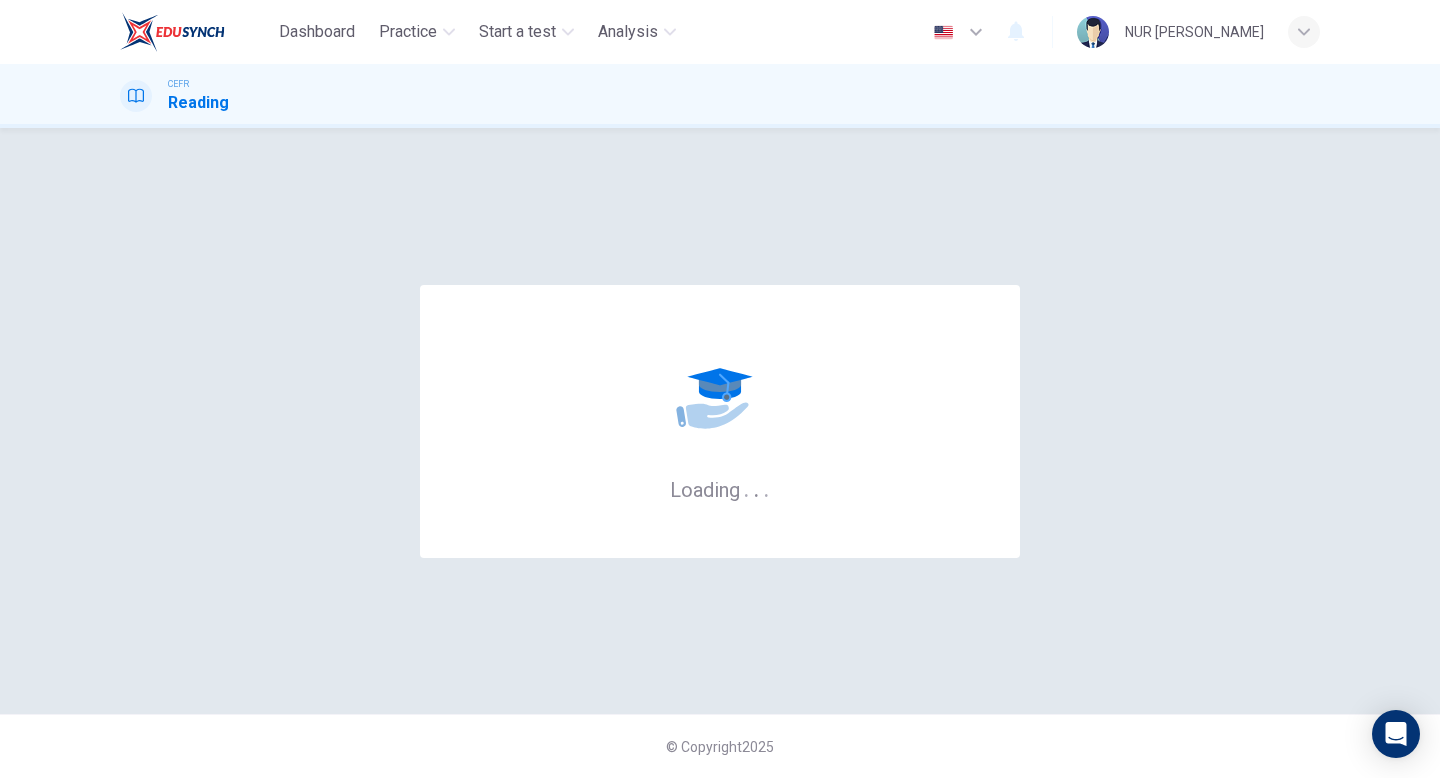scroll, scrollTop: 0, scrollLeft: 0, axis: both 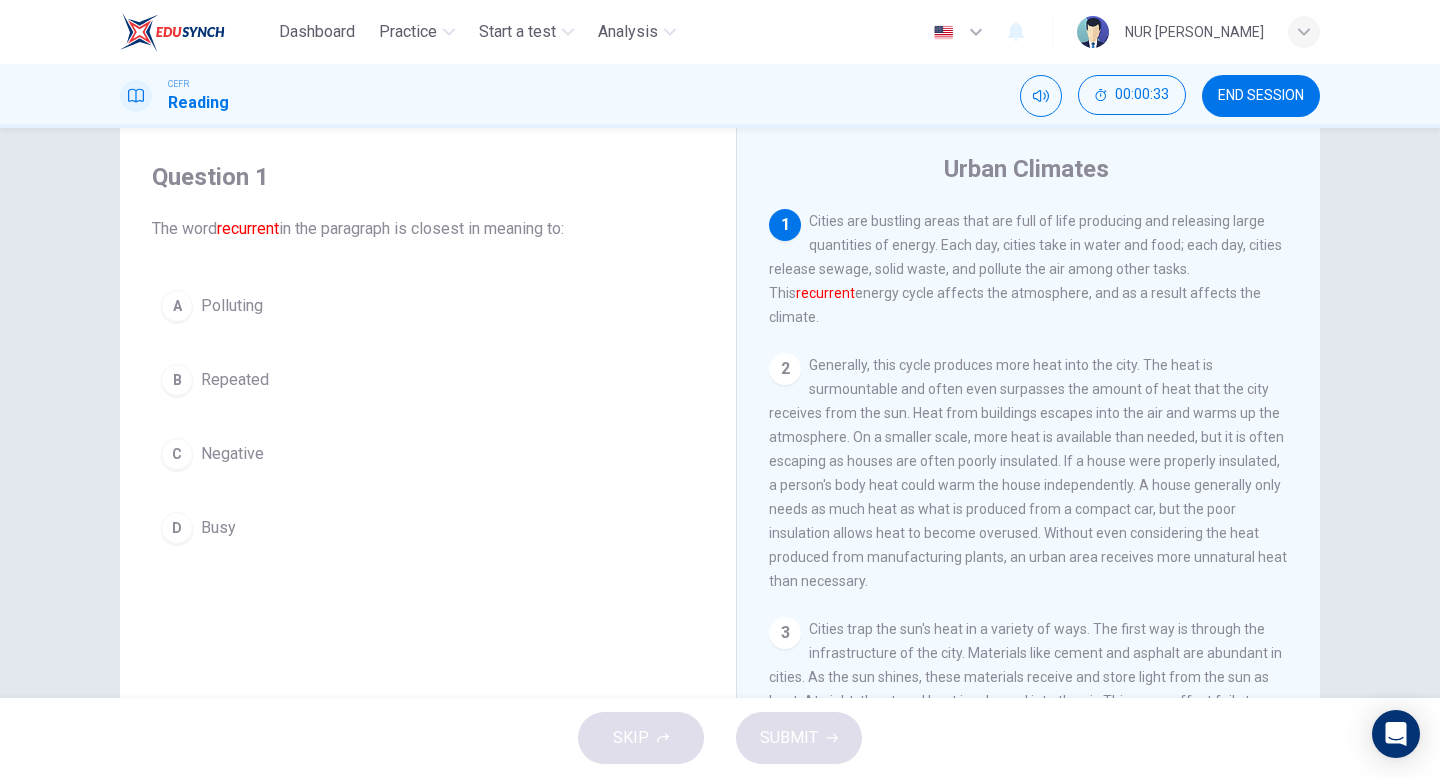 click on "B" at bounding box center [177, 380] 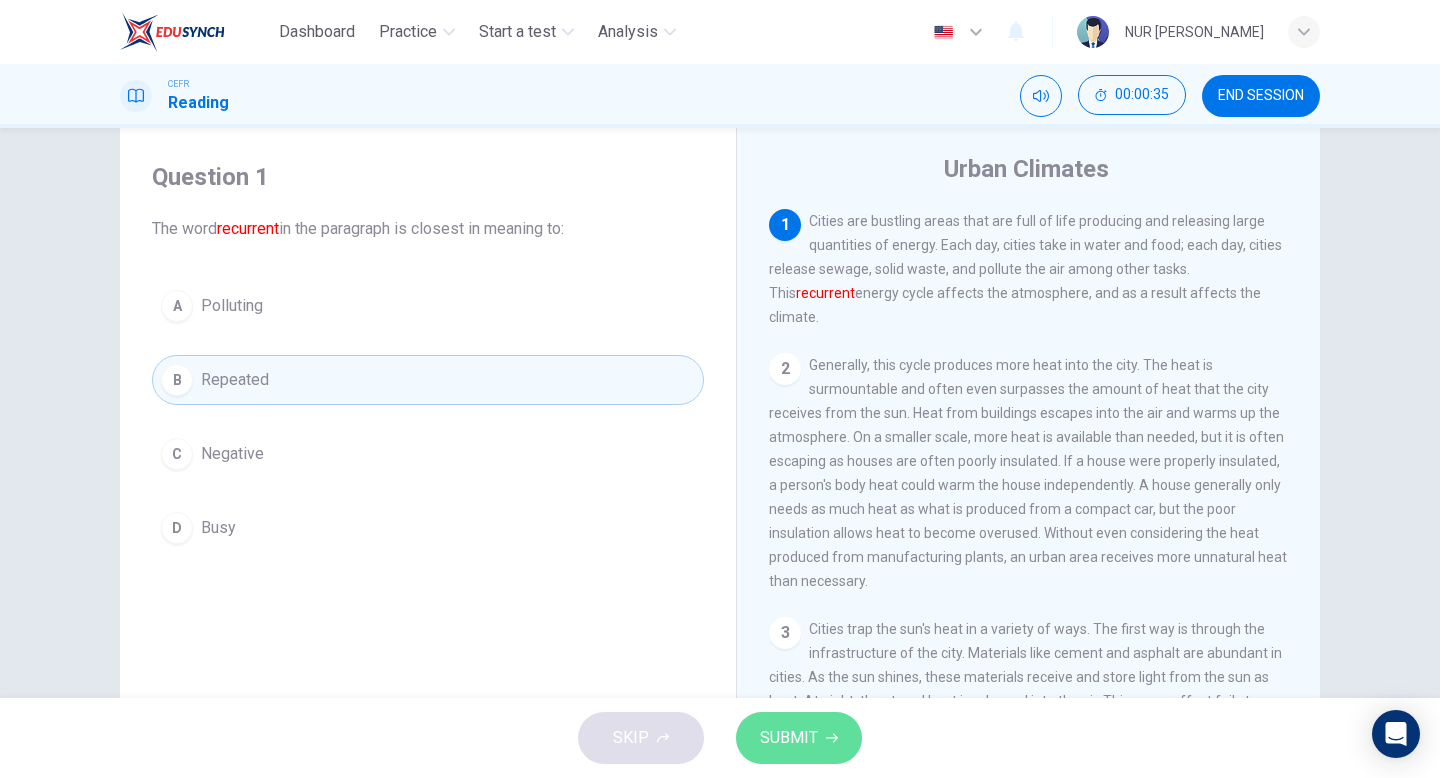 click on "SUBMIT" at bounding box center (789, 738) 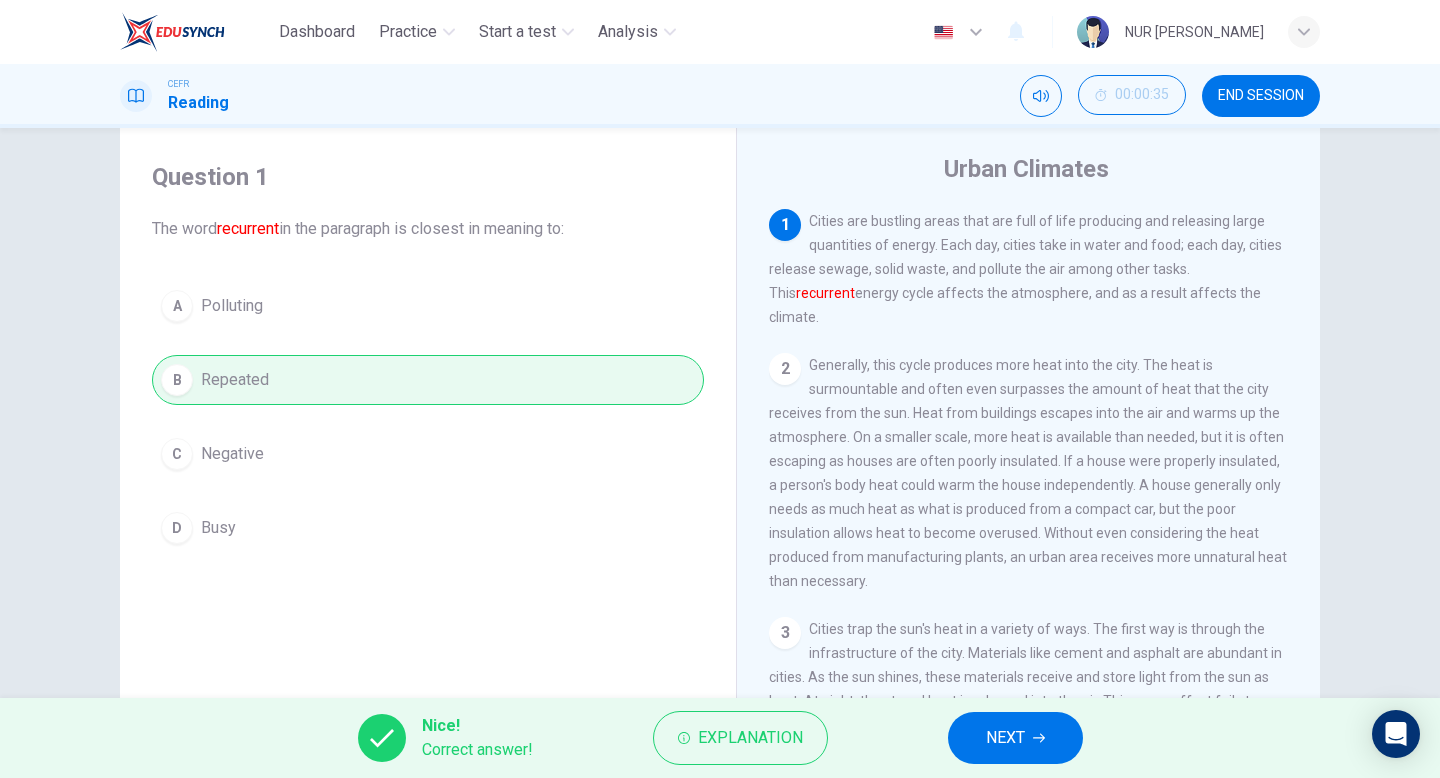 click on "NEXT" at bounding box center (1005, 738) 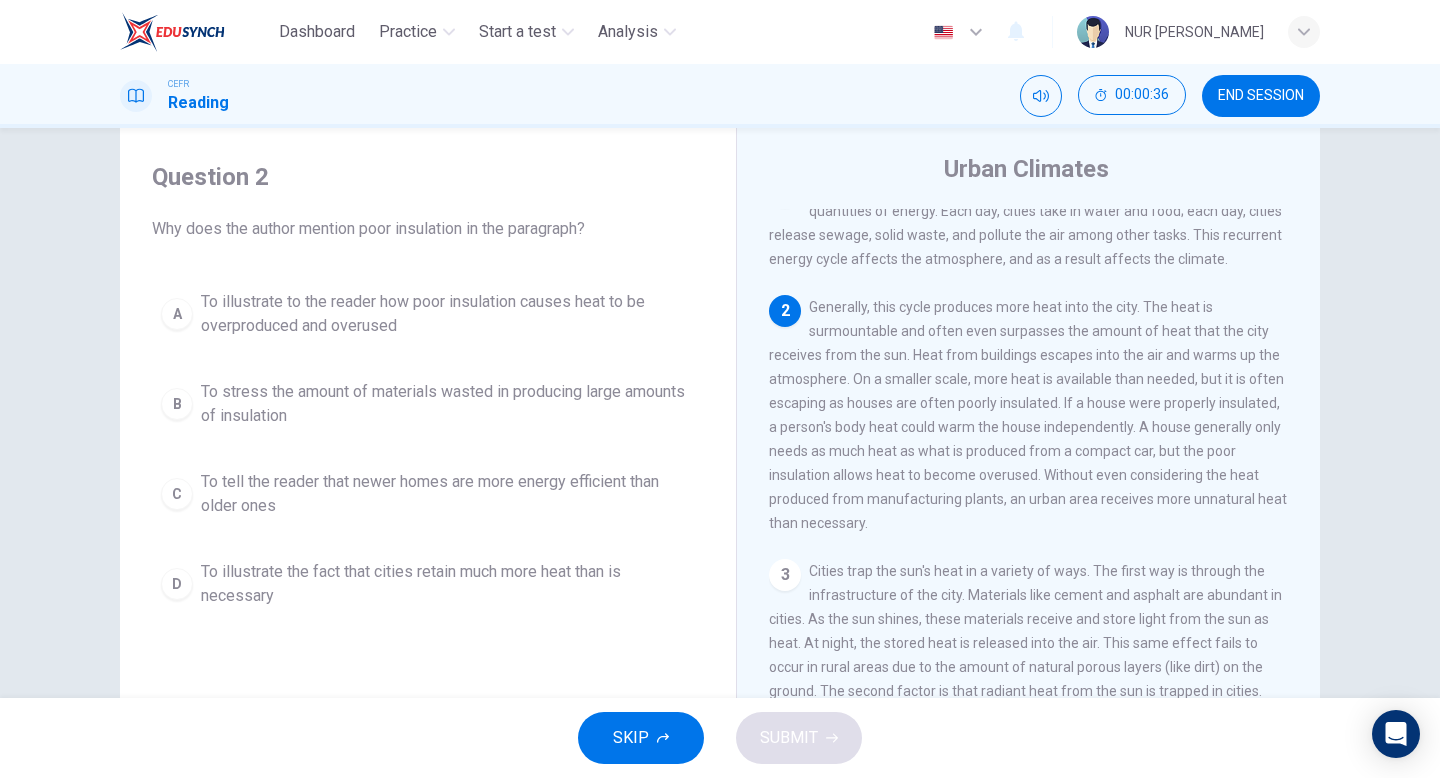 scroll, scrollTop: 43, scrollLeft: 0, axis: vertical 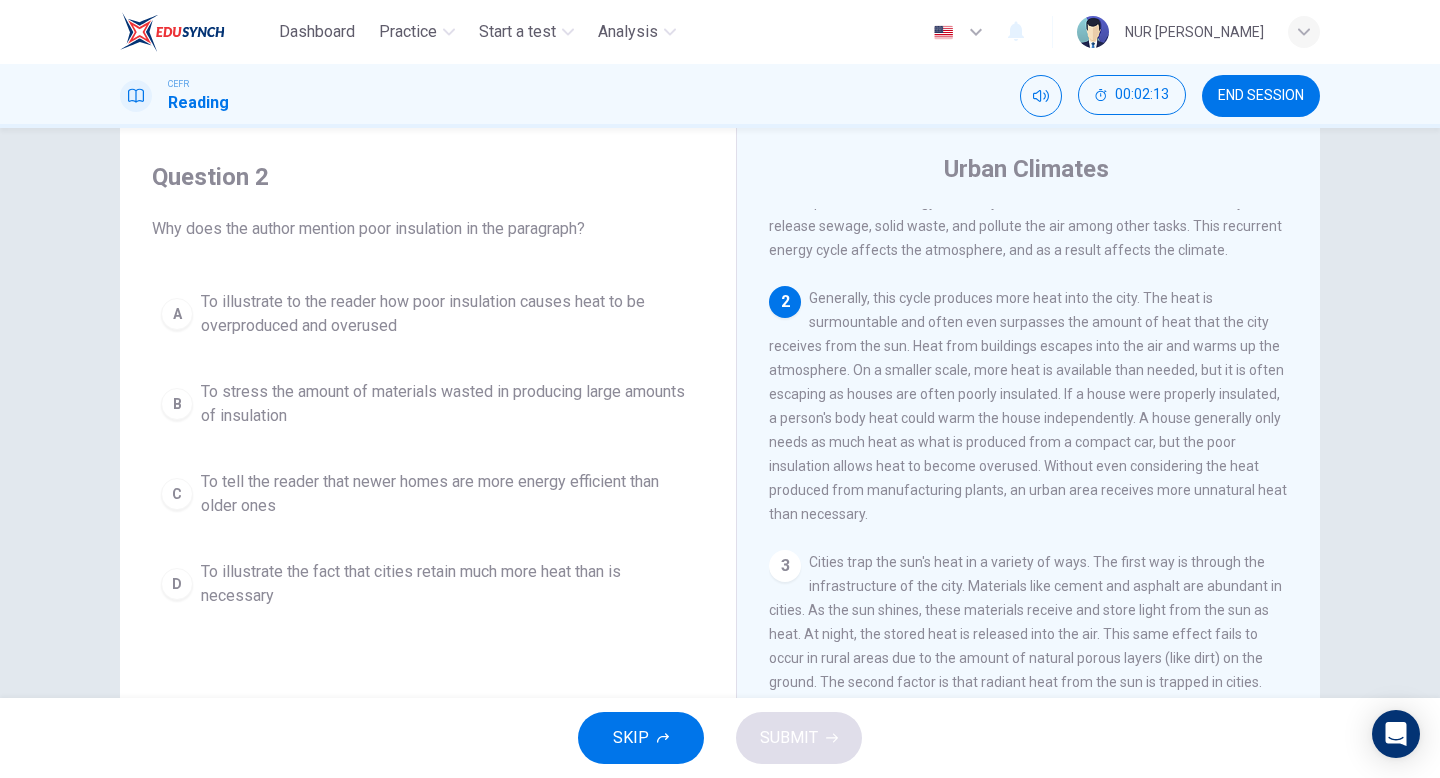 click on "A" at bounding box center (177, 314) 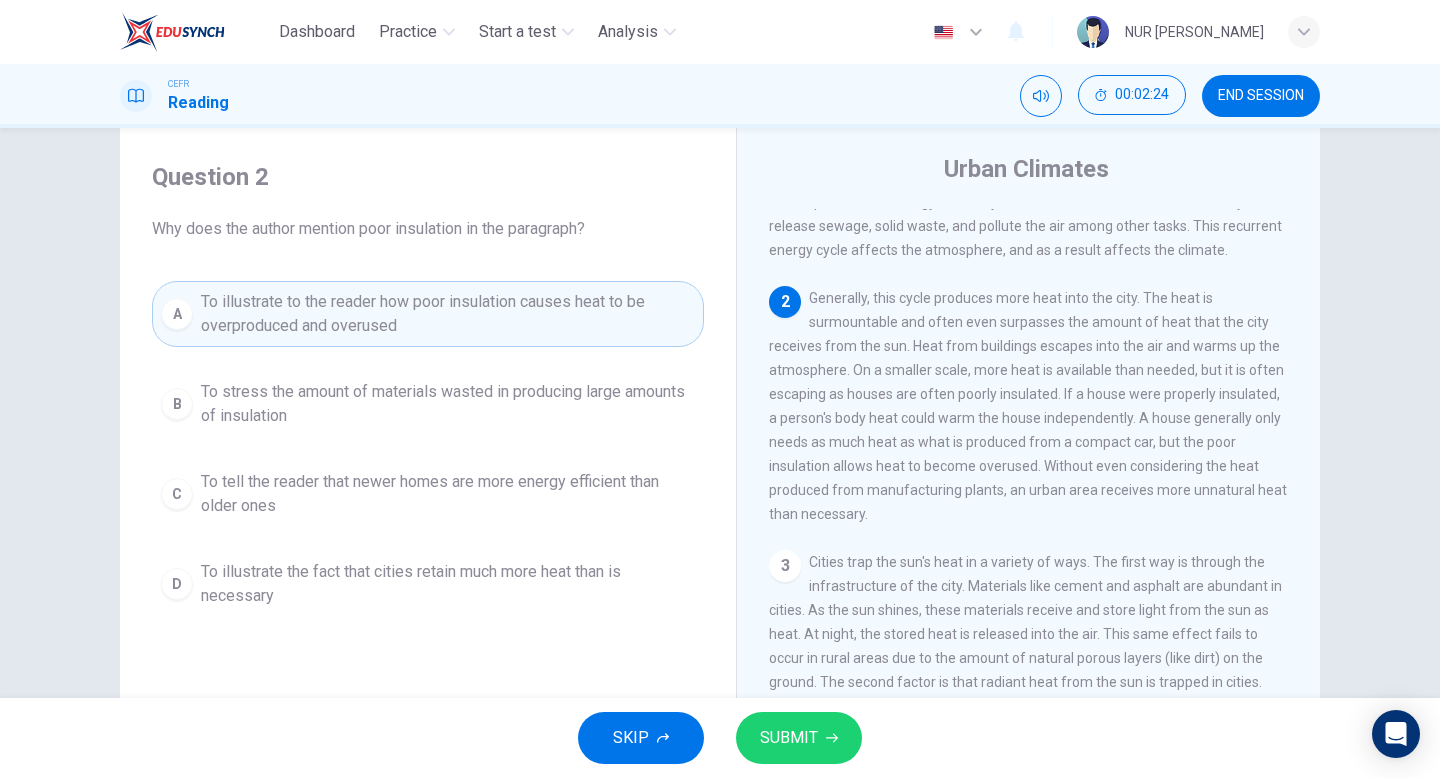 click 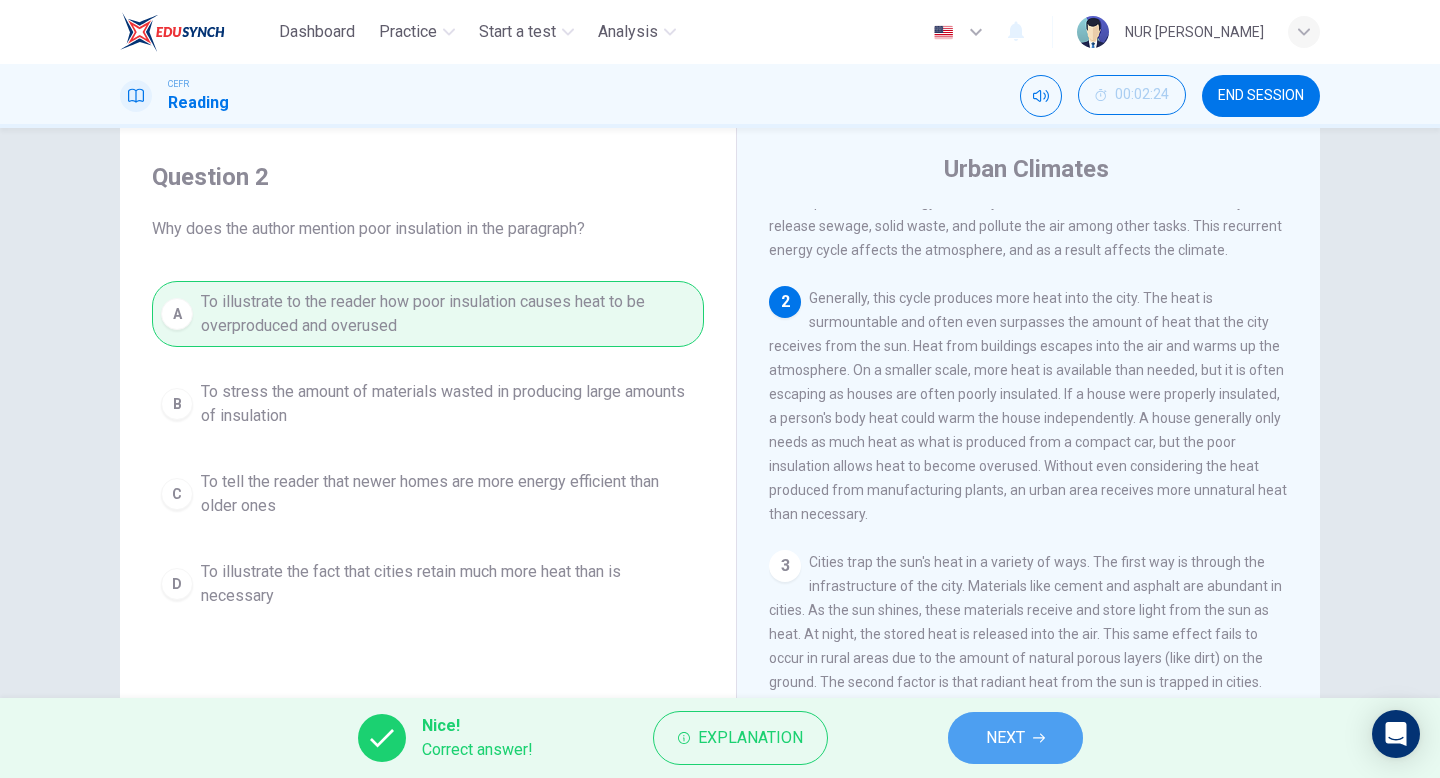 click on "NEXT" at bounding box center [1015, 738] 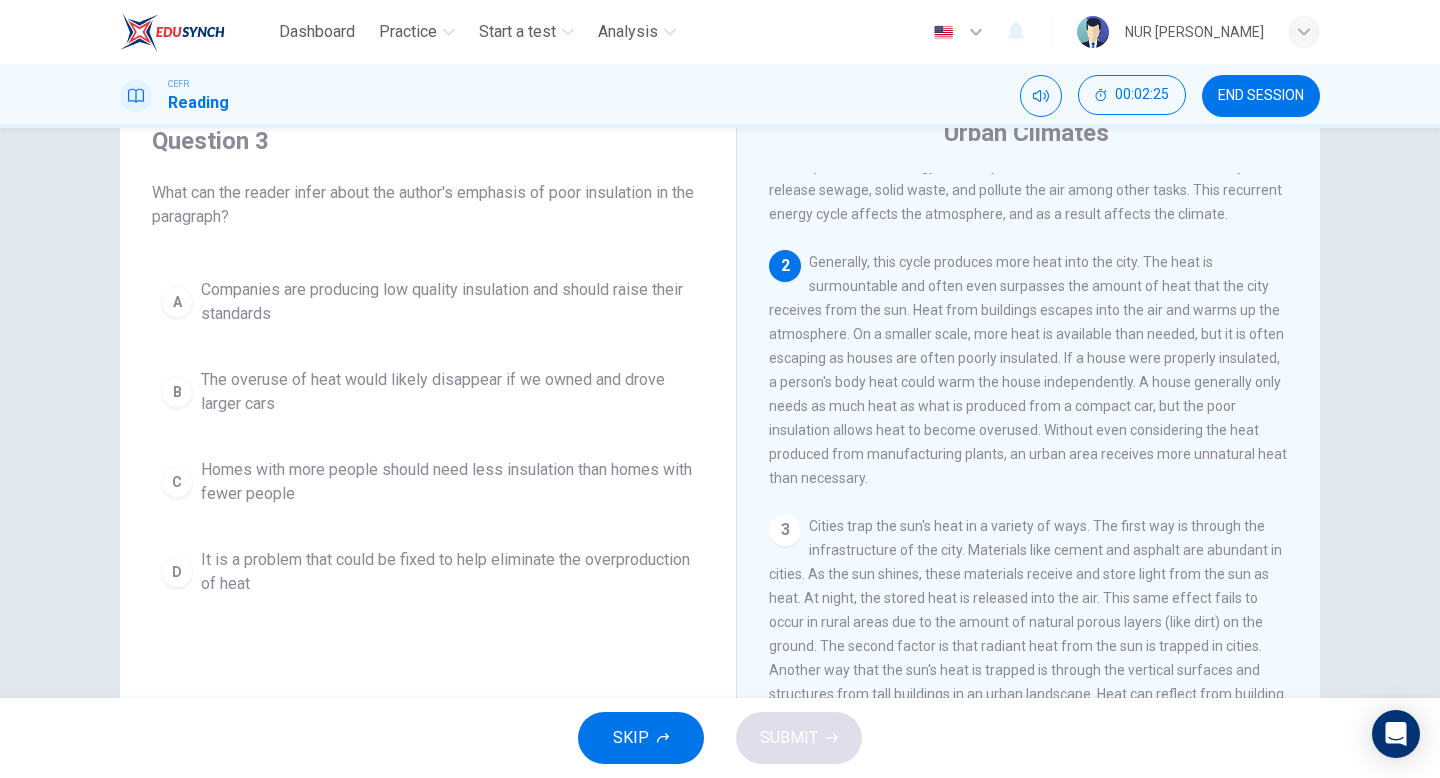 scroll, scrollTop: 88, scrollLeft: 0, axis: vertical 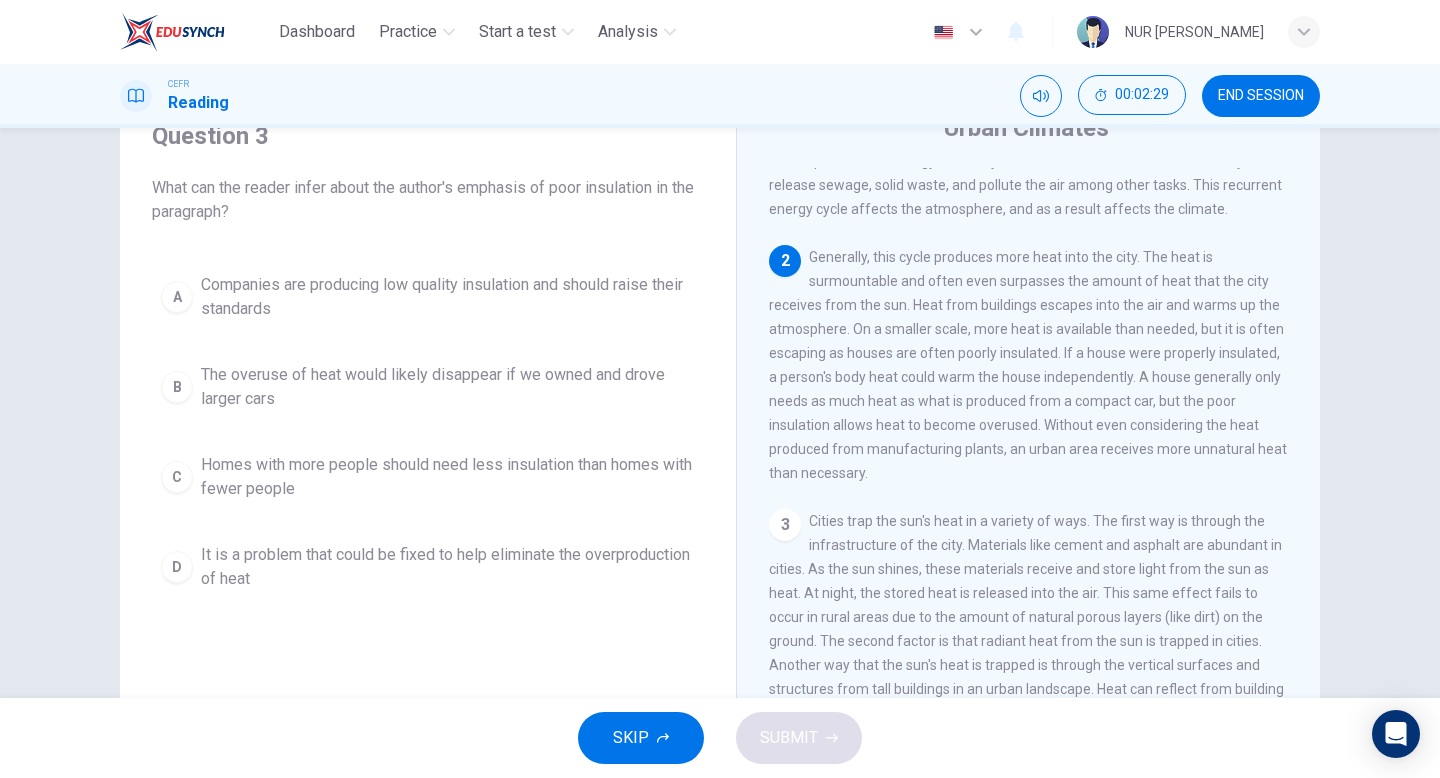drag, startPoint x: 261, startPoint y: 190, endPoint x: 434, endPoint y: 190, distance: 173 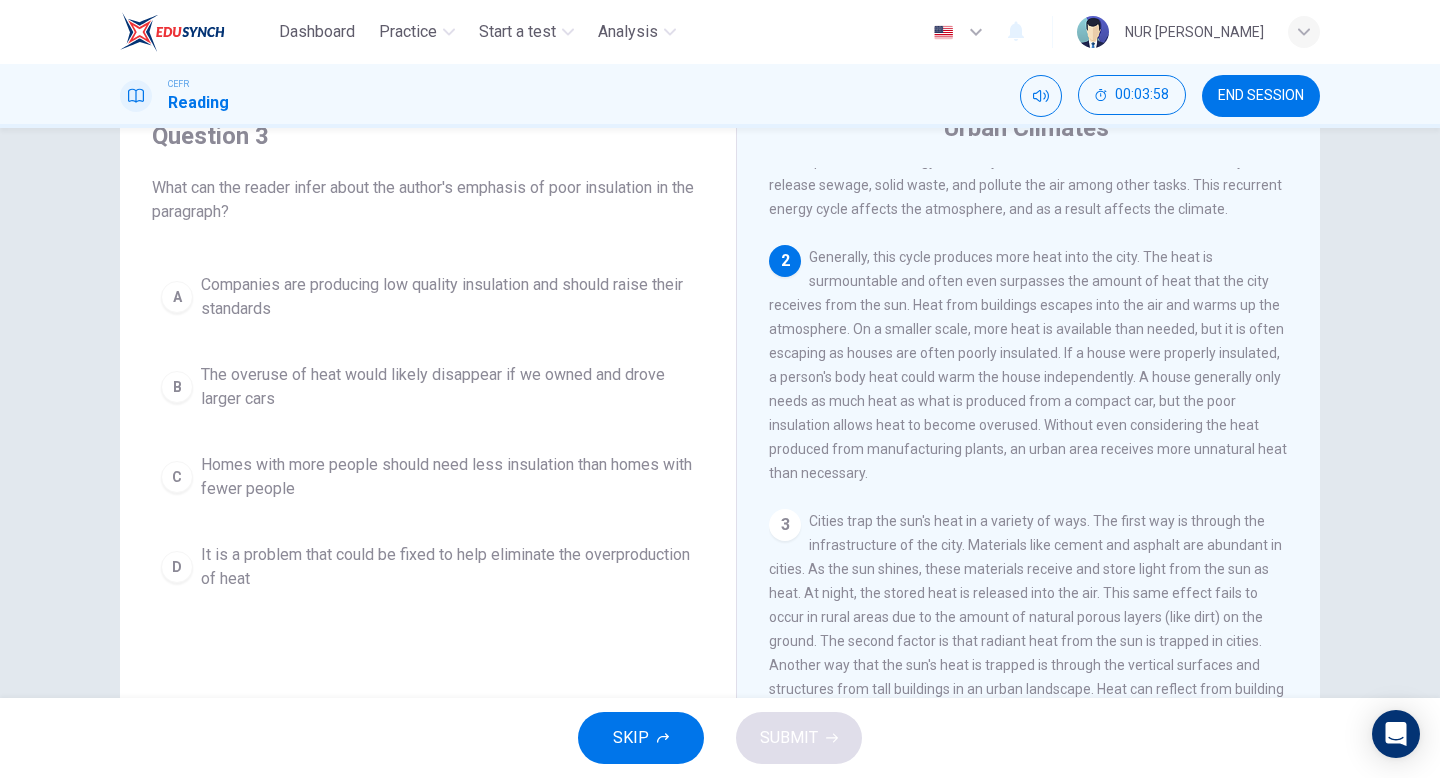 click on "Homes with more people should need less insulation than homes with fewer people" at bounding box center (448, 477) 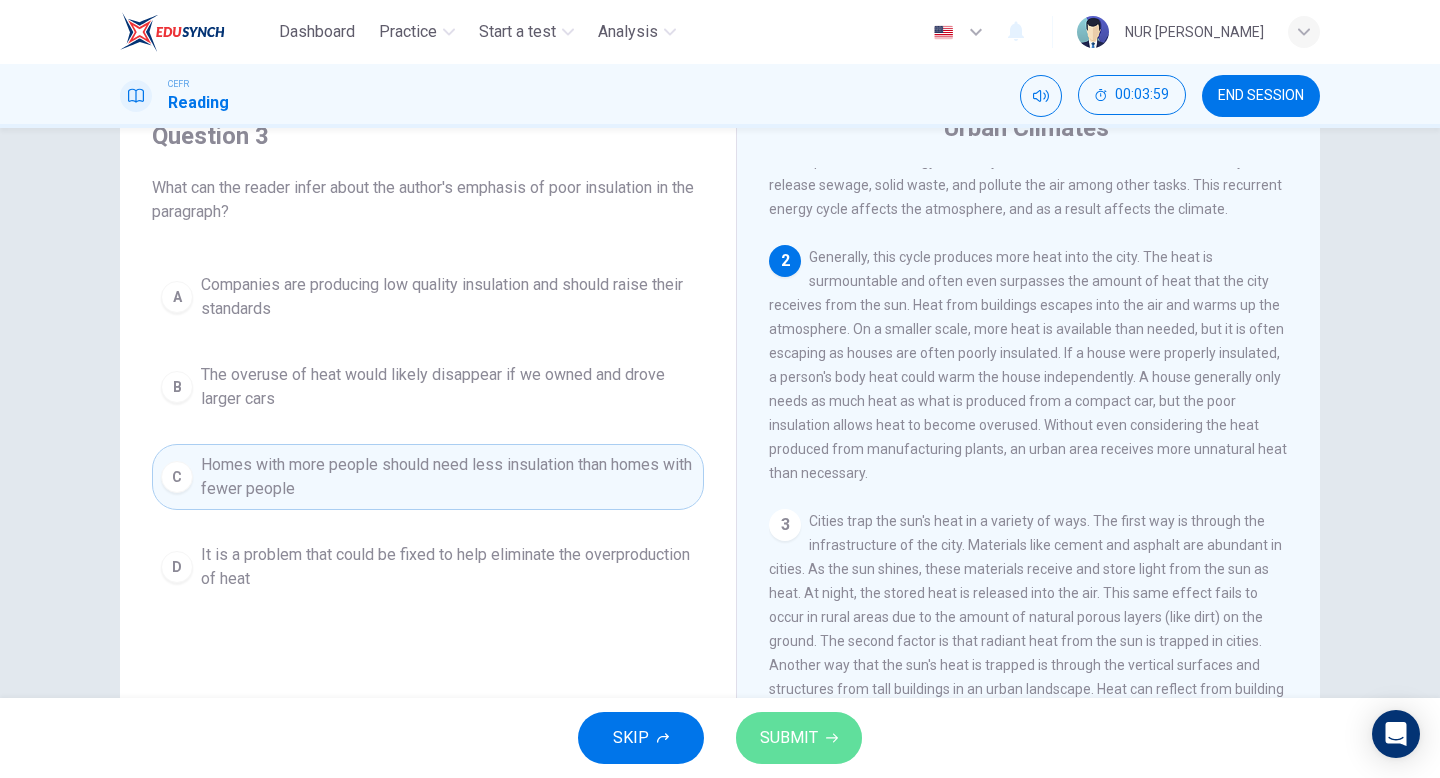 click on "SUBMIT" at bounding box center (789, 738) 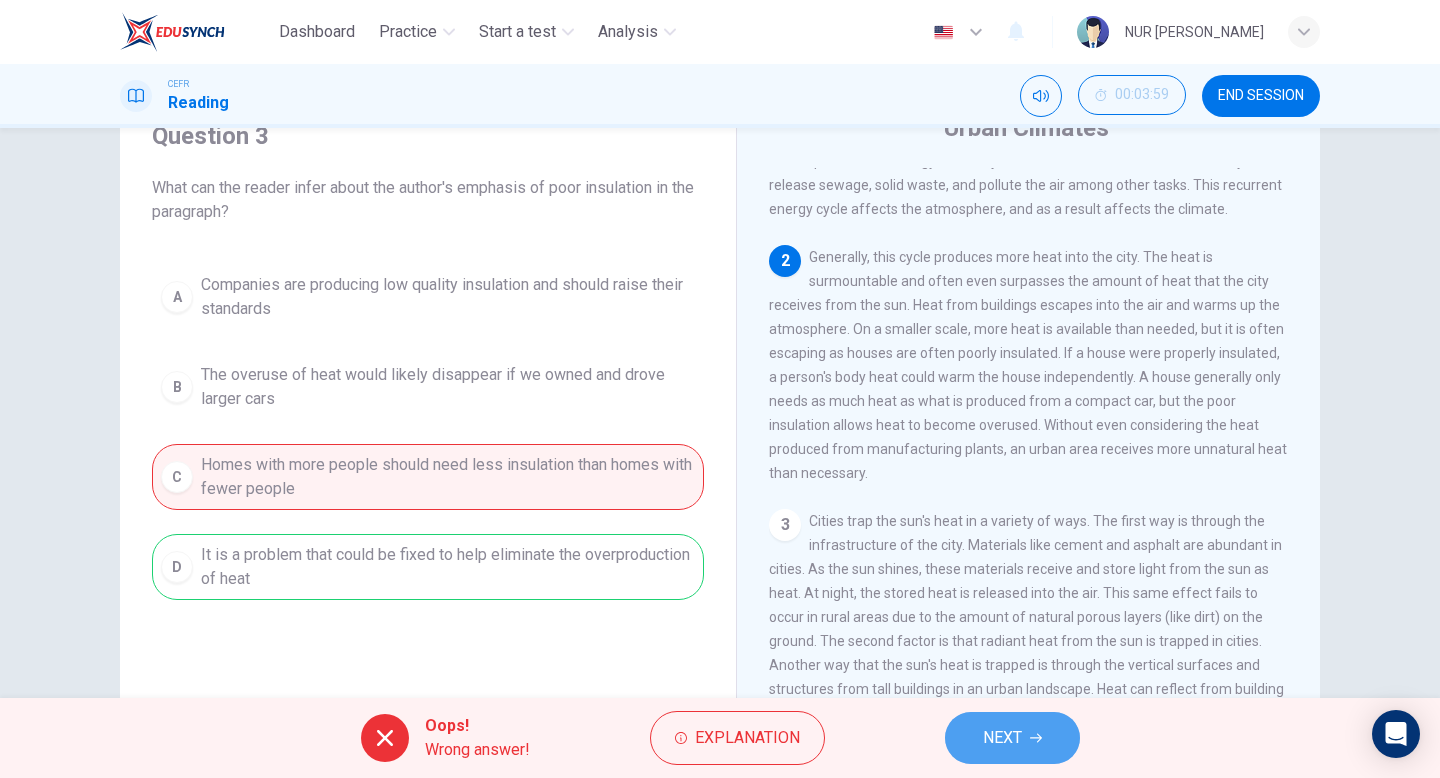 click on "NEXT" at bounding box center [1012, 738] 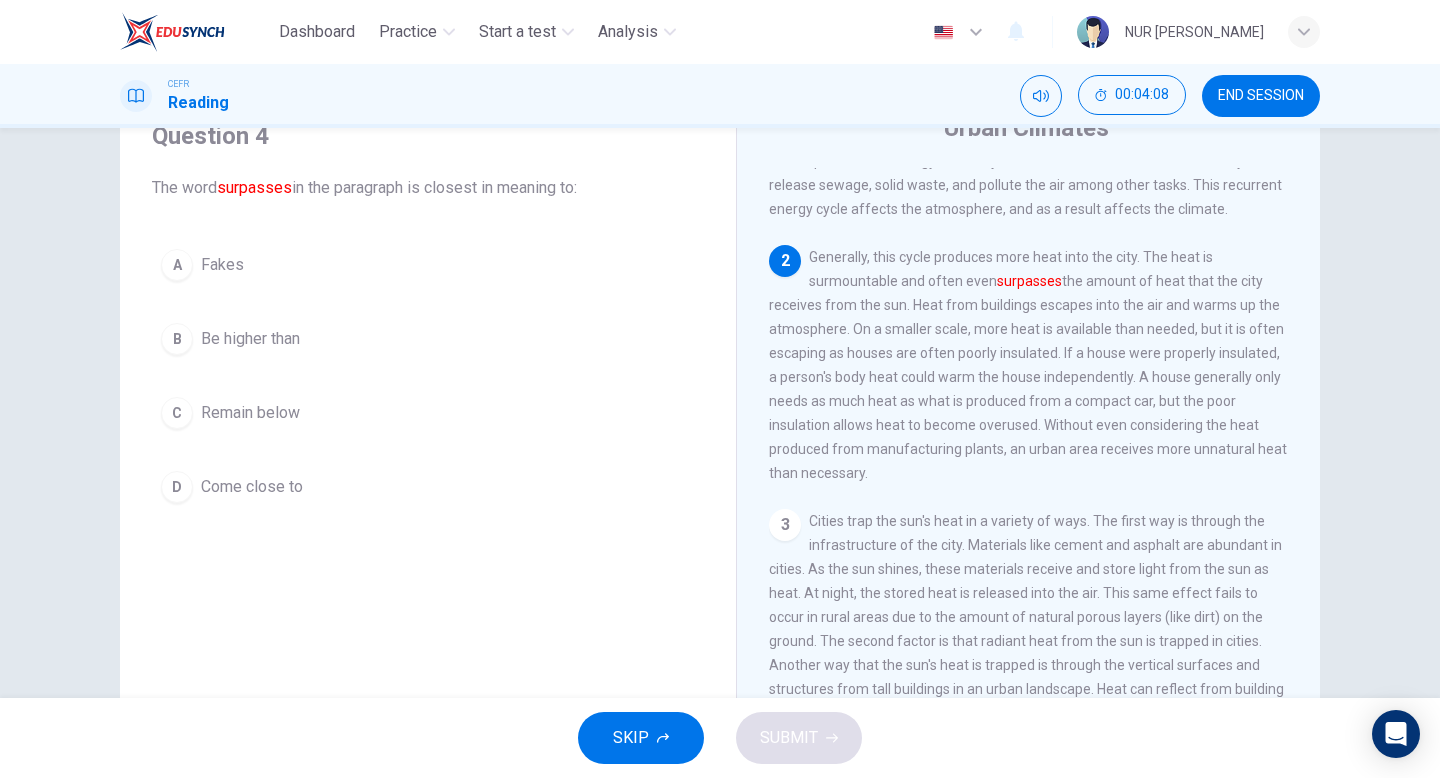 click on "B" at bounding box center (177, 339) 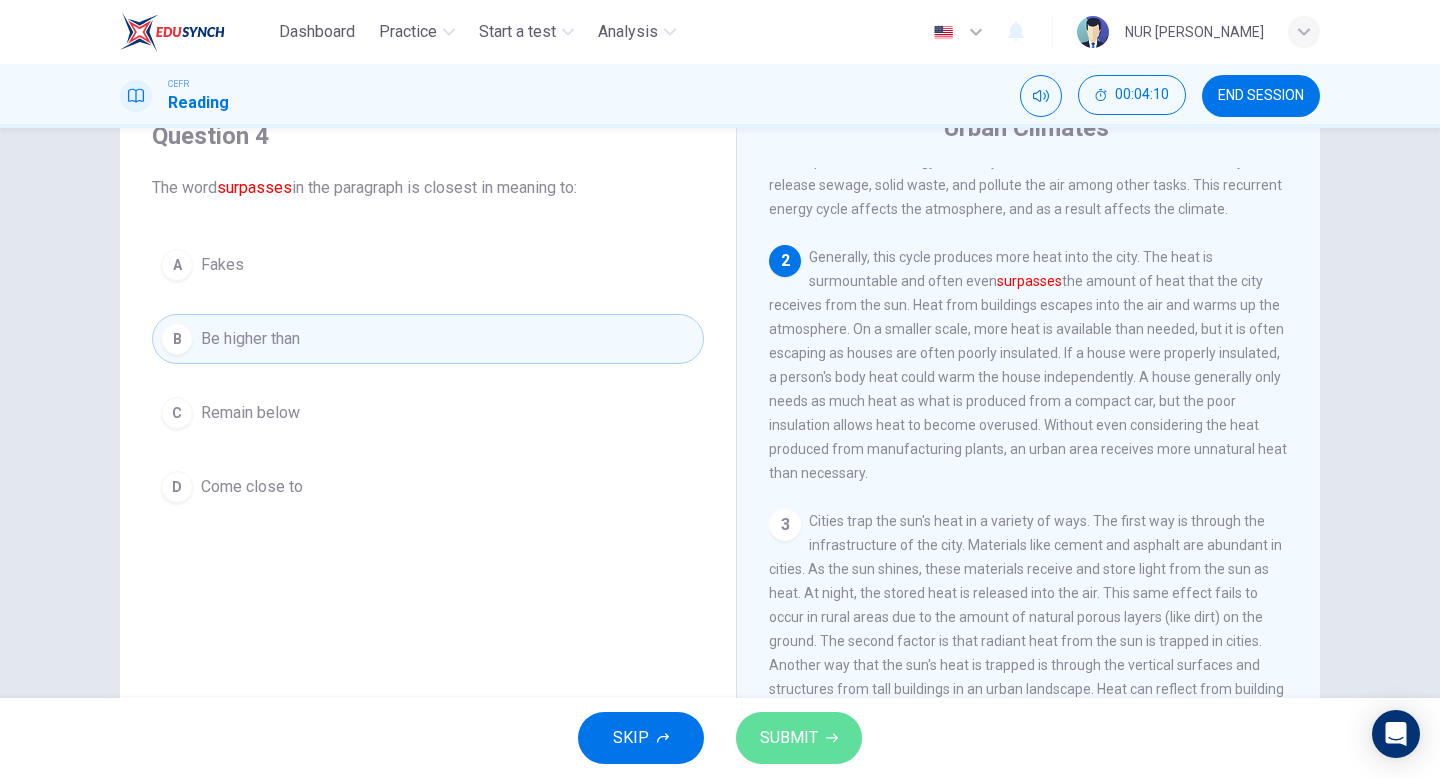 click on "SUBMIT" at bounding box center (799, 738) 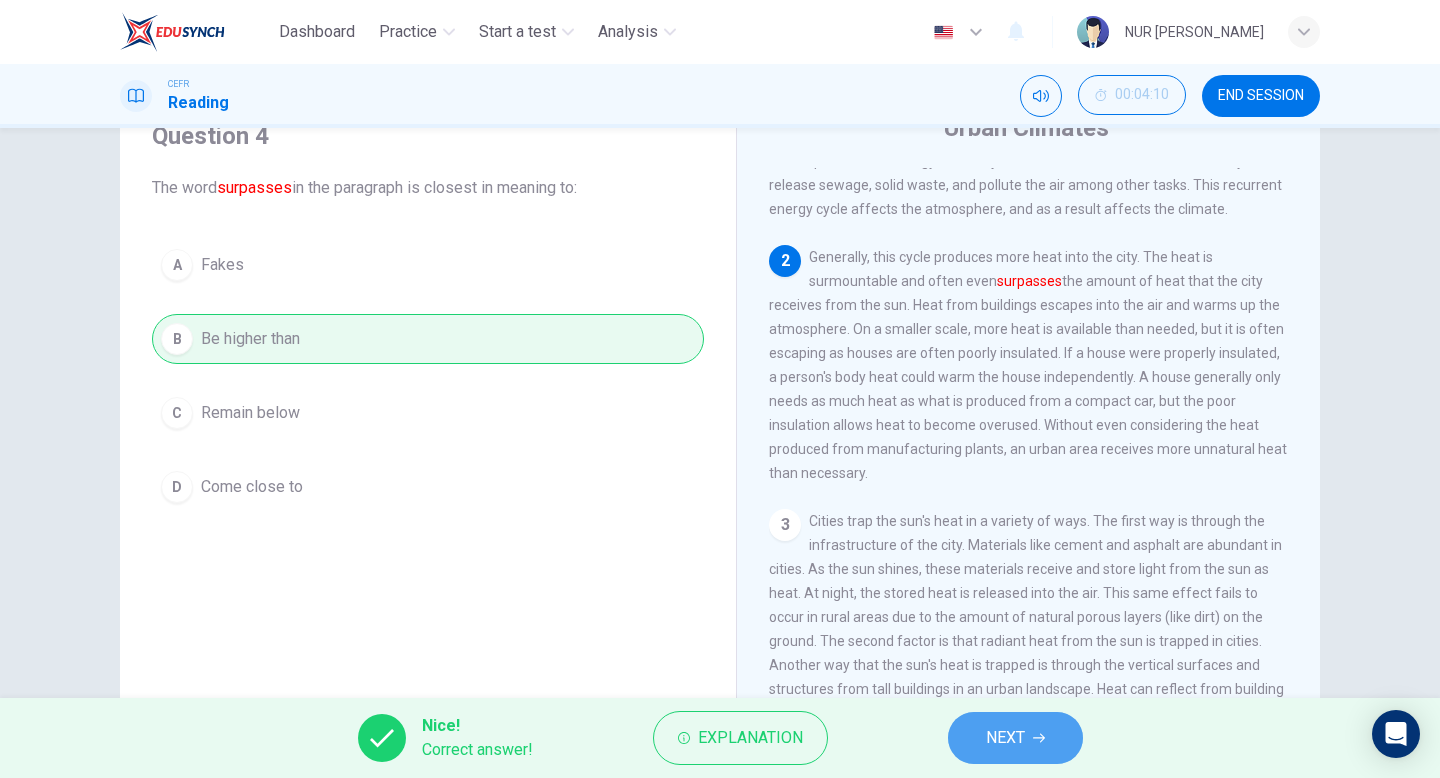 click on "NEXT" at bounding box center [1005, 738] 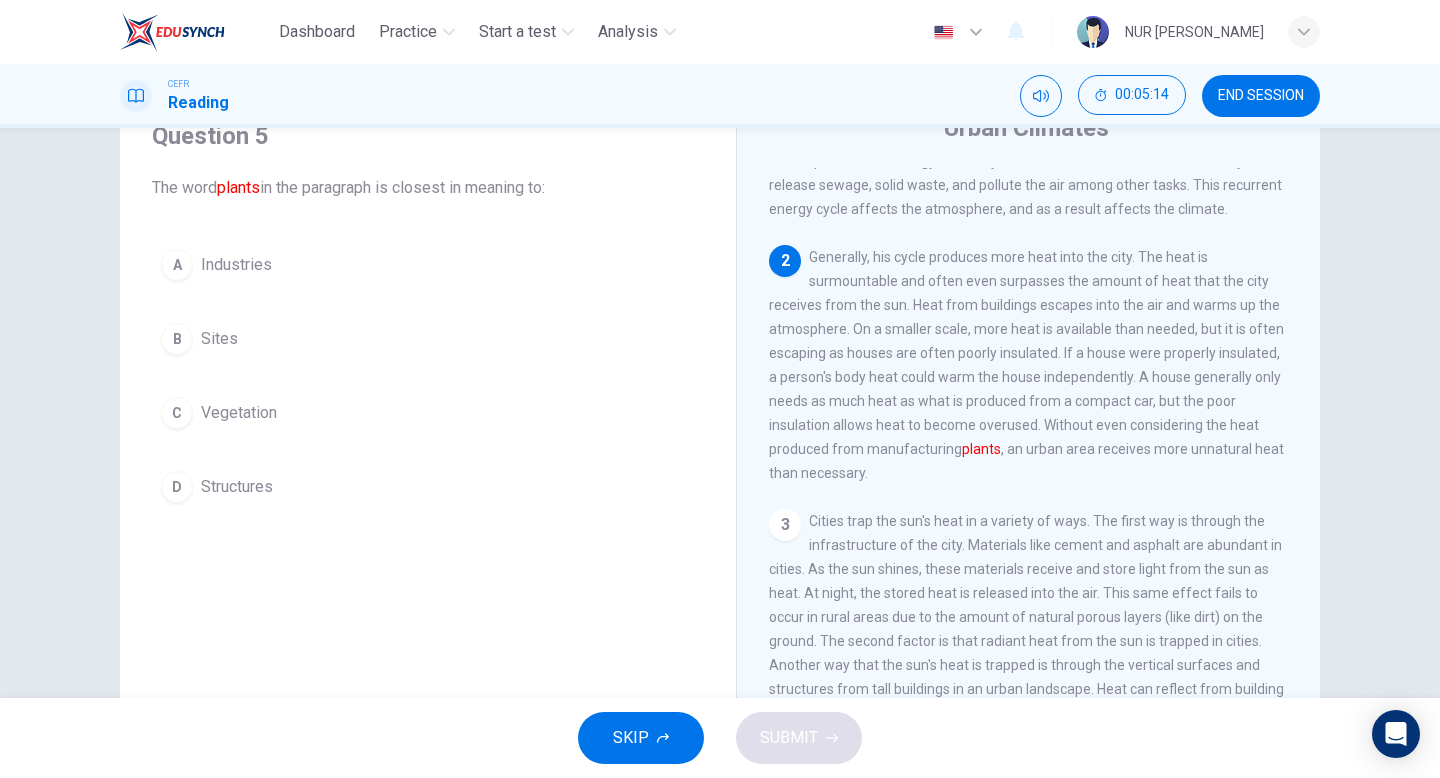 drag, startPoint x: 865, startPoint y: 466, endPoint x: 991, endPoint y: 464, distance: 126.01587 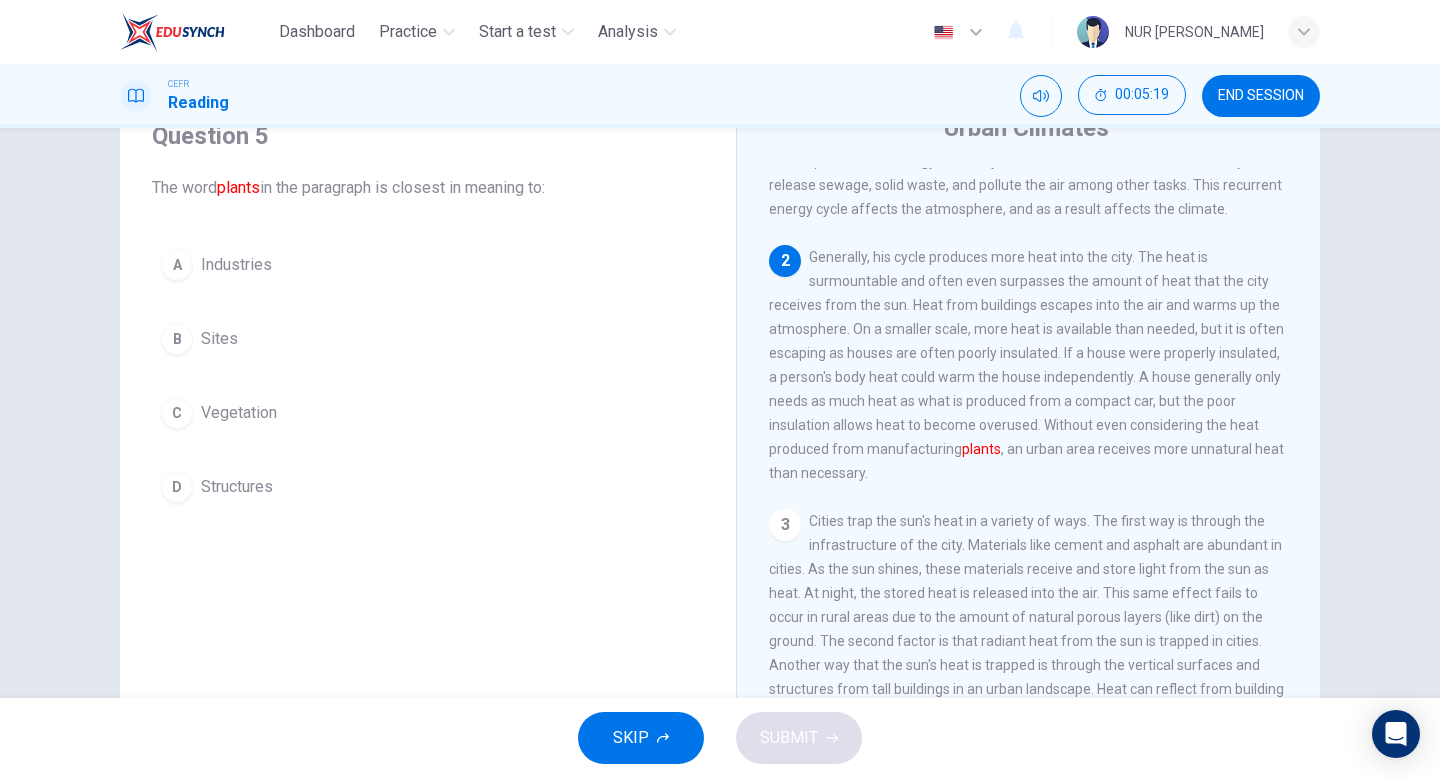 click on "Industries" at bounding box center [236, 265] 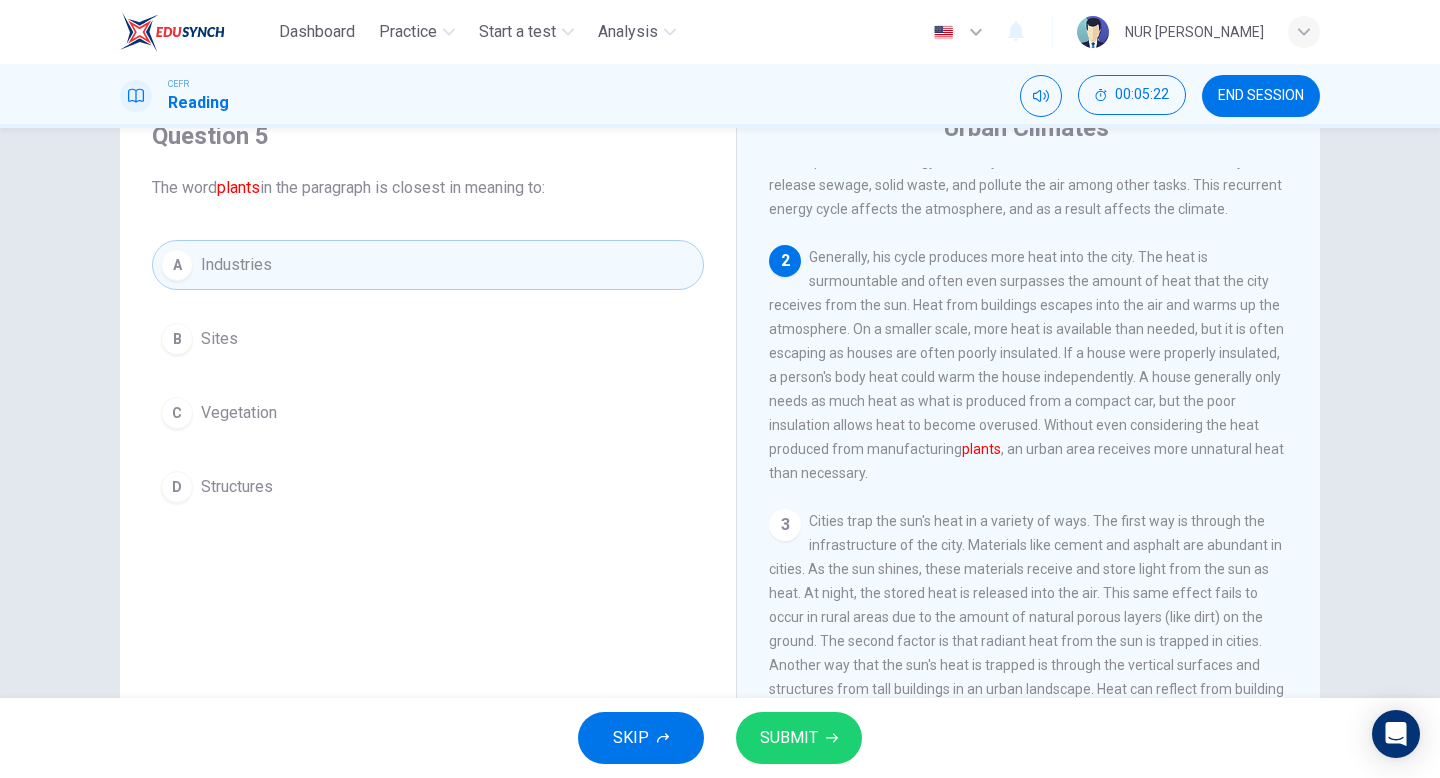 click on "SUBMIT" at bounding box center (789, 738) 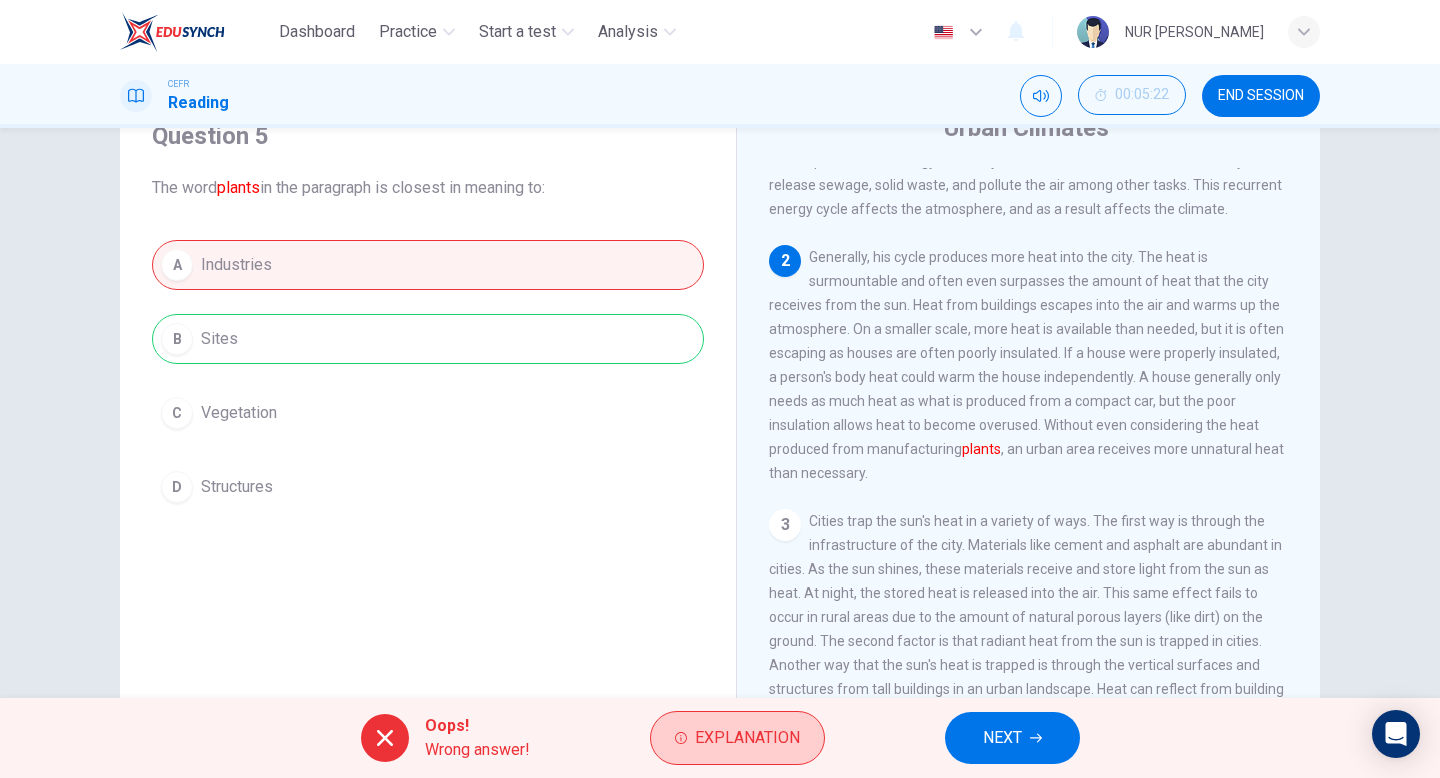 click on "Explanation" at bounding box center [747, 738] 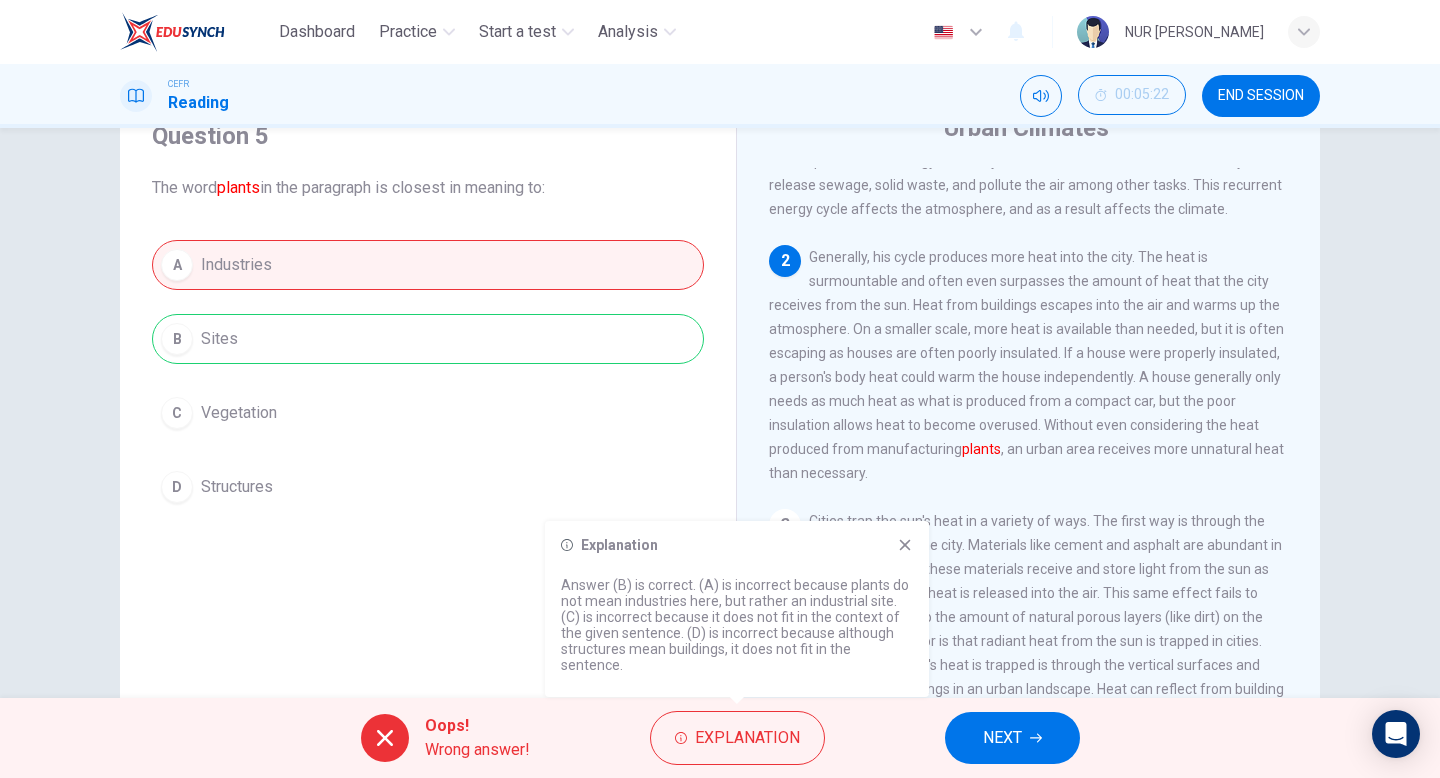 click on "NEXT" at bounding box center (1012, 738) 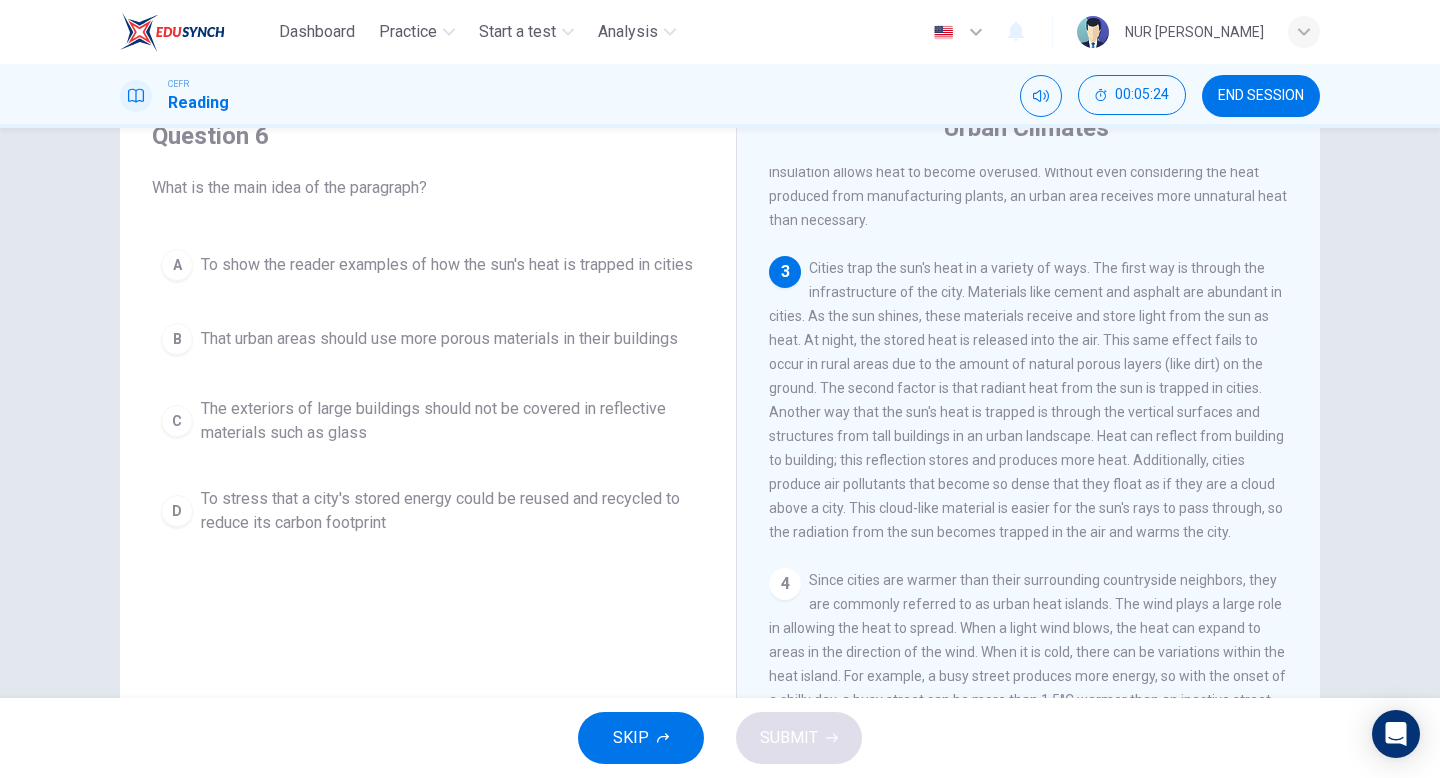 scroll, scrollTop: 297, scrollLeft: 0, axis: vertical 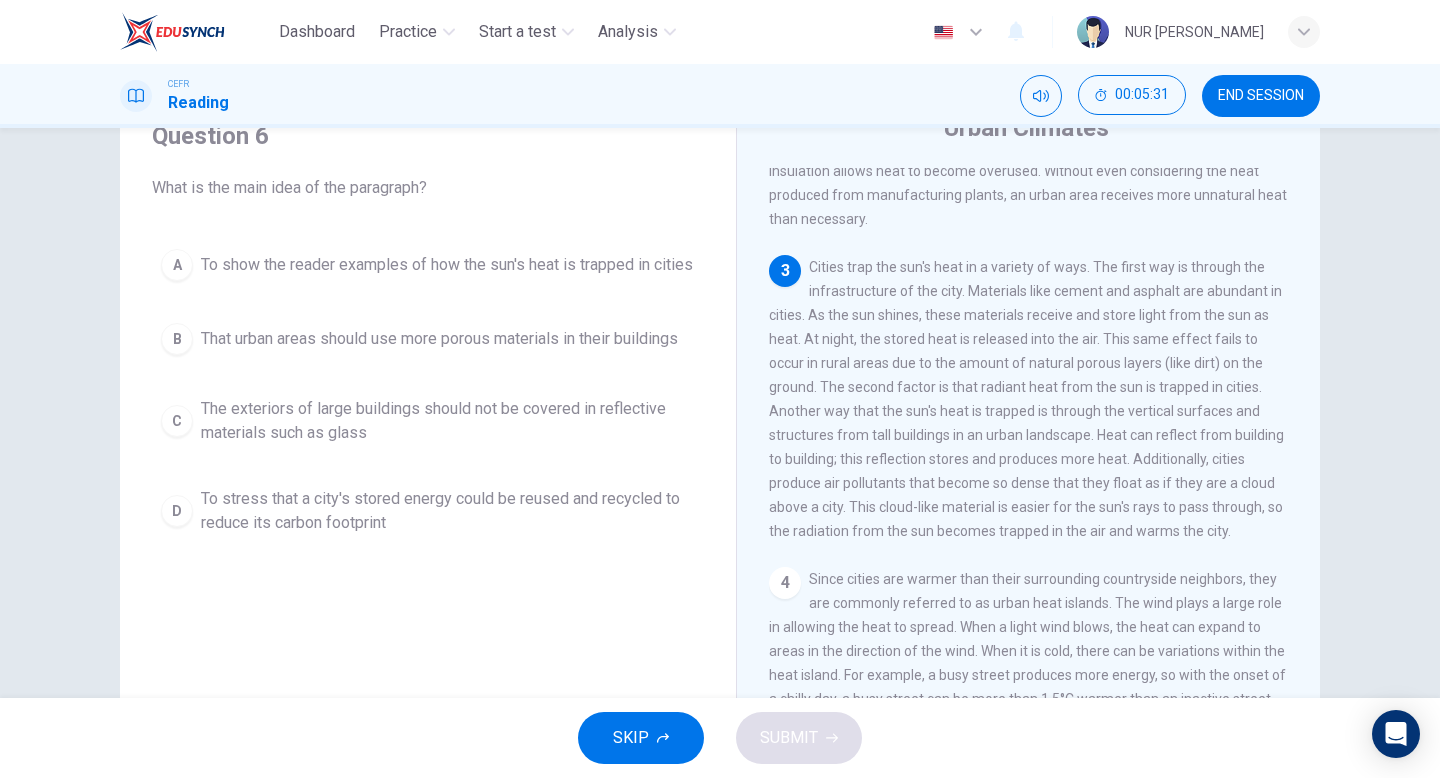 drag, startPoint x: 813, startPoint y: 336, endPoint x: 943, endPoint y: 338, distance: 130.01538 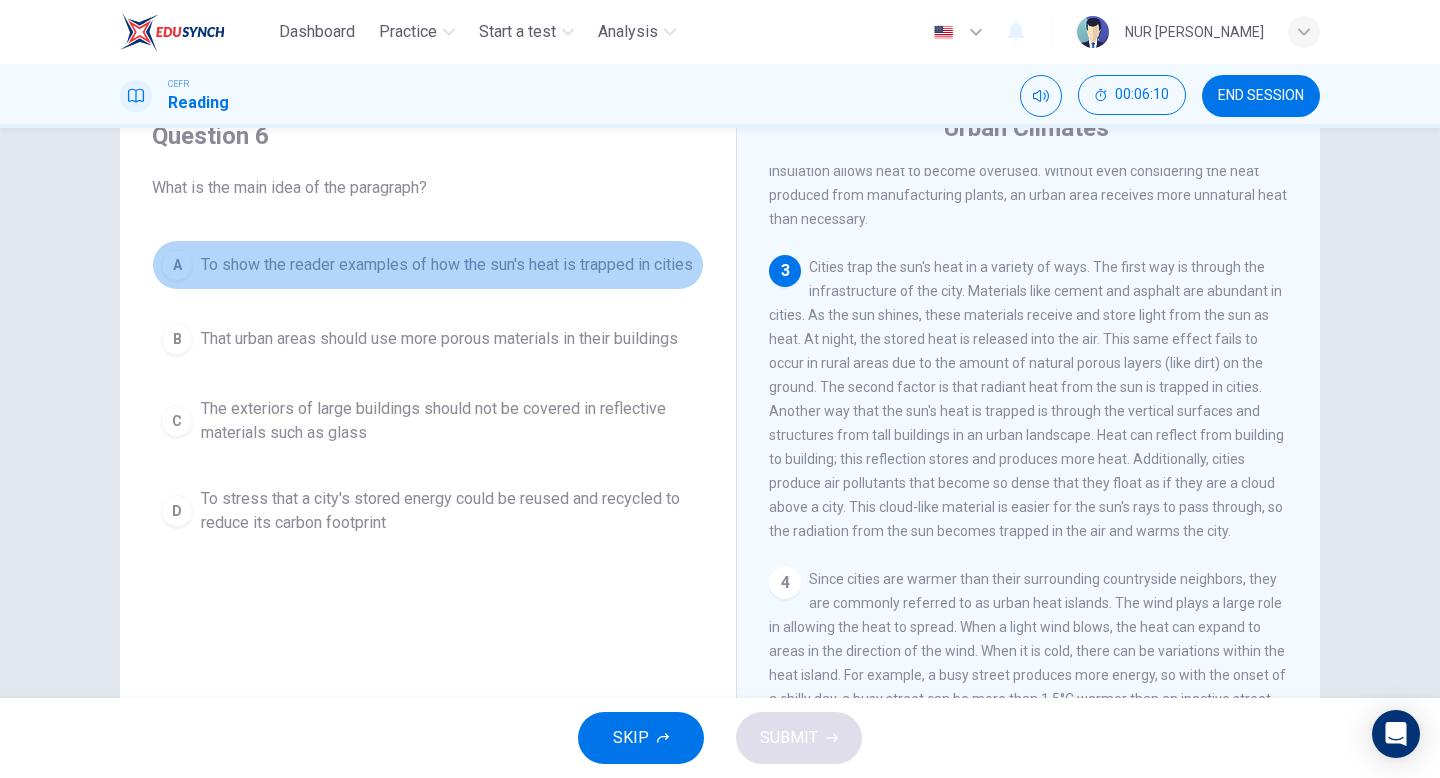 click on "A" at bounding box center [177, 265] 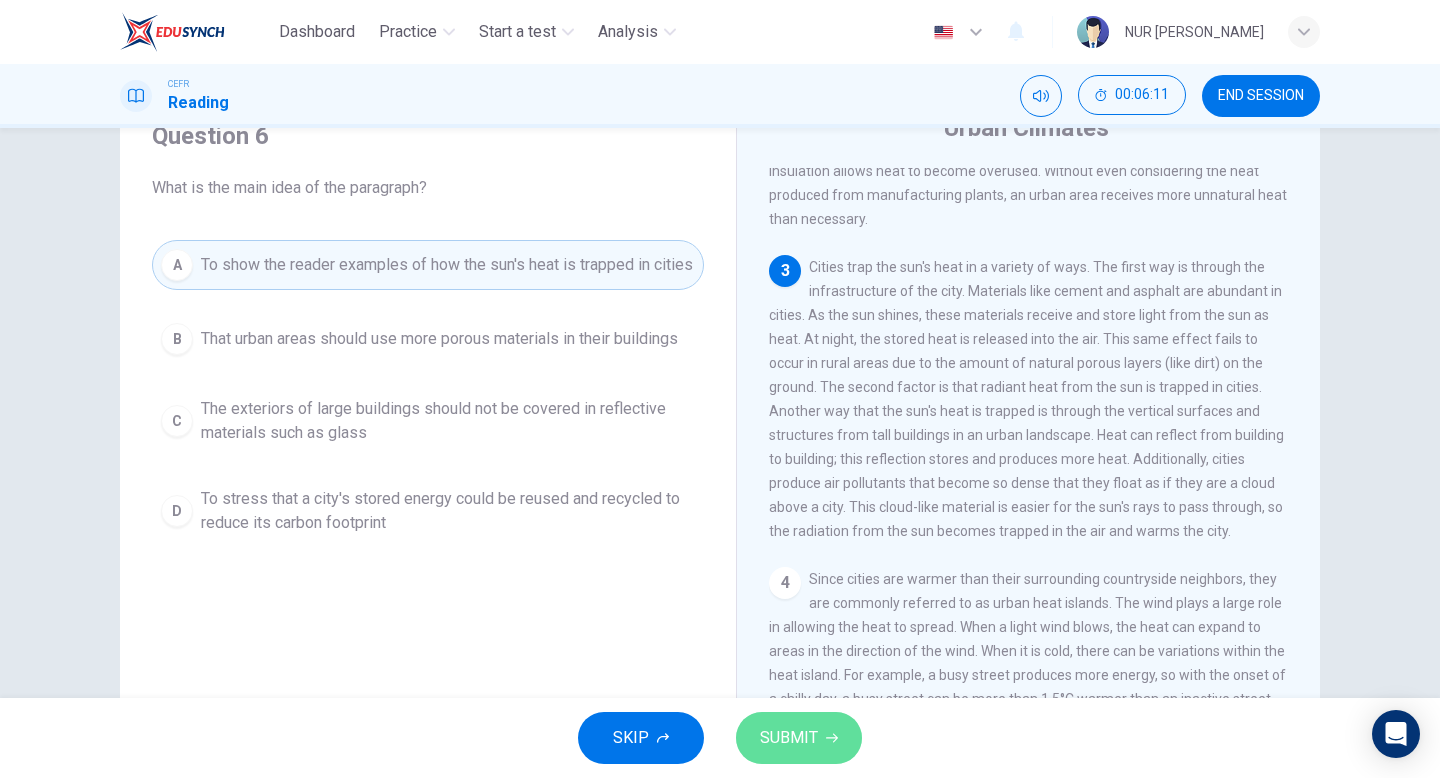 click on "SUBMIT" at bounding box center [789, 738] 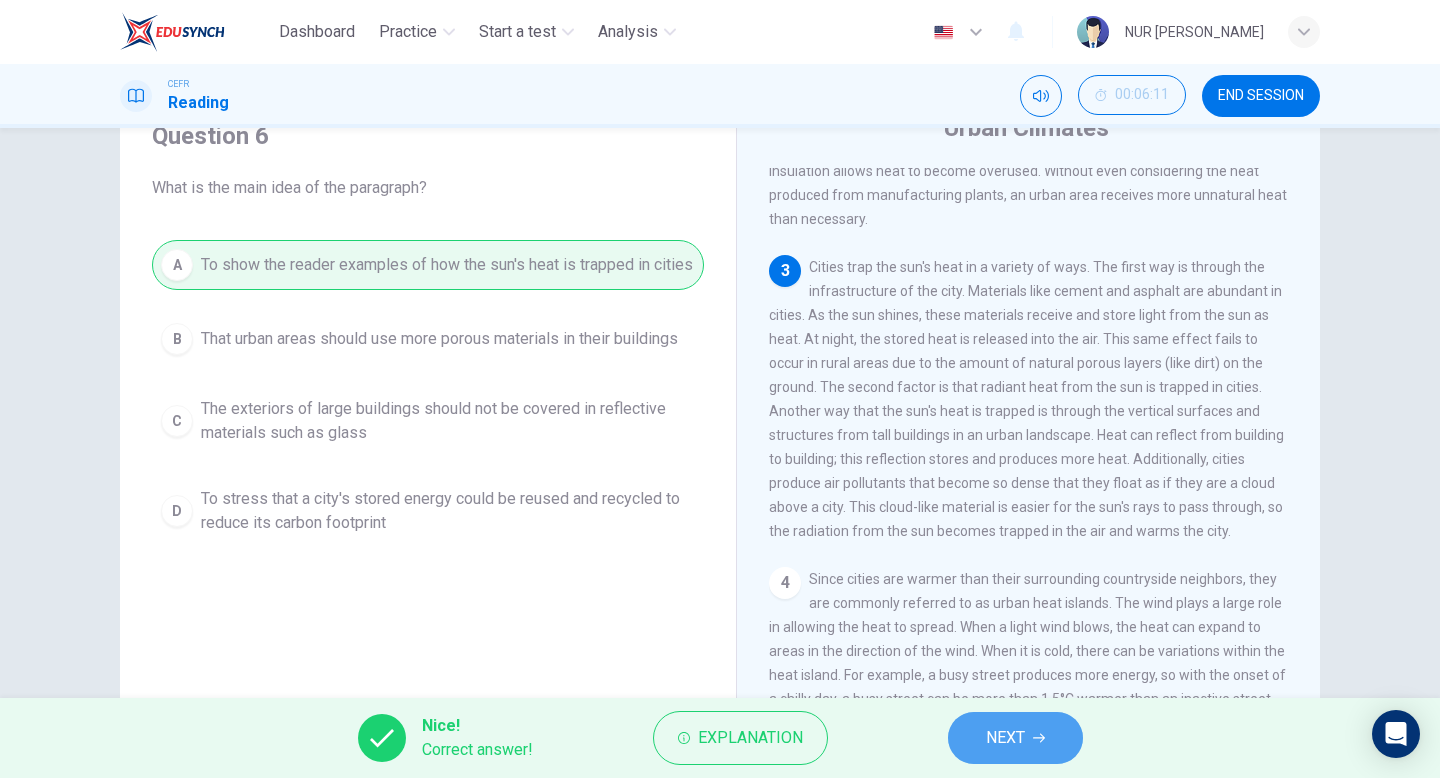 click on "NEXT" at bounding box center (1005, 738) 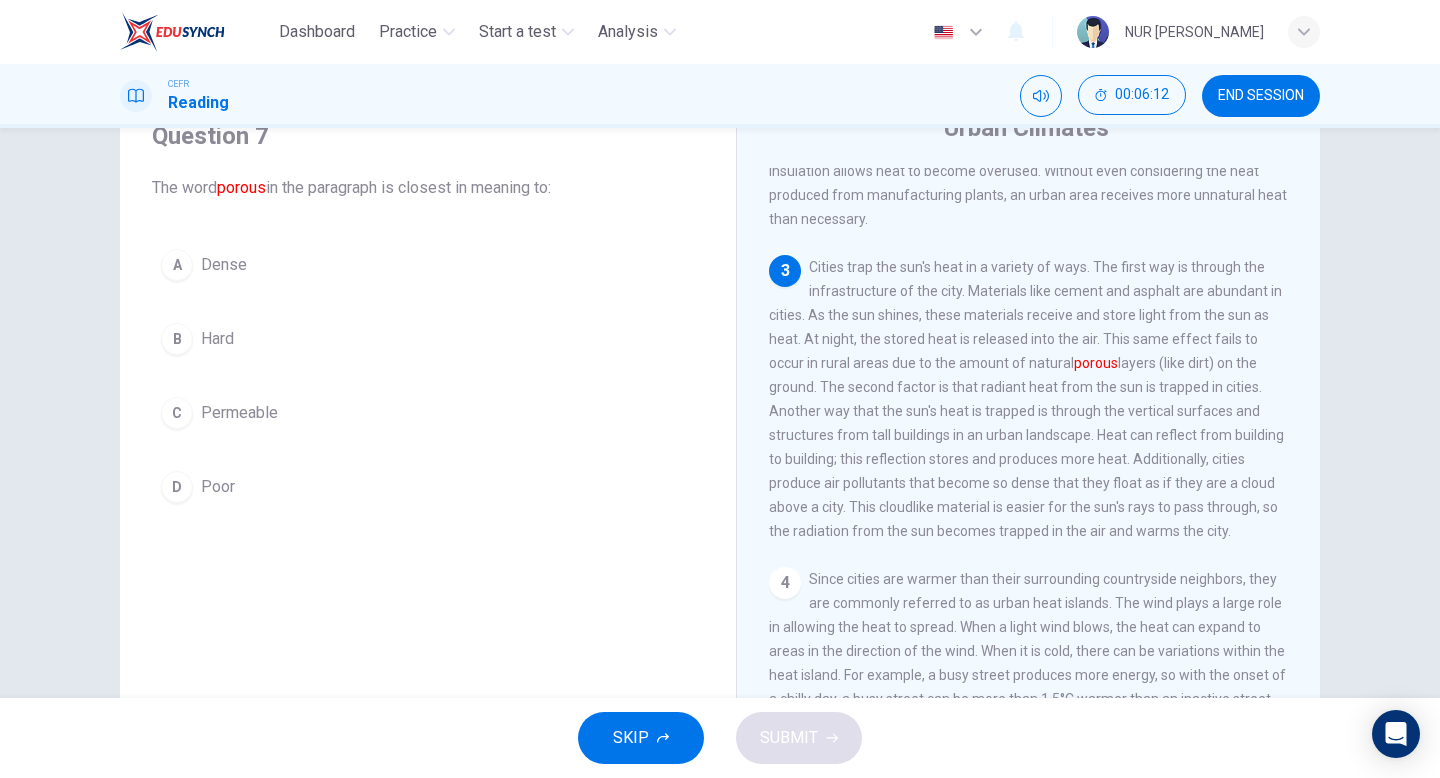 scroll, scrollTop: 307, scrollLeft: 0, axis: vertical 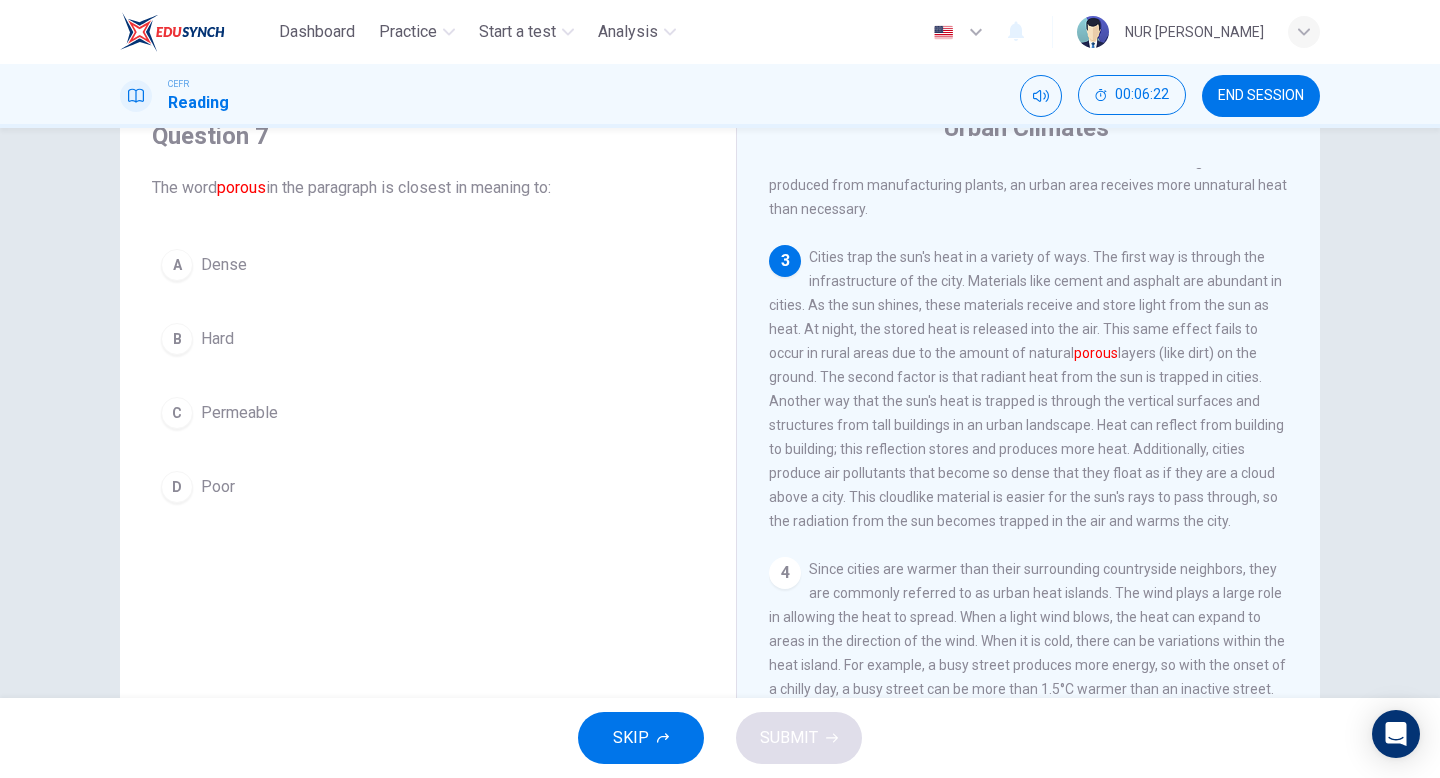 click on "A" at bounding box center (177, 265) 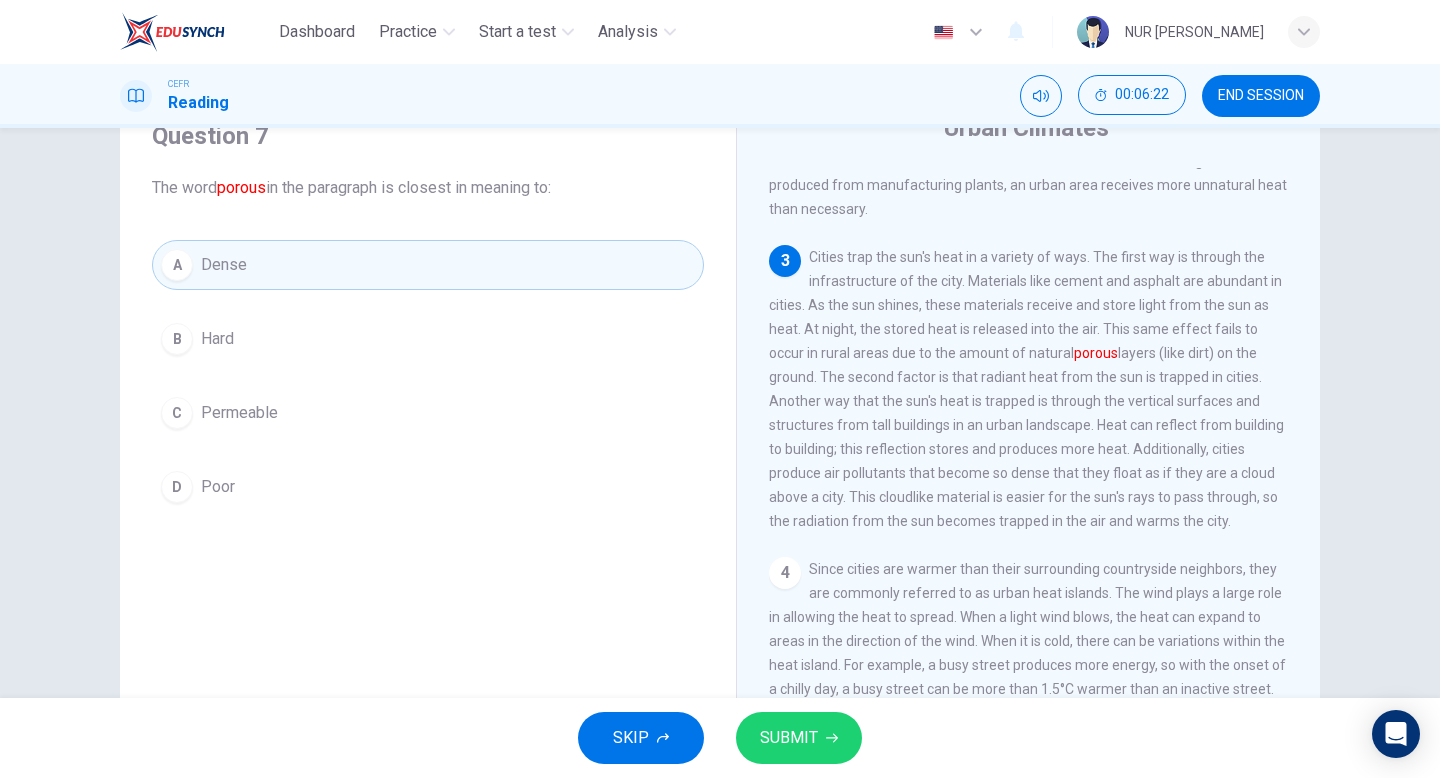 click 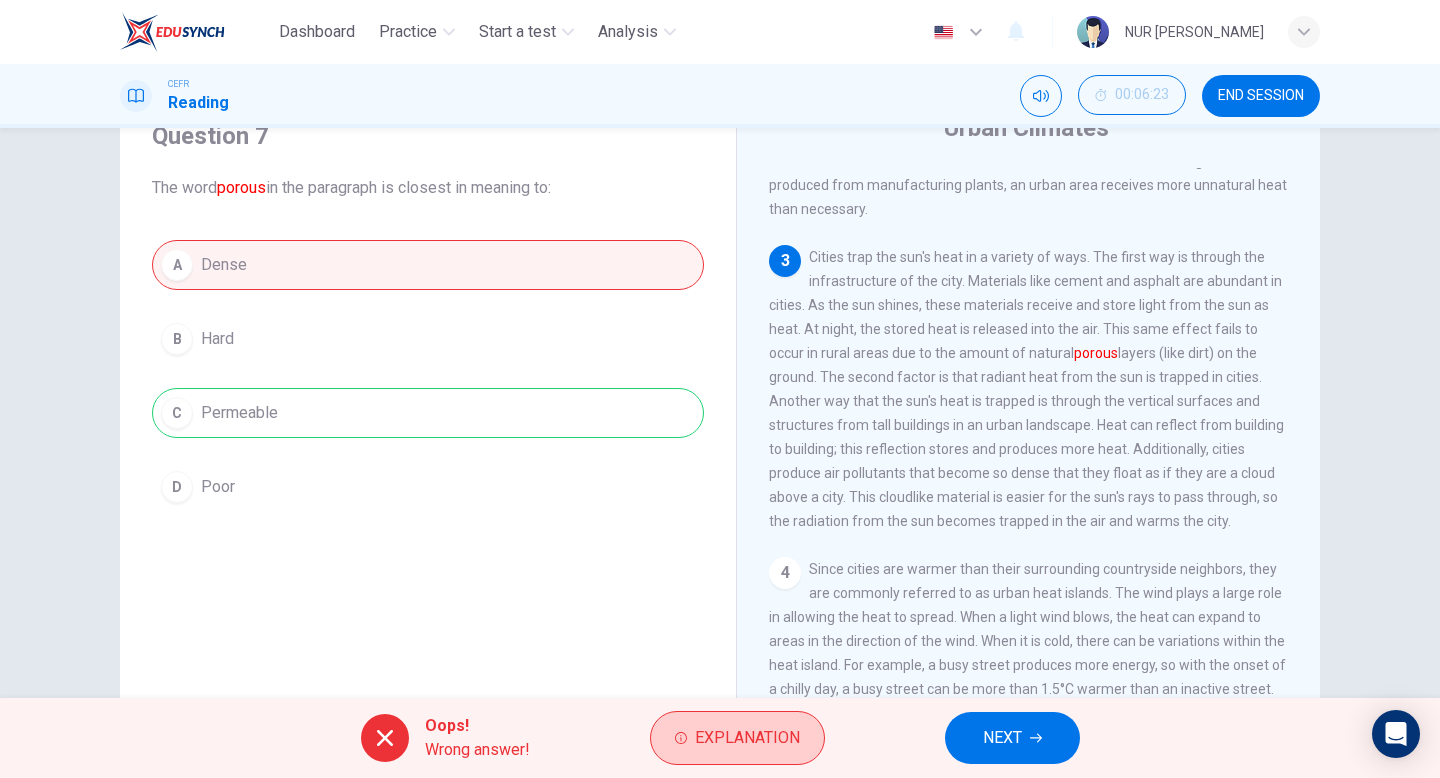 click on "Explanation" at bounding box center [747, 738] 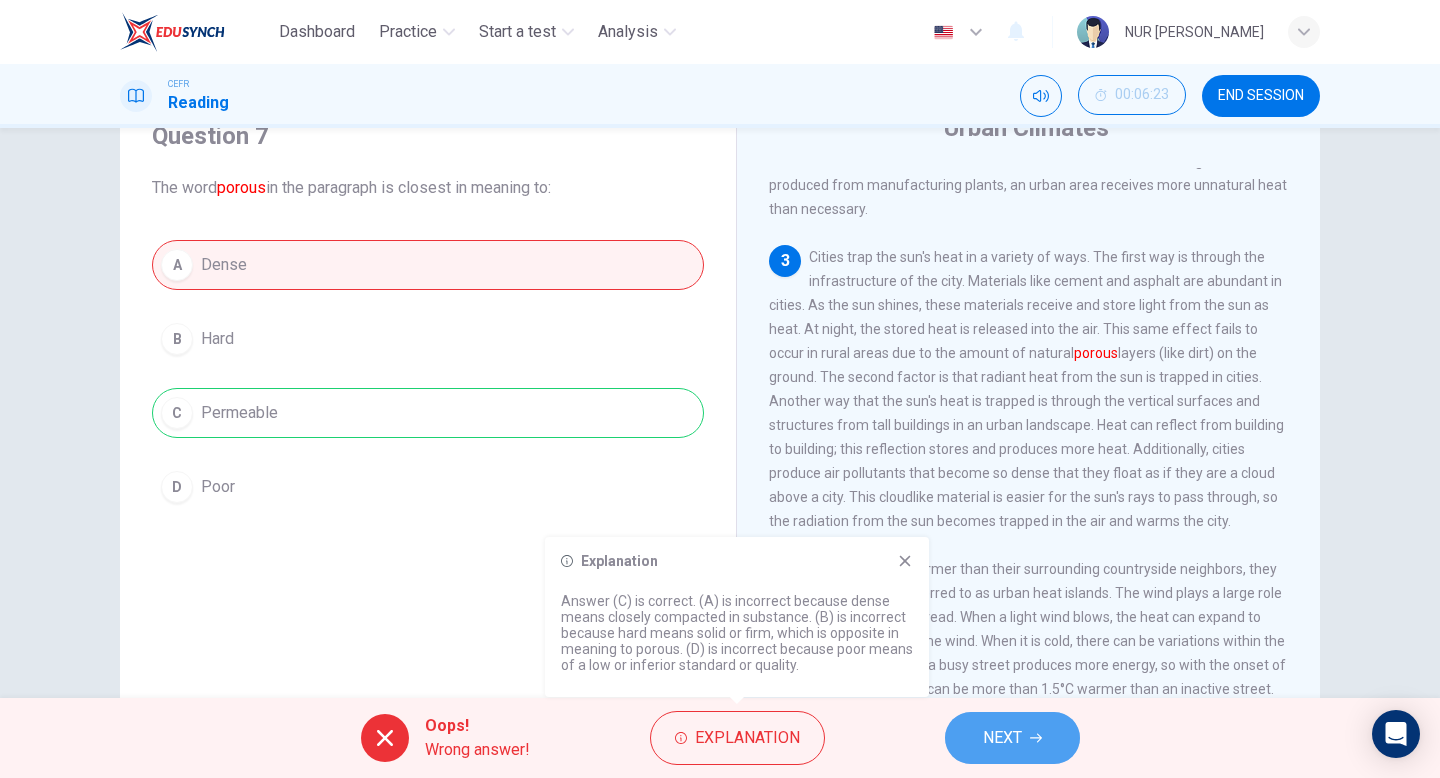 click on "NEXT" at bounding box center (1002, 738) 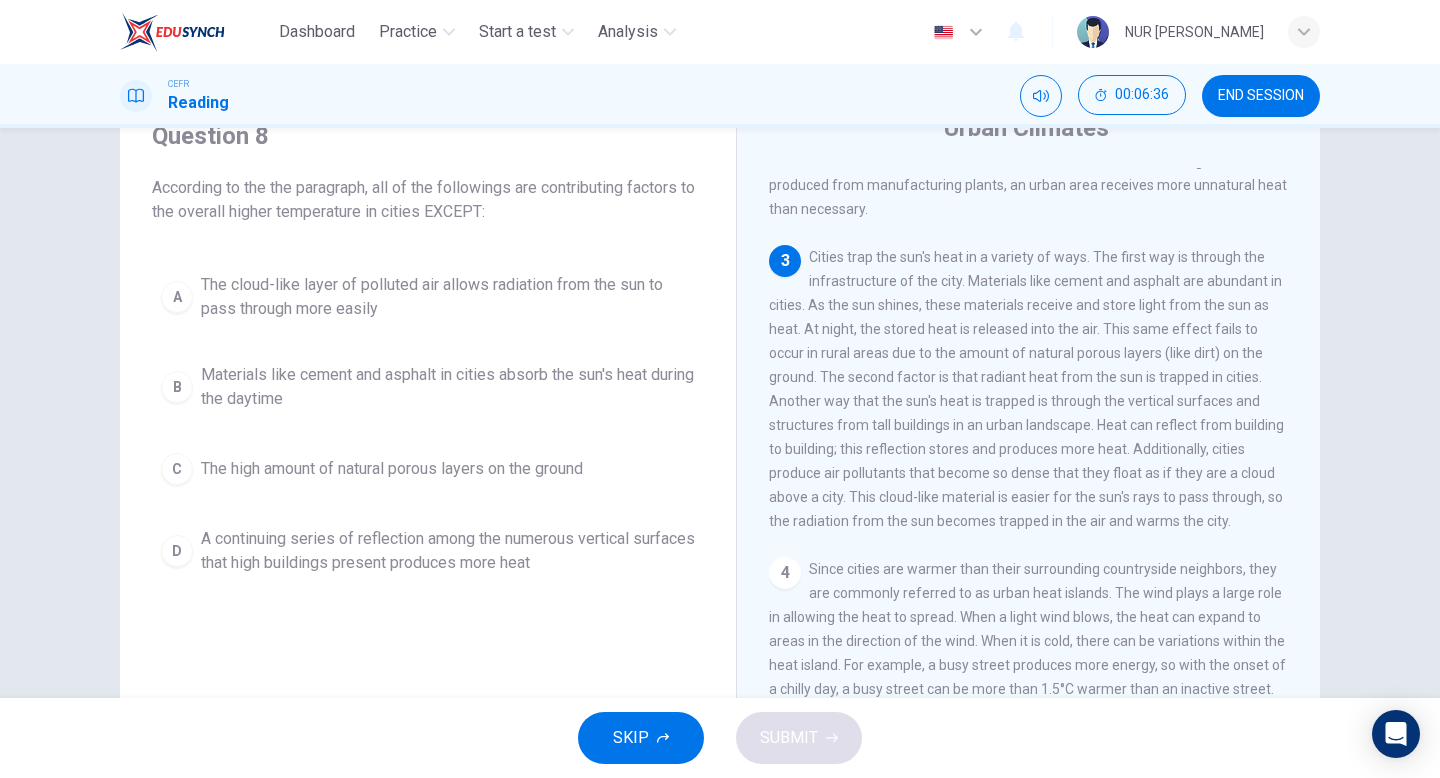 click on "The high amount of natural porous layers on the ground" at bounding box center [392, 469] 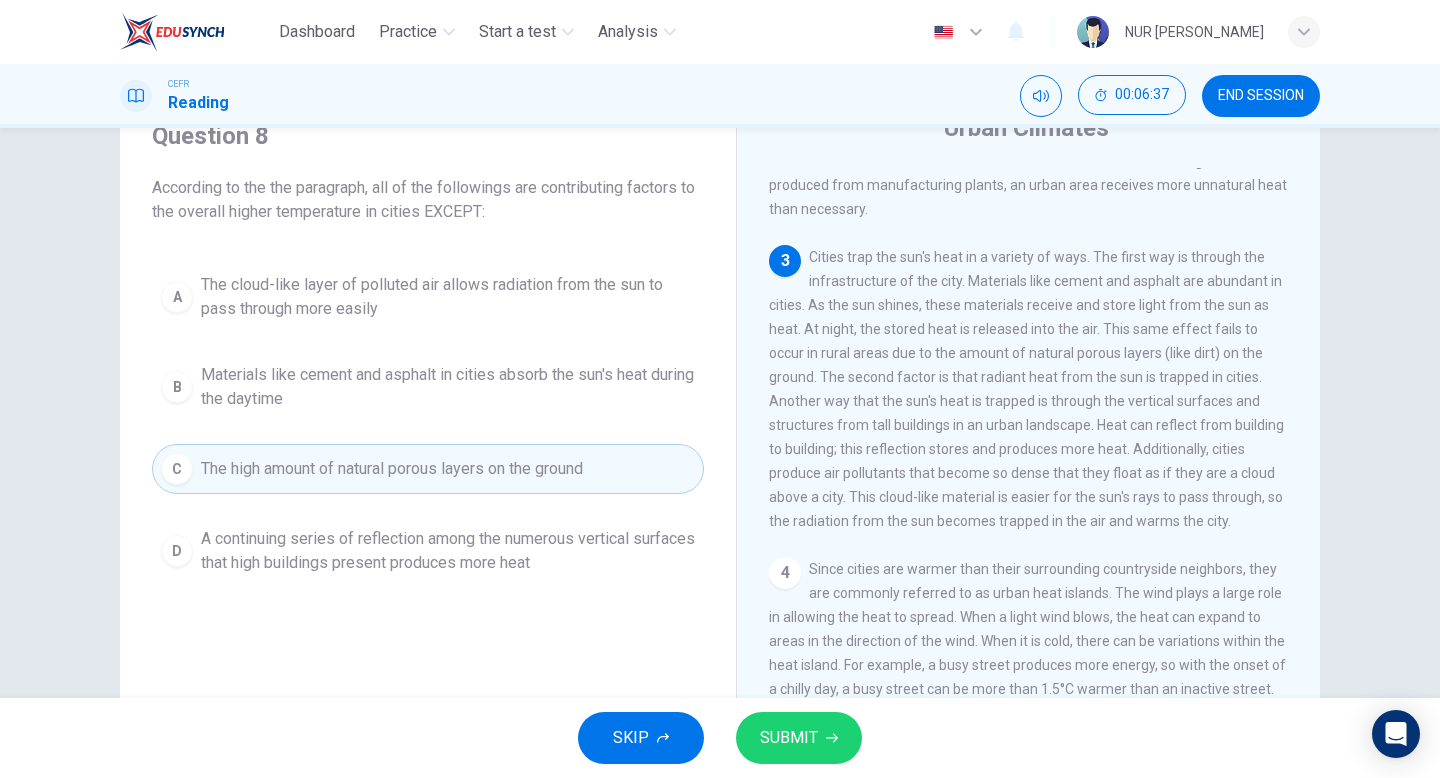 click on "SUBMIT" at bounding box center [789, 738] 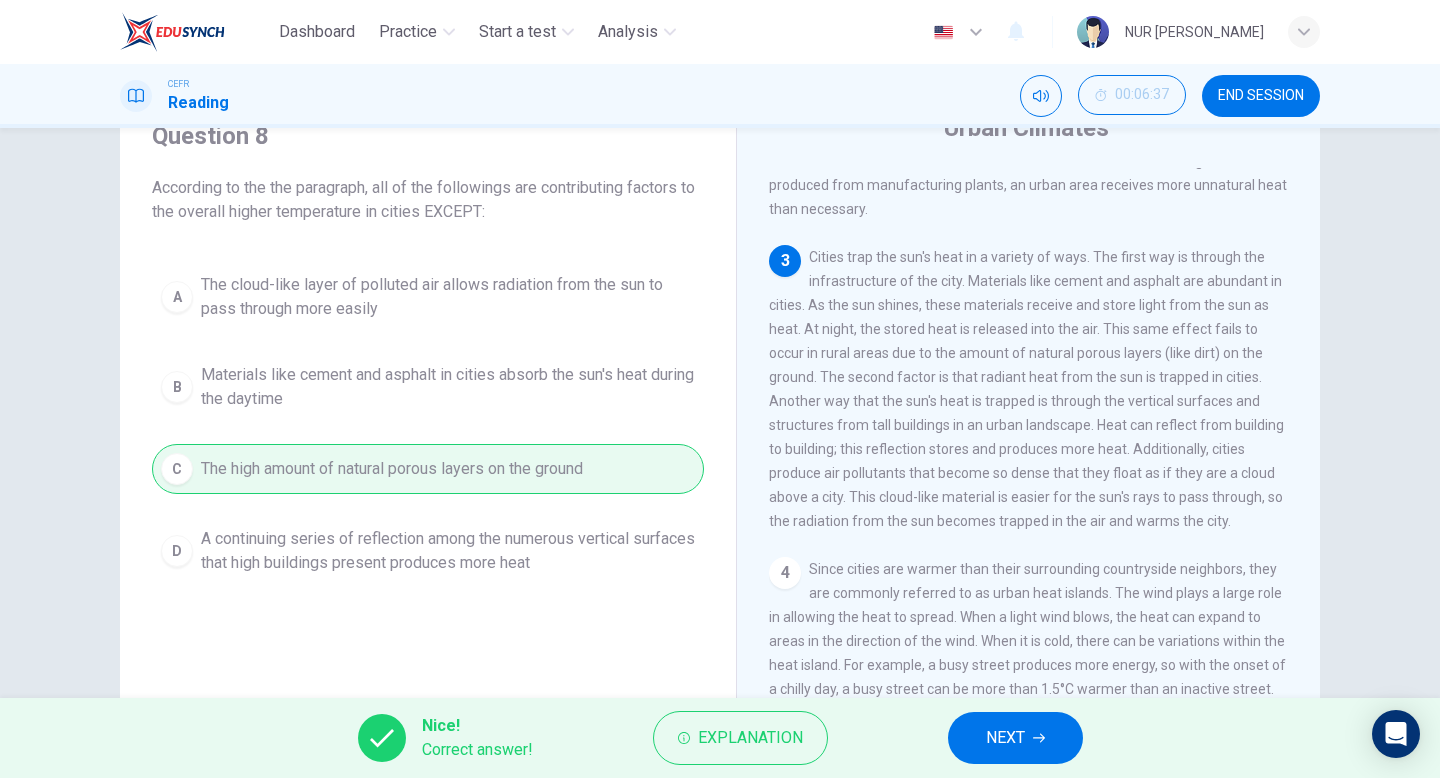 click on "Nice! Correct answer! Explanation NEXT" at bounding box center [720, 738] 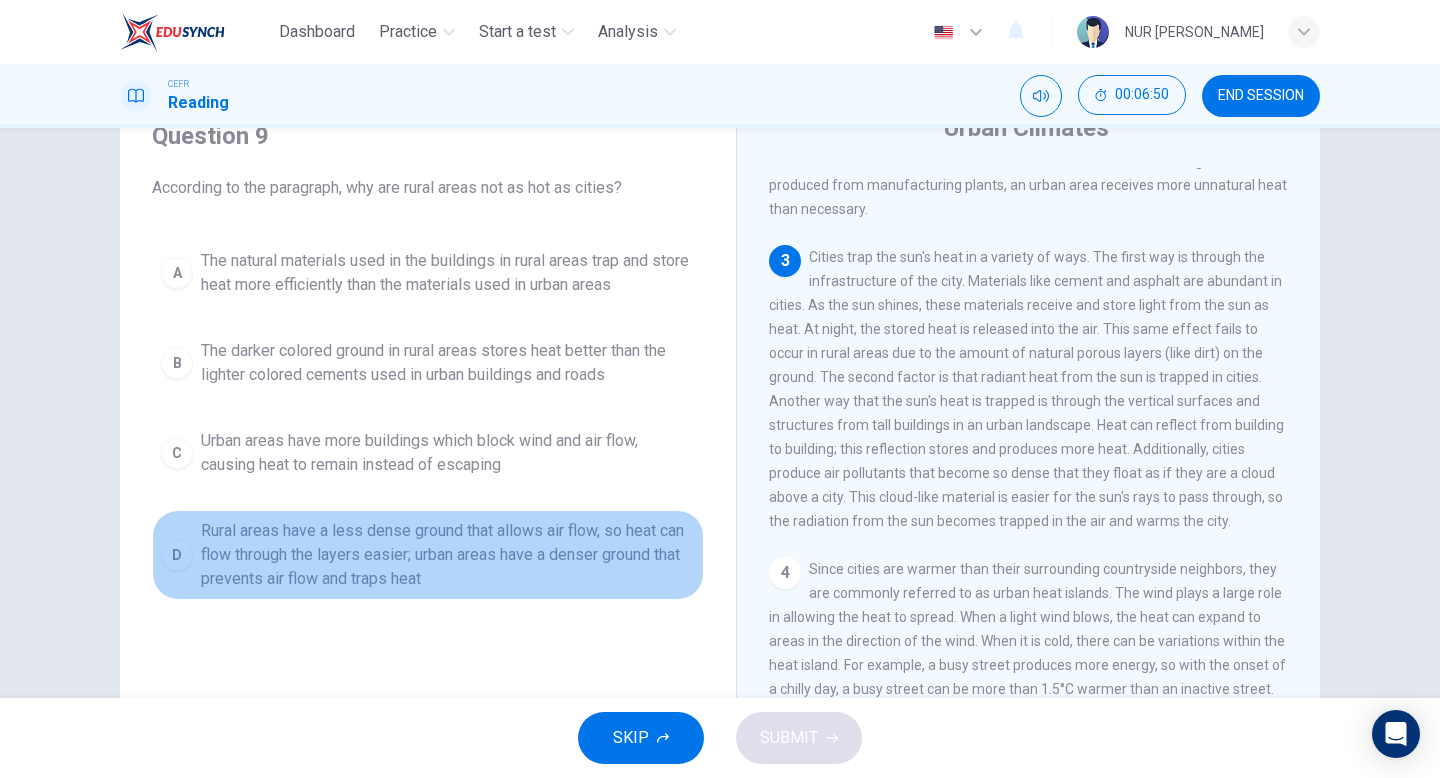click on "D Rural areas have a less dense ground that allows air flow, so heat can flow through the layers easier; urban areas have a denser ground that prevents air flow and traps heat" at bounding box center [428, 555] 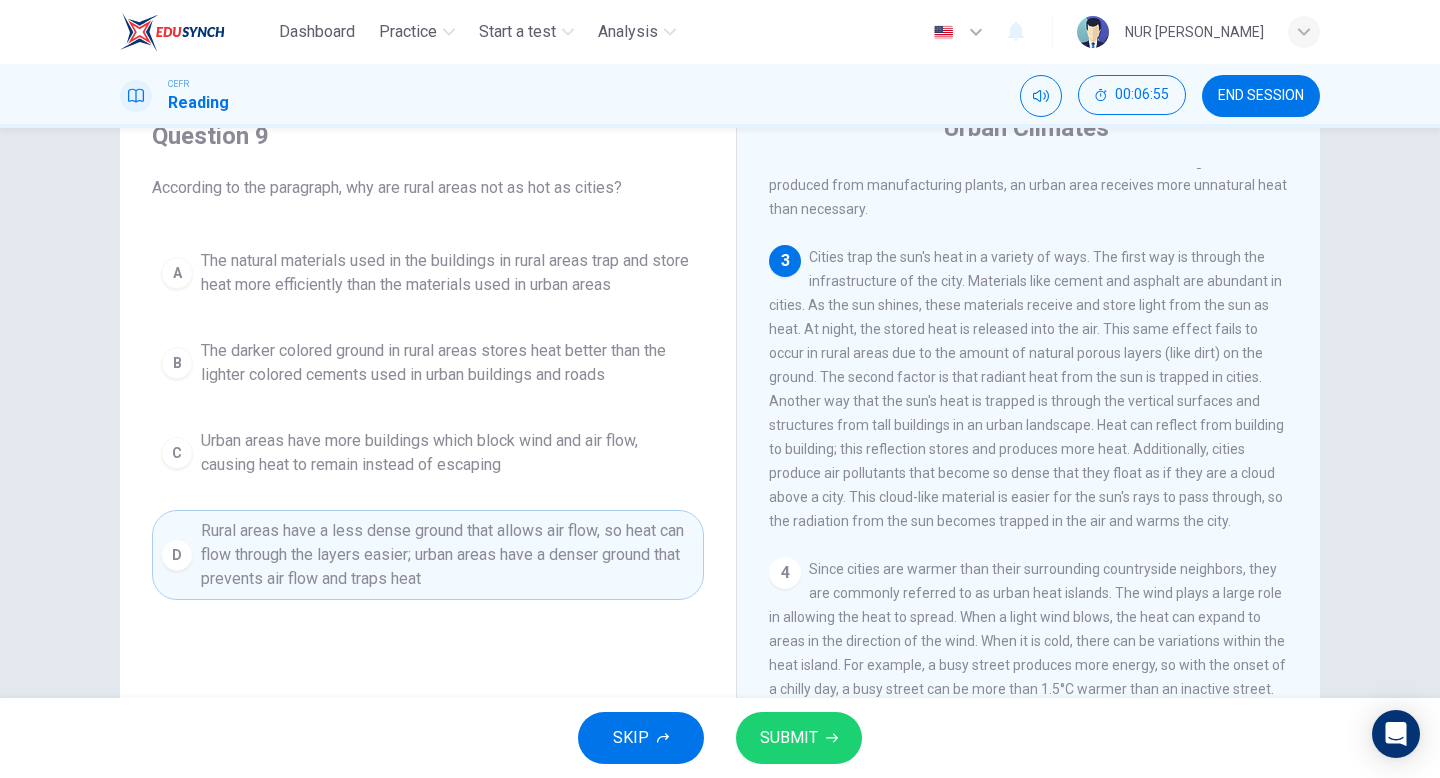 click on "SUBMIT" at bounding box center (789, 738) 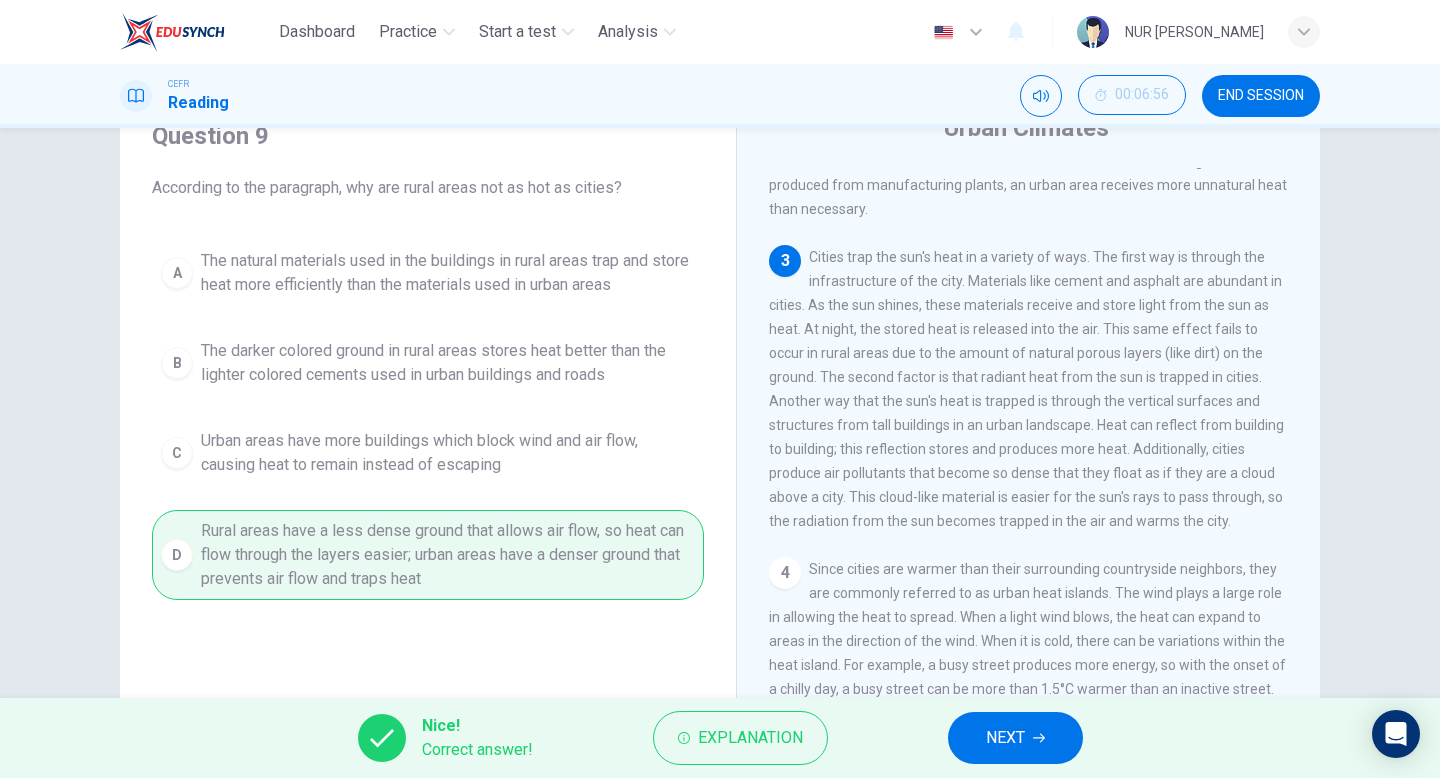 click on "Nice! Correct answer! Explanation NEXT" at bounding box center (720, 738) 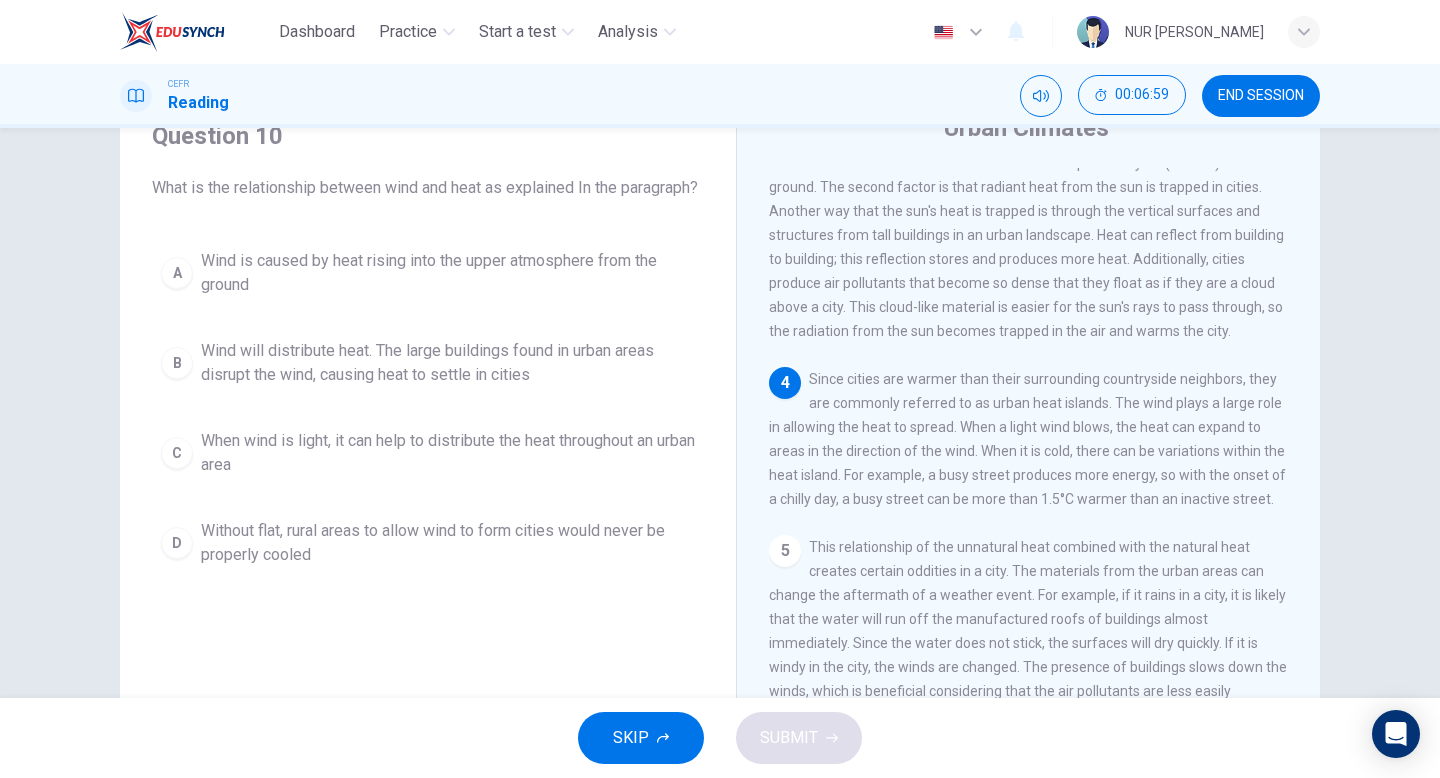 scroll, scrollTop: 512, scrollLeft: 0, axis: vertical 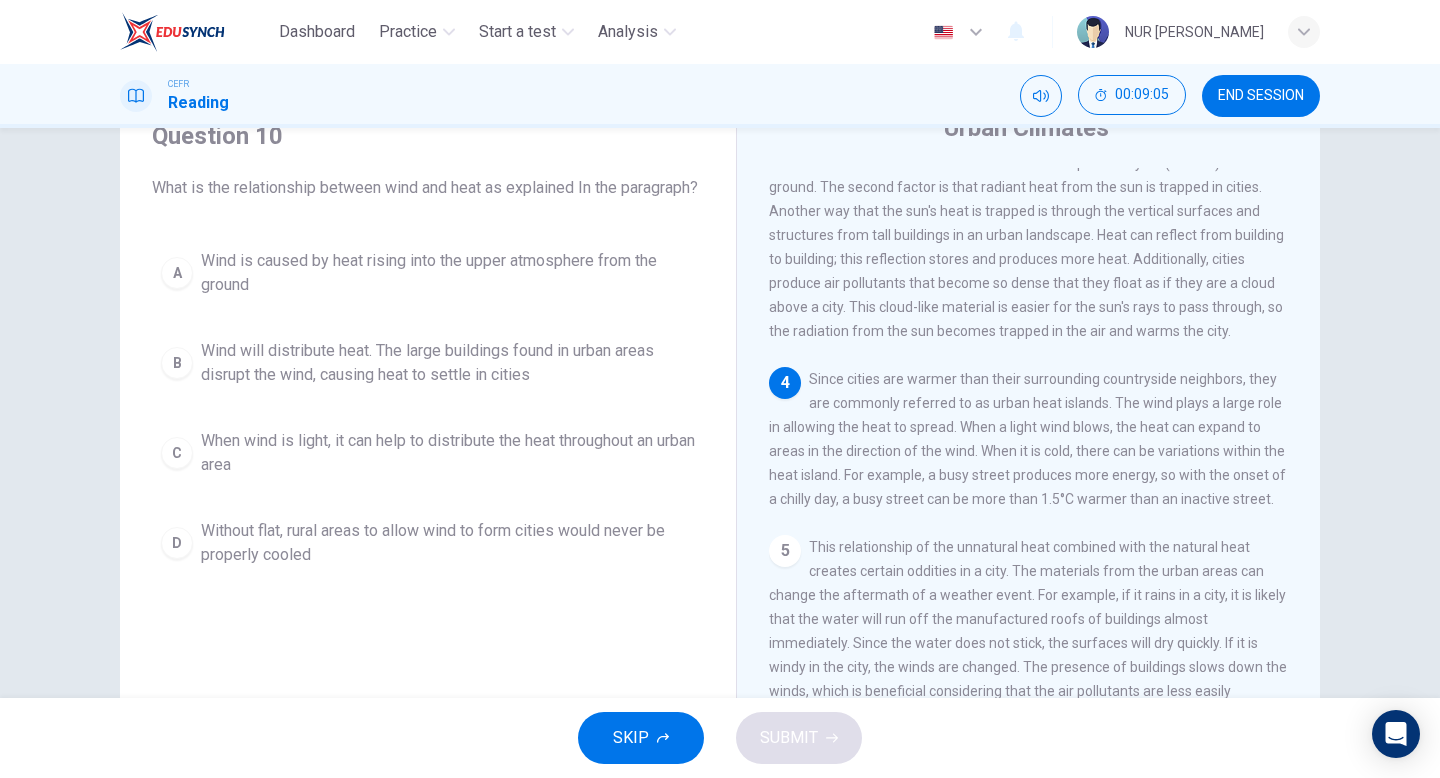 click on "When wind is light, it can help to distribute the heat throughout an urban area" at bounding box center [448, 453] 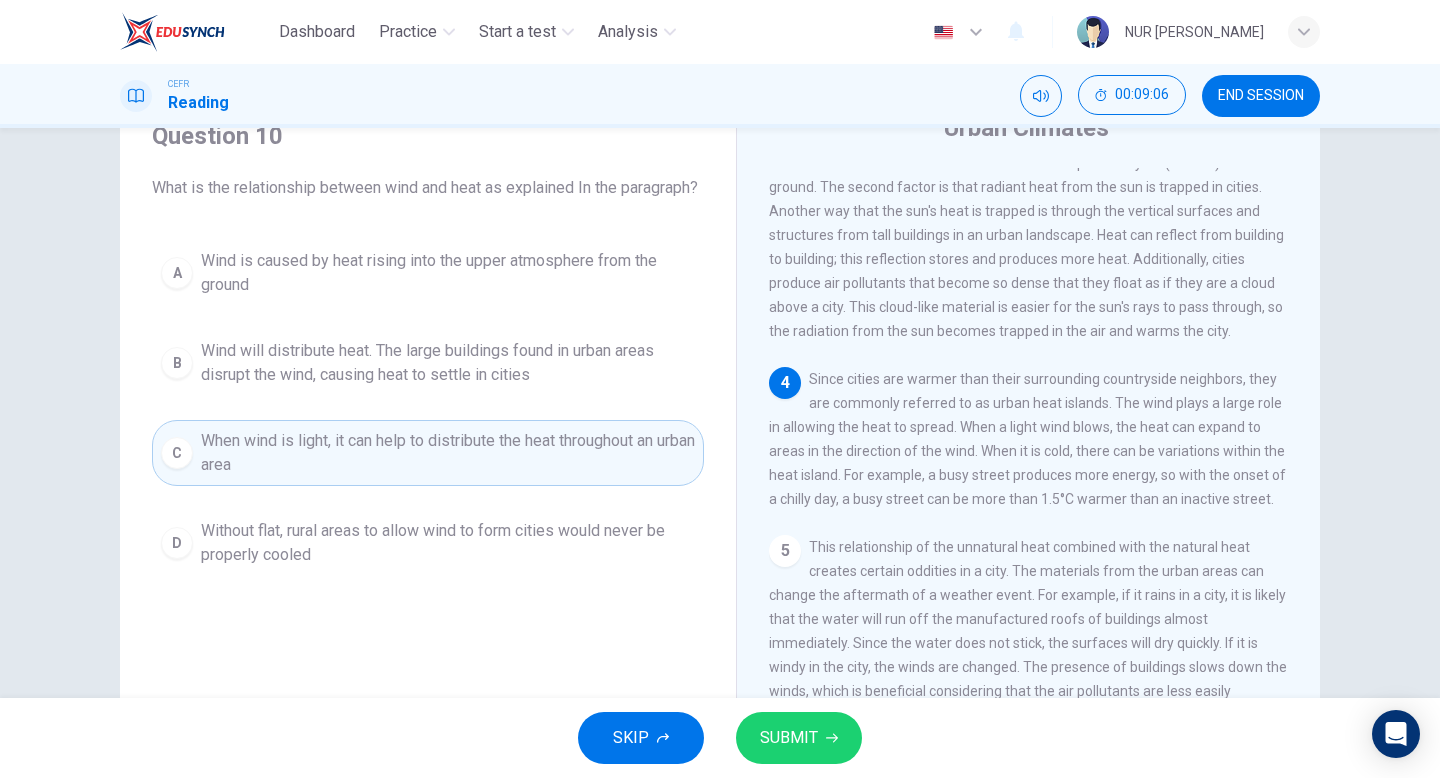 click on "SKIP SUBMIT" at bounding box center [720, 738] 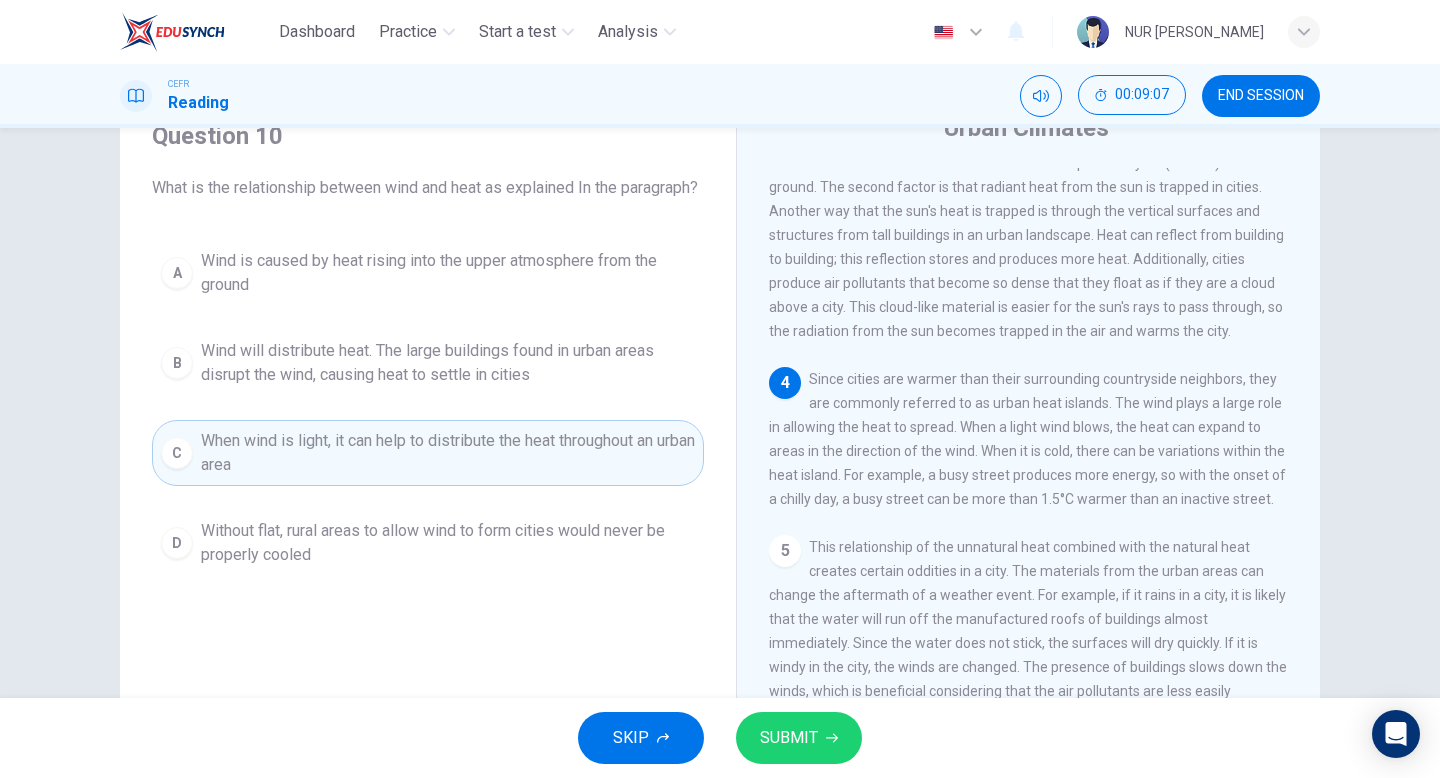 click on "SUBMIT" at bounding box center (799, 738) 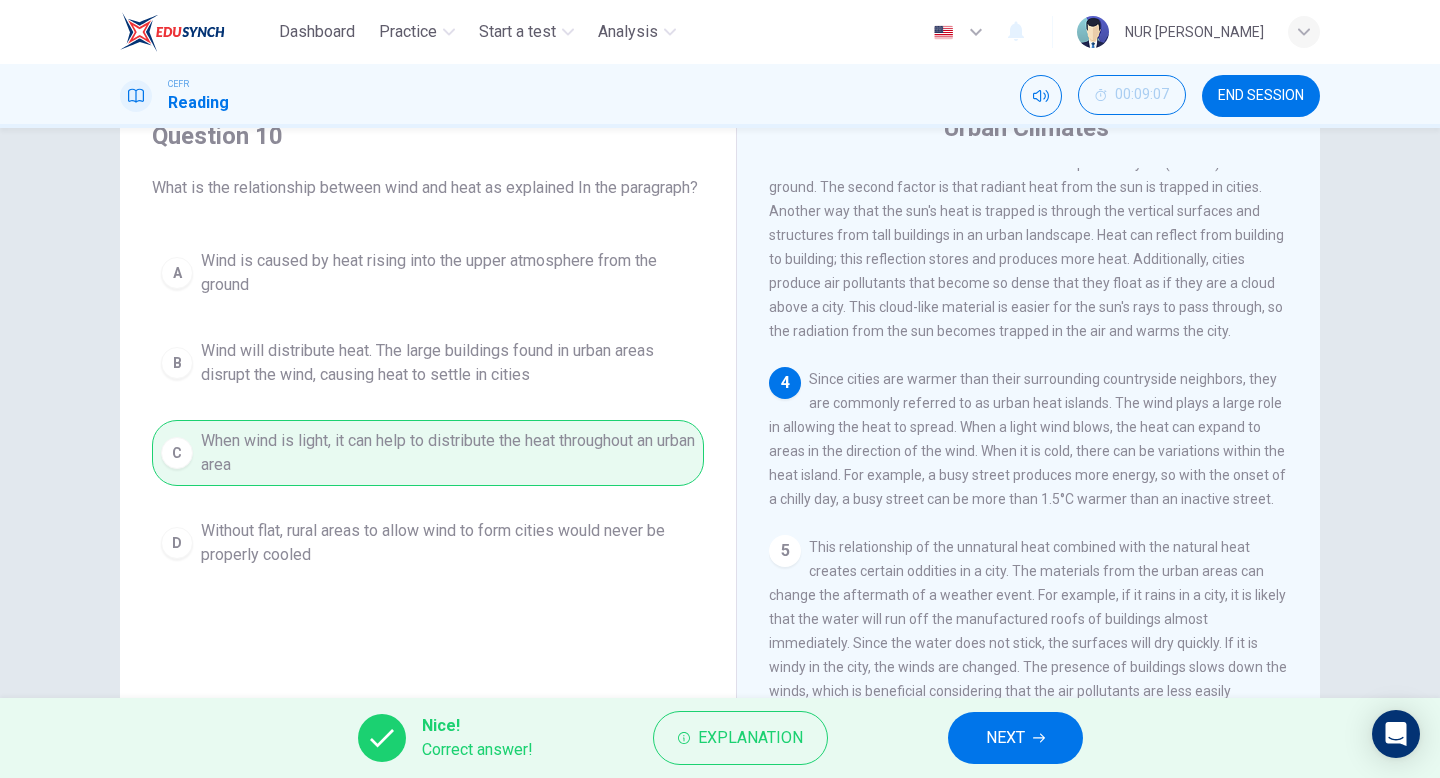 click on "NEXT" at bounding box center (1015, 738) 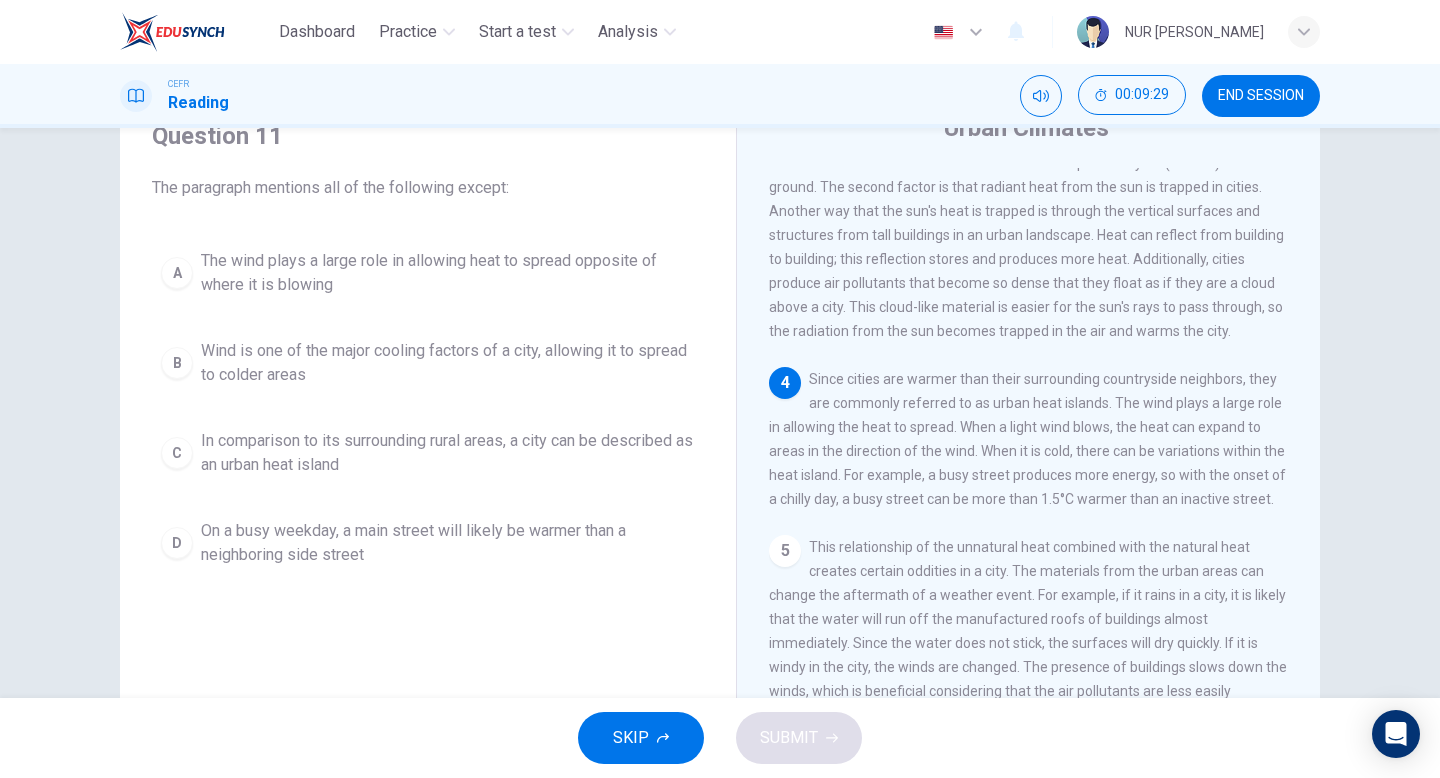 click on "The wind plays a large role in allowing heat to spread opposite of where it is blowing" at bounding box center (448, 273) 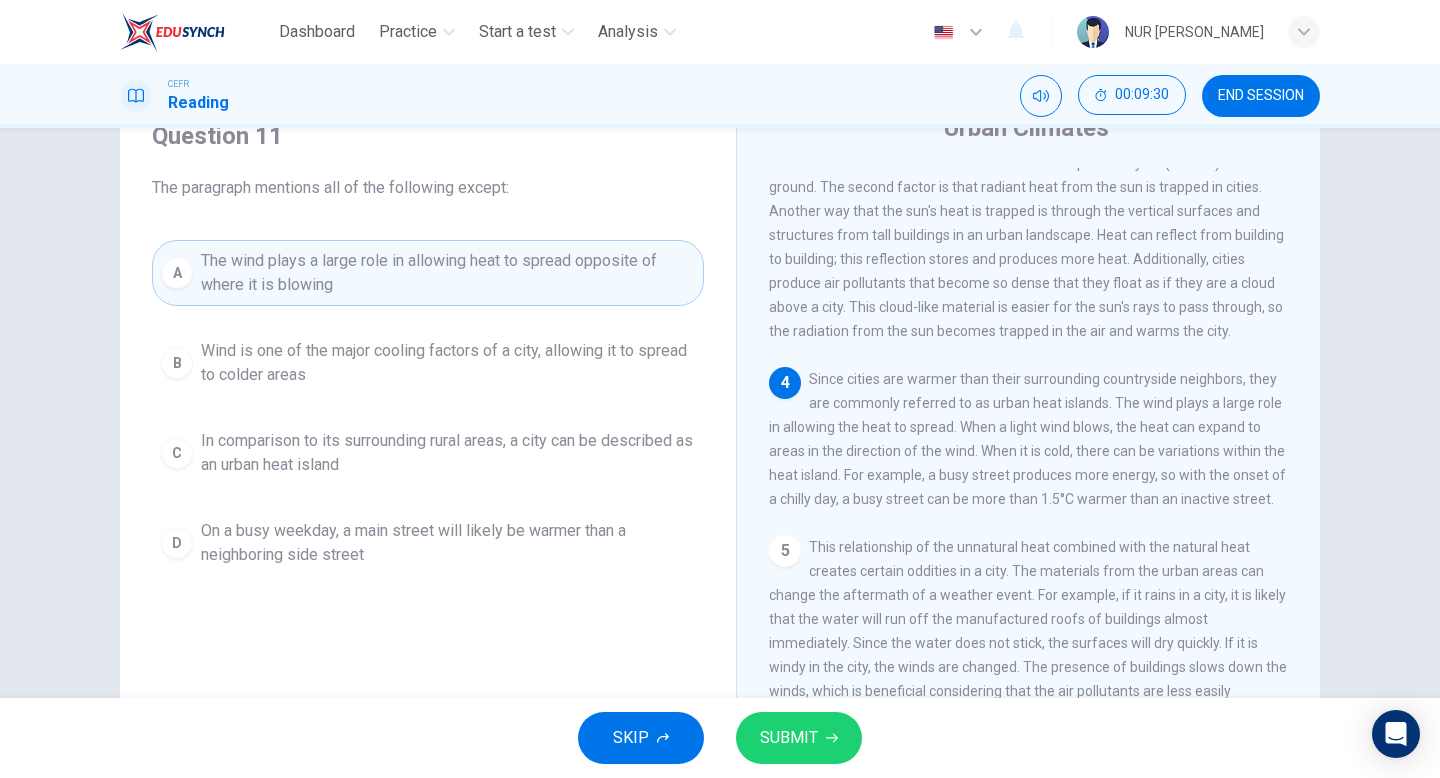 click on "SUBMIT" at bounding box center (789, 738) 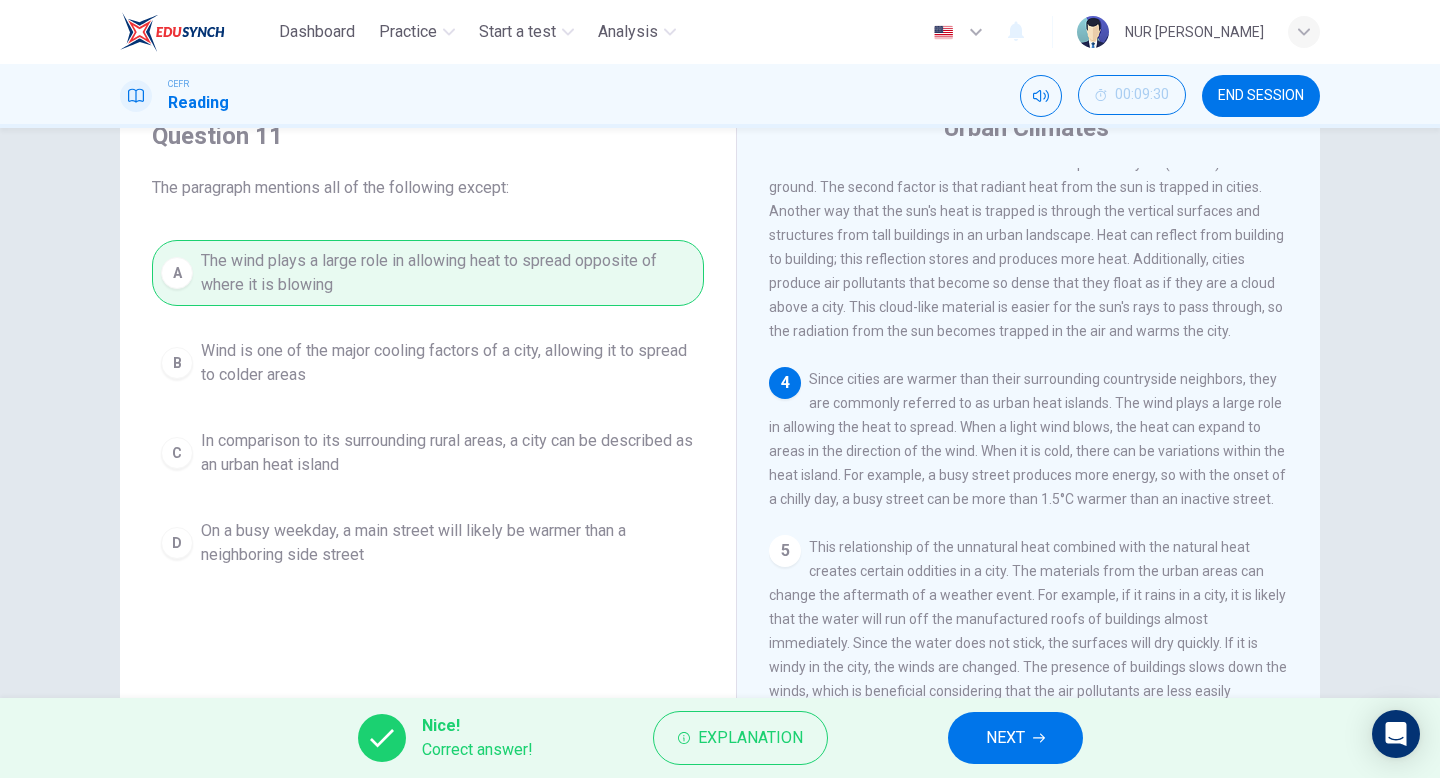 click on "NEXT" at bounding box center [1005, 738] 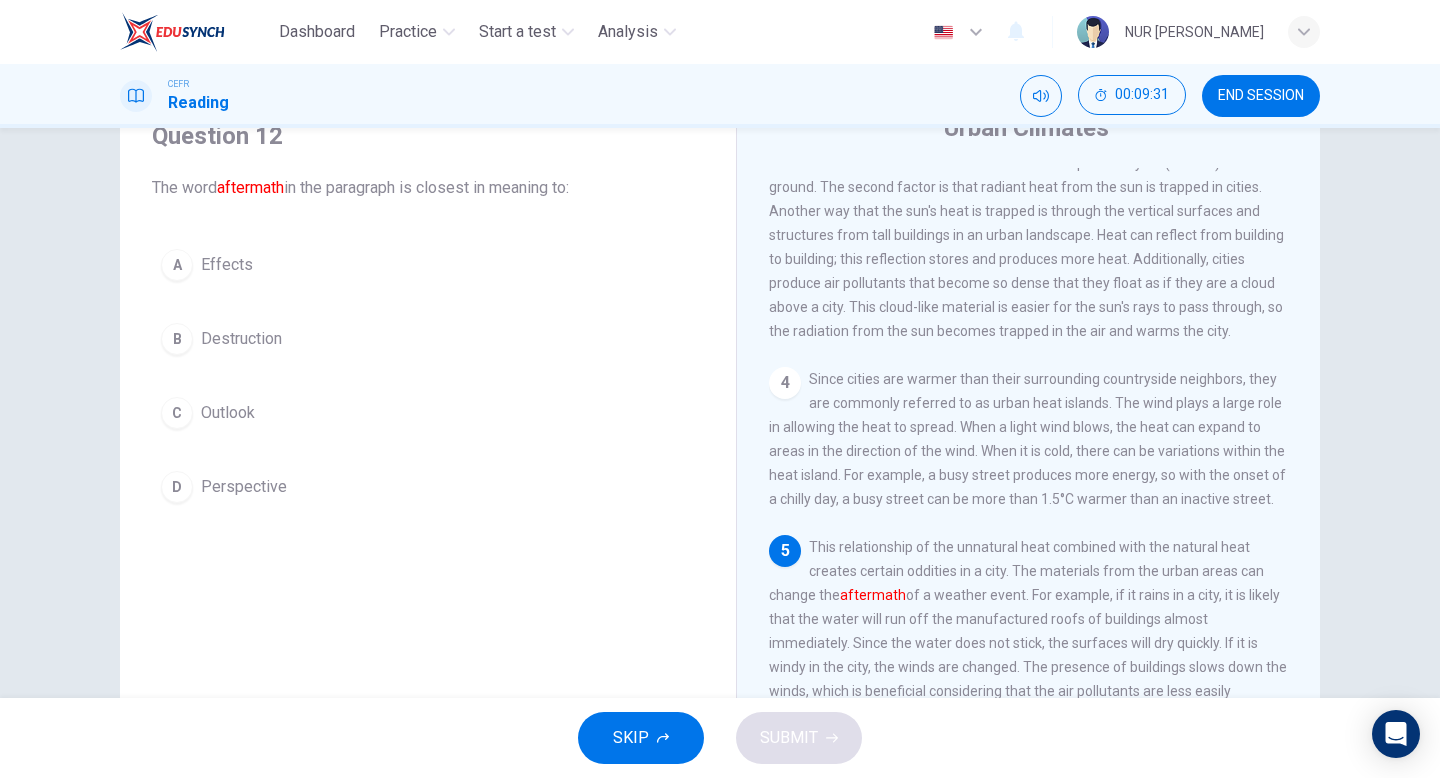 scroll, scrollTop: 513, scrollLeft: 0, axis: vertical 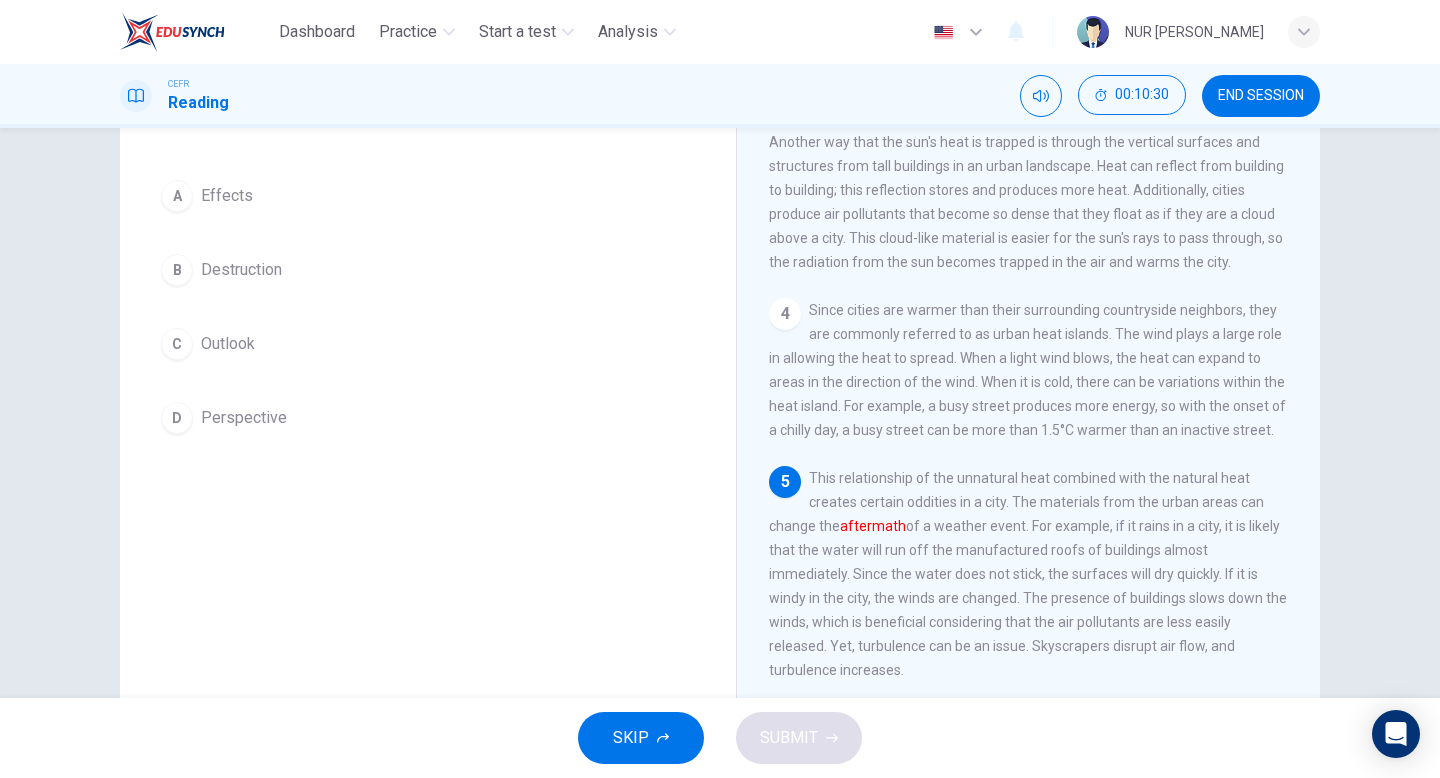 click on "A Effects" at bounding box center (428, 196) 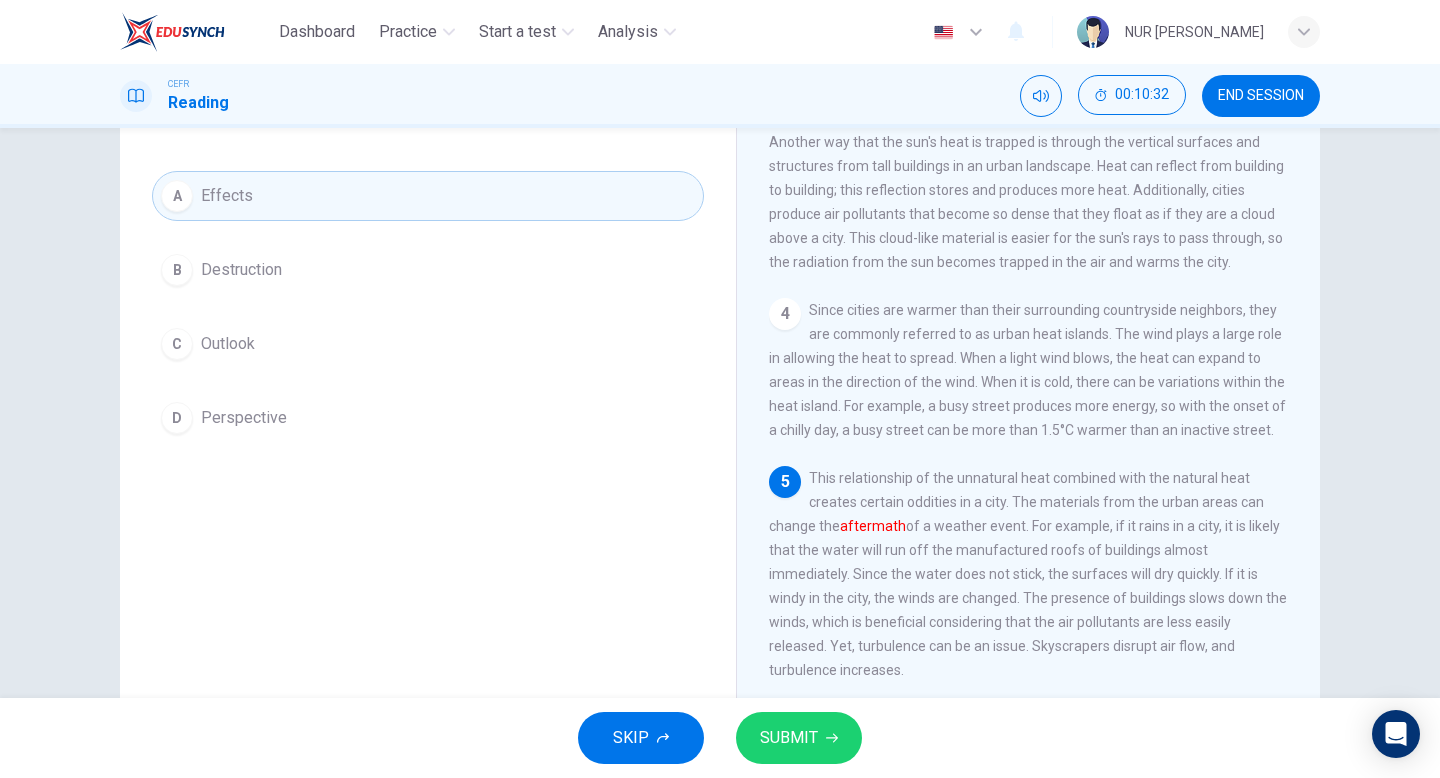 click on "SUBMIT" at bounding box center [799, 738] 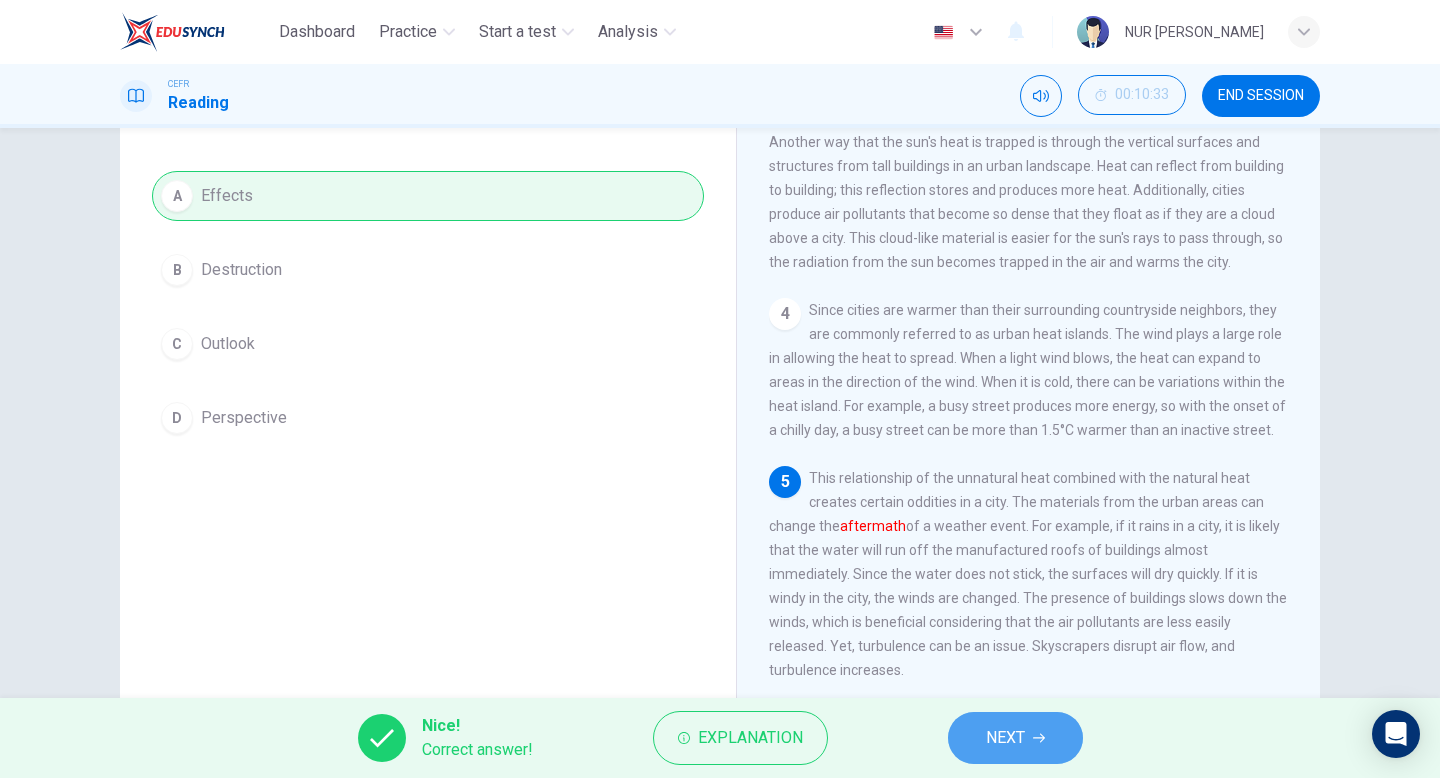 click on "NEXT" at bounding box center (1005, 738) 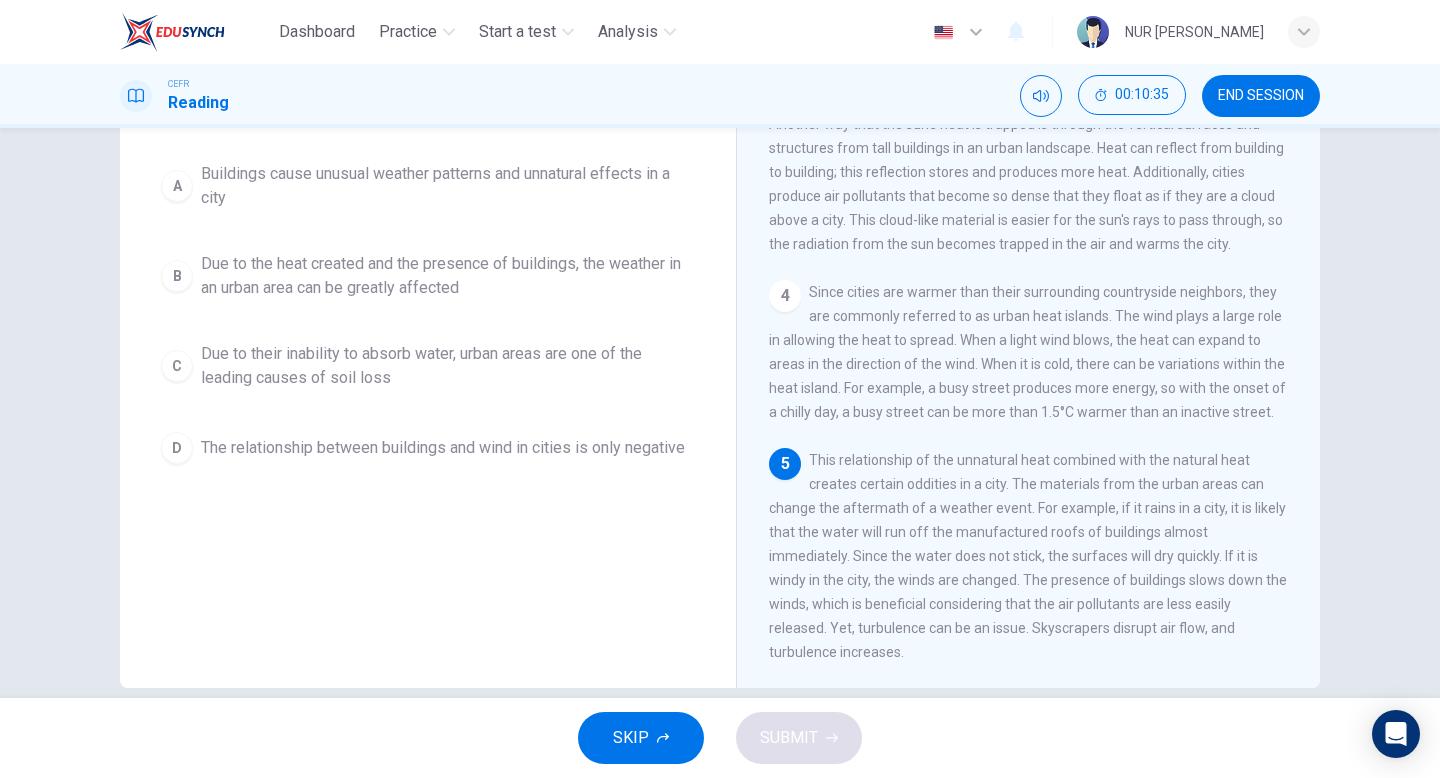 scroll, scrollTop: 179, scrollLeft: 0, axis: vertical 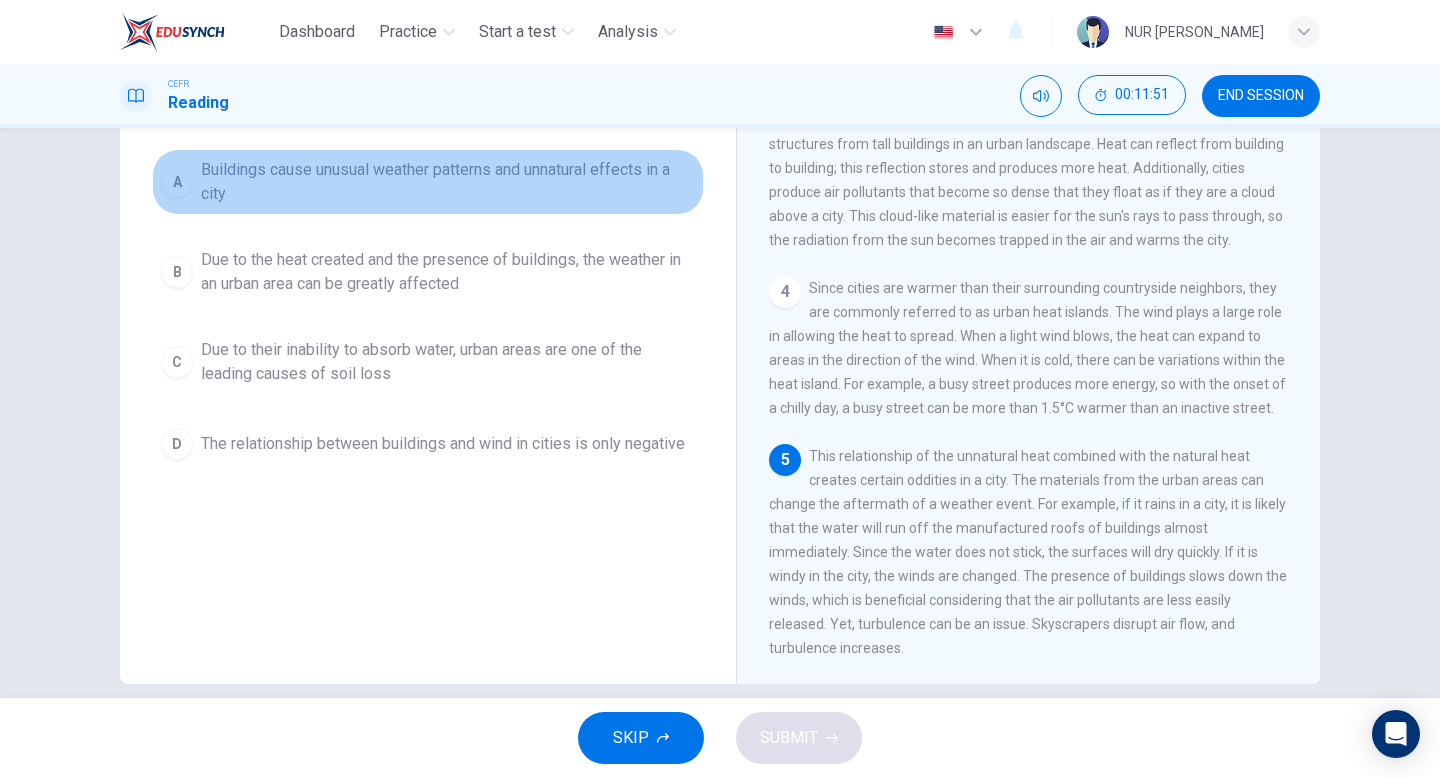 click on "Buildings cause unusual weather patterns and unnatural effects in a city" at bounding box center [448, 182] 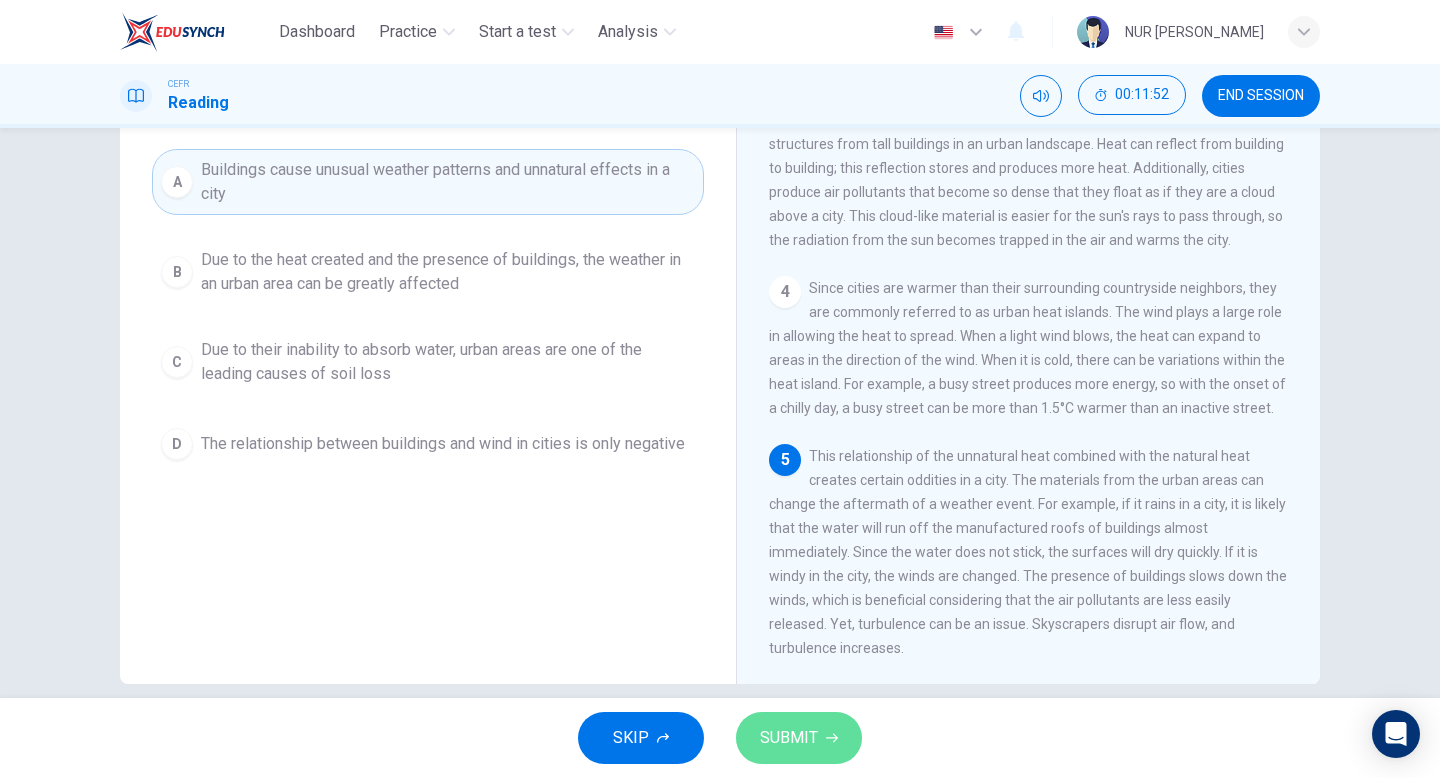 click on "SUBMIT" at bounding box center (799, 738) 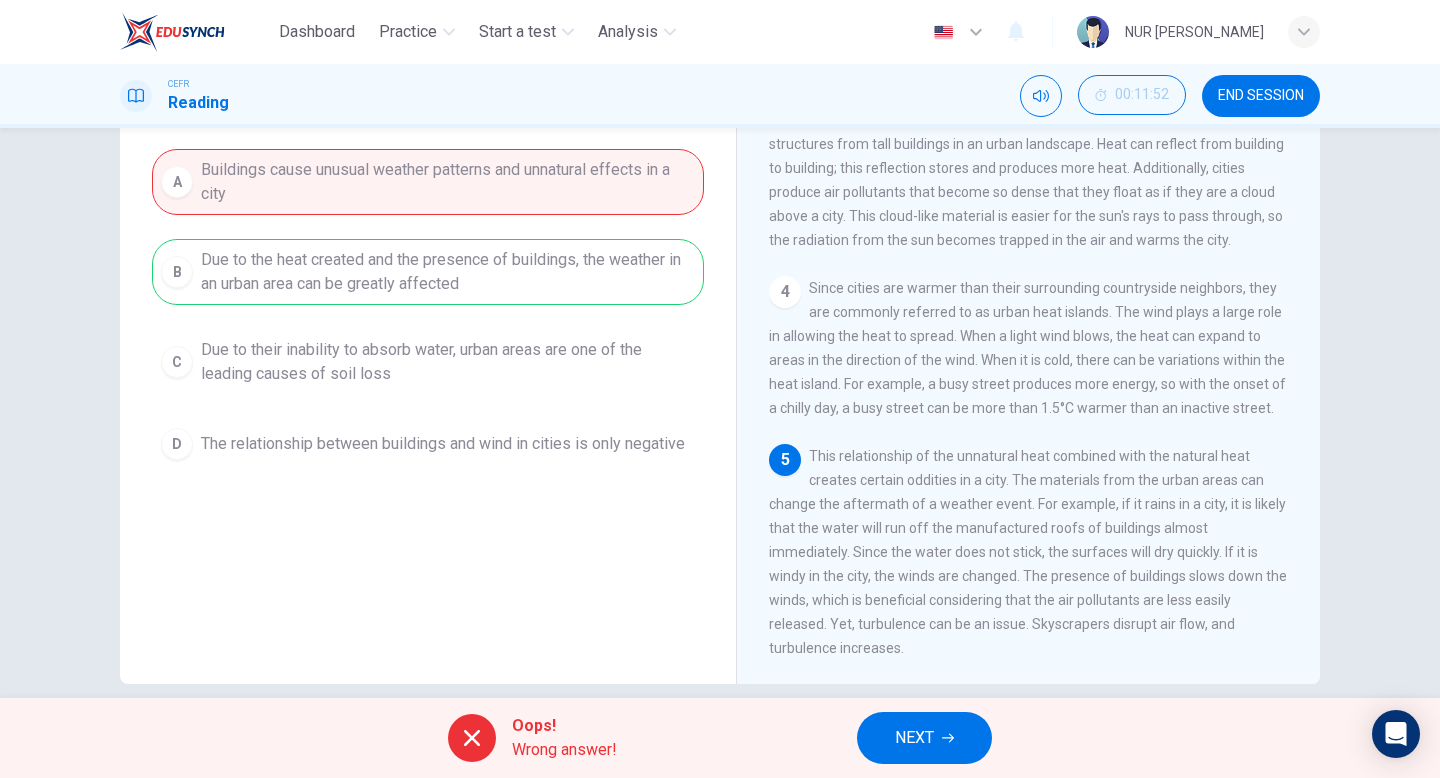 click 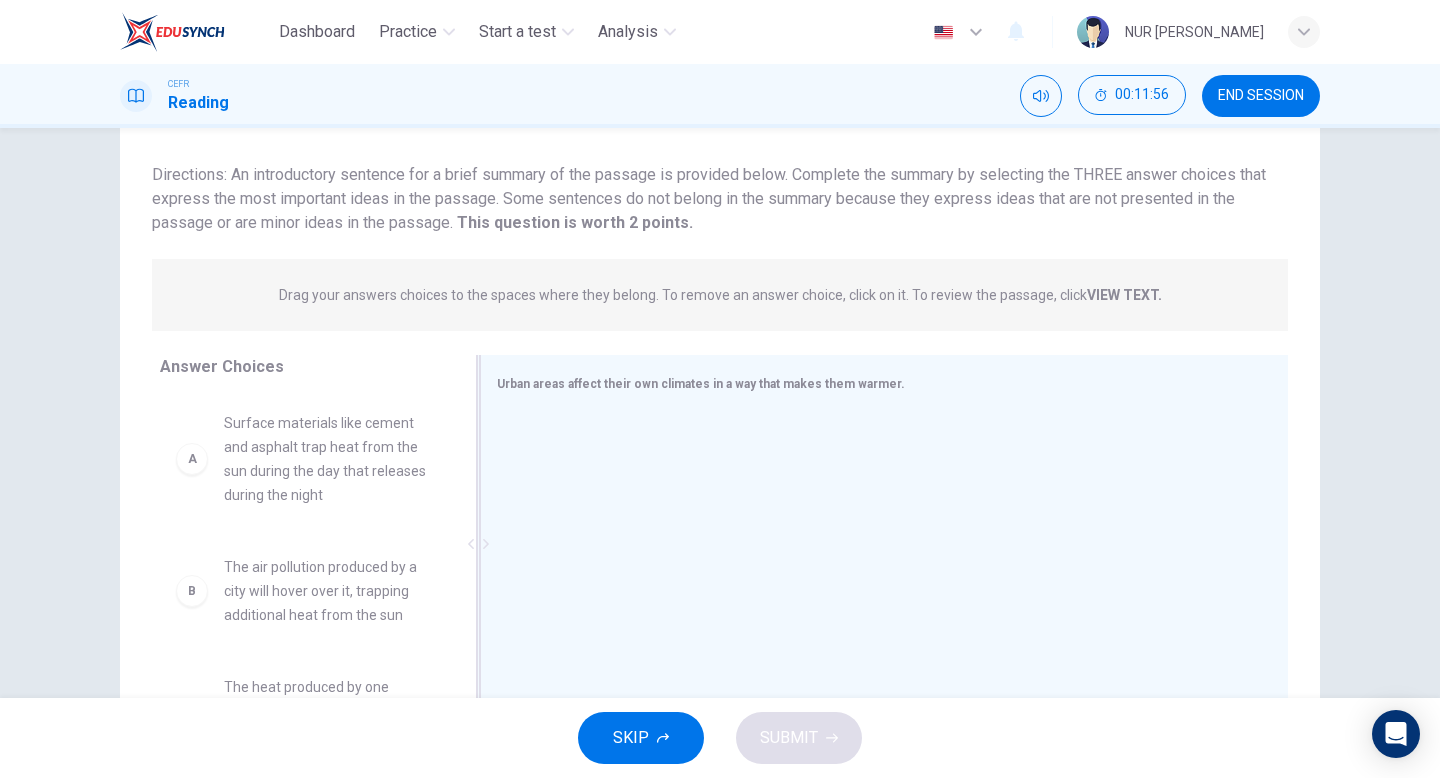 scroll, scrollTop: 113, scrollLeft: 0, axis: vertical 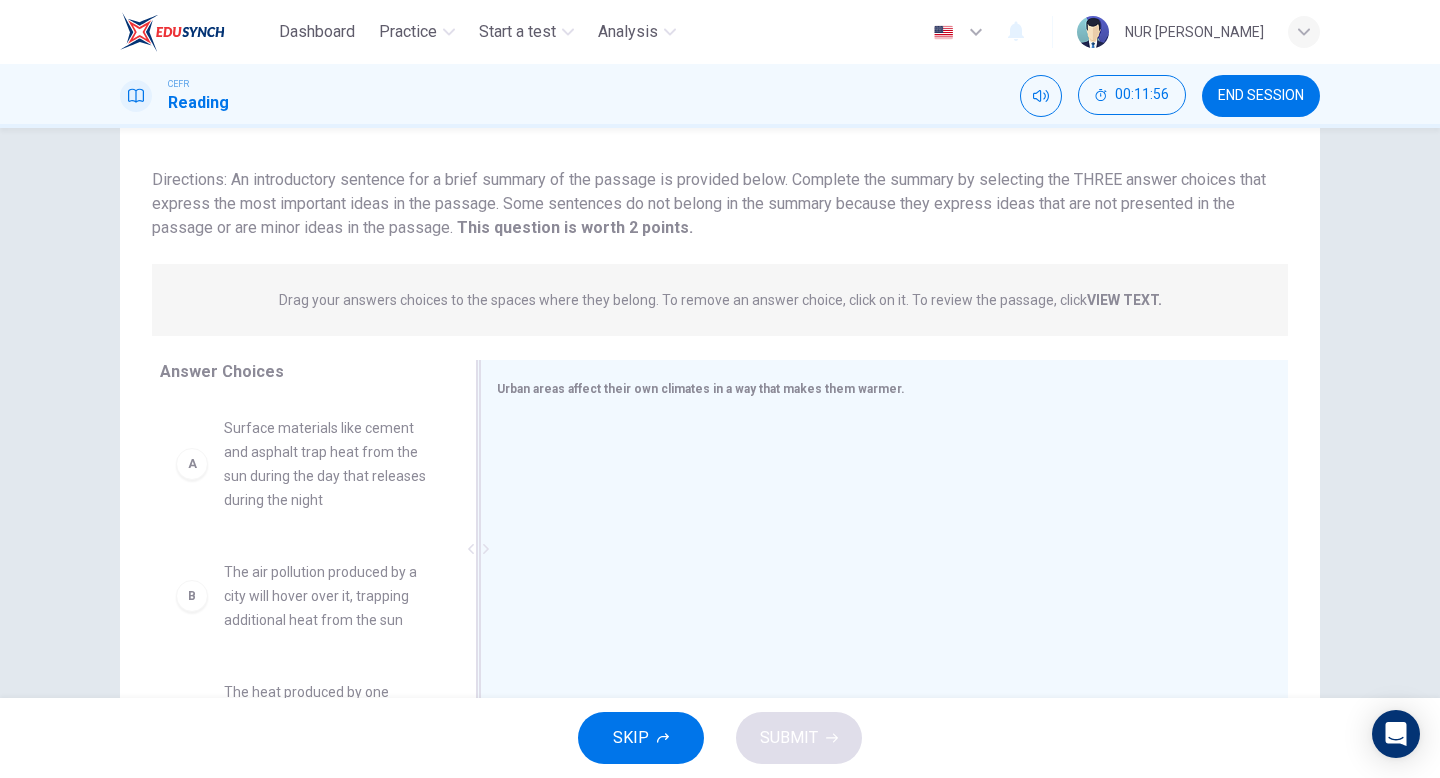 click at bounding box center (876, 551) 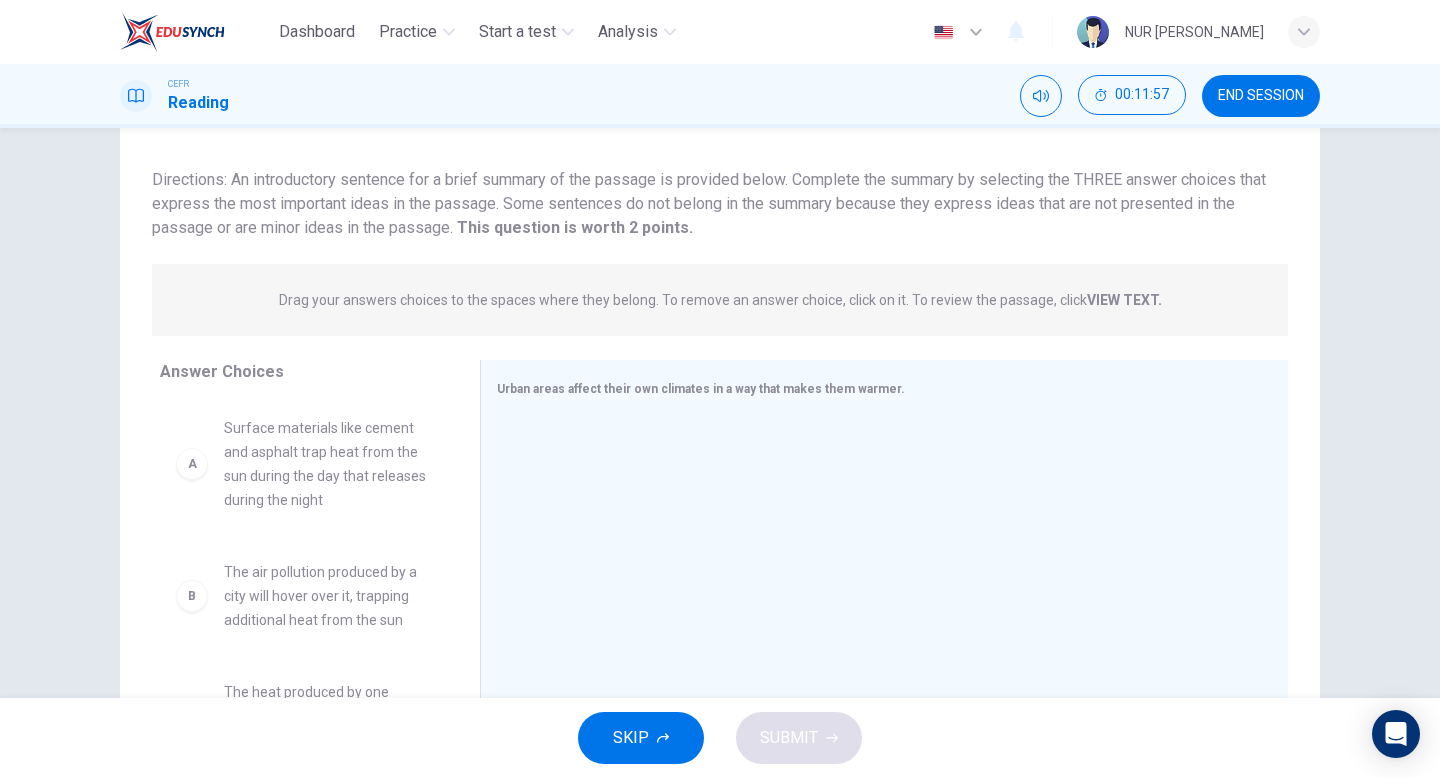 click on "VIEW TEXT." at bounding box center (1124, 300) 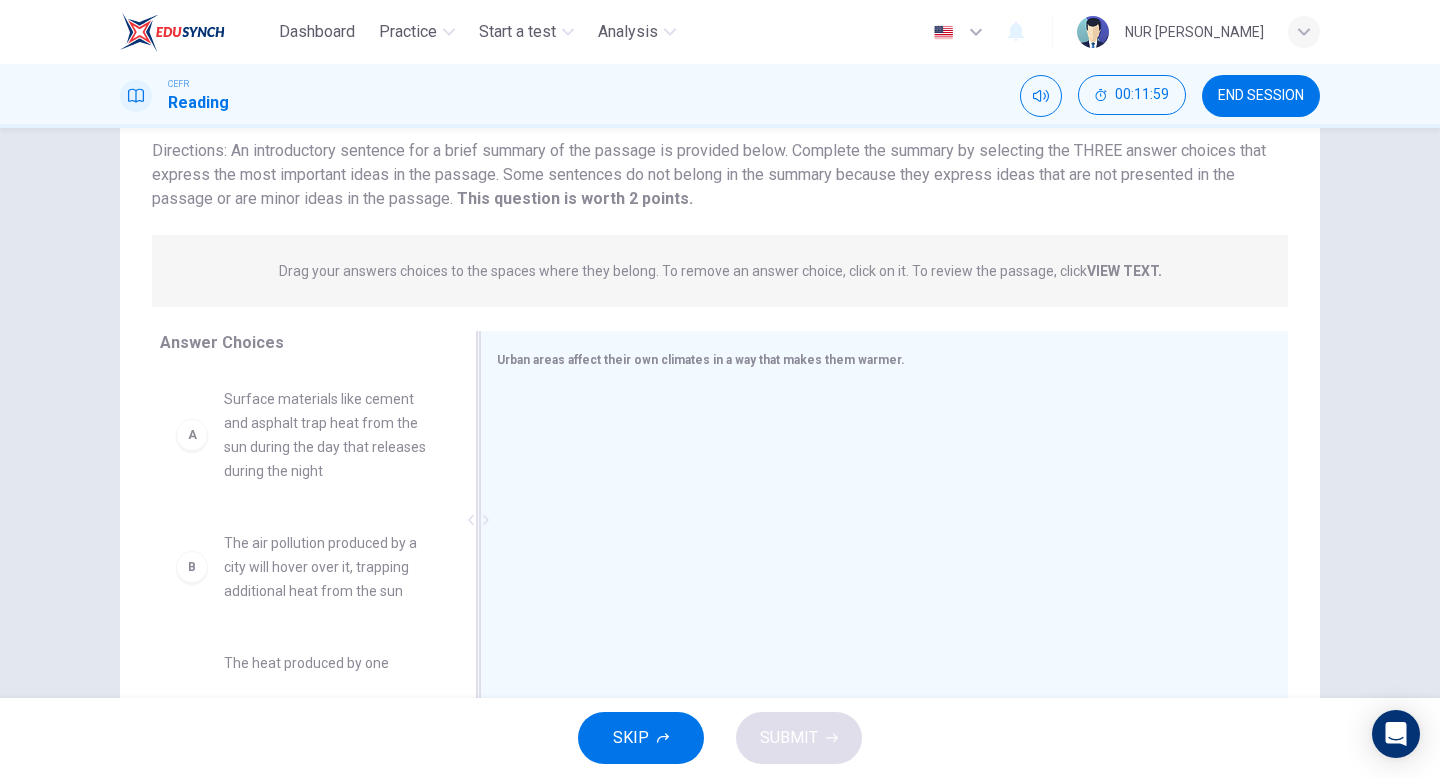scroll, scrollTop: 129, scrollLeft: 0, axis: vertical 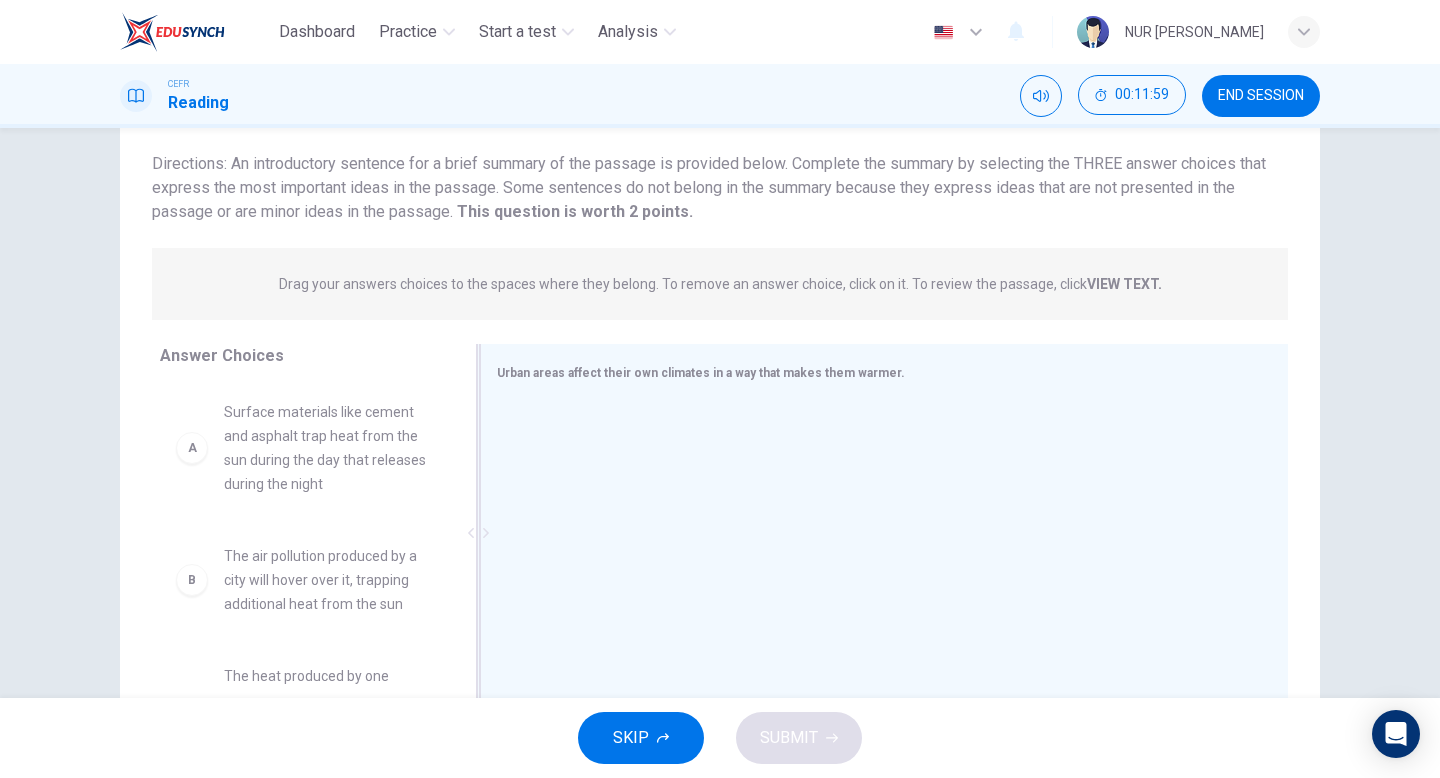 click on "Urban areas affect their own climates in a way that makes them warmer." at bounding box center [872, 372] 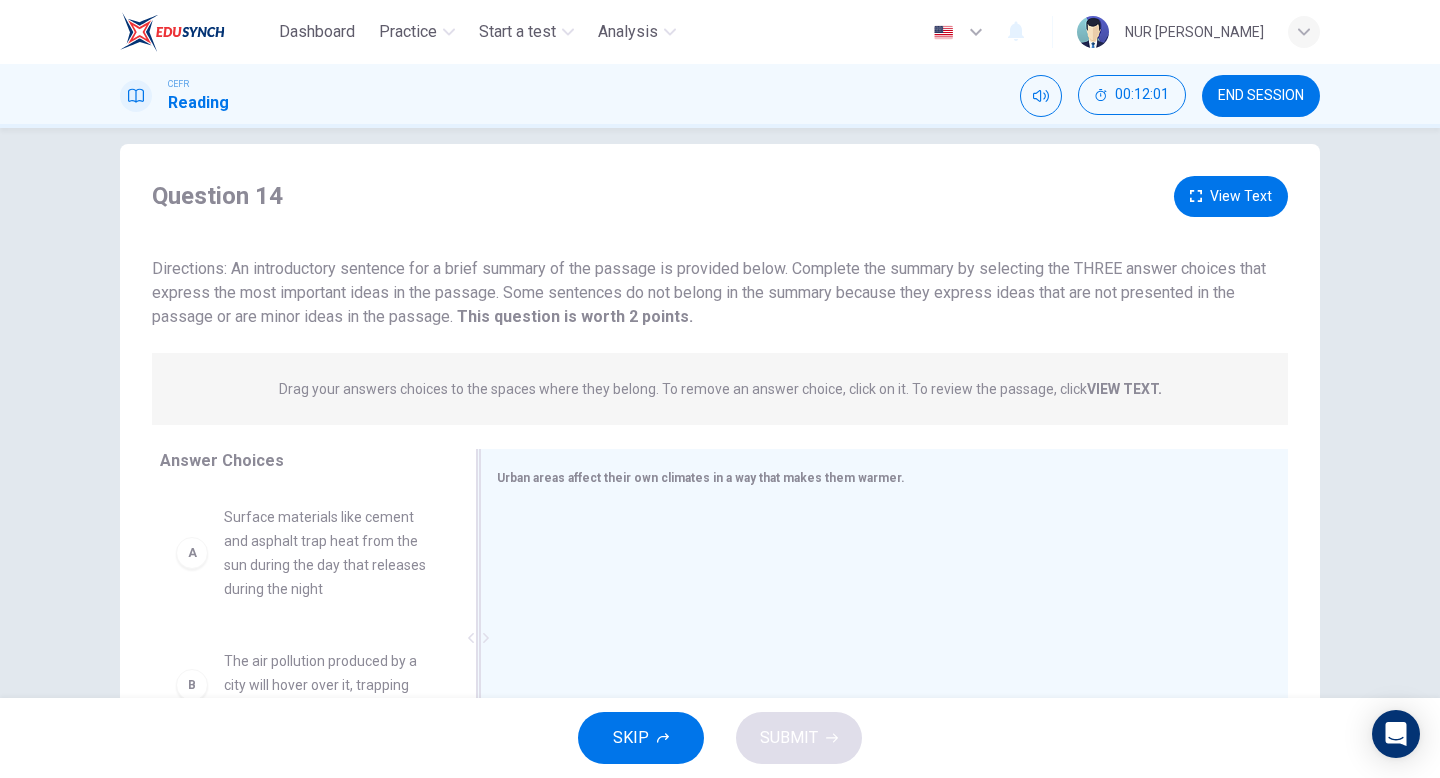 scroll, scrollTop: 26, scrollLeft: 0, axis: vertical 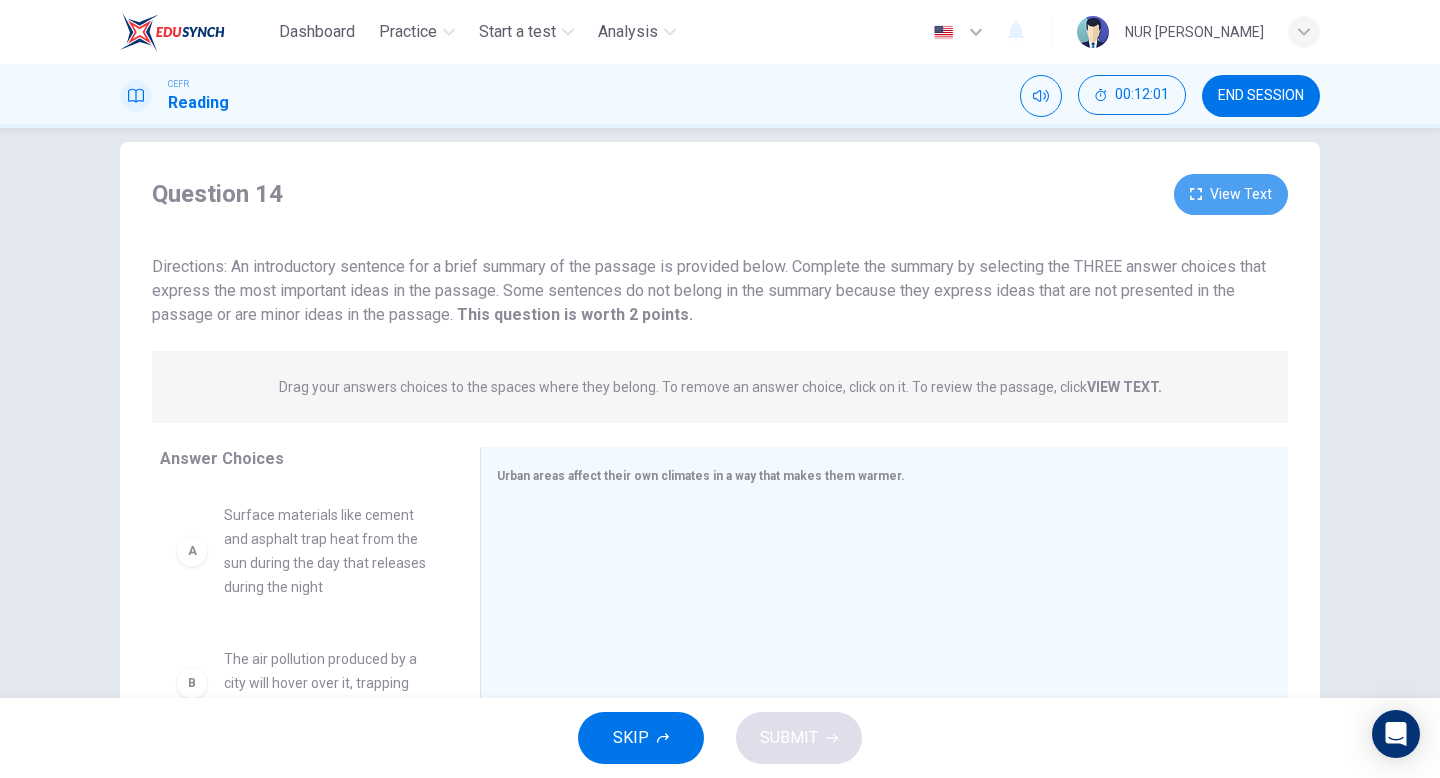click 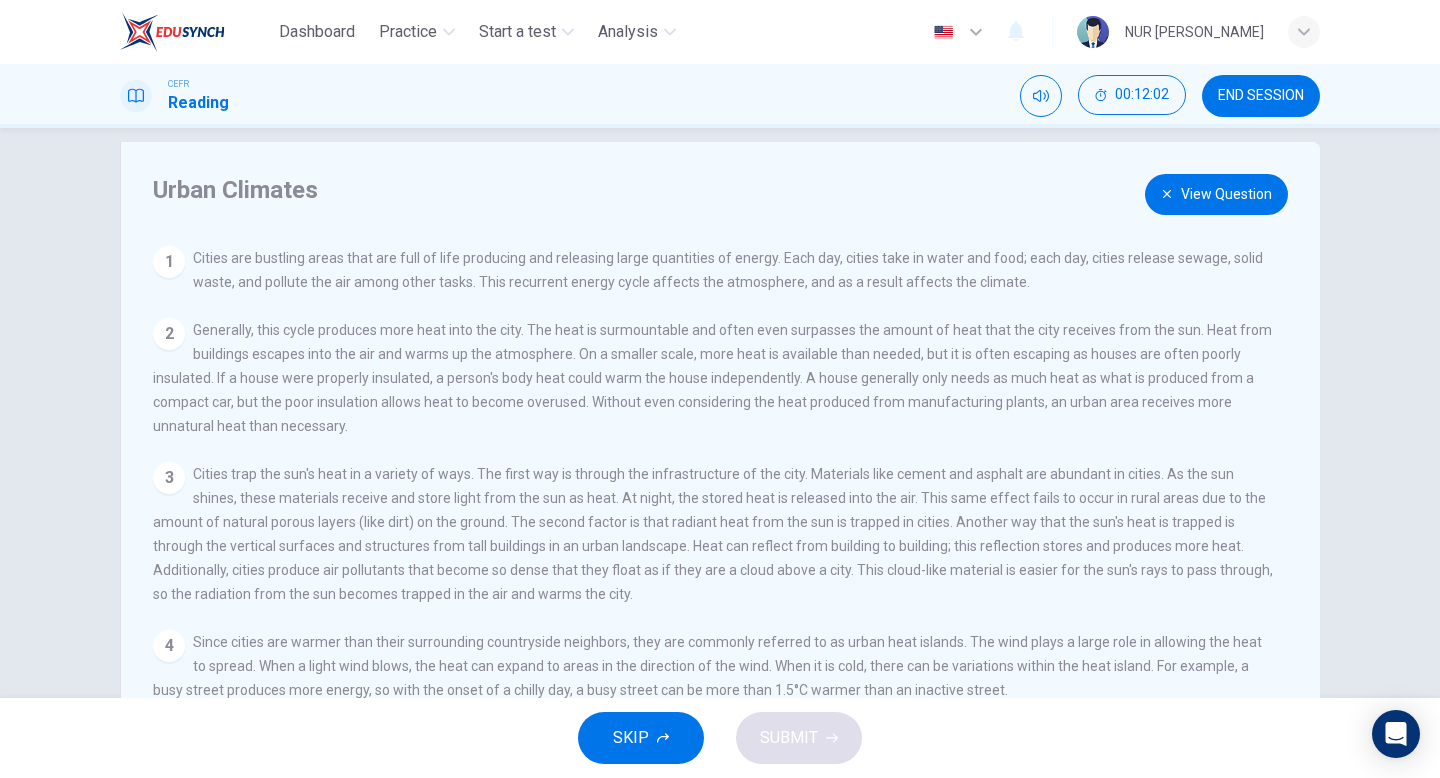 scroll, scrollTop: 45, scrollLeft: 0, axis: vertical 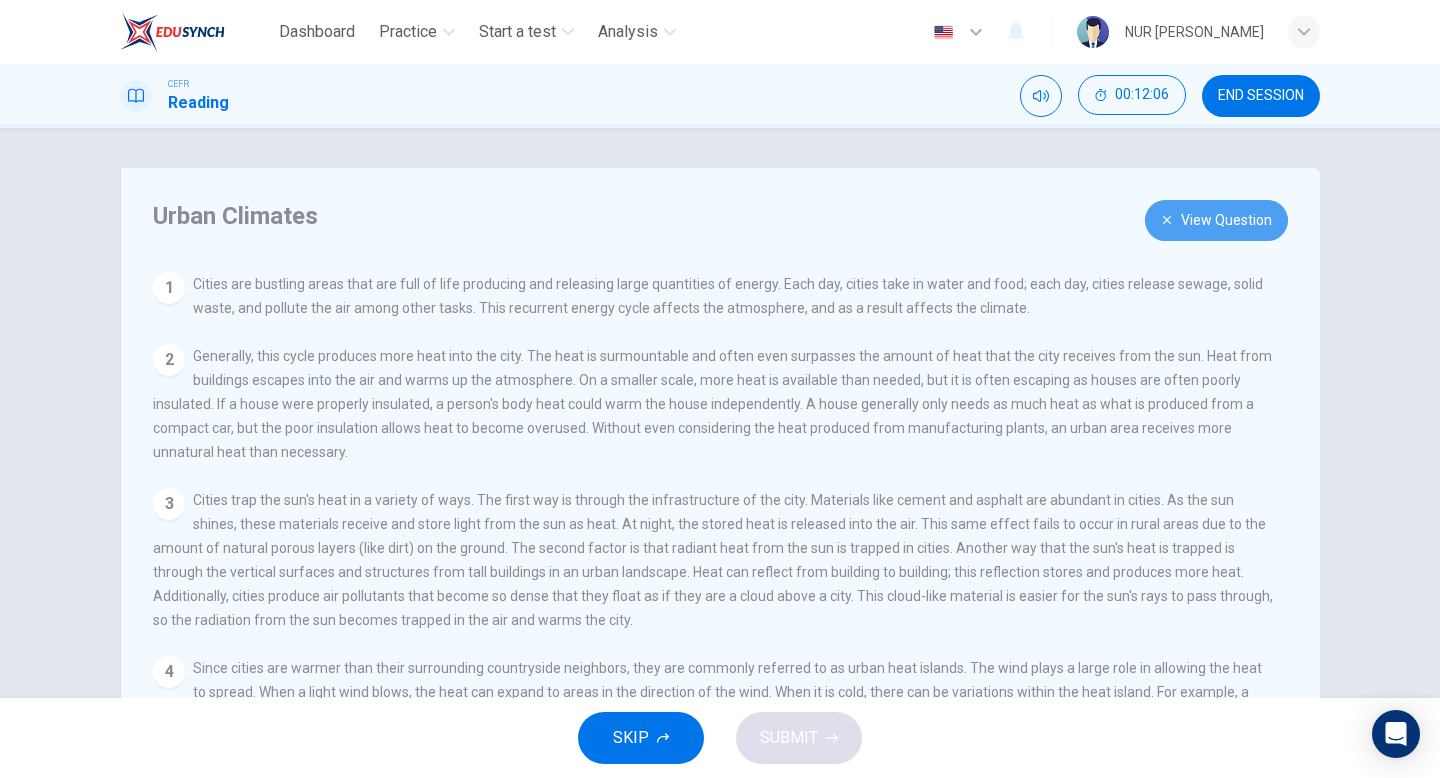 click on "View Question" at bounding box center (1216, 220) 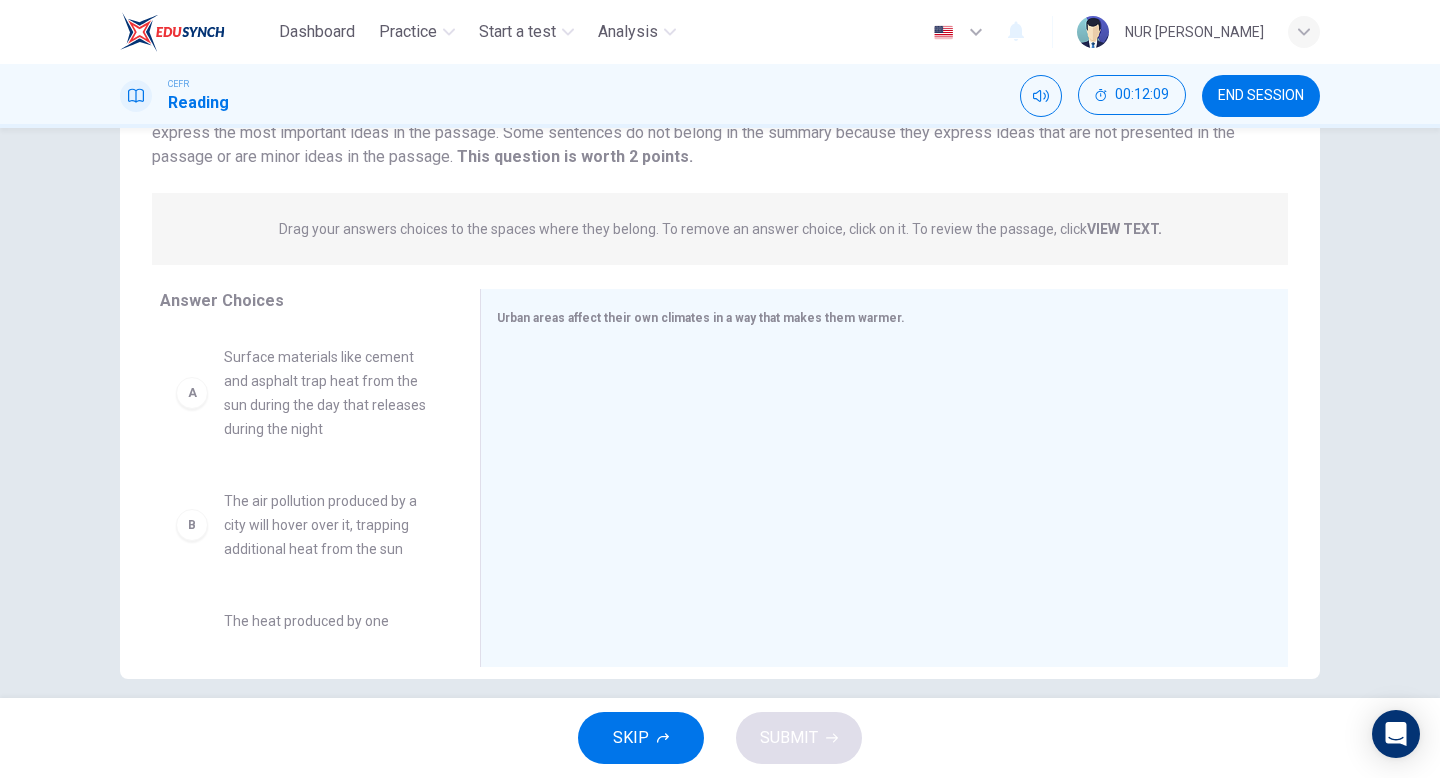 scroll, scrollTop: 205, scrollLeft: 0, axis: vertical 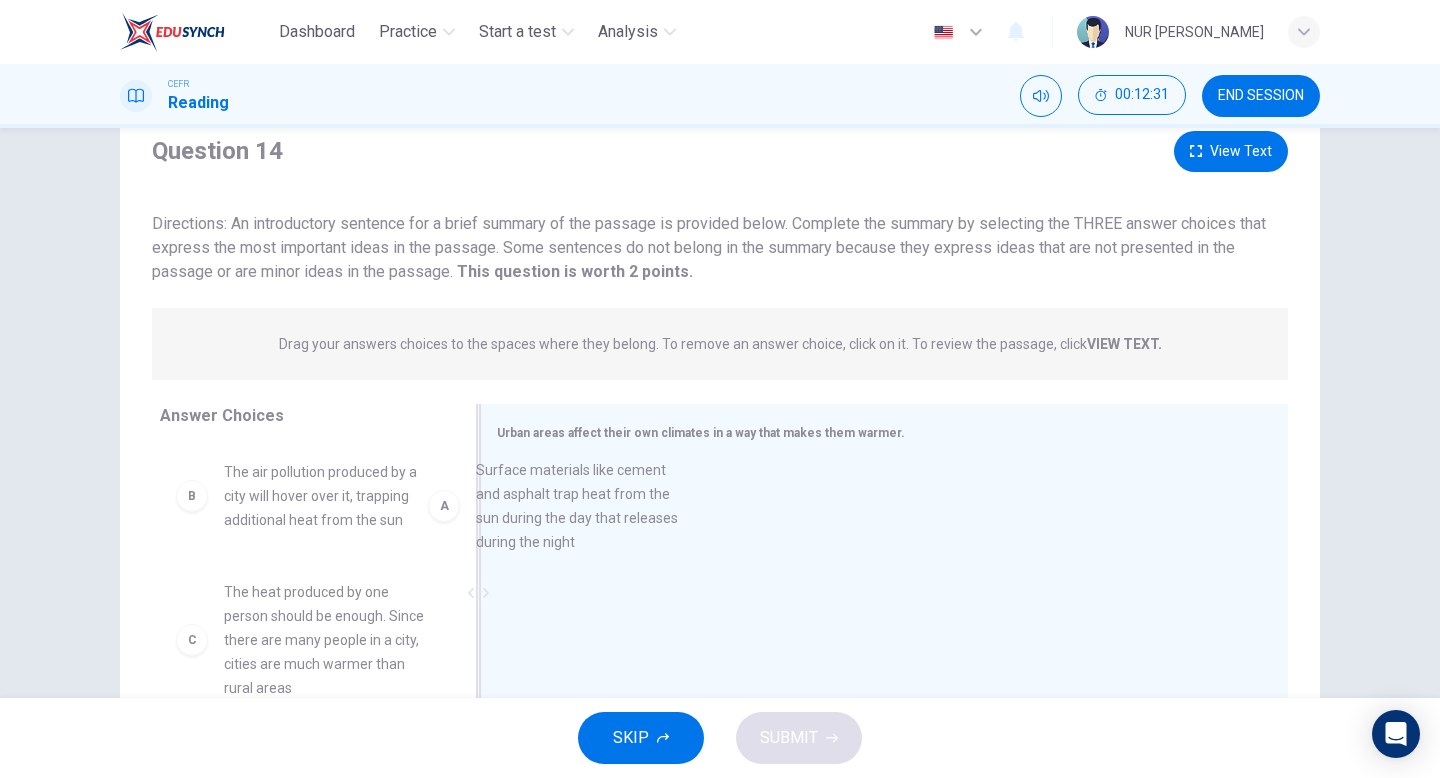 drag, startPoint x: 363, startPoint y: 496, endPoint x: 657, endPoint y: 488, distance: 294.10883 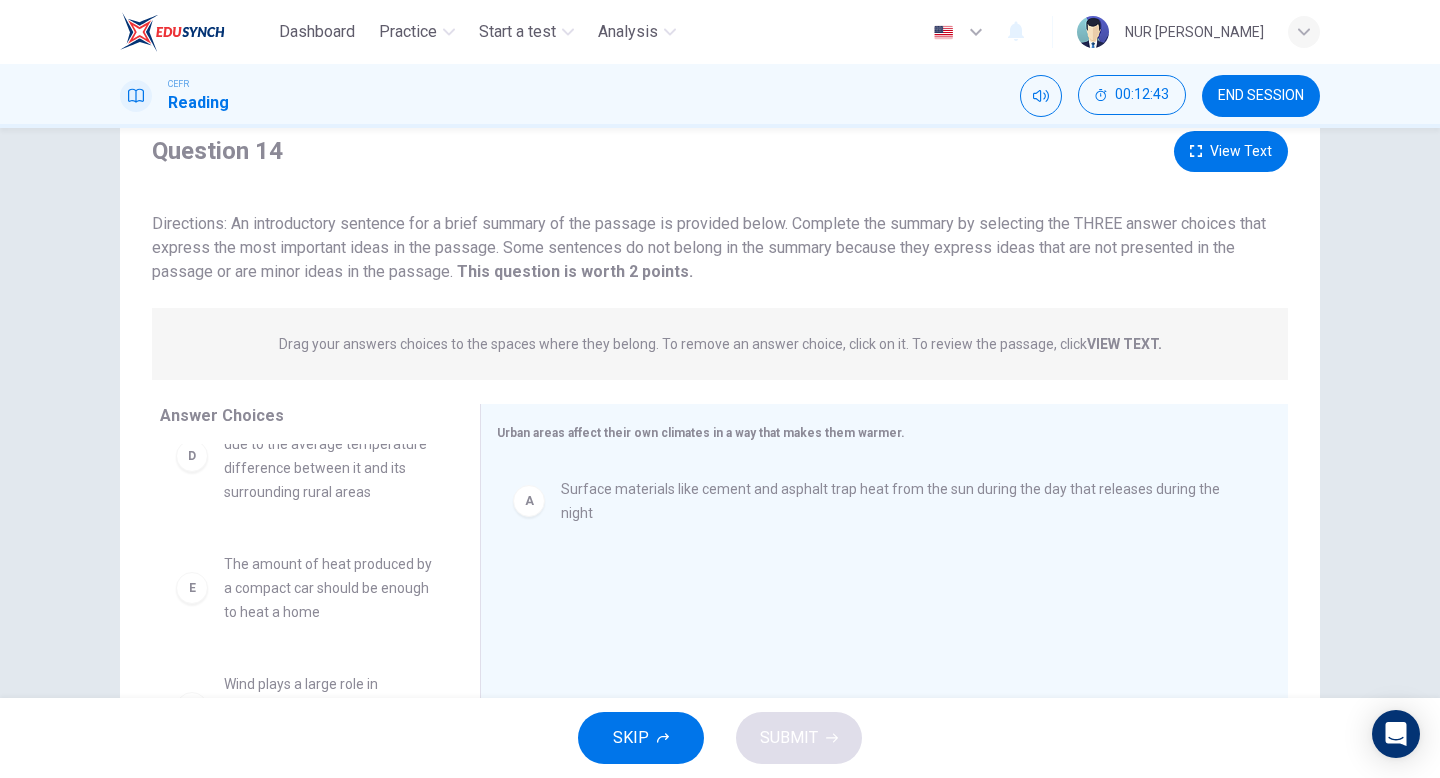 scroll, scrollTop: 348, scrollLeft: 0, axis: vertical 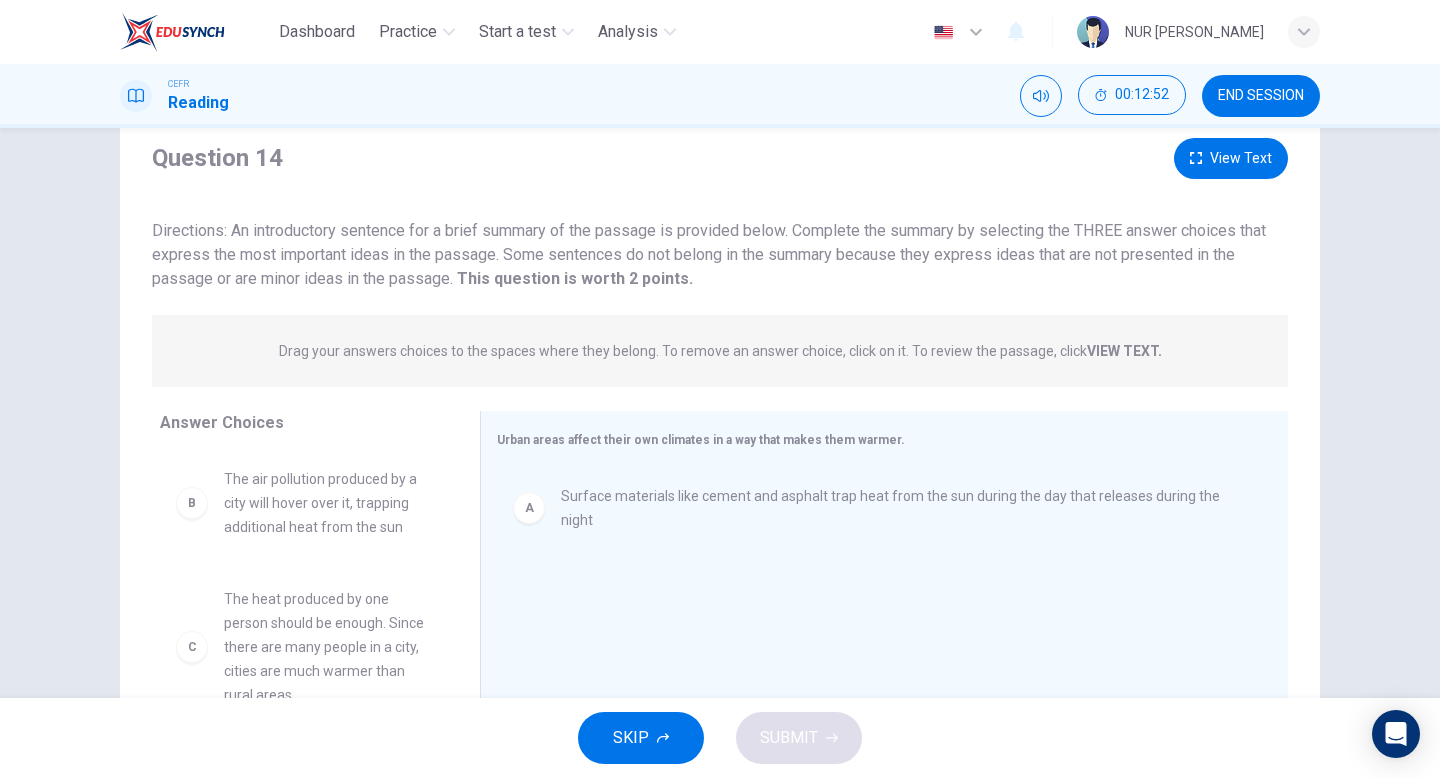 click on "View Text" at bounding box center [1231, 158] 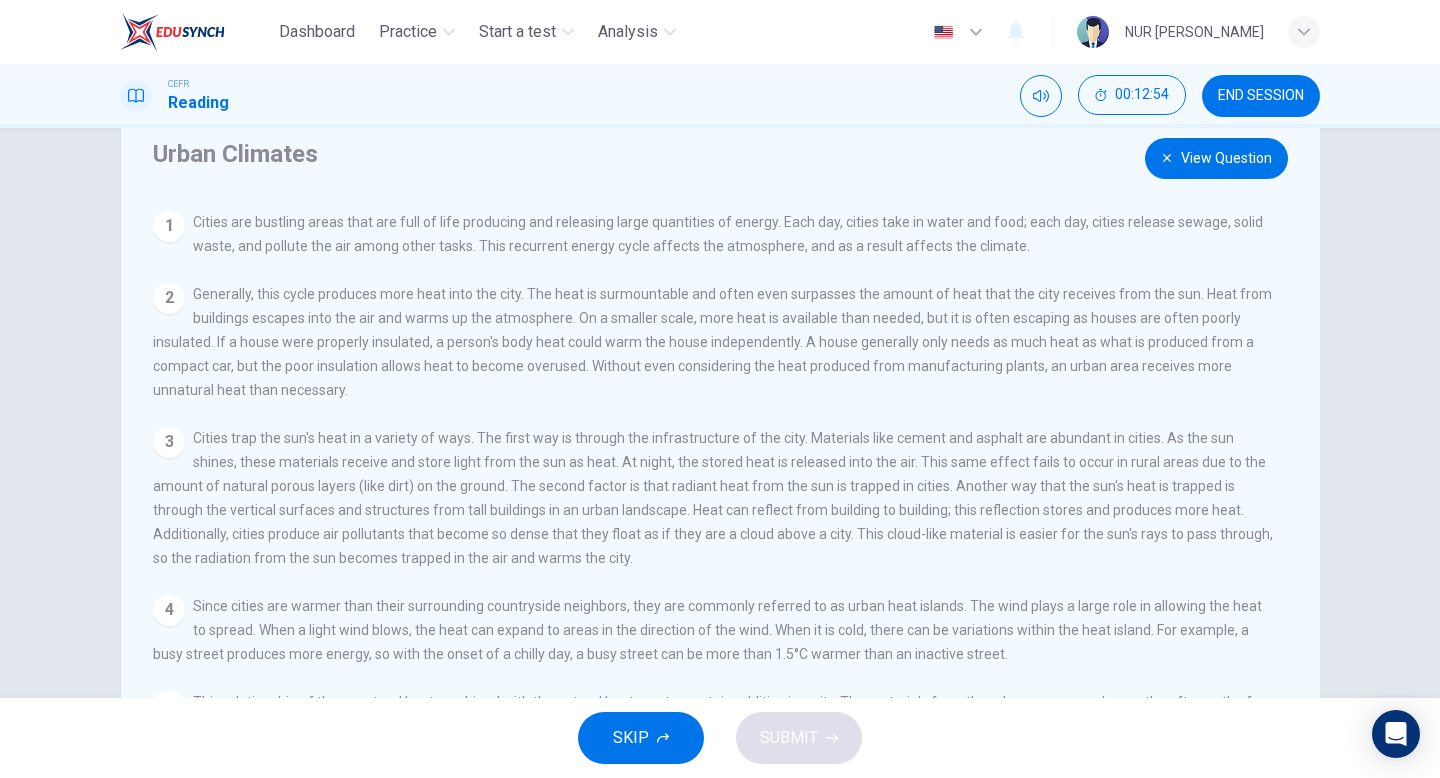 click on "Urban Climates View Question 1 Cities are bustling areas that are full of life producing and releasing large quantities of energy. Each day, cities take in water and food; each day, cities release sewage, solid waste, and pollute the air among other tasks. This recurrent energy cycle affects the atmosphere, and as a result affects the climate. 2 3 4 Since cities are warmer than their surrounding countryside neighbors, they are commonly referred to as urban heat islands. The wind plays a large role in allowing the heat to spread. When a light wind blows, the heat can expand to areas in the direction of the wind. When it is cold, there can be variations within the heat island. For example, a busy street produces more energy, so with the onset of a chilly day, a busy street can be more than 1.5°C warmer than an inactive street. 5 Question 14 View Text   This question is worth 2 points. This question is worth 2 points.  VIEW TEXT. Choices Answers B C D E F A Answer Choices B C D E F A Urban Climates 1 2 3 4 5" at bounding box center [720, 413] 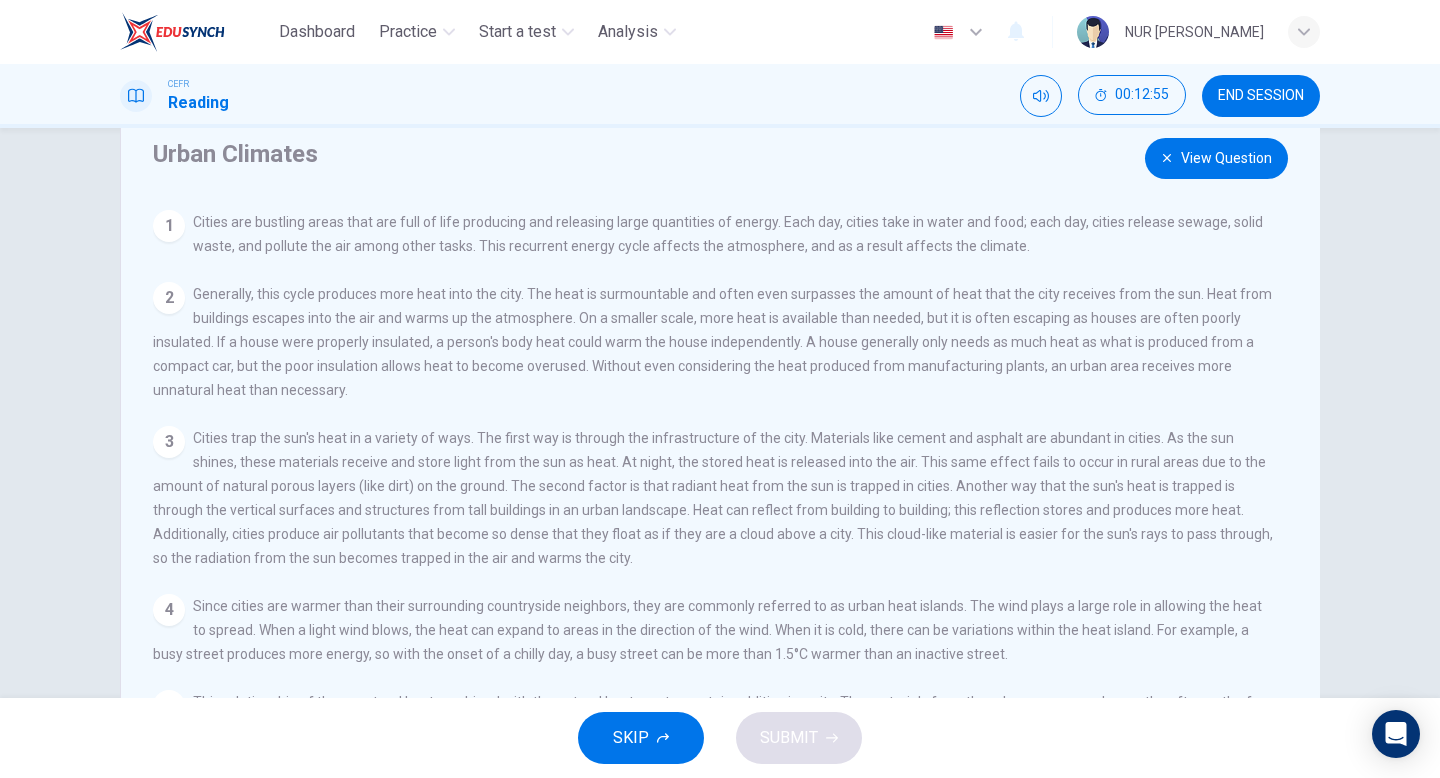 click on "View Question" at bounding box center (1216, 158) 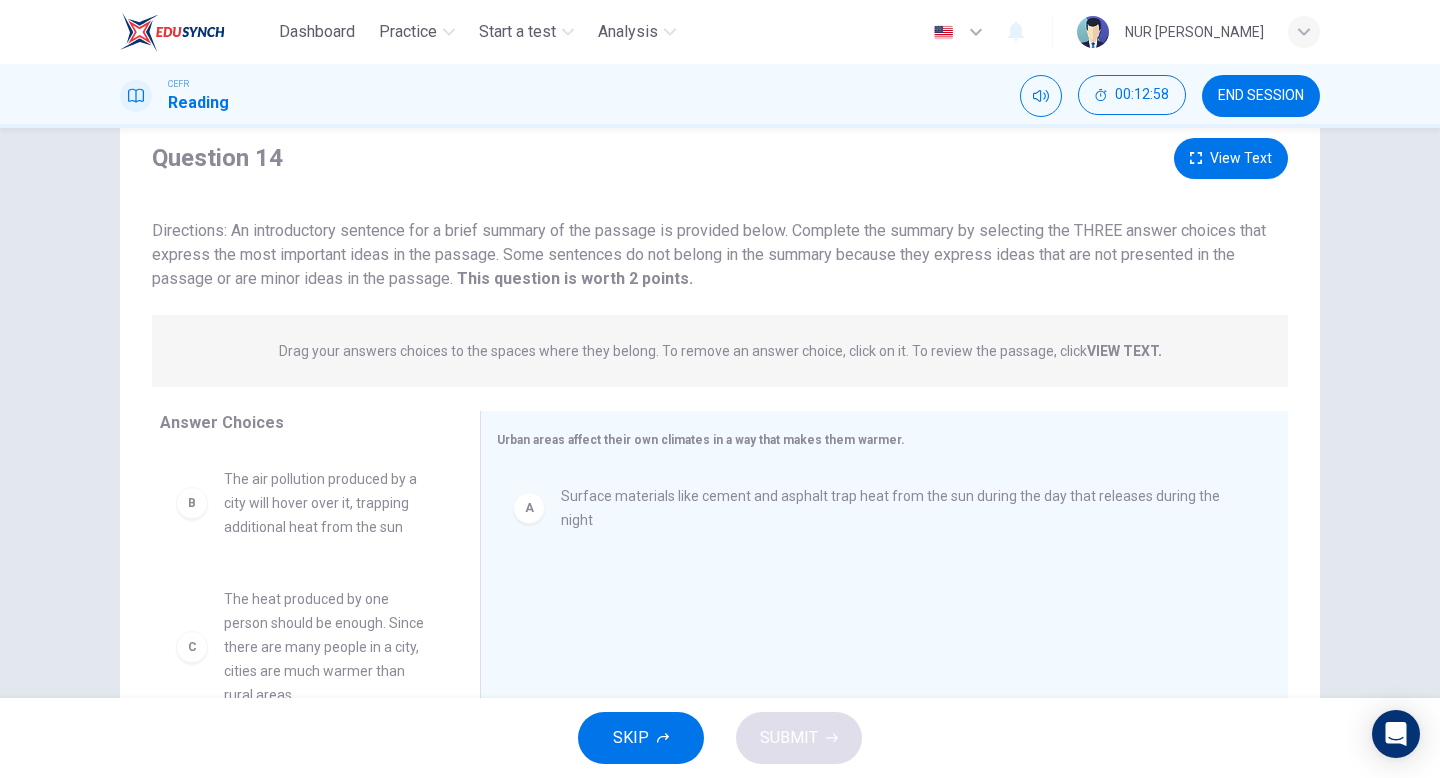 click on "View Text" at bounding box center (1231, 158) 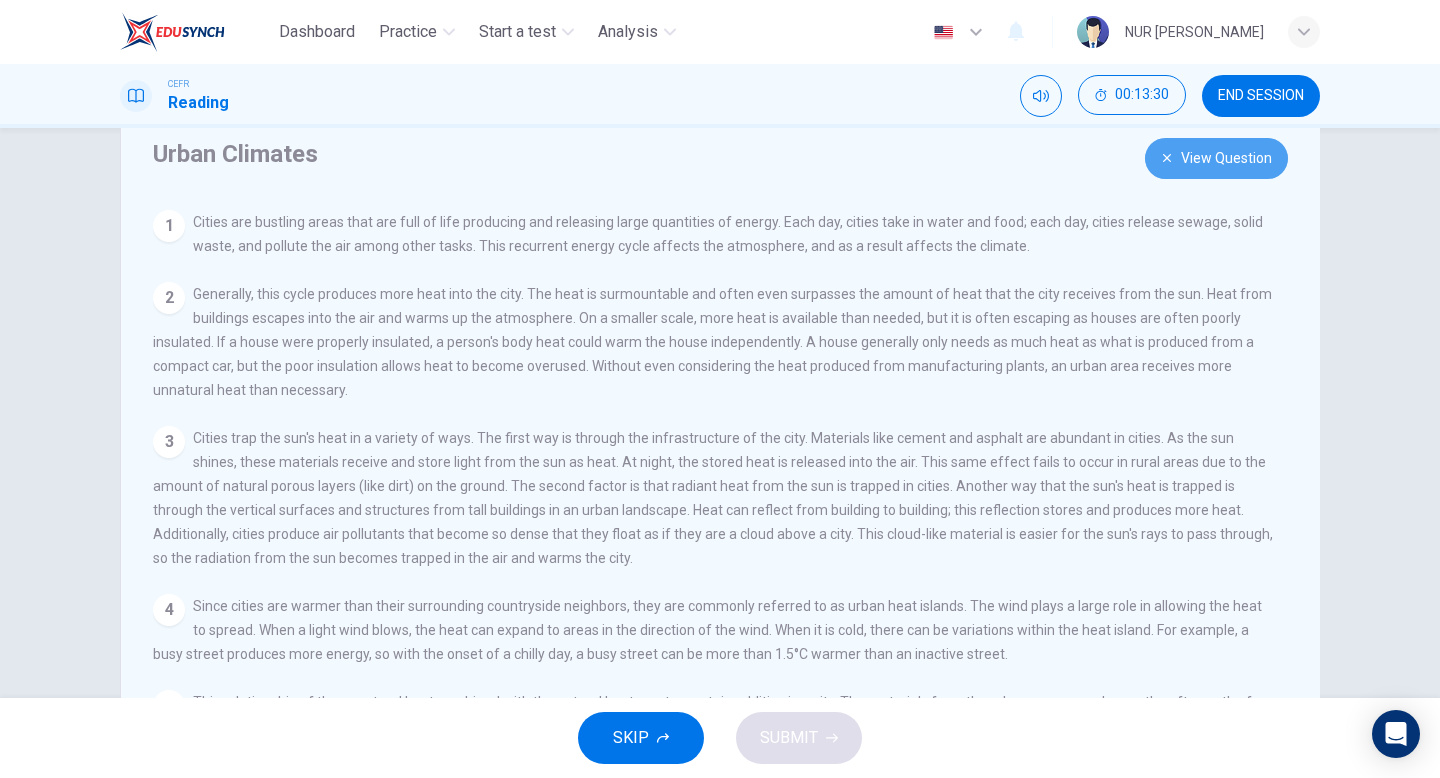 click on "View Question" at bounding box center (1216, 158) 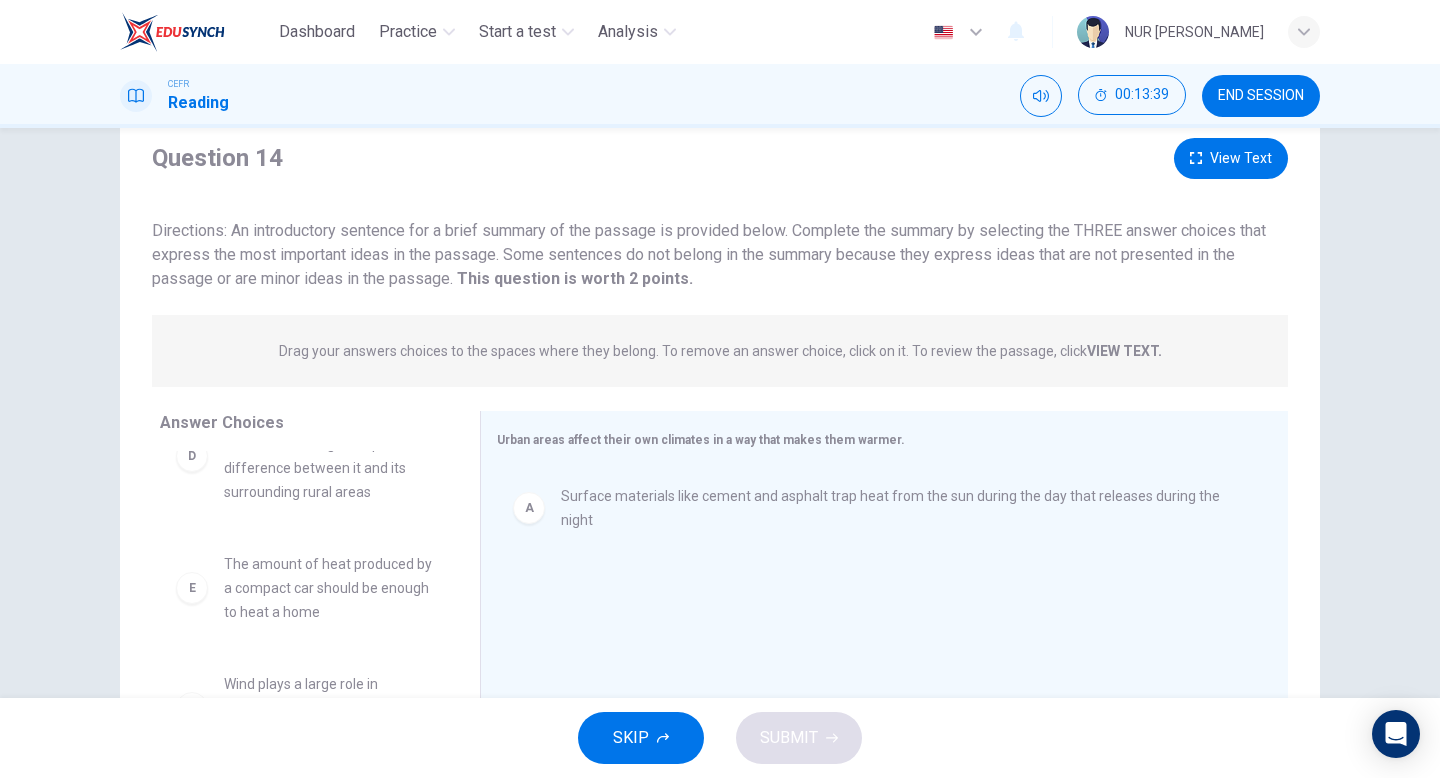 scroll, scrollTop: 348, scrollLeft: 0, axis: vertical 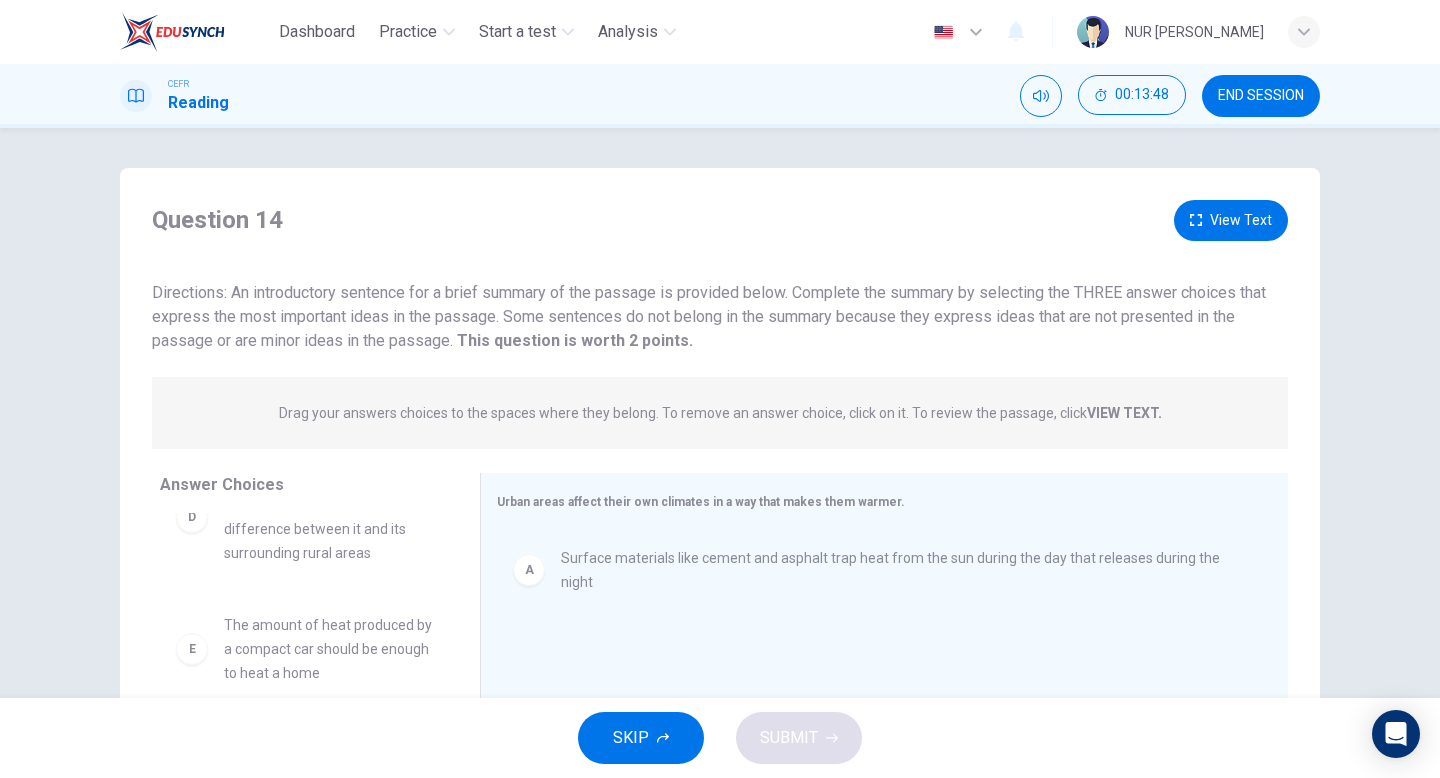 click on "View Text" at bounding box center [1231, 220] 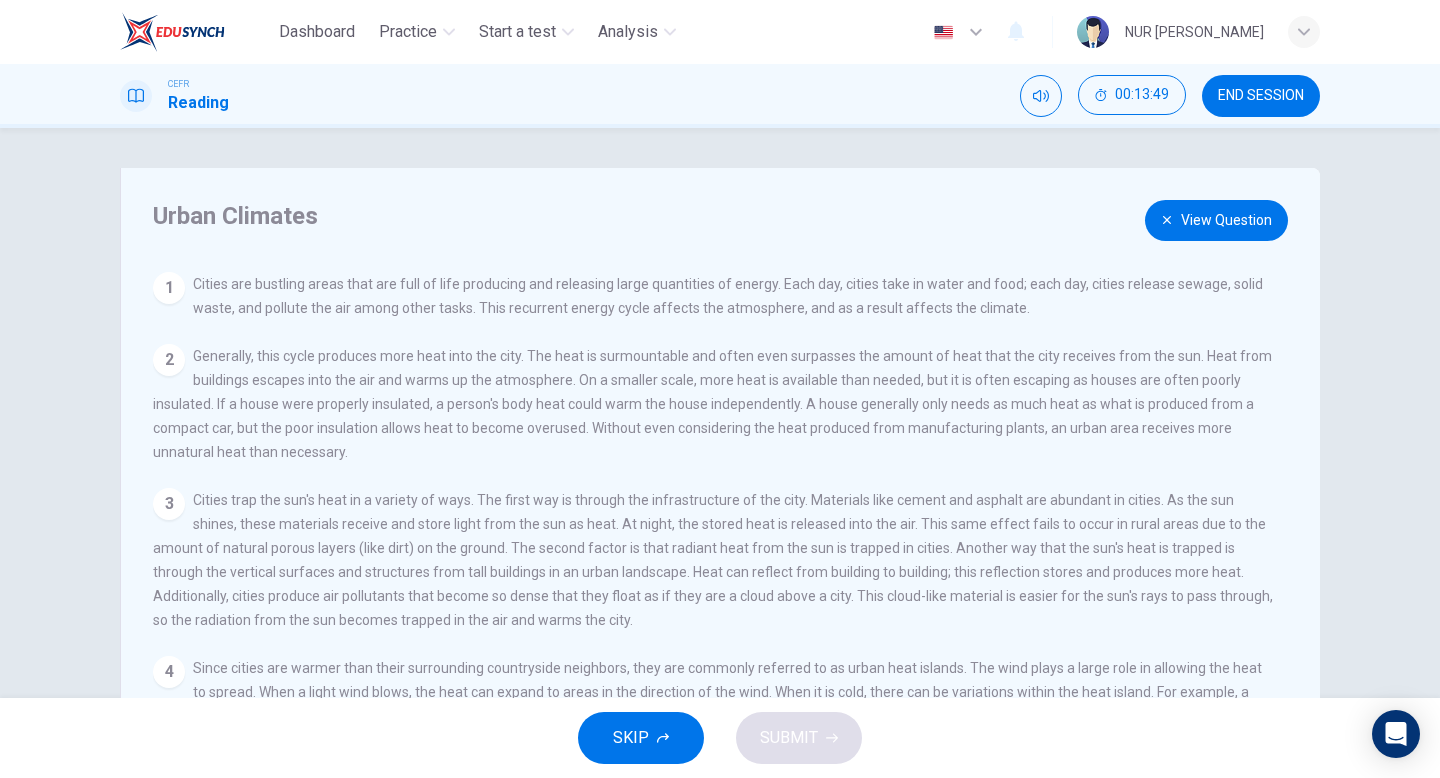 scroll, scrollTop: 45, scrollLeft: 0, axis: vertical 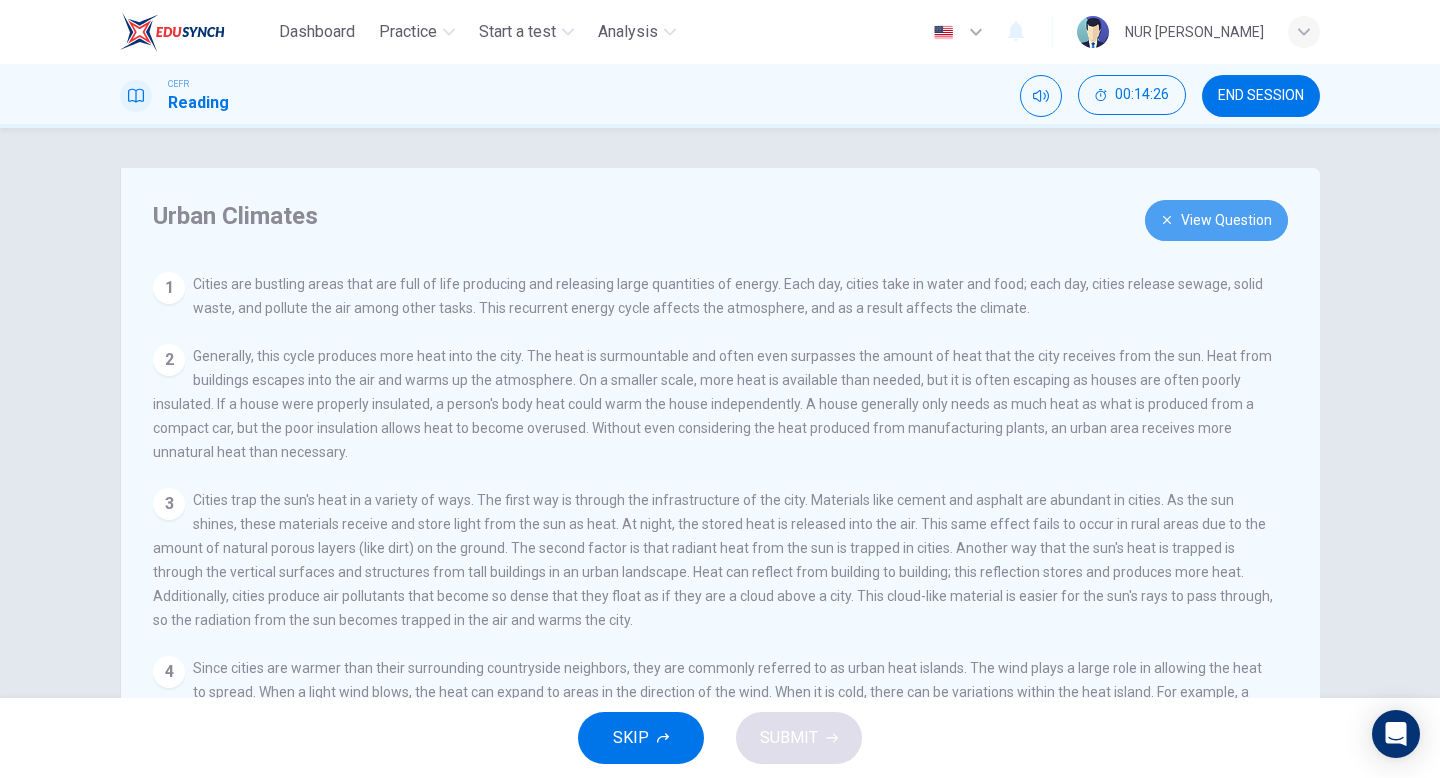 click on "View Question" at bounding box center [1216, 220] 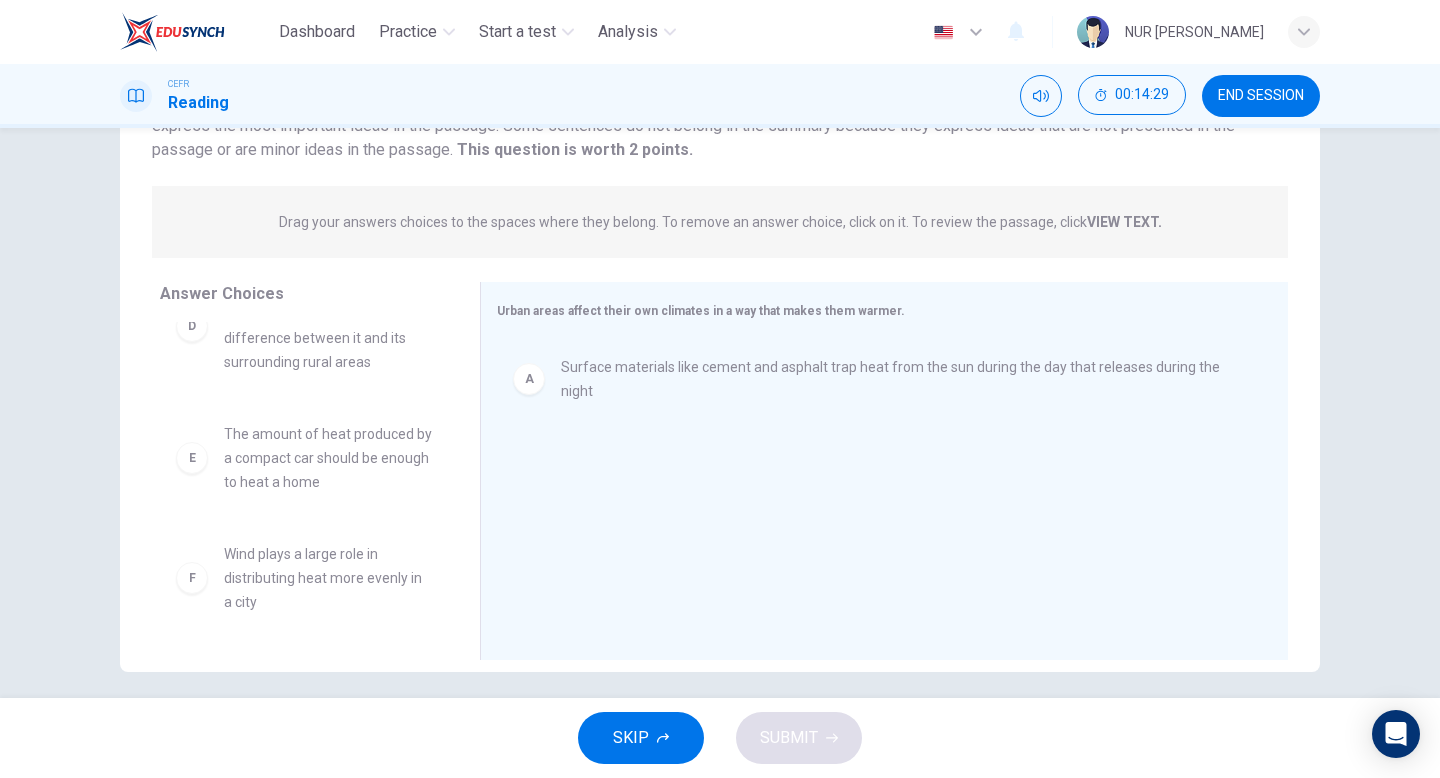 scroll, scrollTop: 205, scrollLeft: 0, axis: vertical 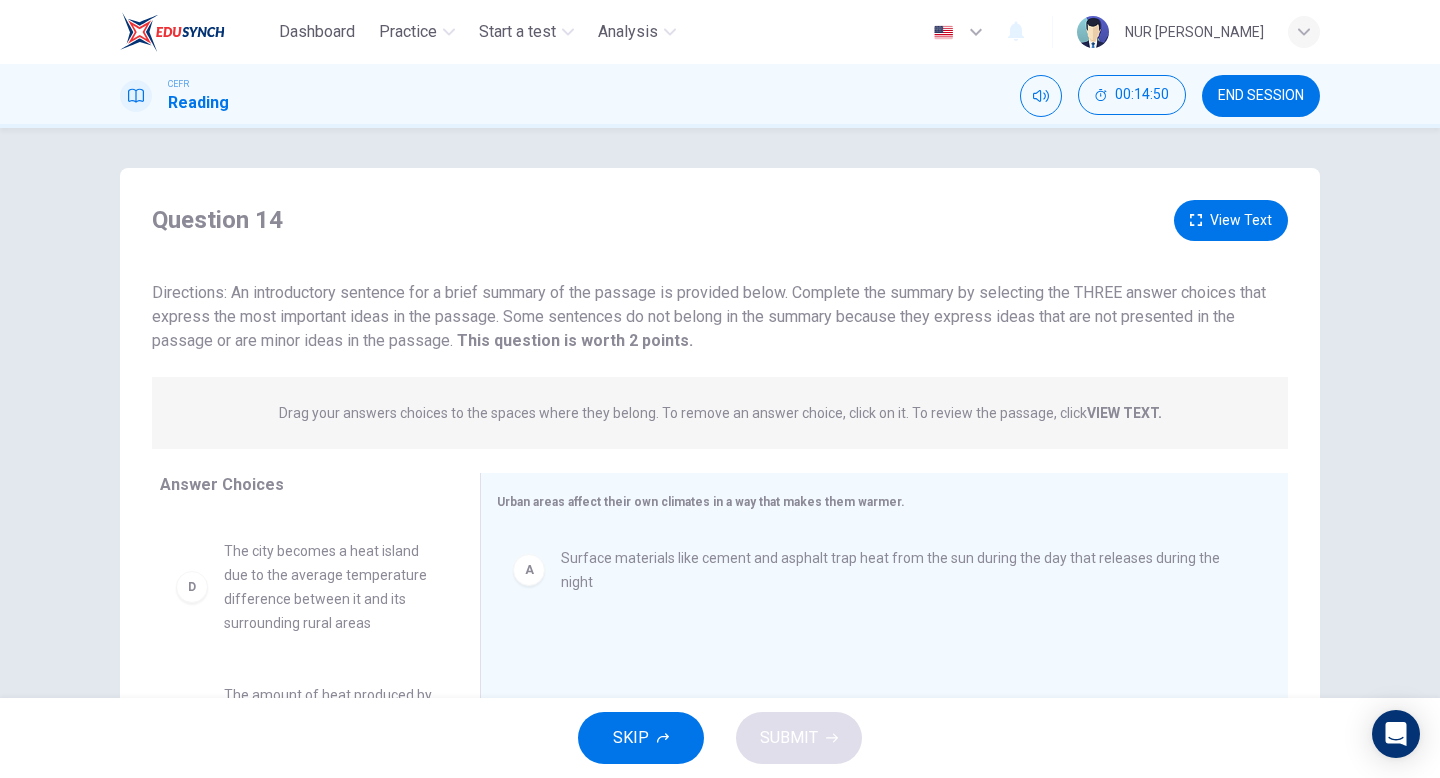 click on "View Text" at bounding box center (1231, 220) 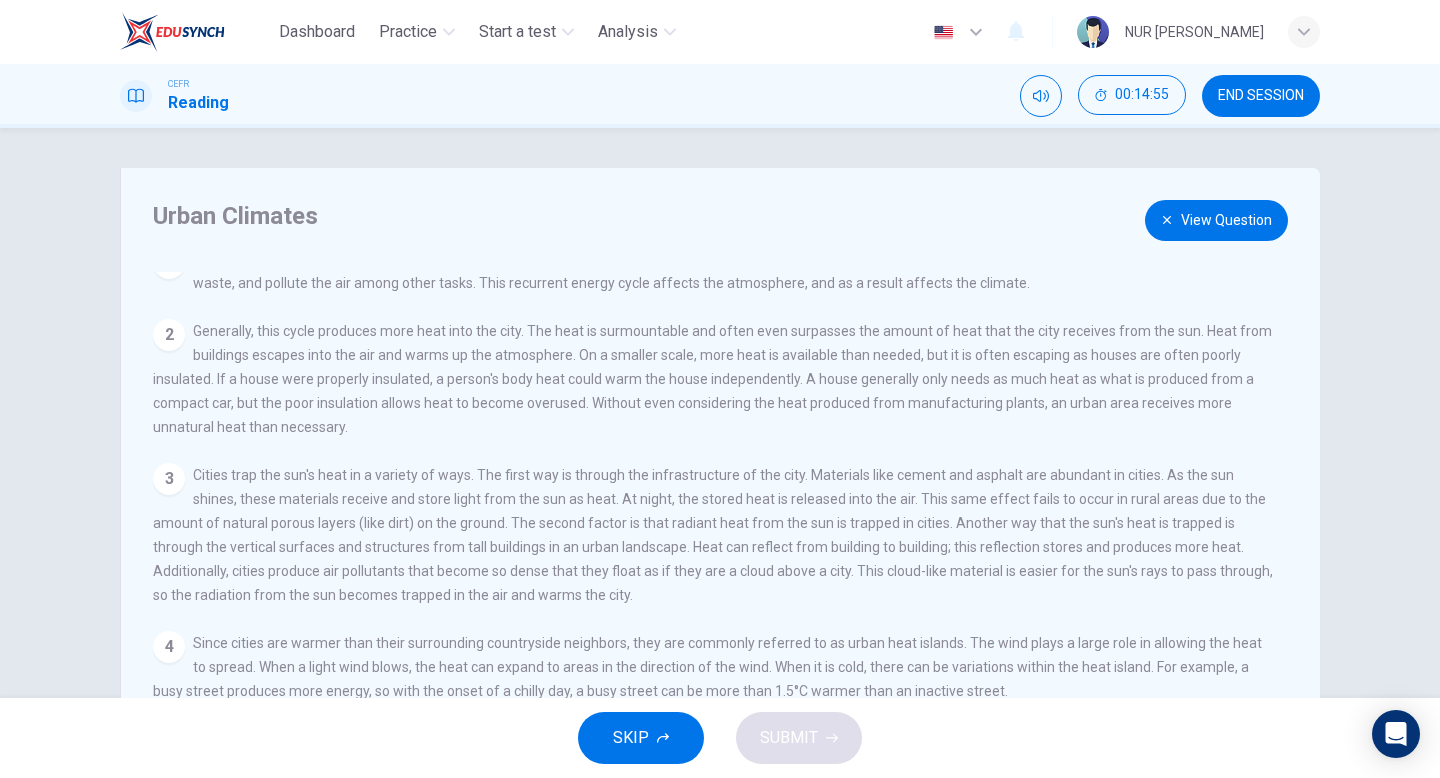 scroll, scrollTop: 45, scrollLeft: 0, axis: vertical 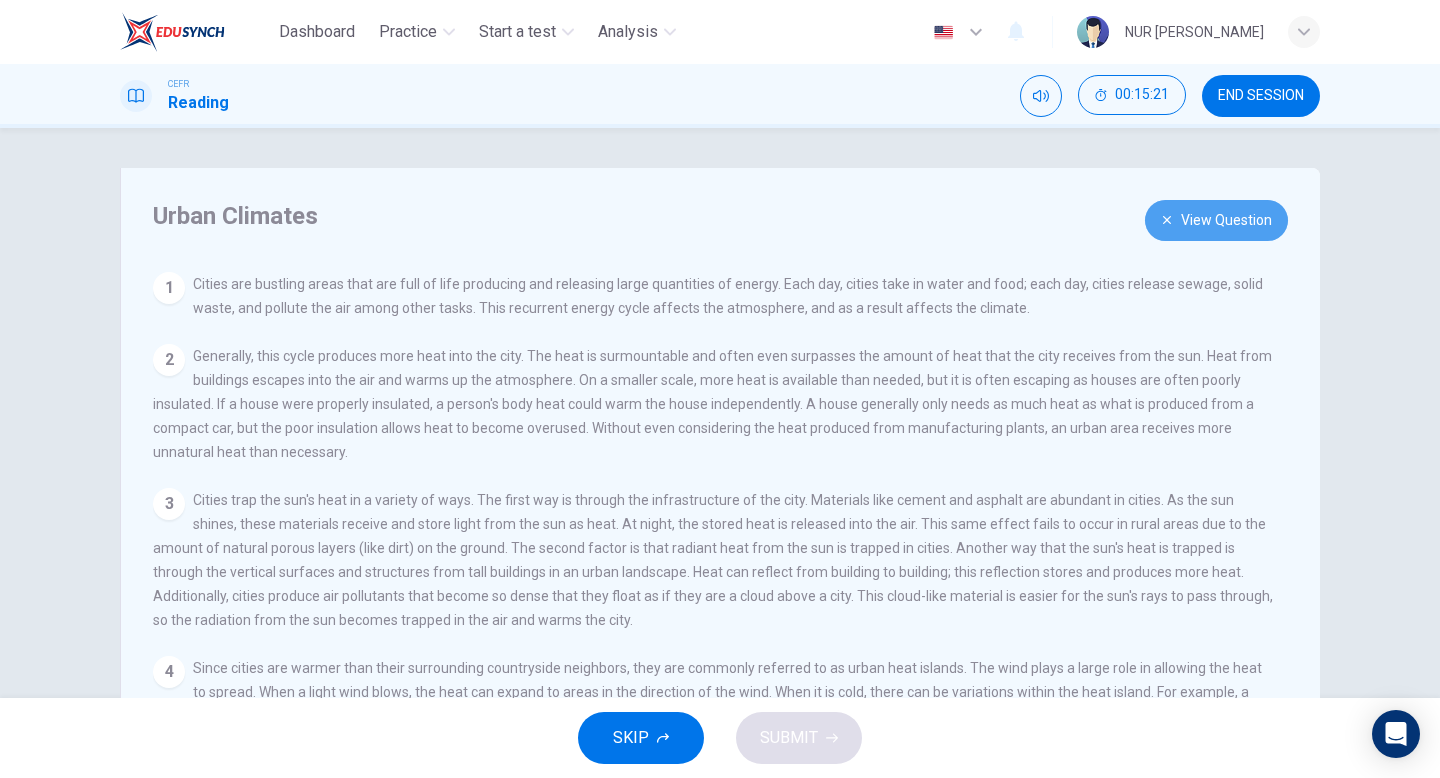 click on "View Question" at bounding box center (1216, 220) 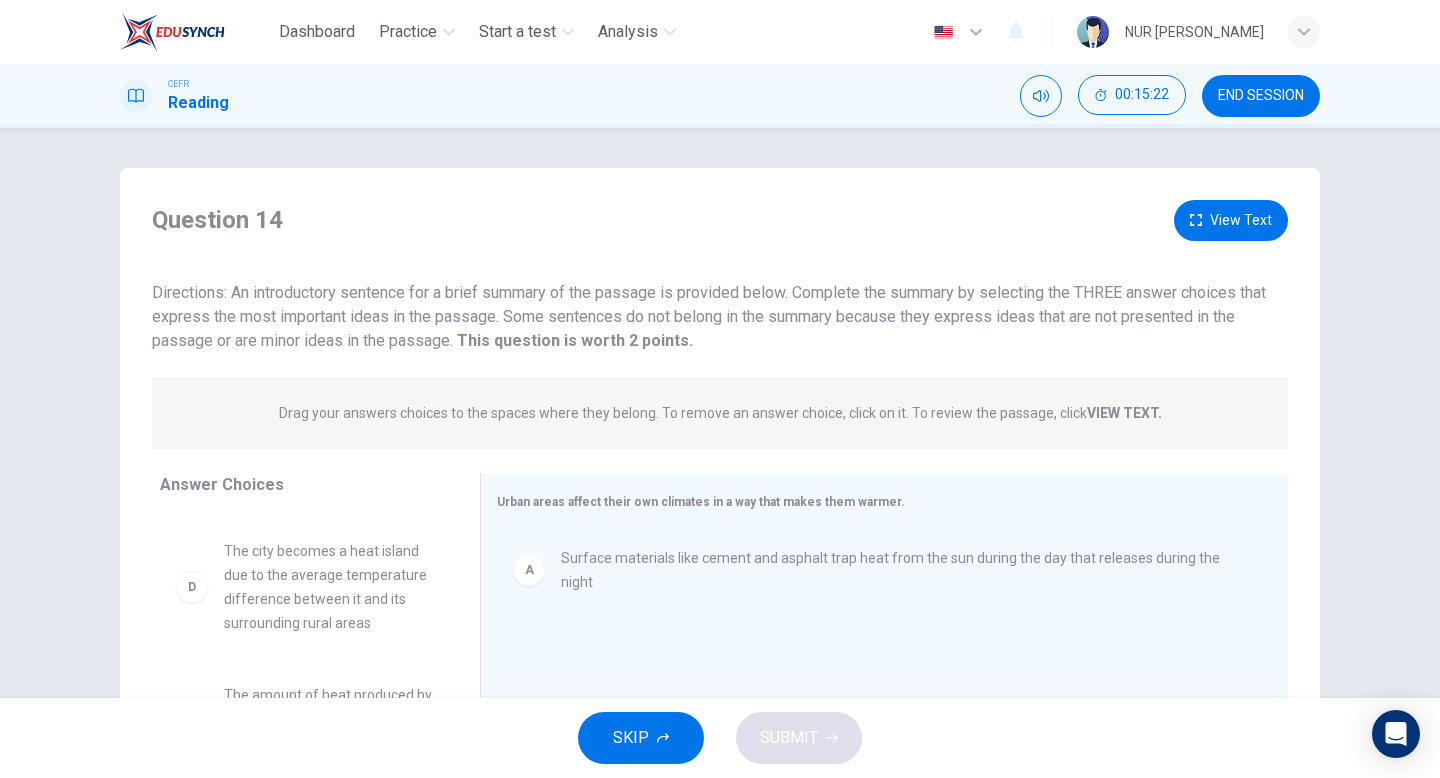 scroll, scrollTop: 348, scrollLeft: 0, axis: vertical 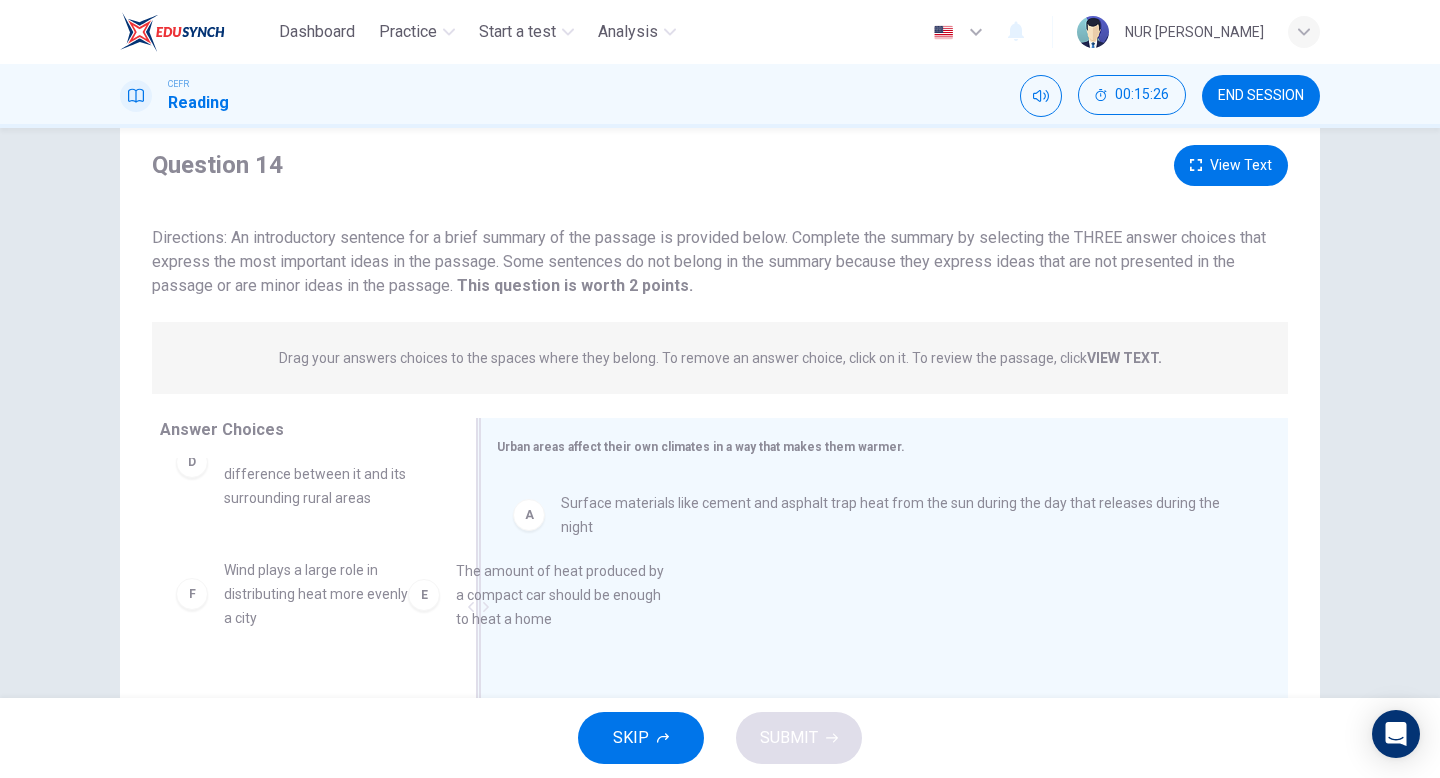 drag, startPoint x: 337, startPoint y: 593, endPoint x: 626, endPoint y: 592, distance: 289.00174 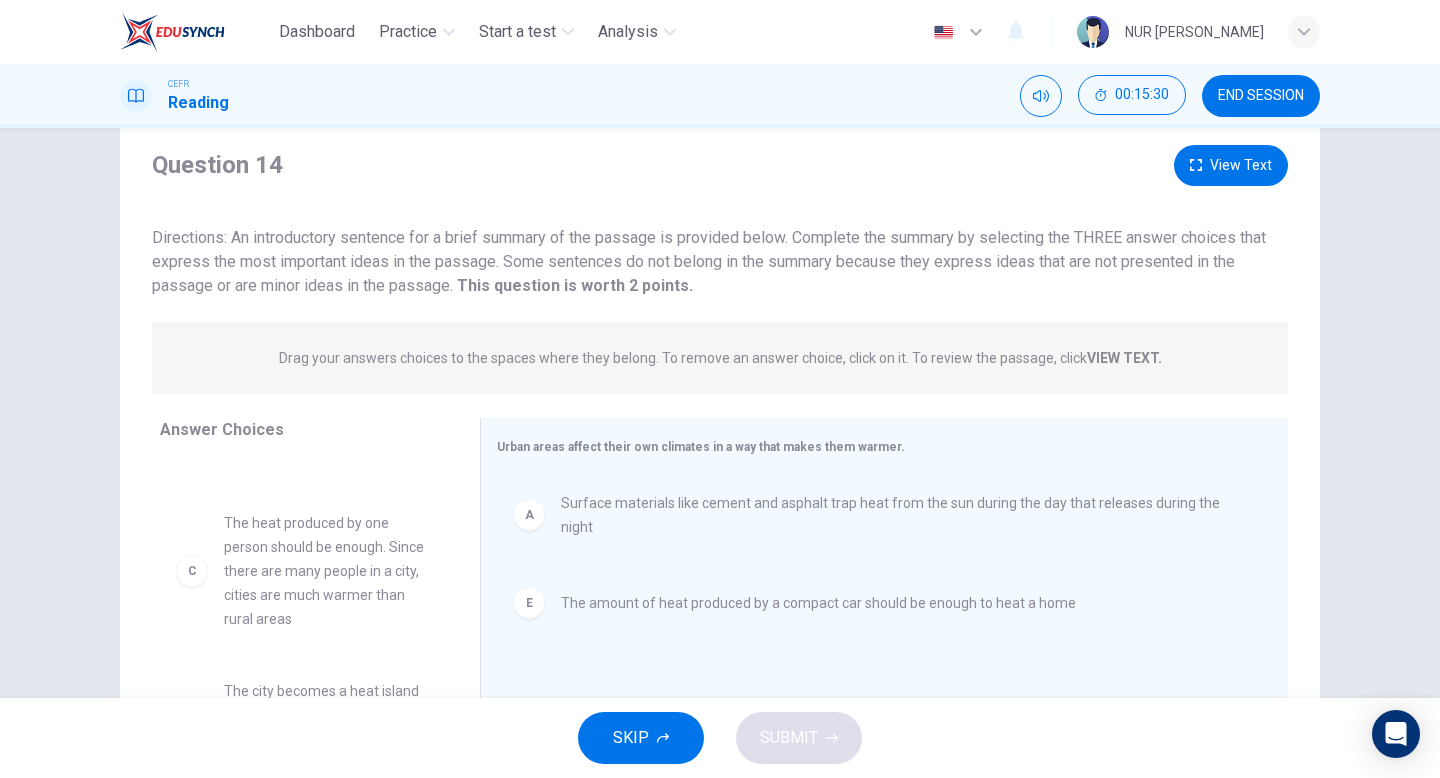 scroll, scrollTop: 107, scrollLeft: 0, axis: vertical 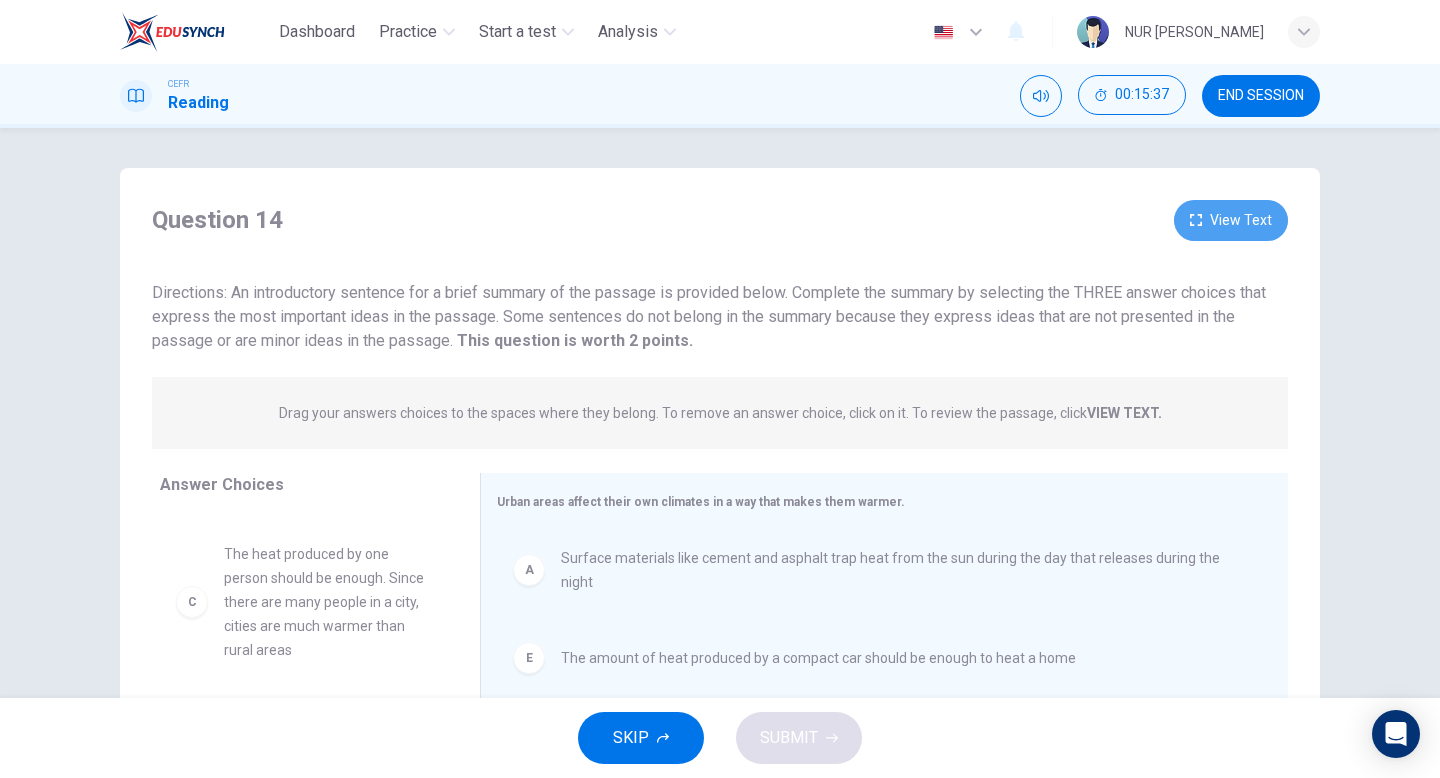 click on "View Text" at bounding box center (1231, 220) 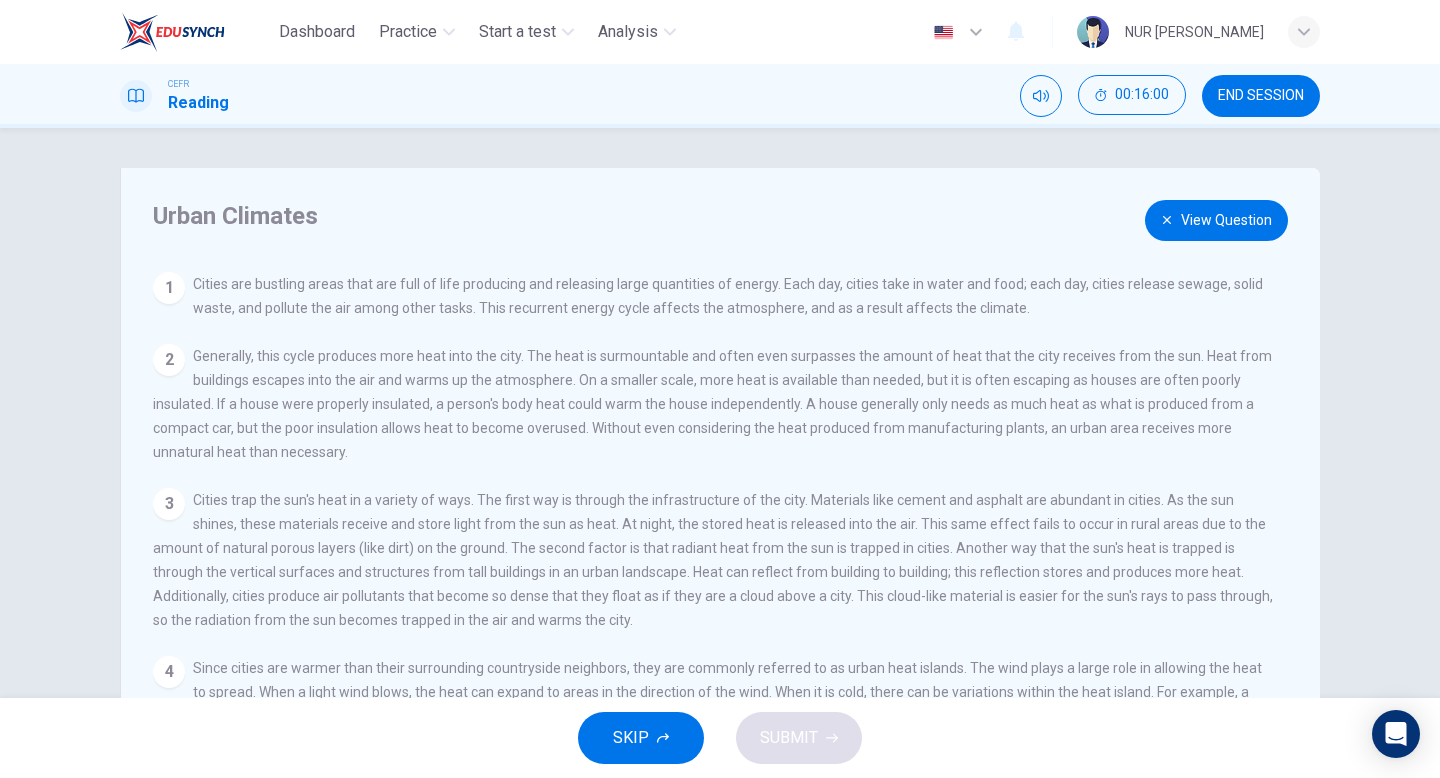 click on "View Question" at bounding box center (1216, 220) 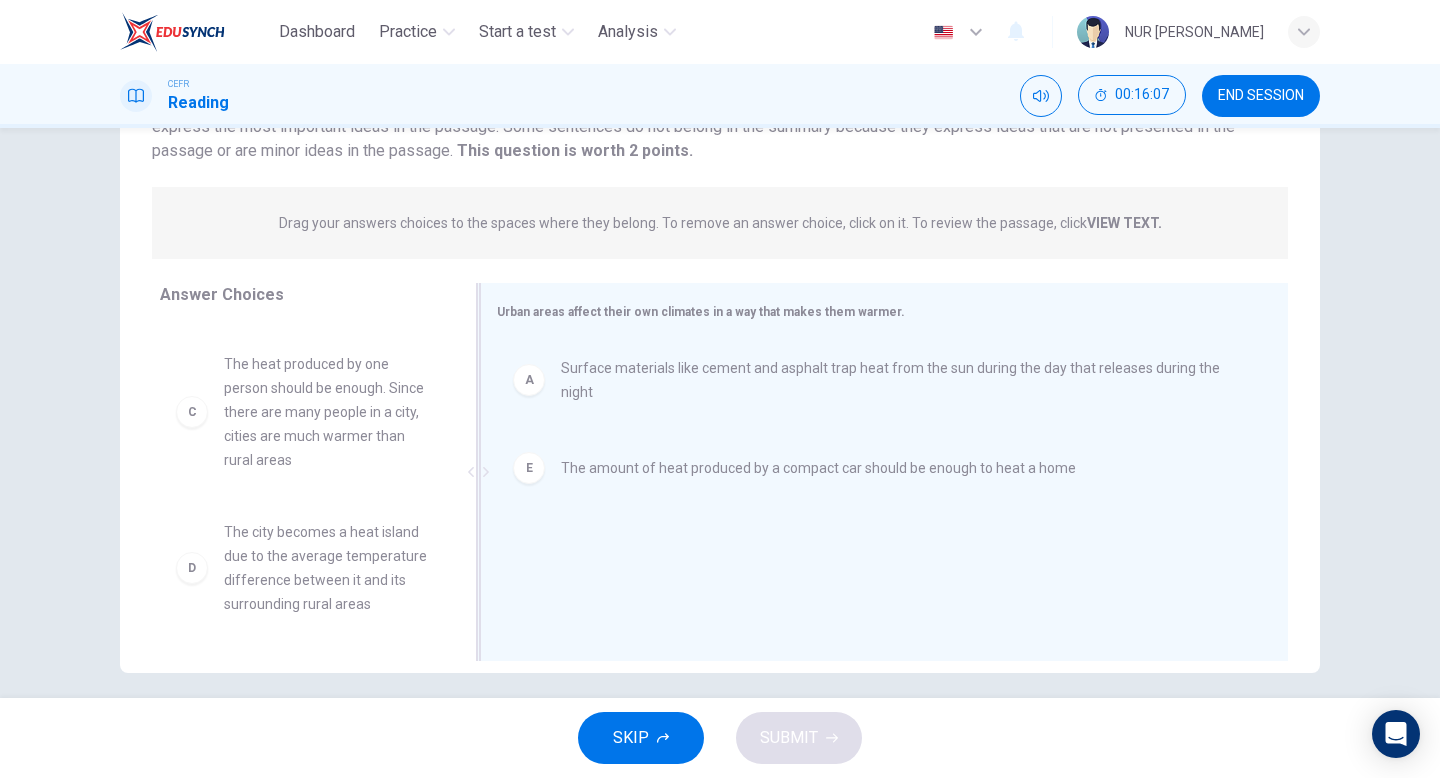 scroll, scrollTop: 205, scrollLeft: 0, axis: vertical 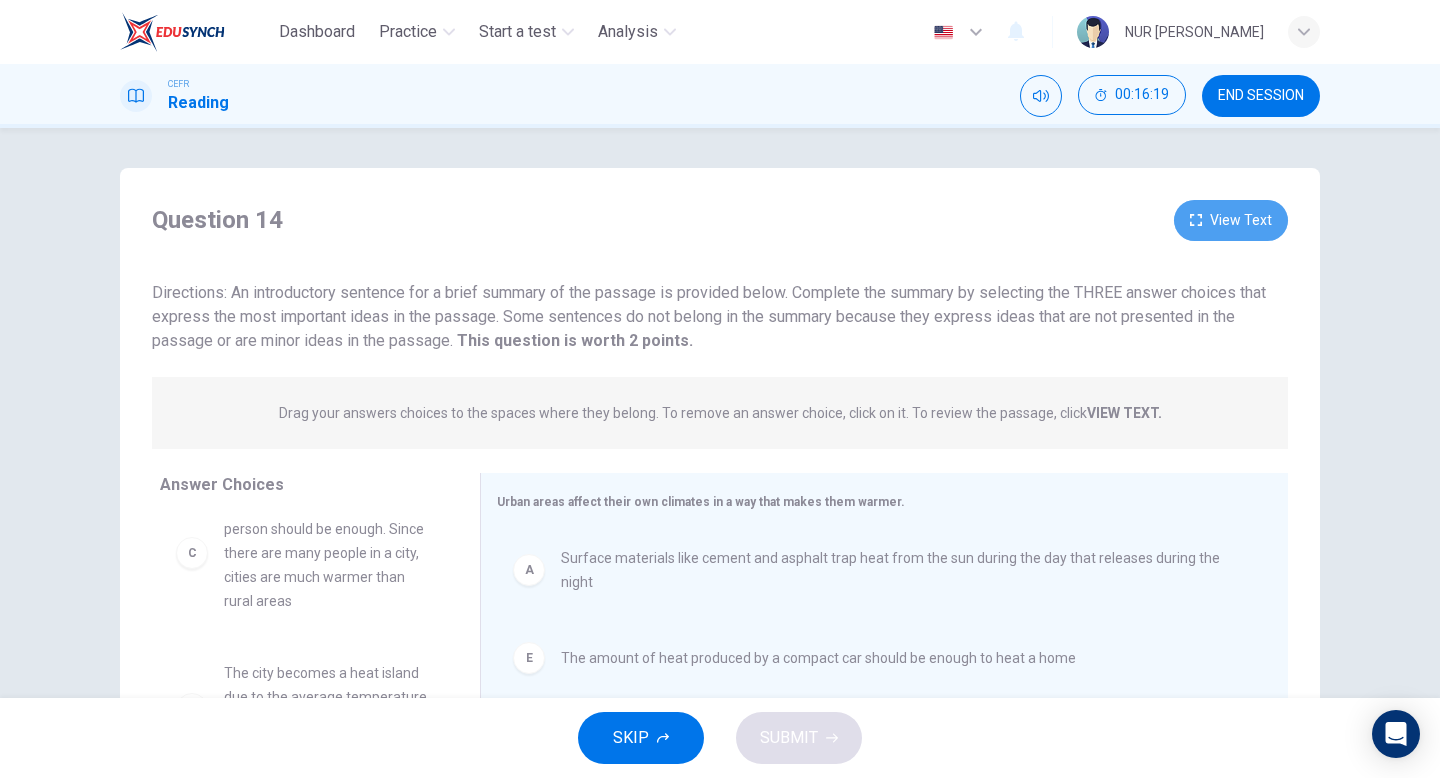click on "View Text" at bounding box center (1231, 220) 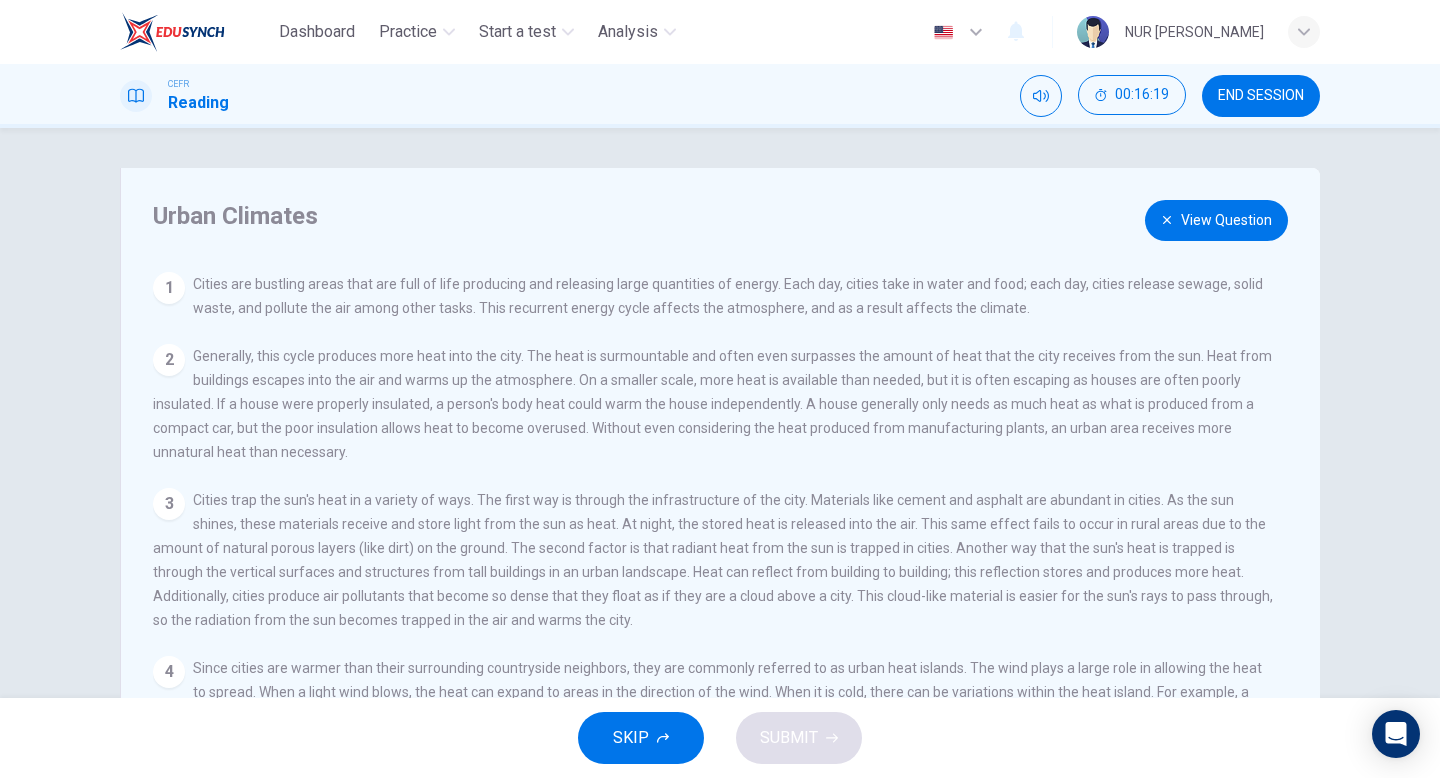 scroll, scrollTop: 45, scrollLeft: 0, axis: vertical 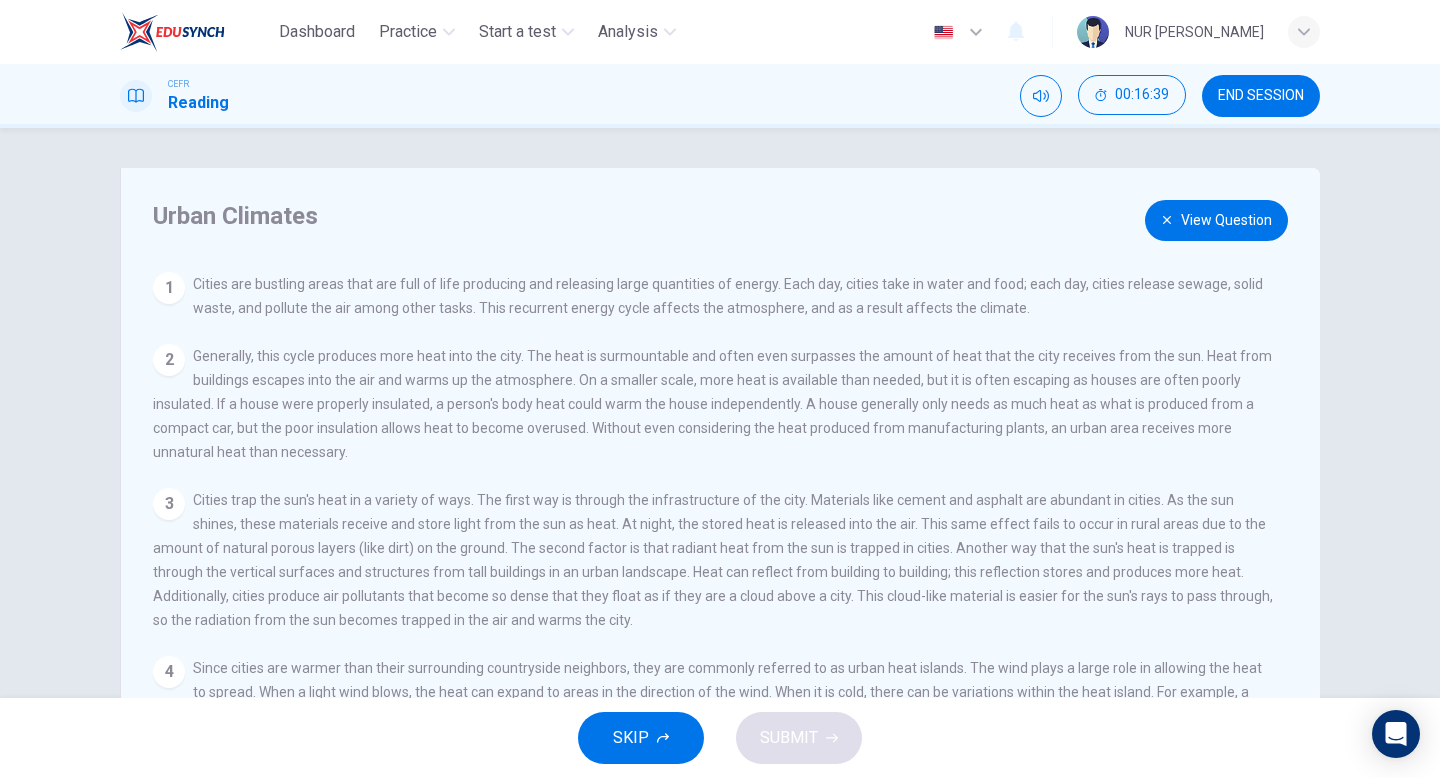 click on "View Question" at bounding box center (1216, 220) 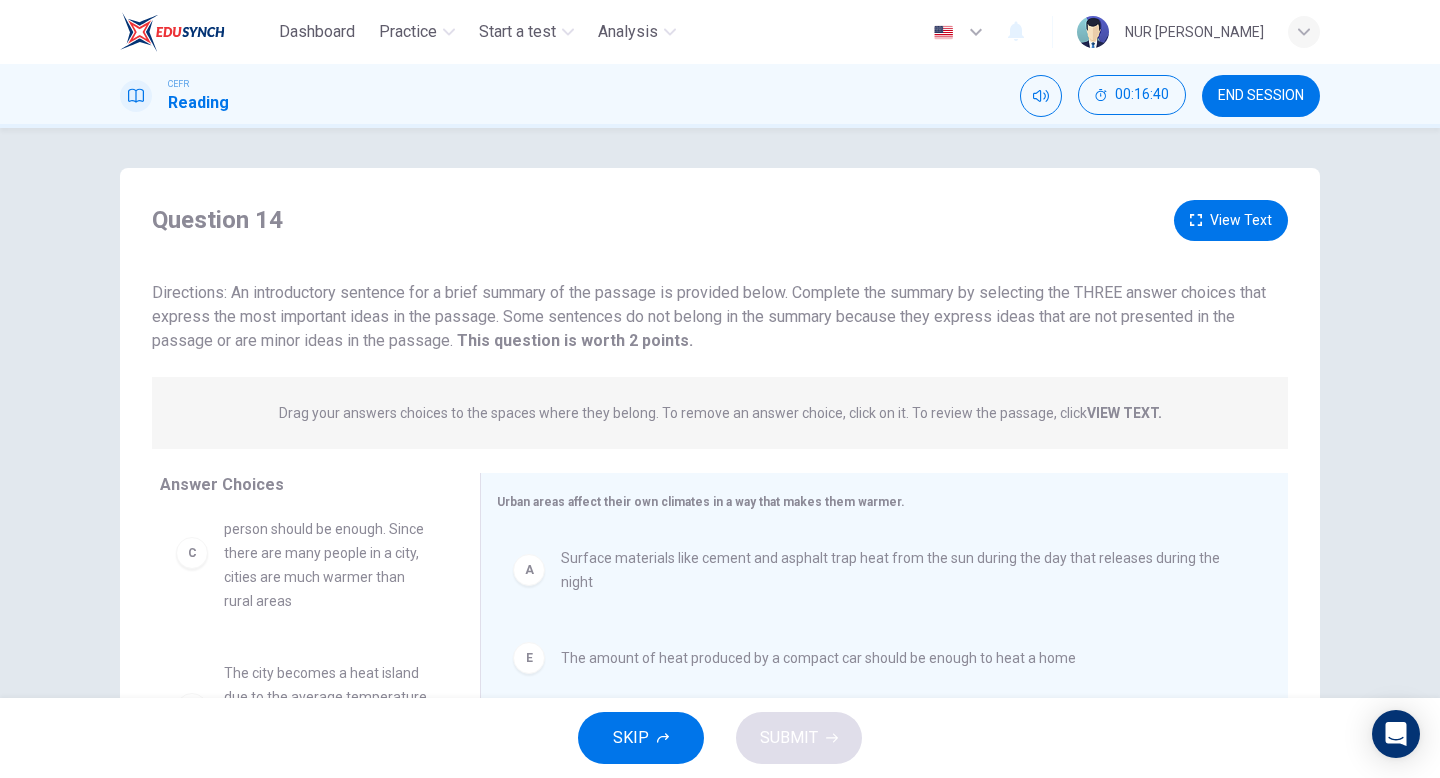 scroll, scrollTop: 228, scrollLeft: 0, axis: vertical 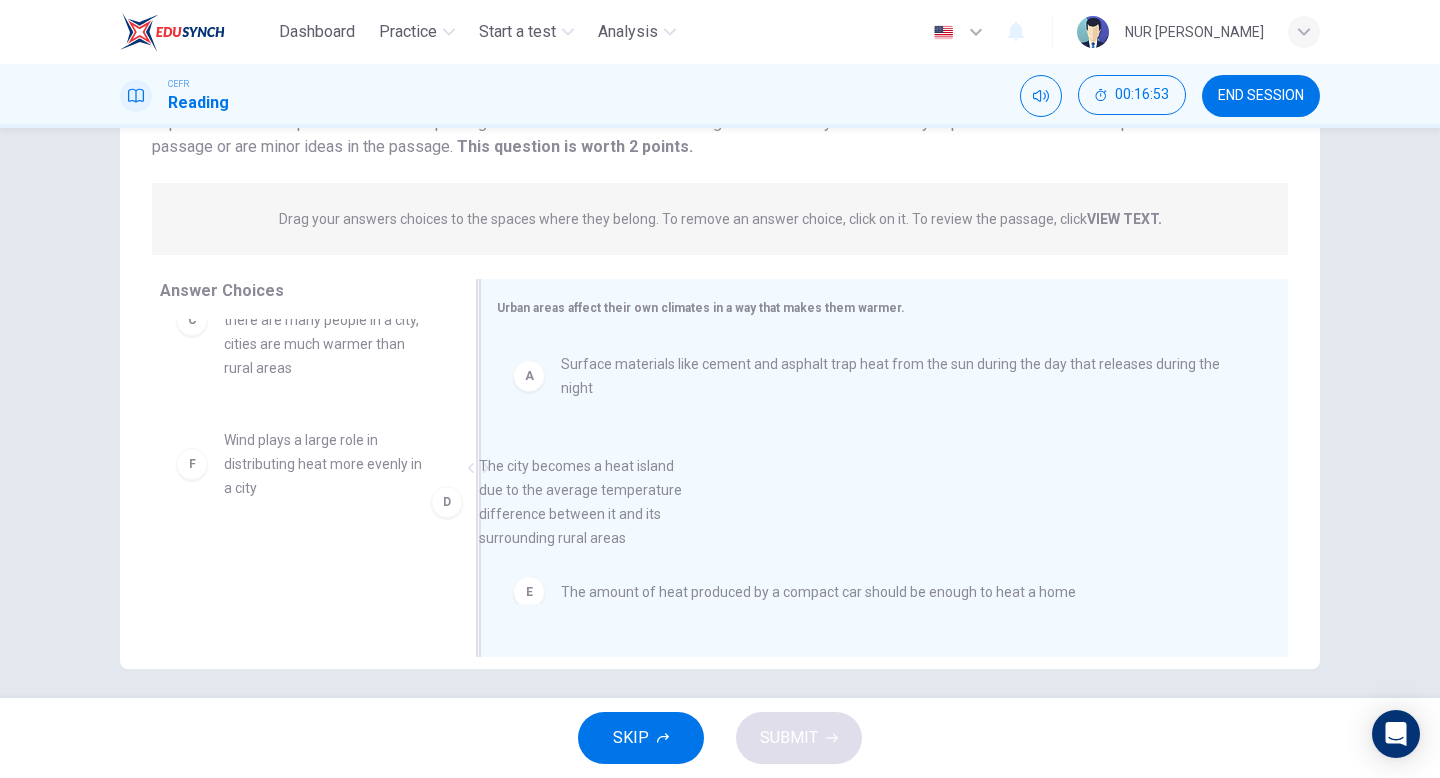 drag, startPoint x: 363, startPoint y: 500, endPoint x: 622, endPoint y: 525, distance: 260.20377 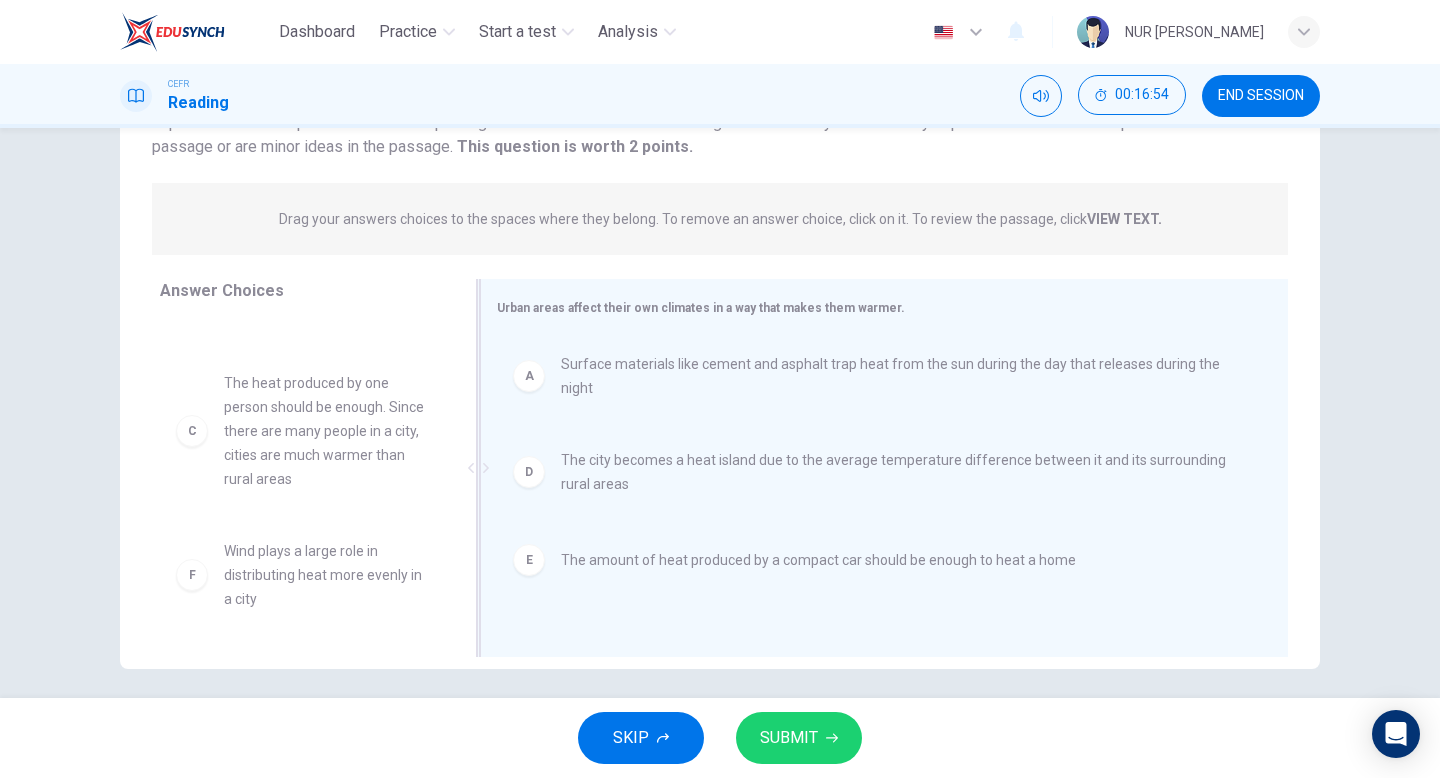 scroll, scrollTop: 84, scrollLeft: 0, axis: vertical 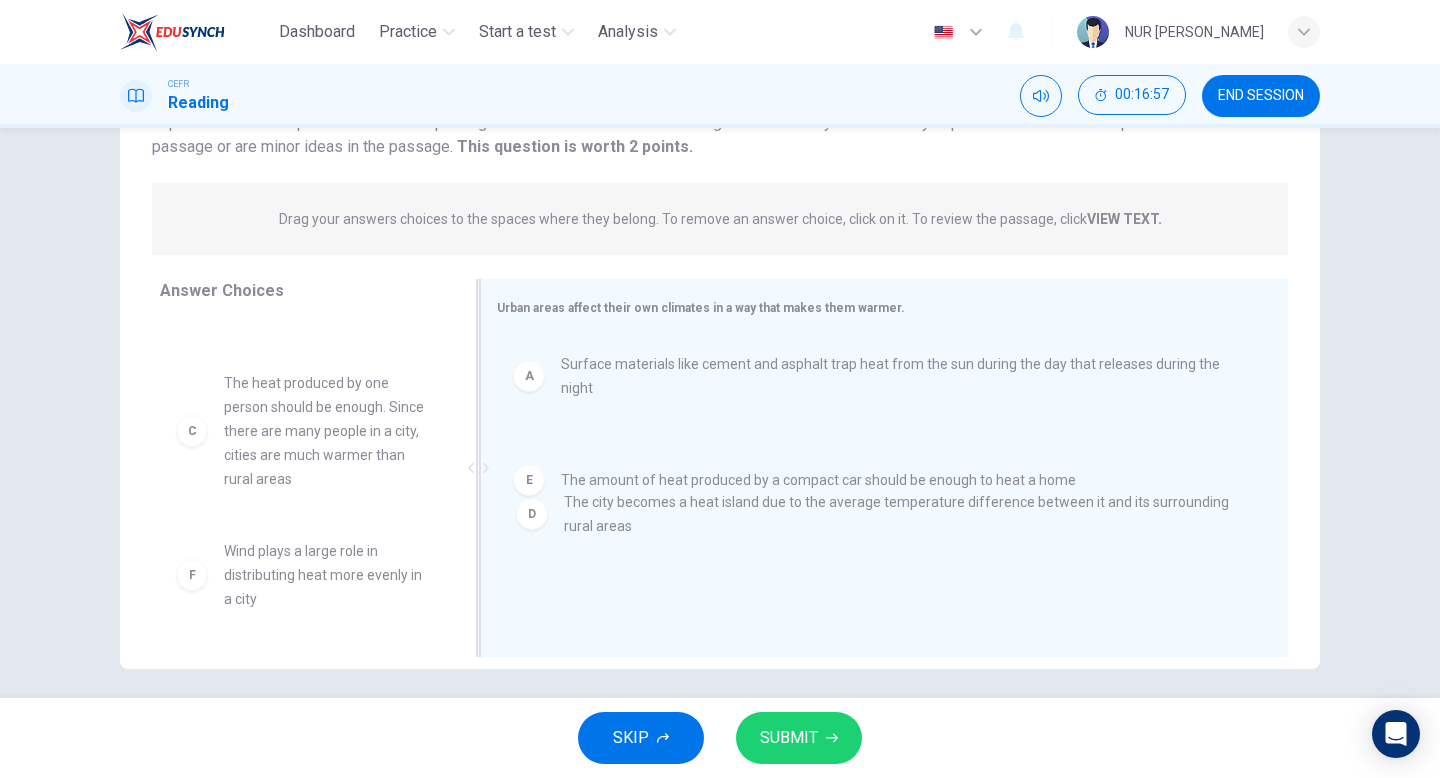 drag, startPoint x: 653, startPoint y: 458, endPoint x: 654, endPoint y: 520, distance: 62.008064 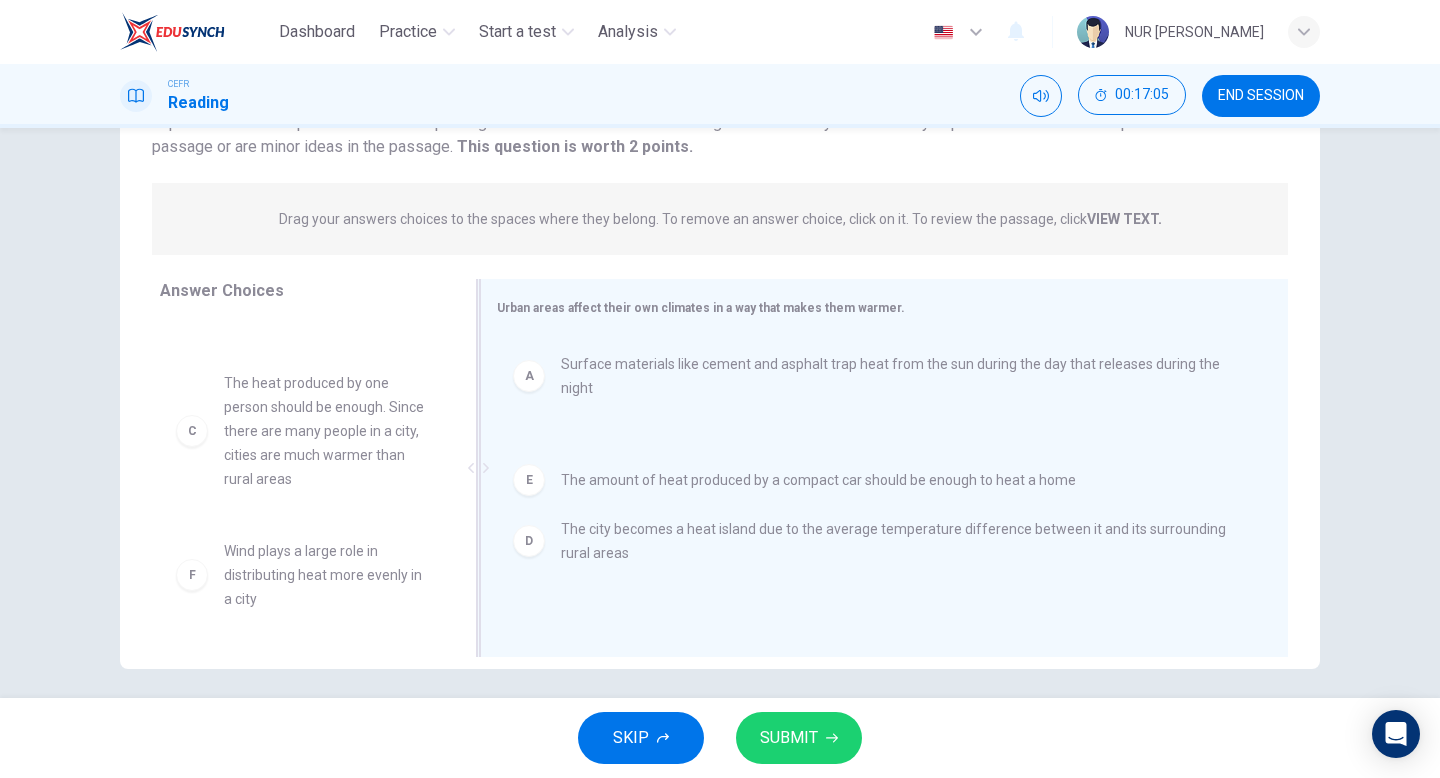 drag, startPoint x: 773, startPoint y: 464, endPoint x: 773, endPoint y: 569, distance: 105 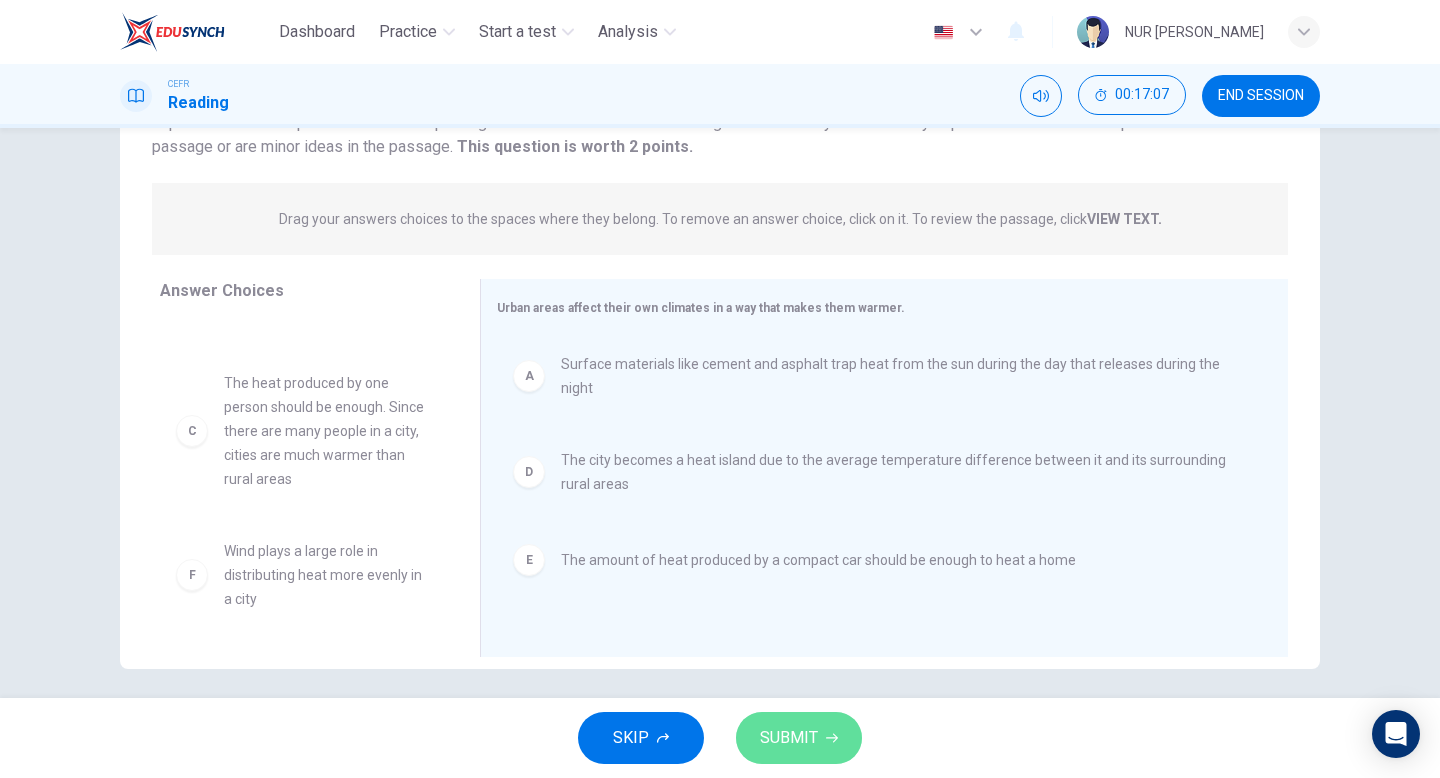 click on "SUBMIT" at bounding box center [789, 738] 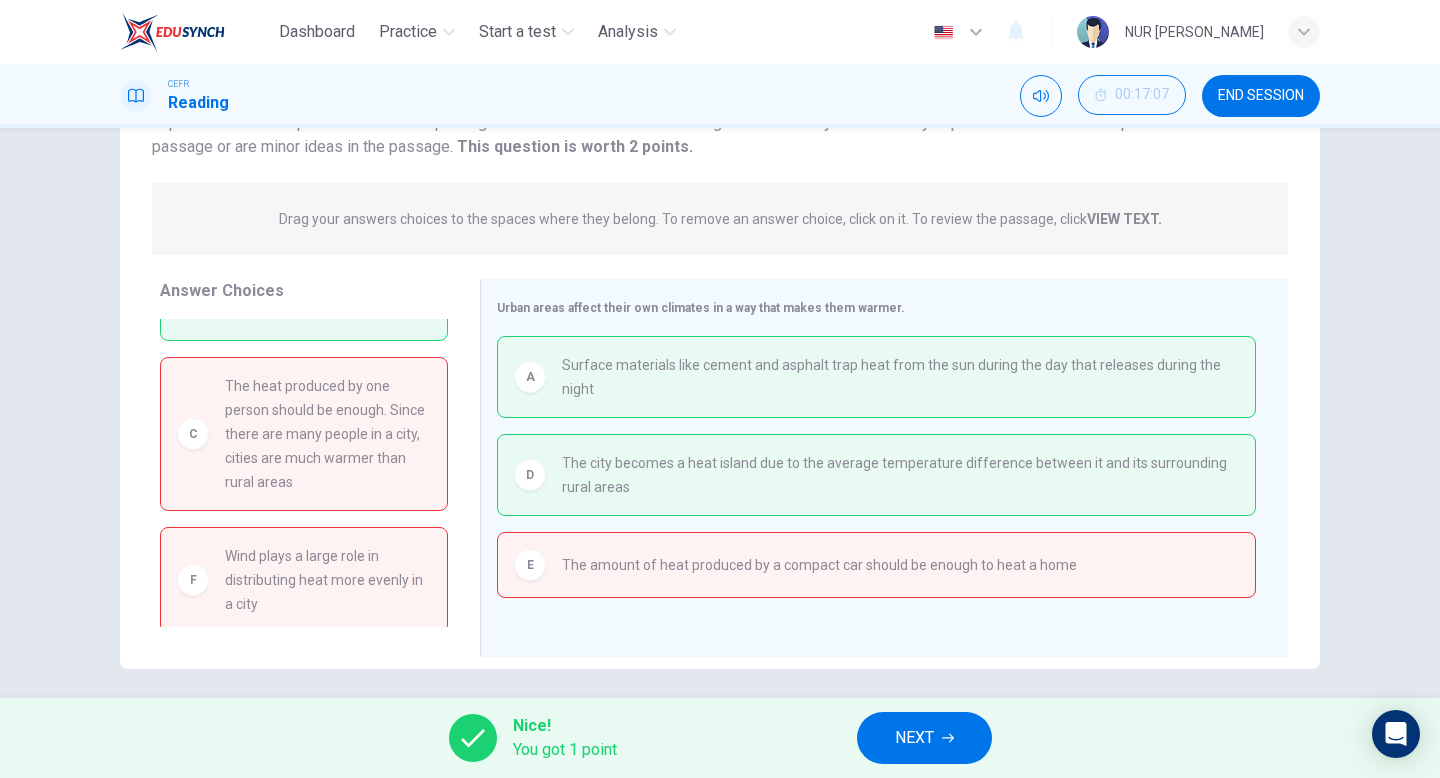 scroll, scrollTop: 0, scrollLeft: 0, axis: both 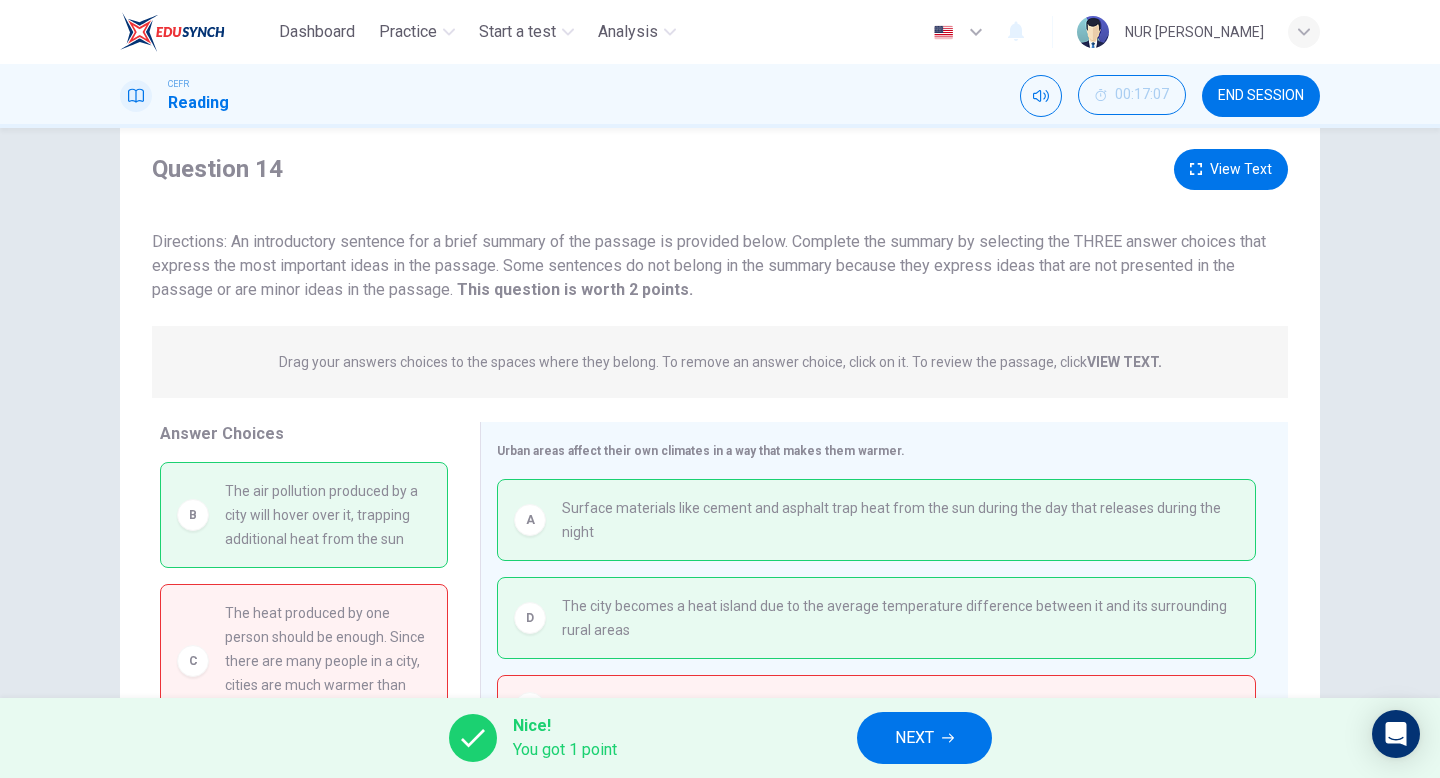 click 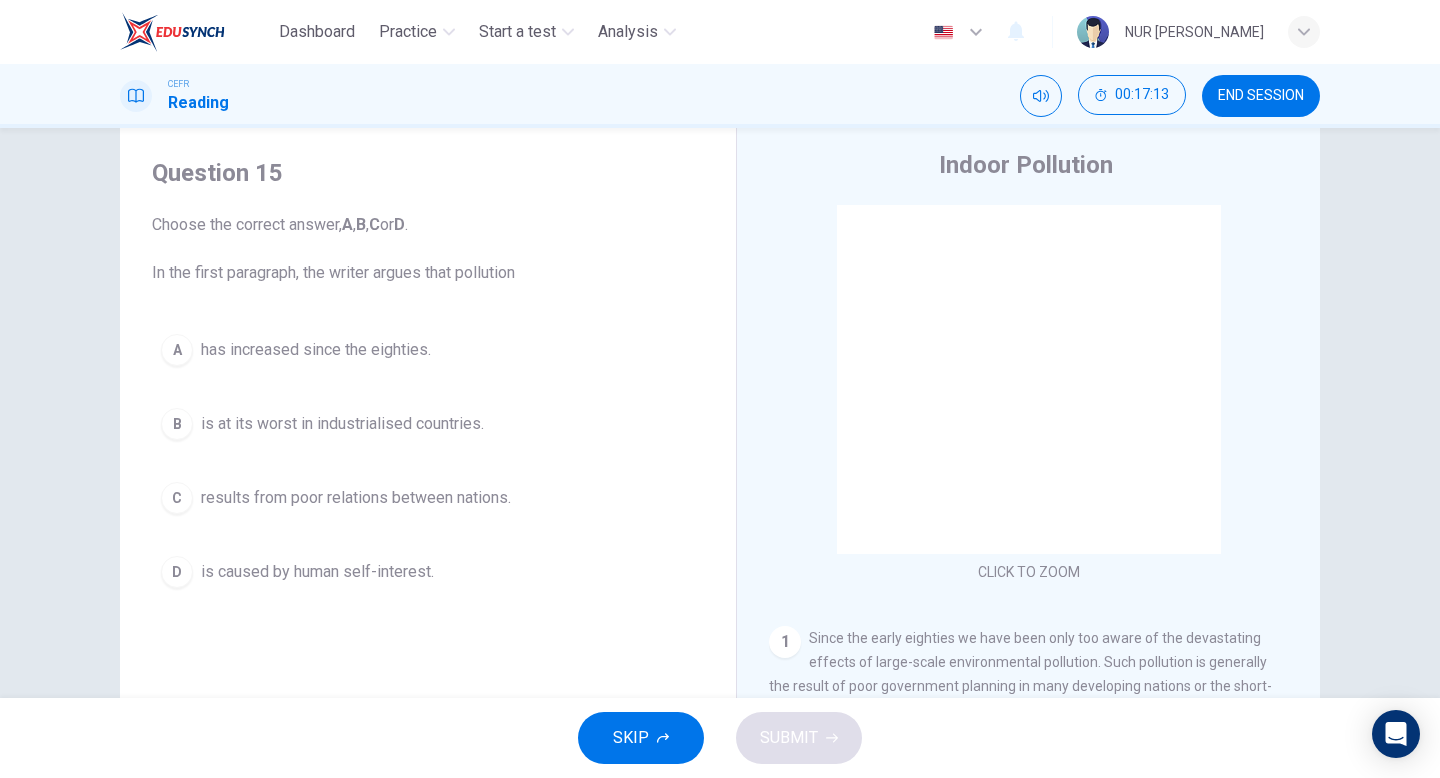 scroll, scrollTop: 97, scrollLeft: 0, axis: vertical 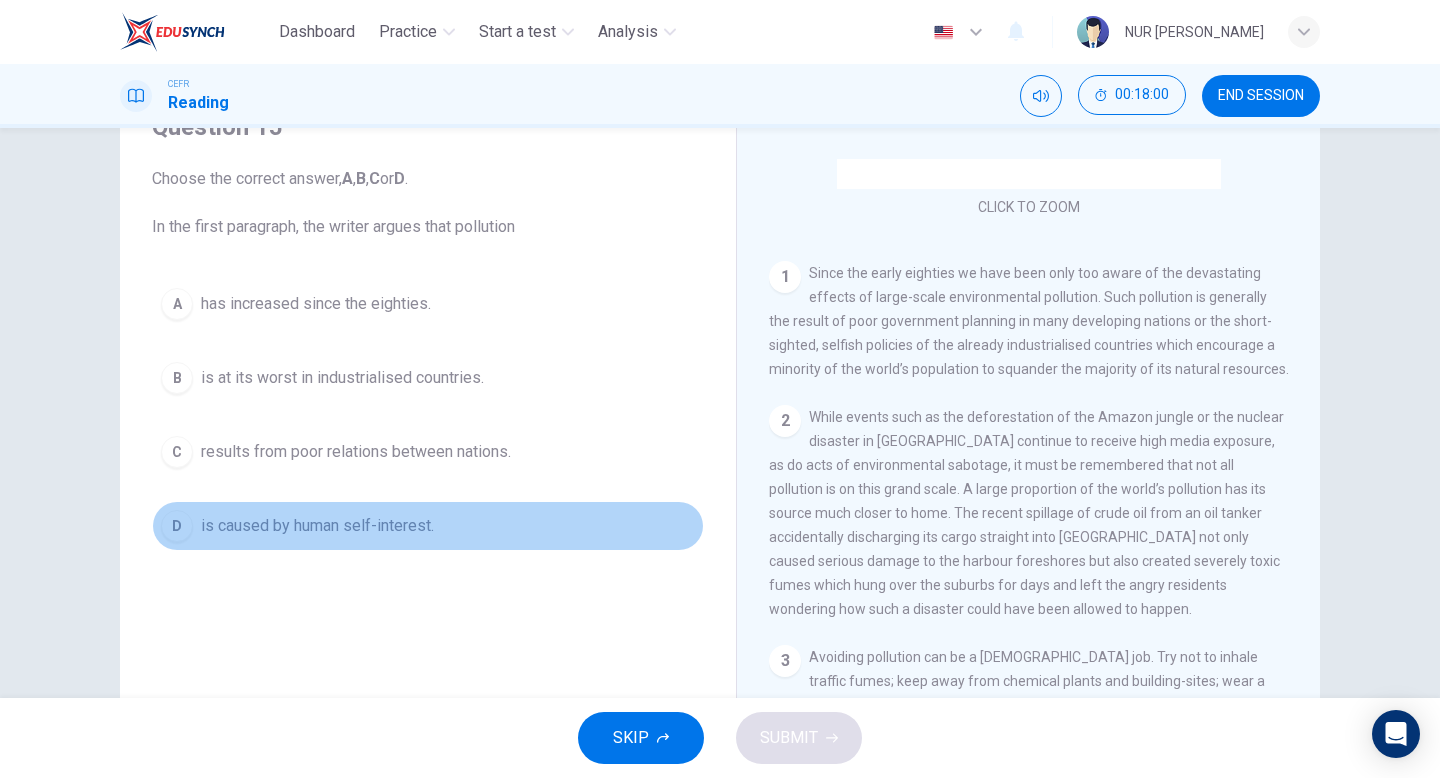 click on "D" at bounding box center [177, 526] 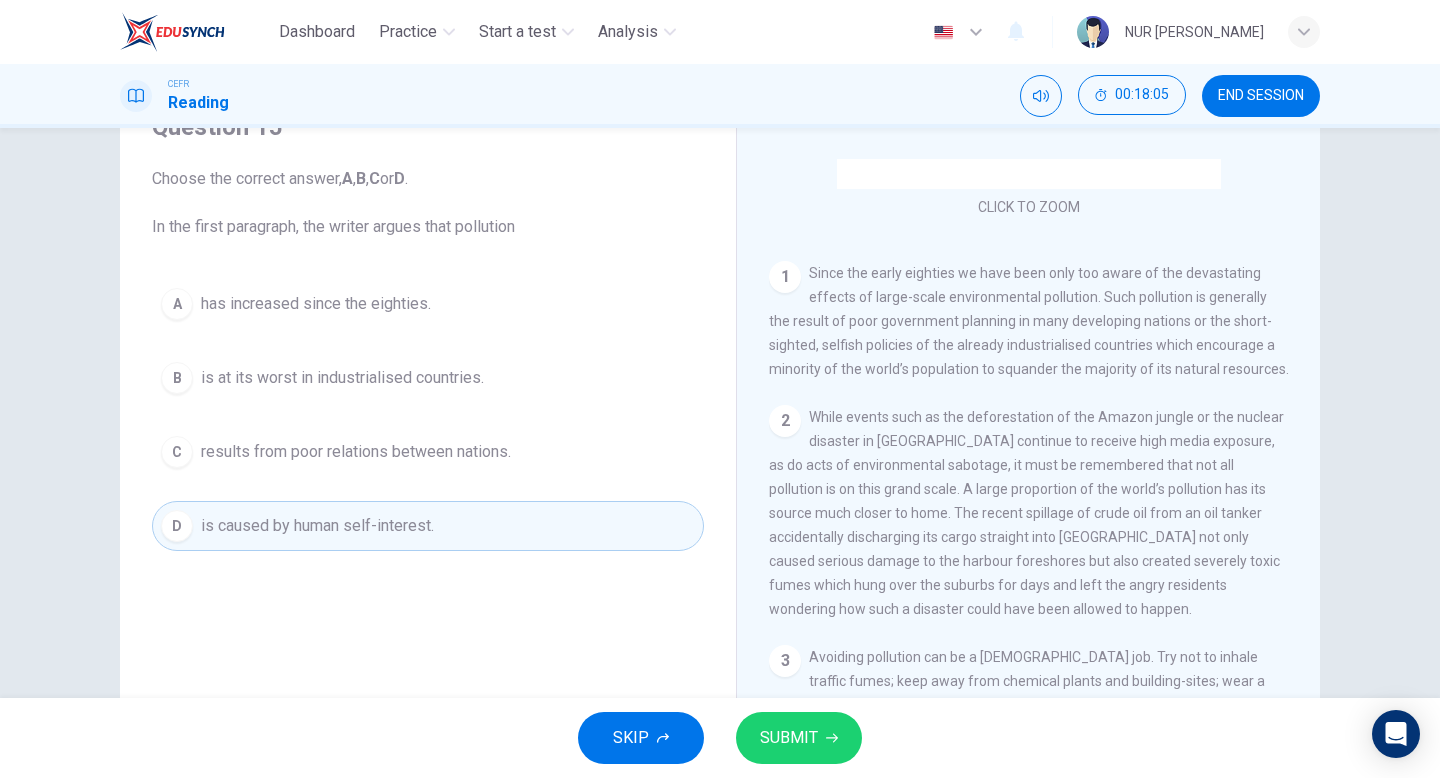 click on "SUBMIT" at bounding box center [789, 738] 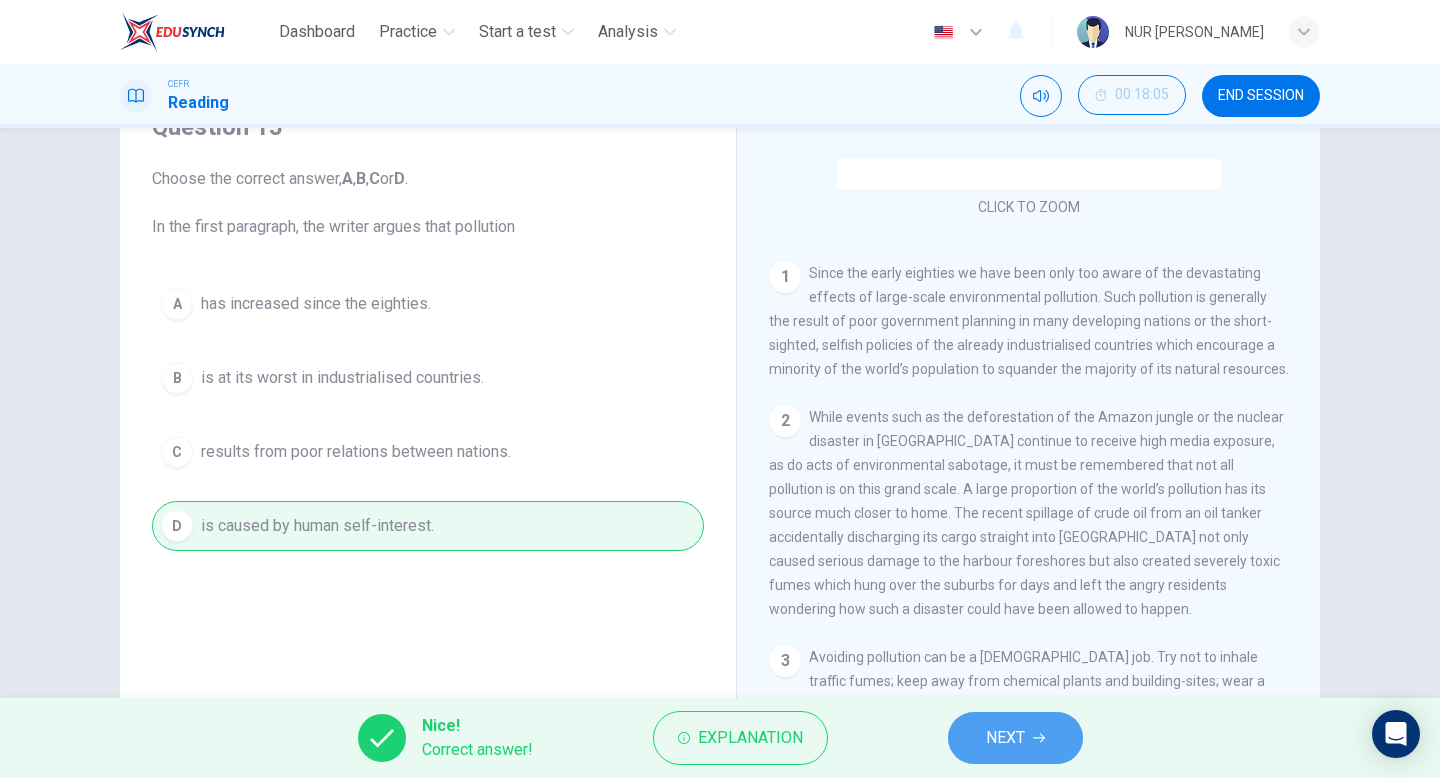 click on "NEXT" at bounding box center [1015, 738] 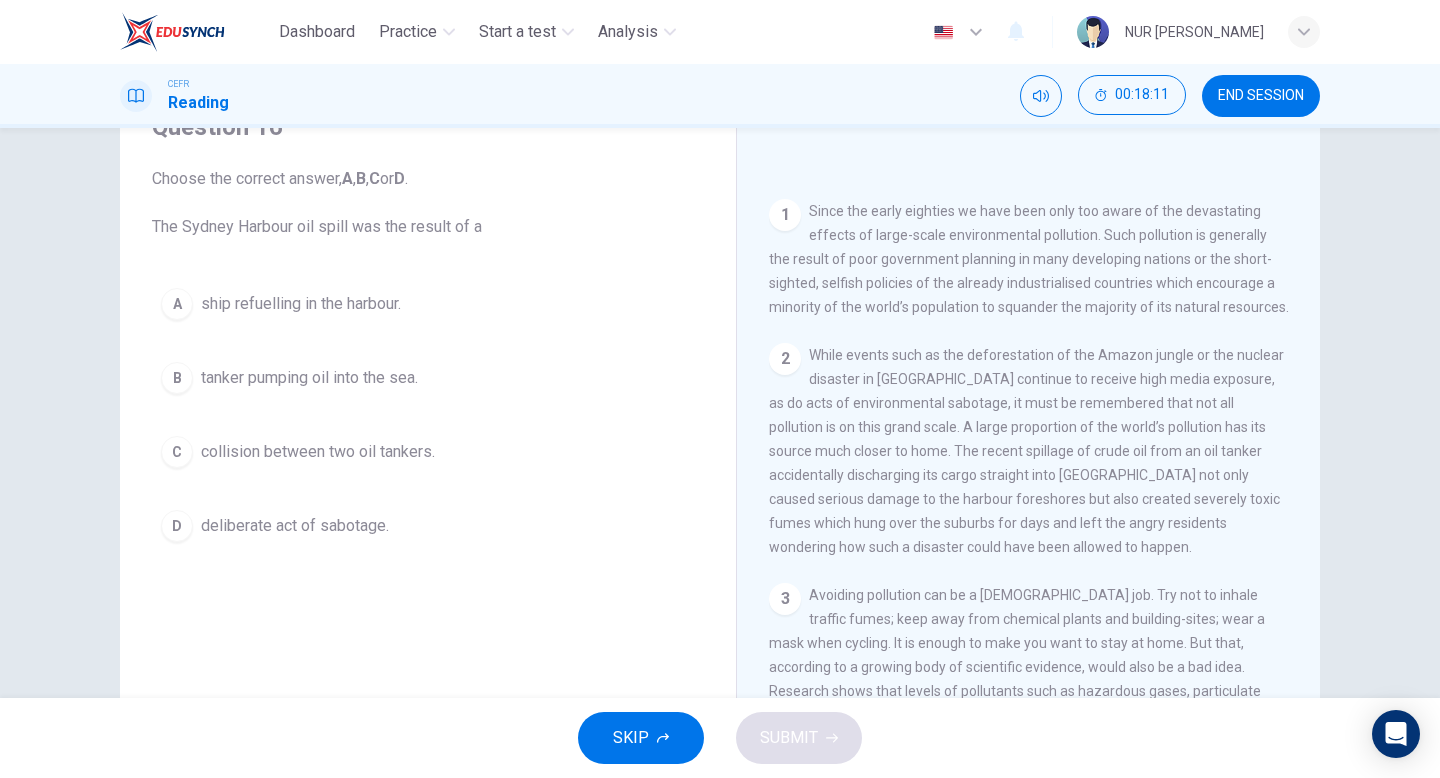 scroll, scrollTop: 384, scrollLeft: 0, axis: vertical 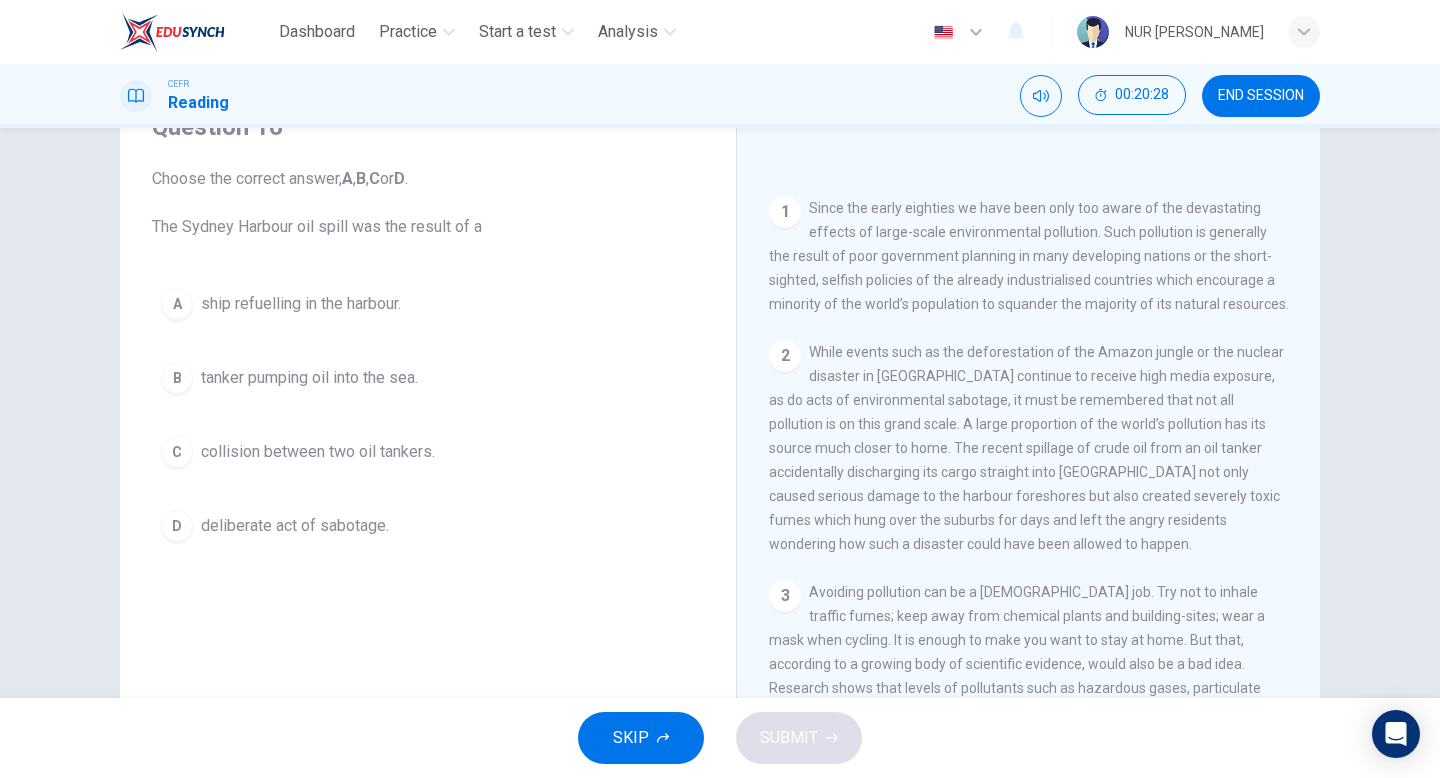 click on "tanker pumping oil into the sea." at bounding box center (309, 378) 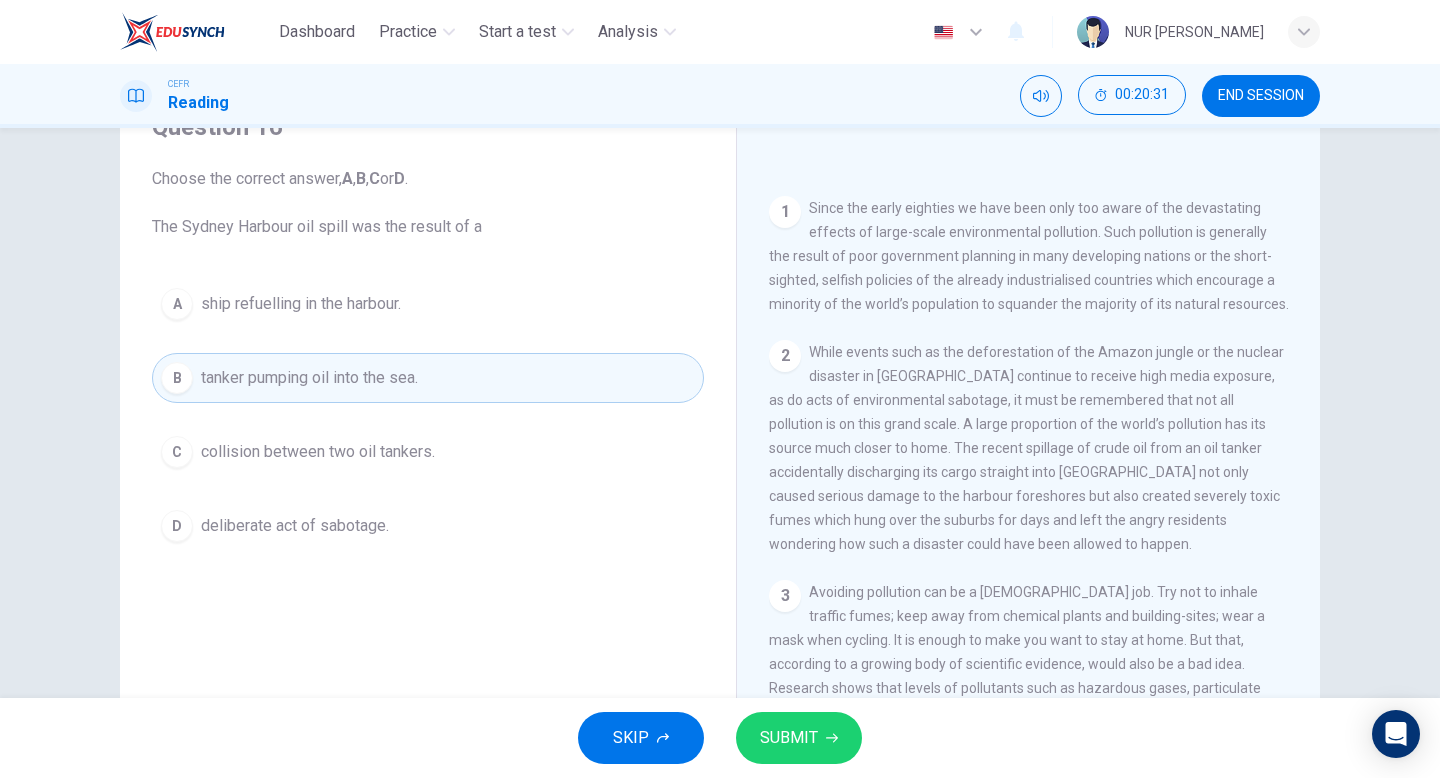 click on "SUBMIT" at bounding box center (789, 738) 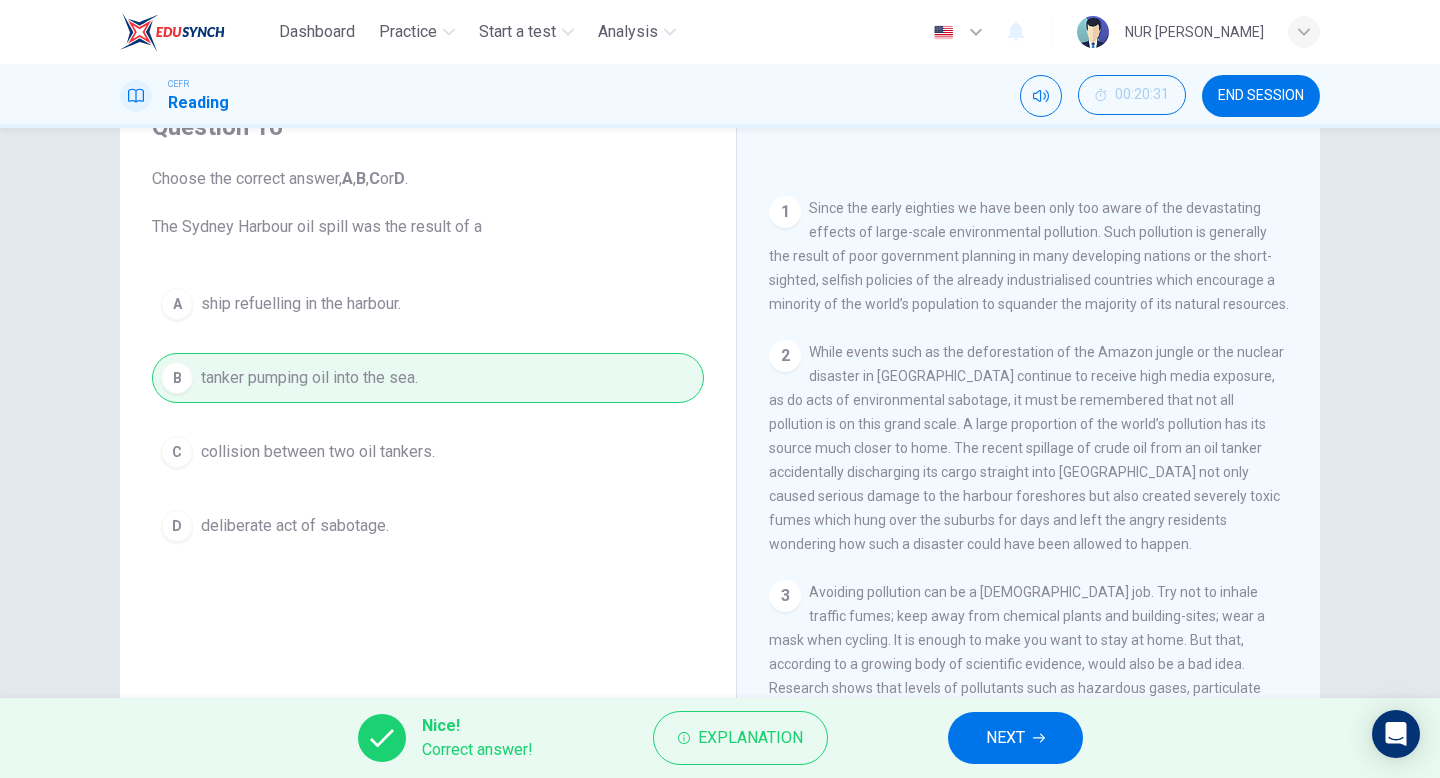 click on "NEXT" at bounding box center [1015, 738] 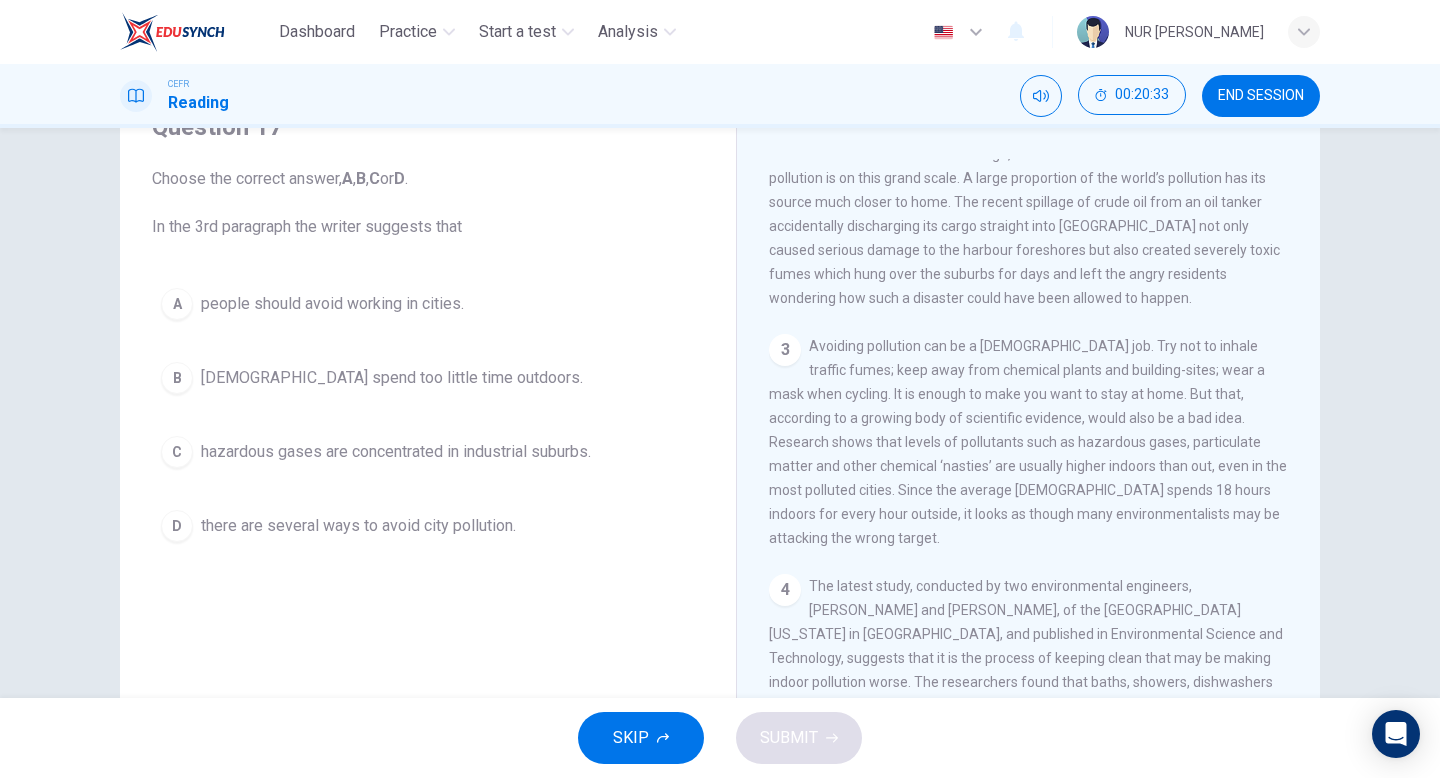 scroll, scrollTop: 632, scrollLeft: 0, axis: vertical 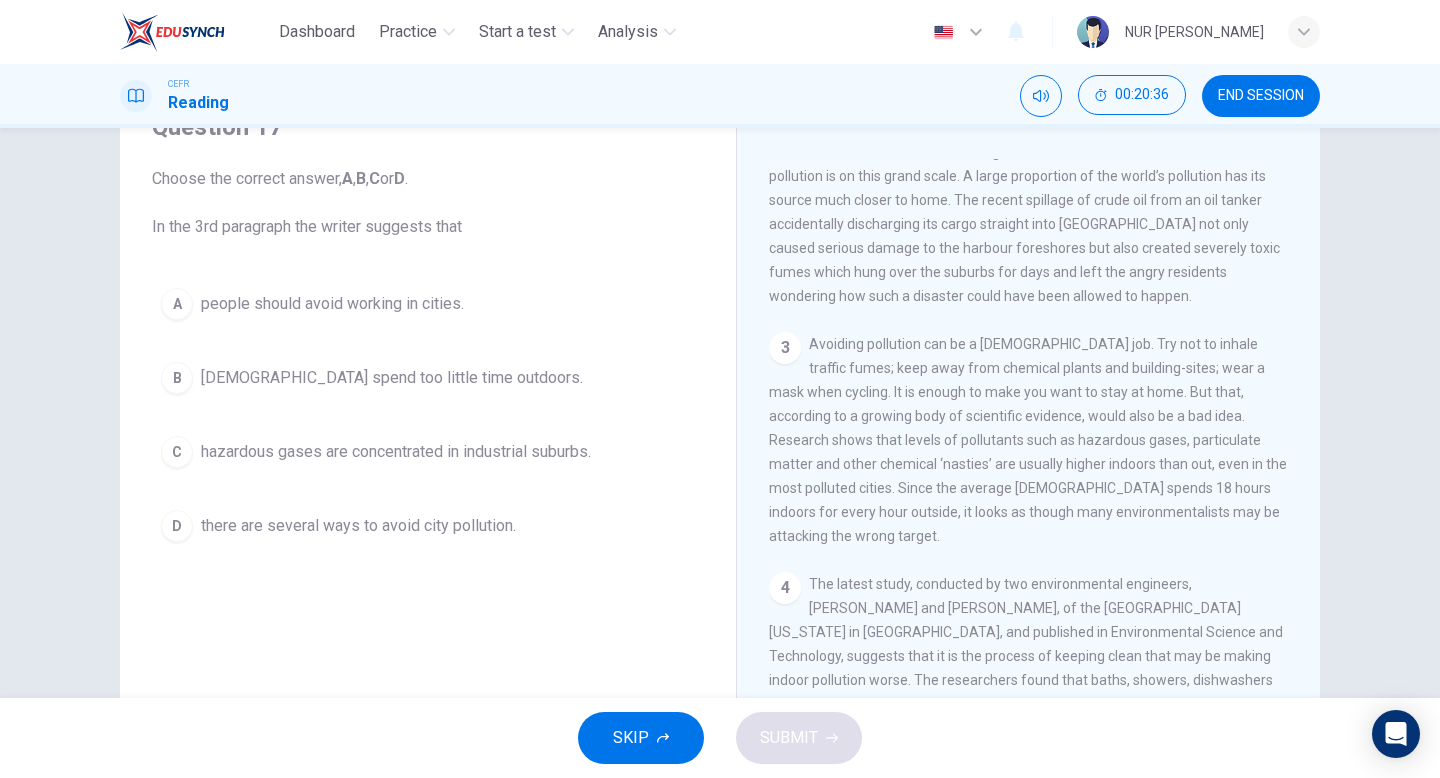 drag, startPoint x: 861, startPoint y: 380, endPoint x: 909, endPoint y: 399, distance: 51.62364 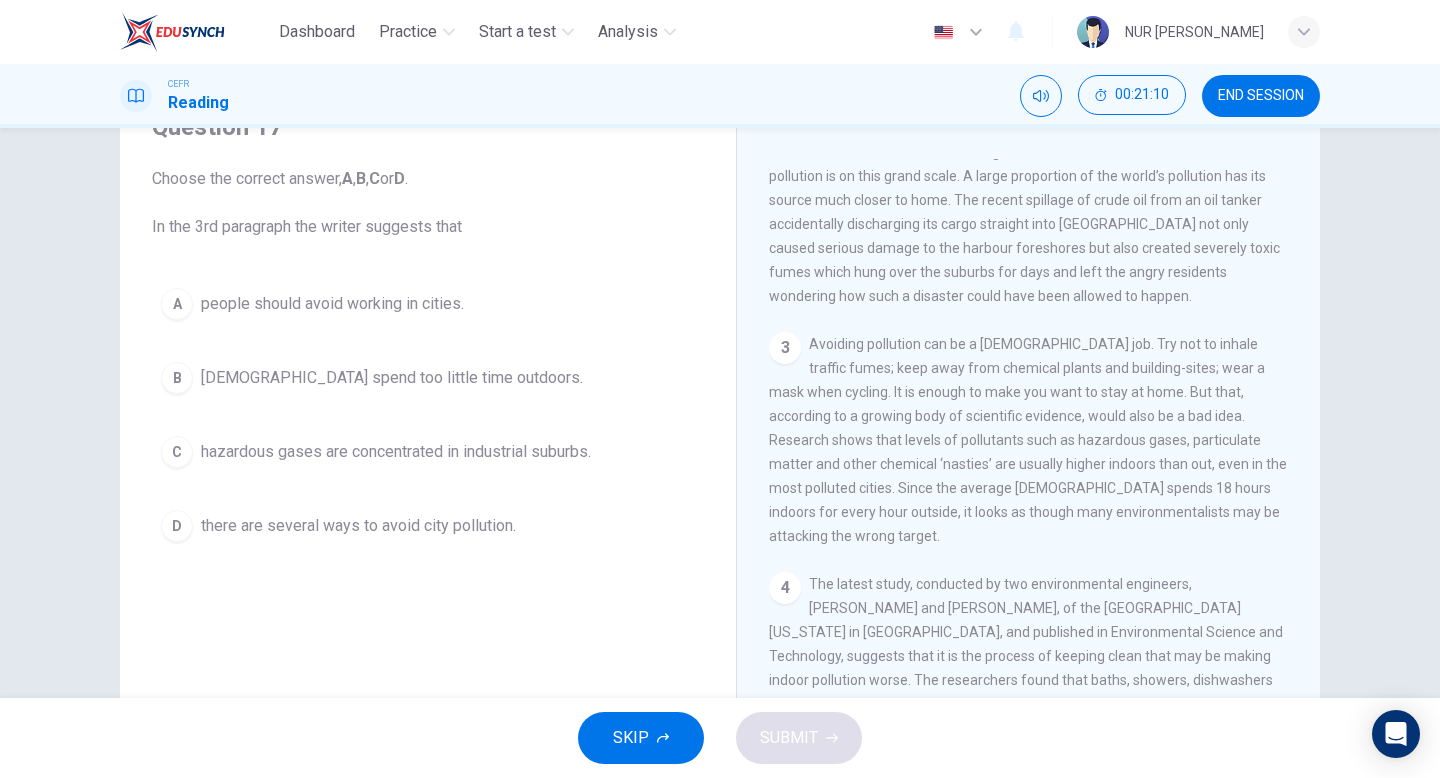 click on "Americans spend too little time outdoors." at bounding box center [392, 378] 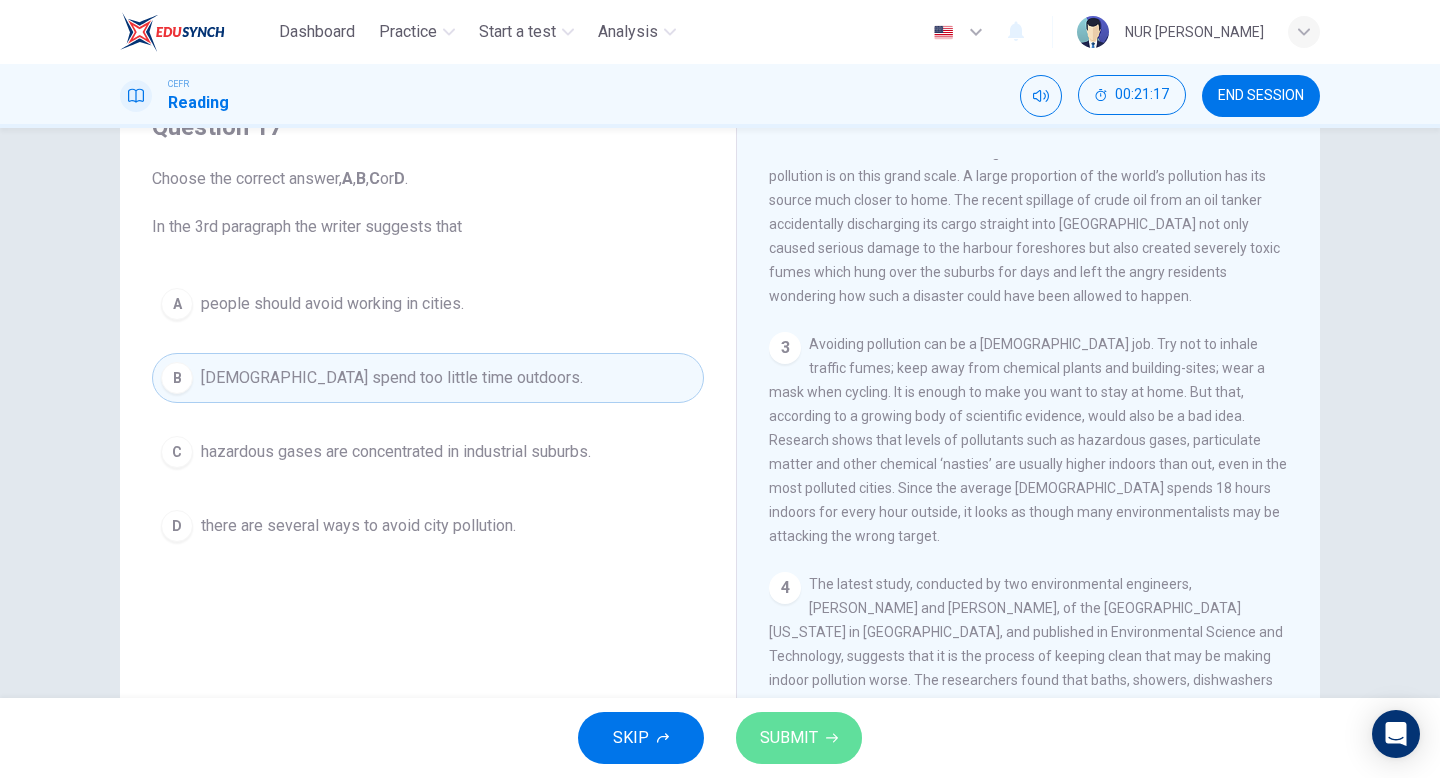 click on "SUBMIT" at bounding box center [789, 738] 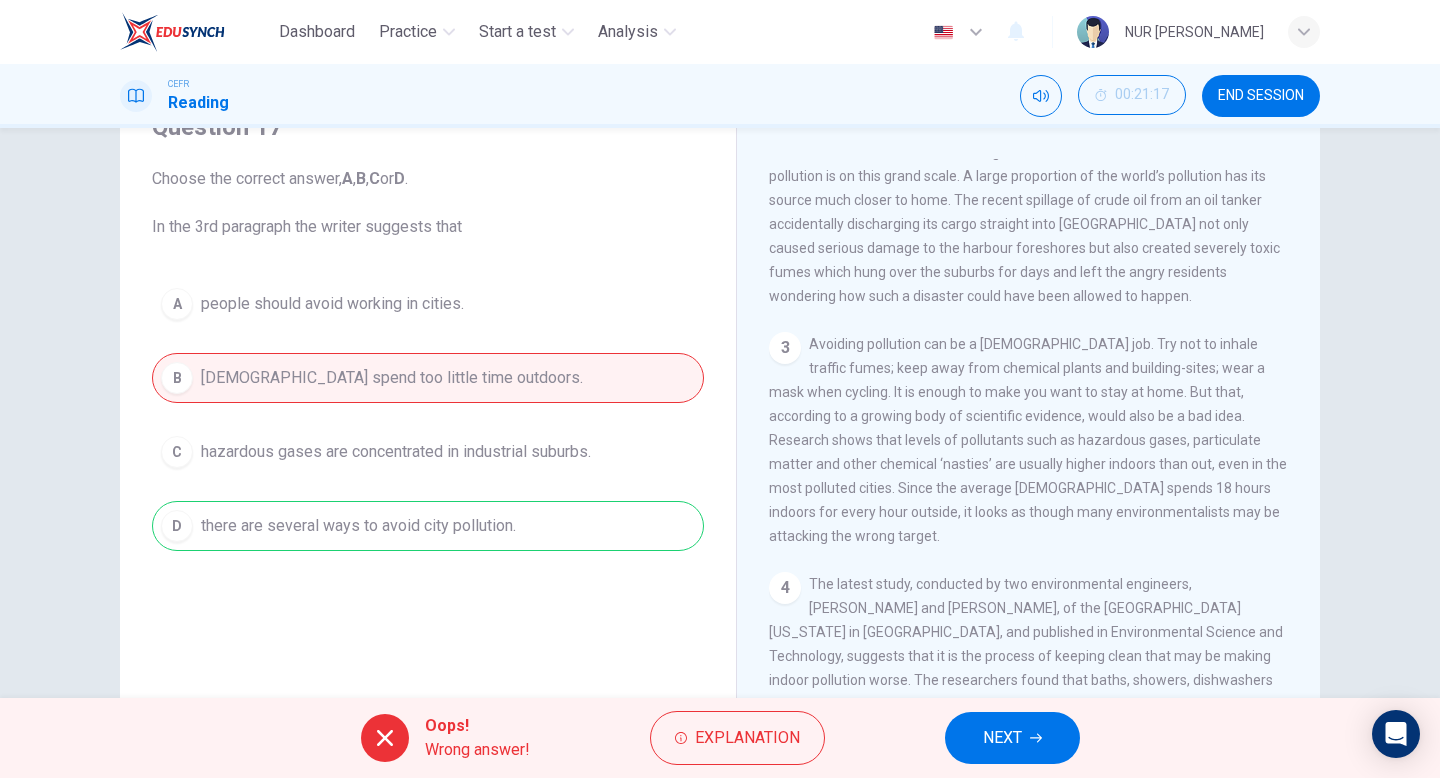 click on "NEXT" at bounding box center (1002, 738) 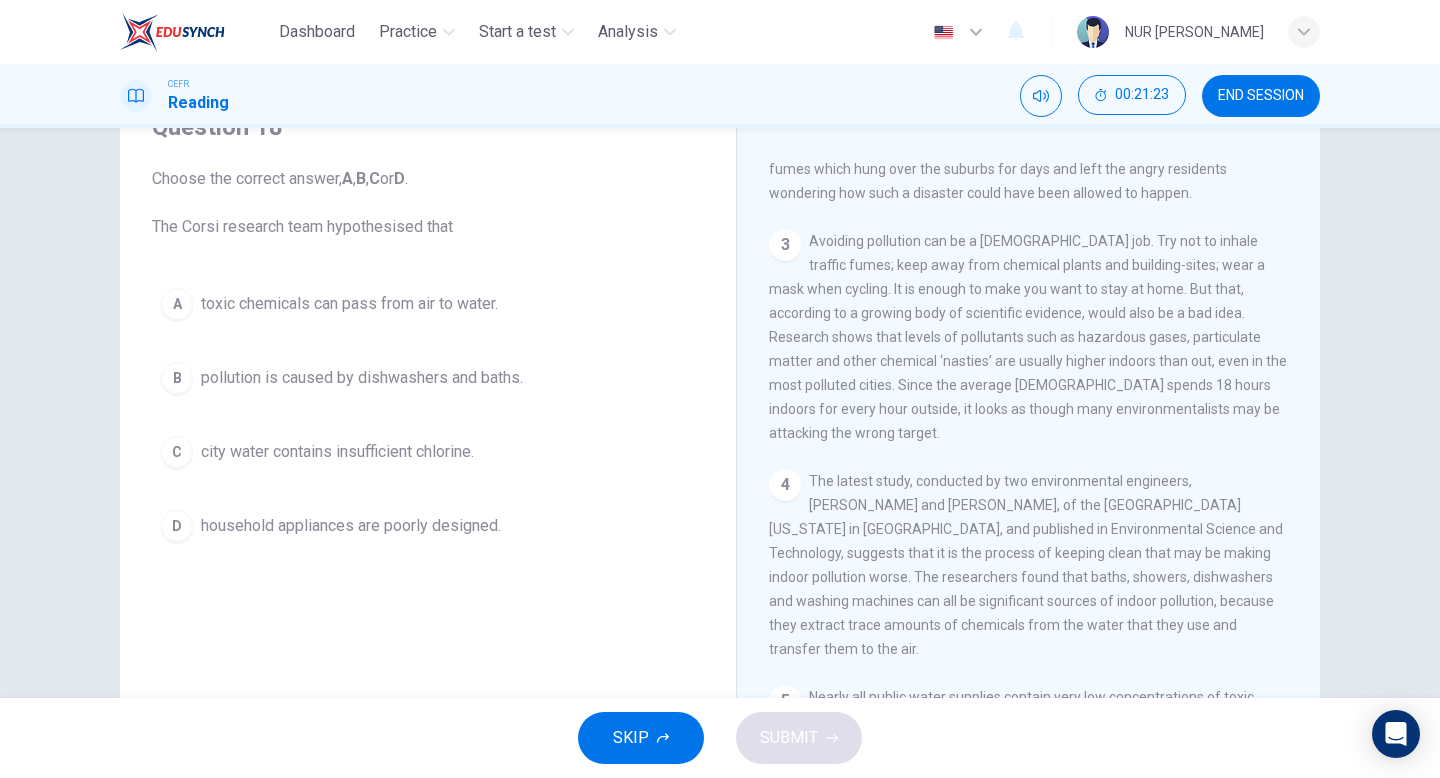 scroll, scrollTop: 748, scrollLeft: 0, axis: vertical 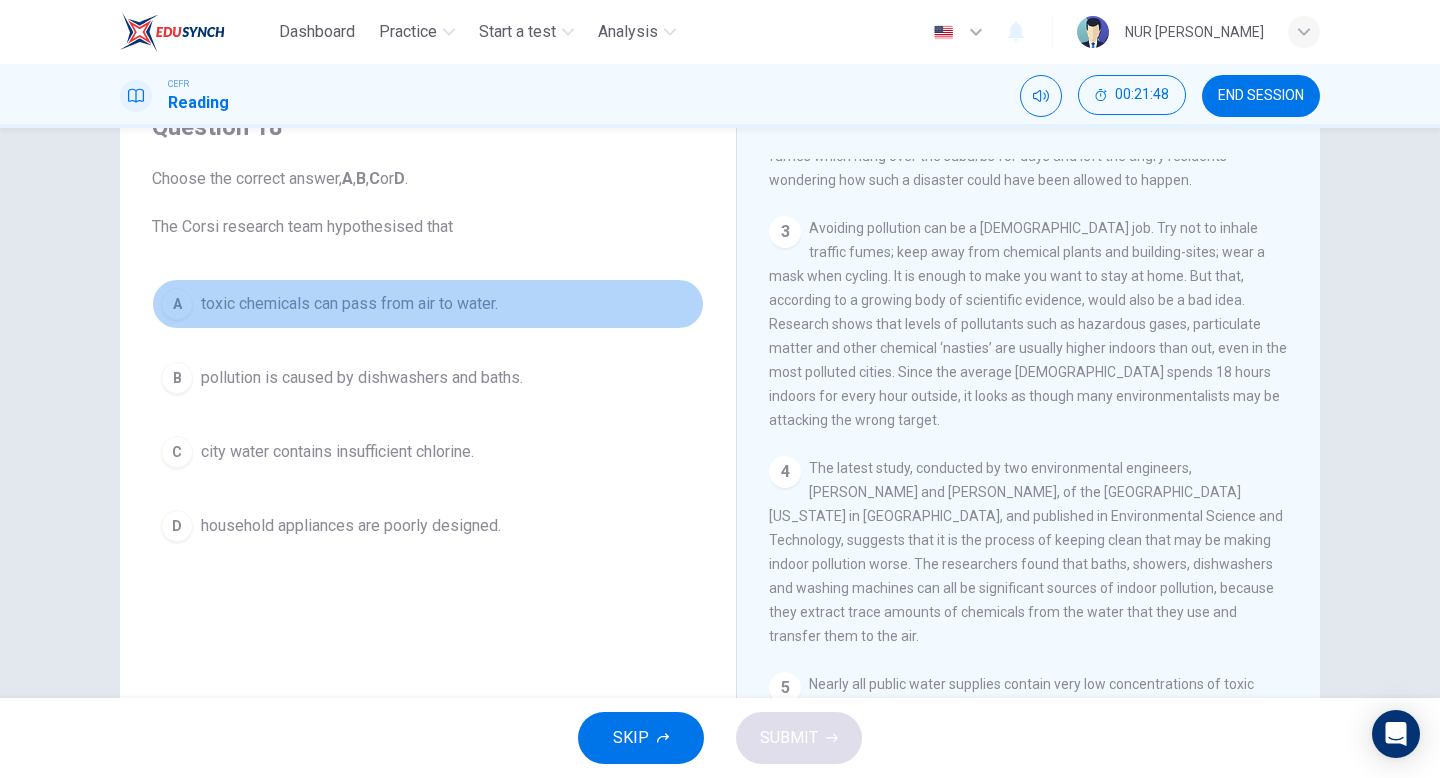 click on "toxic chemicals can pass from air to water." at bounding box center (349, 304) 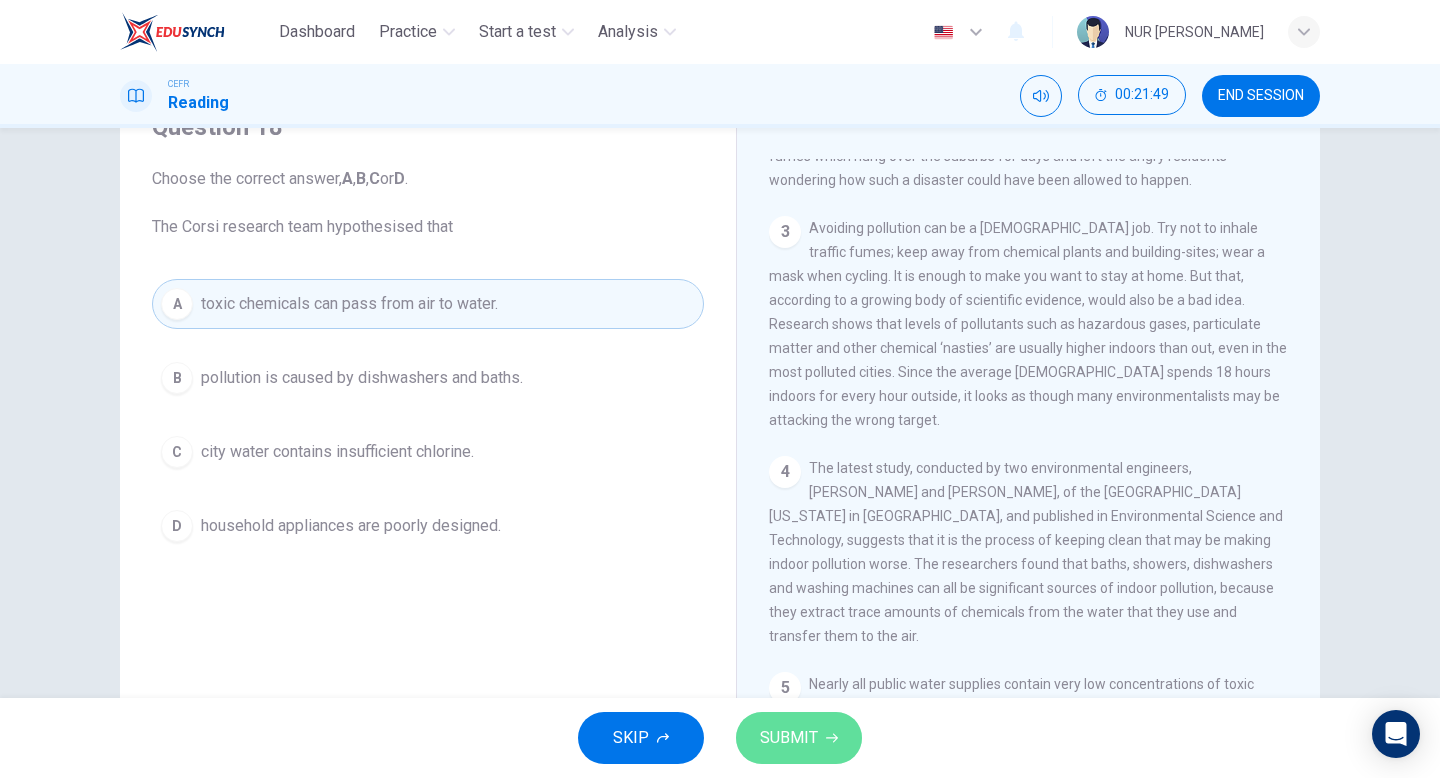 click on "SUBMIT" at bounding box center (789, 738) 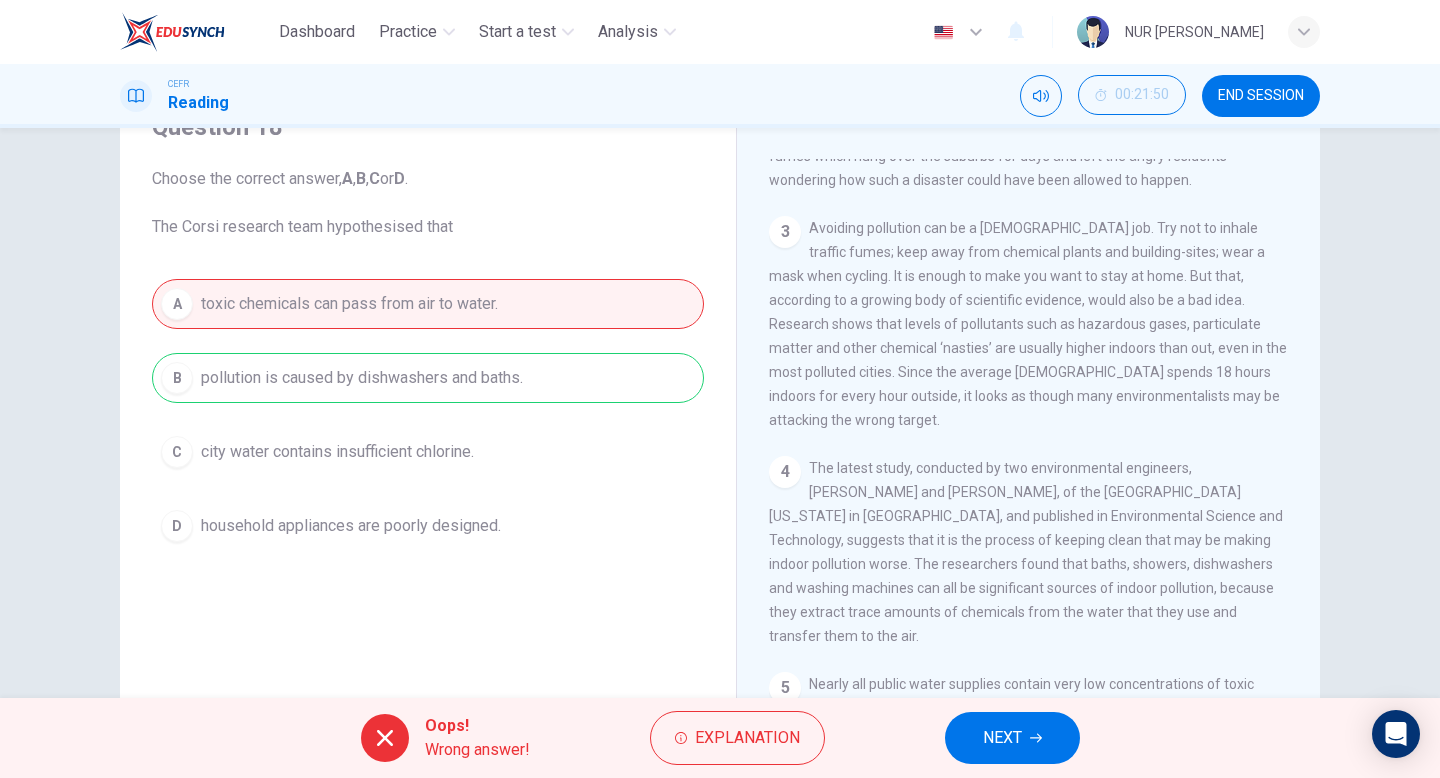 click on "NEXT" at bounding box center (1002, 738) 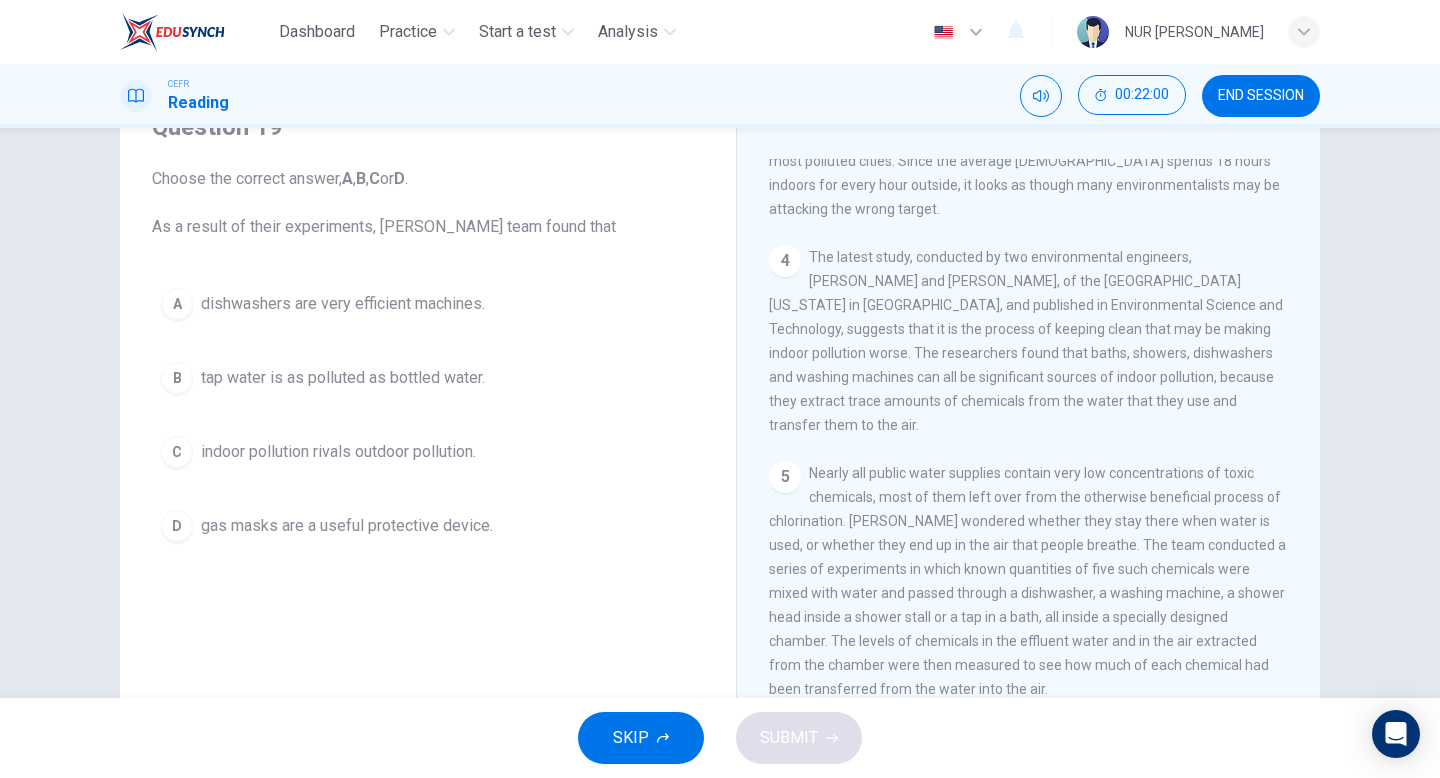 scroll, scrollTop: 965, scrollLeft: 0, axis: vertical 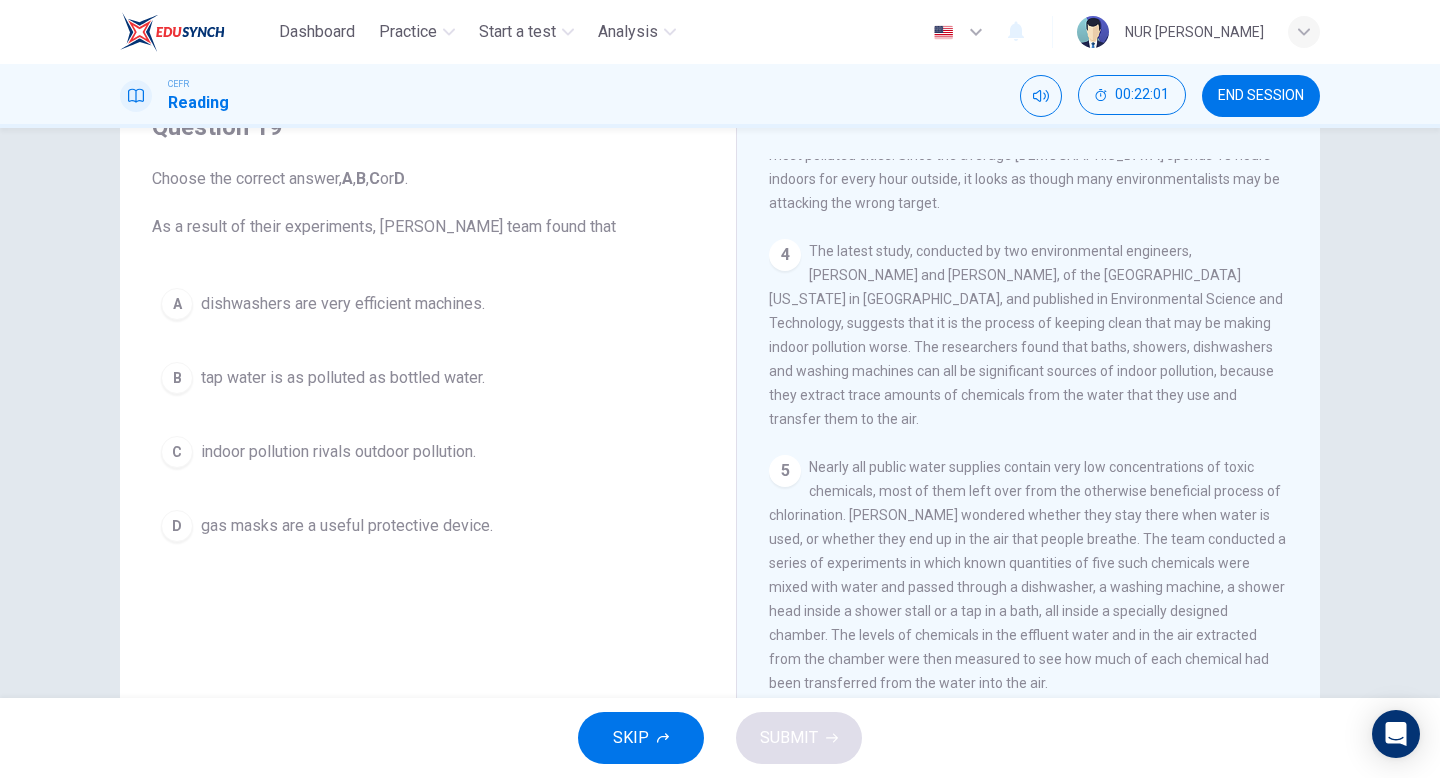 drag, startPoint x: 858, startPoint y: 501, endPoint x: 1030, endPoint y: 501, distance: 172 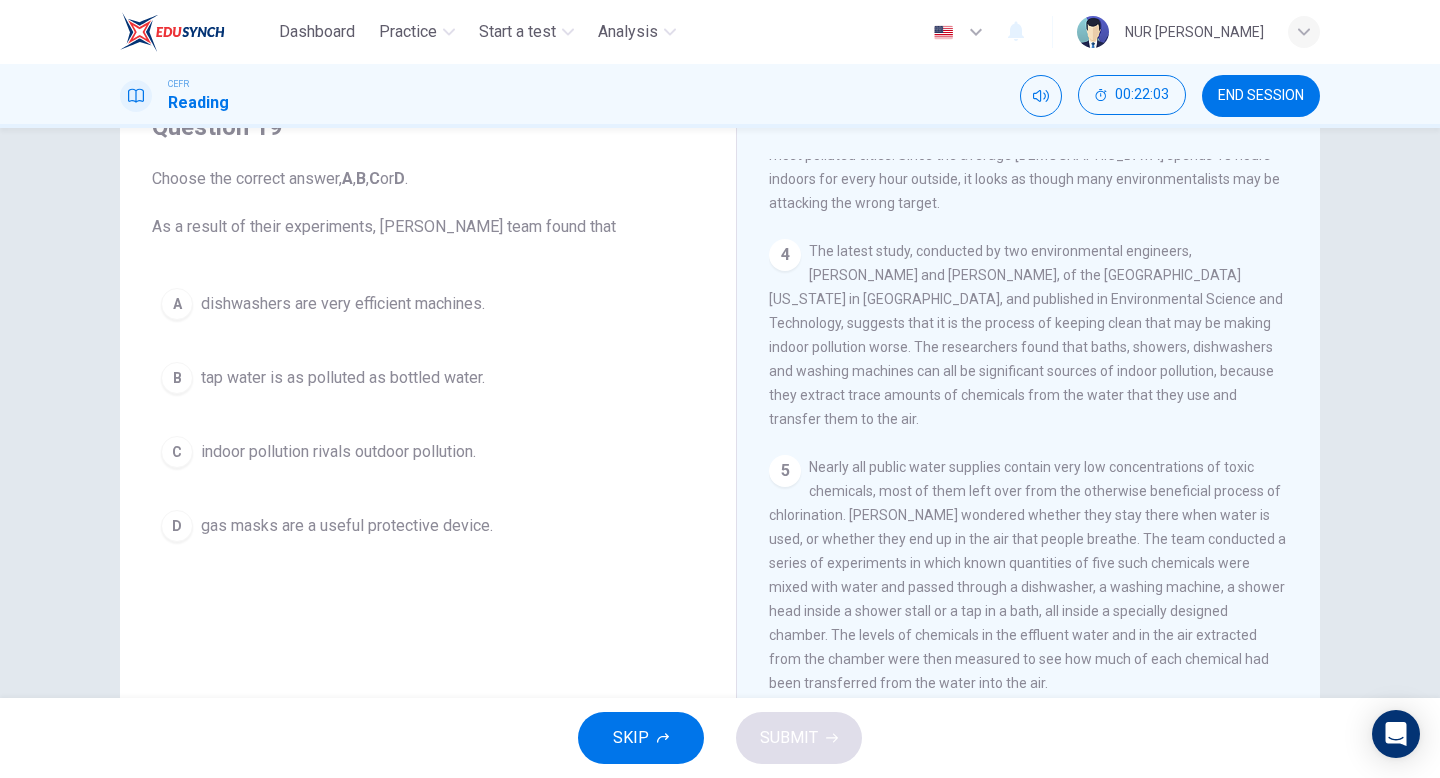 drag, startPoint x: 1024, startPoint y: 500, endPoint x: 1064, endPoint y: 505, distance: 40.311287 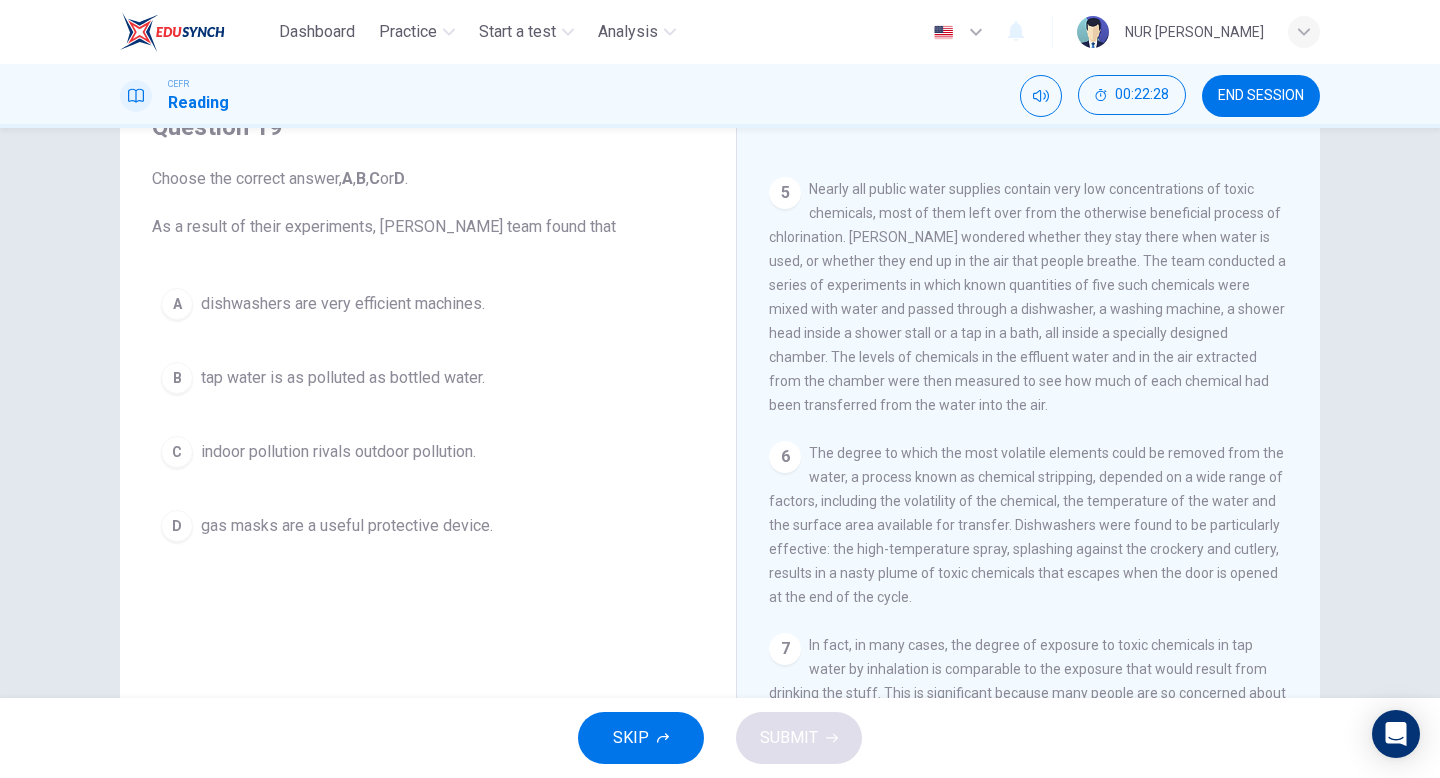 scroll, scrollTop: 1255, scrollLeft: 0, axis: vertical 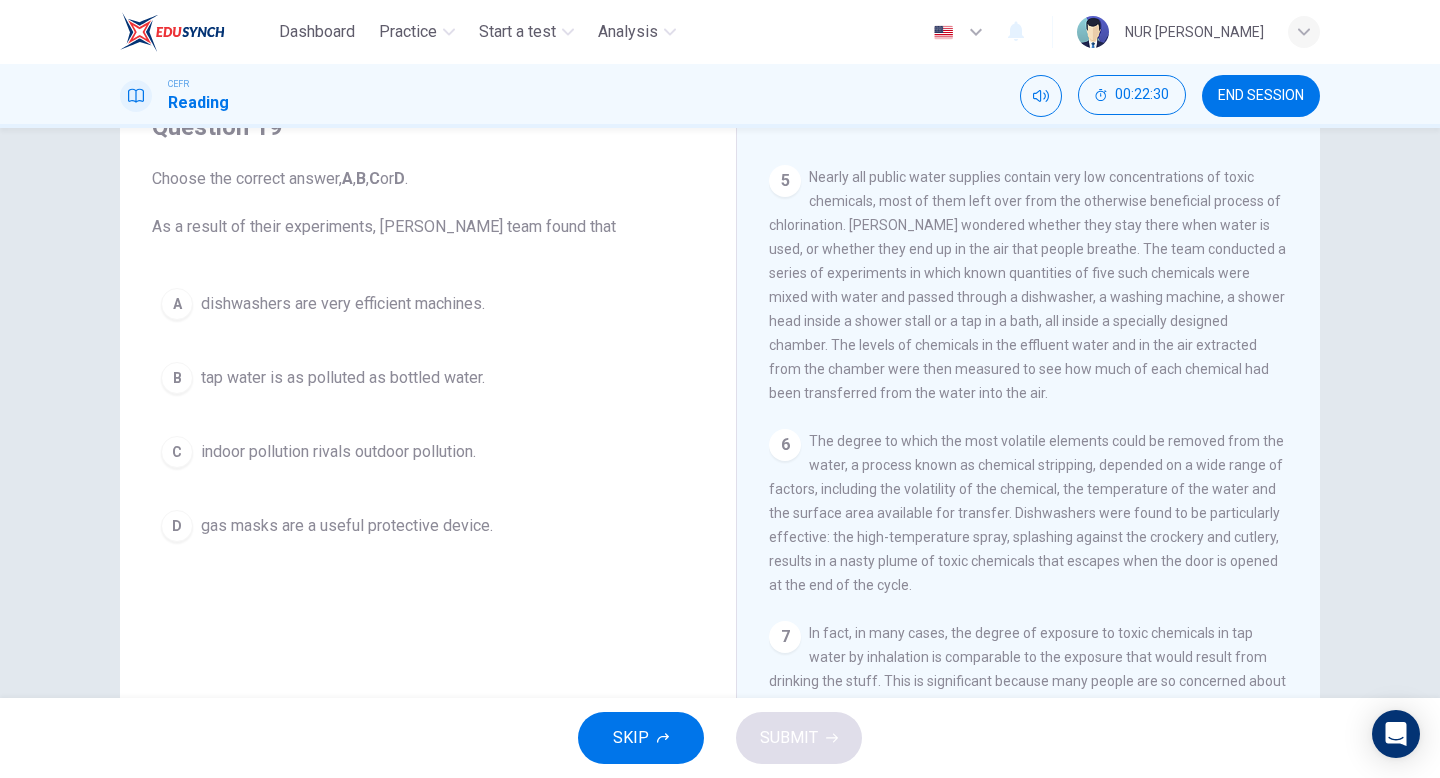 drag, startPoint x: 860, startPoint y: 461, endPoint x: 900, endPoint y: 461, distance: 40 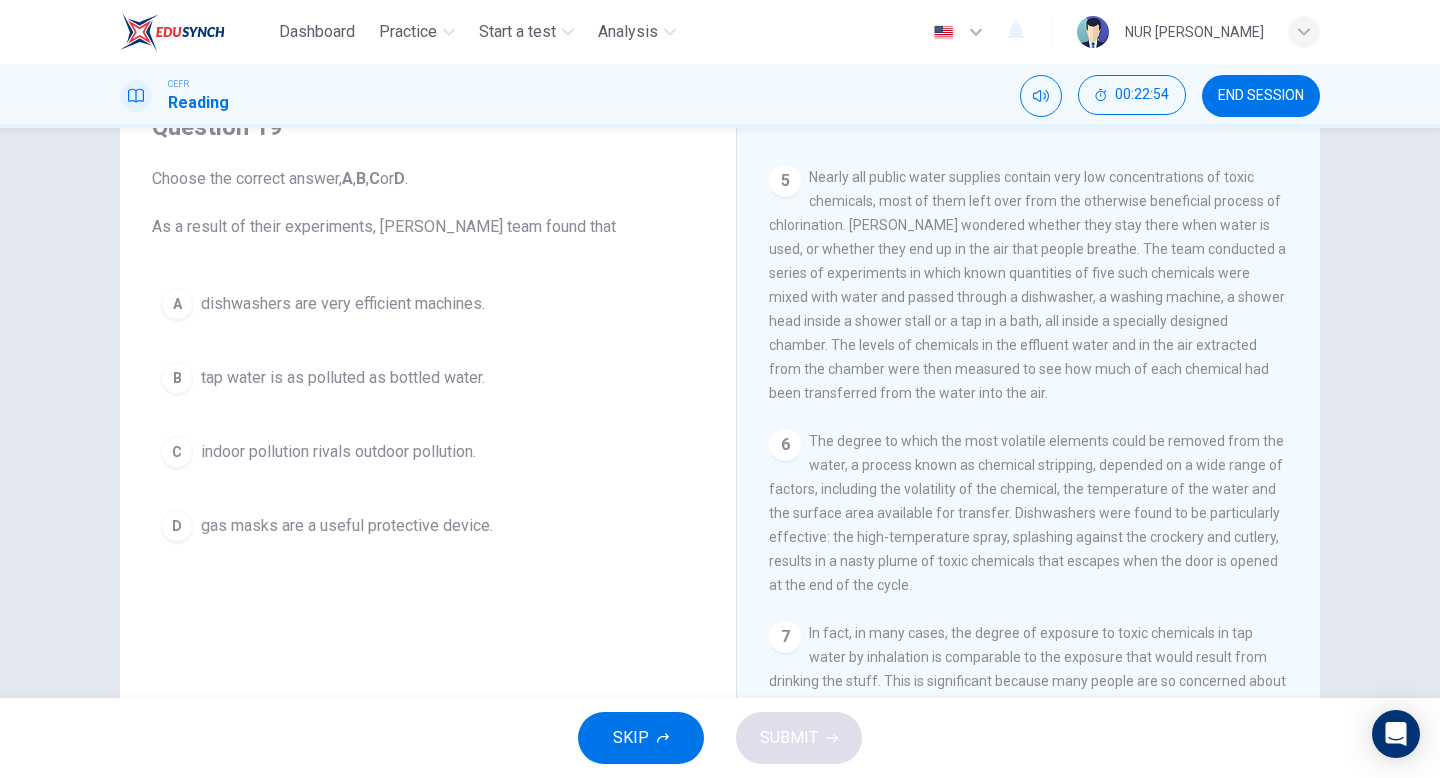 click on "A" at bounding box center [177, 304] 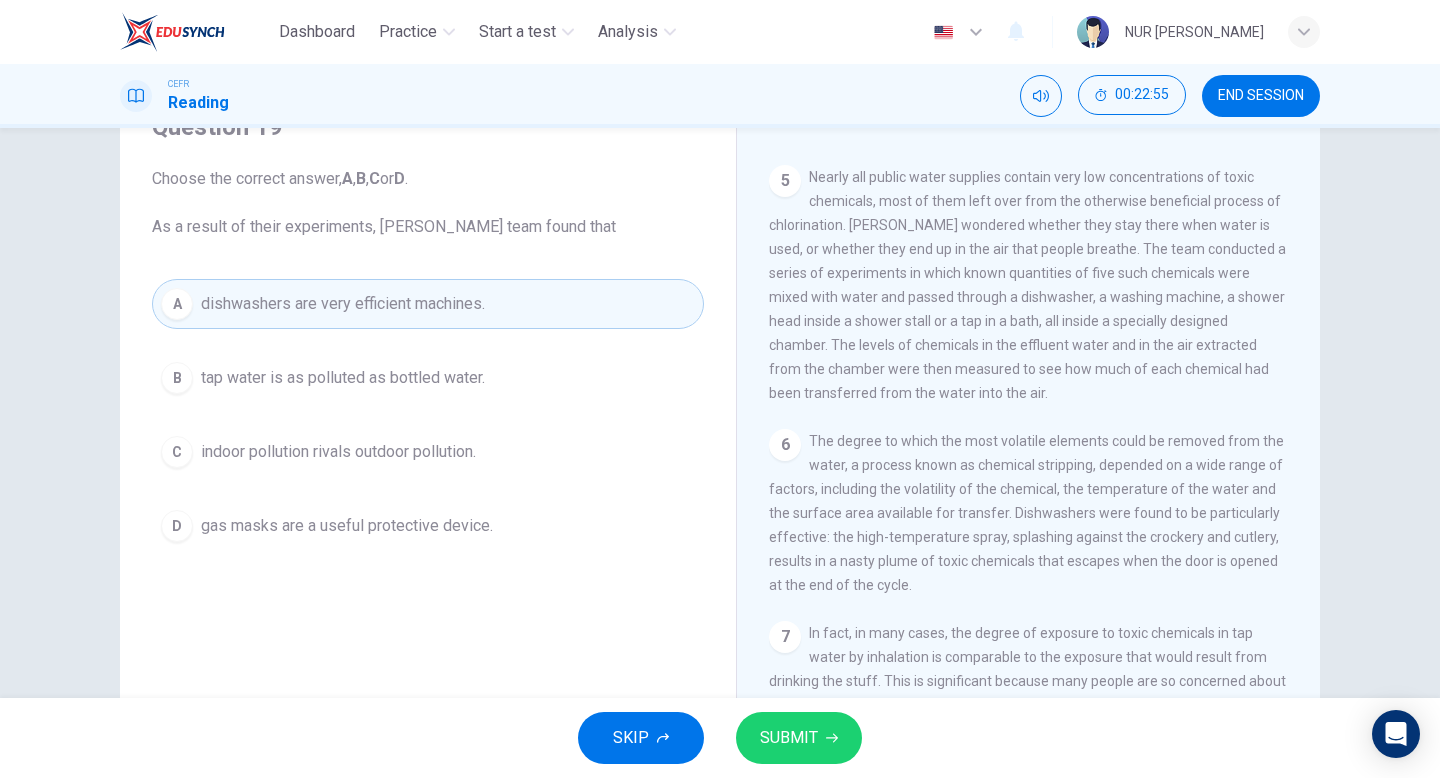 click on "SUBMIT" at bounding box center (789, 738) 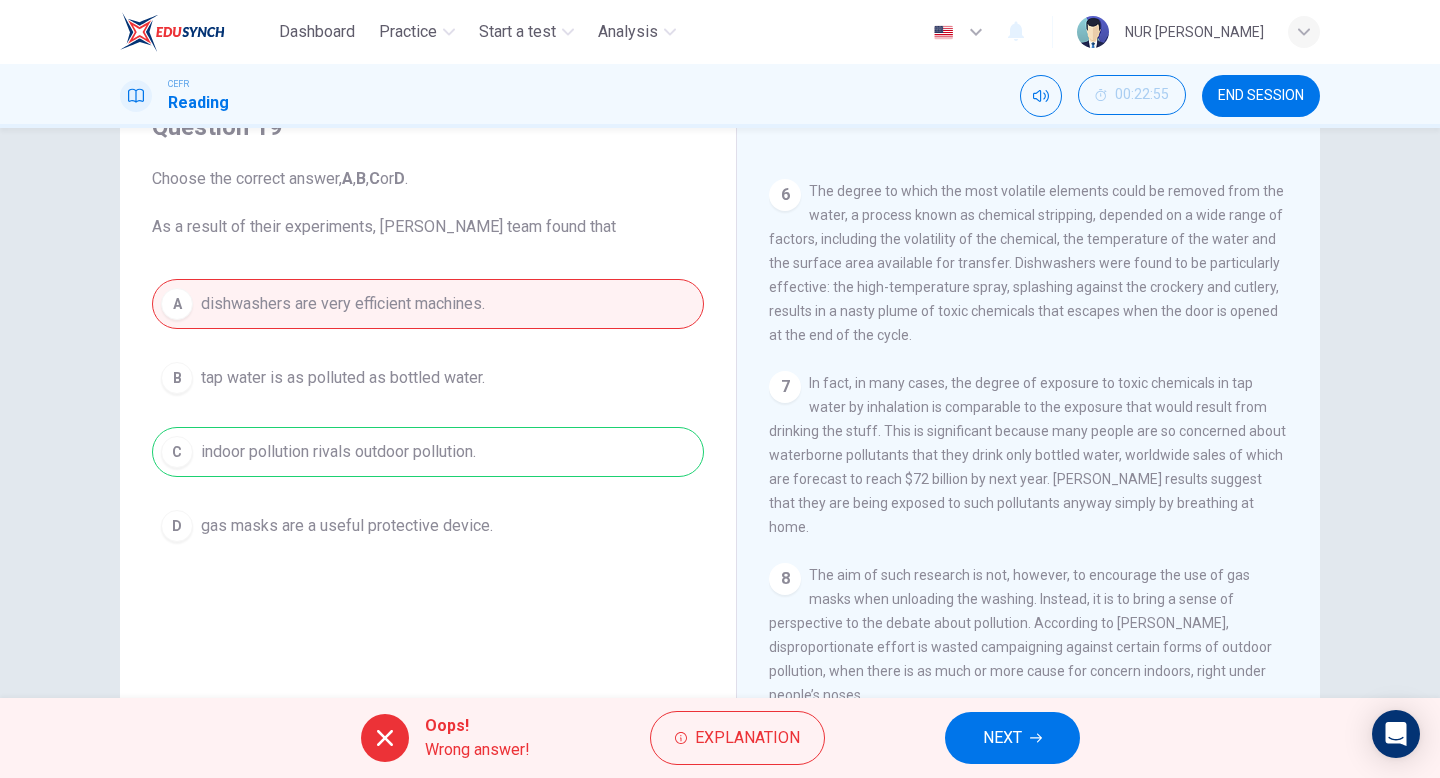 scroll, scrollTop: 1507, scrollLeft: 0, axis: vertical 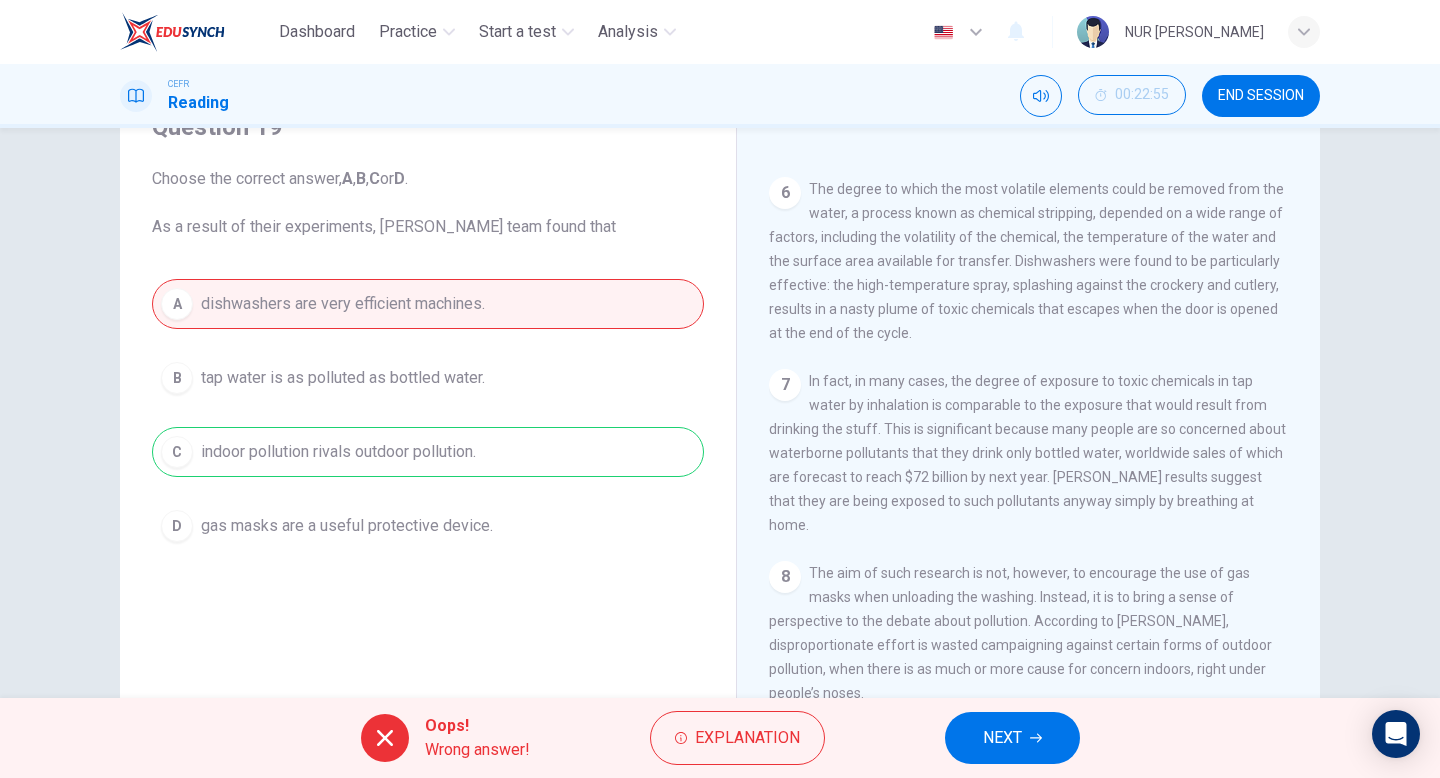 click on "NEXT" at bounding box center [1002, 738] 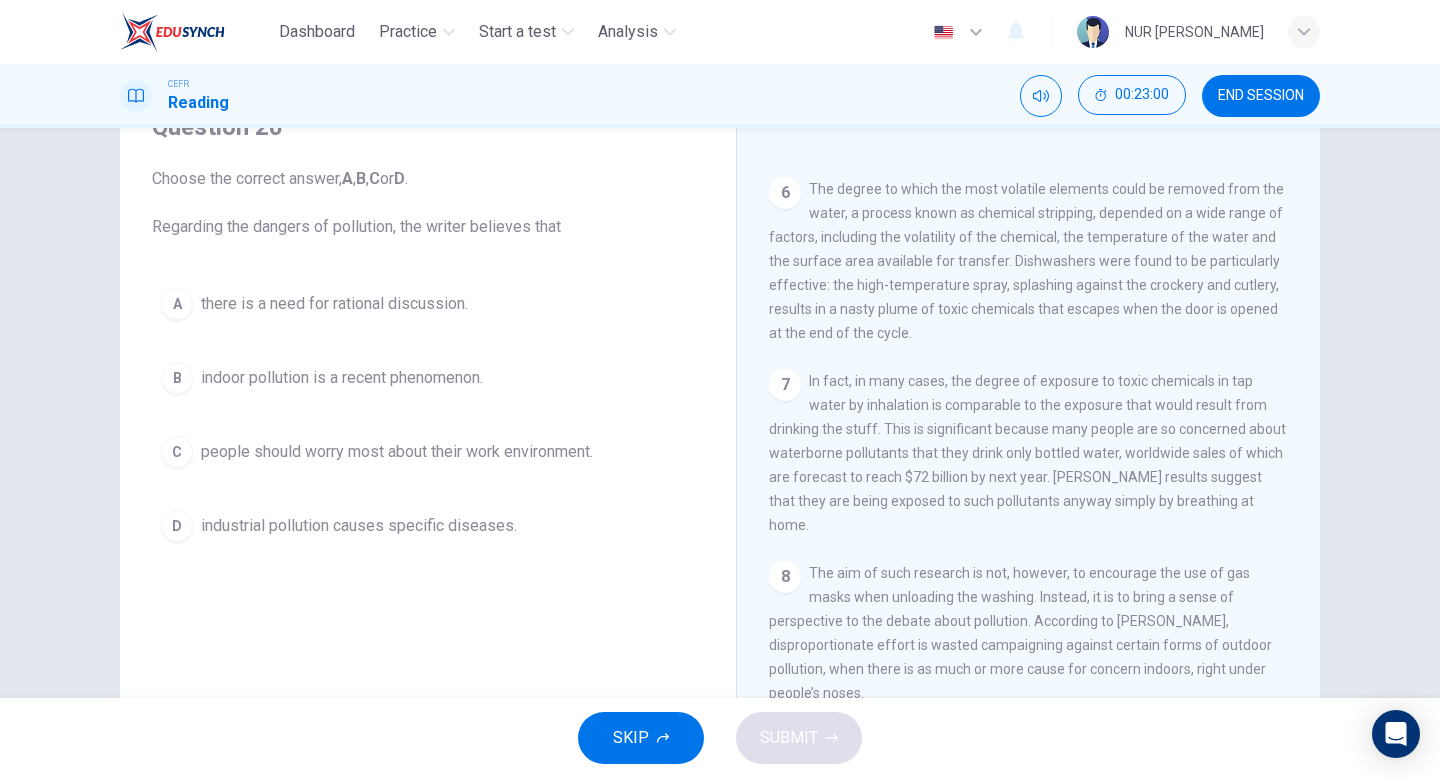 scroll, scrollTop: 1829, scrollLeft: 0, axis: vertical 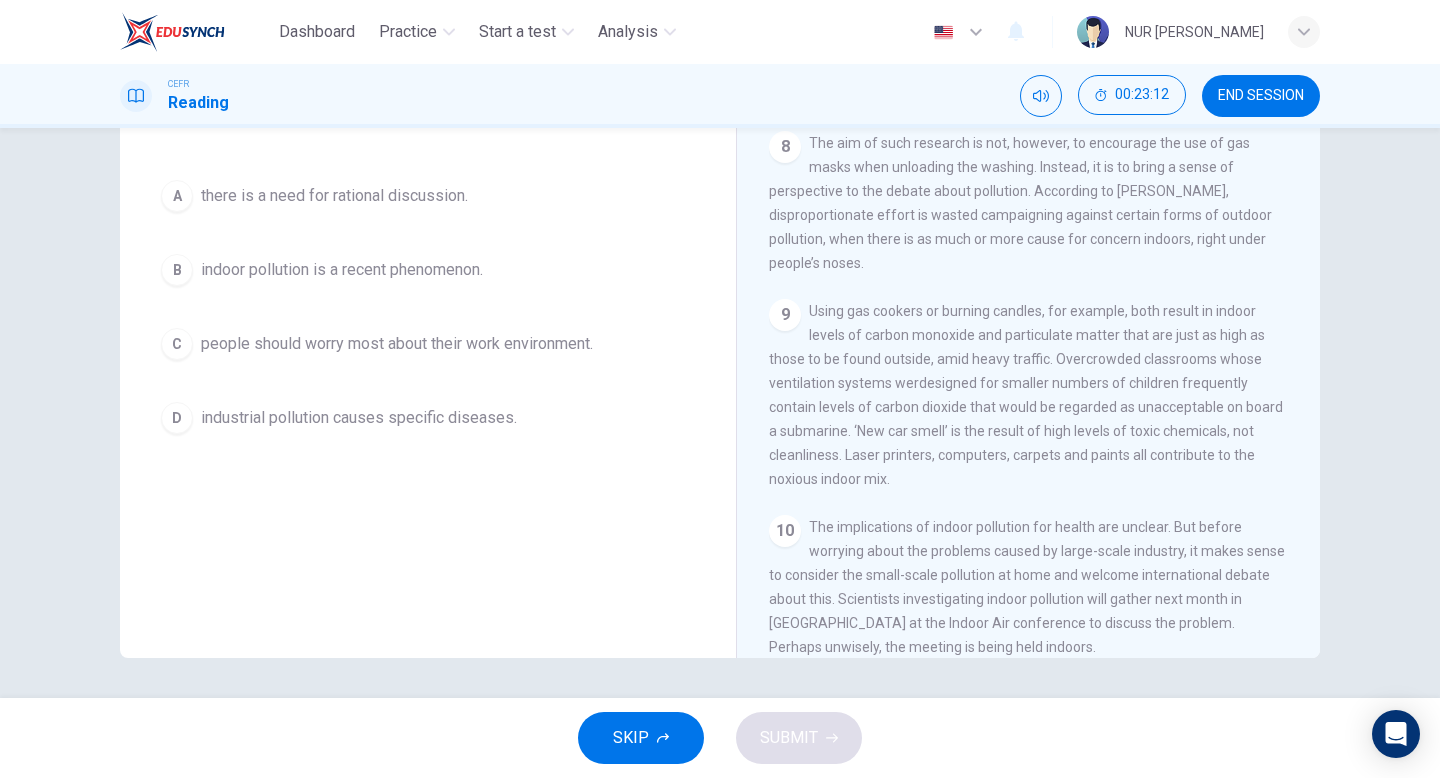 drag, startPoint x: 832, startPoint y: 508, endPoint x: 921, endPoint y: 508, distance: 89 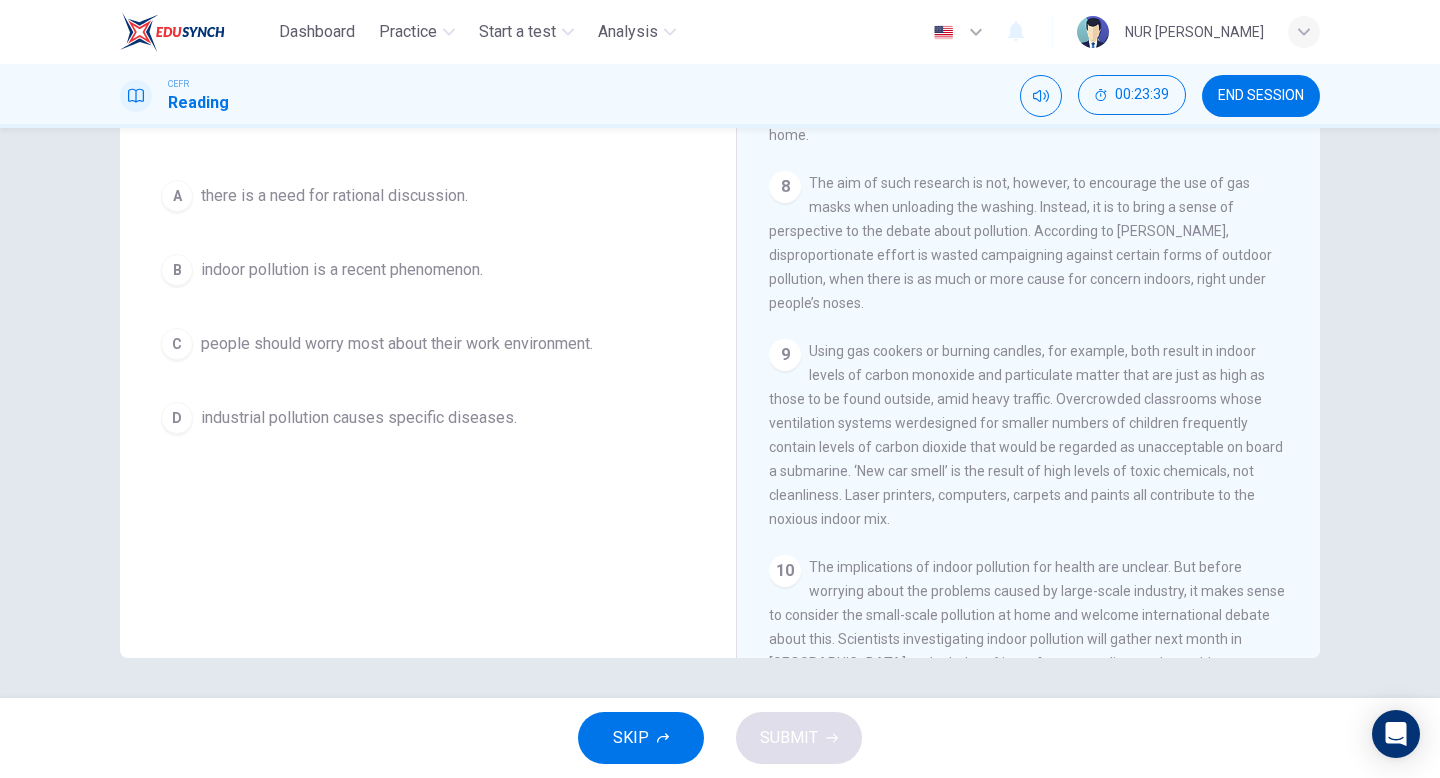 scroll, scrollTop: 1829, scrollLeft: 0, axis: vertical 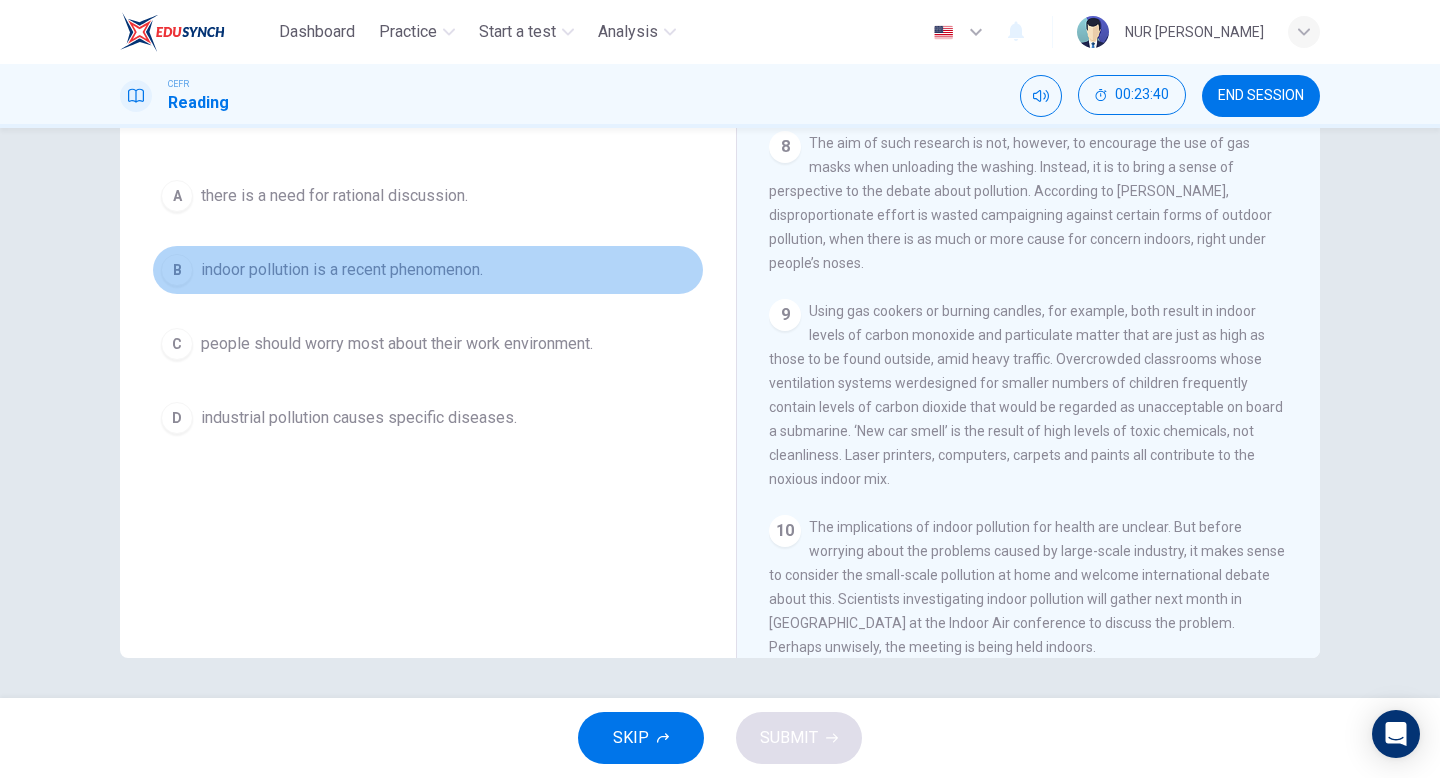 click on "B indoor pollution is a recent phenomenon." at bounding box center [428, 270] 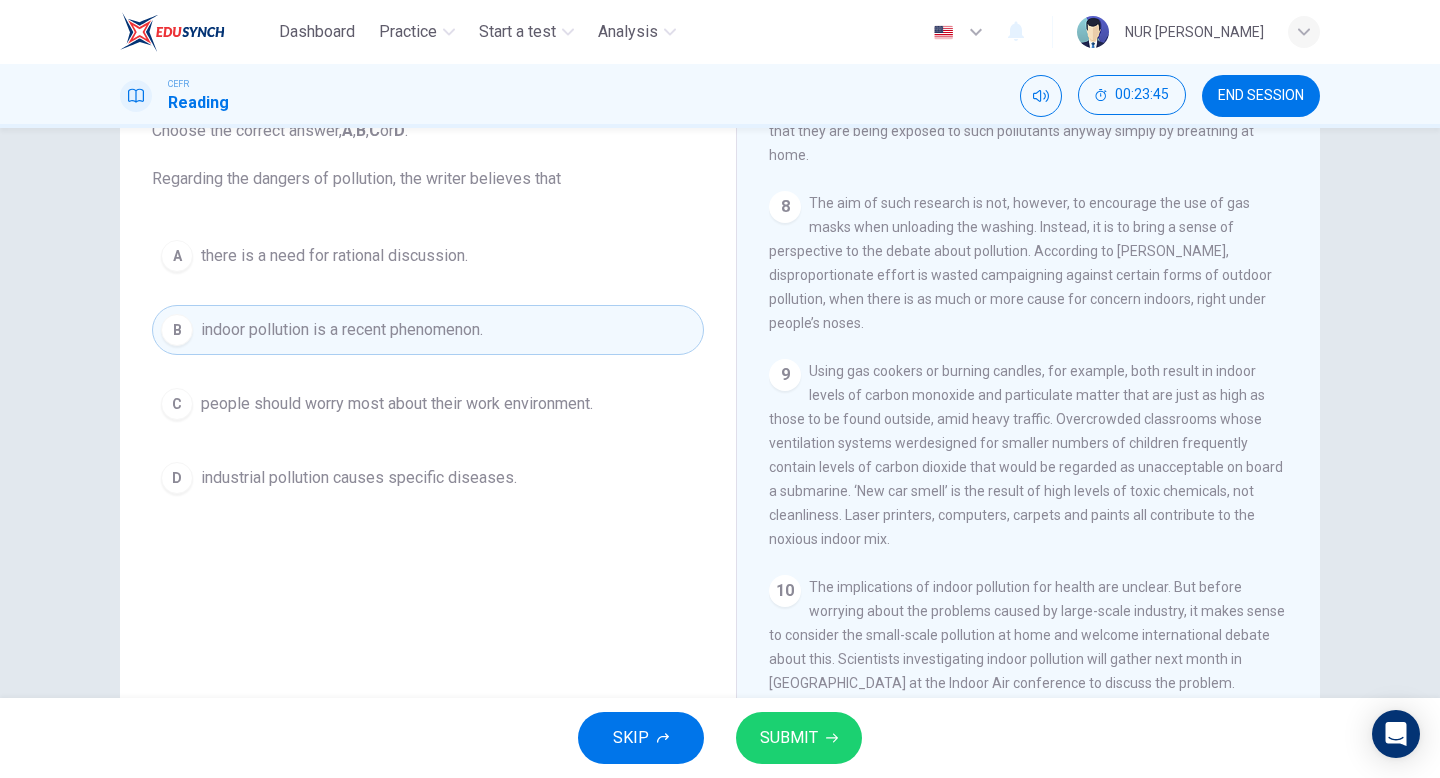 scroll, scrollTop: 131, scrollLeft: 0, axis: vertical 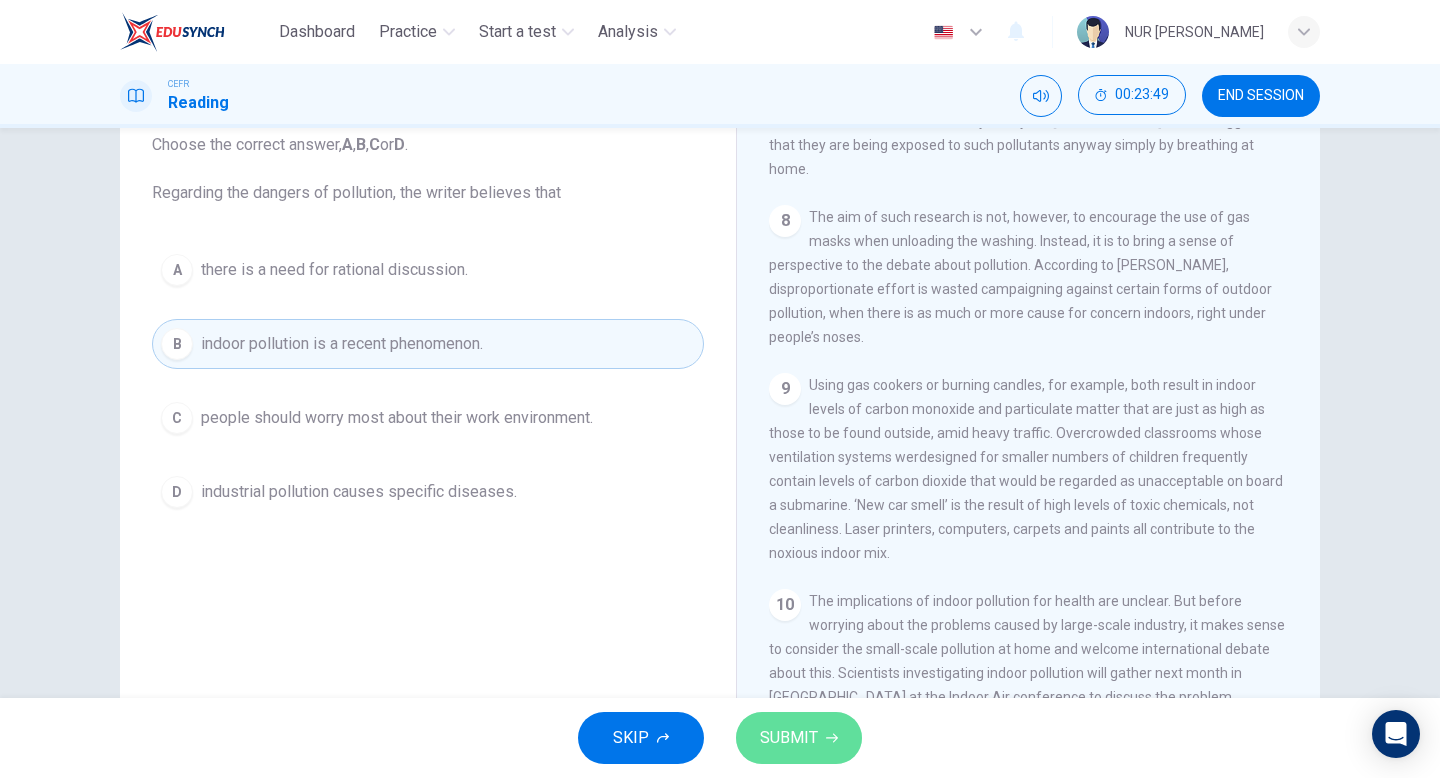 click on "SUBMIT" at bounding box center [799, 738] 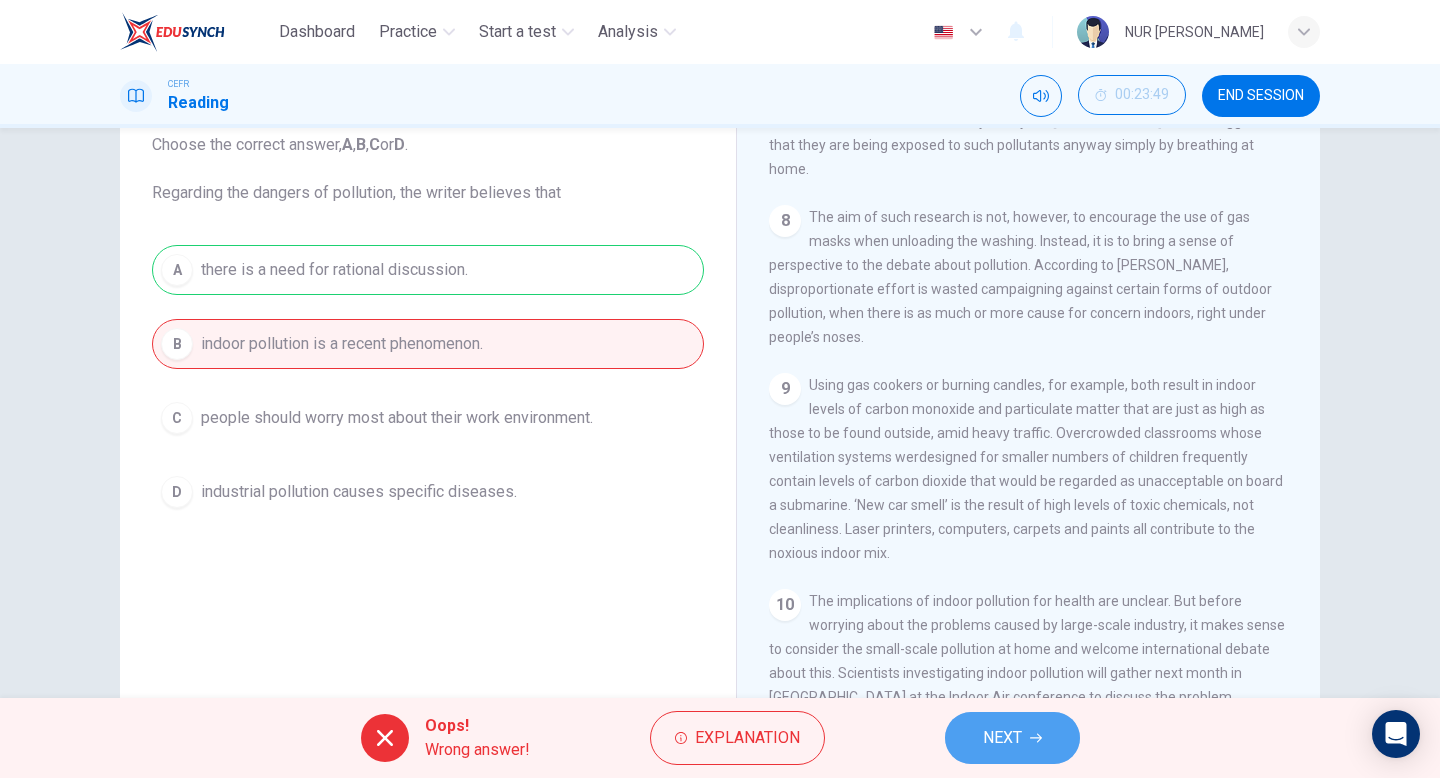 click on "NEXT" at bounding box center (1002, 738) 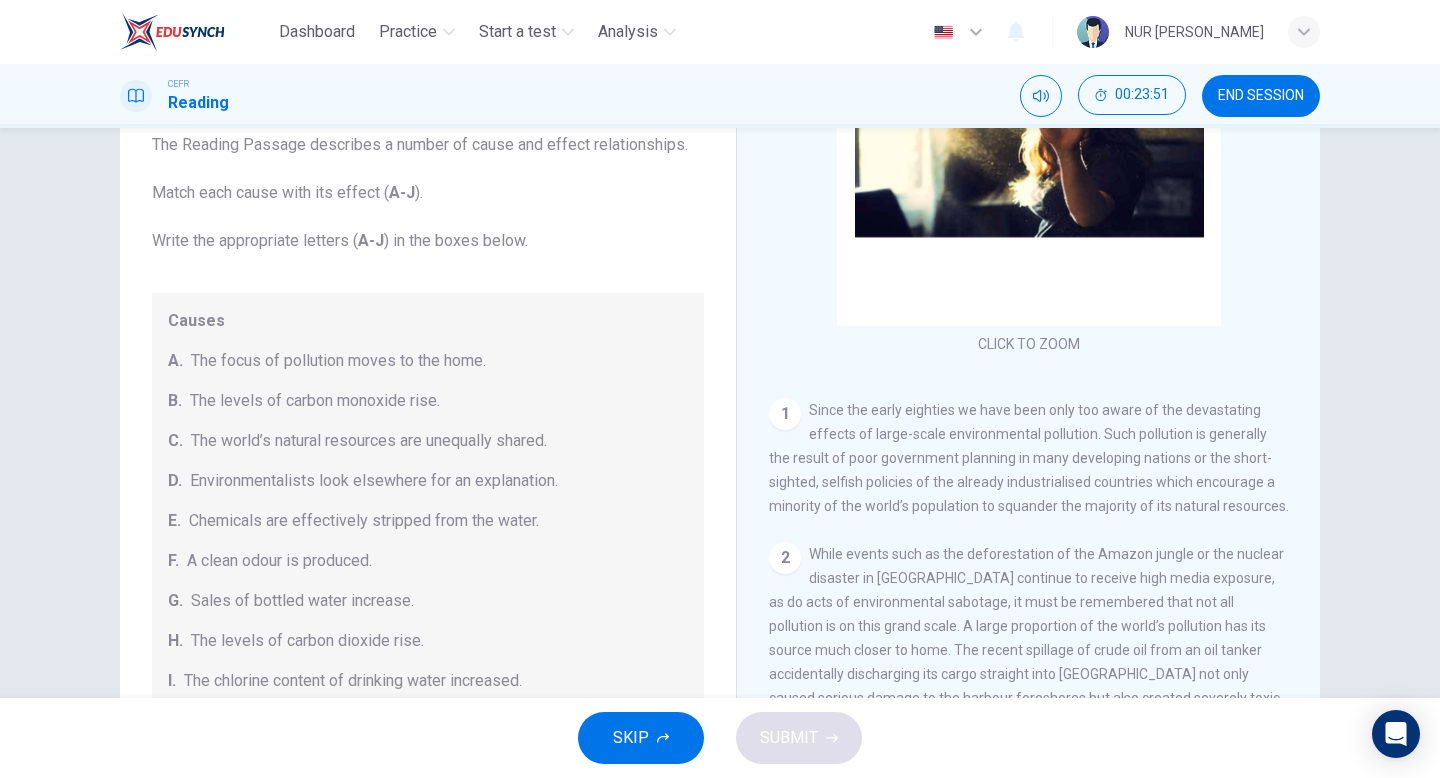 scroll, scrollTop: 0, scrollLeft: 0, axis: both 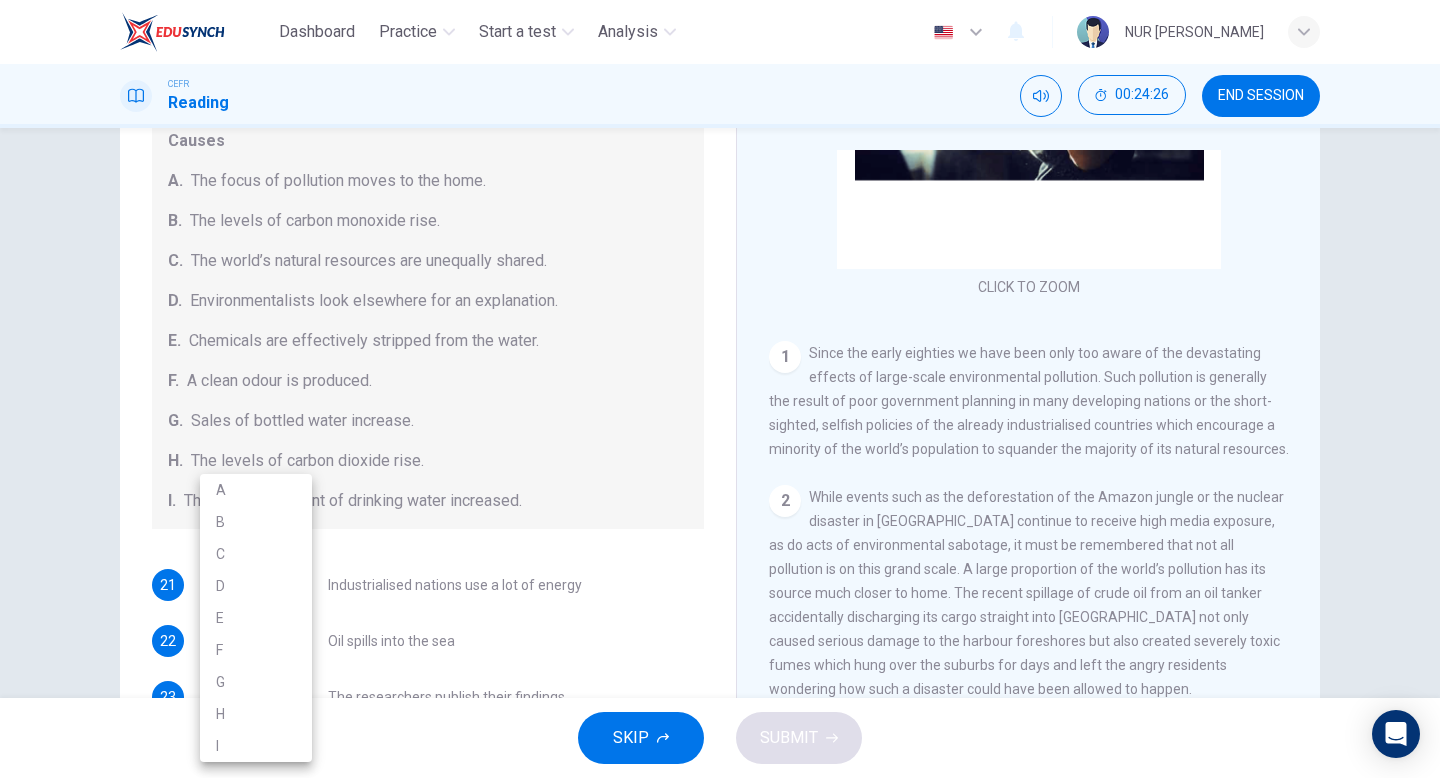 click on "Dashboard Practice Start a test Analysis English en ​ NUR AIMI NADIAH BINTI NASARUDDIN CEFR Reading 00:24:26 END SESSION Questions 21 - 27 The Reading Passage describes a number of cause and effect relationships.
Match each cause with its effect ( A-J ).
Write the appropriate letters ( A-J ) in the boxes below. Causes A. The focus of pollution moves to the home. B. The levels of carbon monoxide rise. C. The world’s natural resources are unequally shared. D. Environmentalists look elsewhere for an explanation. E. Chemicals are effectively stripped from the water. F. A clean odour is produced. G. Sales of bottled water increase. H. The levels of carbon dioxide rise. I. The chlorine content of drinking water increased. 21 ​ ​ Industrialised nations use a lot of energy 22 ​ ​ Oil spills into the sea 23 ​ ​ The researchers publish their findings 24 ​ ​ Water is brought to a high temperature 25 ​ ​ People fear pollutants in tap water 26 ​ ​ Air conditioning systems are inadequate 27 1" at bounding box center [720, 389] 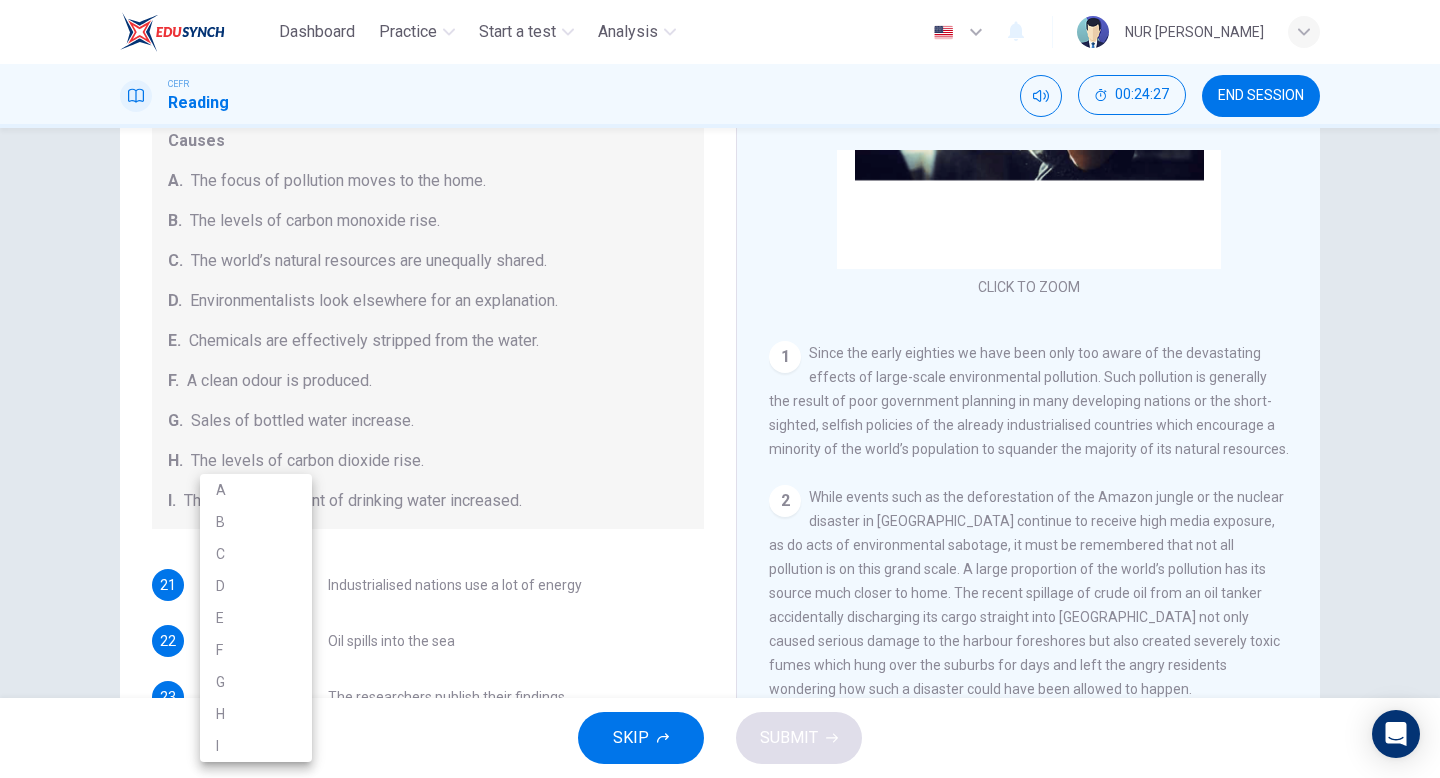click on "C" at bounding box center [256, 554] 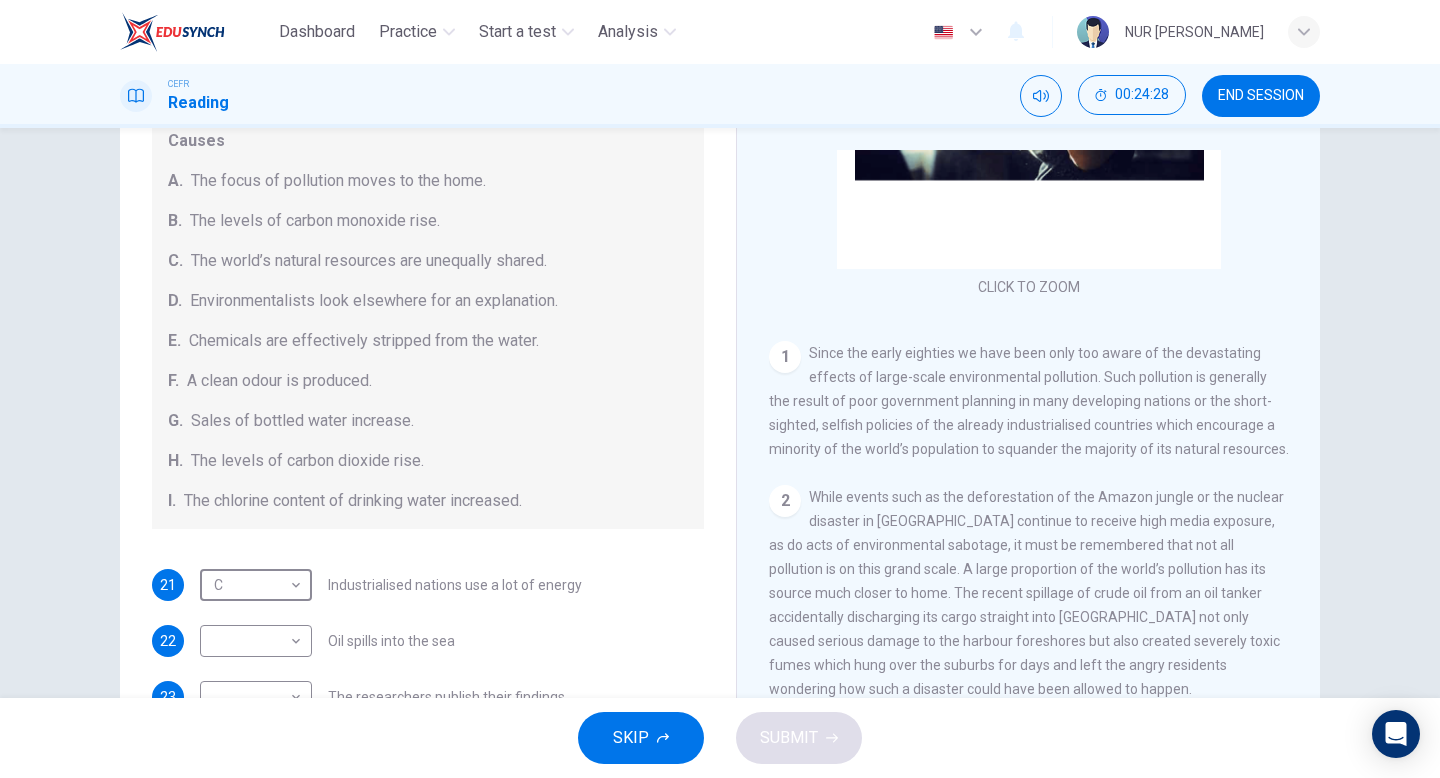 scroll, scrollTop: 245, scrollLeft: 0, axis: vertical 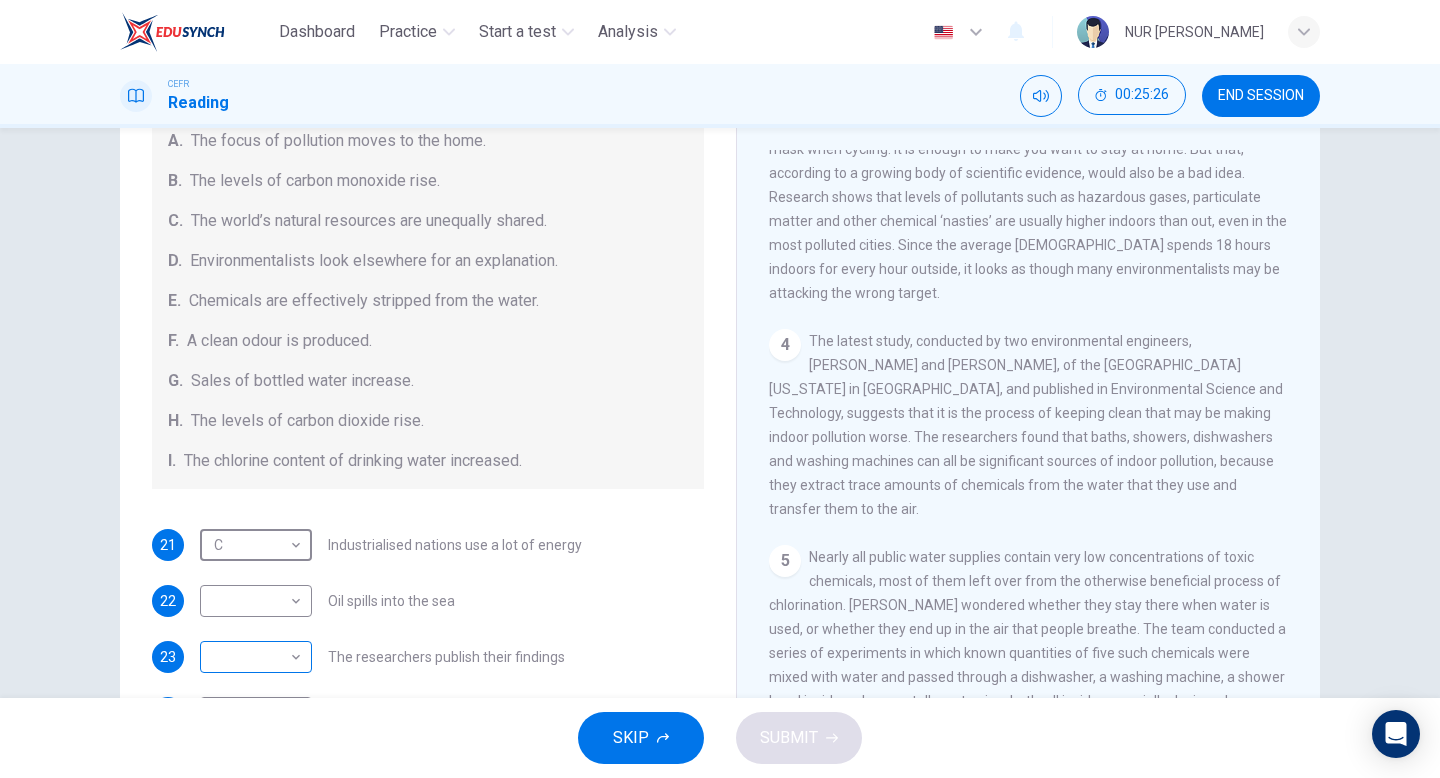 click on "Dashboard Practice Start a test Analysis English en ​ NUR AIMI NADIAH BINTI NASARUDDIN CEFR Reading 00:25:26 END SESSION Questions 21 - 27 The Reading Passage describes a number of cause and effect relationships.
Match each cause with its effect ( A-J ).
Write the appropriate letters ( A-J ) in the boxes below. Causes A. The focus of pollution moves to the home. B. The levels of carbon monoxide rise. C. The world’s natural resources are unequally shared. D. Environmentalists look elsewhere for an explanation. E. Chemicals are effectively stripped from the water. F. A clean odour is produced. G. Sales of bottled water increase. H. The levels of carbon dioxide rise. I. The chlorine content of drinking water increased. 21 C C ​ Industrialised nations use a lot of energy 22 ​ ​ Oil spills into the sea 23 ​ ​ The researchers publish their findings 24 ​ ​ Water is brought to a high temperature 25 ​ ​ People fear pollutants in tap water 26 ​ ​ Air conditioning systems are inadequate 27 1" at bounding box center [720, 389] 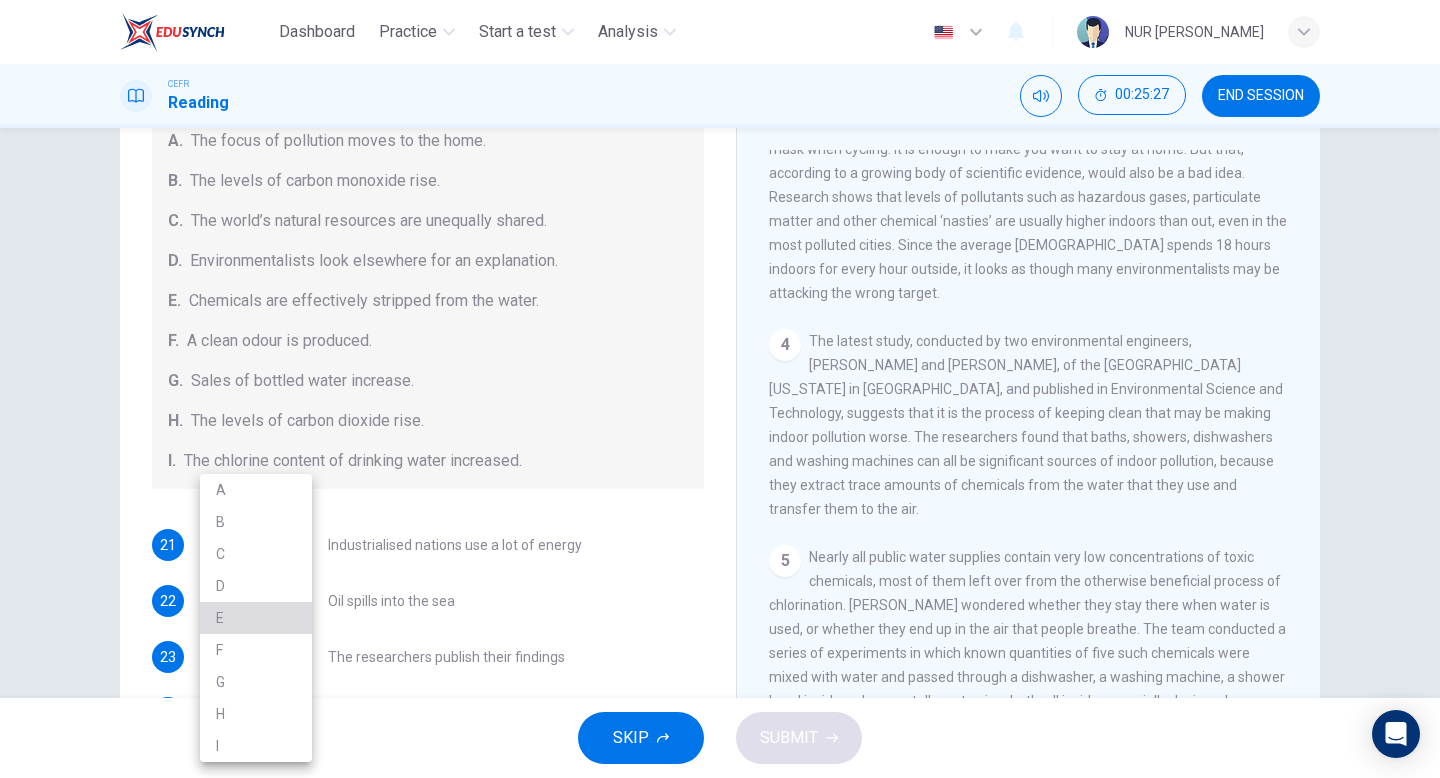 click on "E" at bounding box center [256, 618] 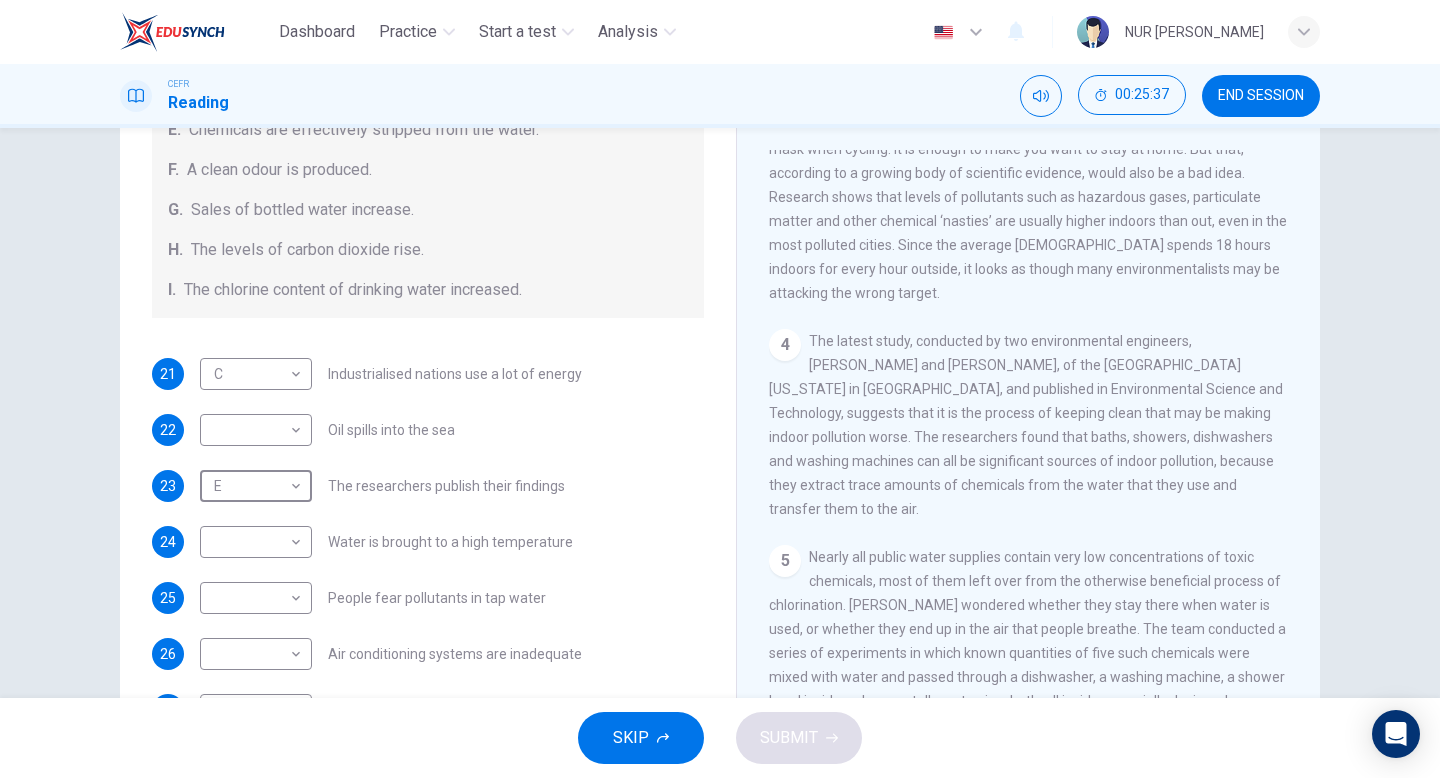scroll, scrollTop: 425, scrollLeft: 0, axis: vertical 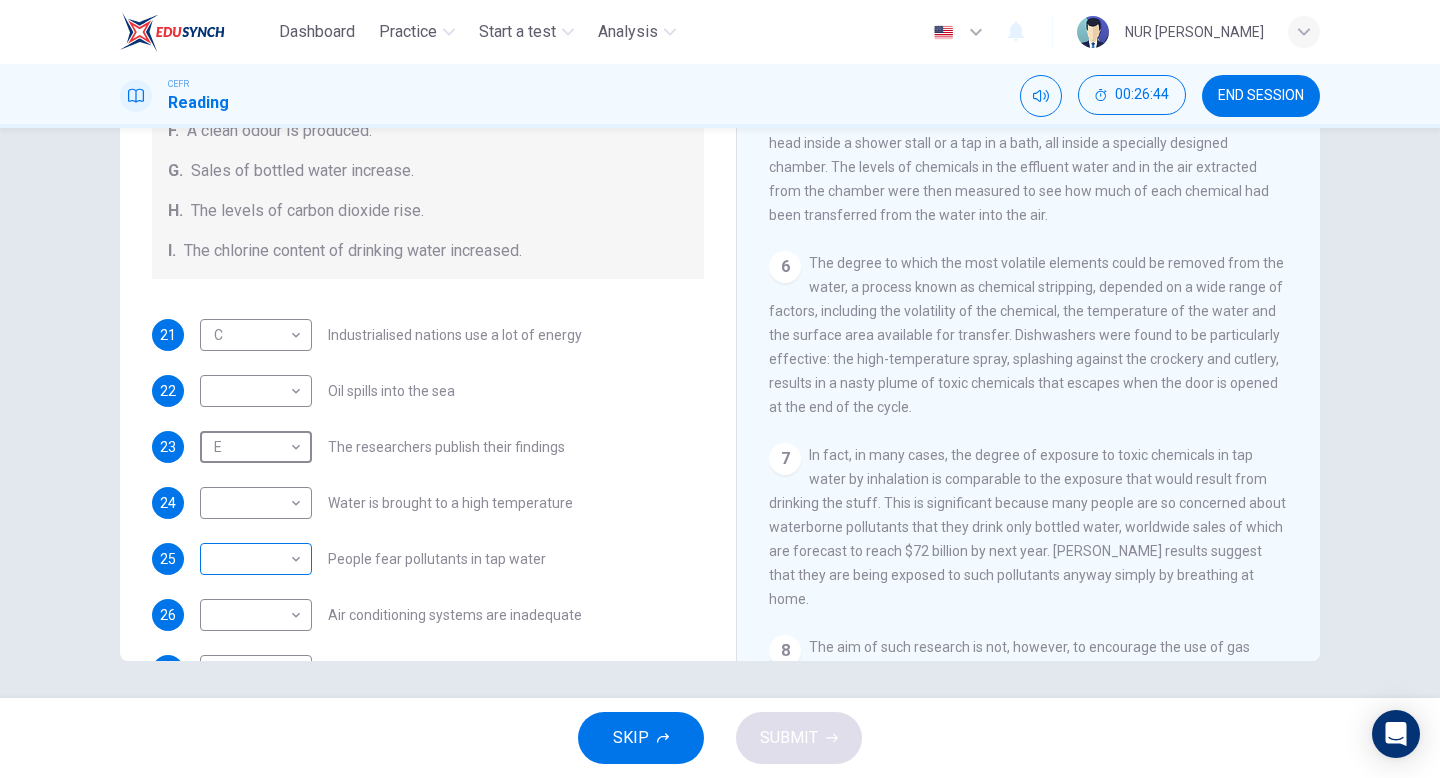 click on "Dashboard Practice Start a test Analysis English en ​ NUR AIMI NADIAH BINTI NASARUDDIN CEFR Reading 00:26:44 END SESSION Questions 21 - 27 The Reading Passage describes a number of cause and effect relationships.
Match each cause with its effect ( A-J ).
Write the appropriate letters ( A-J ) in the boxes below. Causes A. The focus of pollution moves to the home. B. The levels of carbon monoxide rise. C. The world’s natural resources are unequally shared. D. Environmentalists look elsewhere for an explanation. E. Chemicals are effectively stripped from the water. F. A clean odour is produced. G. Sales of bottled water increase. H. The levels of carbon dioxide rise. I. The chlorine content of drinking water increased. 21 C C ​ Industrialised nations use a lot of energy 22 ​ ​ Oil spills into the sea 23 E E ​ The researchers publish their findings 24 ​ ​ Water is brought to a high temperature 25 ​ ​ People fear pollutants in tap water 26 ​ ​ Air conditioning systems are inadequate 27 1" at bounding box center (720, 389) 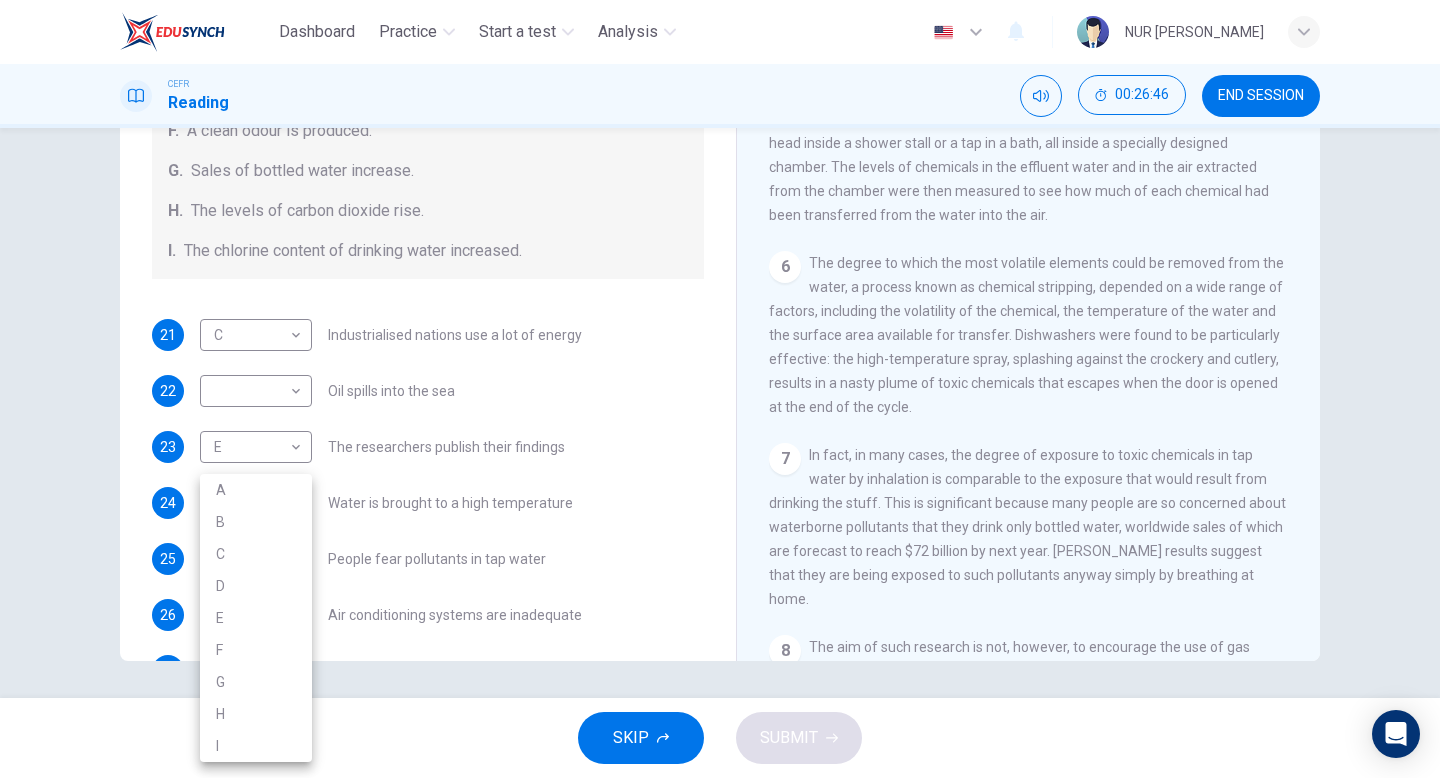 click on "I" at bounding box center (256, 746) 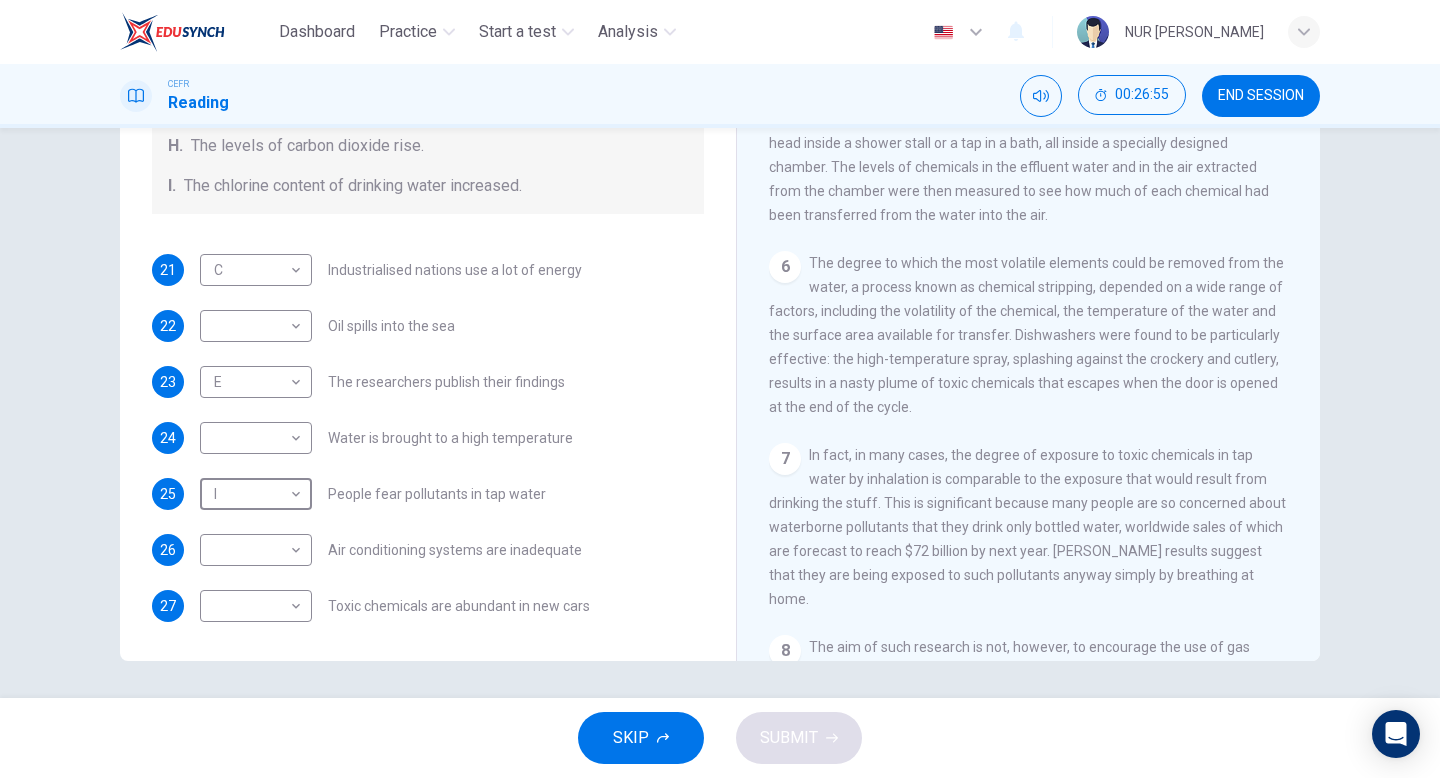 scroll, scrollTop: 417, scrollLeft: 0, axis: vertical 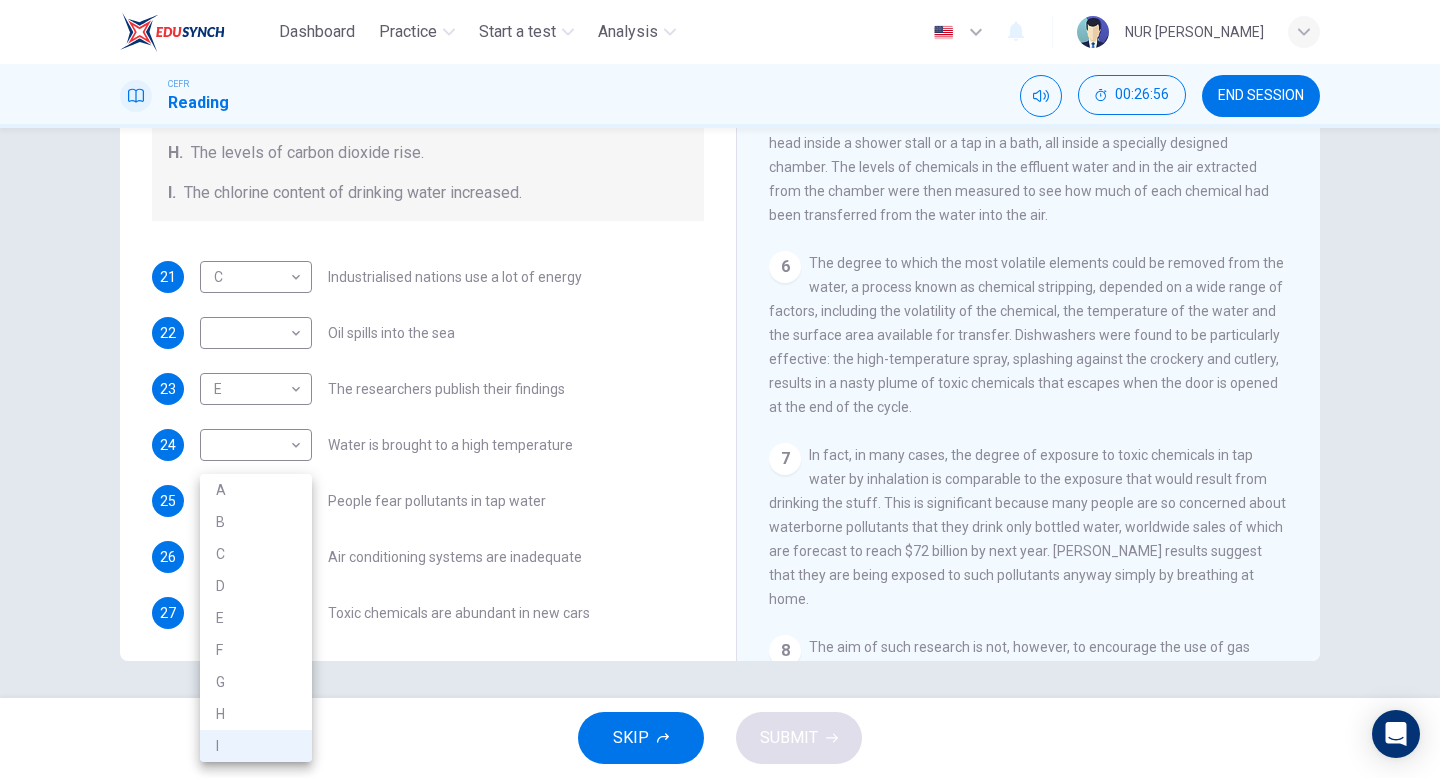 click on "Dashboard Practice Start a test Analysis English en ​ NUR AIMI NADIAH BINTI NASARUDDIN CEFR Reading 00:26:56 END SESSION Questions 21 - 27 The Reading Passage describes a number of cause and effect relationships.
Match each cause with its effect ( A-J ).
Write the appropriate letters ( A-J ) in the boxes below. Causes A. The focus of pollution moves to the home. B. The levels of carbon monoxide rise. C. The world’s natural resources are unequally shared. D. Environmentalists look elsewhere for an explanation. E. Chemicals are effectively stripped from the water. F. A clean odour is produced. G. Sales of bottled water increase. H. The levels of carbon dioxide rise. I. The chlorine content of drinking water increased. 21 C C ​ Industrialised nations use a lot of energy 22 ​ ​ Oil spills into the sea 23 E E ​ The researchers publish their findings 24 ​ ​ Water is brought to a high temperature 25 I I ​ People fear pollutants in tap water 26 ​ ​ Air conditioning systems are inadequate 27 1" at bounding box center (720, 389) 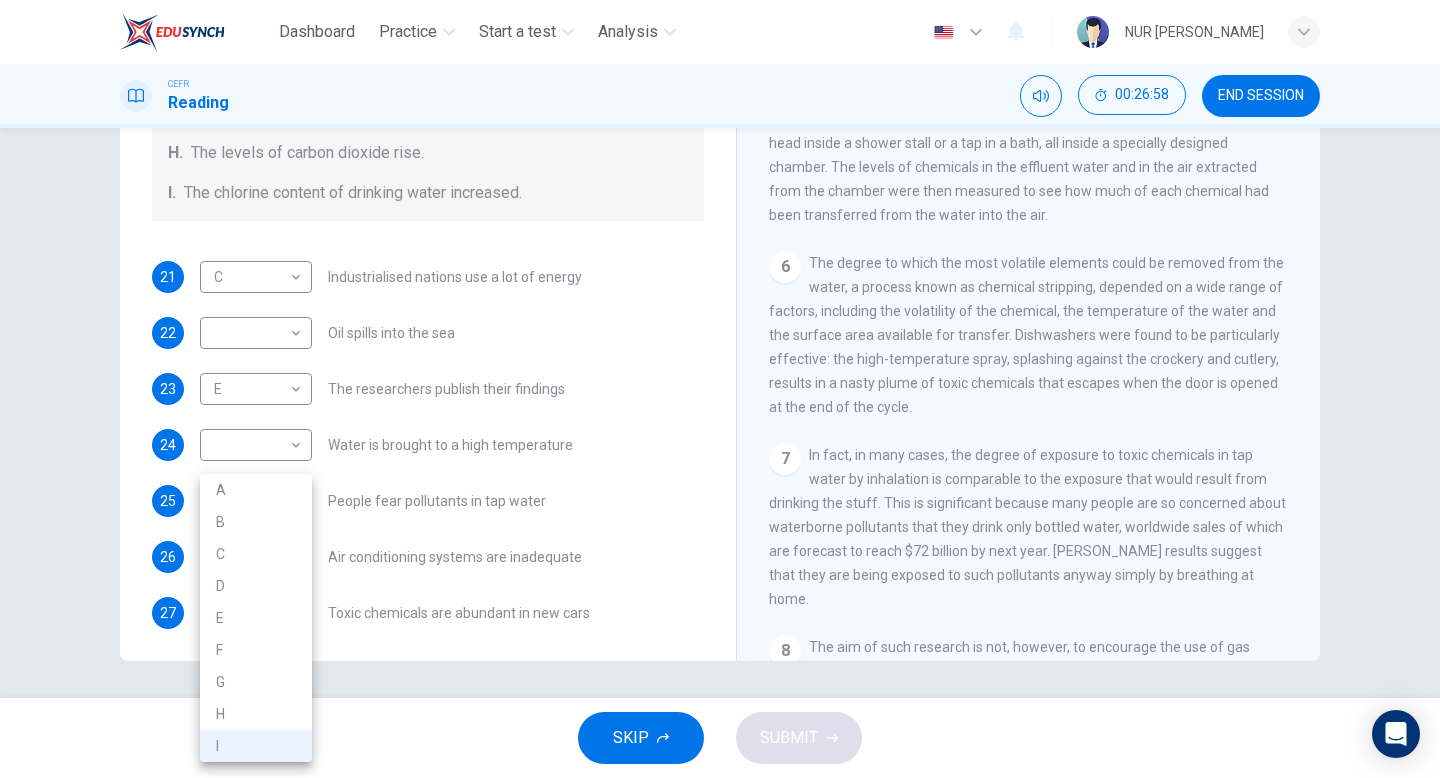 click at bounding box center [720, 389] 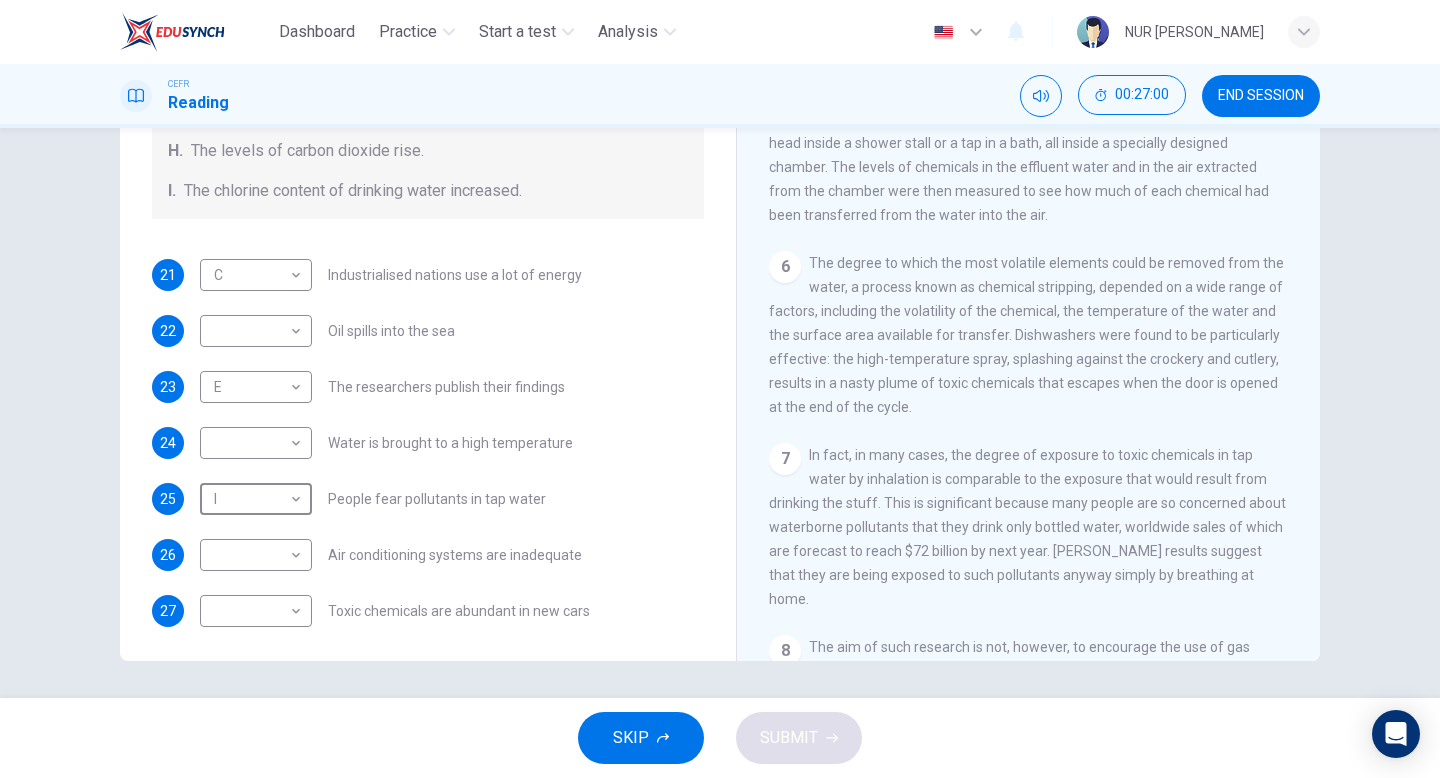 scroll, scrollTop: 422, scrollLeft: 0, axis: vertical 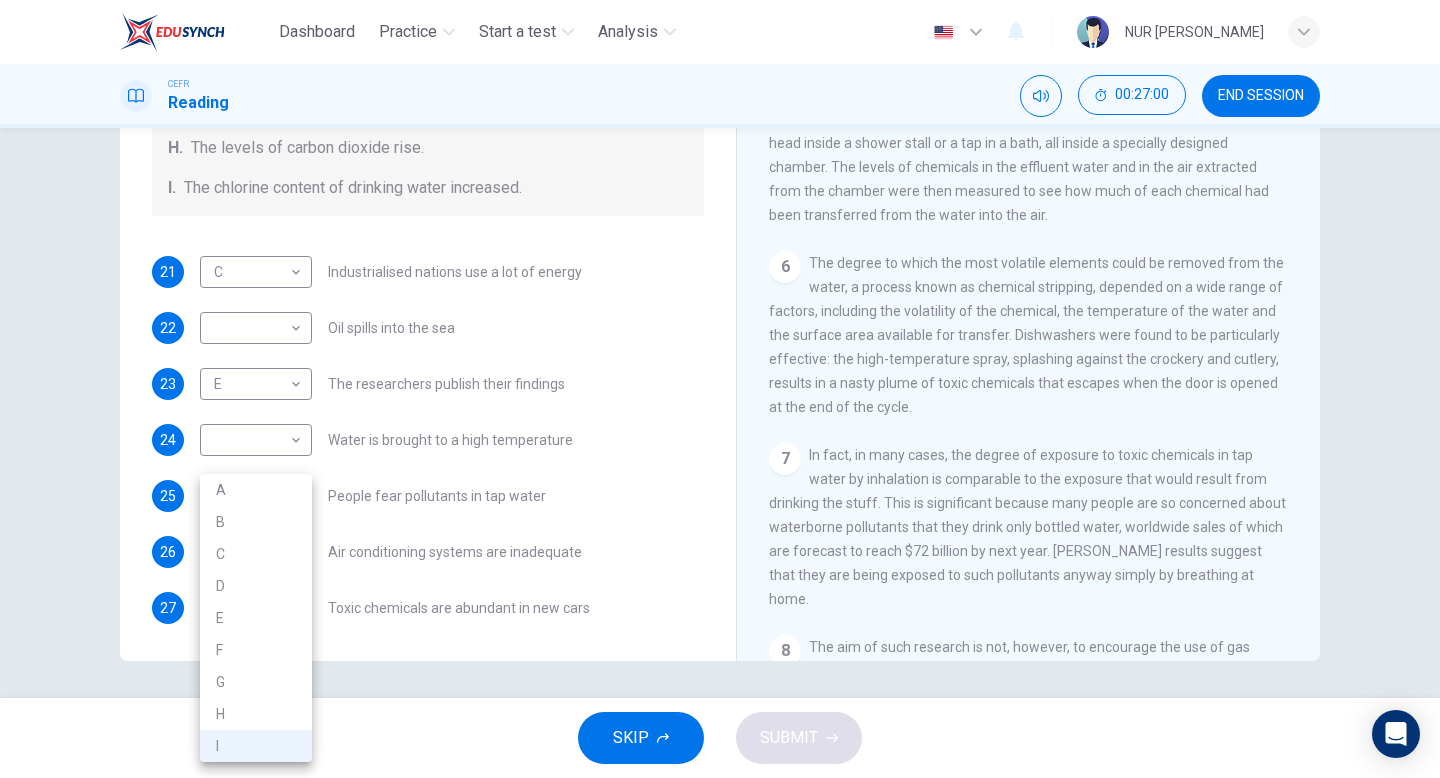 click on "Dashboard Practice Start a test Analysis English en ​ NUR AIMI NADIAH BINTI NASARUDDIN CEFR Reading 00:27:00 END SESSION Questions 21 - 27 The Reading Passage describes a number of cause and effect relationships.
Match each cause with its effect ( A-J ).
Write the appropriate letters ( A-J ) in the boxes below. Causes A. The focus of pollution moves to the home. B. The levels of carbon monoxide rise. C. The world’s natural resources are unequally shared. D. Environmentalists look elsewhere for an explanation. E. Chemicals are effectively stripped from the water. F. A clean odour is produced. G. Sales of bottled water increase. H. The levels of carbon dioxide rise. I. The chlorine content of drinking water increased. 21 C C ​ Industrialised nations use a lot of energy 22 ​ ​ Oil spills into the sea 23 E E ​ The researchers publish their findings 24 ​ ​ Water is brought to a high temperature 25 I I ​ People fear pollutants in tap water 26 ​ ​ Air conditioning systems are inadequate 27 1" at bounding box center (720, 389) 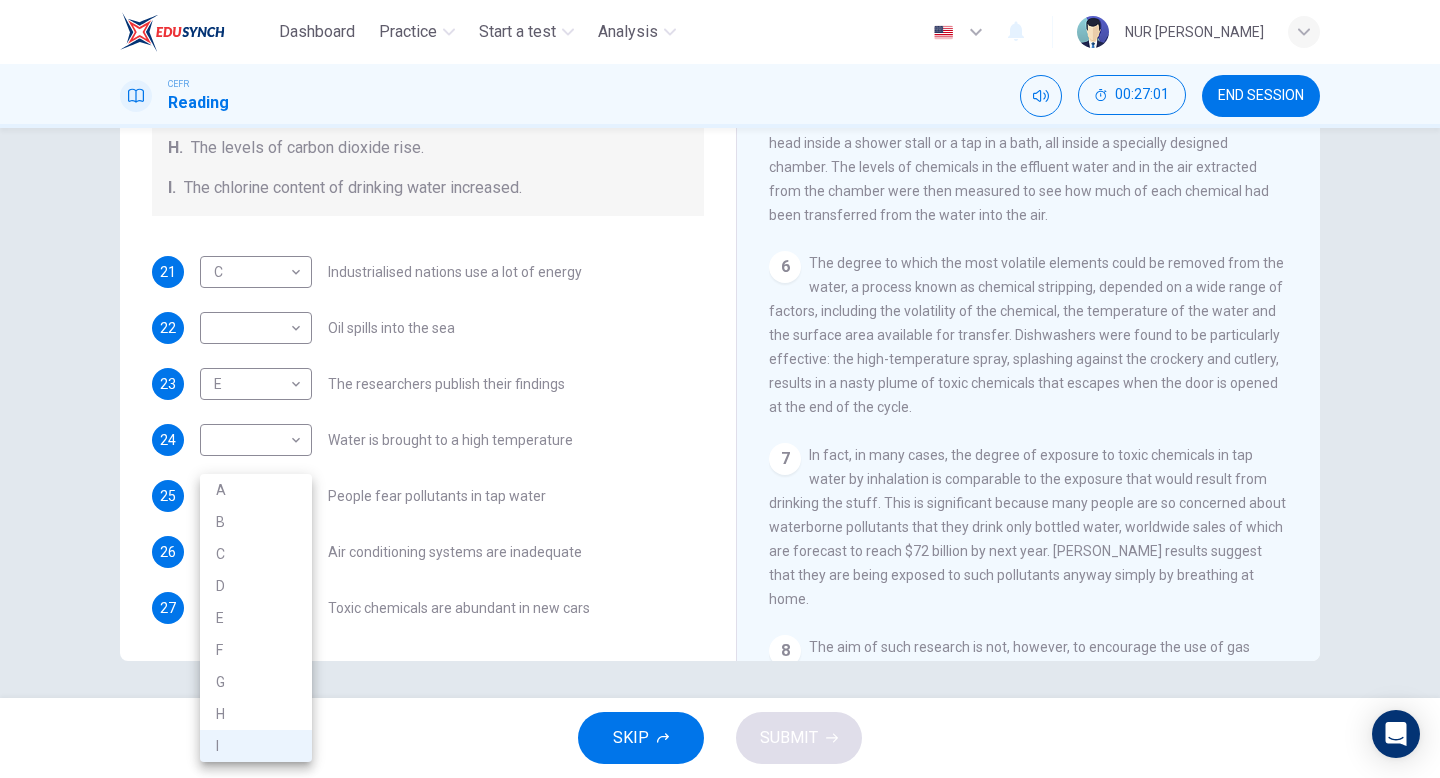 click on "G" at bounding box center [256, 682] 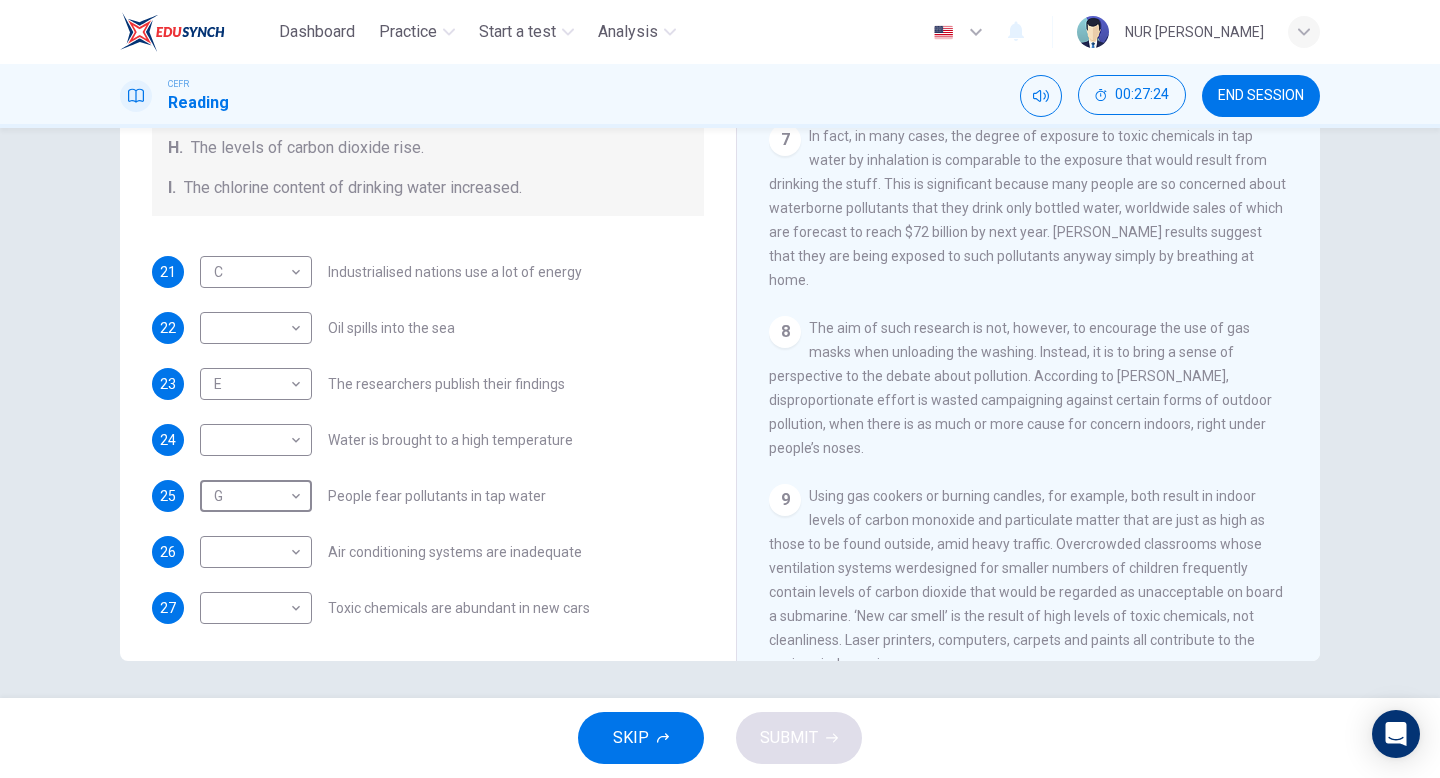 scroll, scrollTop: 1657, scrollLeft: 0, axis: vertical 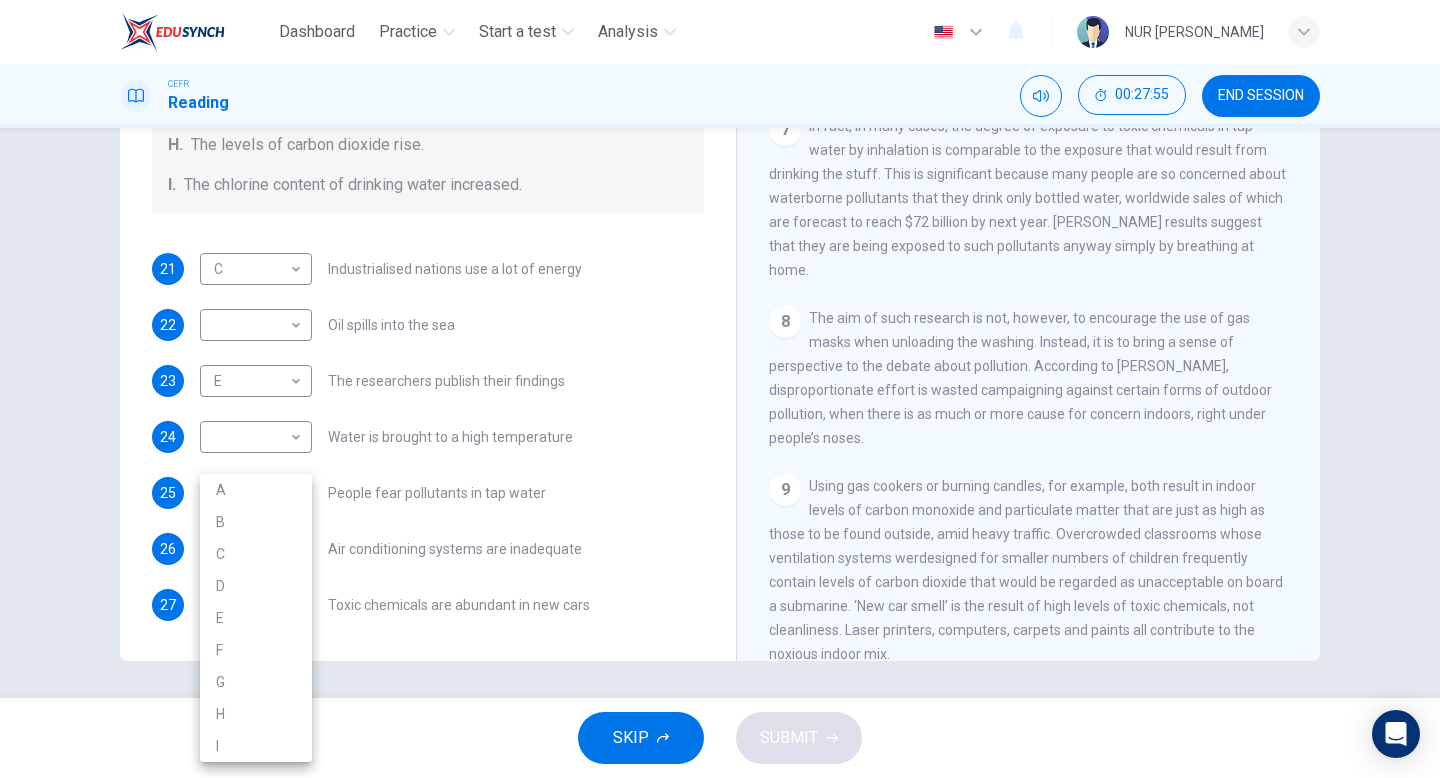 click on "Dashboard Practice Start a test Analysis English en ​ NUR AIMI NADIAH BINTI NASARUDDIN CEFR Reading 00:27:55 END SESSION Questions 21 - 27 The Reading Passage describes a number of cause and effect relationships.
Match each cause with its effect ( A-J ).
Write the appropriate letters ( A-J ) in the boxes below. Causes A. The focus of pollution moves to the home. B. The levels of carbon monoxide rise. C. The world’s natural resources are unequally shared. D. Environmentalists look elsewhere for an explanation. E. Chemicals are effectively stripped from the water. F. A clean odour is produced. G. Sales of bottled water increase. H. The levels of carbon dioxide rise. I. The chlorine content of drinking water increased. 21 C C ​ Industrialised nations use a lot of energy 22 ​ ​ Oil spills into the sea 23 E E ​ The researchers publish their findings 24 ​ ​ Water is brought to a high temperature 25 G G ​ People fear pollutants in tap water 26 ​ ​ Air conditioning systems are inadequate 27 1" at bounding box center (720, 389) 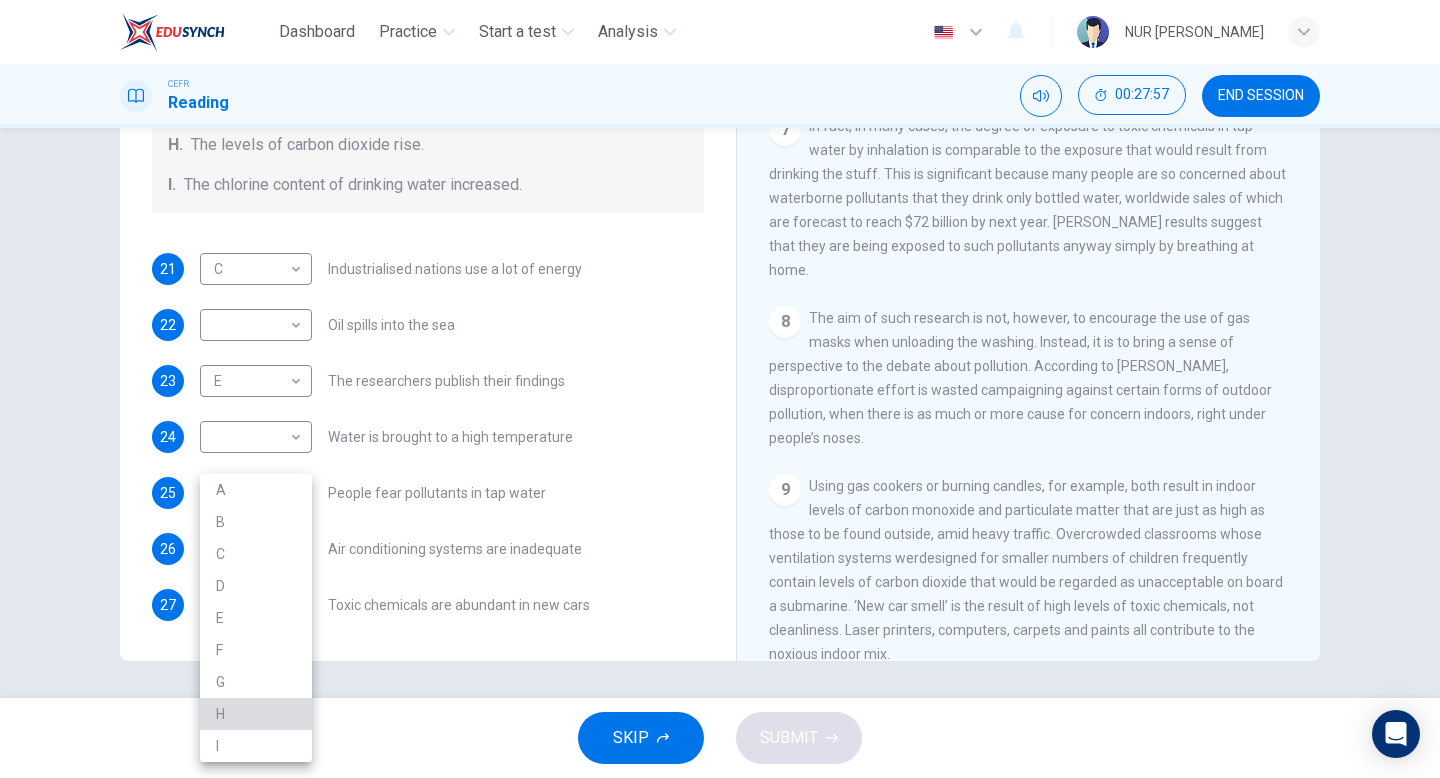 click on "H" at bounding box center [256, 714] 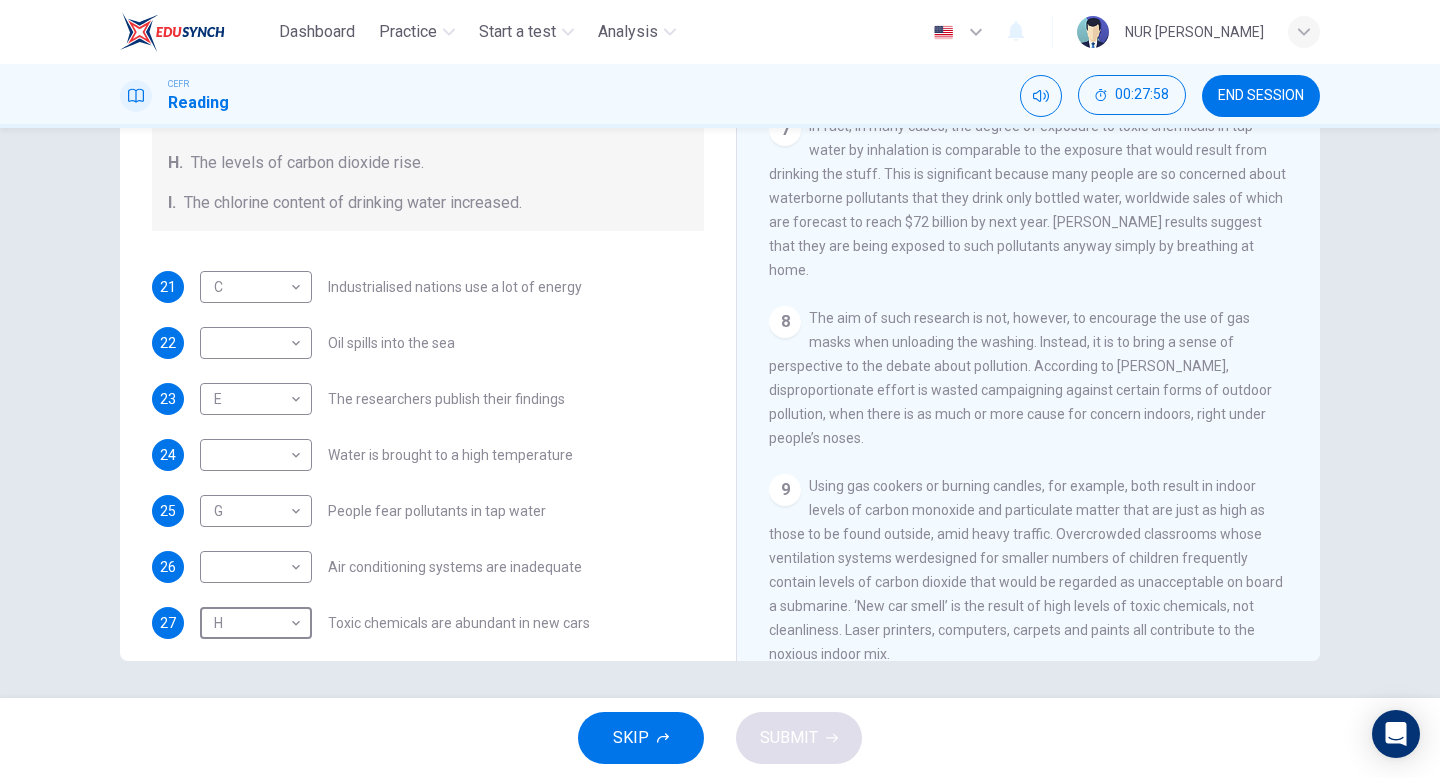 scroll, scrollTop: 425, scrollLeft: 0, axis: vertical 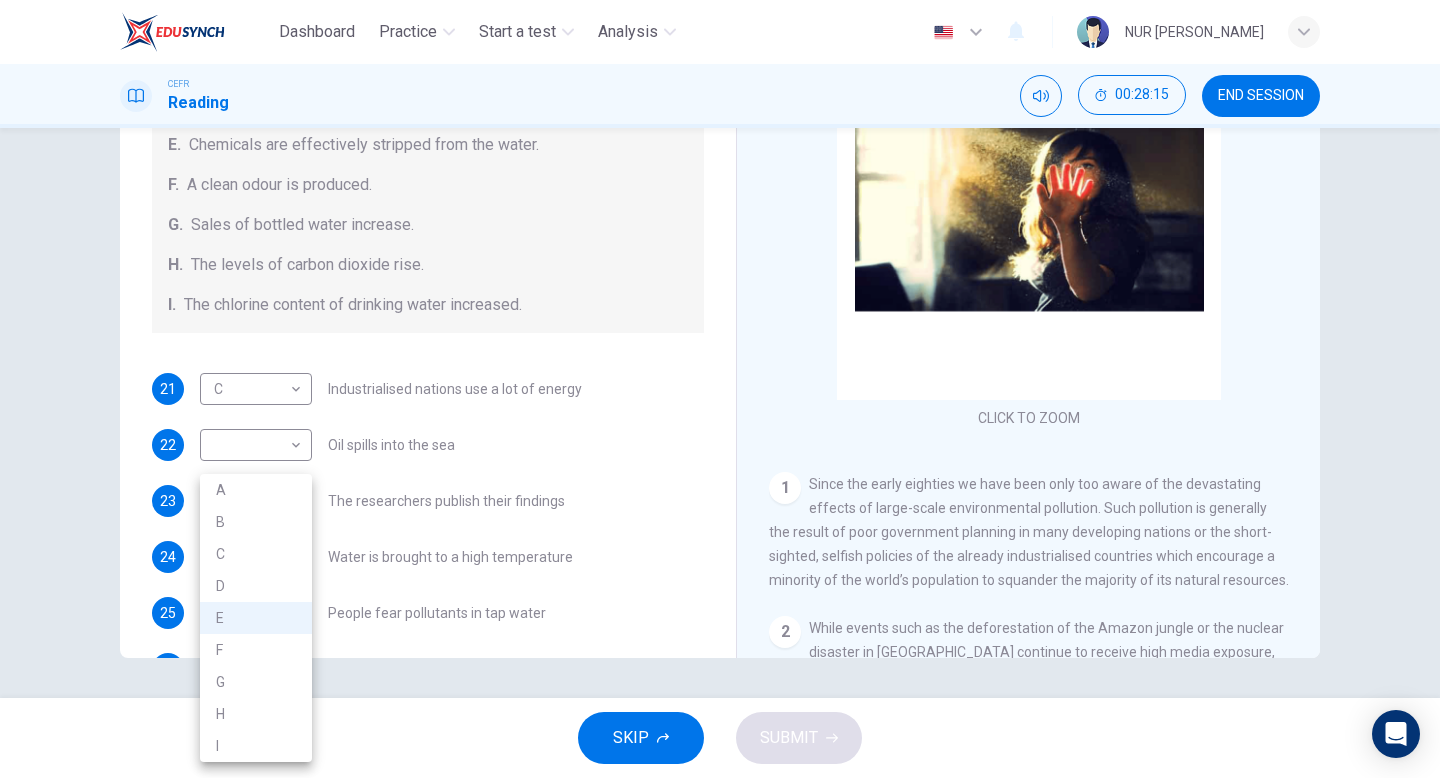 click on "Dashboard Practice Start a test Analysis English en ​ NUR AIMI NADIAH BINTI NASARUDDIN CEFR Reading 00:28:15 END SESSION Questions 21 - 27 The Reading Passage describes a number of cause and effect relationships.
Match each cause with its effect ( A-J ).
Write the appropriate letters ( A-J ) in the boxes below. Causes A. The focus of pollution moves to the home. B. The levels of carbon monoxide rise. C. The world’s natural resources are unequally shared. D. Environmentalists look elsewhere for an explanation. E. Chemicals are effectively stripped from the water. F. A clean odour is produced. G. Sales of bottled water increase. H. The levels of carbon dioxide rise. I. The chlorine content of drinking water increased. 21 C C ​ Industrialised nations use a lot of energy 22 ​ ​ Oil spills into the sea 23 E E ​ The researchers publish their findings 24 ​ ​ Water is brought to a high temperature 25 G G ​ People fear pollutants in tap water 26 ​ ​ Air conditioning systems are inadequate 27 H" at bounding box center [720, 389] 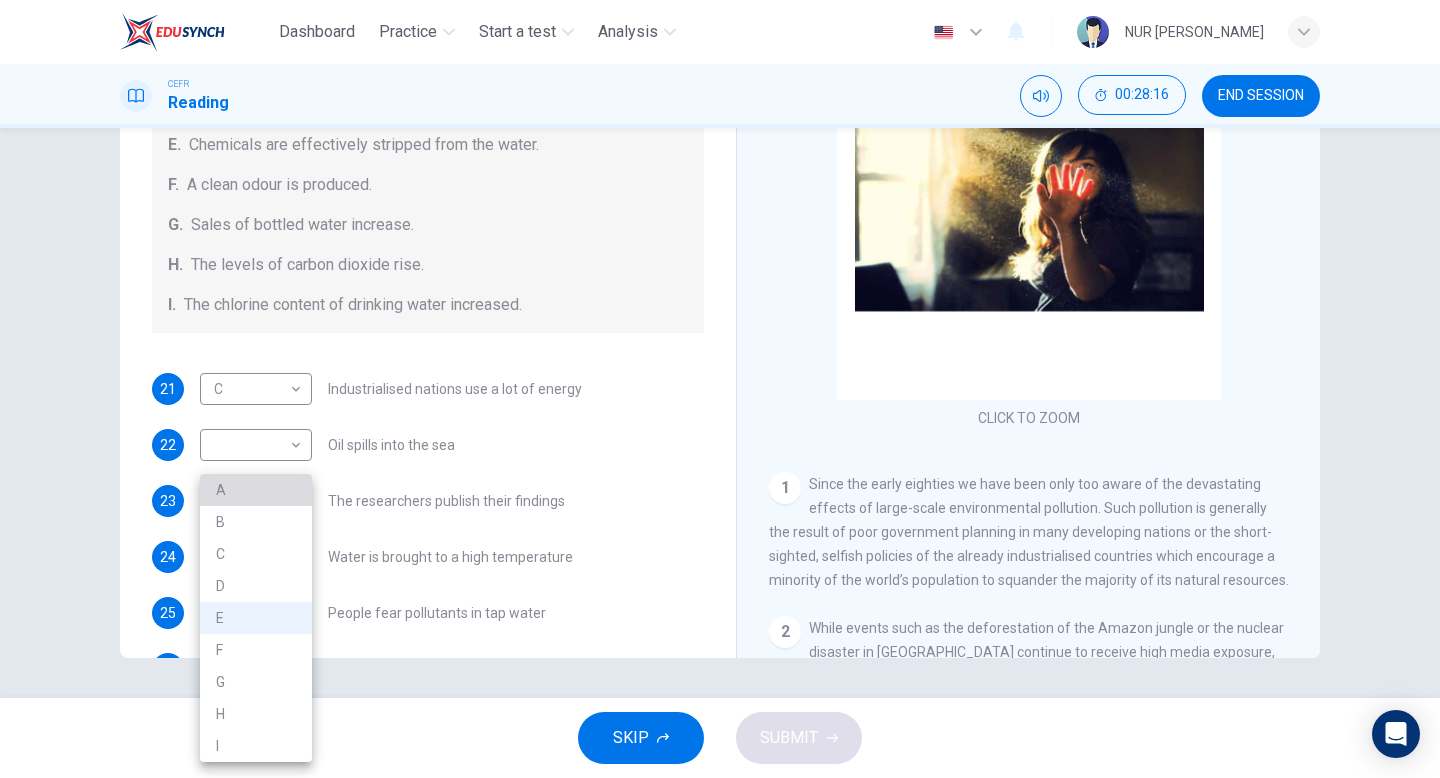 click on "A" at bounding box center (256, 490) 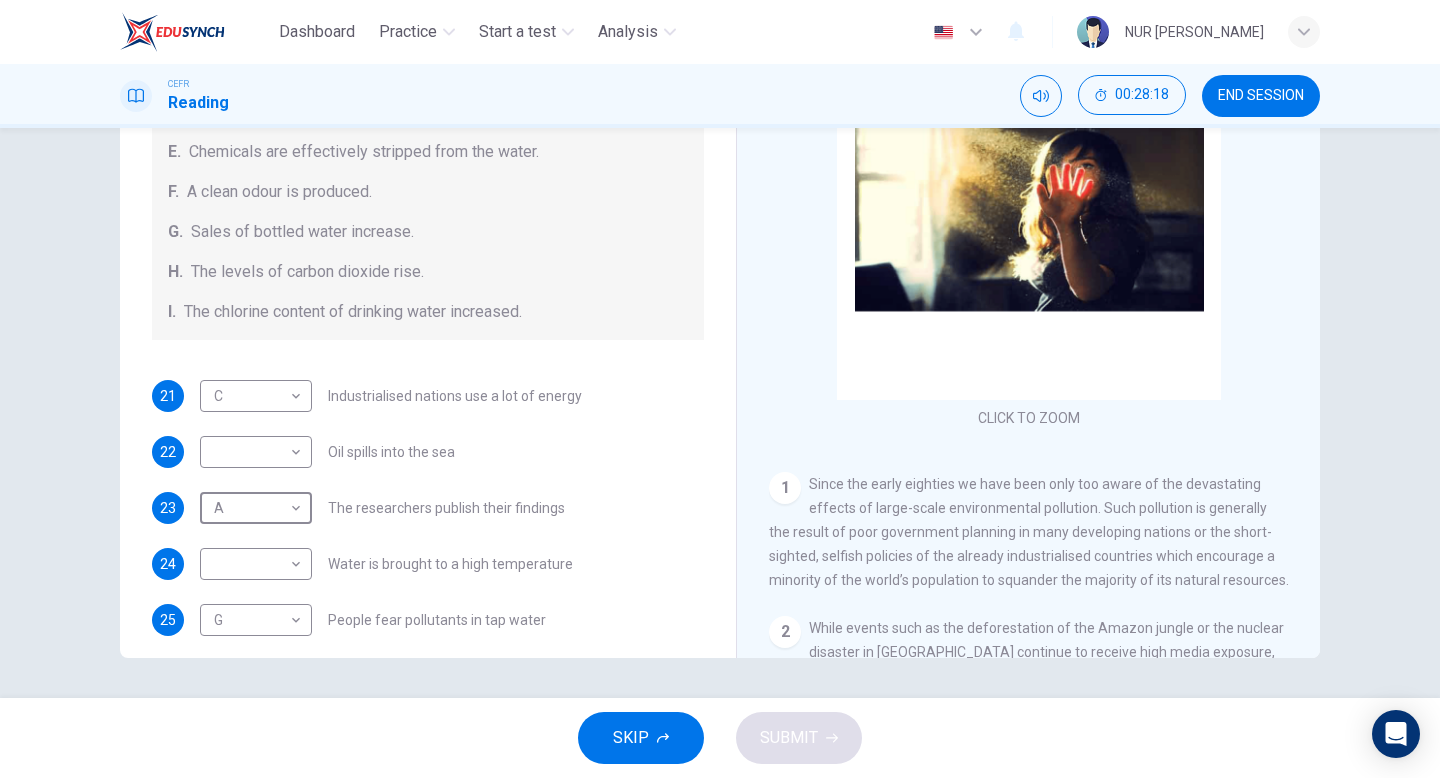 scroll, scrollTop: 305, scrollLeft: 0, axis: vertical 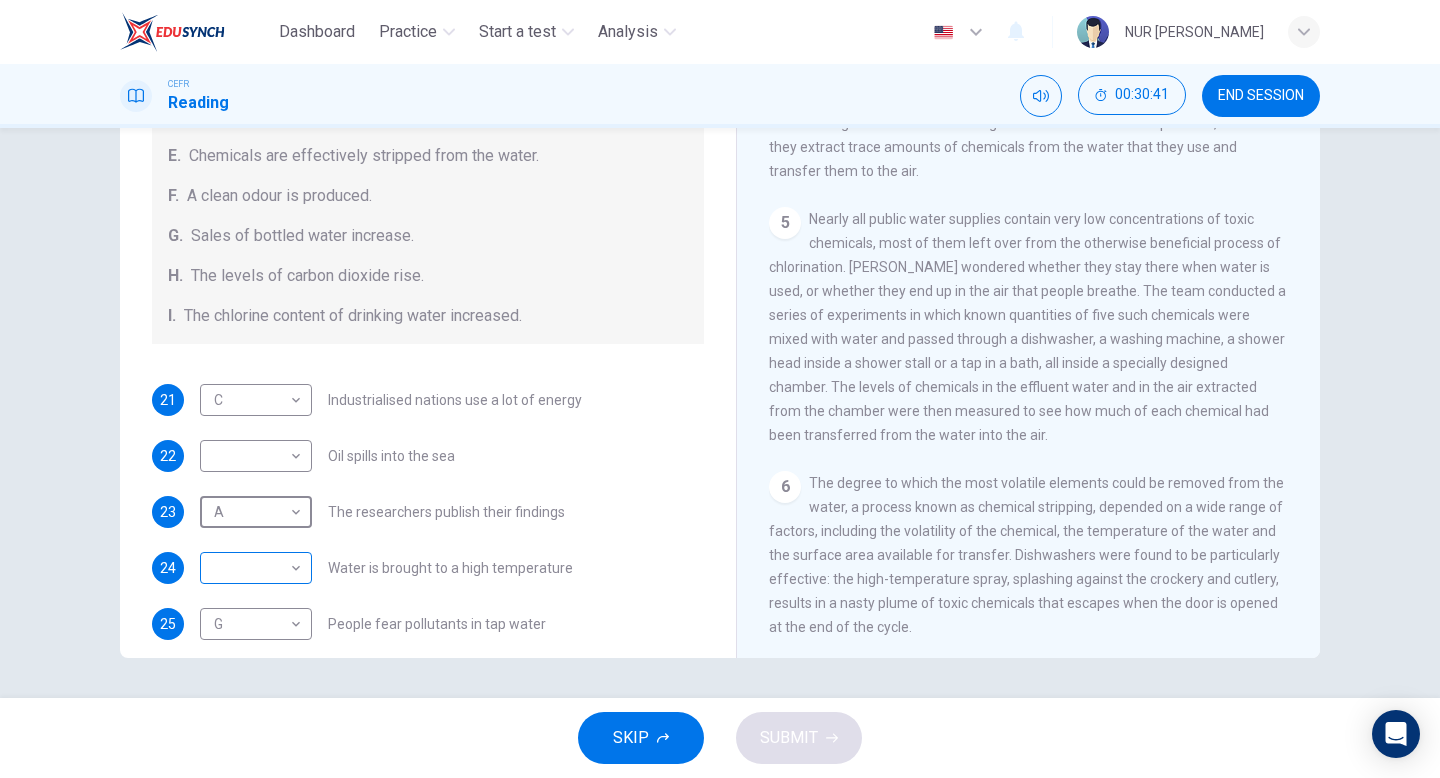 click on "Dashboard Practice Start a test Analysis English en ​ NUR AIMI NADIAH BINTI NASARUDDIN CEFR Reading 00:30:41 END SESSION Questions 21 - 27 The Reading Passage describes a number of cause and effect relationships.
Match each cause with its effect ( A-J ).
Write the appropriate letters ( A-J ) in the boxes below. Causes A. The focus of pollution moves to the home. B. The levels of carbon monoxide rise. C. The world’s natural resources are unequally shared. D. Environmentalists look elsewhere for an explanation. E. Chemicals are effectively stripped from the water. F. A clean odour is produced. G. Sales of bottled water increase. H. The levels of carbon dioxide rise. I. The chlorine content of drinking water increased. 21 C C ​ Industrialised nations use a lot of energy 22 ​ ​ Oil spills into the sea 23 A A ​ The researchers publish their findings 24 ​ ​ Water is brought to a high temperature 25 G G ​ People fear pollutants in tap water 26 ​ ​ Air conditioning systems are inadequate 27 H" at bounding box center [720, 389] 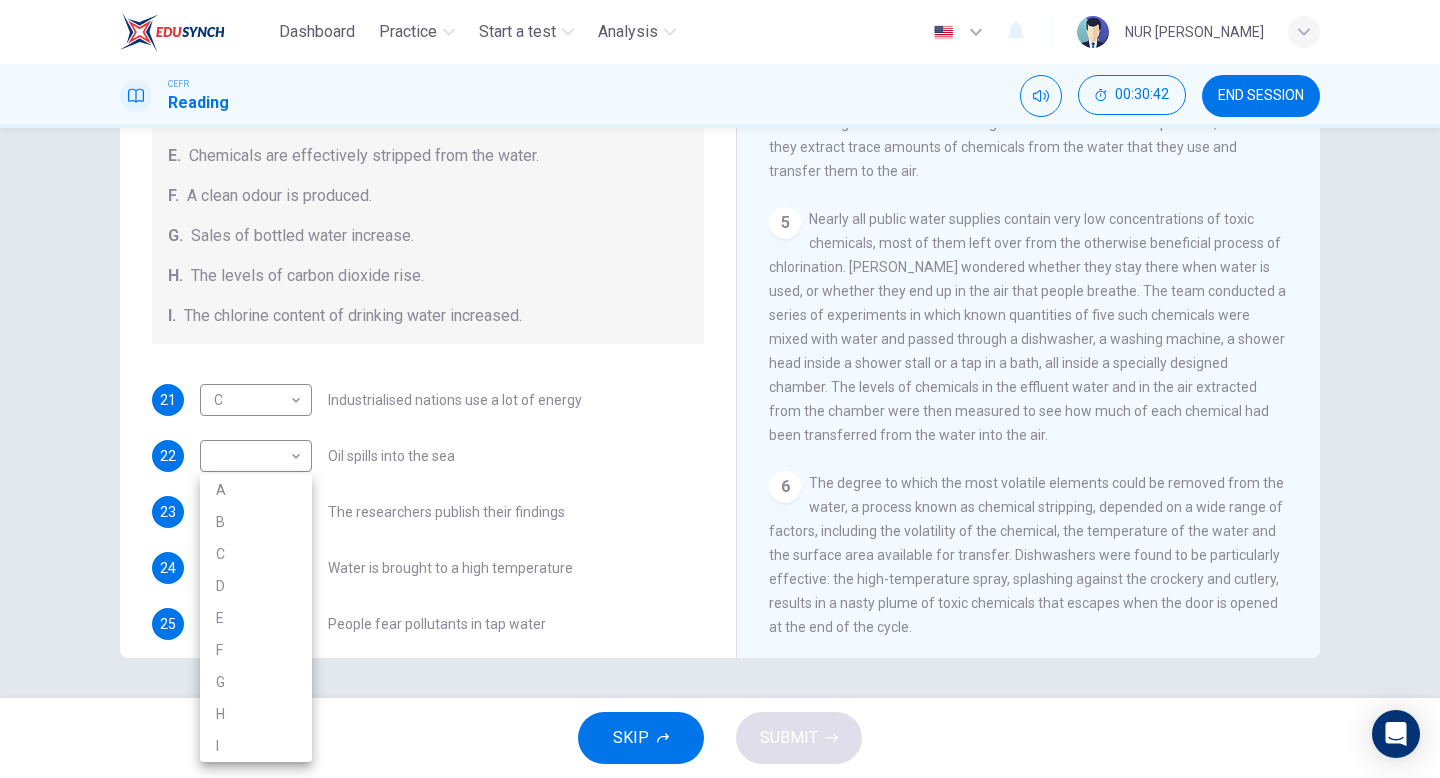 click on "E" at bounding box center [256, 618] 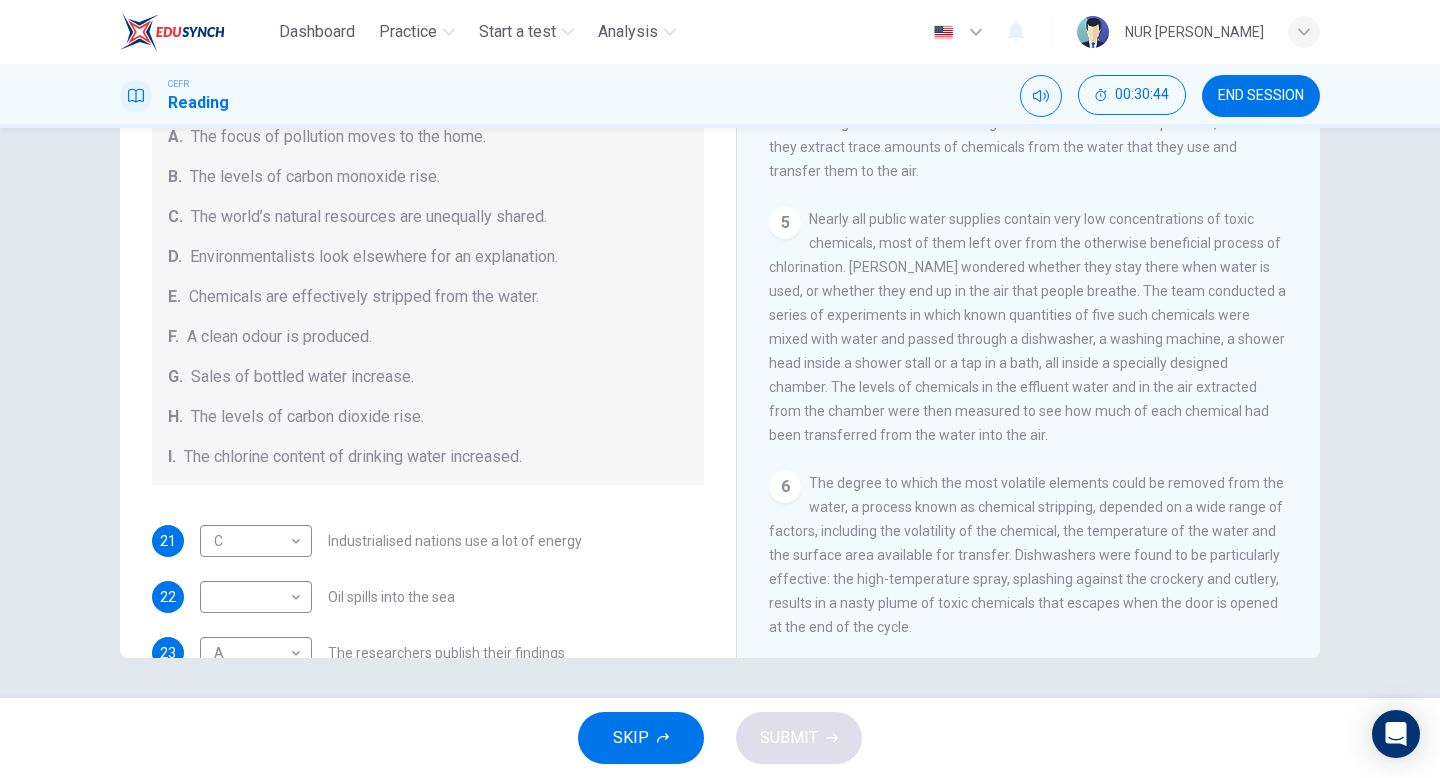 scroll, scrollTop: 100, scrollLeft: 0, axis: vertical 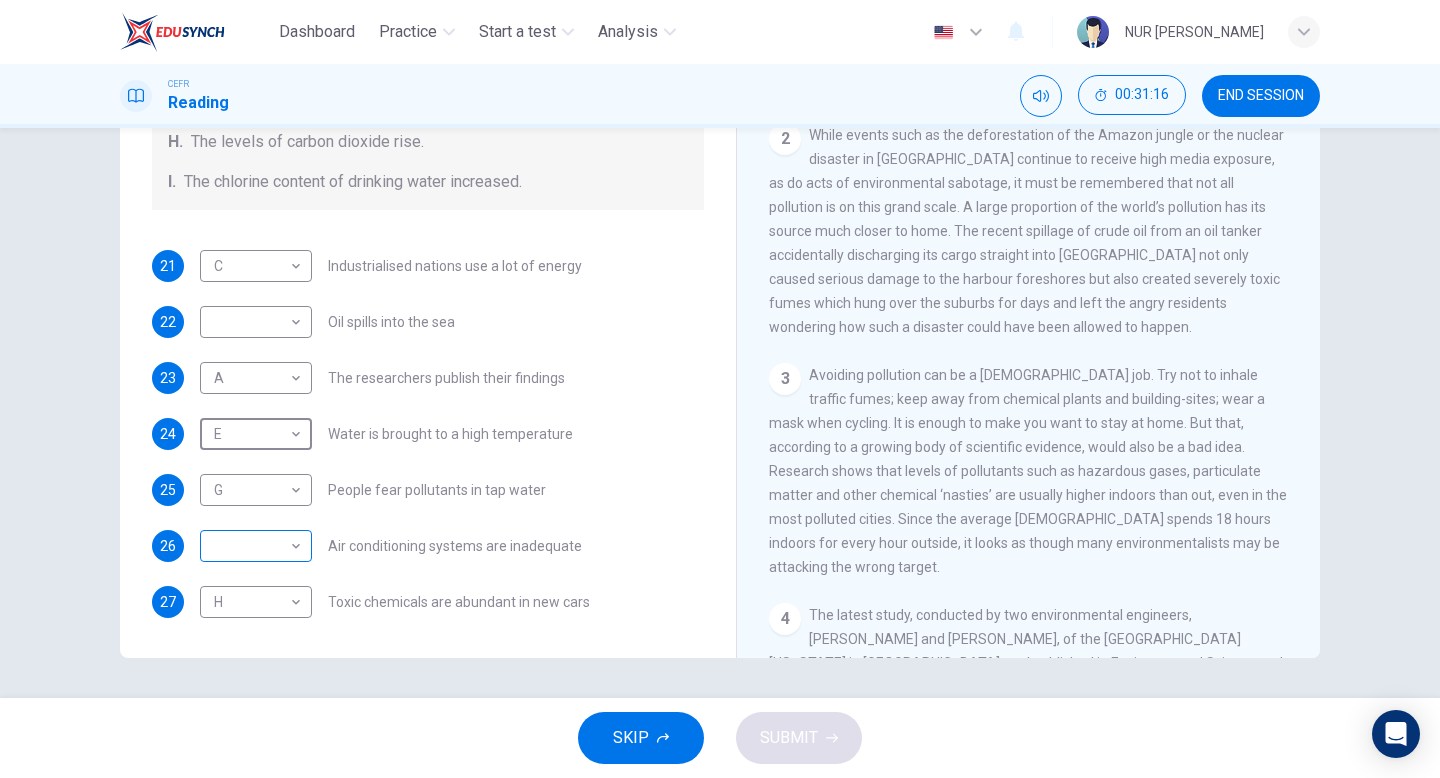 click on "Dashboard Practice Start a test Analysis English en ​ NUR AIMI NADIAH BINTI NASARUDDIN CEFR Reading 00:31:16 END SESSION Questions 21 - 27 The Reading Passage describes a number of cause and effect relationships.
Match each cause with its effect ( A-J ).
Write the appropriate letters ( A-J ) in the boxes below. Causes A. The focus of pollution moves to the home. B. The levels of carbon monoxide rise. C. The world’s natural resources are unequally shared. D. Environmentalists look elsewhere for an explanation. E. Chemicals are effectively stripped from the water. F. A clean odour is produced. G. Sales of bottled water increase. H. The levels of carbon dioxide rise. I. The chlorine content of drinking water increased. 21 C C ​ Industrialised nations use a lot of energy 22 ​ ​ Oil spills into the sea 23 A A ​ The researchers publish their findings 24 E E ​ Water is brought to a high temperature 25 G G ​ People fear pollutants in tap water 26 ​ ​ Air conditioning systems are inadequate 27 H" at bounding box center [720, 389] 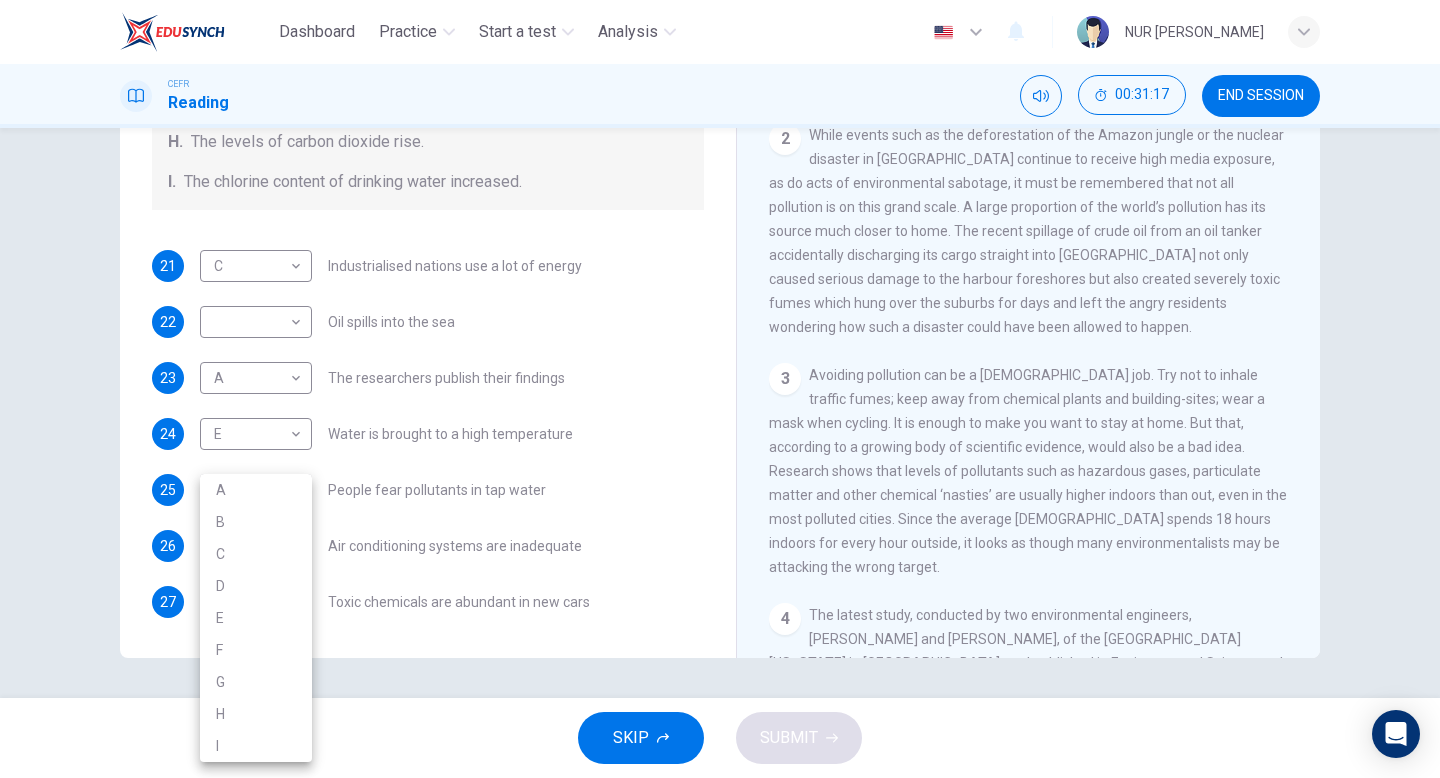 click at bounding box center (720, 389) 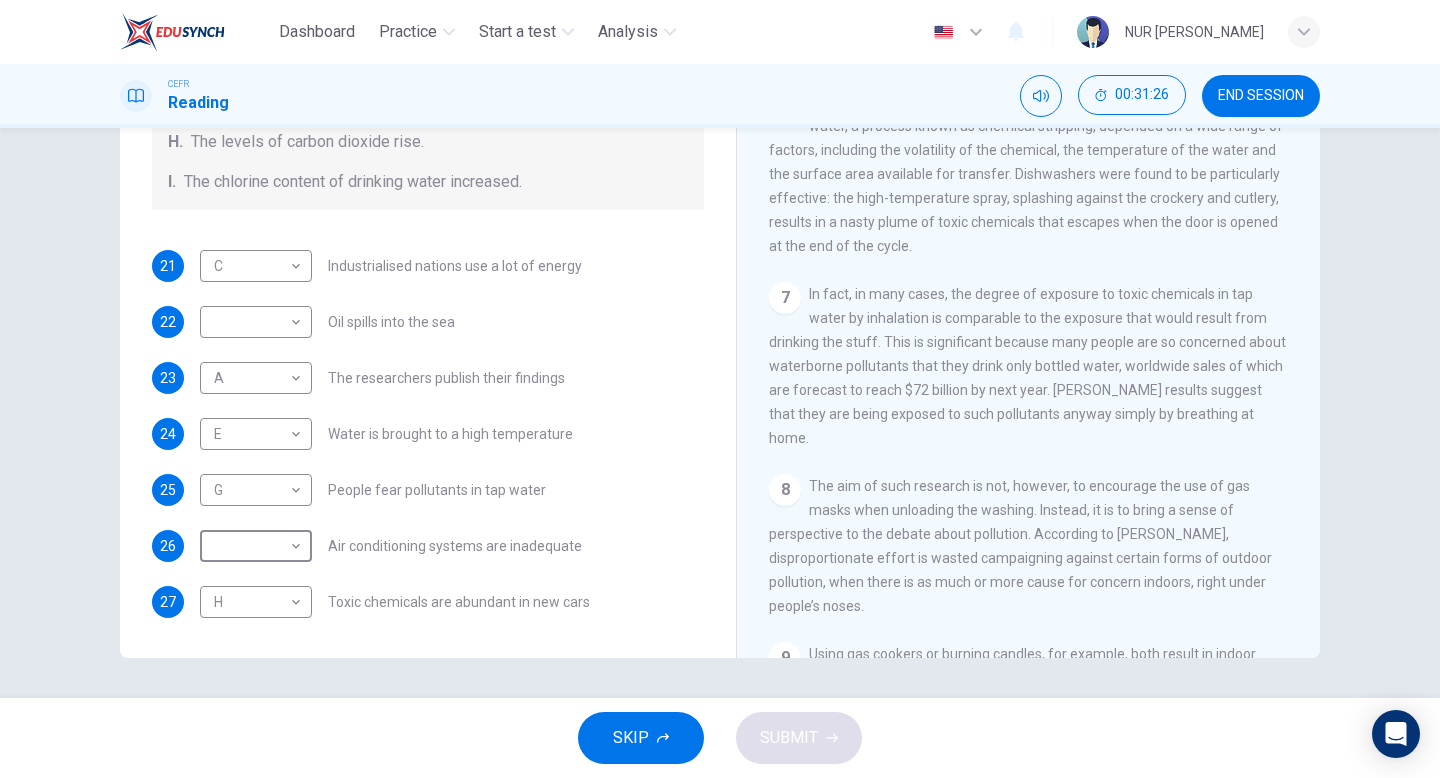scroll, scrollTop: 1498, scrollLeft: 0, axis: vertical 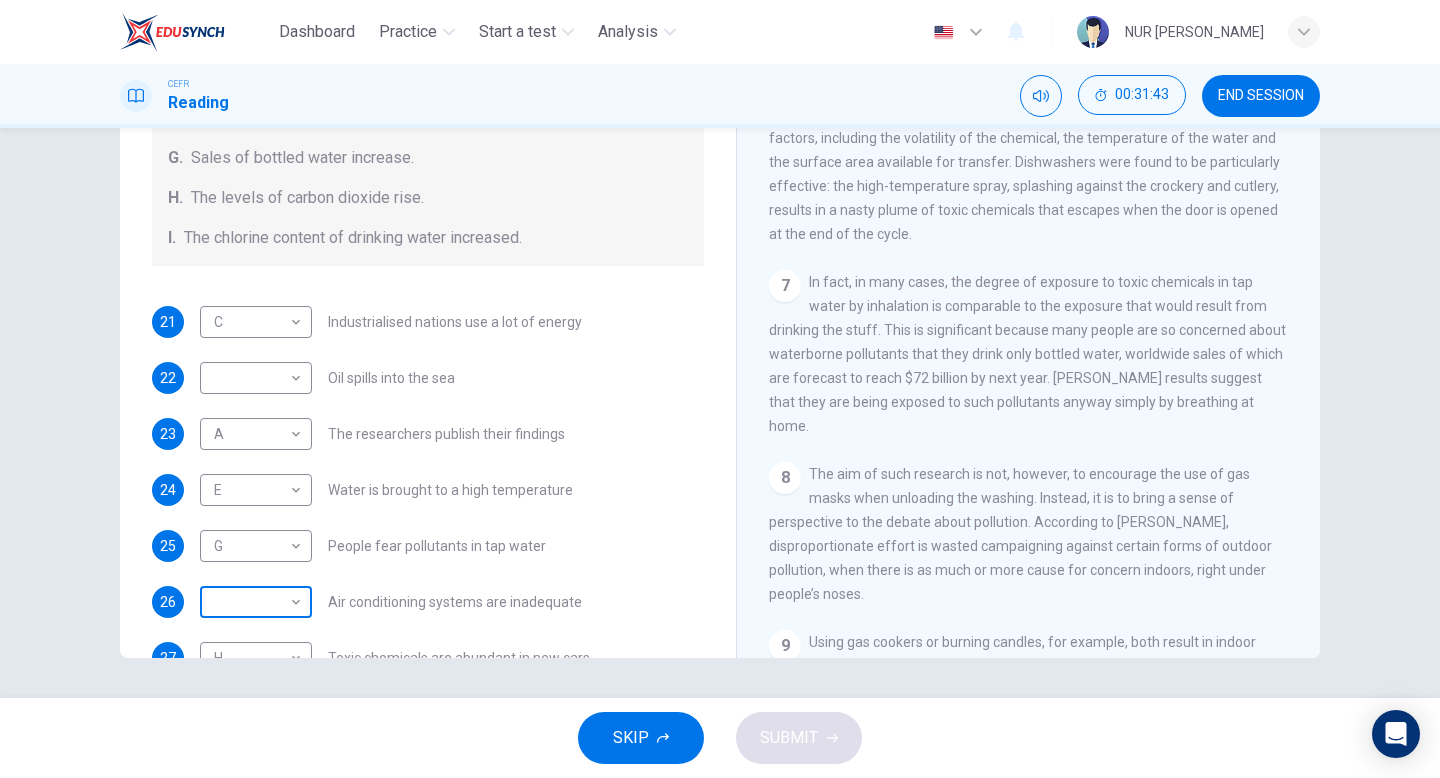 click on "Dashboard Practice Start a test Analysis English en ​ NUR AIMI NADIAH BINTI NASARUDDIN CEFR Reading 00:31:43 END SESSION Questions 21 - 27 The Reading Passage describes a number of cause and effect relationships.
Match each cause with its effect ( A-J ).
Write the appropriate letters ( A-J ) in the boxes below. Causes A. The focus of pollution moves to the home. B. The levels of carbon monoxide rise. C. The world’s natural resources are unequally shared. D. Environmentalists look elsewhere for an explanation. E. Chemicals are effectively stripped from the water. F. A clean odour is produced. G. Sales of bottled water increase. H. The levels of carbon dioxide rise. I. The chlorine content of drinking water increased. 21 C C ​ Industrialised nations use a lot of energy 22 ​ ​ Oil spills into the sea 23 A A ​ The researchers publish their findings 24 E E ​ Water is brought to a high temperature 25 G G ​ People fear pollutants in tap water 26 ​ ​ Air conditioning systems are inadequate 27 H" at bounding box center [720, 389] 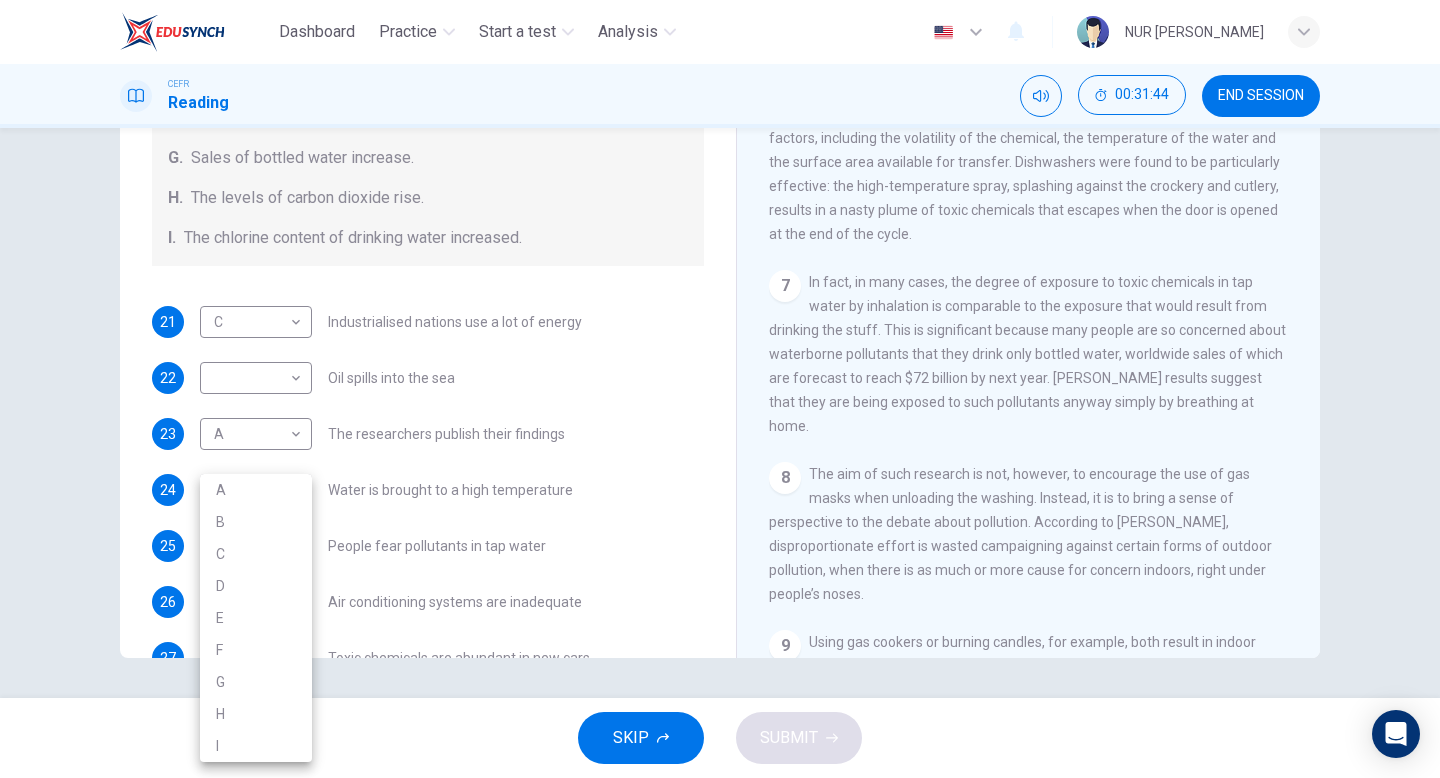 click at bounding box center [720, 389] 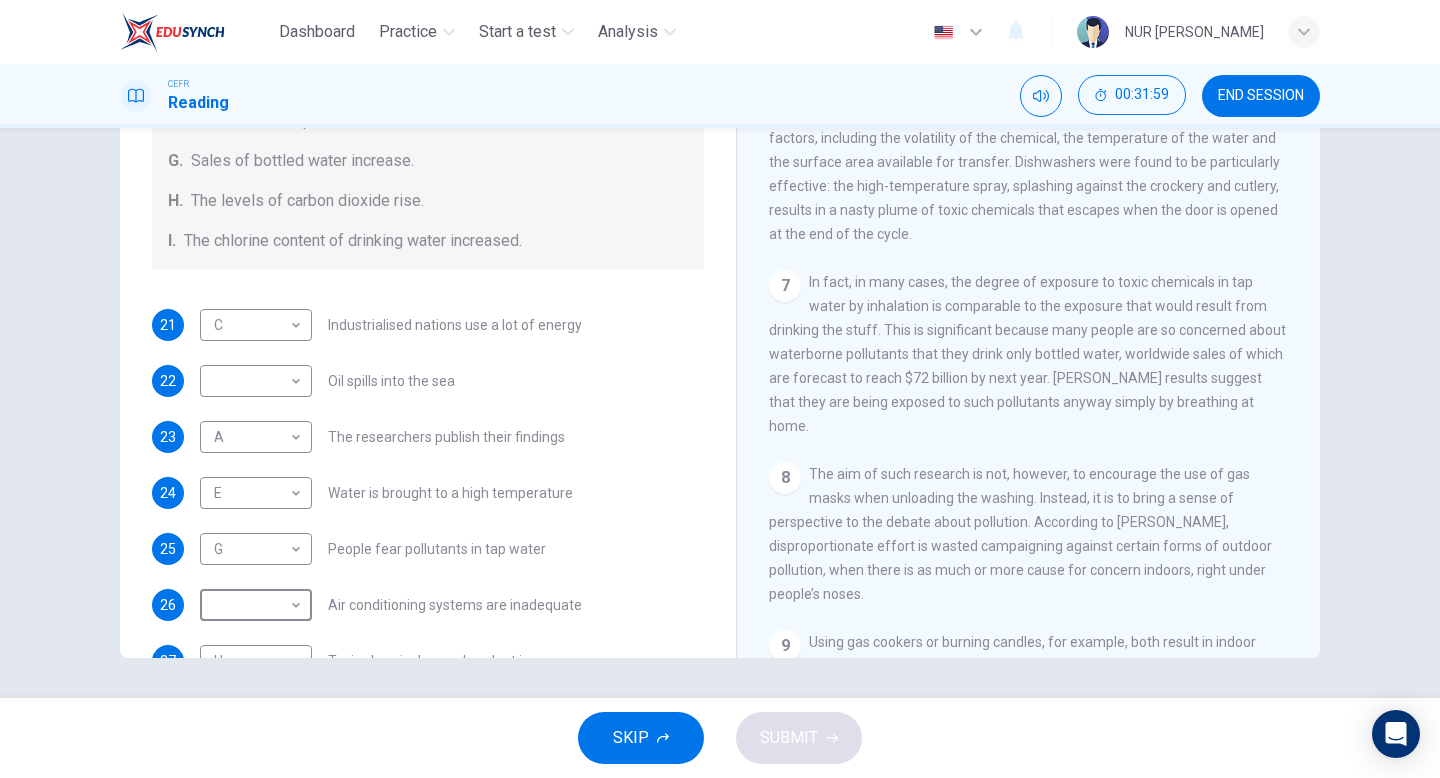 scroll, scrollTop: 425, scrollLeft: 0, axis: vertical 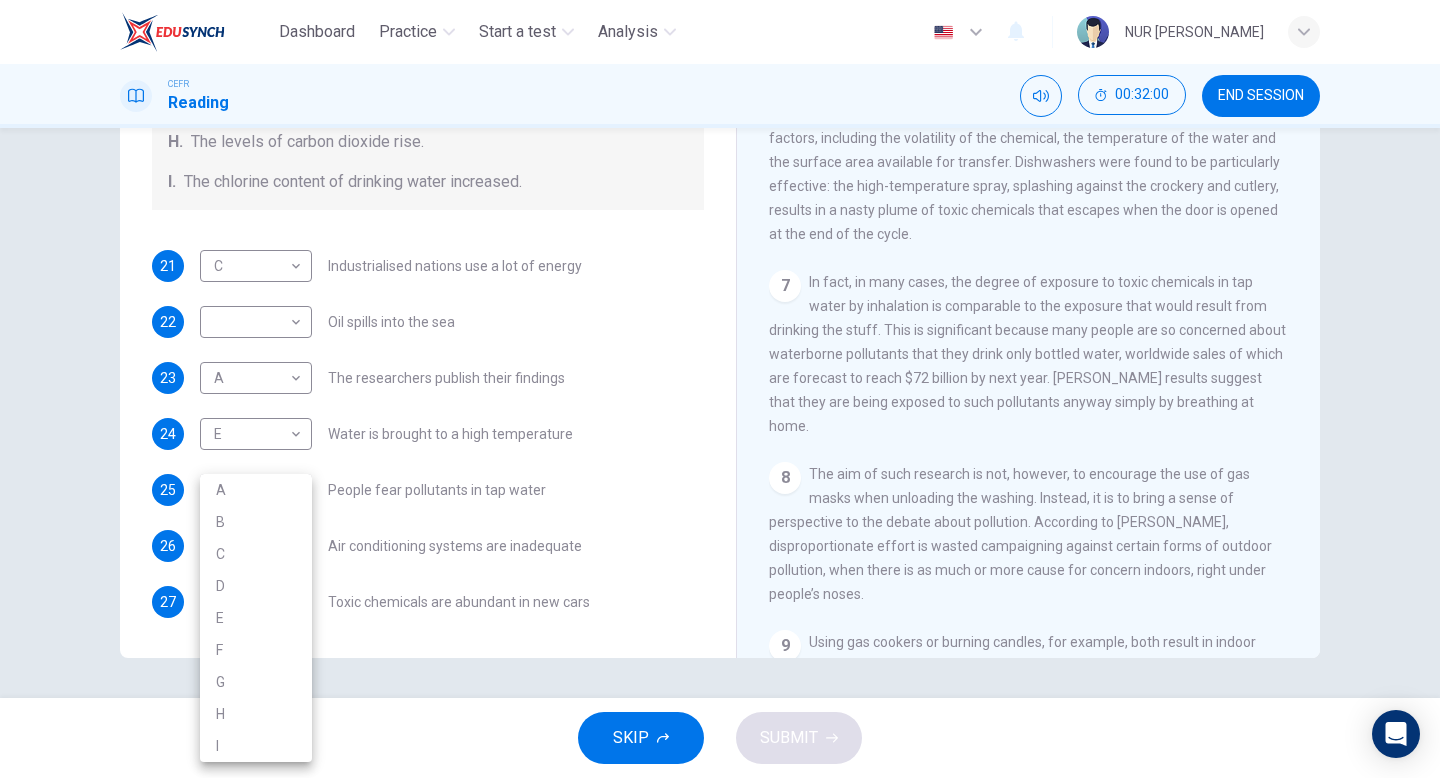 click on "Dashboard Practice Start a test Analysis English en ​ NUR AIMI NADIAH BINTI NASARUDDIN CEFR Reading 00:32:00 END SESSION Questions 21 - 27 The Reading Passage describes a number of cause and effect relationships.
Match each cause with its effect ( A-J ).
Write the appropriate letters ( A-J ) in the boxes below. Causes A. The focus of pollution moves to the home. B. The levels of carbon monoxide rise. C. The world’s natural resources are unequally shared. D. Environmentalists look elsewhere for an explanation. E. Chemicals are effectively stripped from the water. F. A clean odour is produced. G. Sales of bottled water increase. H. The levels of carbon dioxide rise. I. The chlorine content of drinking water increased. 21 C C ​ Industrialised nations use a lot of energy 22 ​ ​ Oil spills into the sea 23 A A ​ The researchers publish their findings 24 E E ​ Water is brought to a high temperature 25 G G ​ People fear pollutants in tap water 26 ​ ​ Air conditioning systems are inadequate 27 H" at bounding box center [720, 389] 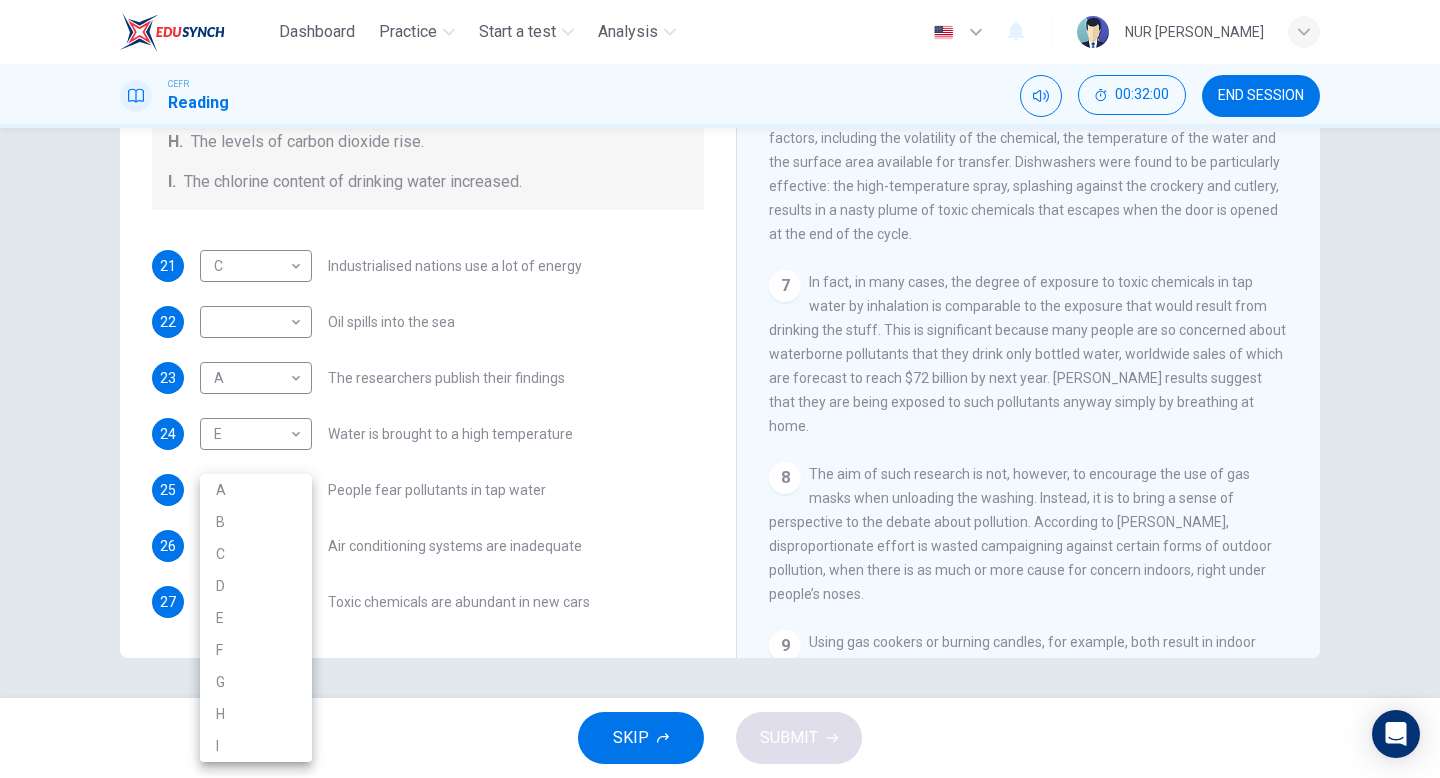 click on "B" at bounding box center [256, 522] 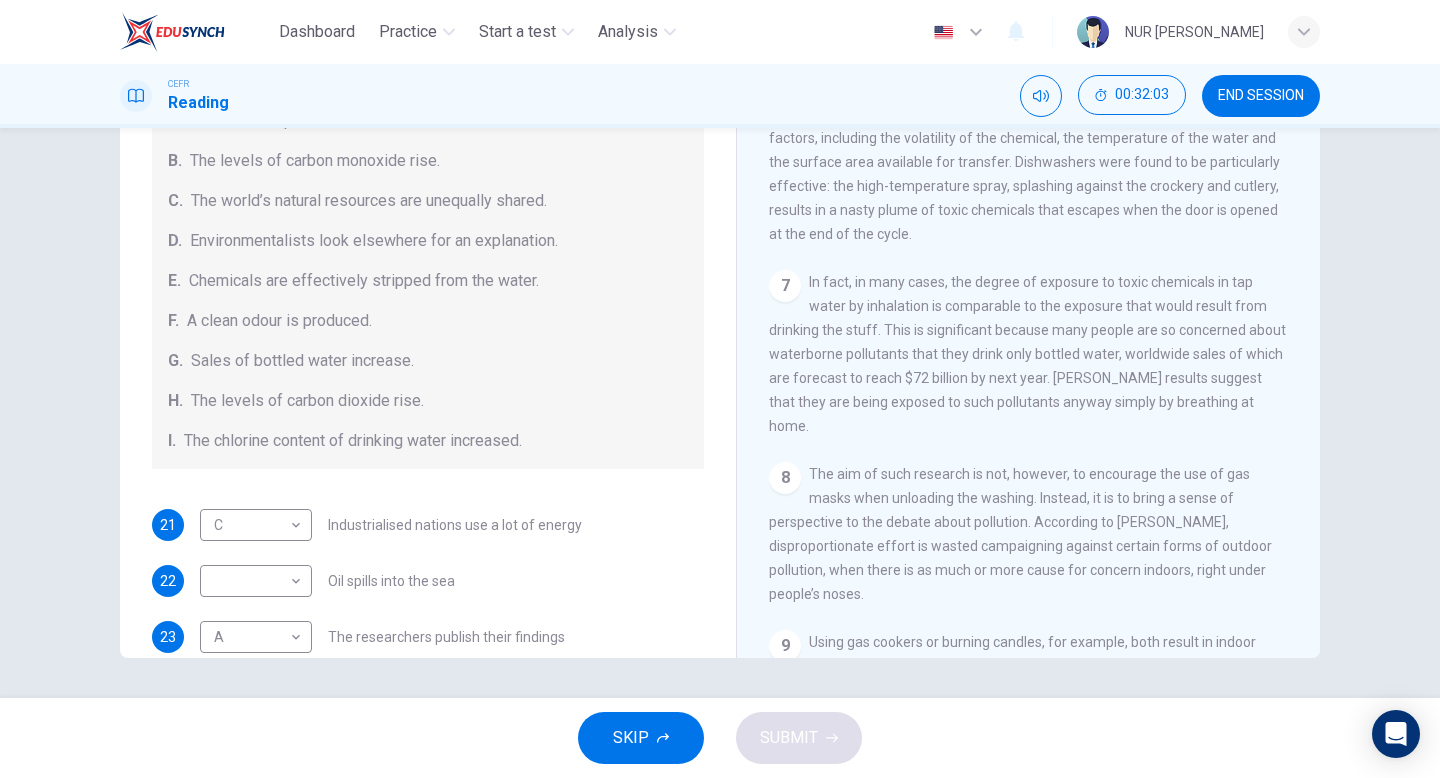scroll, scrollTop: 205, scrollLeft: 0, axis: vertical 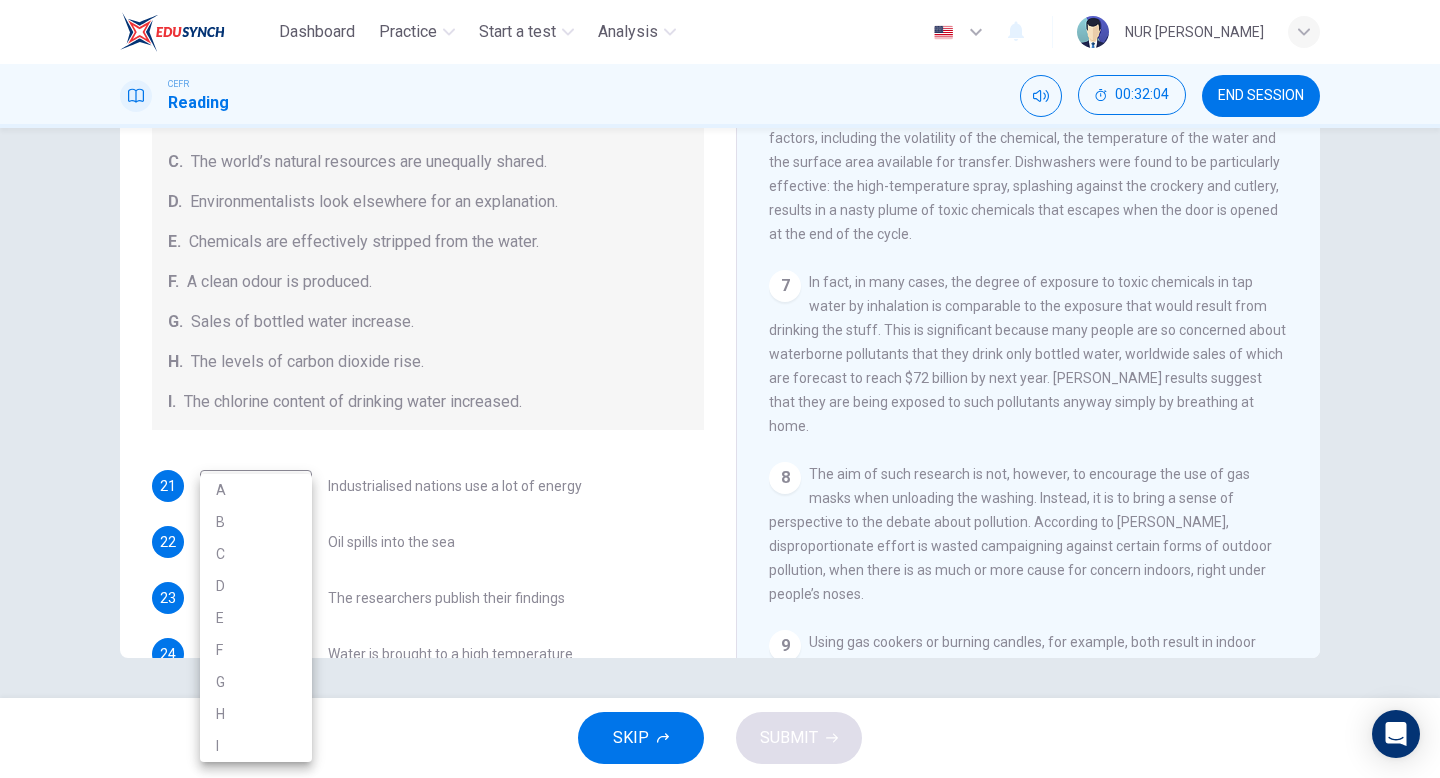 click on "Dashboard Practice Start a test Analysis English en ​ NUR AIMI NADIAH BINTI NASARUDDIN CEFR Reading 00:32:04 END SESSION Questions 21 - 27 The Reading Passage describes a number of cause and effect relationships.
Match each cause with its effect ( A-J ).
Write the appropriate letters ( A-J ) in the boxes below. Causes A. The focus of pollution moves to the home. B. The levels of carbon monoxide rise. C. The world’s natural resources are unequally shared. D. Environmentalists look elsewhere for an explanation. E. Chemicals are effectively stripped from the water. F. A clean odour is produced. G. Sales of bottled water increase. H. The levels of carbon dioxide rise. I. The chlorine content of drinking water increased. 21 C C ​ Industrialised nations use a lot of energy 22 ​ ​ Oil spills into the sea 23 A A ​ The researchers publish their findings 24 E E ​ Water is brought to a high temperature 25 G G ​ People fear pollutants in tap water 26 B B ​ Air conditioning systems are inadequate 27 H" at bounding box center (720, 389) 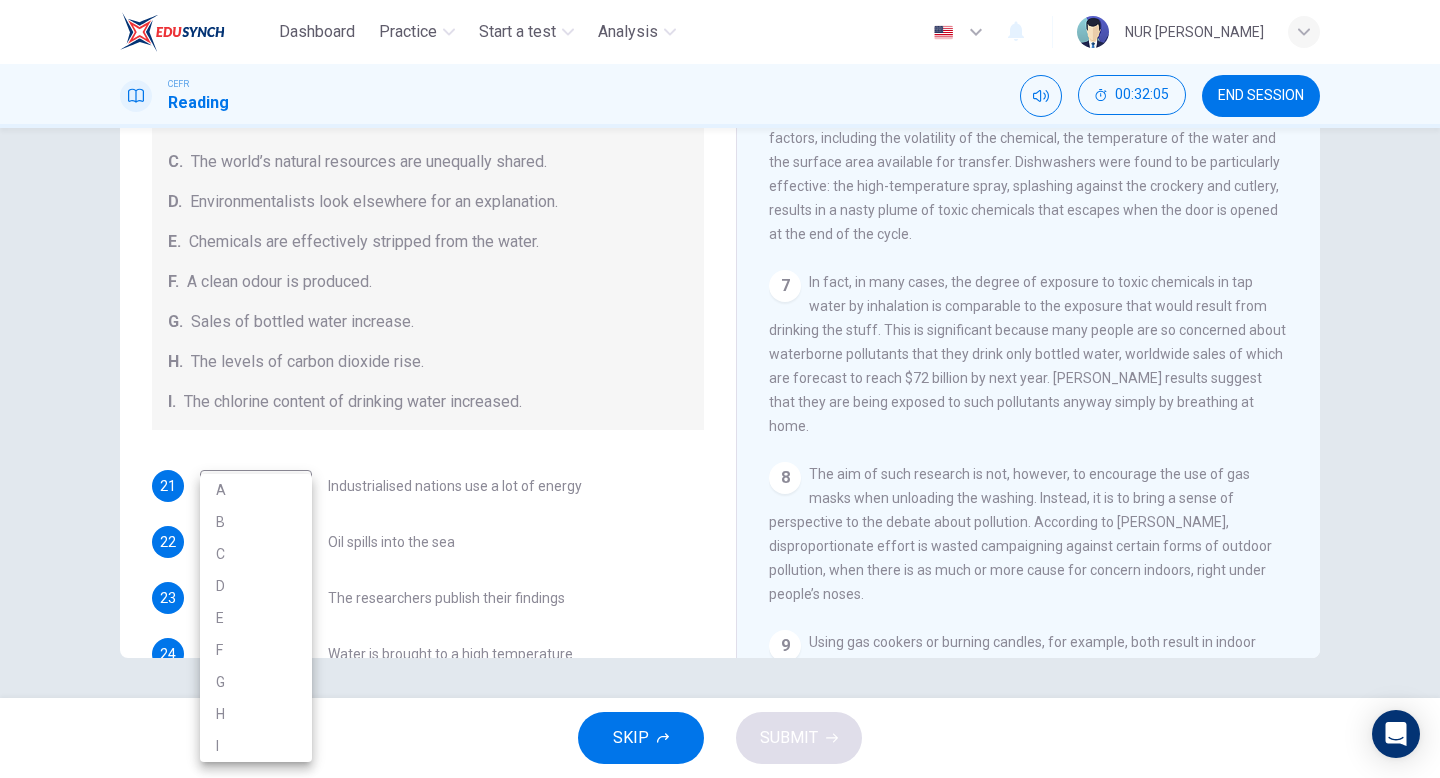 click at bounding box center (720, 389) 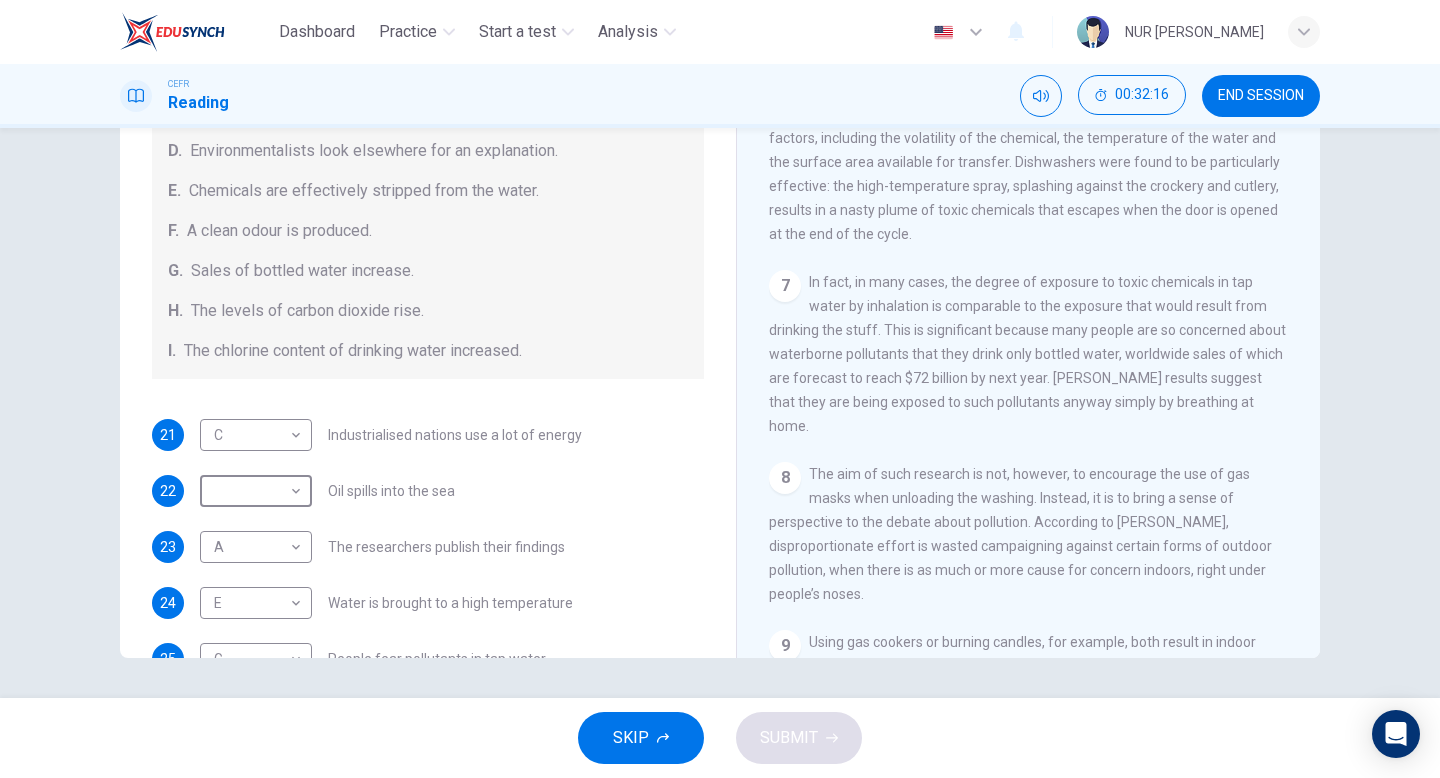 scroll, scrollTop: 266, scrollLeft: 0, axis: vertical 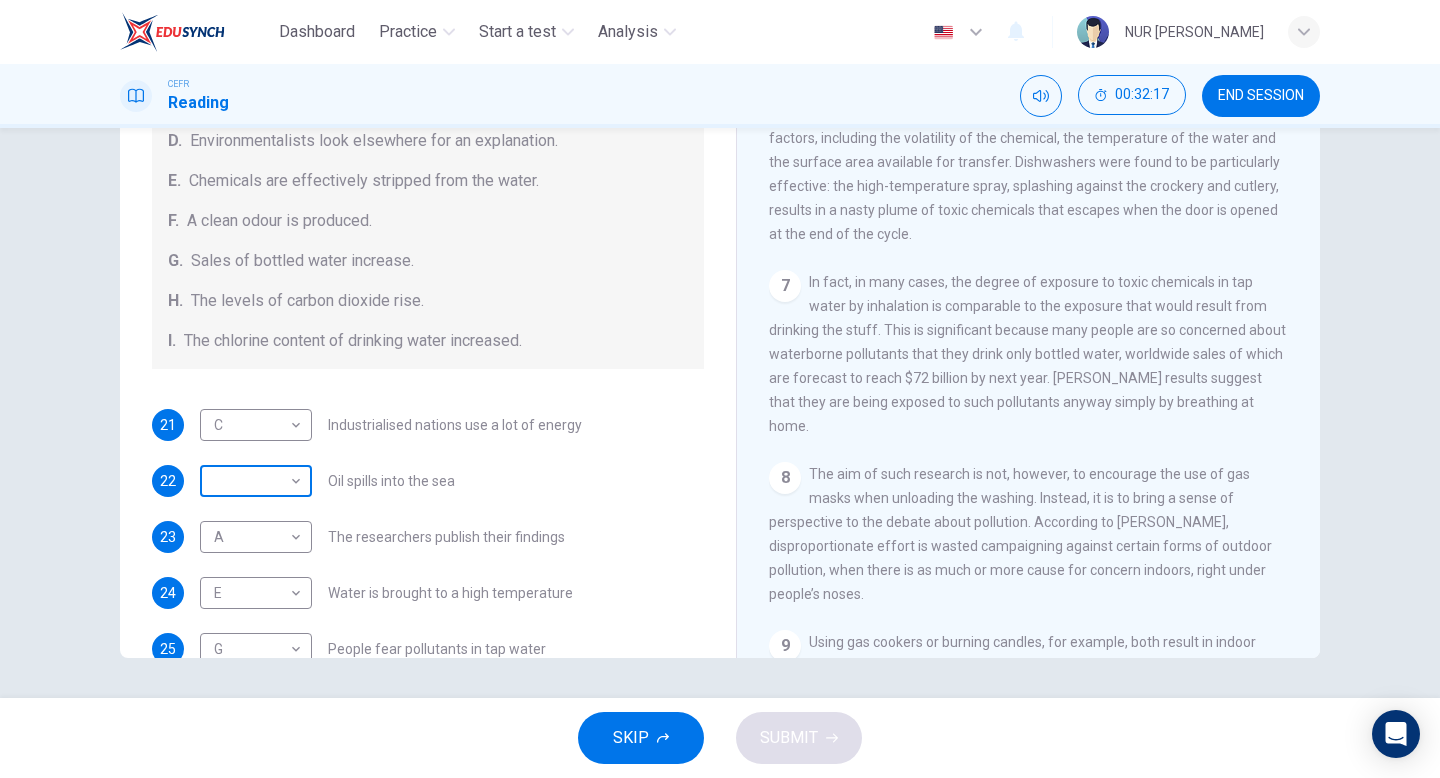 click on "Dashboard Practice Start a test Analysis English en ​ NUR AIMI NADIAH BINTI NASARUDDIN CEFR Reading 00:32:17 END SESSION Questions 21 - 27 The Reading Passage describes a number of cause and effect relationships.
Match each cause with its effect ( A-J ).
Write the appropriate letters ( A-J ) in the boxes below. Causes A. The focus of pollution moves to the home. B. The levels of carbon monoxide rise. C. The world’s natural resources are unequally shared. D. Environmentalists look elsewhere for an explanation. E. Chemicals are effectively stripped from the water. F. A clean odour is produced. G. Sales of bottled water increase. H. The levels of carbon dioxide rise. I. The chlorine content of drinking water increased. 21 C C ​ Industrialised nations use a lot of energy 22 ​ ​ Oil spills into the sea 23 A A ​ The researchers publish their findings 24 E E ​ Water is brought to a high temperature 25 G G ​ People fear pollutants in tap water 26 B B ​ Air conditioning systems are inadequate 27 H" at bounding box center [720, 389] 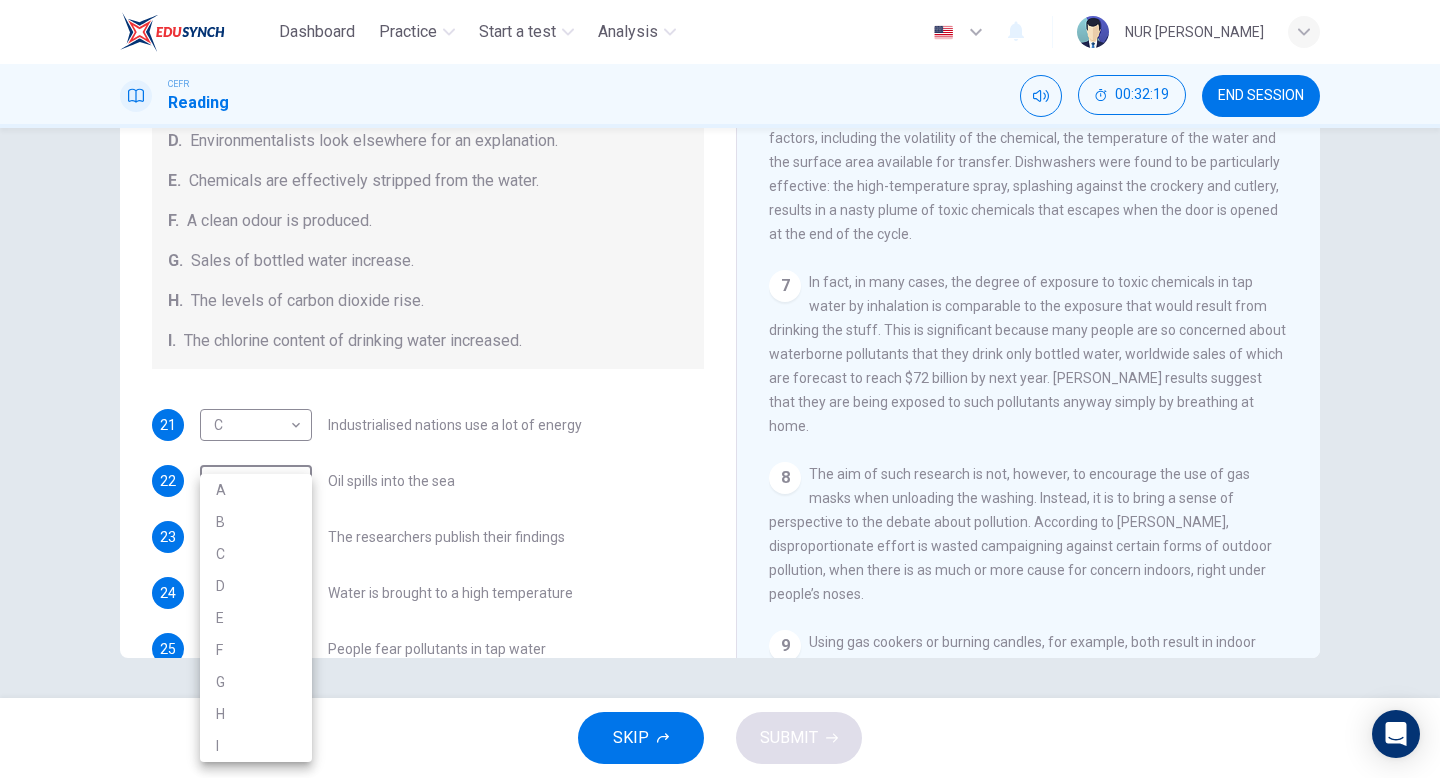 click on "A" at bounding box center (256, 490) 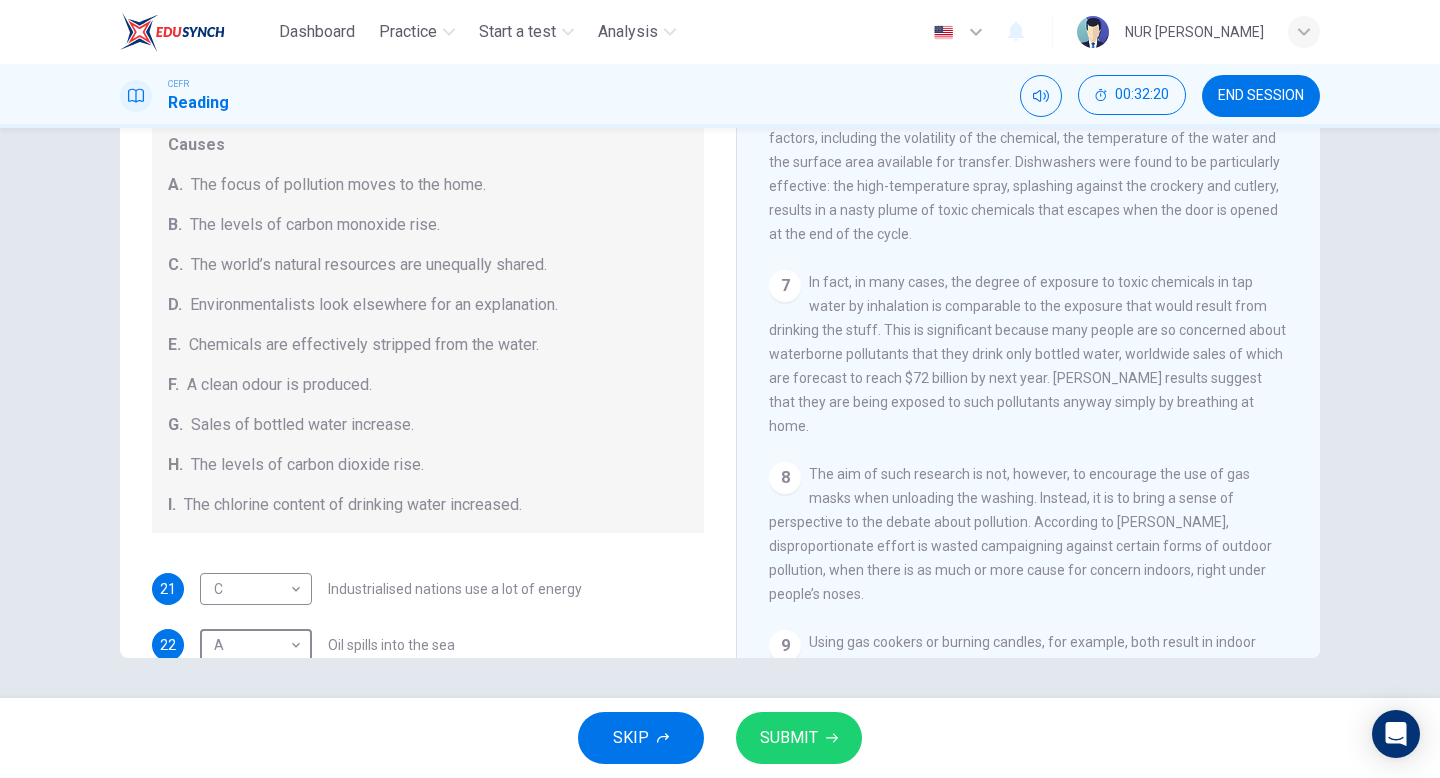 scroll, scrollTop: 89, scrollLeft: 0, axis: vertical 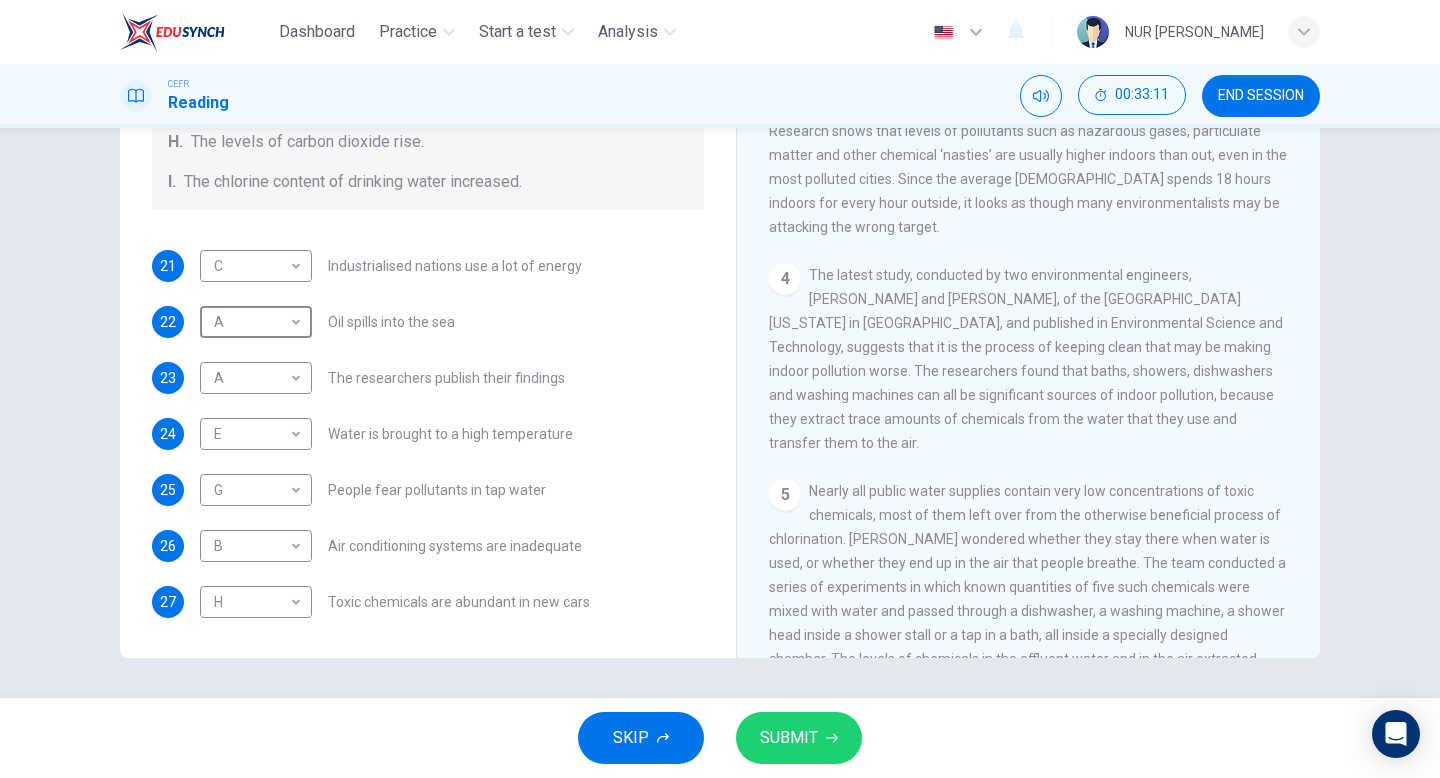click on "SUBMIT" at bounding box center (799, 738) 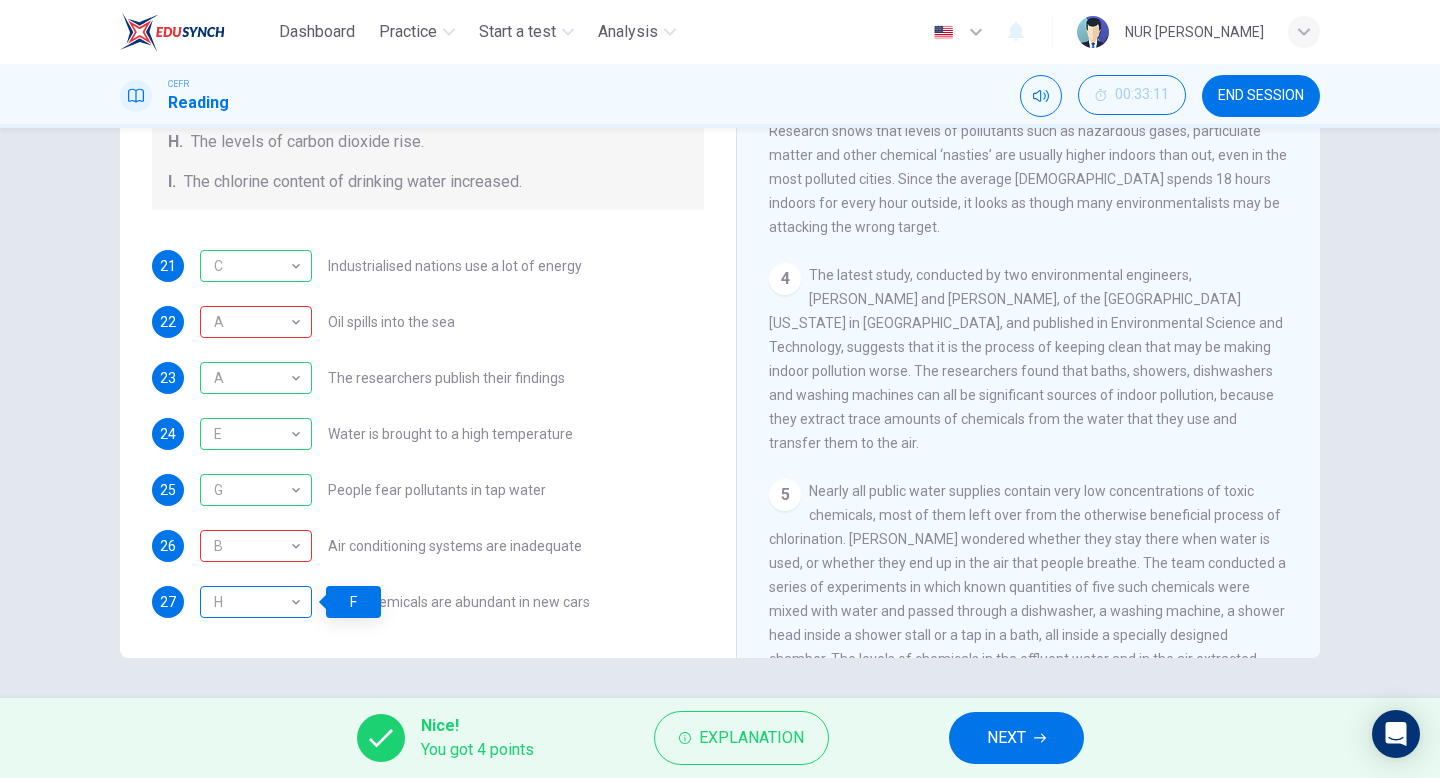 click on "H" at bounding box center [252, 602] 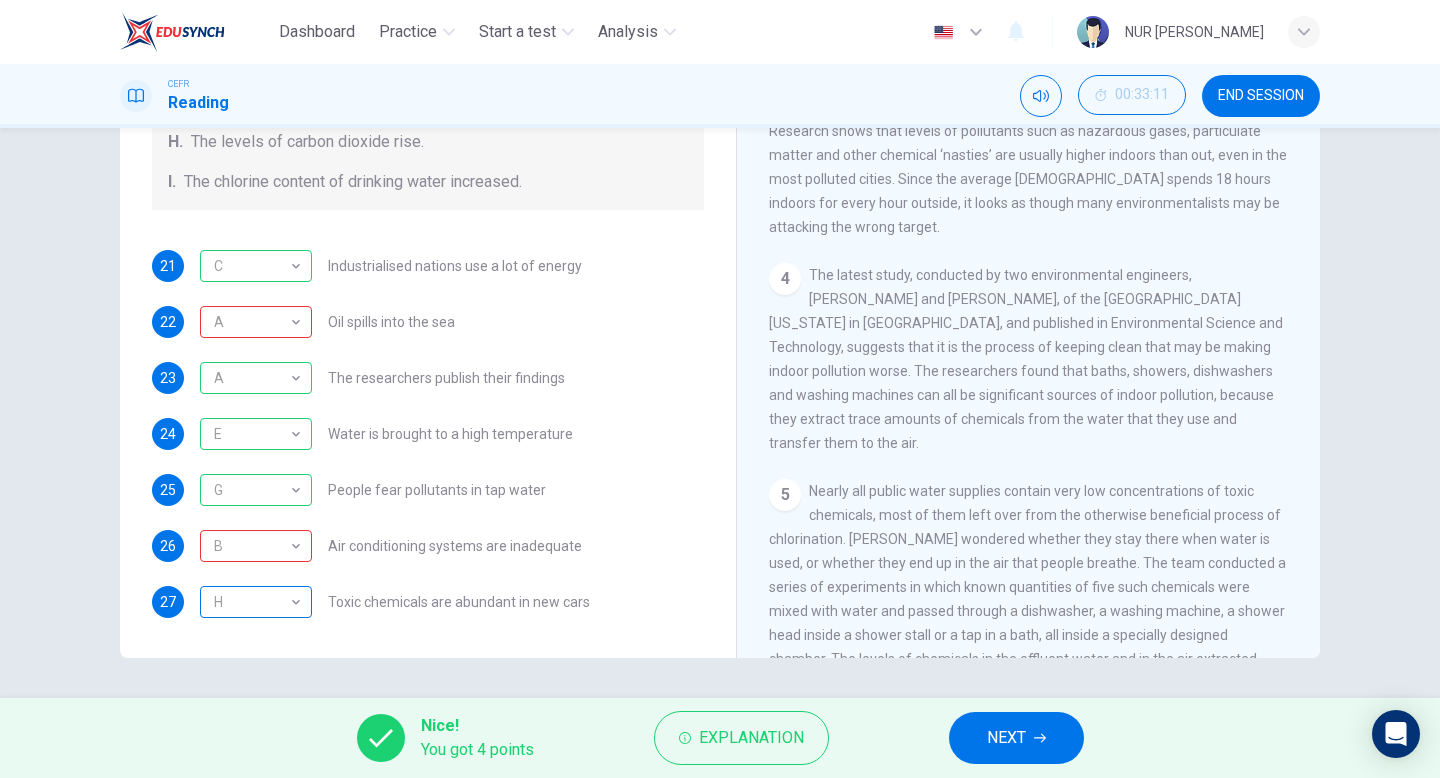 click on "H" at bounding box center [252, 602] 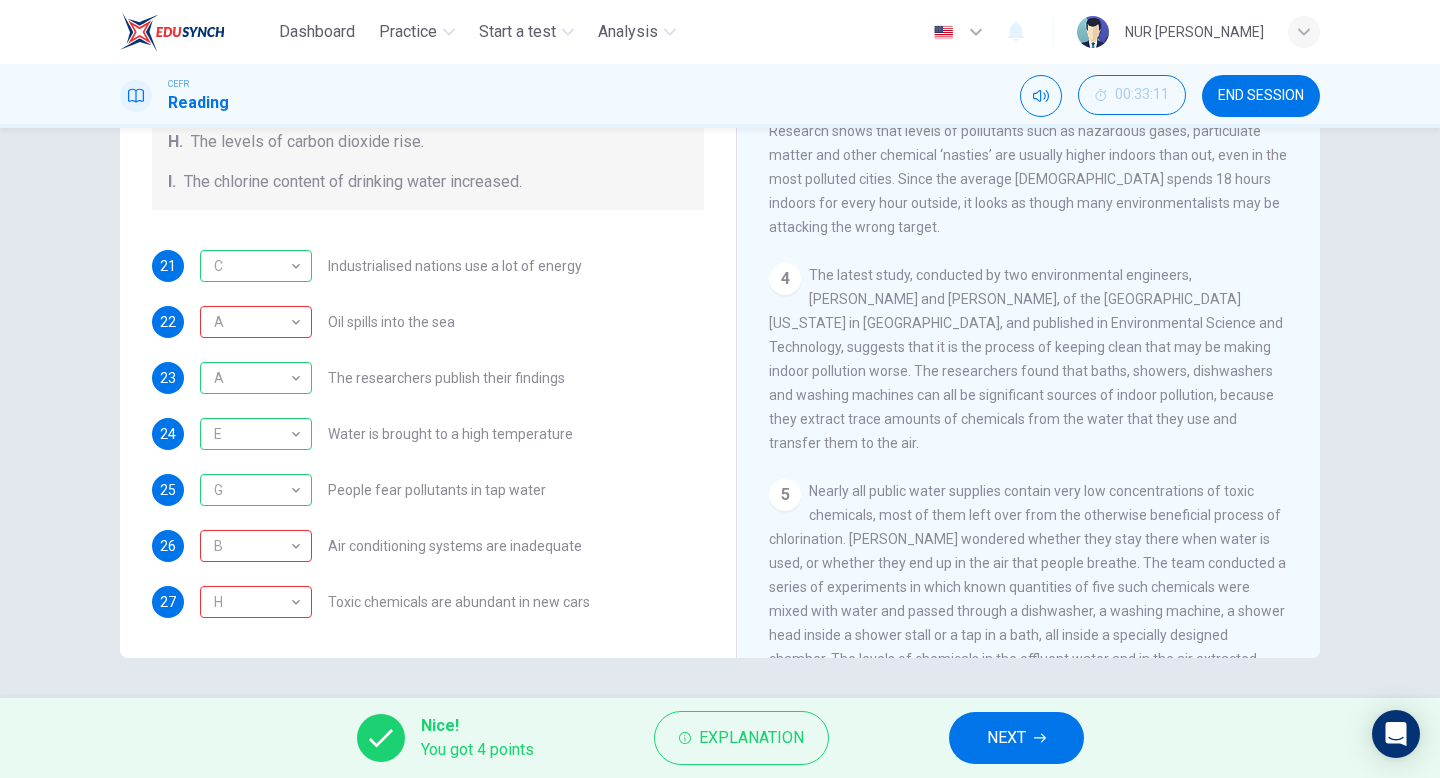 click on "21 C C ​ Industrialised nations use a lot of energy 22 A A ​ Oil spills into the sea 23 A A ​ The researchers publish their findings 24 E E ​ Water is brought to a high temperature 25 G G ​ People fear pollutants in tap water 26 B B ​ Air conditioning systems are inadequate 27 H H ​ Toxic chemicals are abundant in new cars" at bounding box center (428, 434) 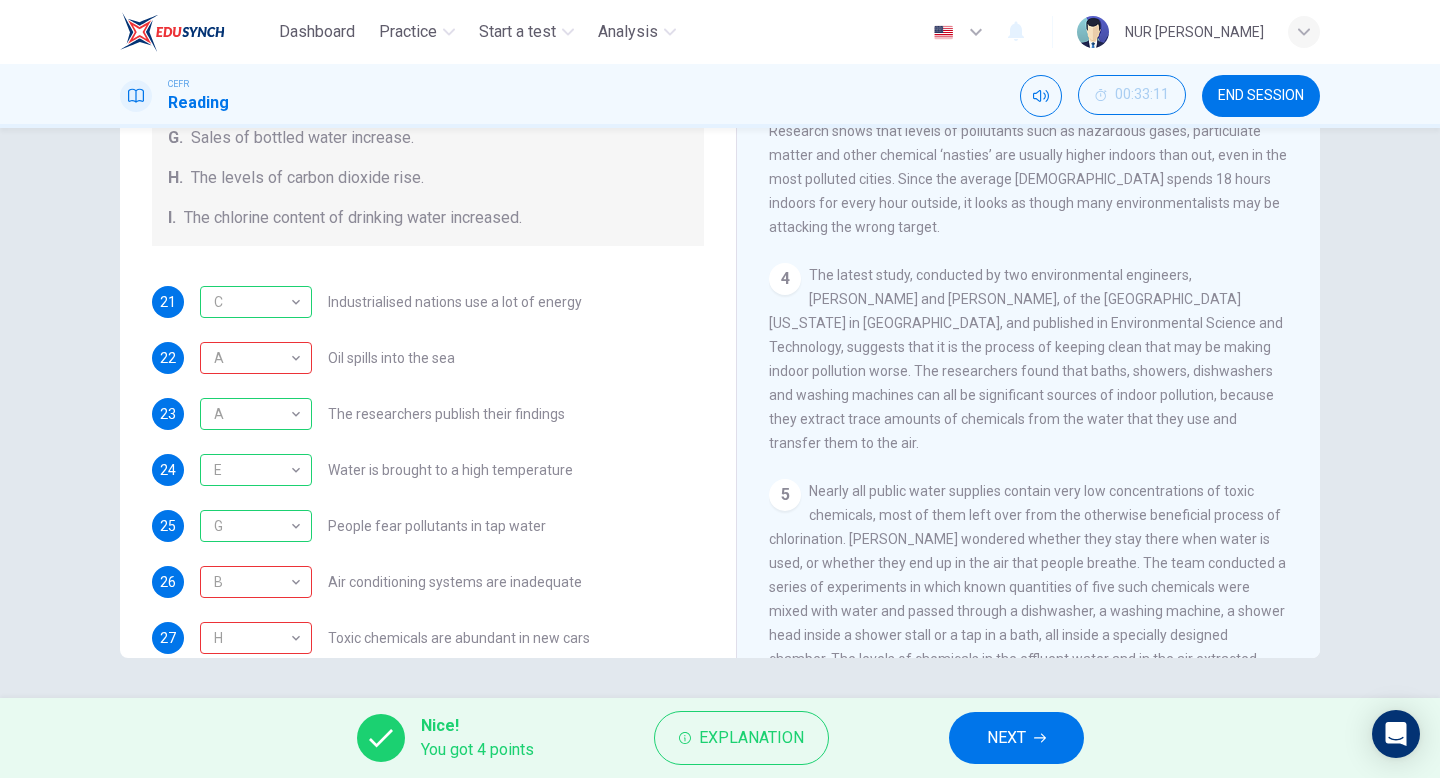 scroll, scrollTop: 388, scrollLeft: 0, axis: vertical 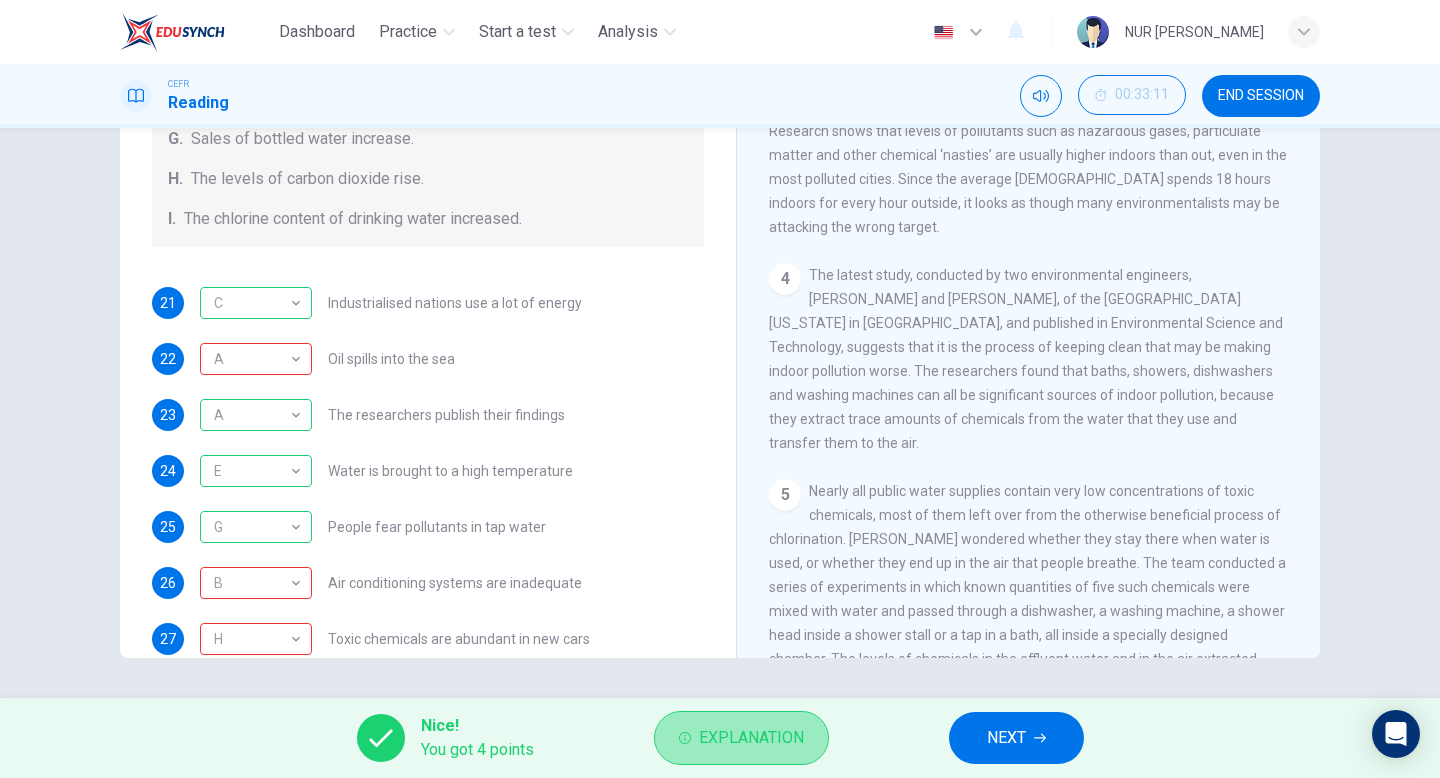click on "Explanation" at bounding box center (751, 738) 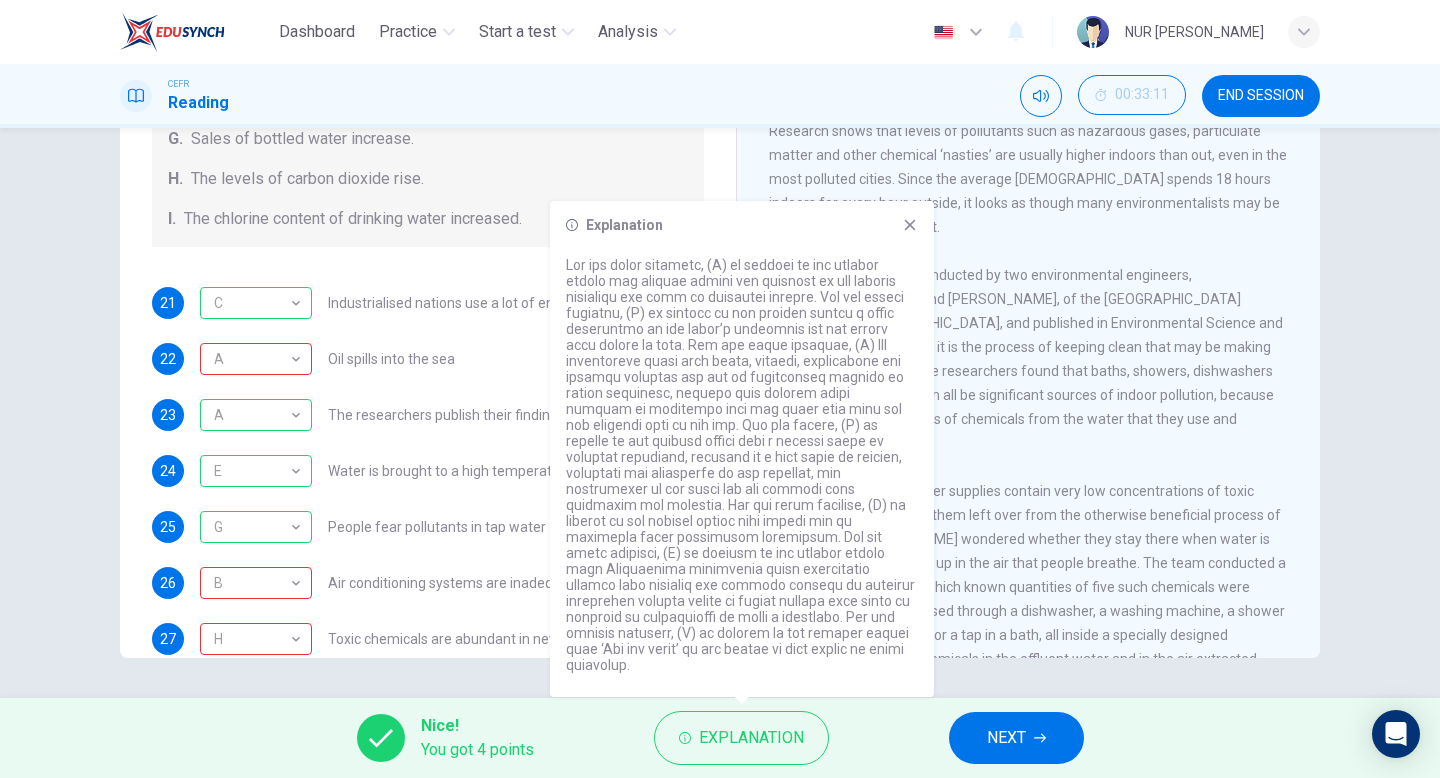 click on "People fear pollutants in tap water" at bounding box center [437, 527] 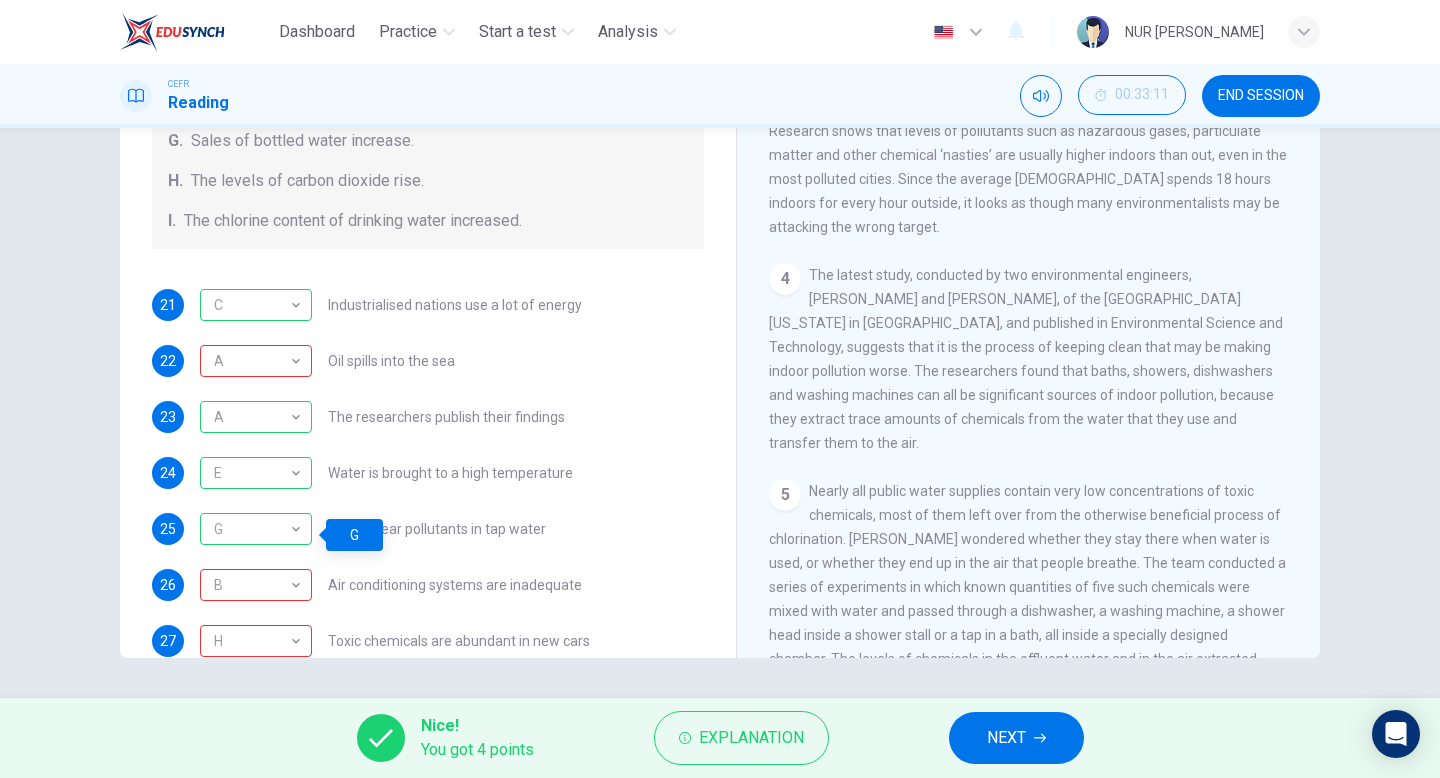 scroll, scrollTop: 387, scrollLeft: 0, axis: vertical 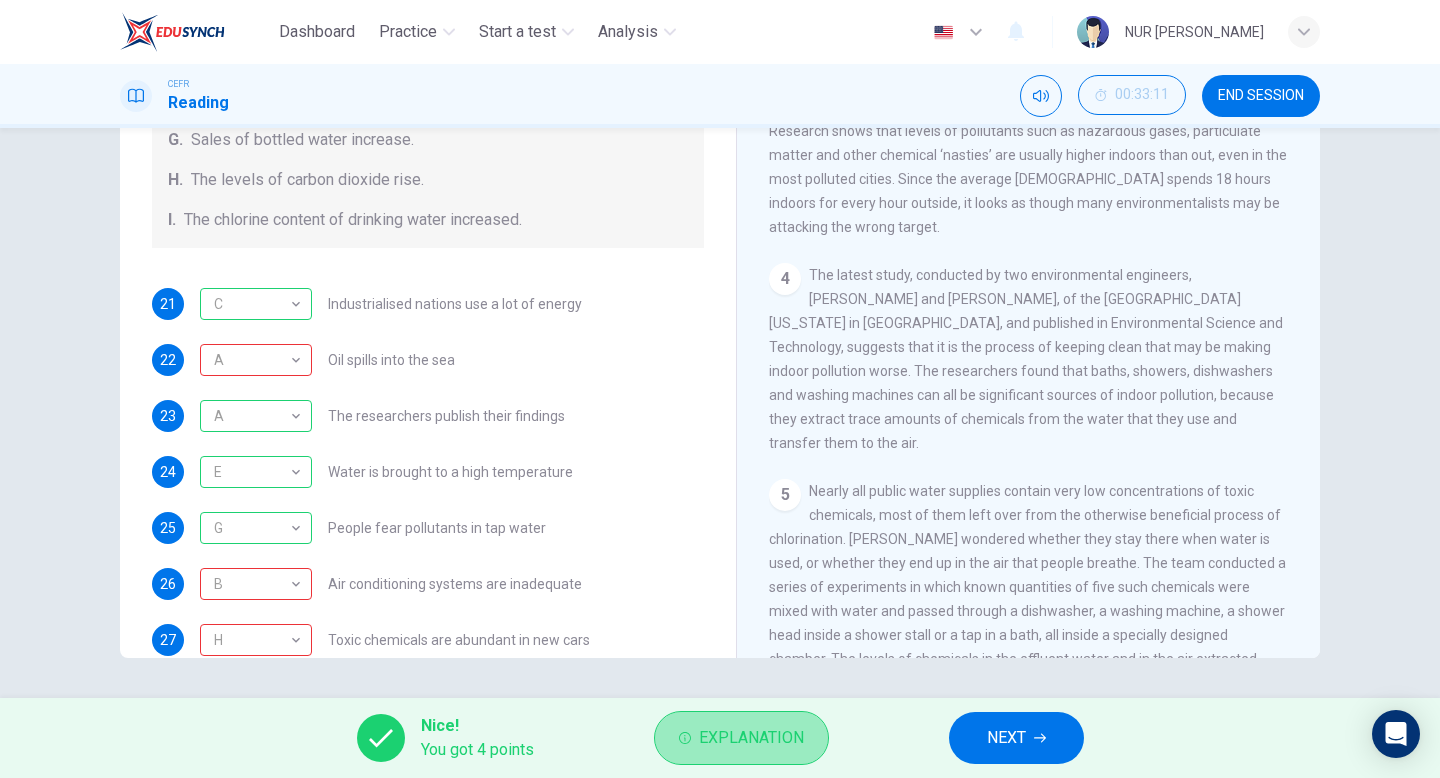 click on "Explanation" at bounding box center (751, 738) 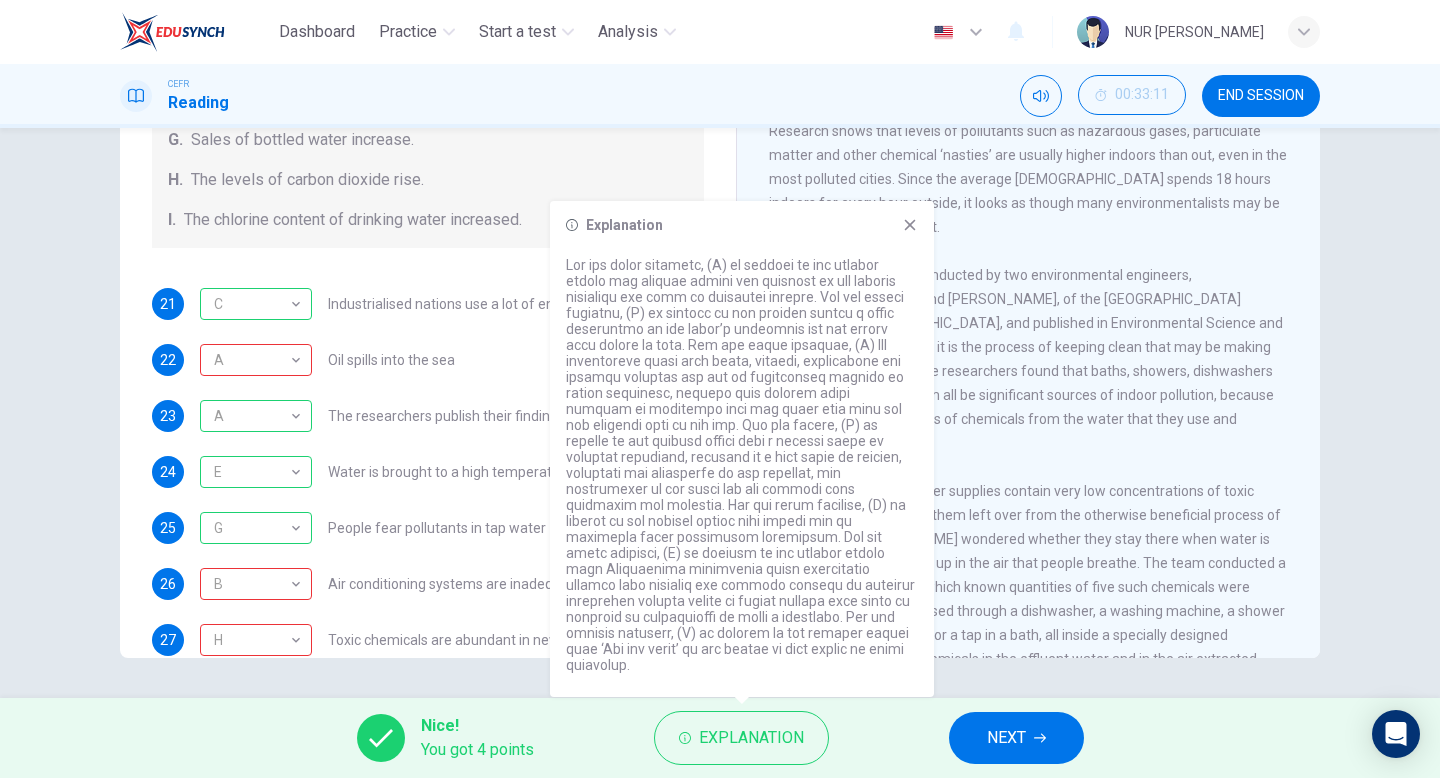 click on "People fear pollutants in tap water" at bounding box center [437, 528] 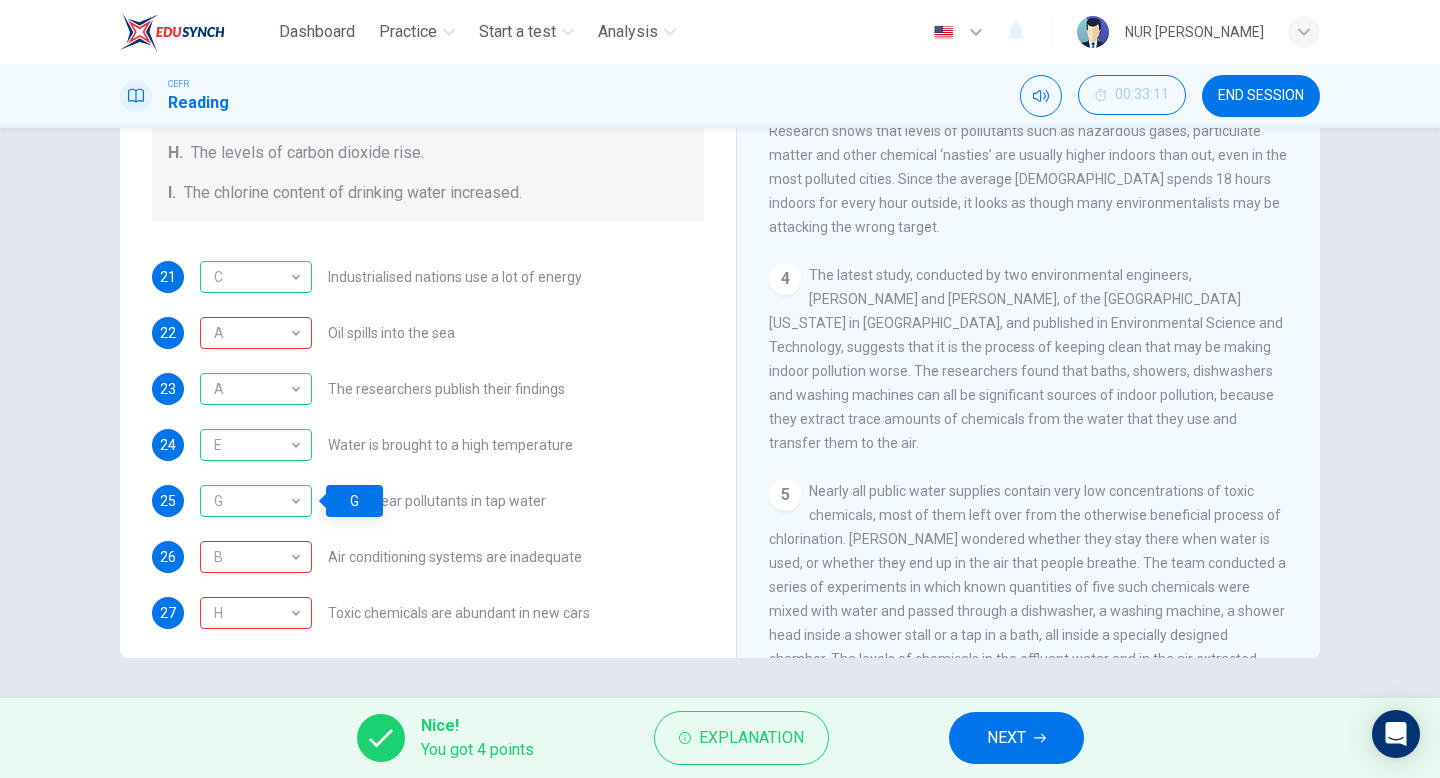 scroll, scrollTop: 425, scrollLeft: 0, axis: vertical 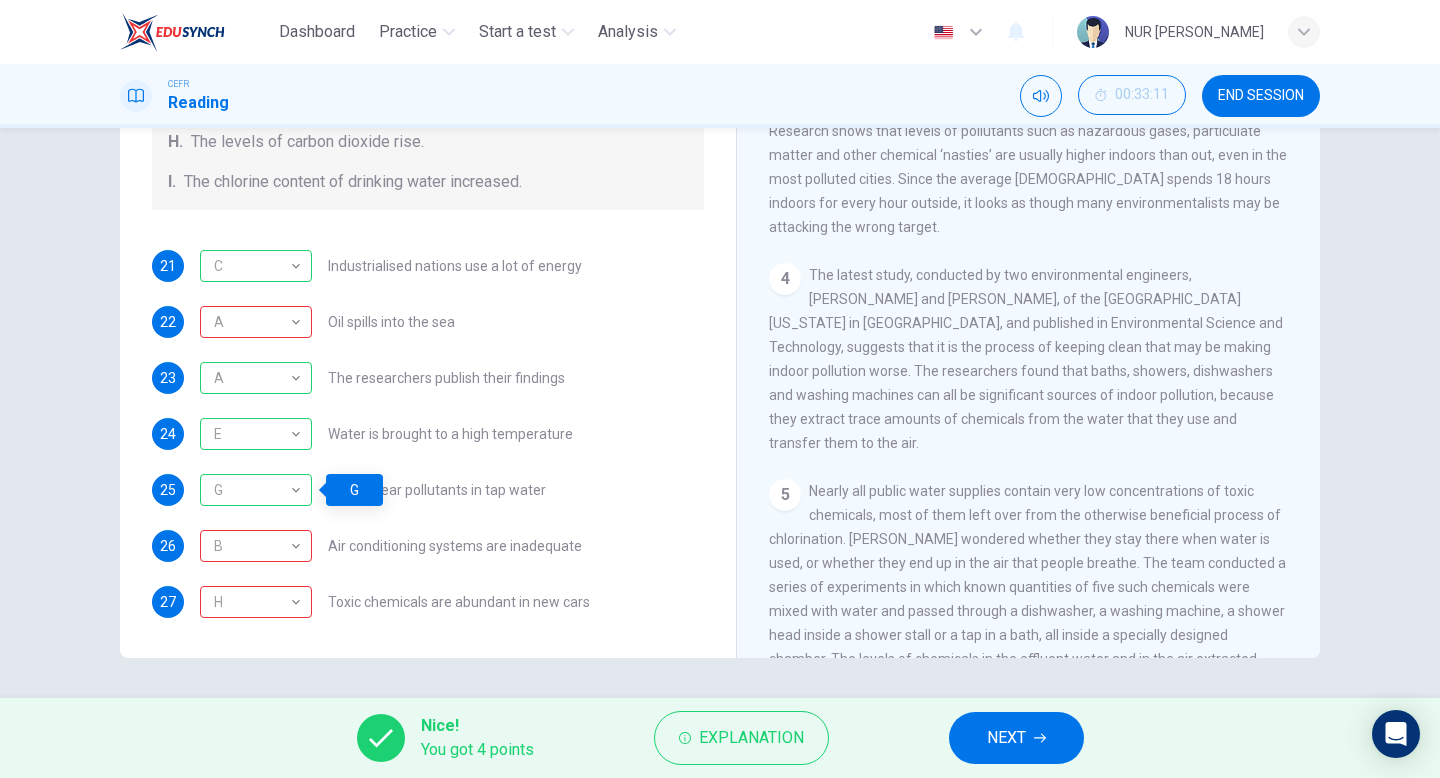 click on "NEXT" at bounding box center [1006, 738] 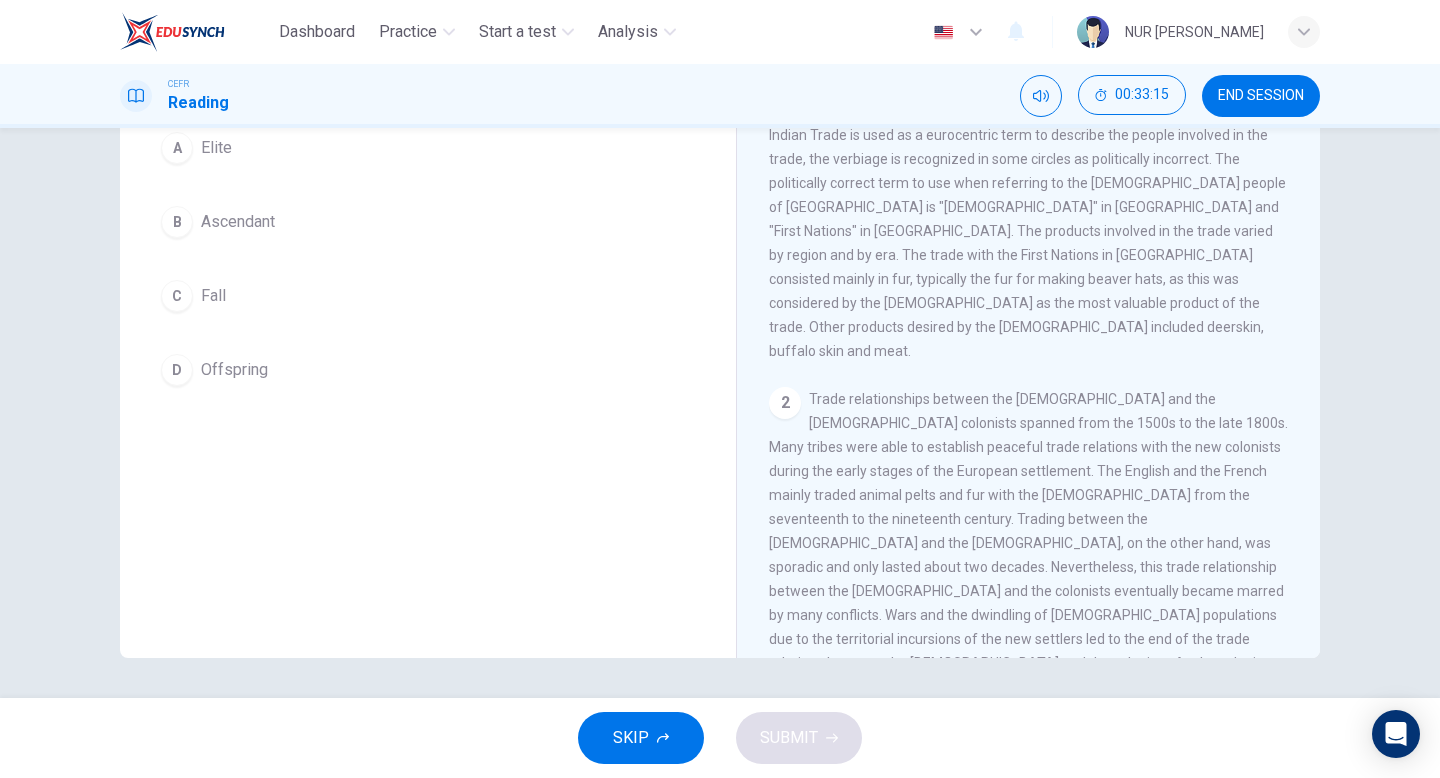 scroll, scrollTop: 0, scrollLeft: 0, axis: both 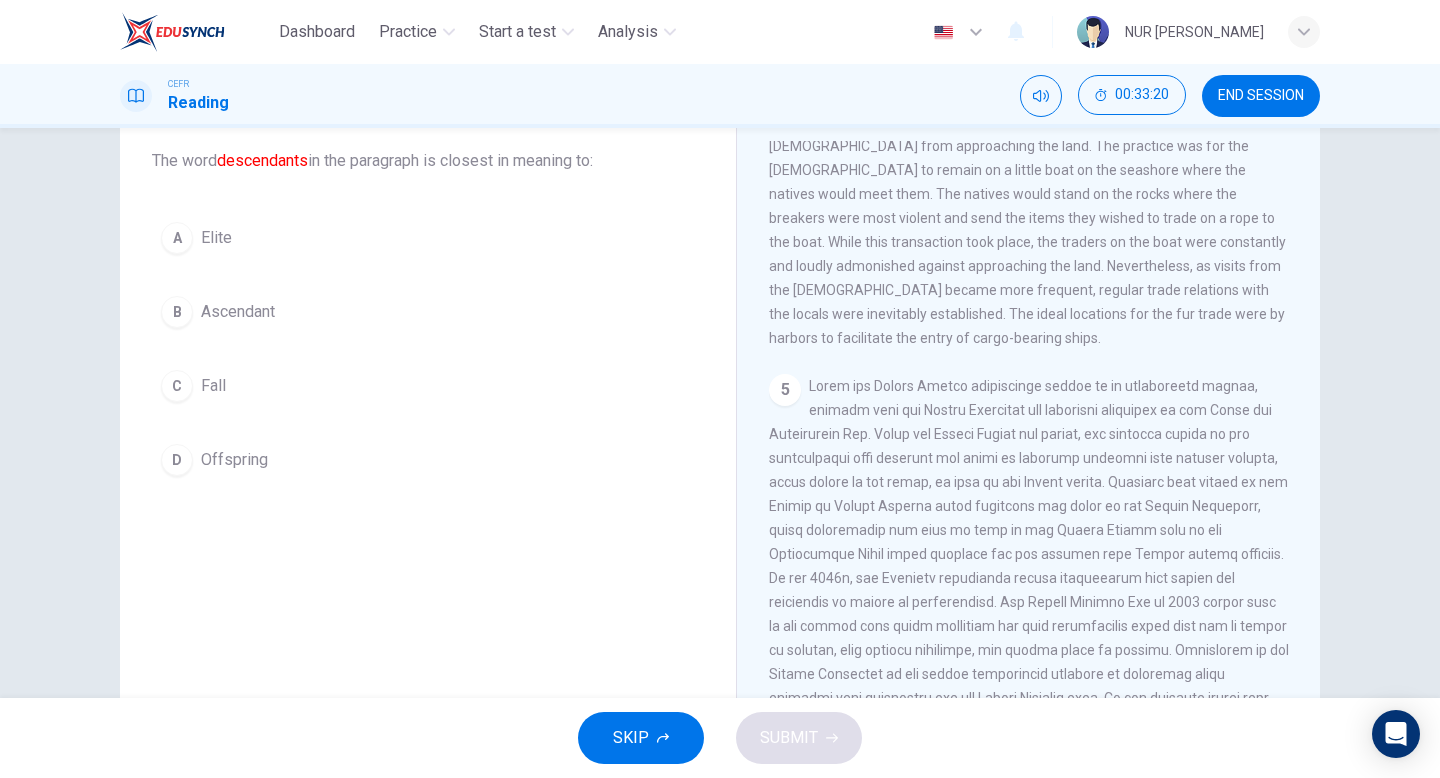 click on "END SESSION" at bounding box center [1261, 96] 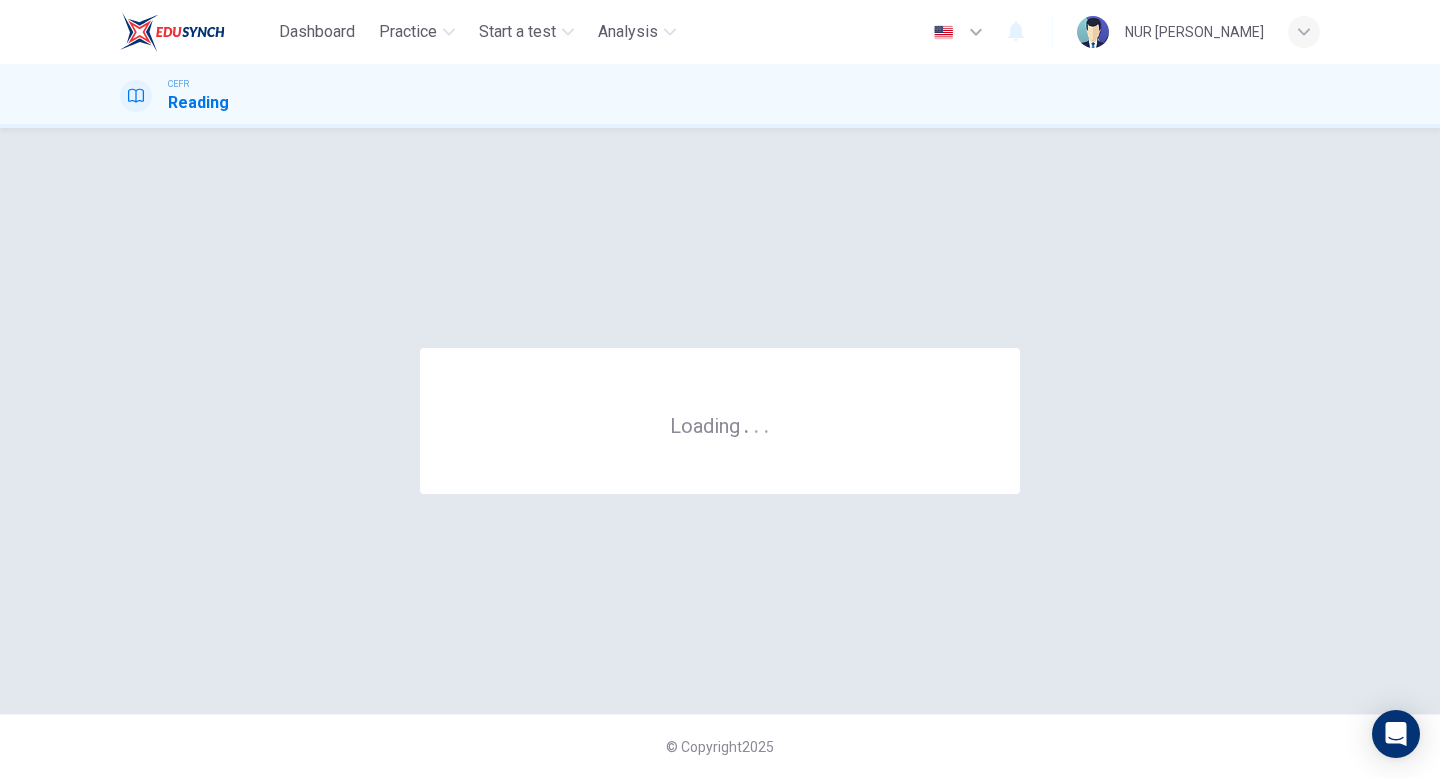 scroll, scrollTop: 0, scrollLeft: 0, axis: both 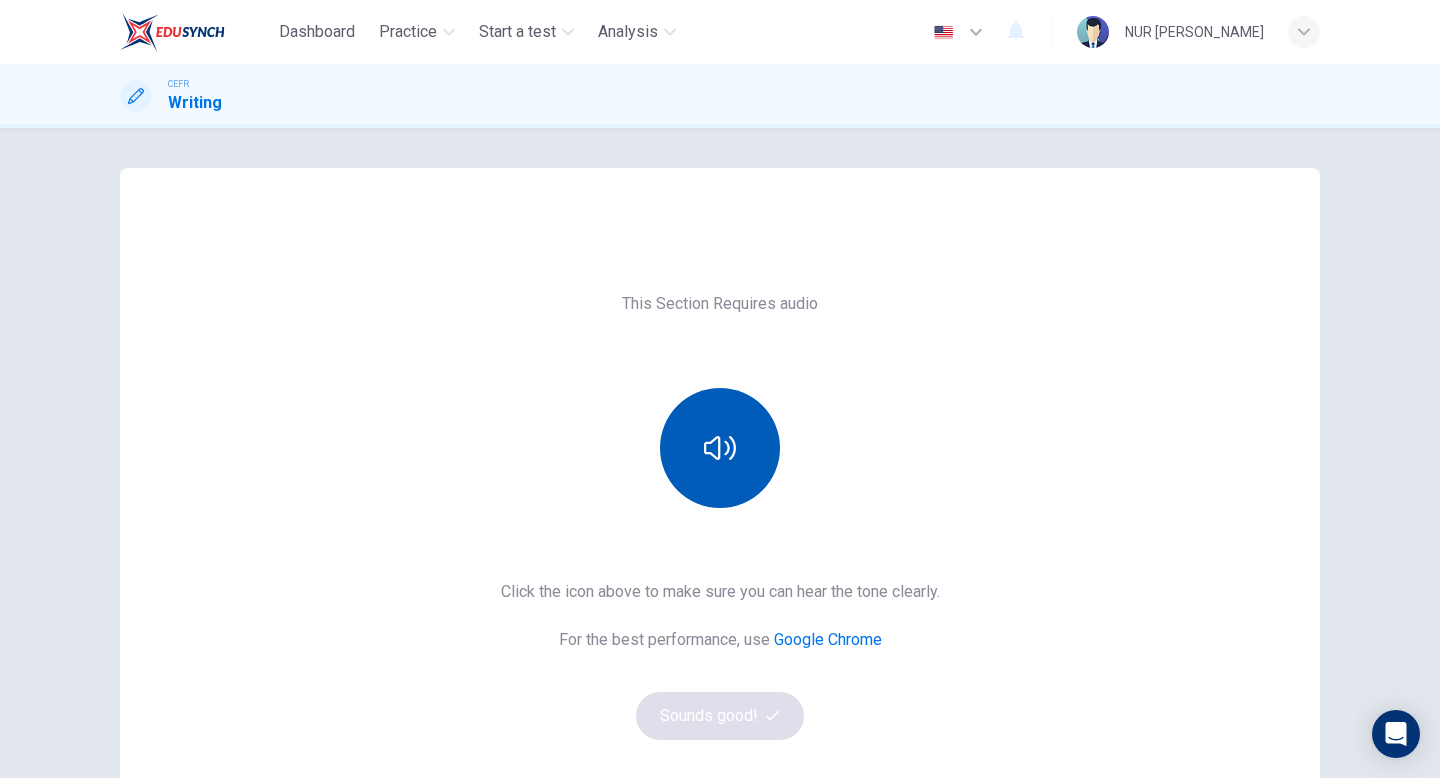 click at bounding box center [720, 448] 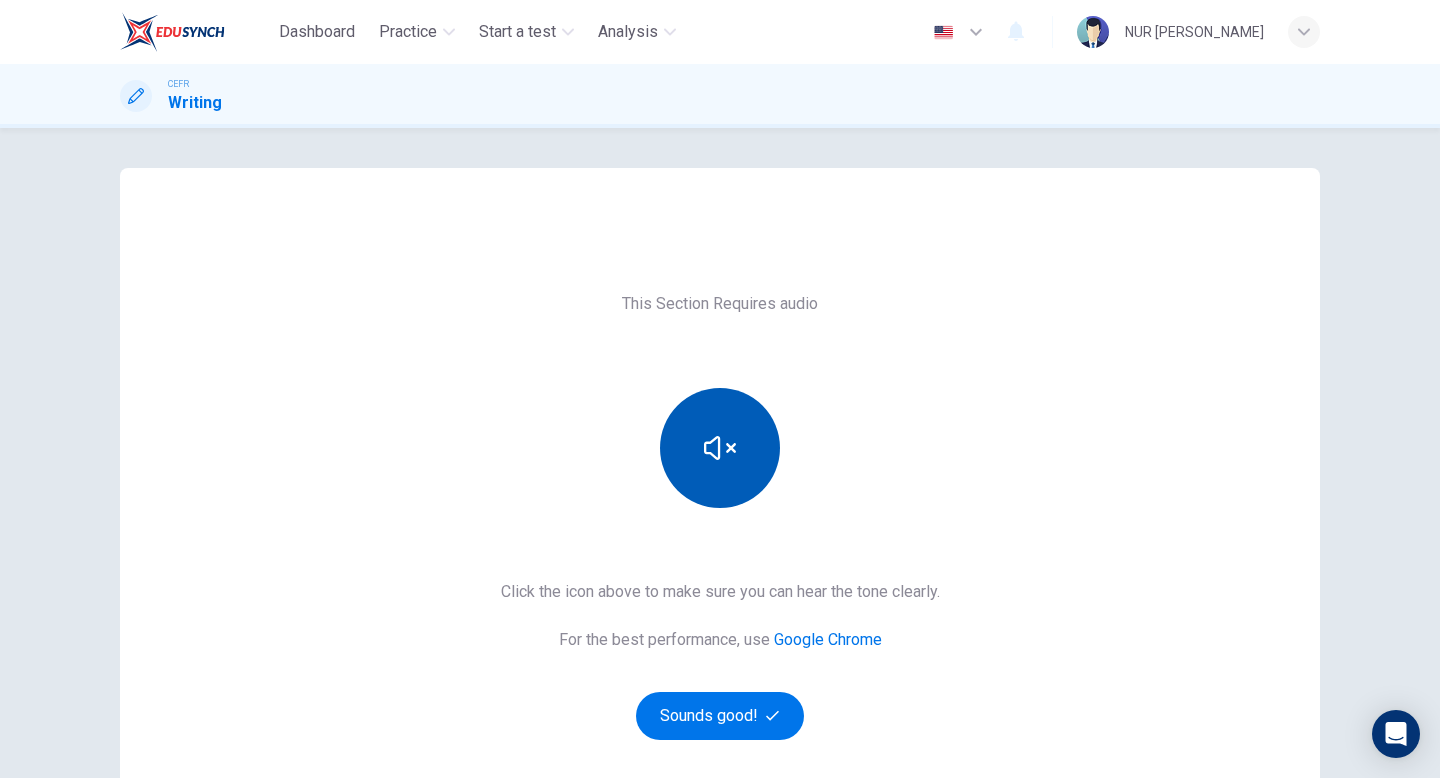 click at bounding box center (720, 448) 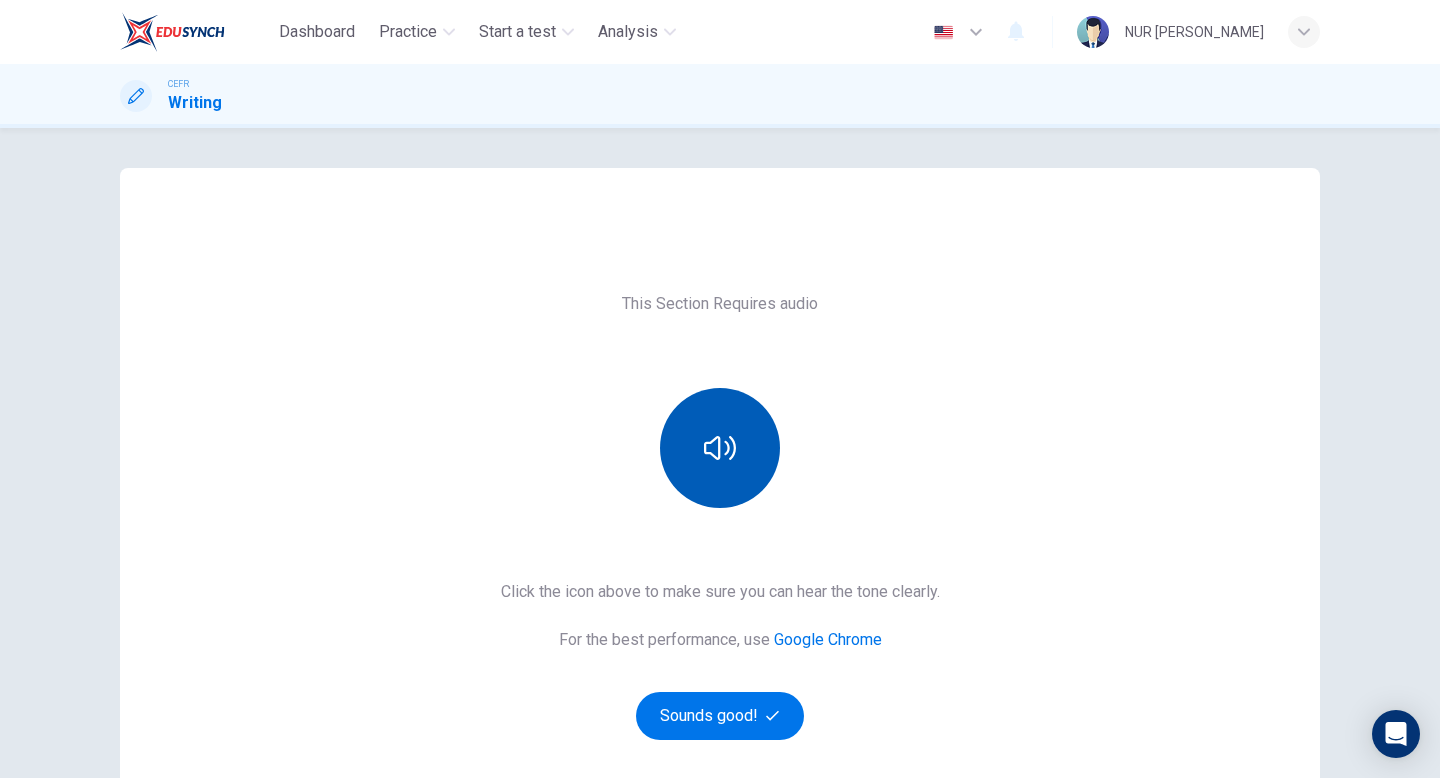 click at bounding box center [720, 448] 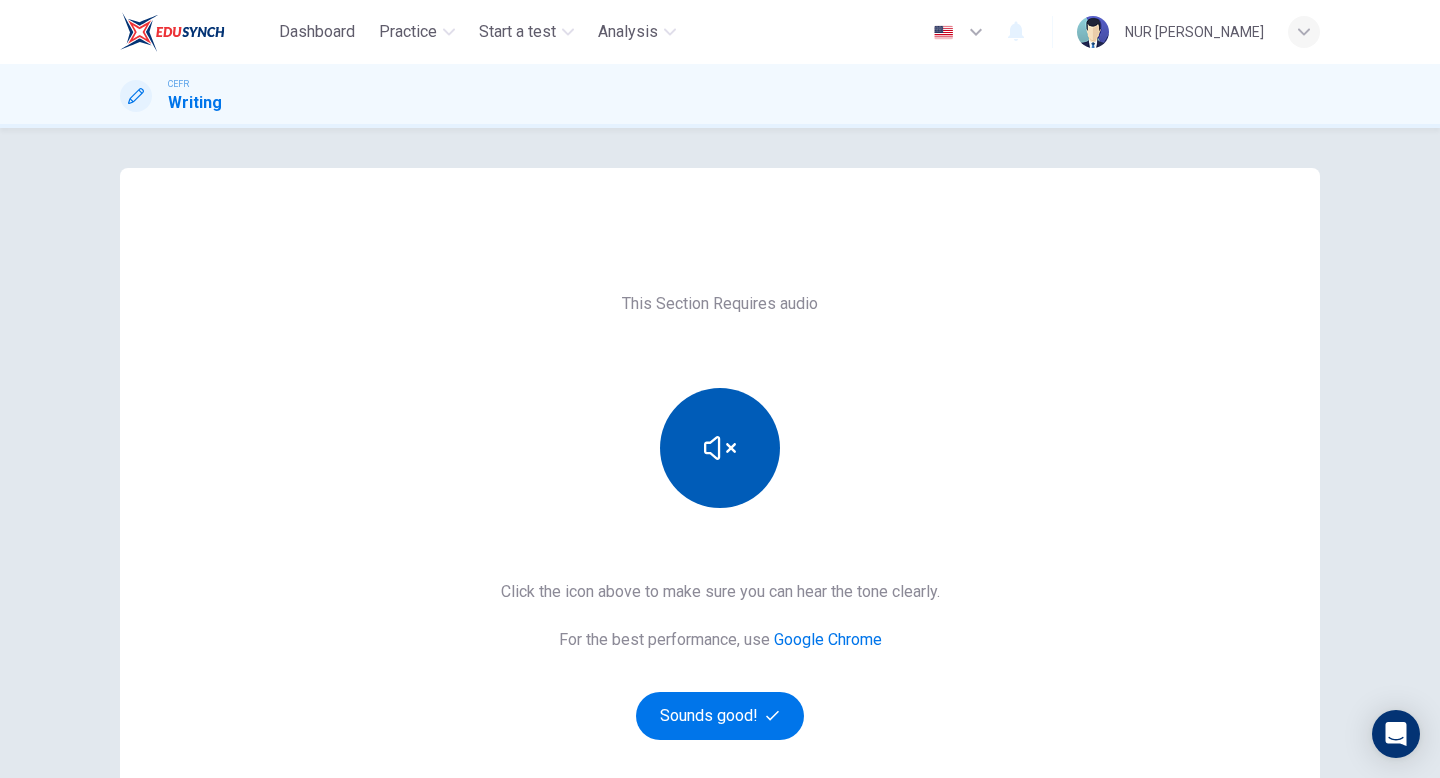 click 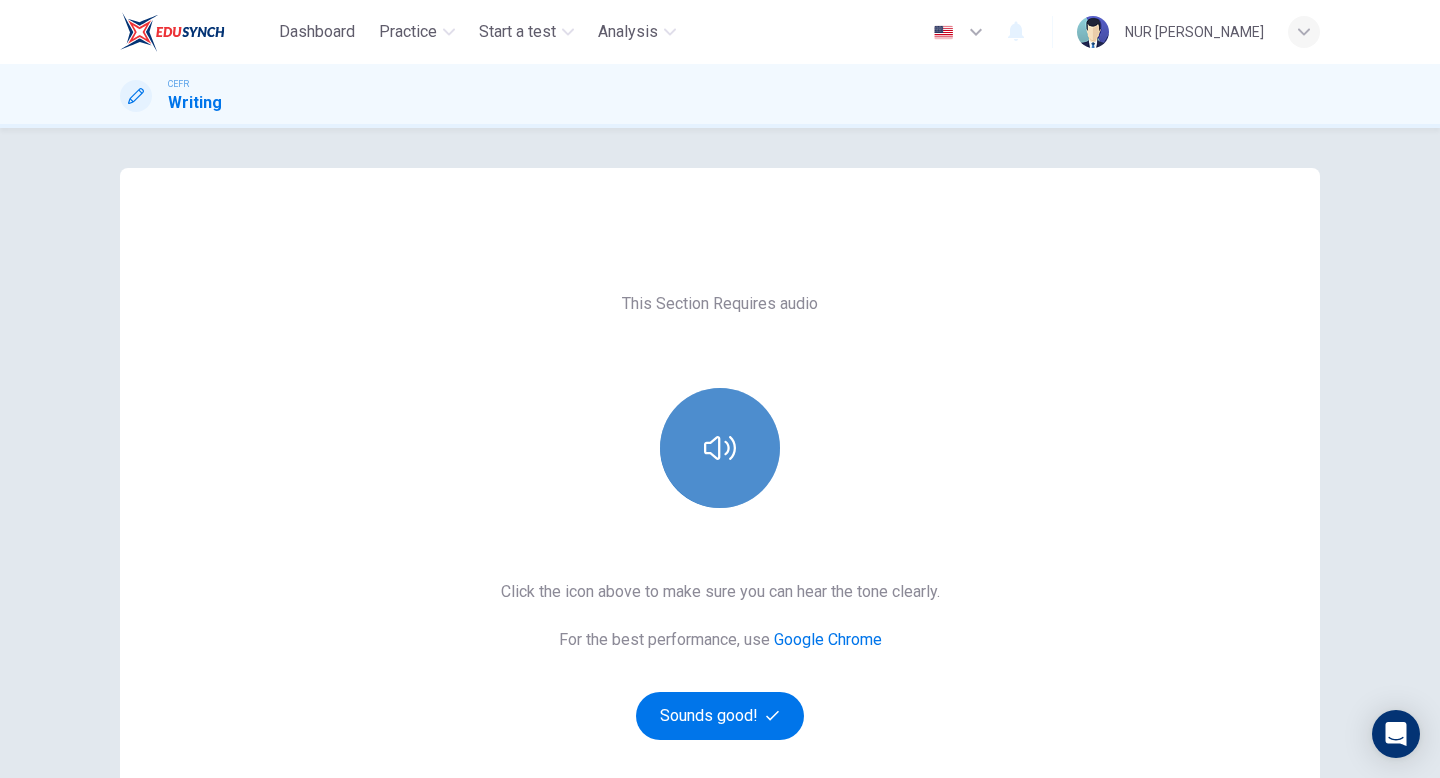 click at bounding box center [720, 448] 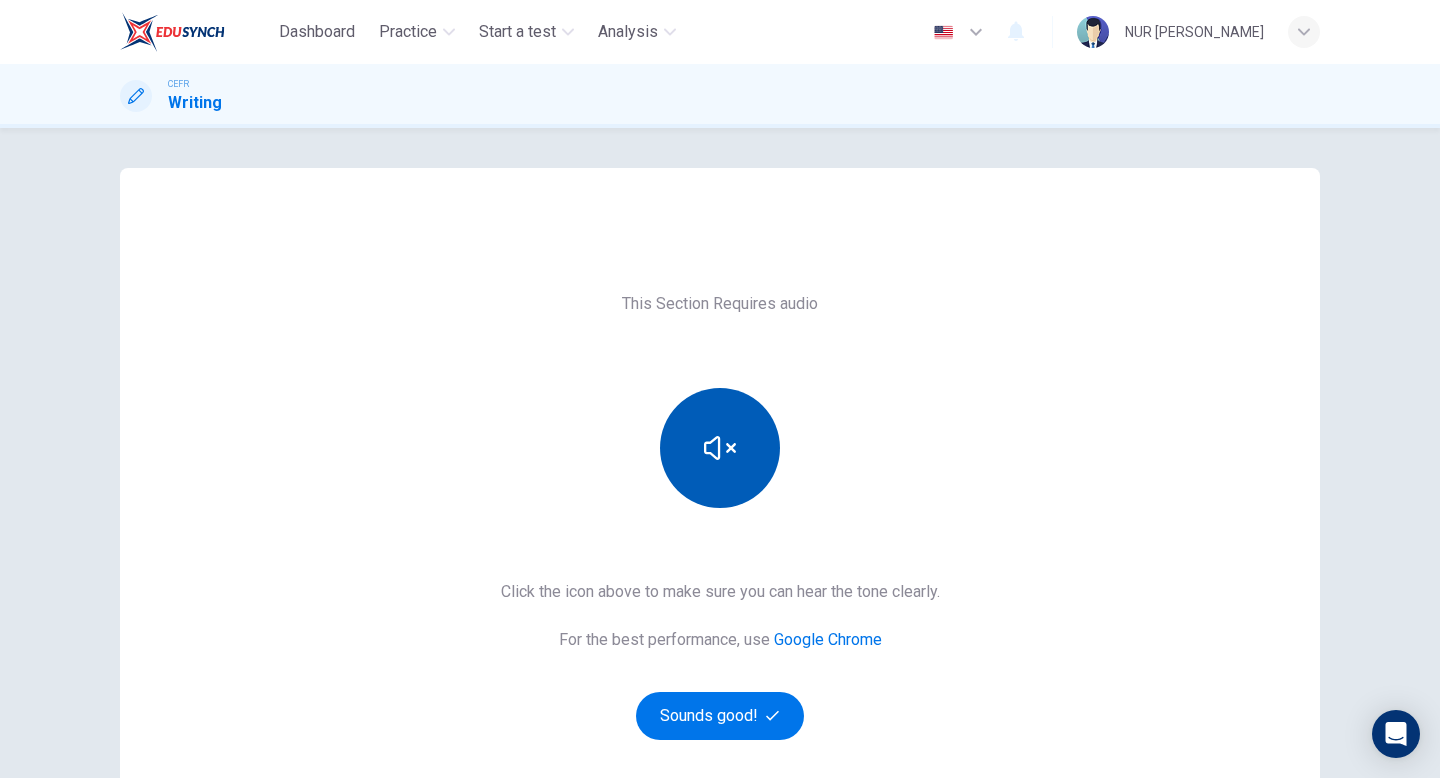 click at bounding box center (720, 448) 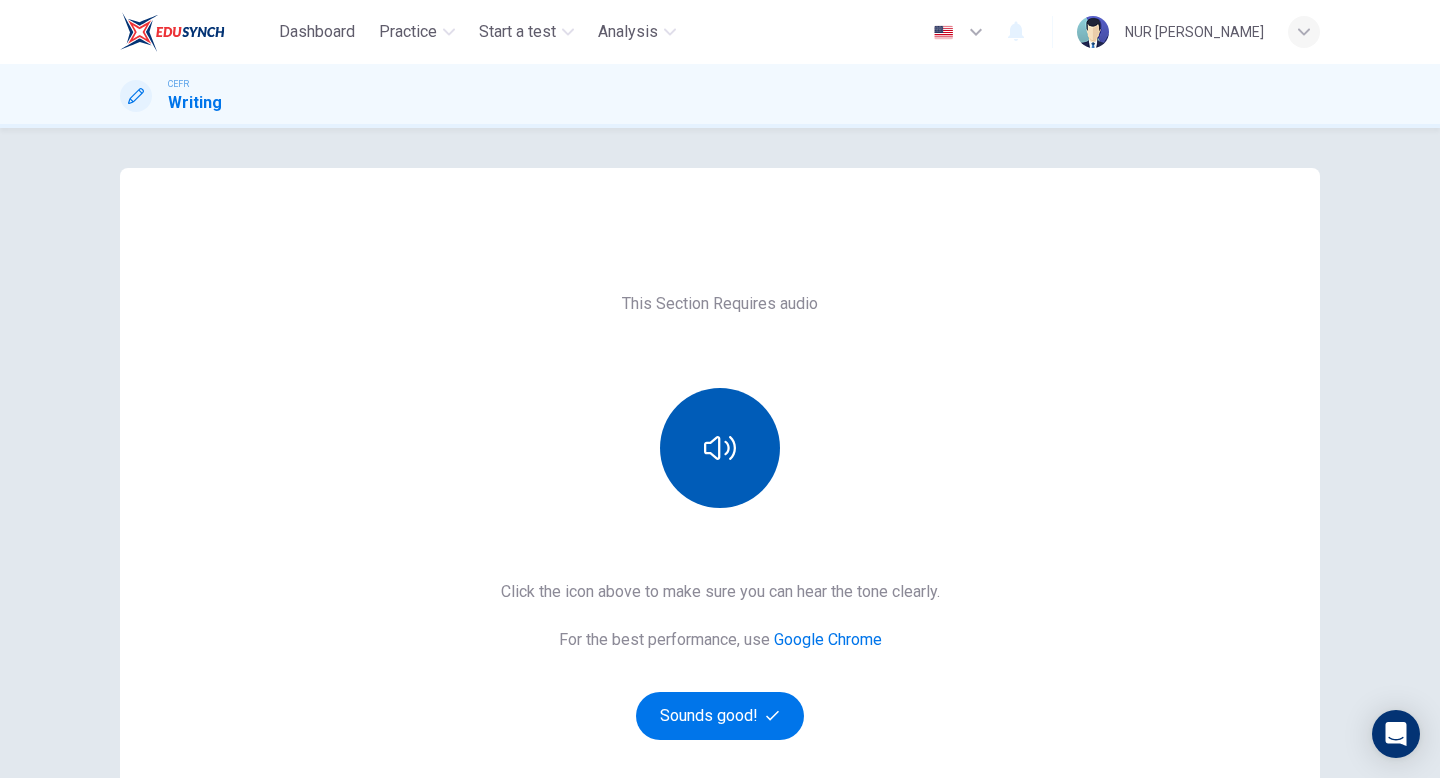 click at bounding box center [720, 448] 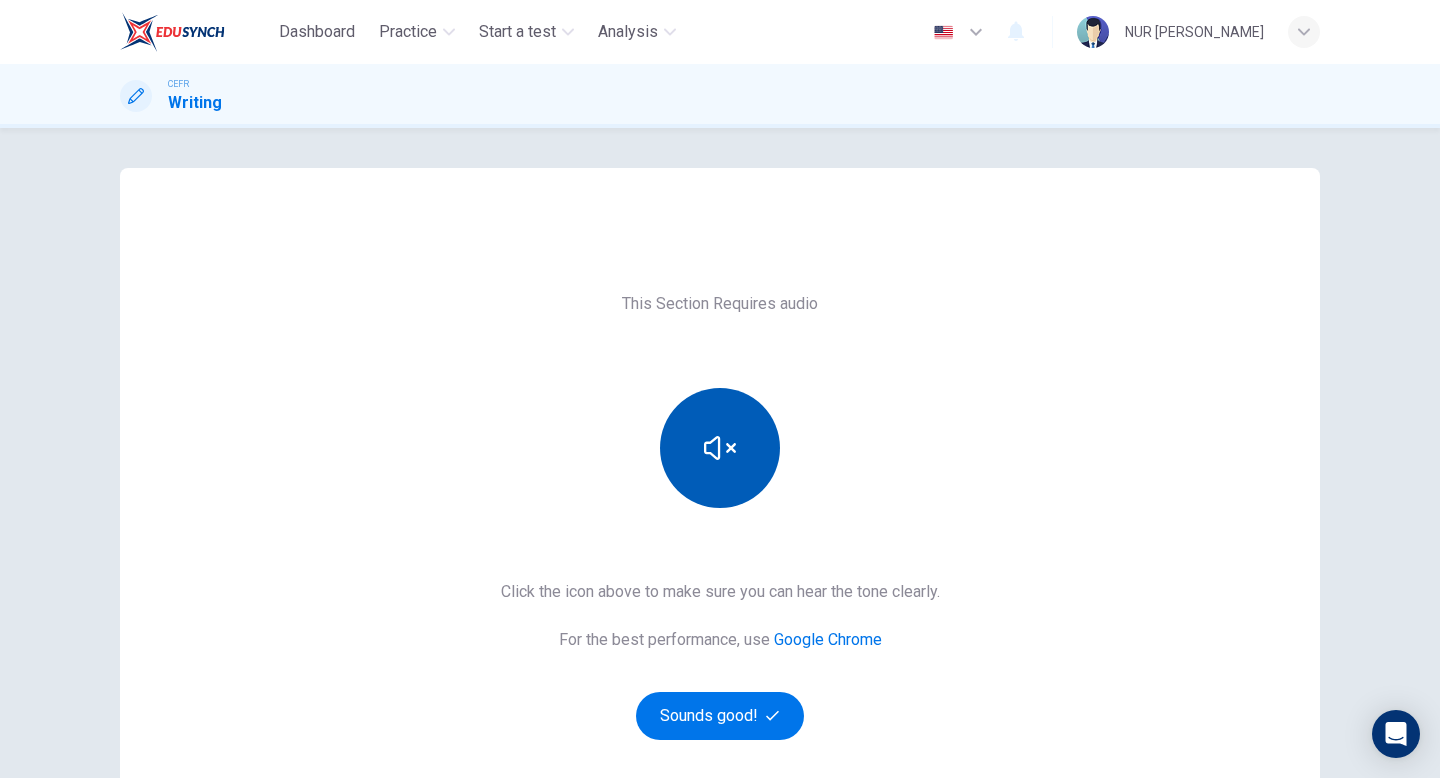 click at bounding box center (720, 448) 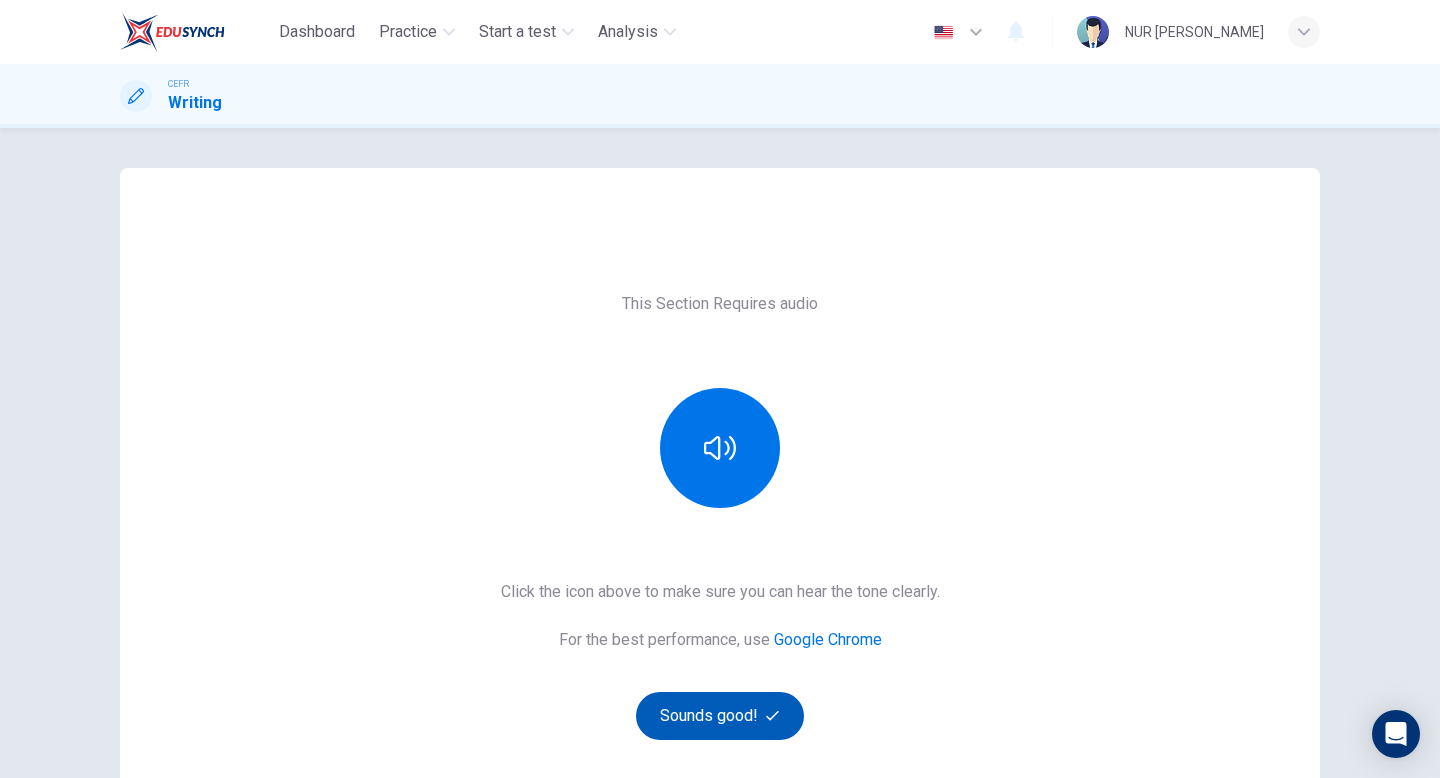 click on "Sounds good!" at bounding box center (720, 716) 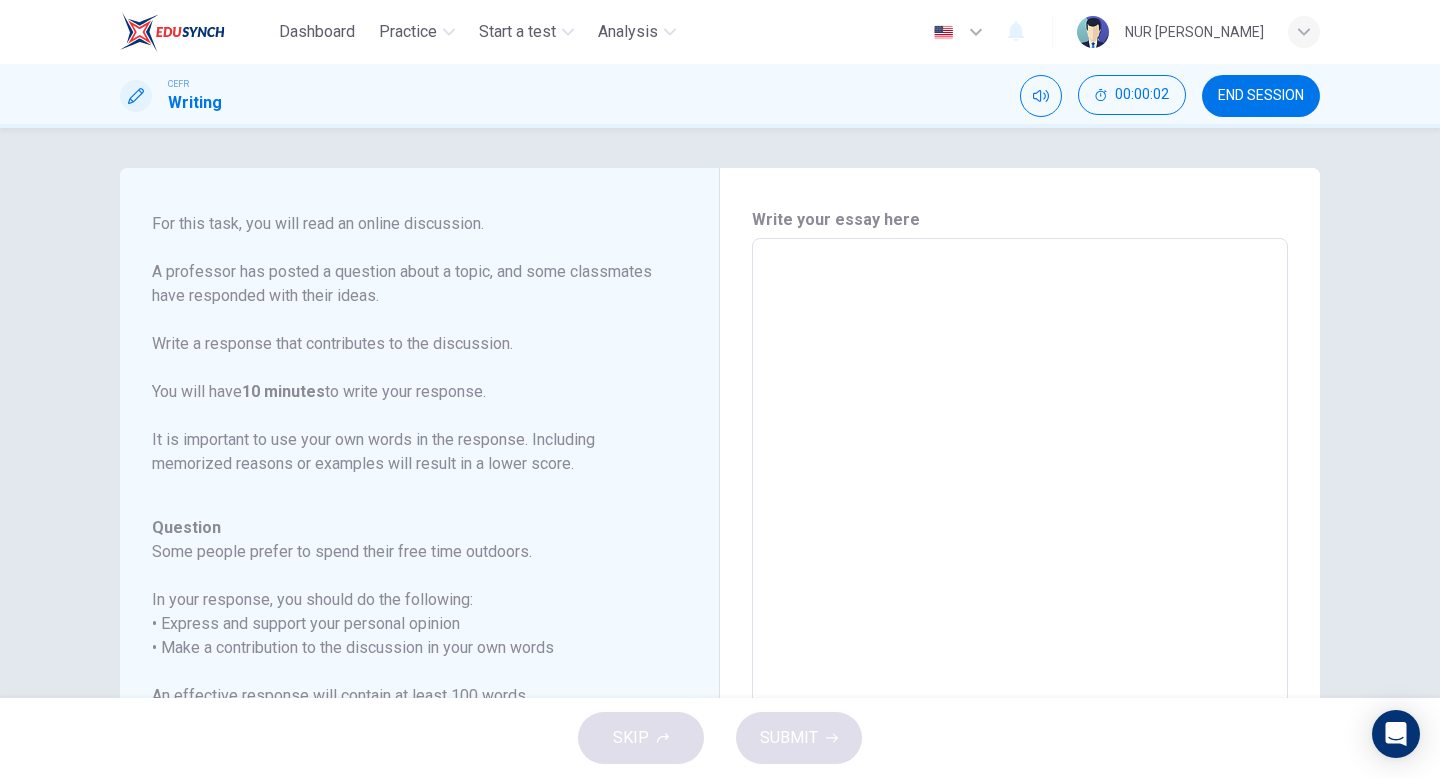 scroll, scrollTop: 198, scrollLeft: 0, axis: vertical 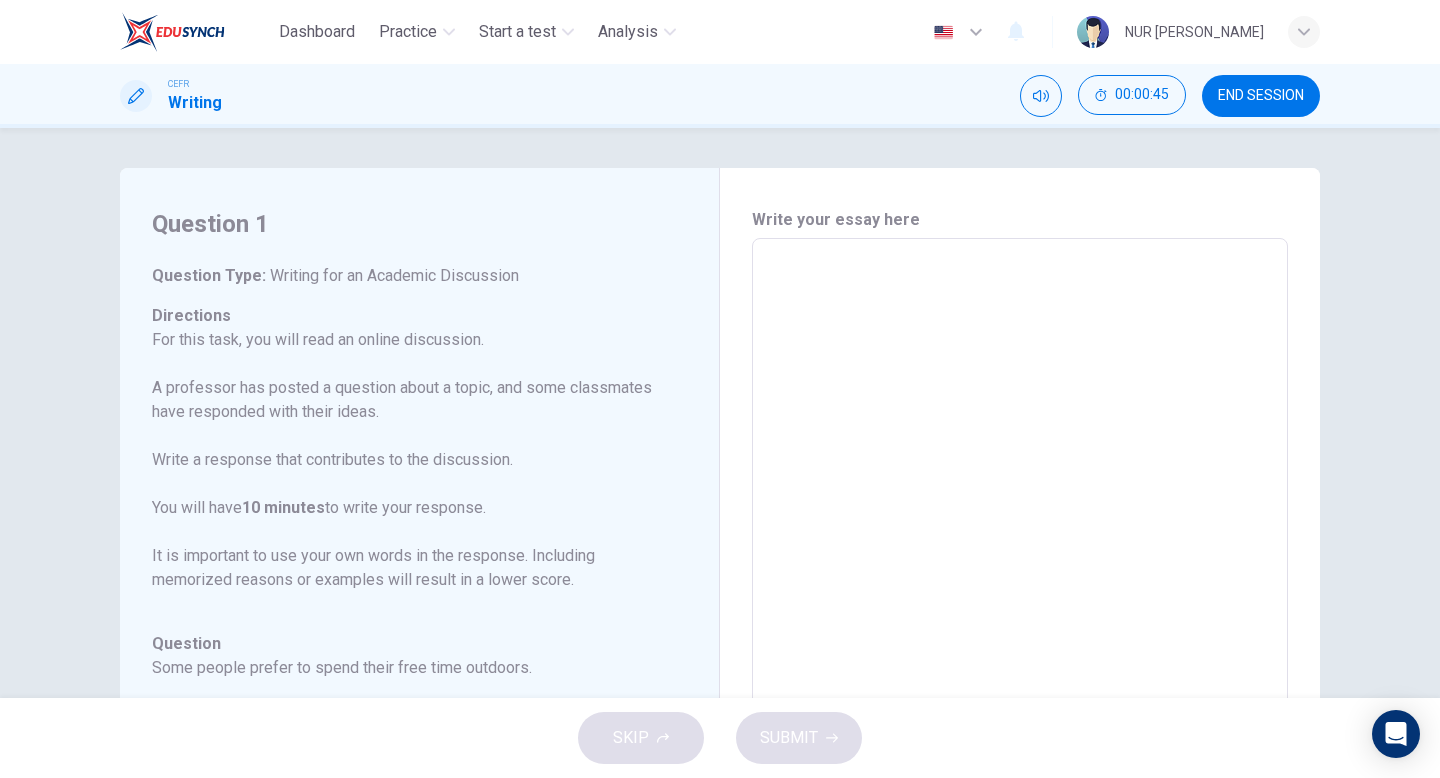 click at bounding box center (1020, 572) 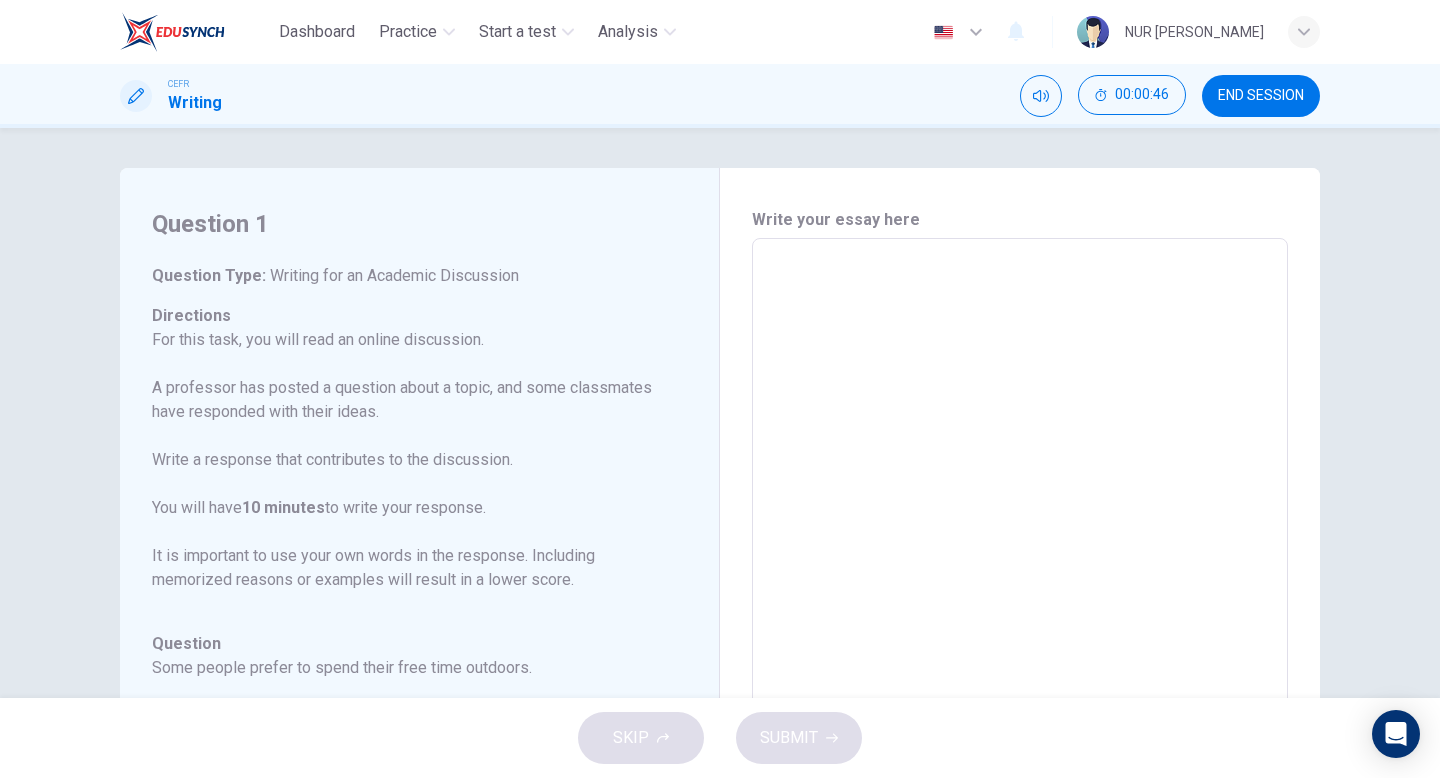 type on "I" 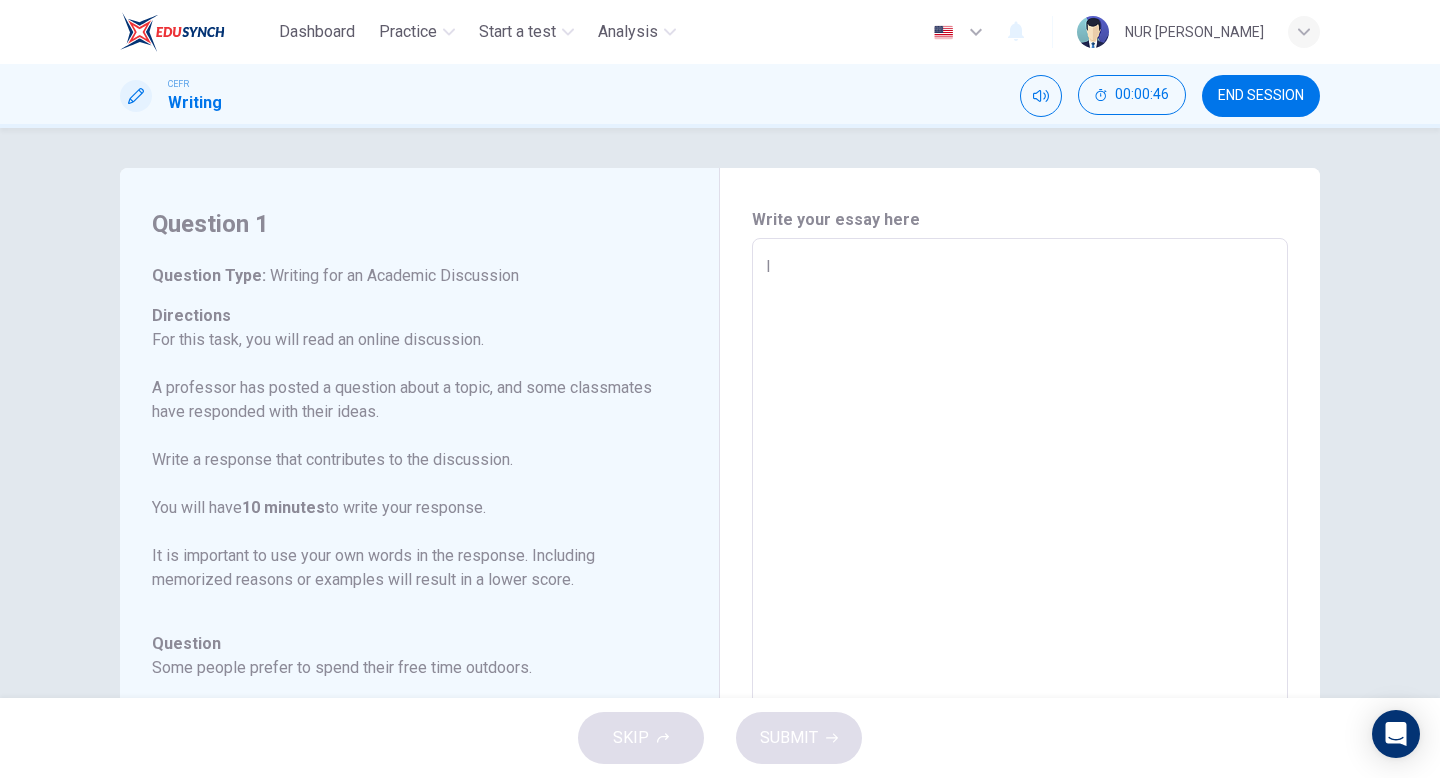 type on "x" 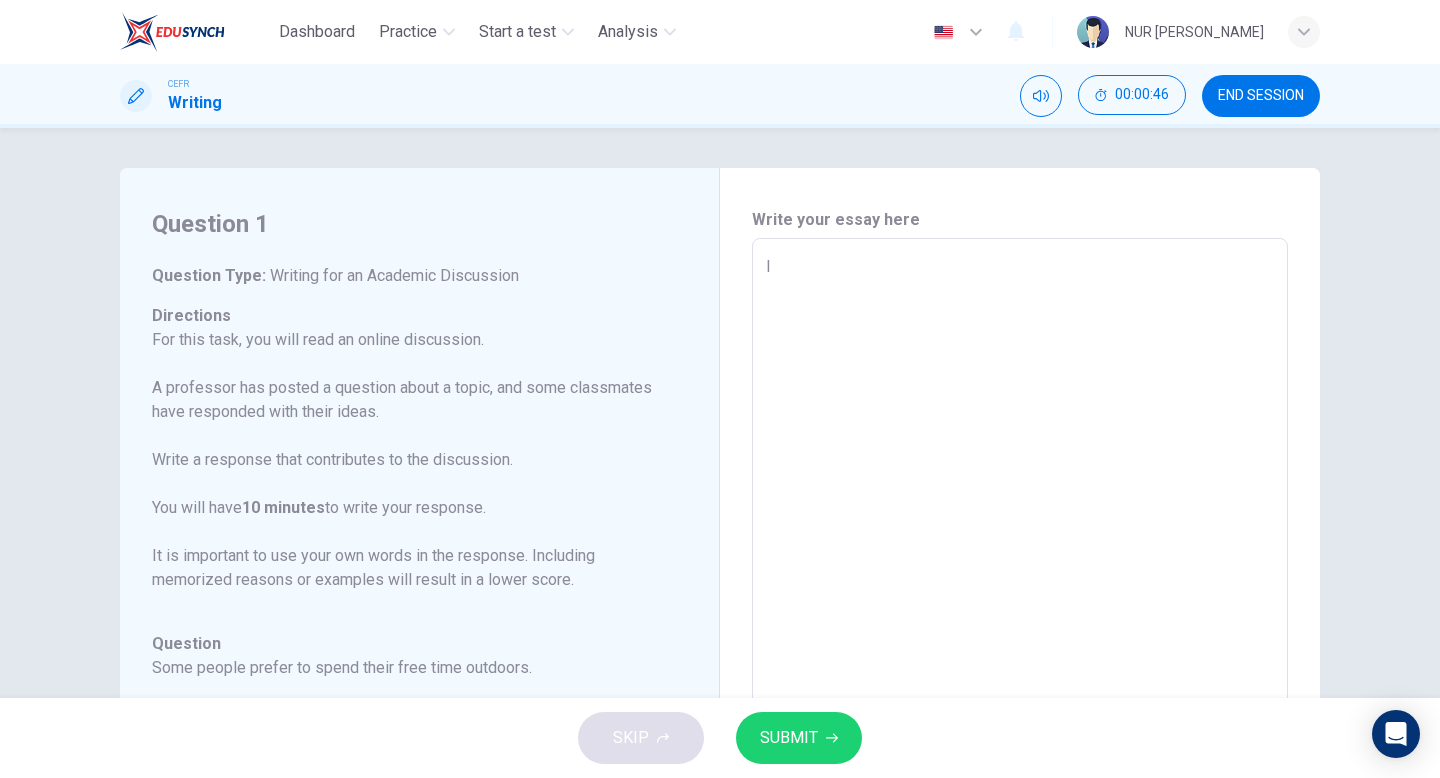 type on "I" 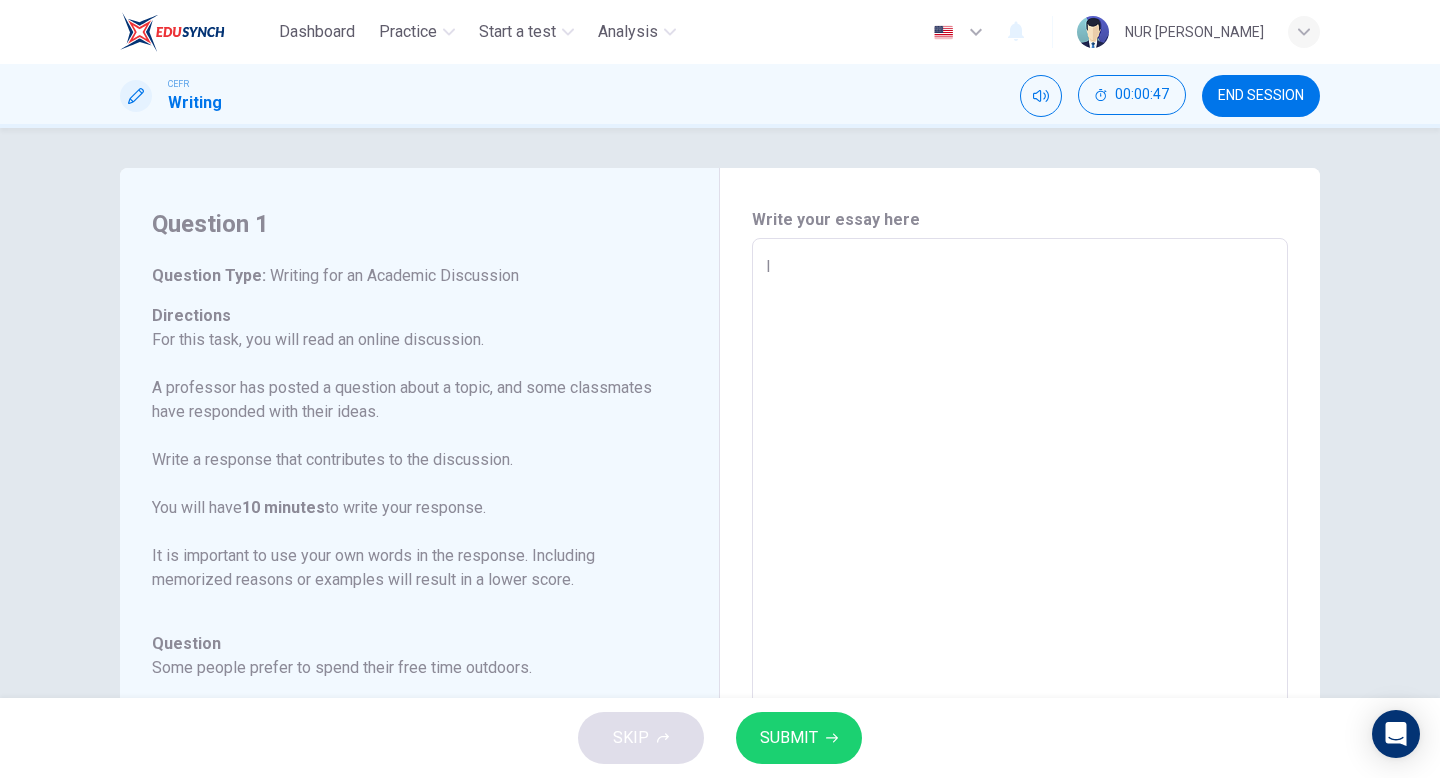 type on "I" 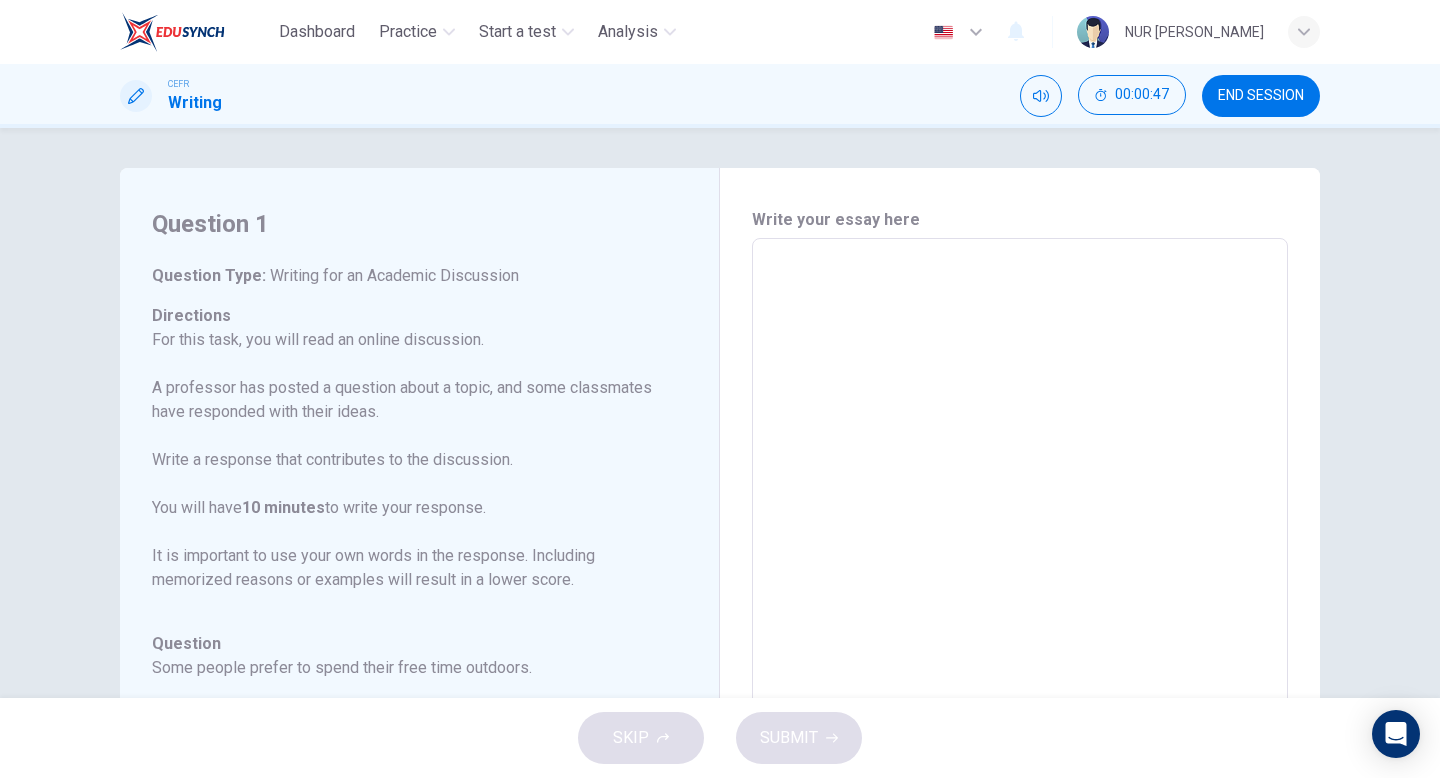 type on "U" 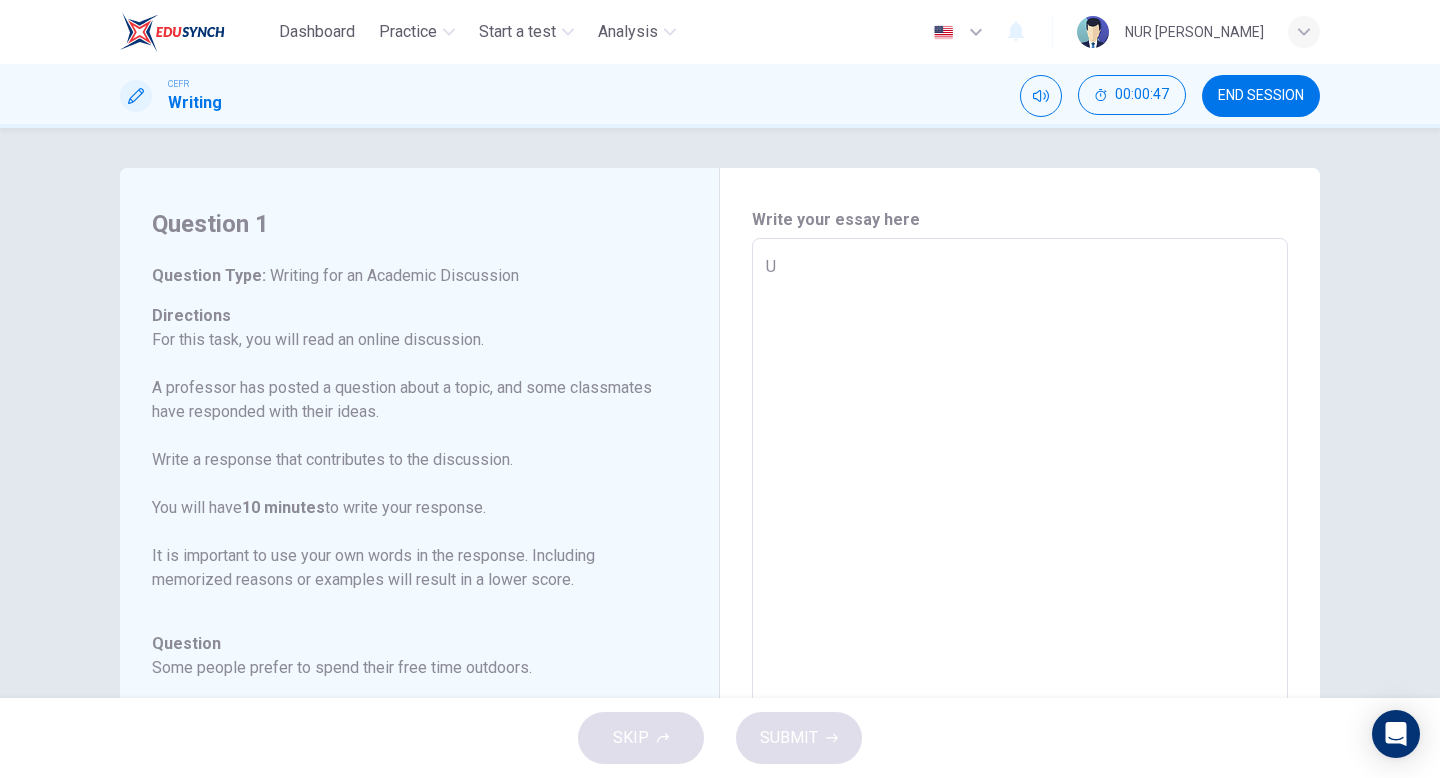 type on "x" 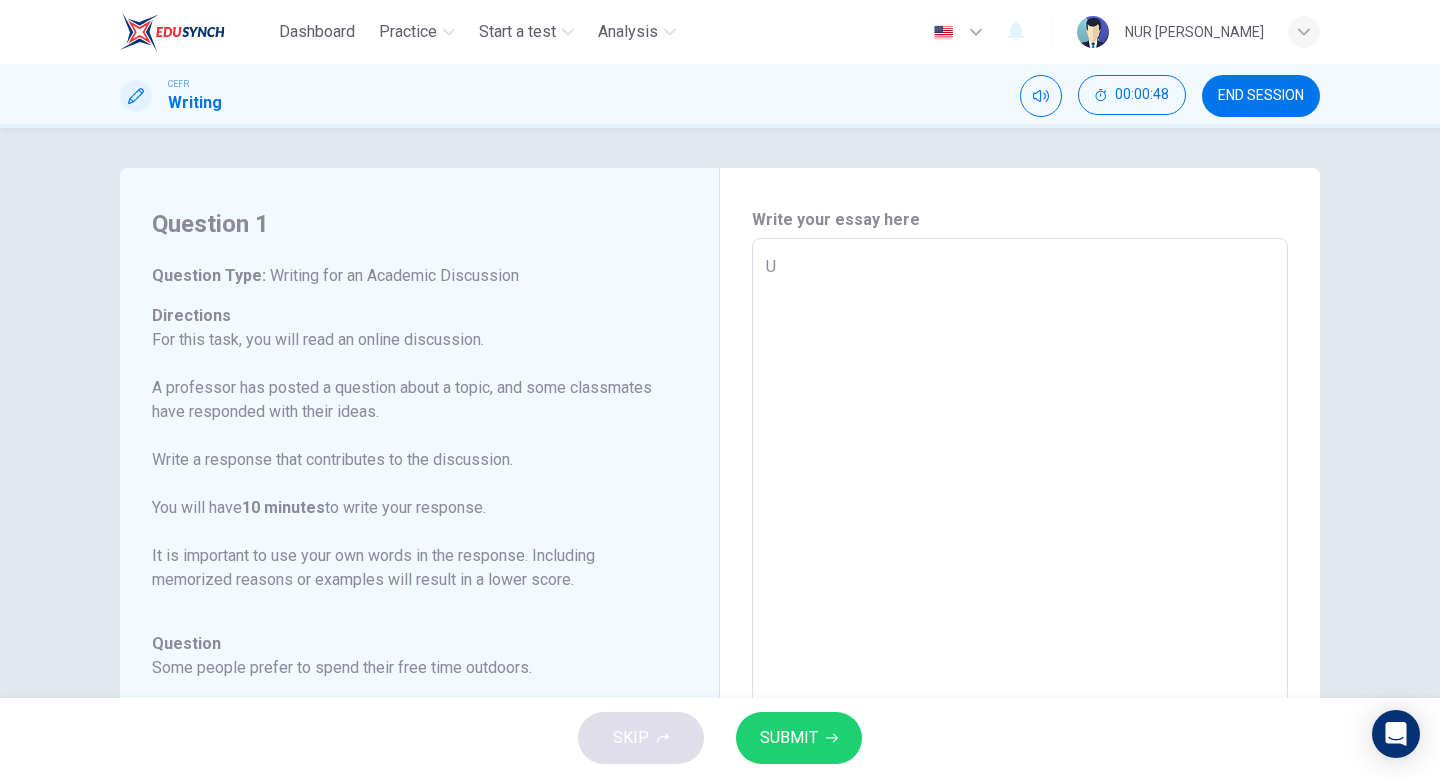 type on "Un" 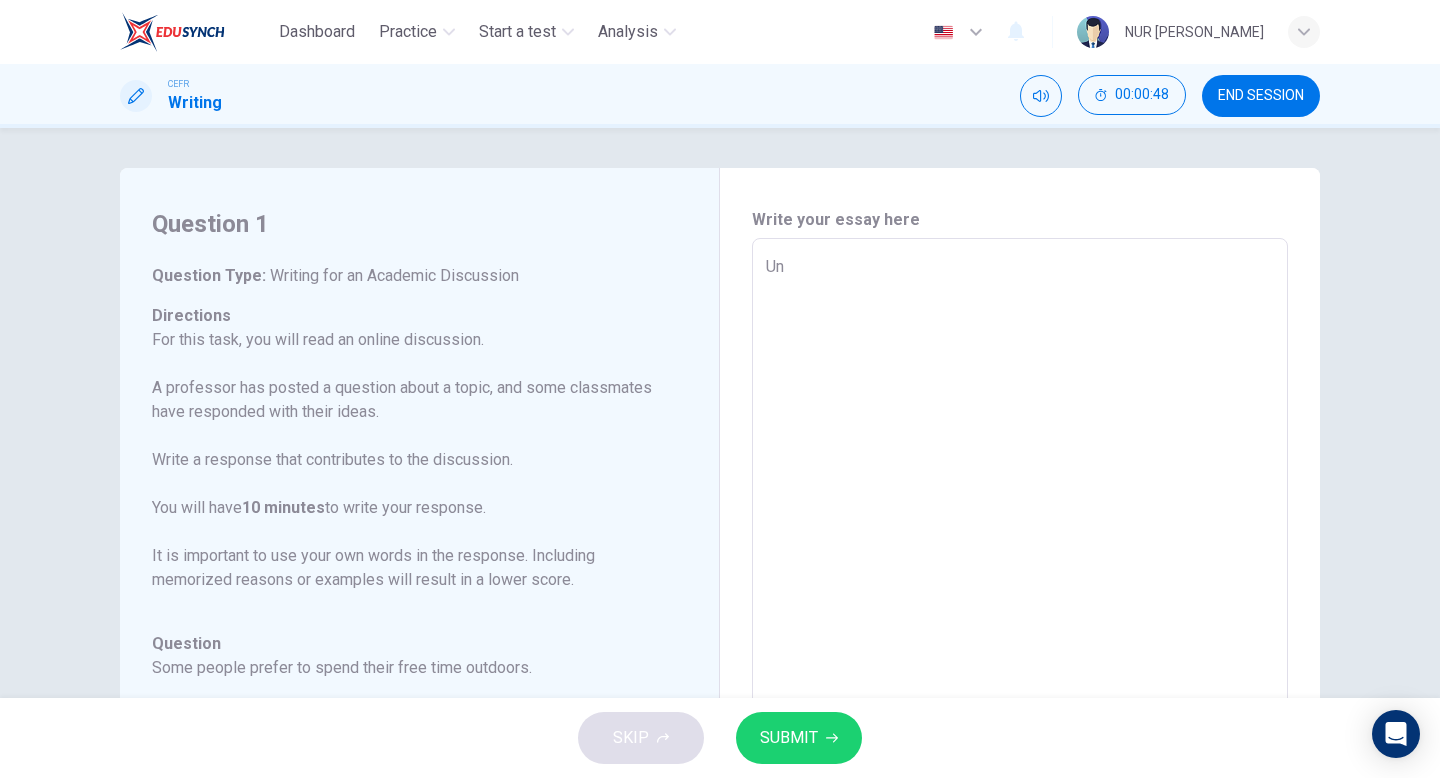 type on "Und" 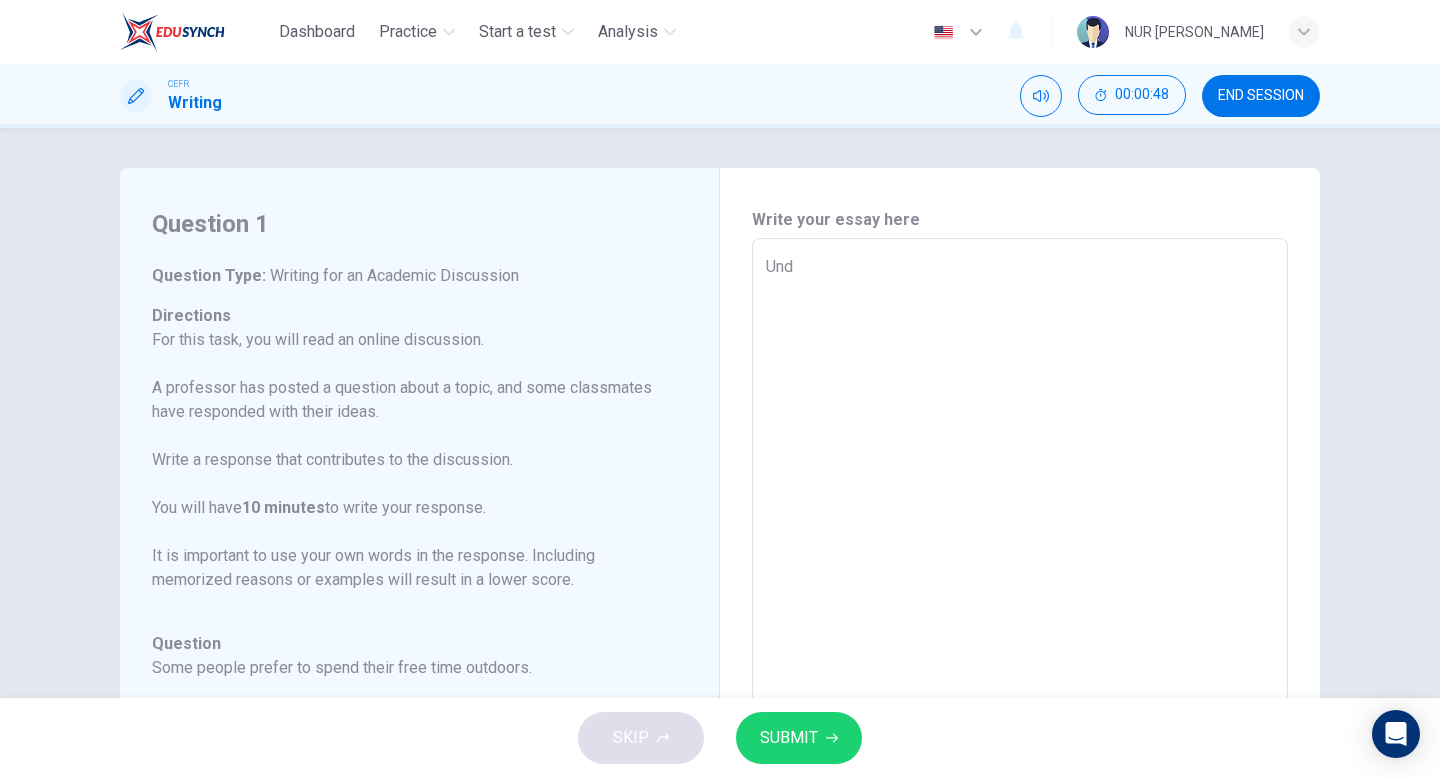type on "x" 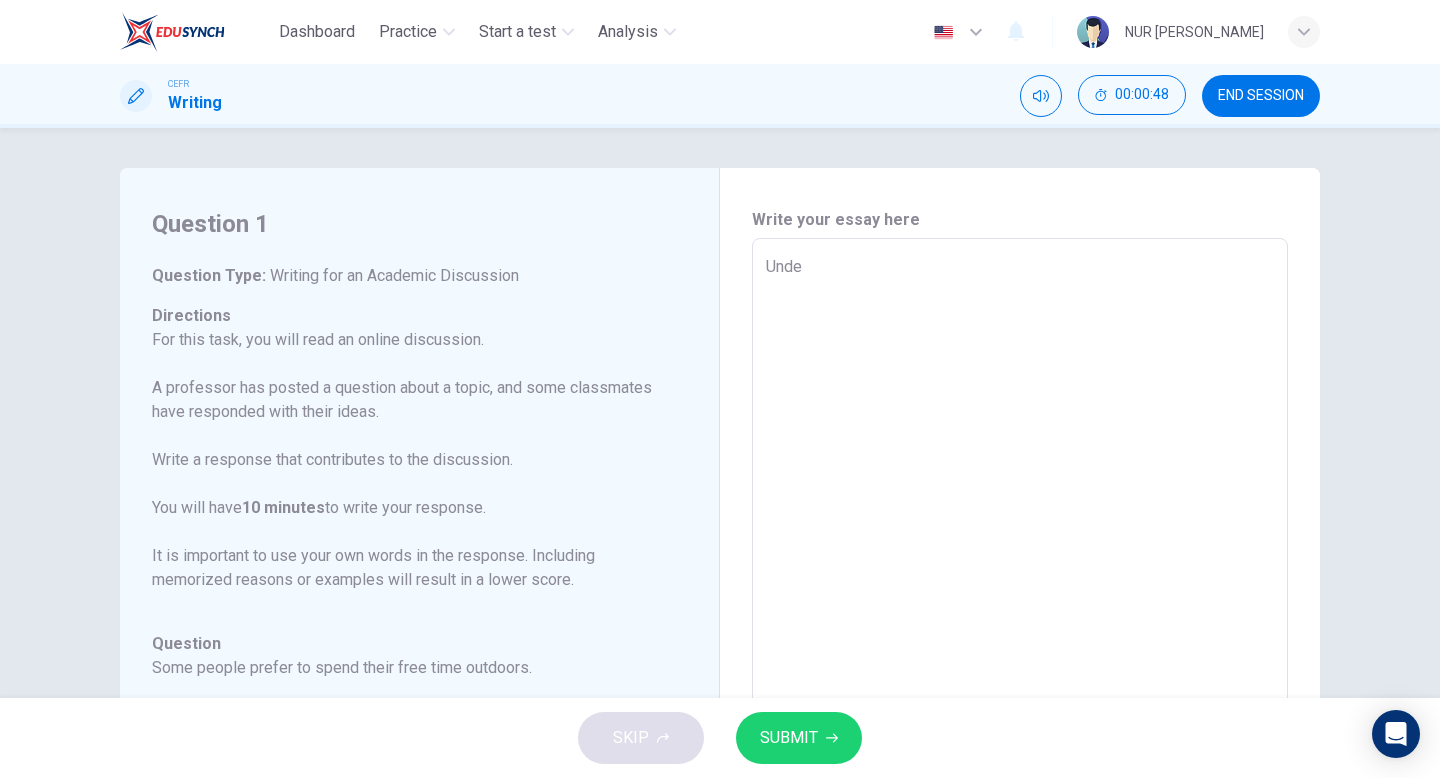 type on "x" 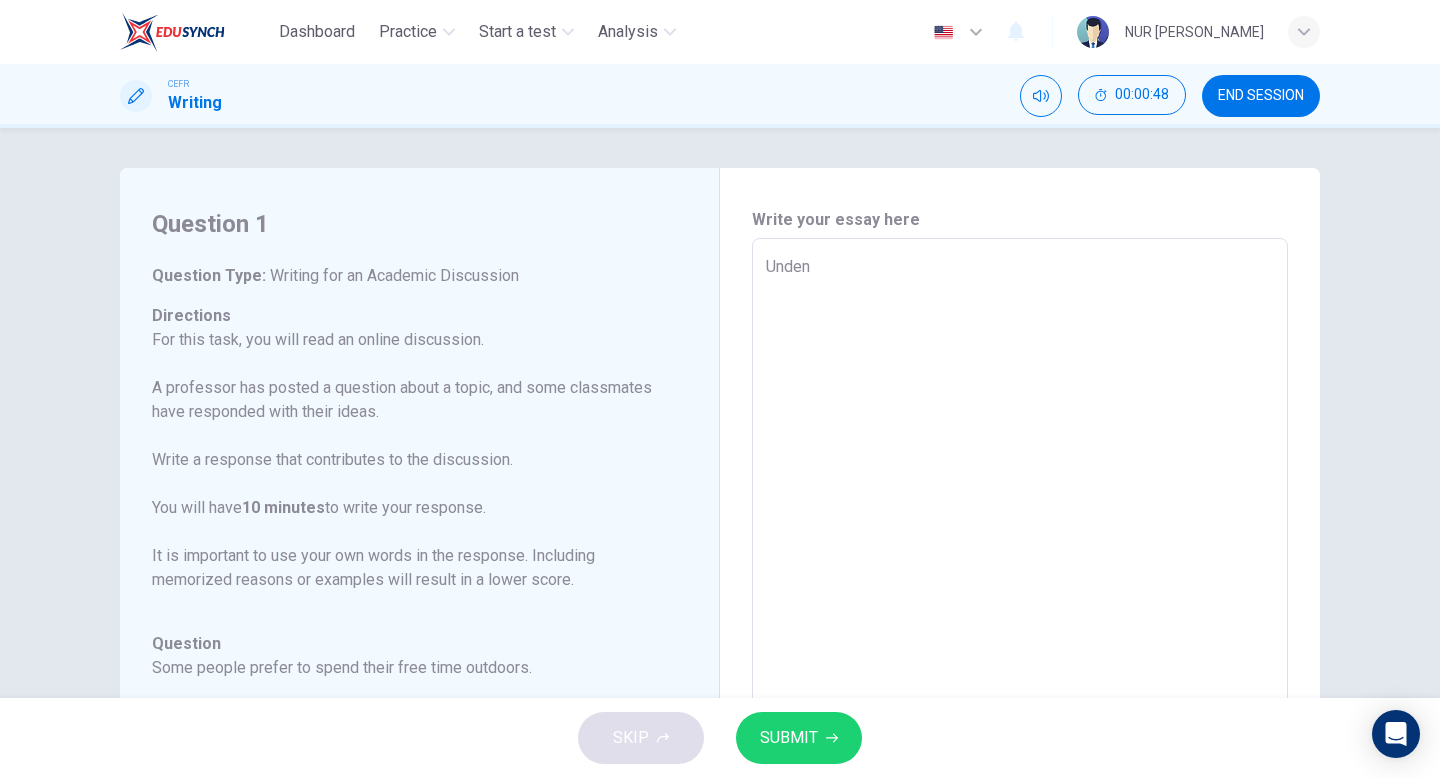 type on "x" 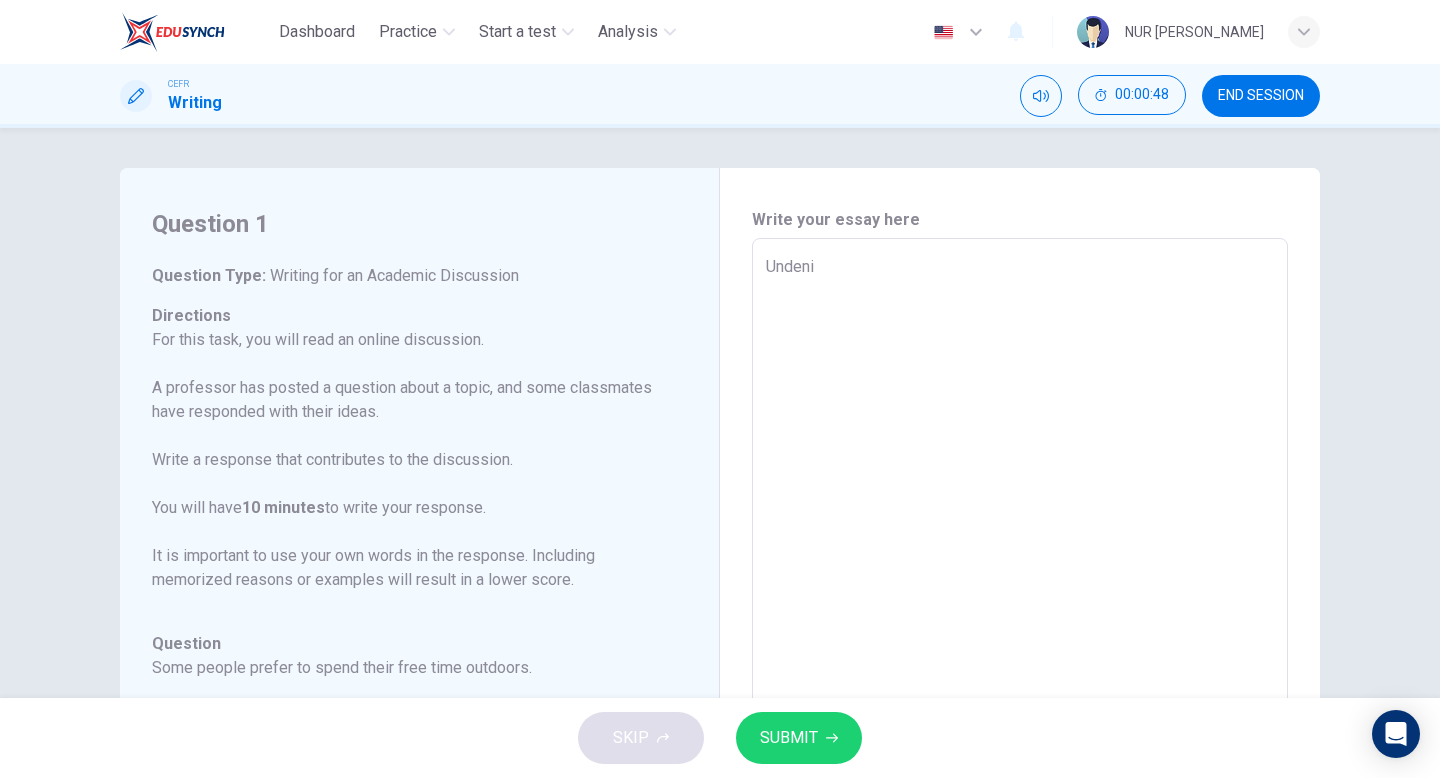 type on "x" 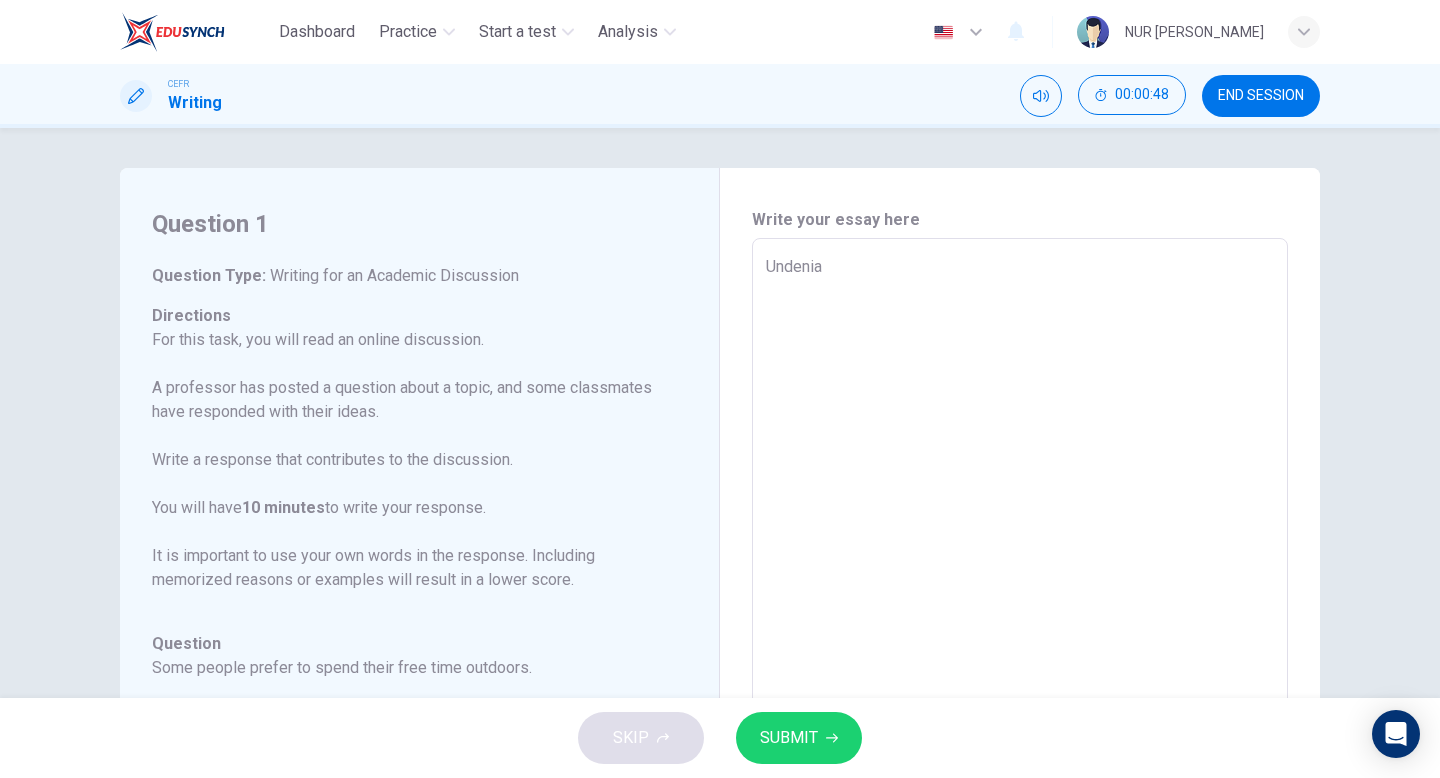 type on "x" 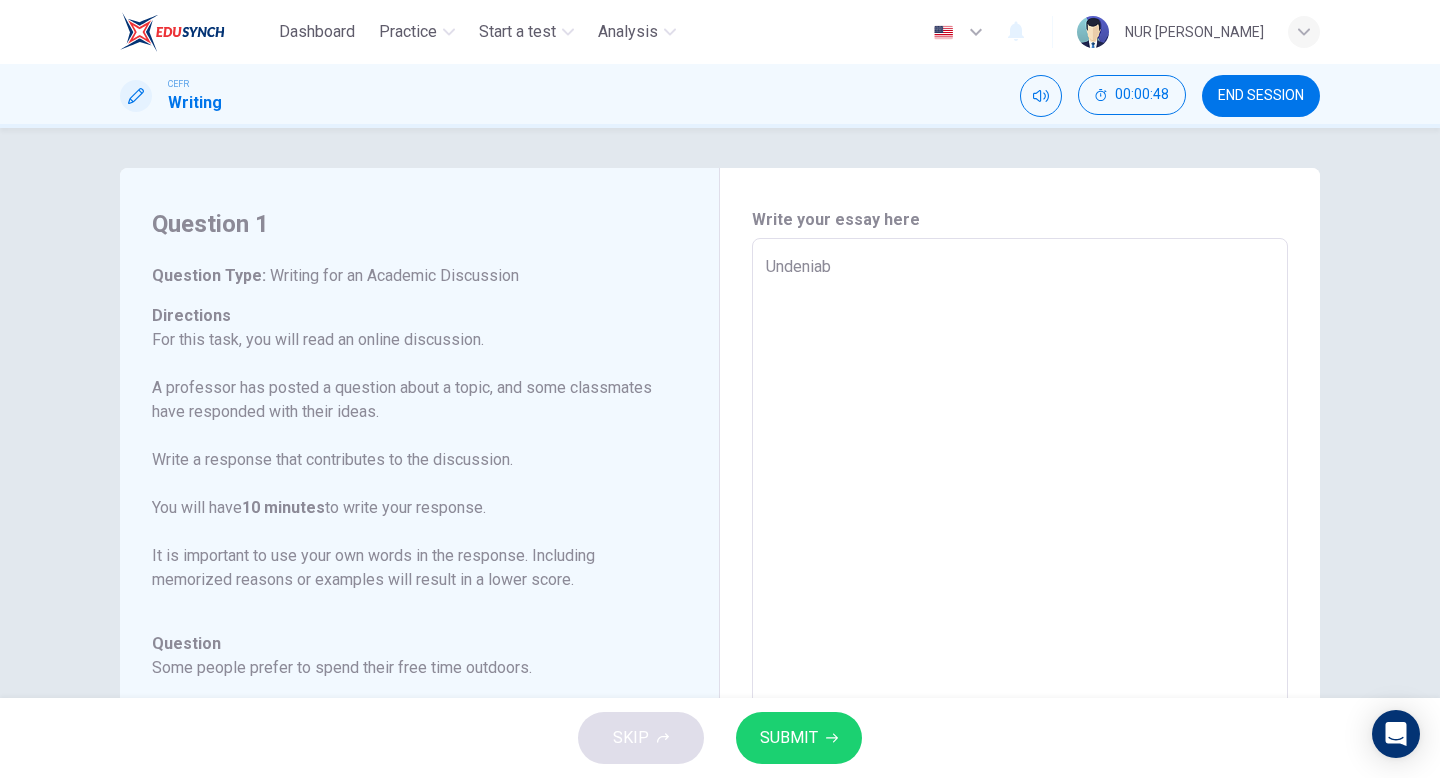 type on "x" 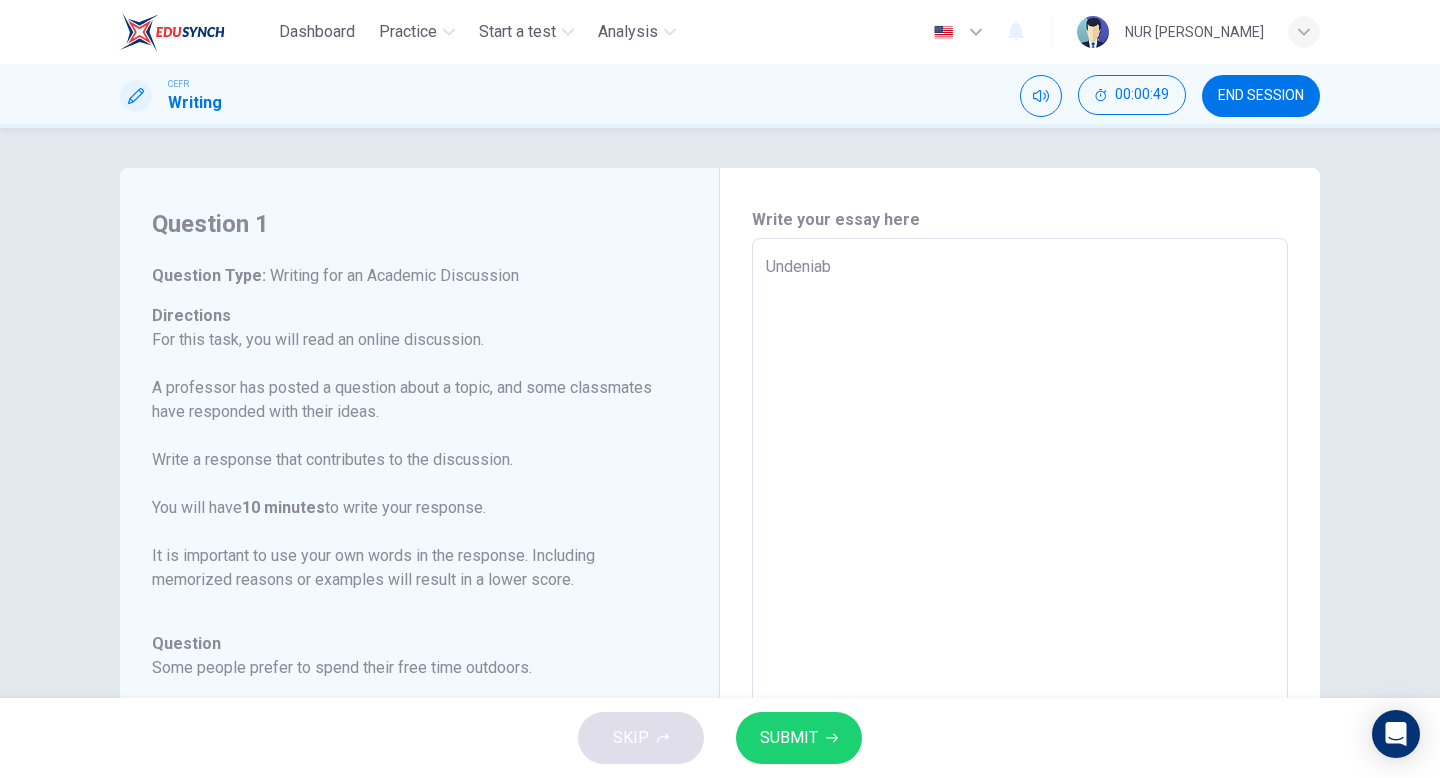 type on "Undeniabl" 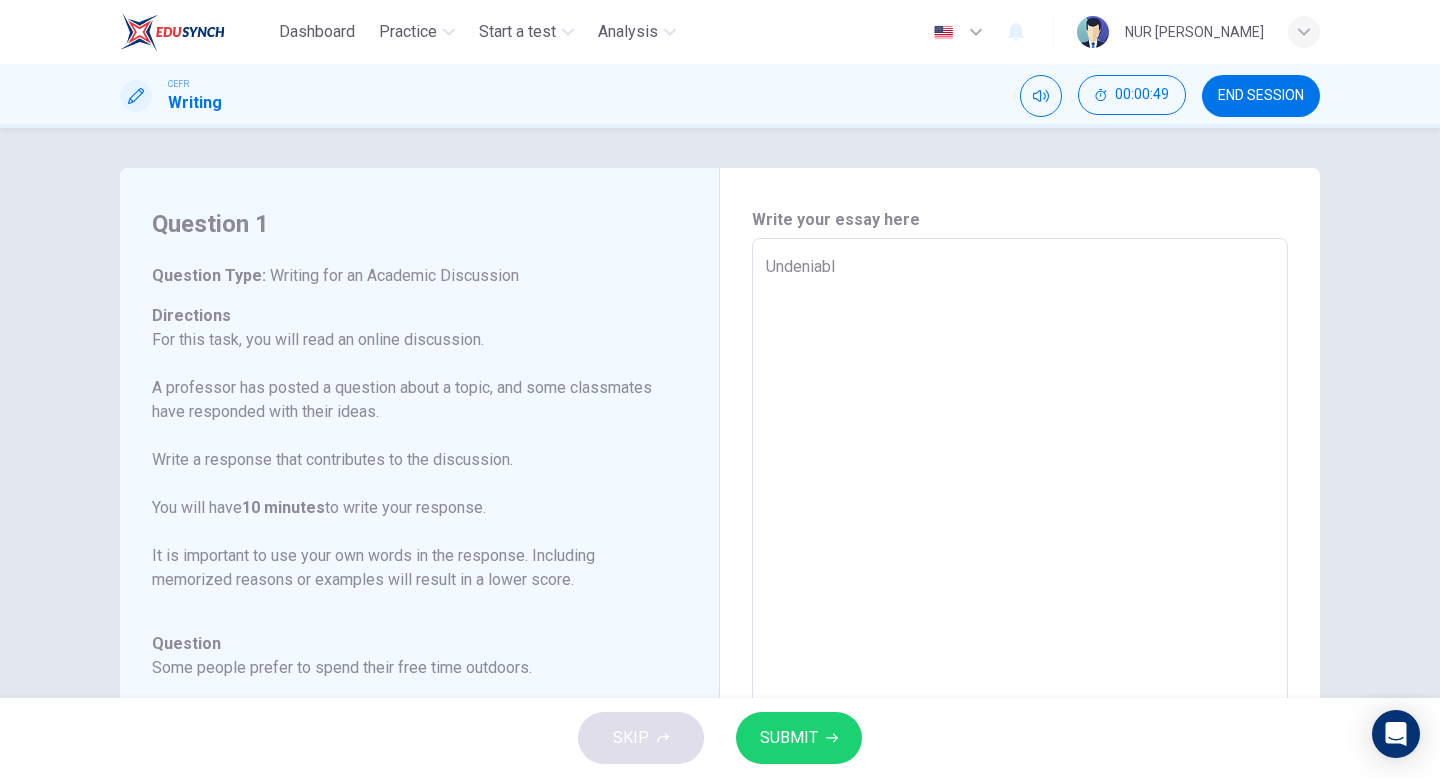 type on "x" 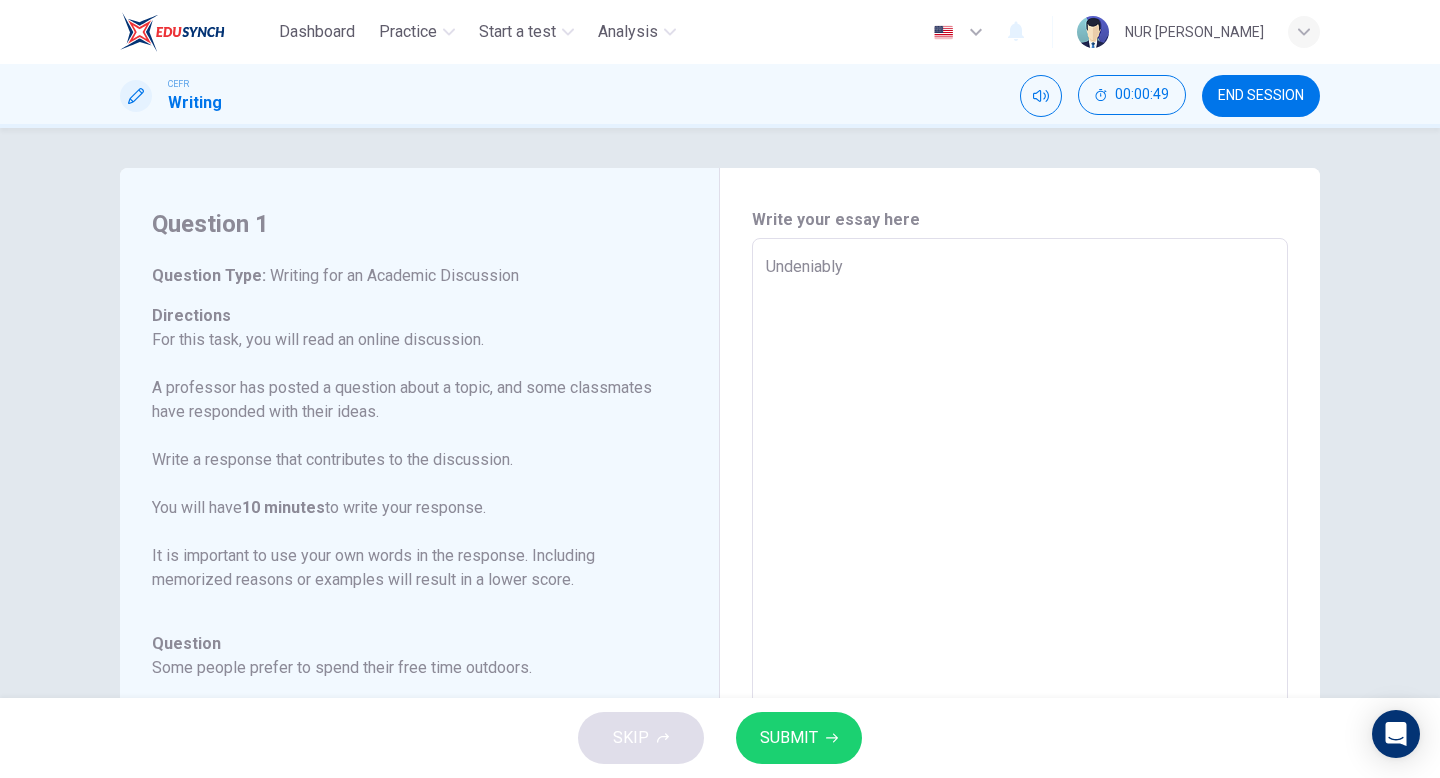 type on "x" 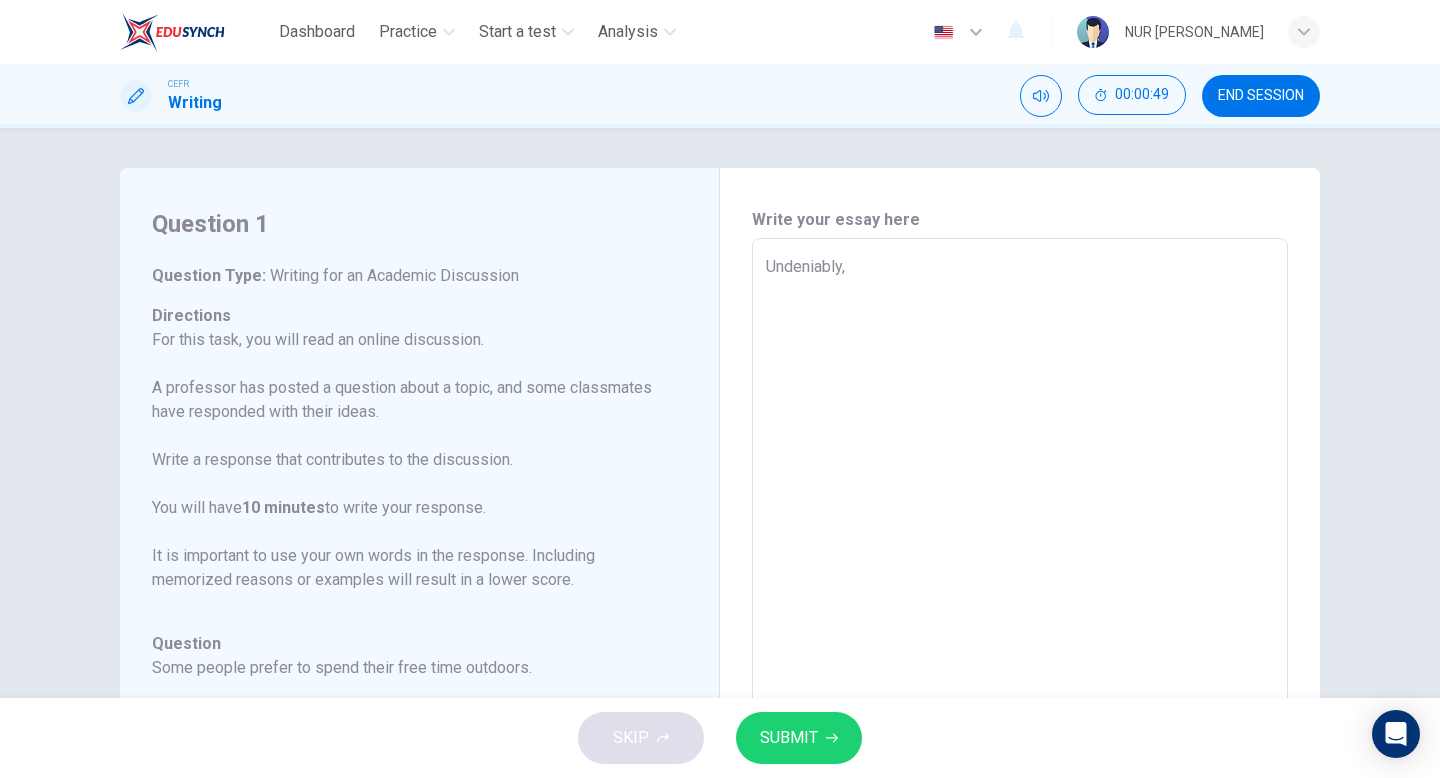 type on "x" 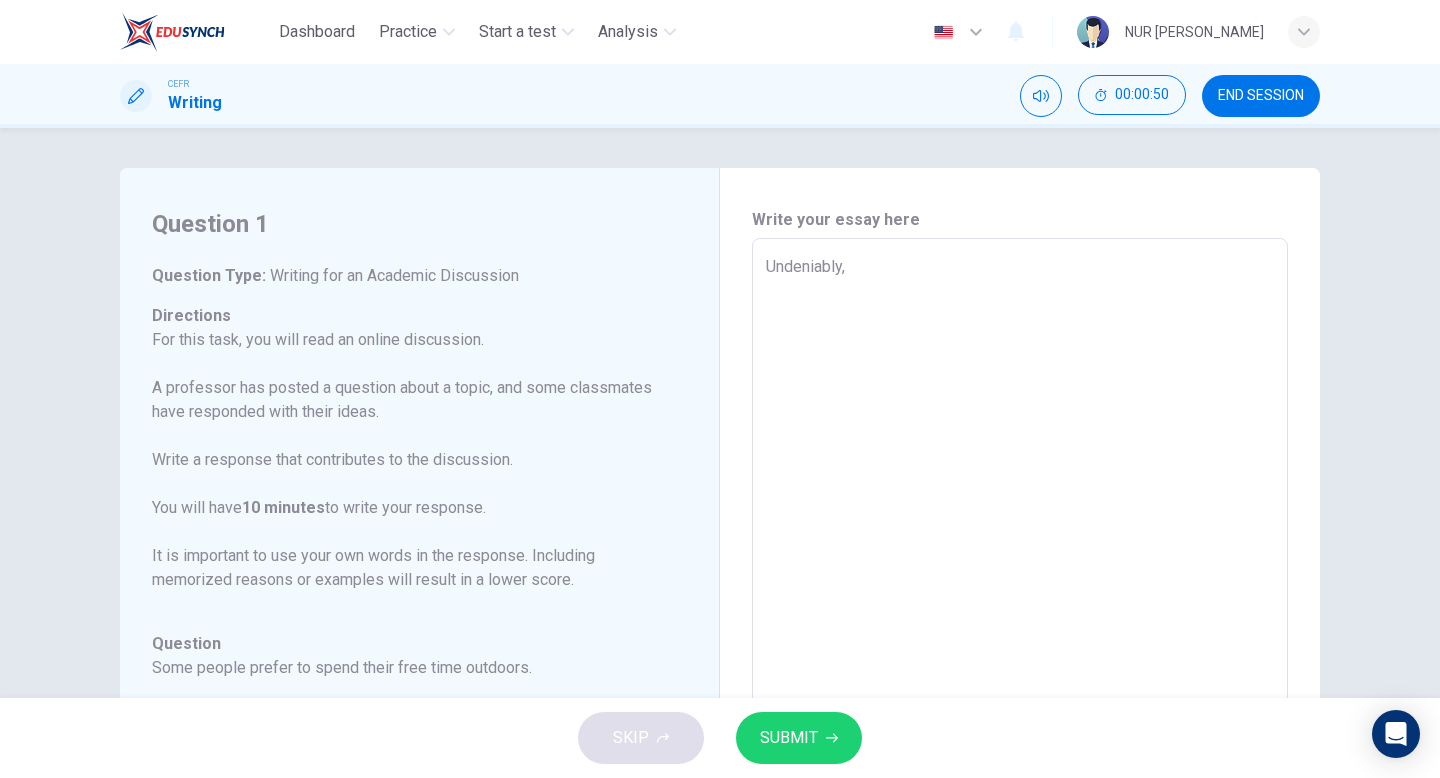 type on "Undeniably, i" 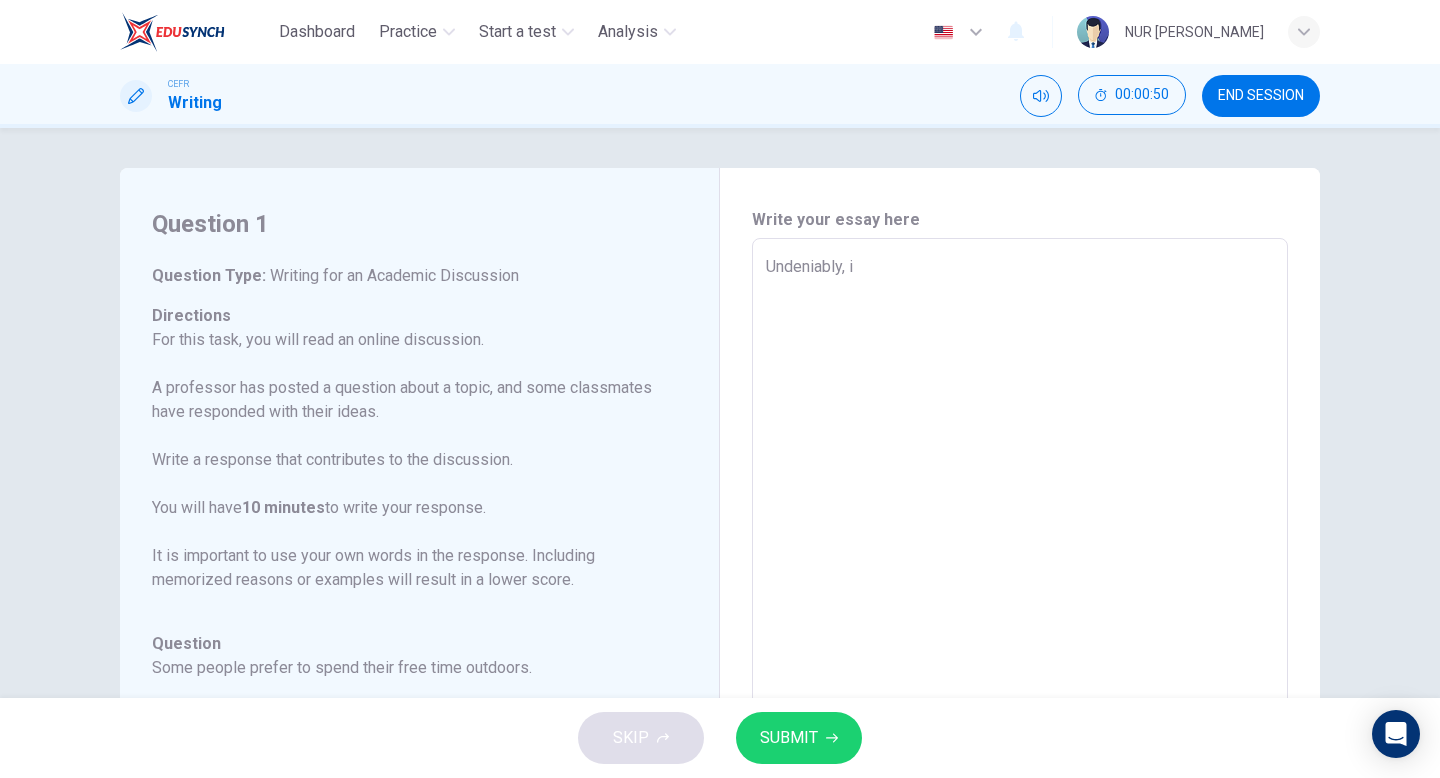 type on "Undeniably, i" 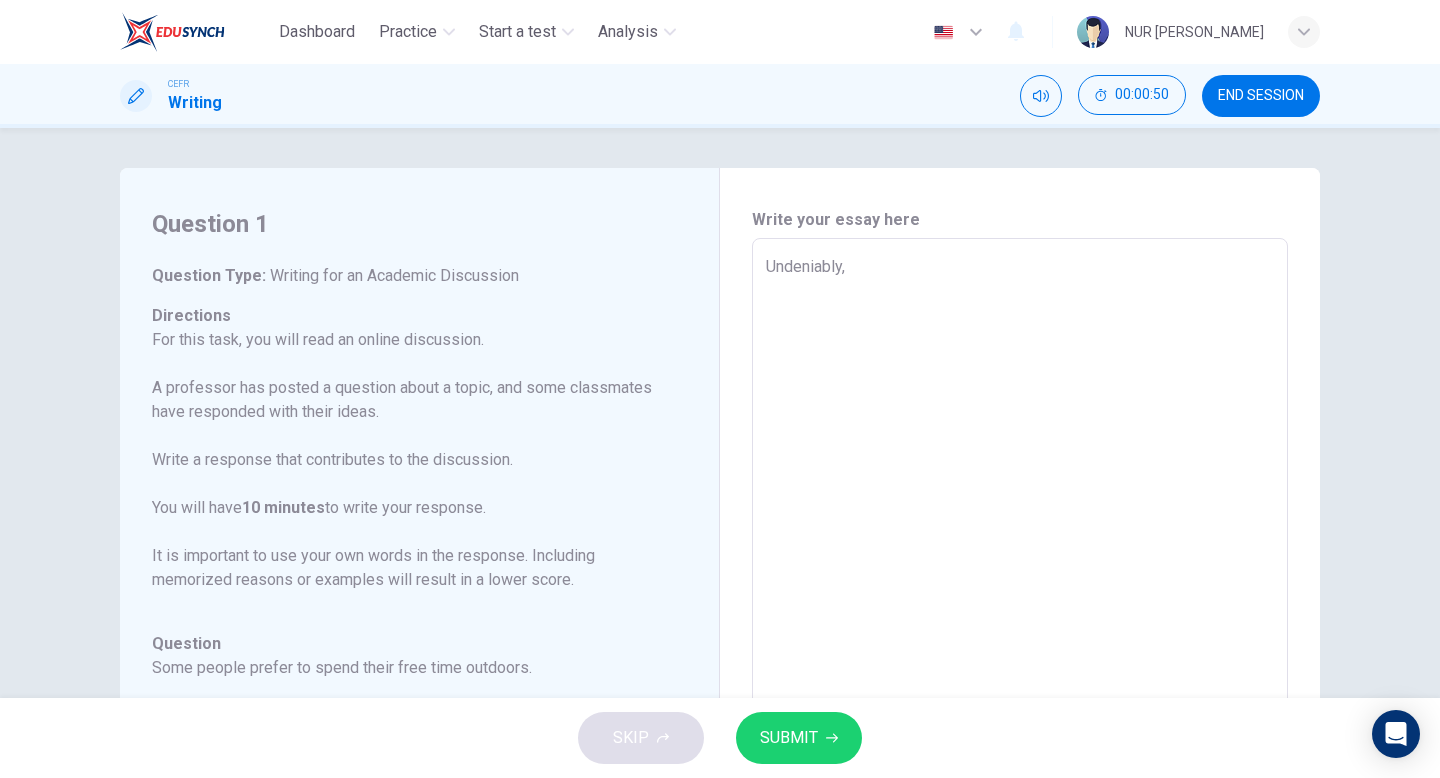 type on "x" 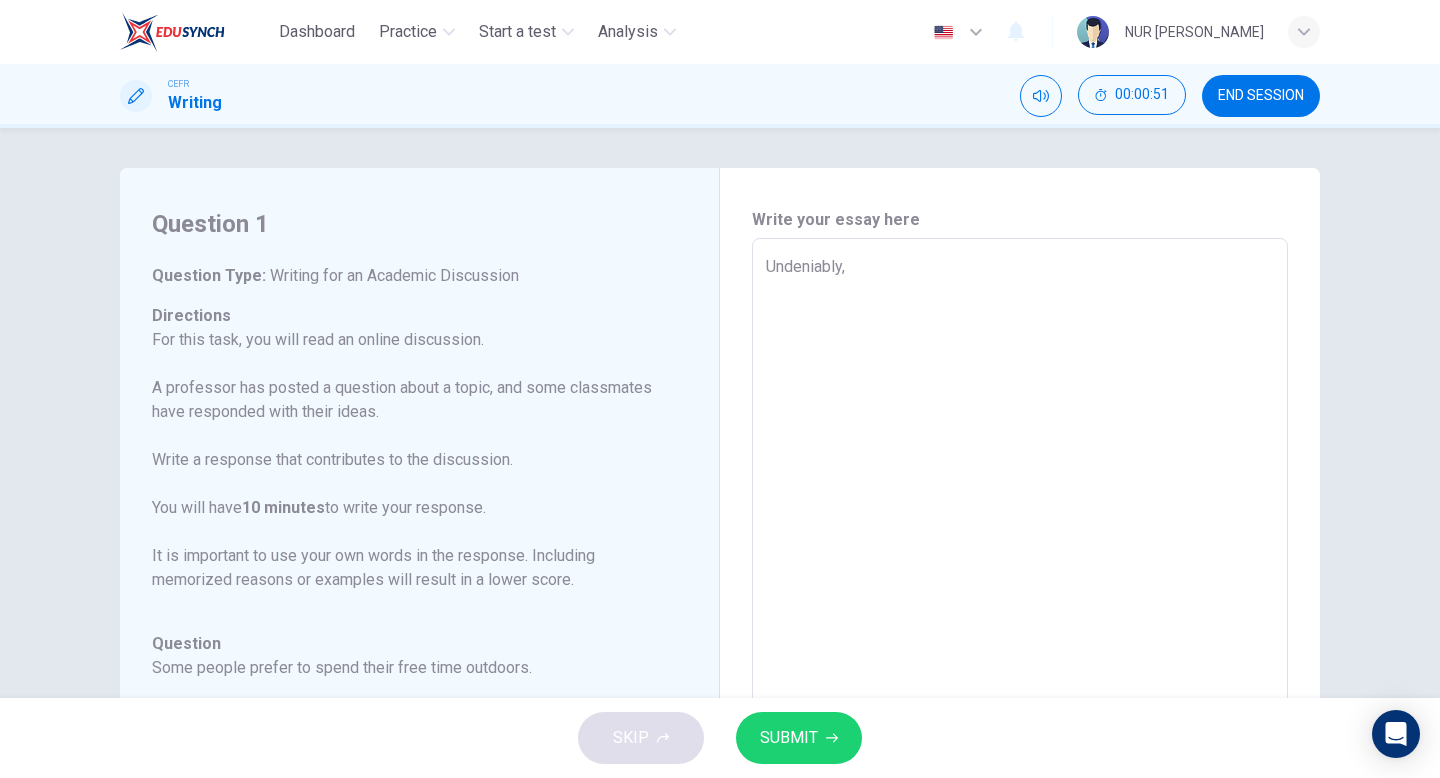 type on "Undeniably, I" 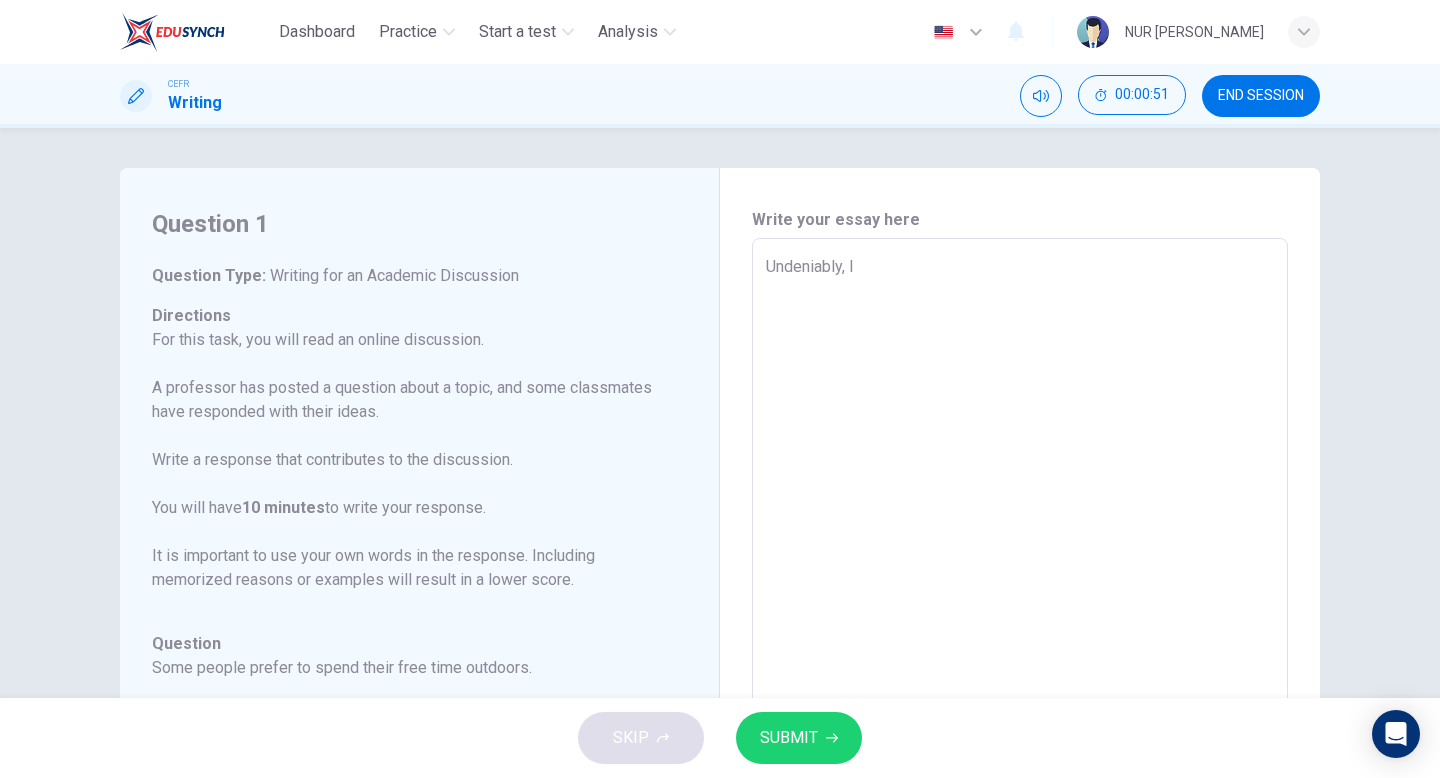 type on "Undeniably, I" 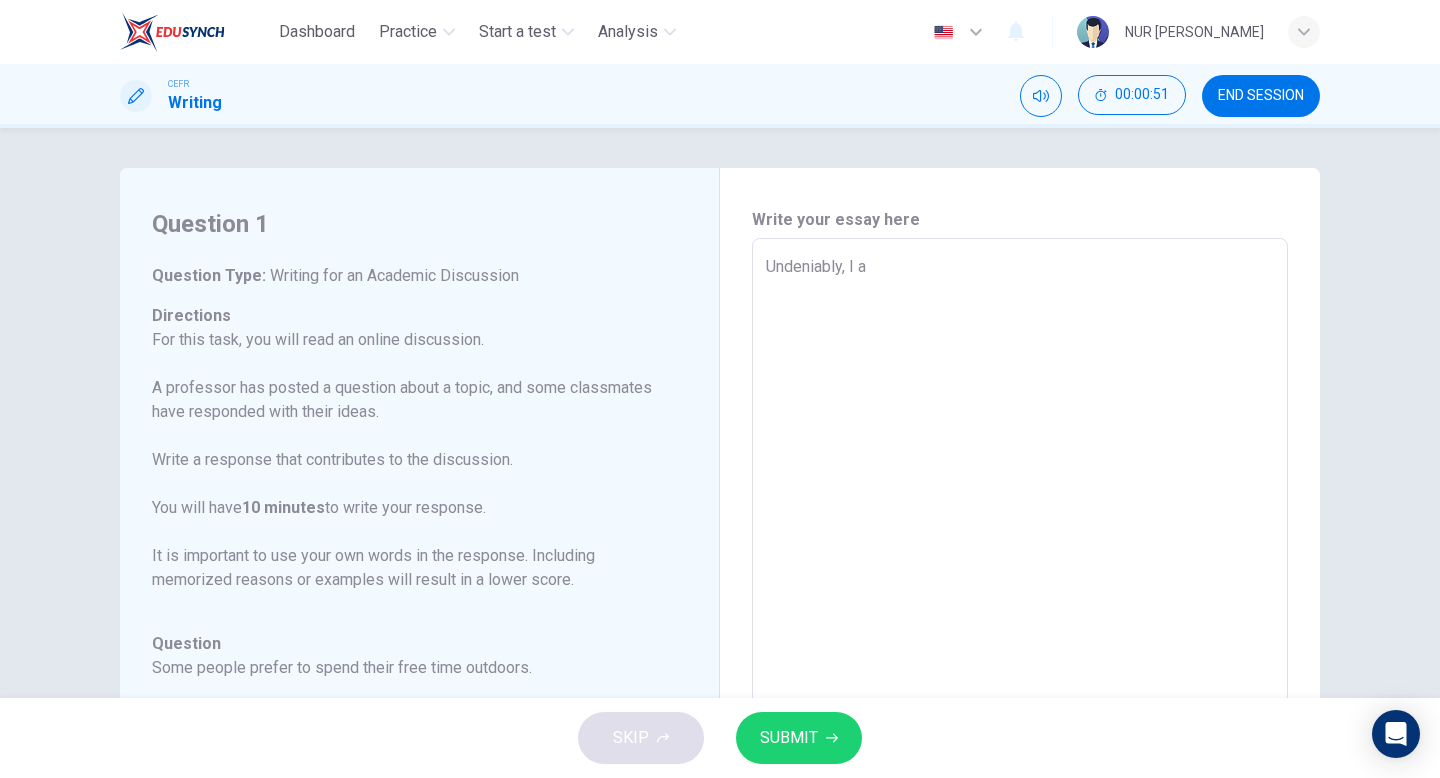 type on "x" 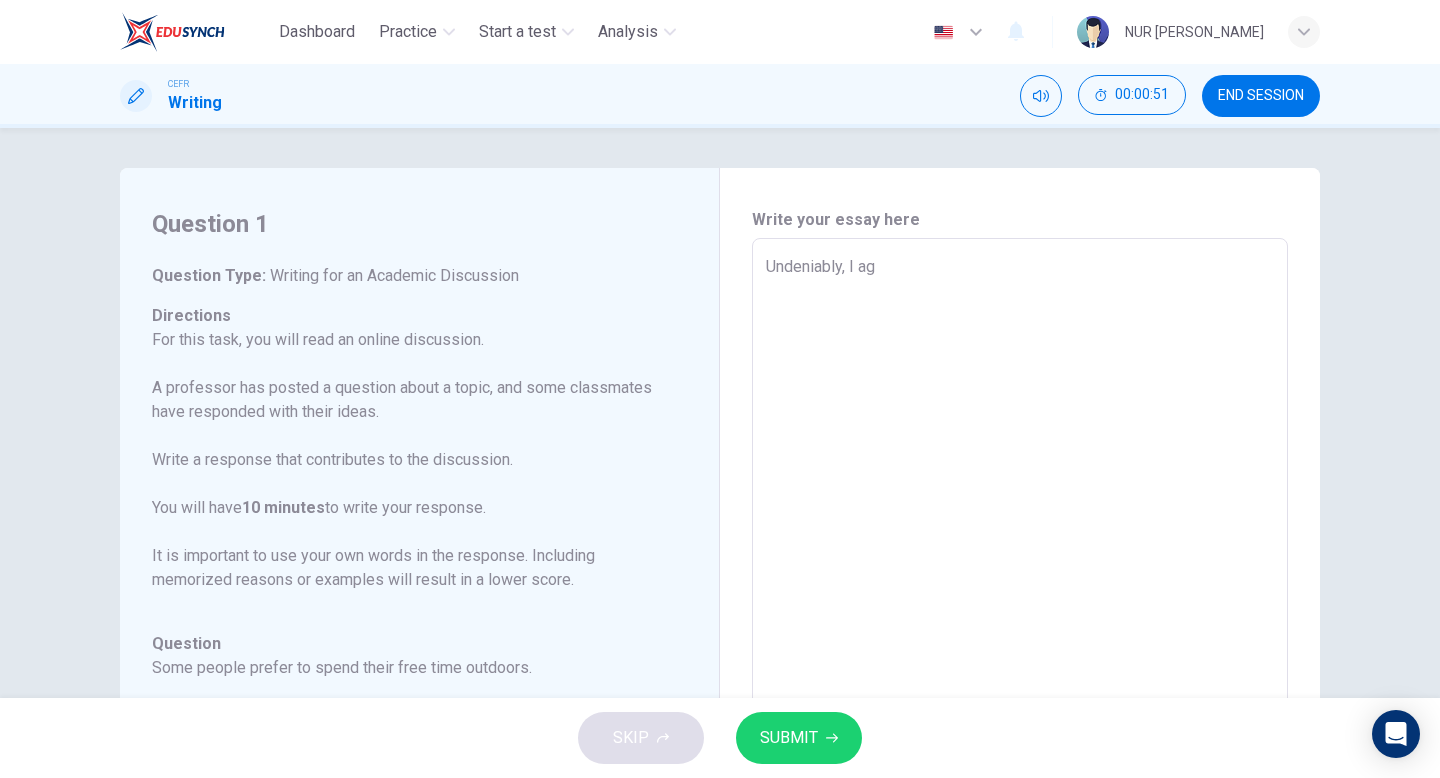 type on "x" 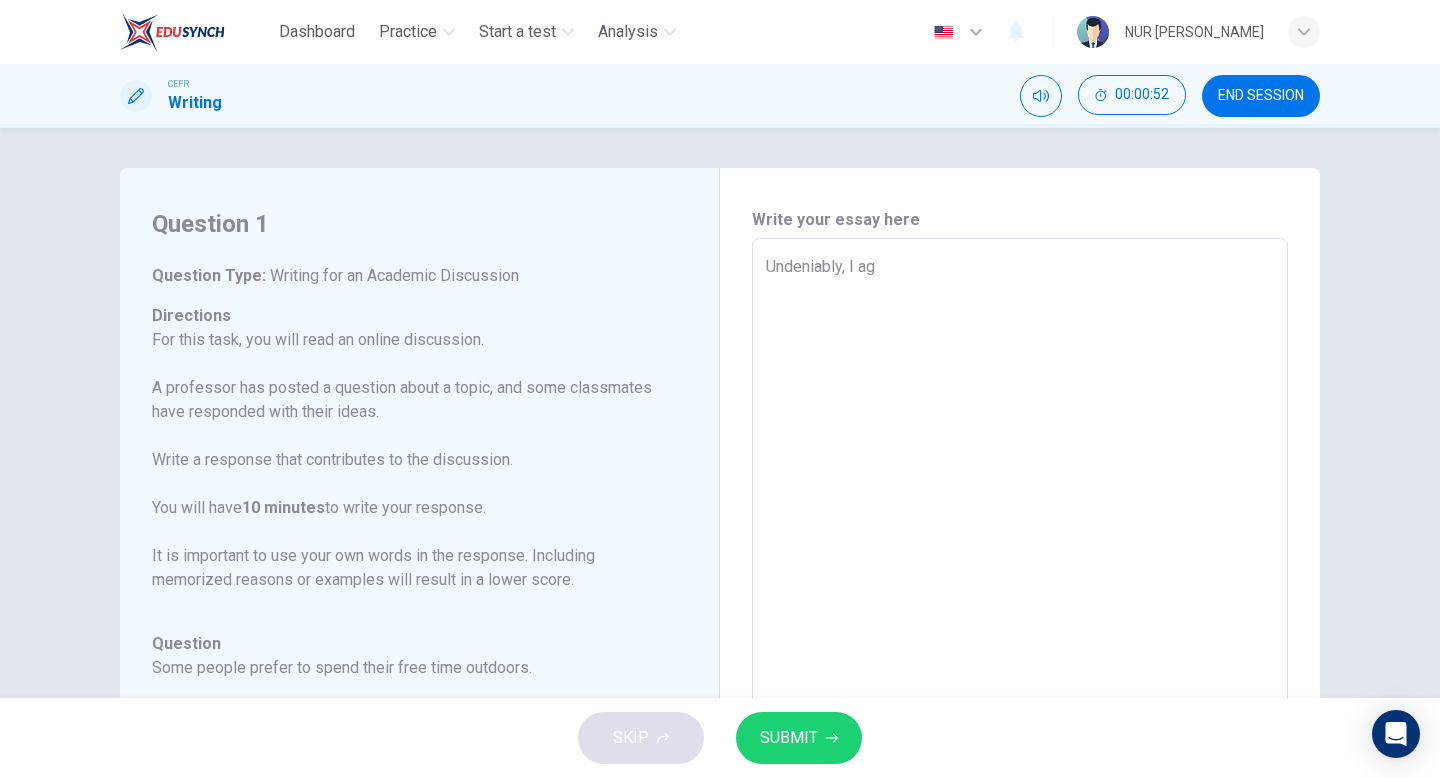 type on "Undeniably, I agr" 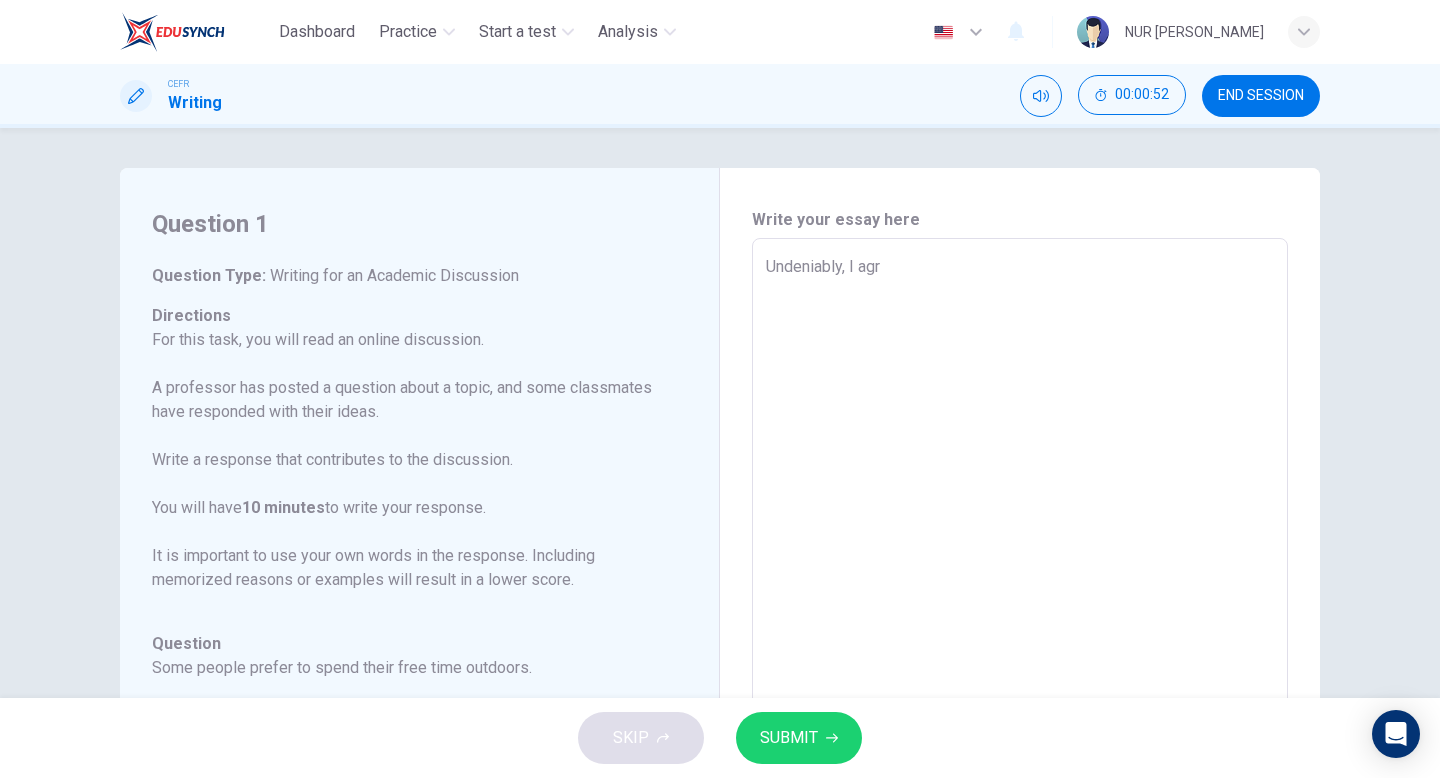 type on "Undeniably, I agre" 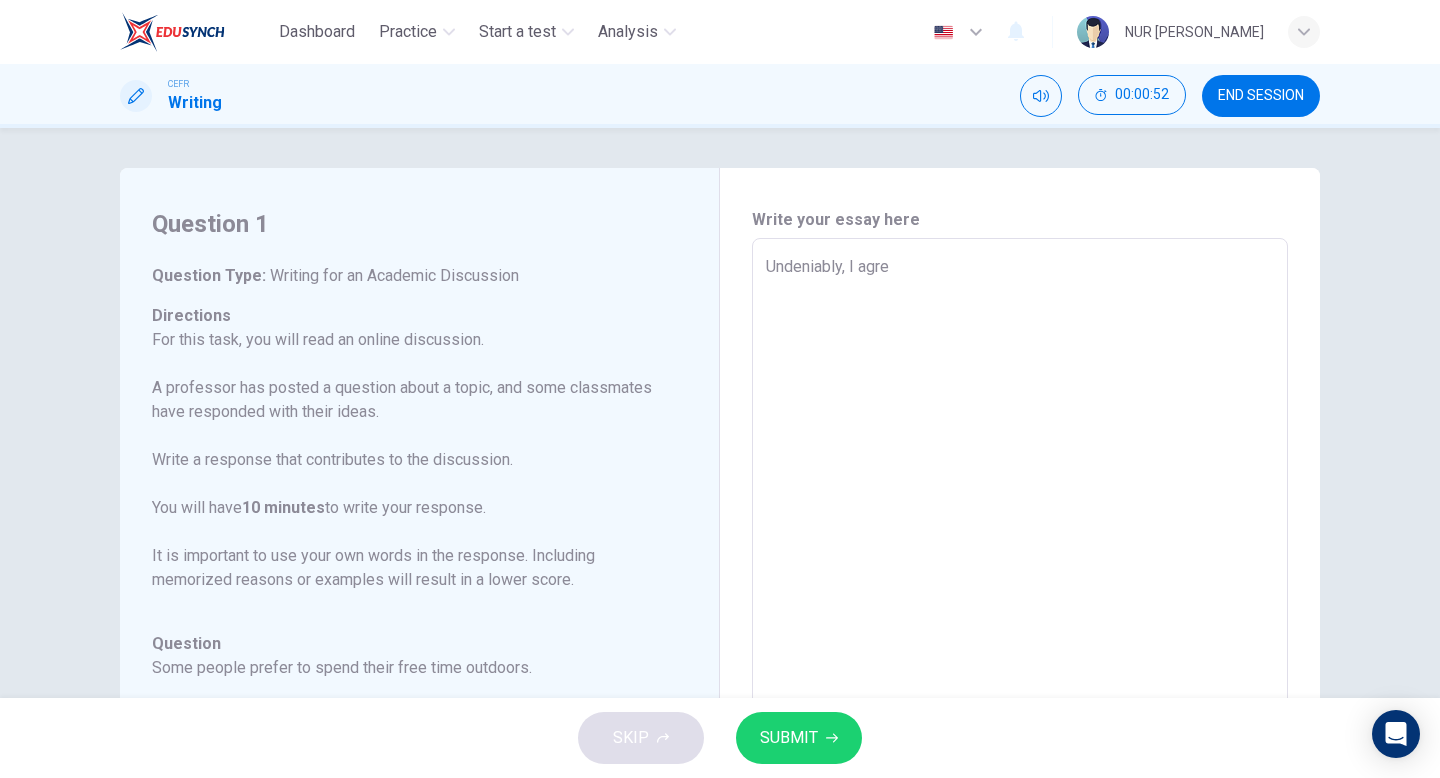 type on "x" 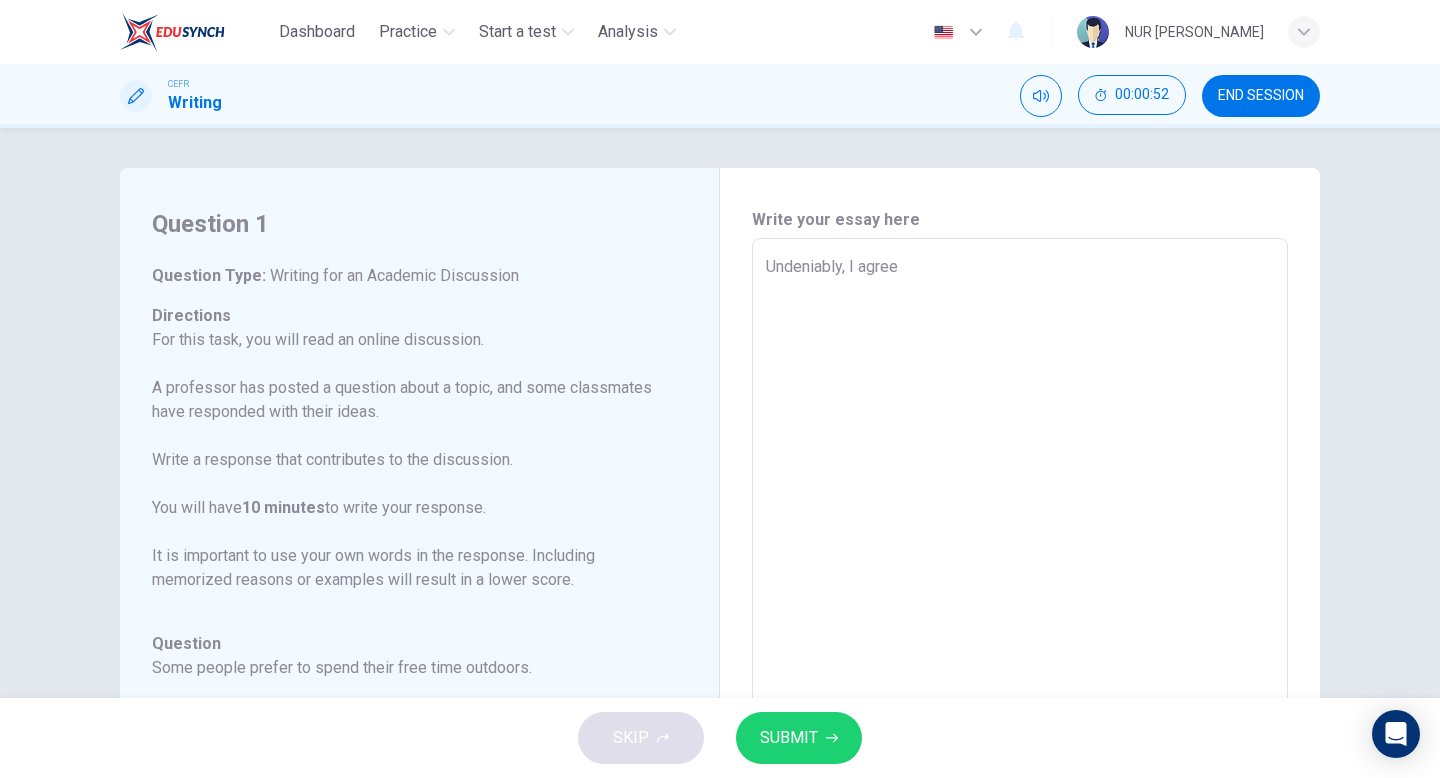 type on "x" 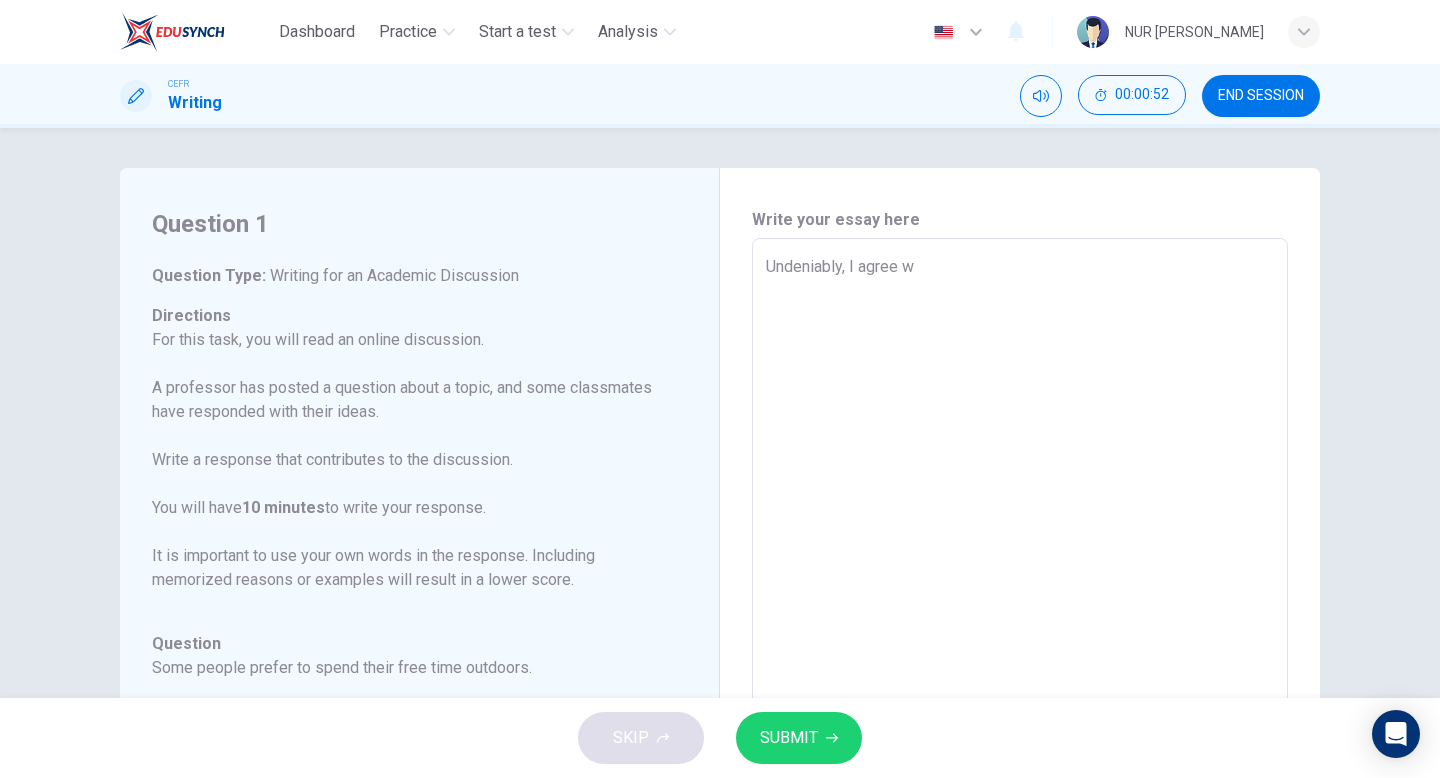 type on "x" 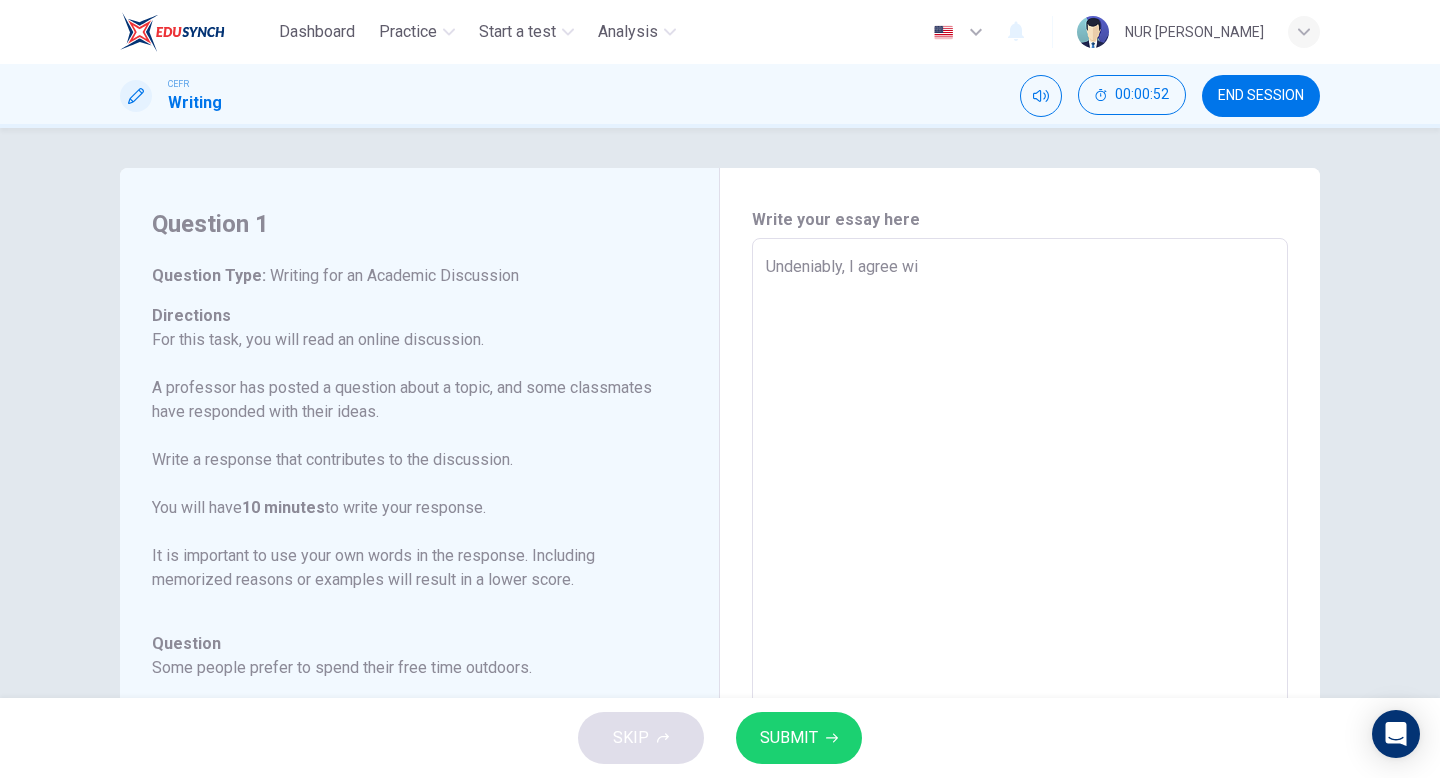 type on "x" 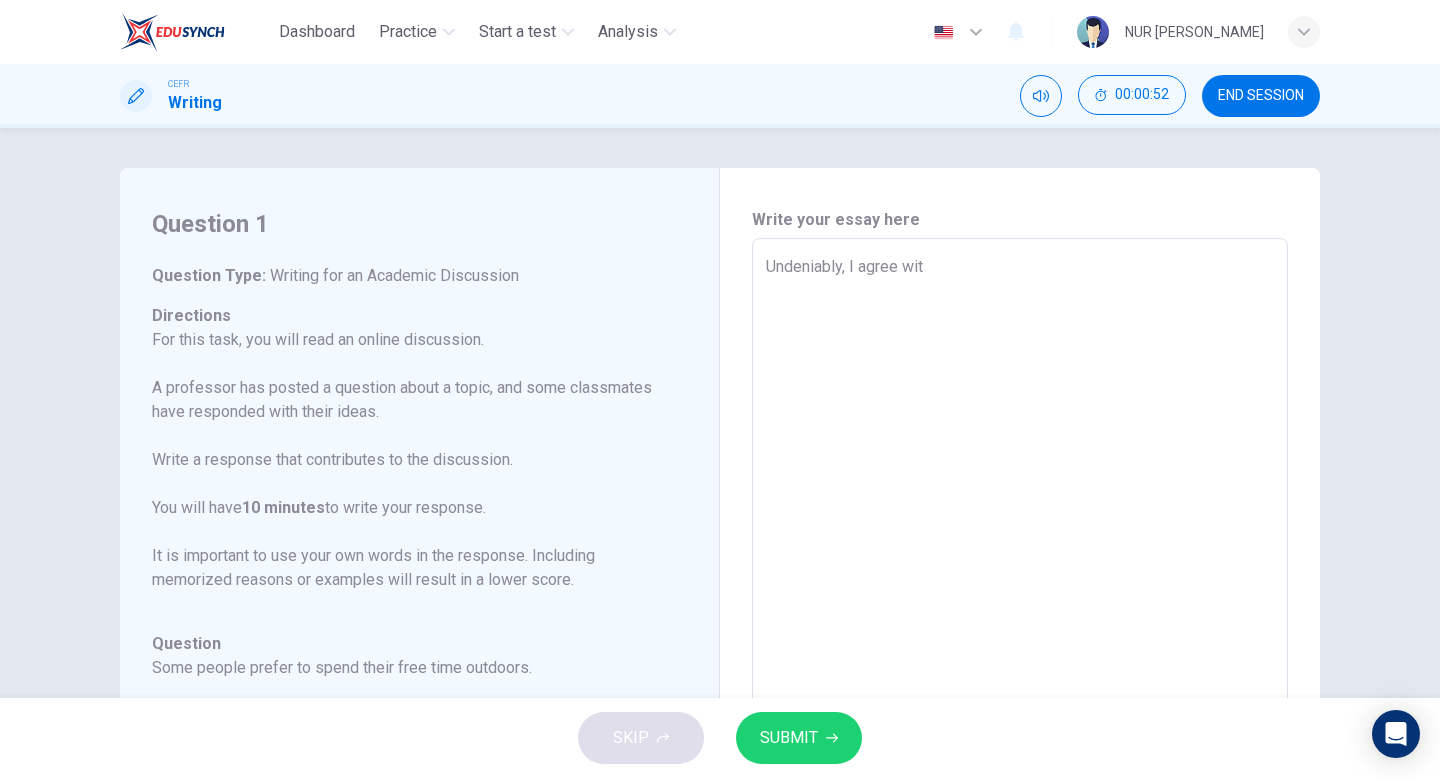 type on "x" 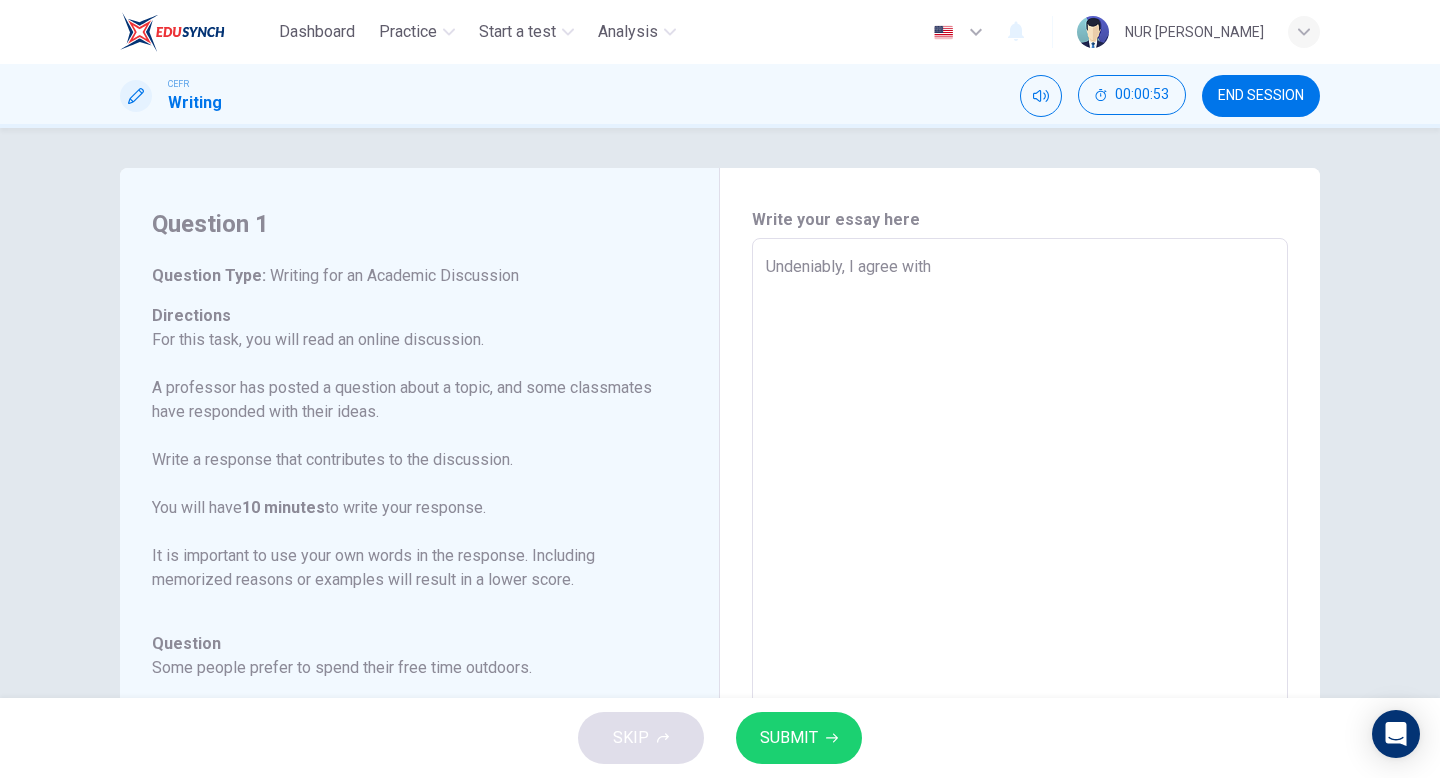type on "Undeniably, I agree with" 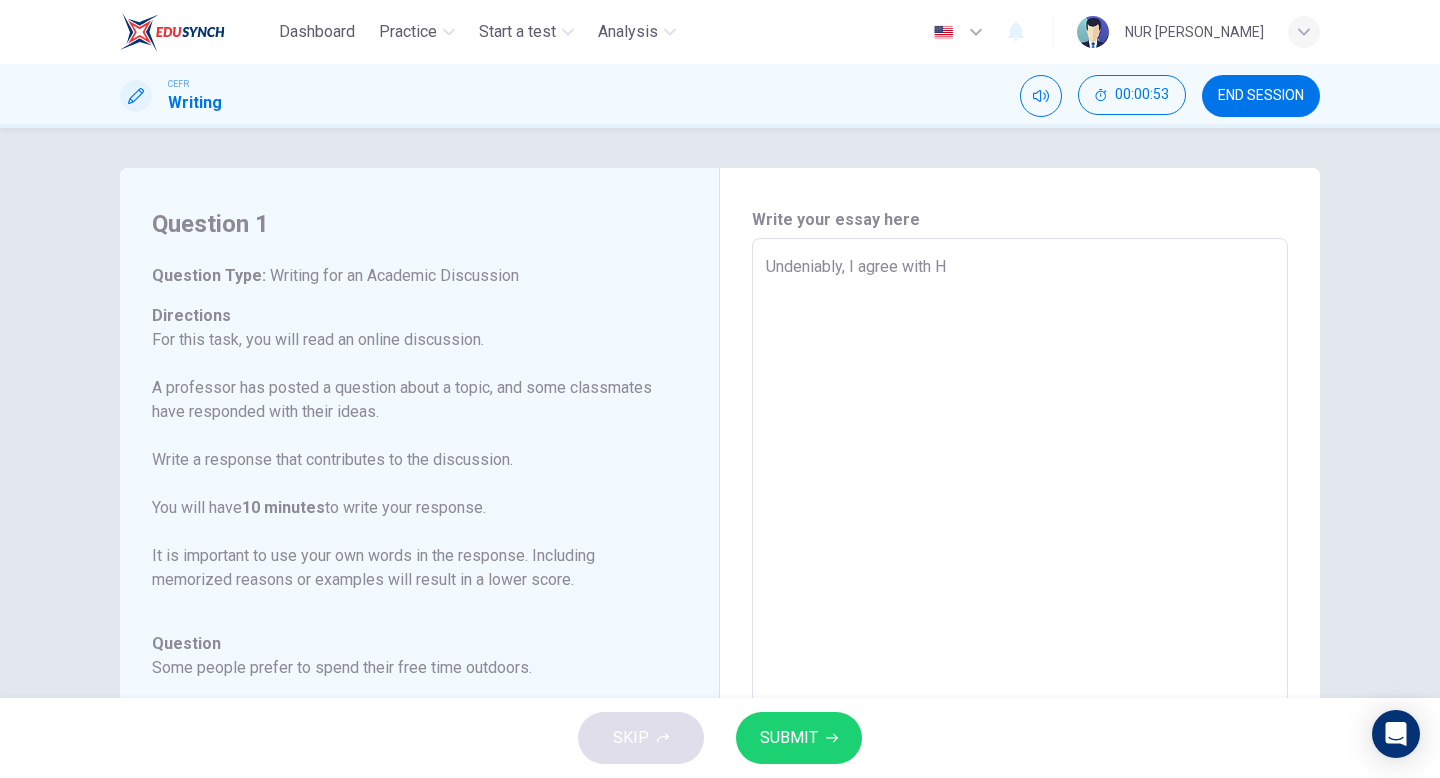 type on "x" 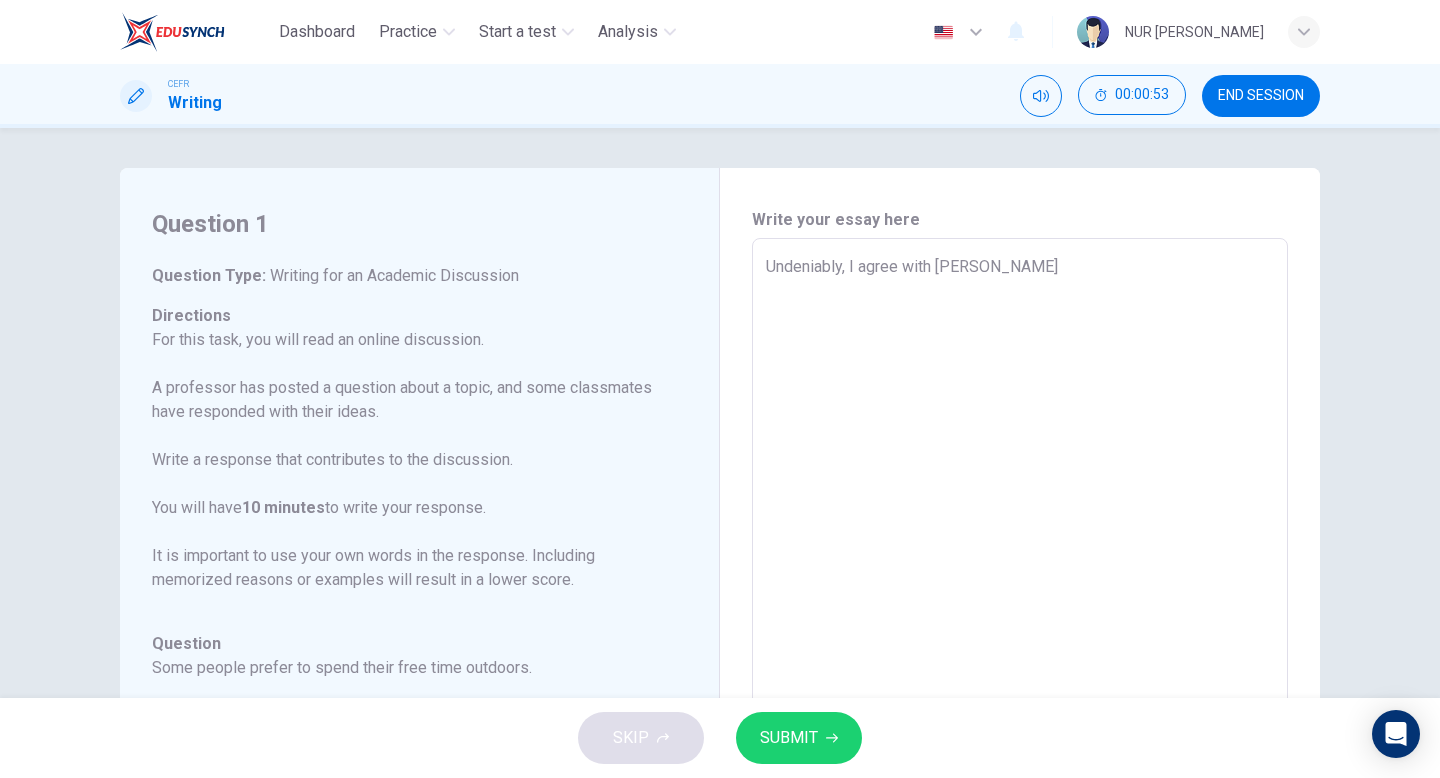 type on "x" 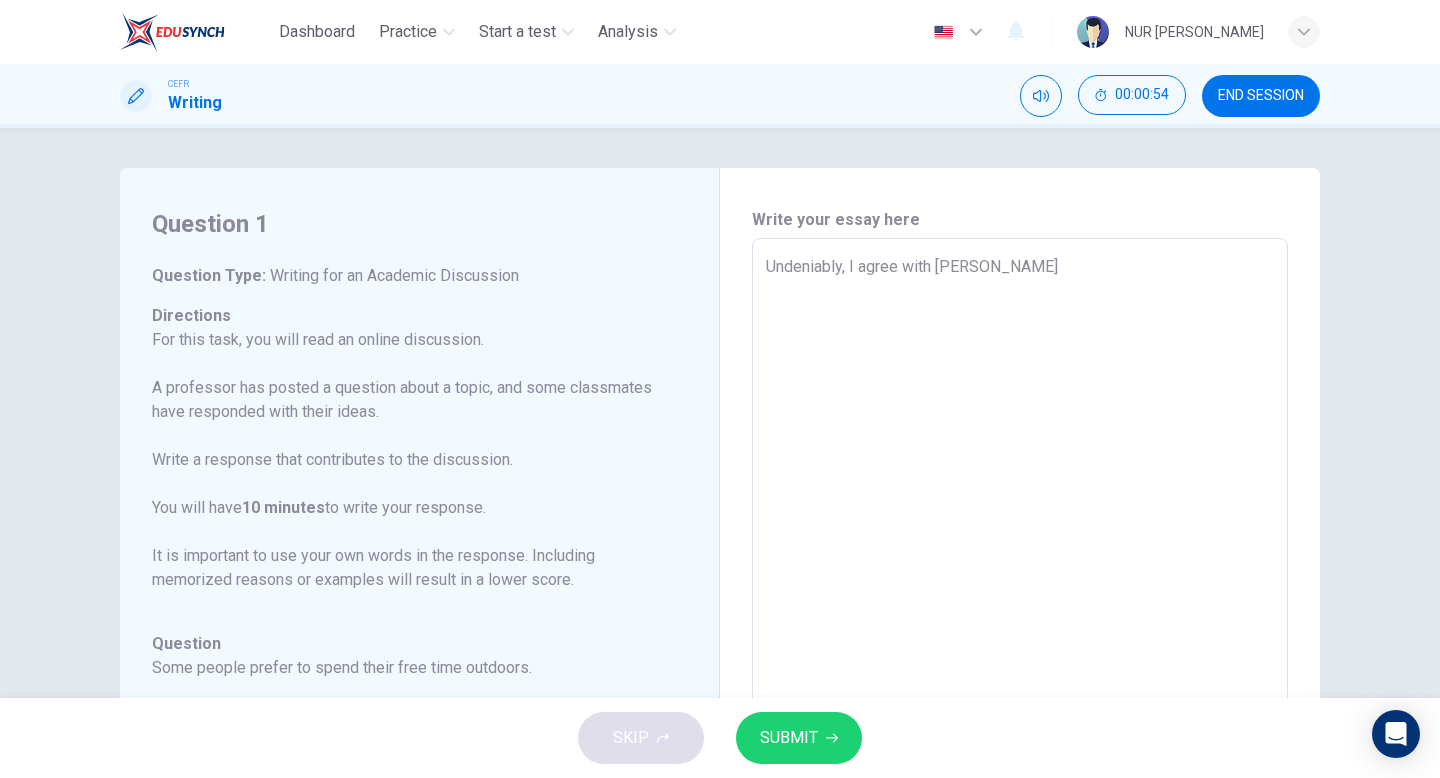 type on "Undeniably, I agree with Har" 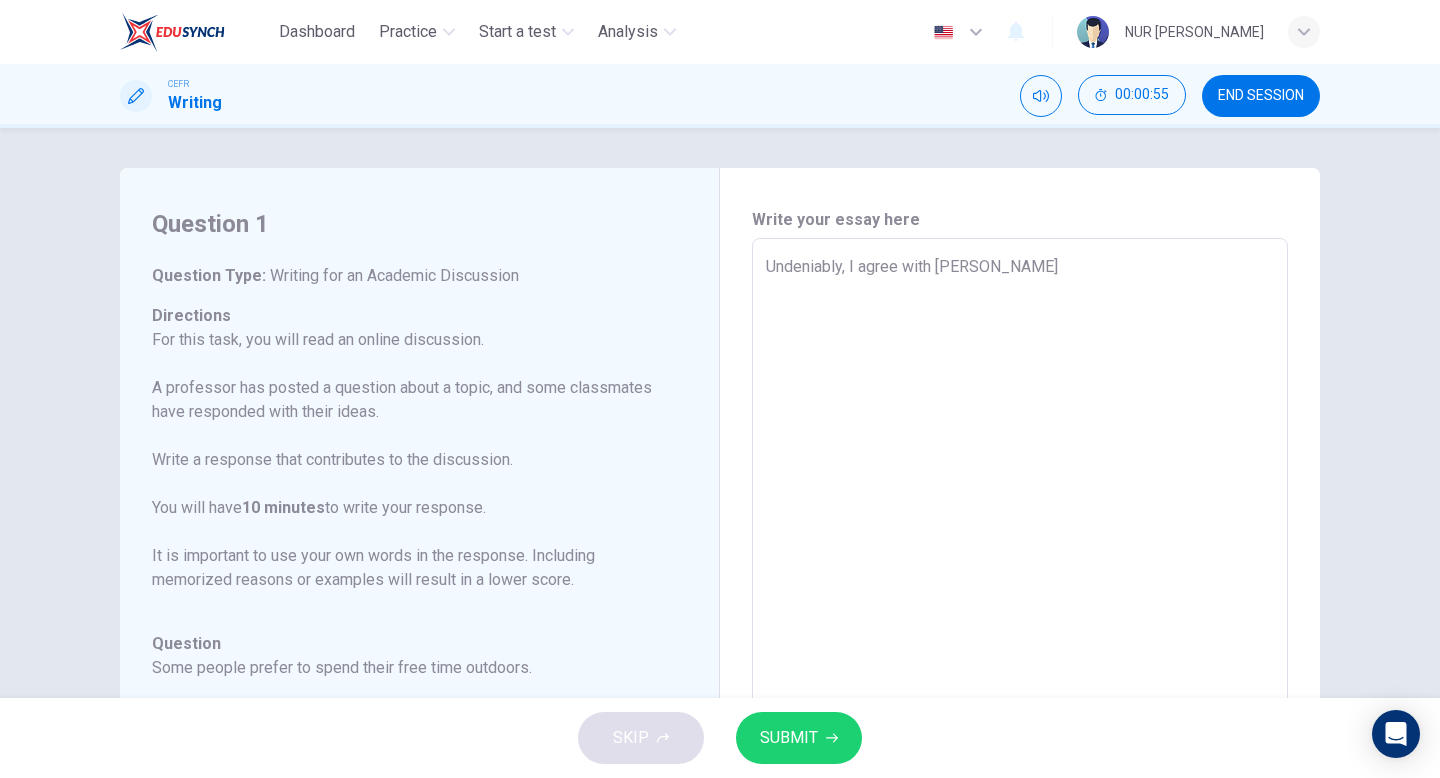 type on "Undeniably, I agree with Harry'" 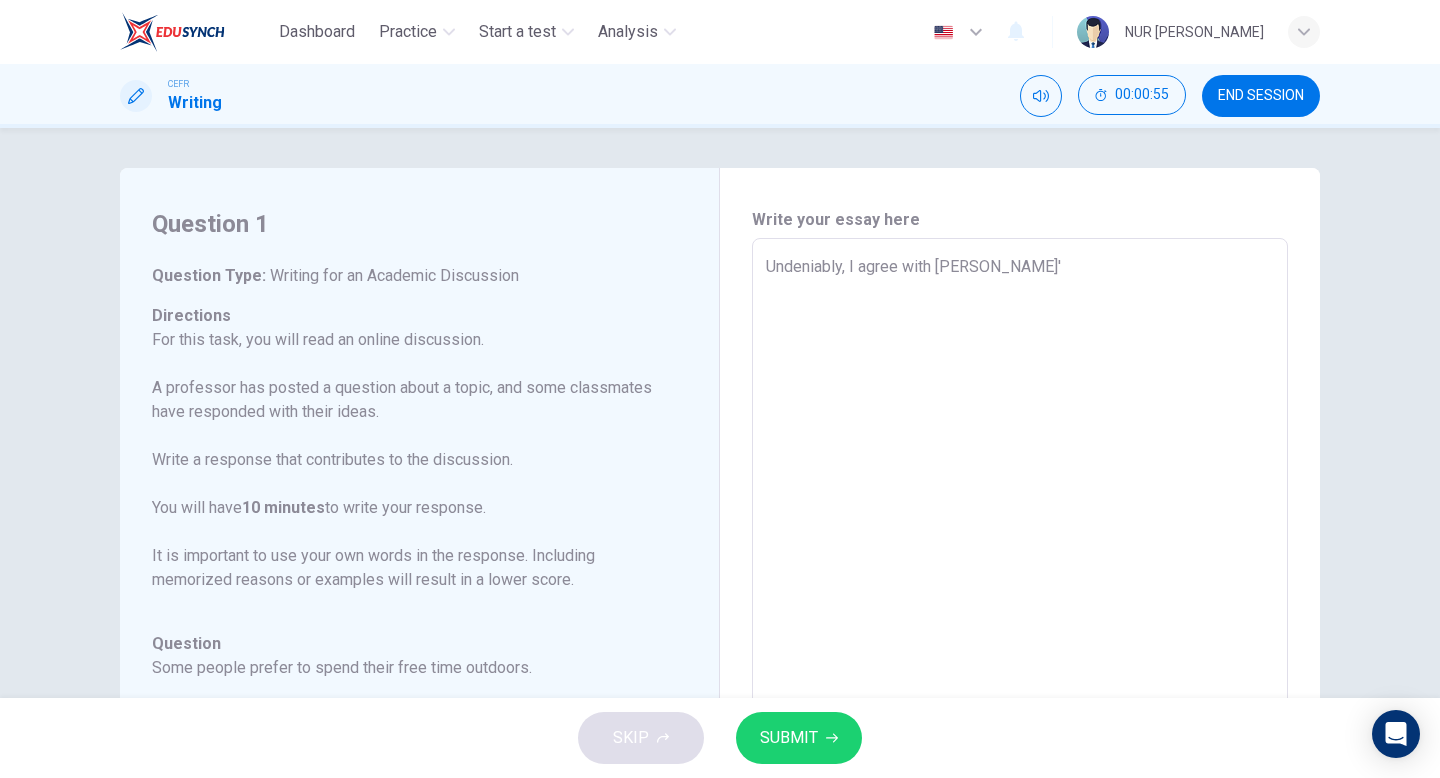 type on "Undeniably, I agree with Harry's" 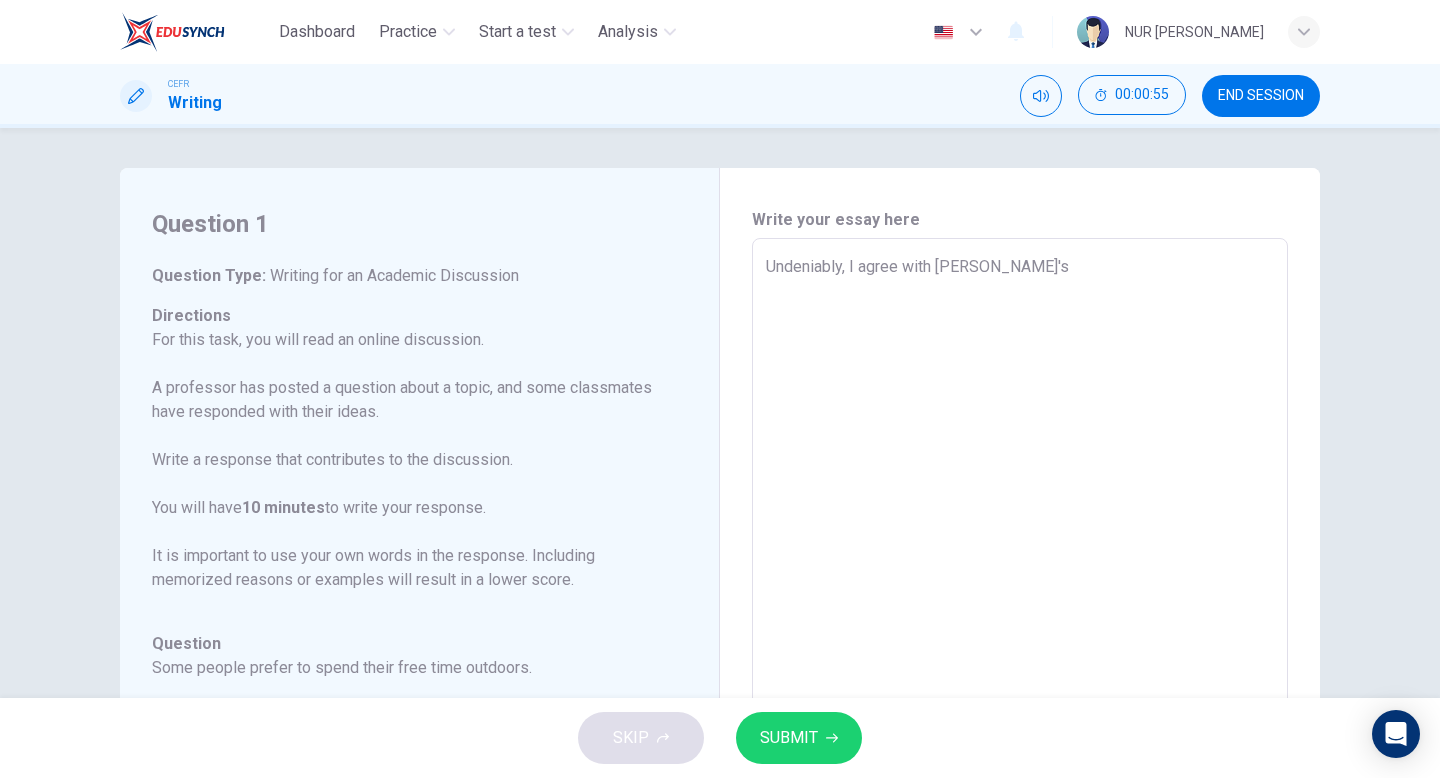 type on "x" 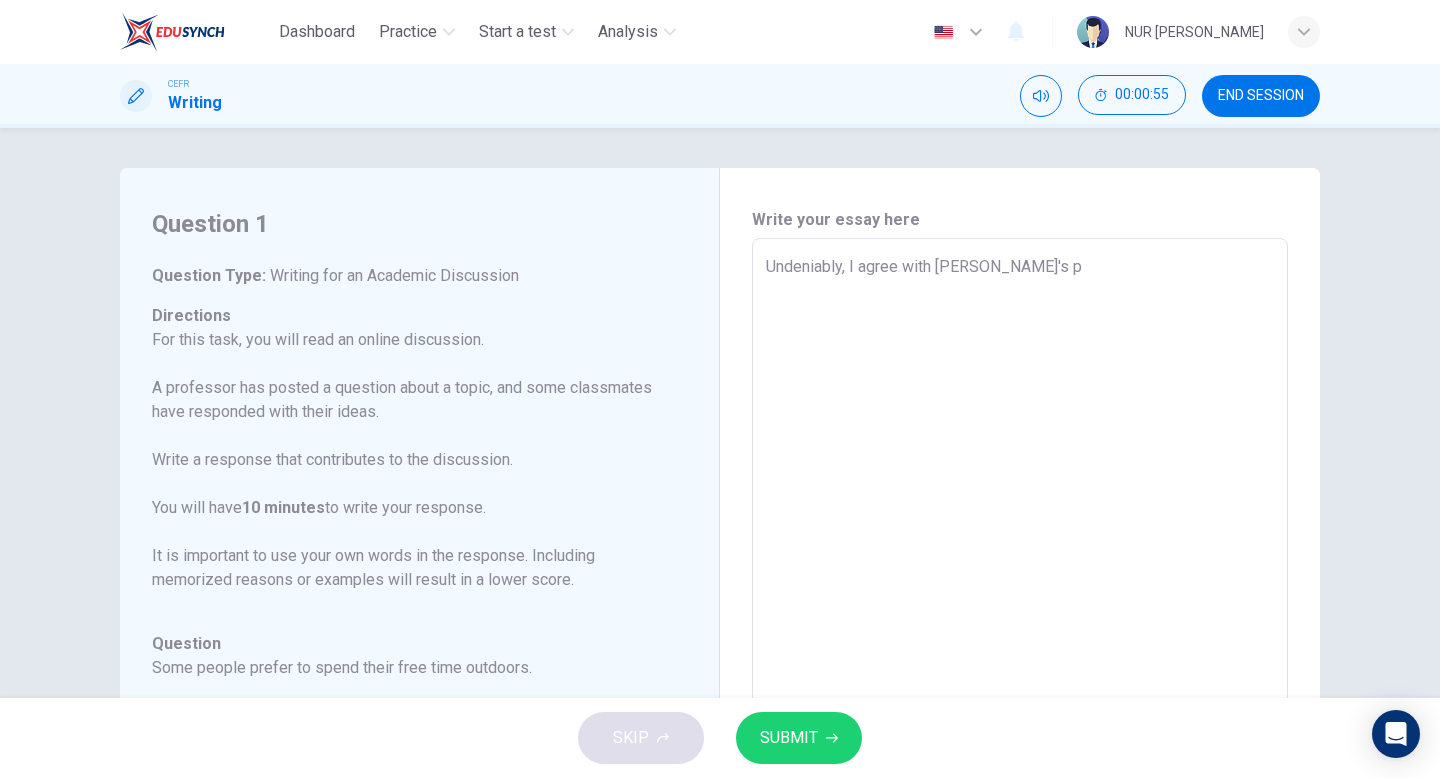 type on "x" 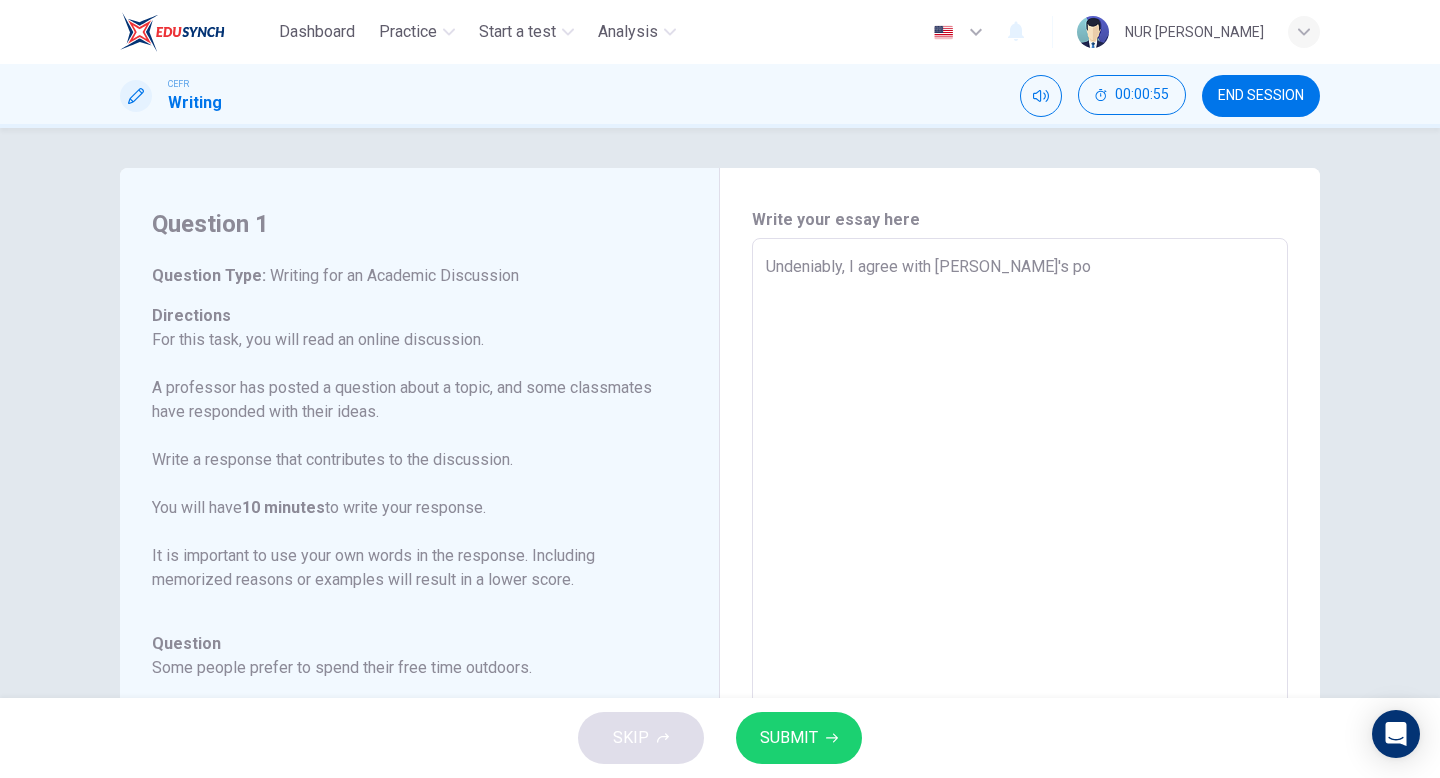 type on "x" 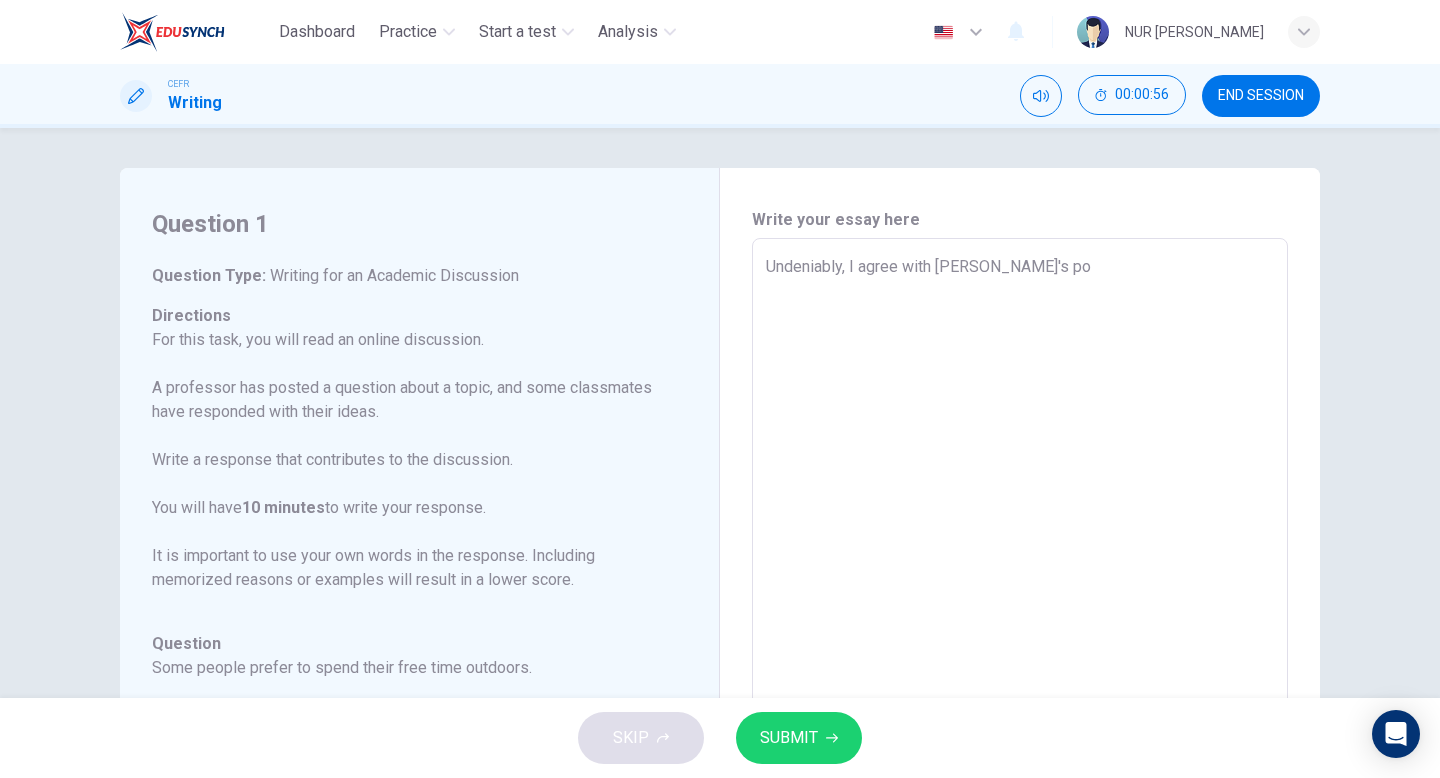 type on "Undeniably, I agree with Harry's poi" 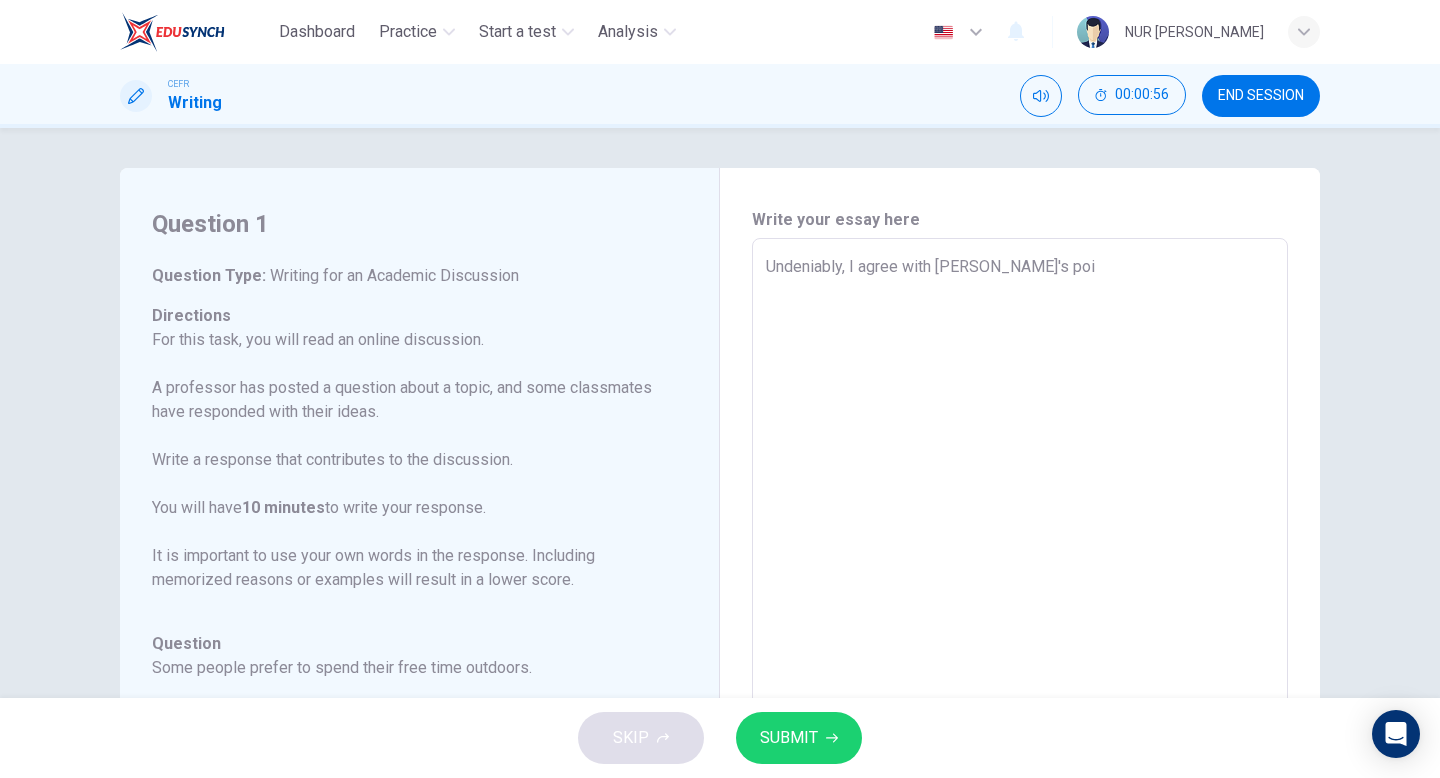 type on "Undeniably, I agree with Harry's poin" 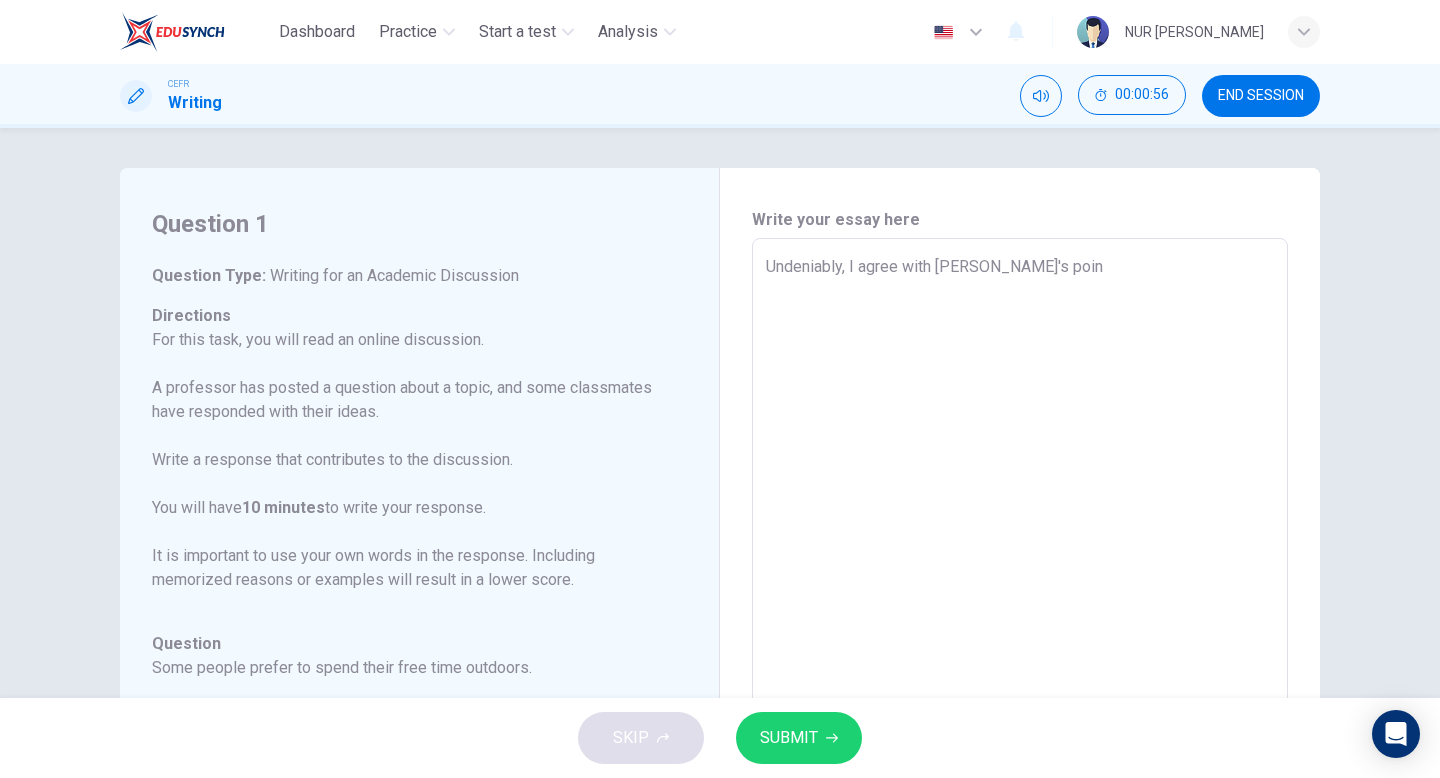 type on "x" 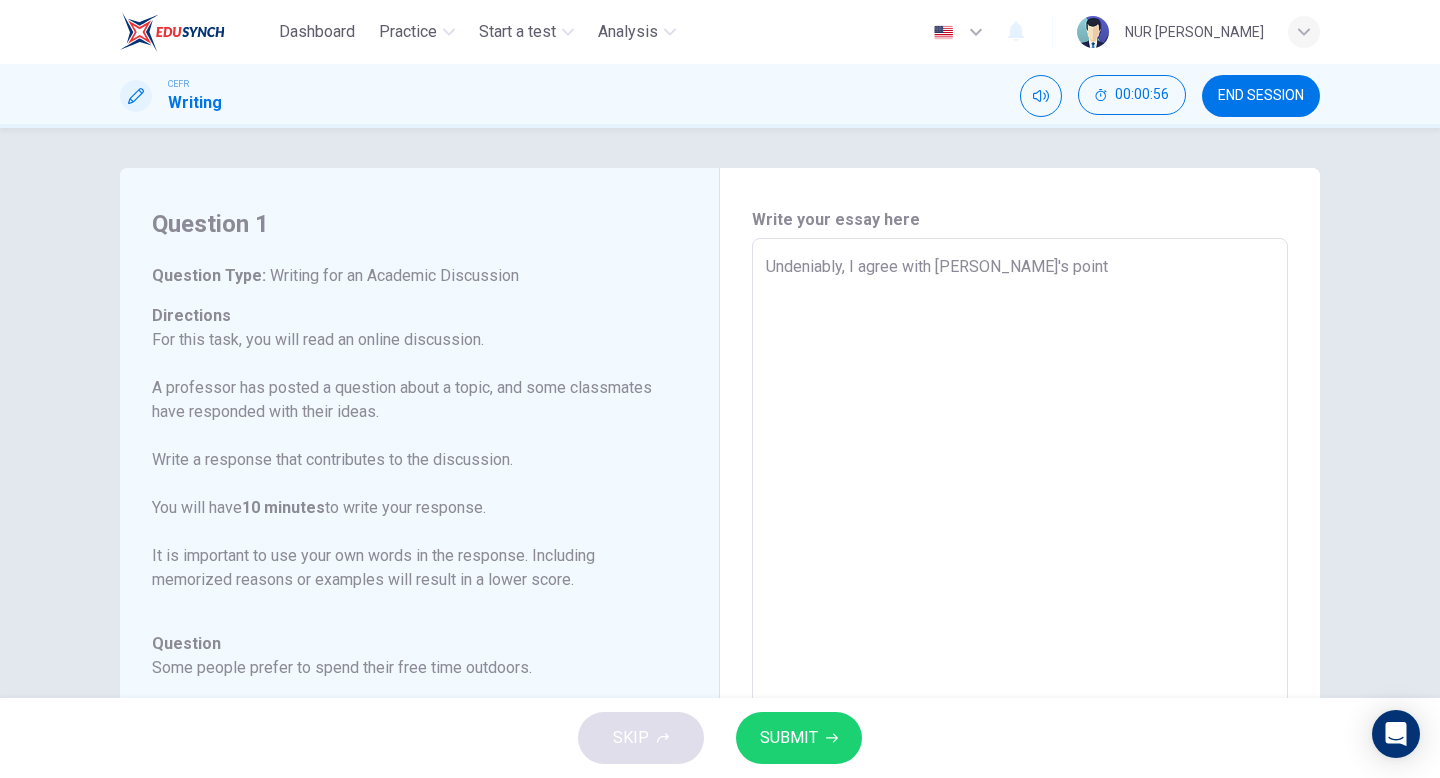 type on "x" 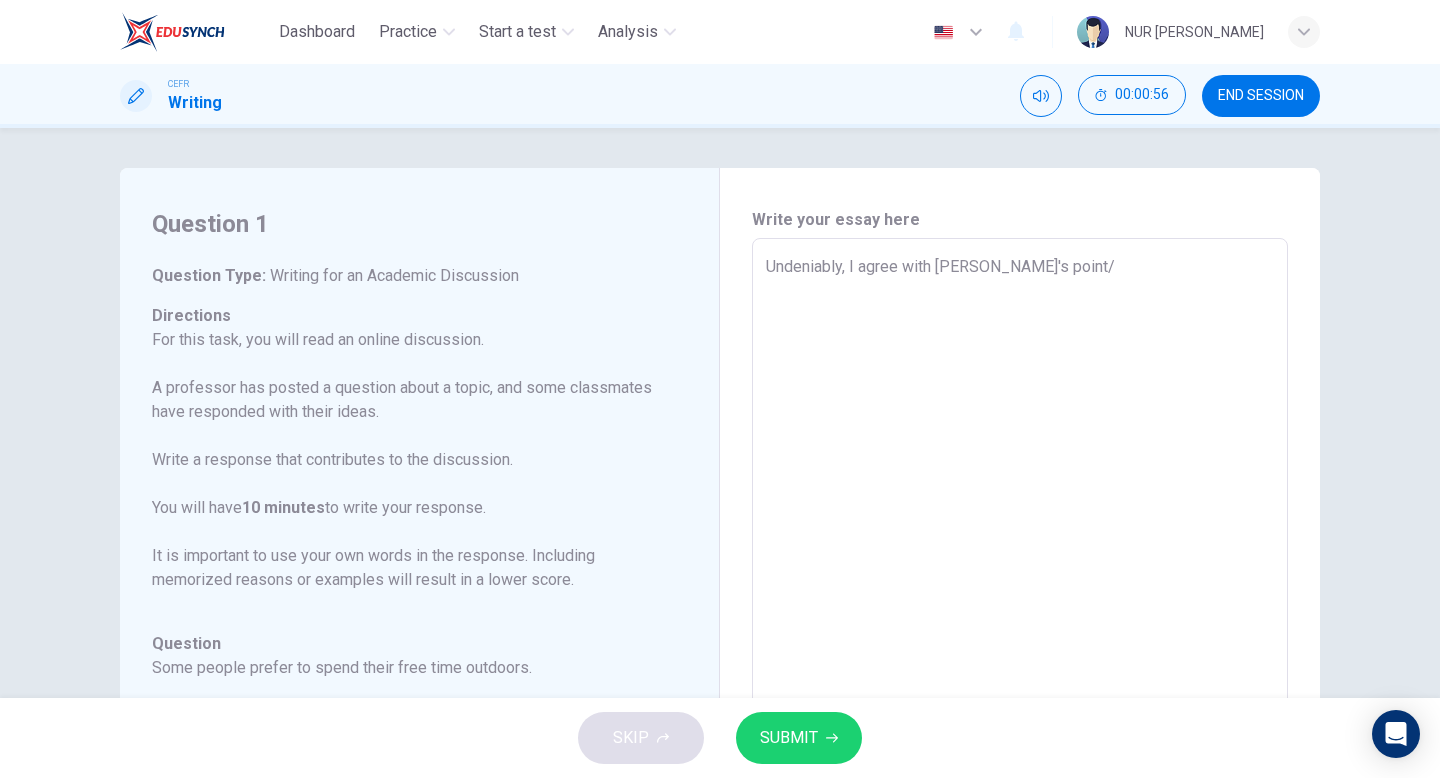 type on "x" 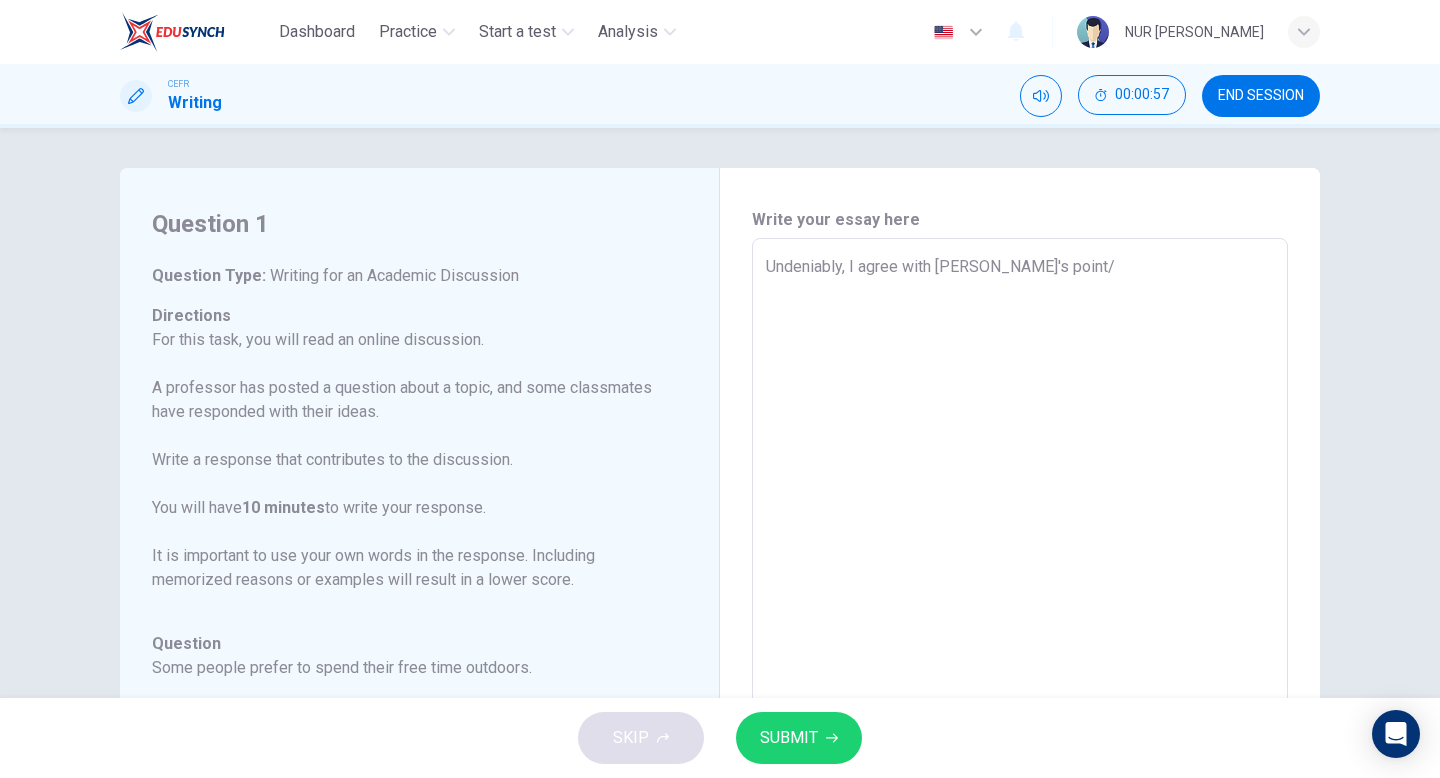 type on "Undeniably, I agree with Harry's point" 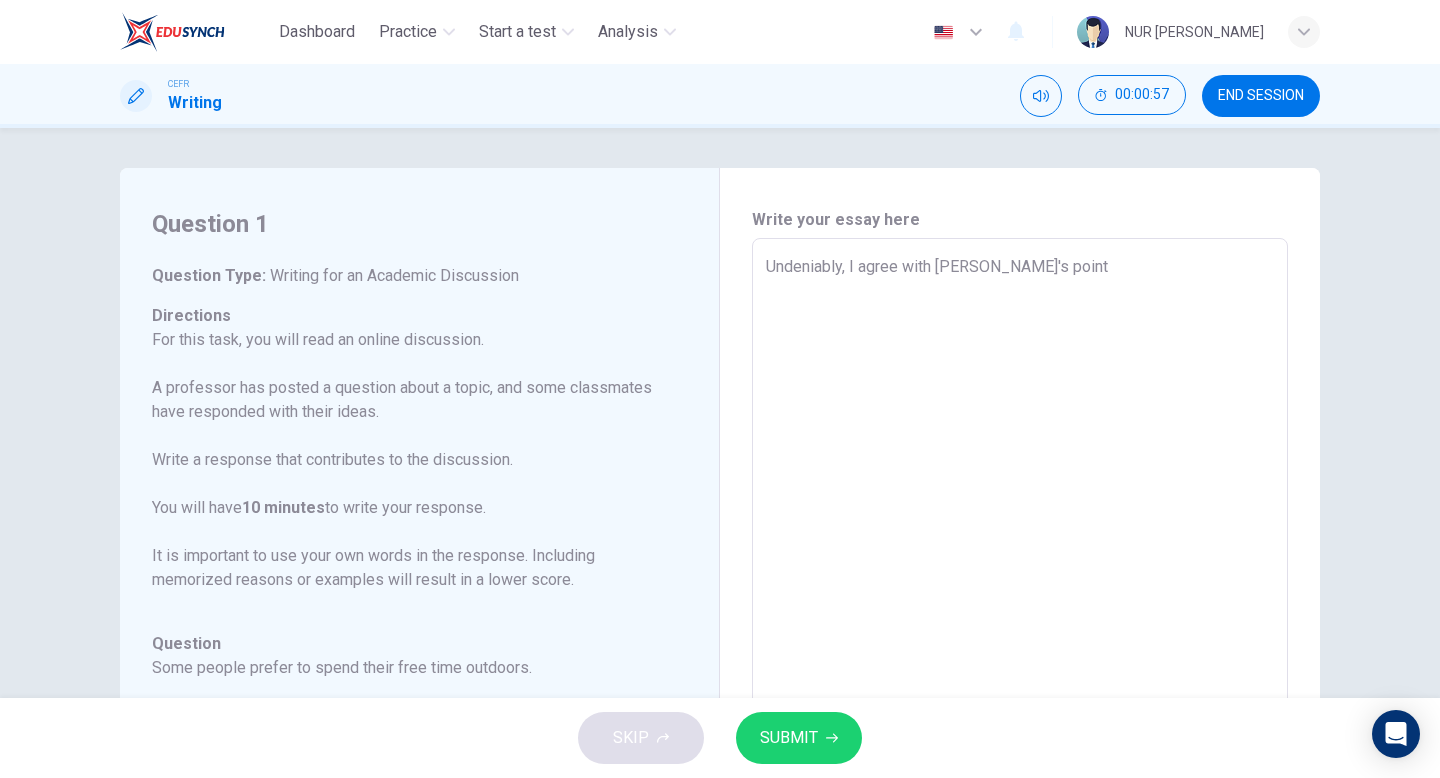 type on "x" 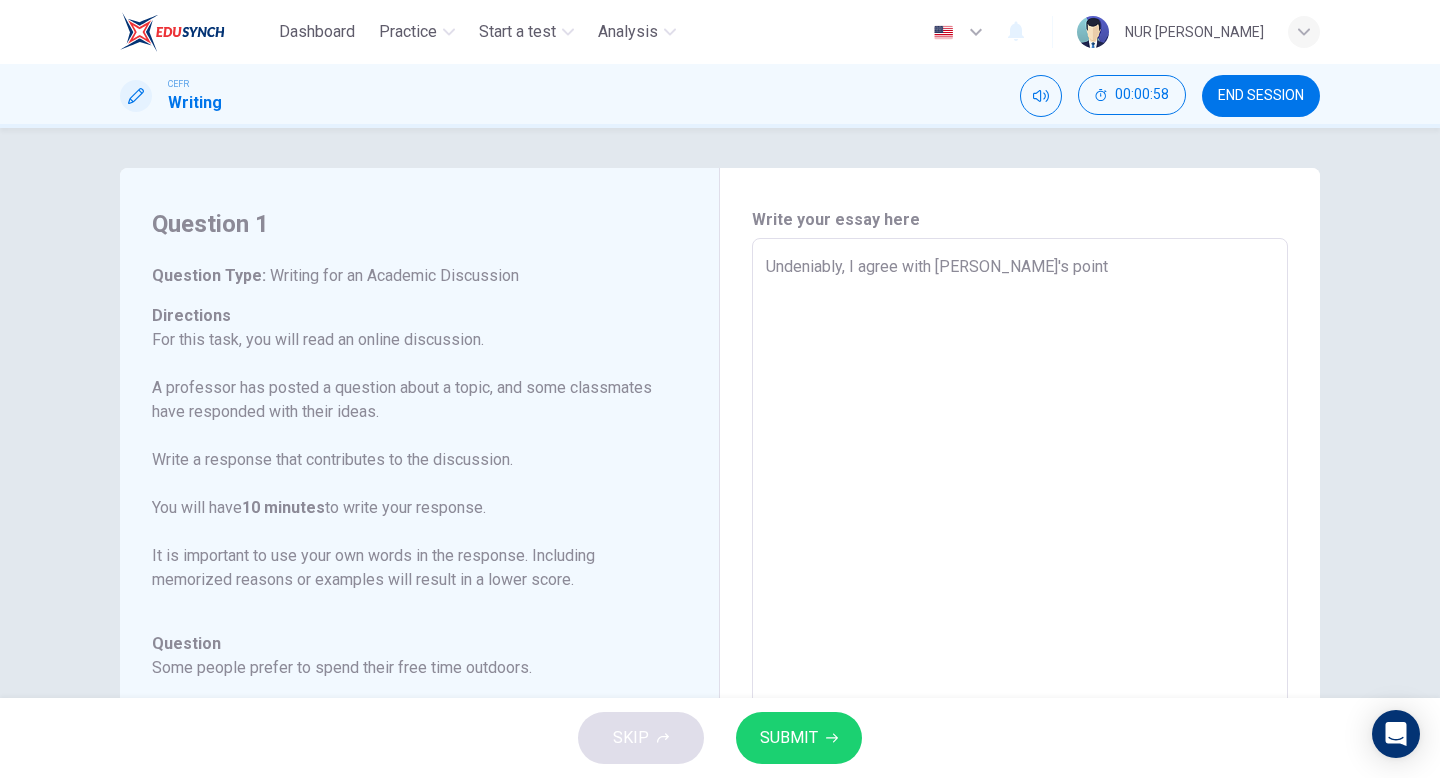 type on "Undeniably, I agree with Harry's point." 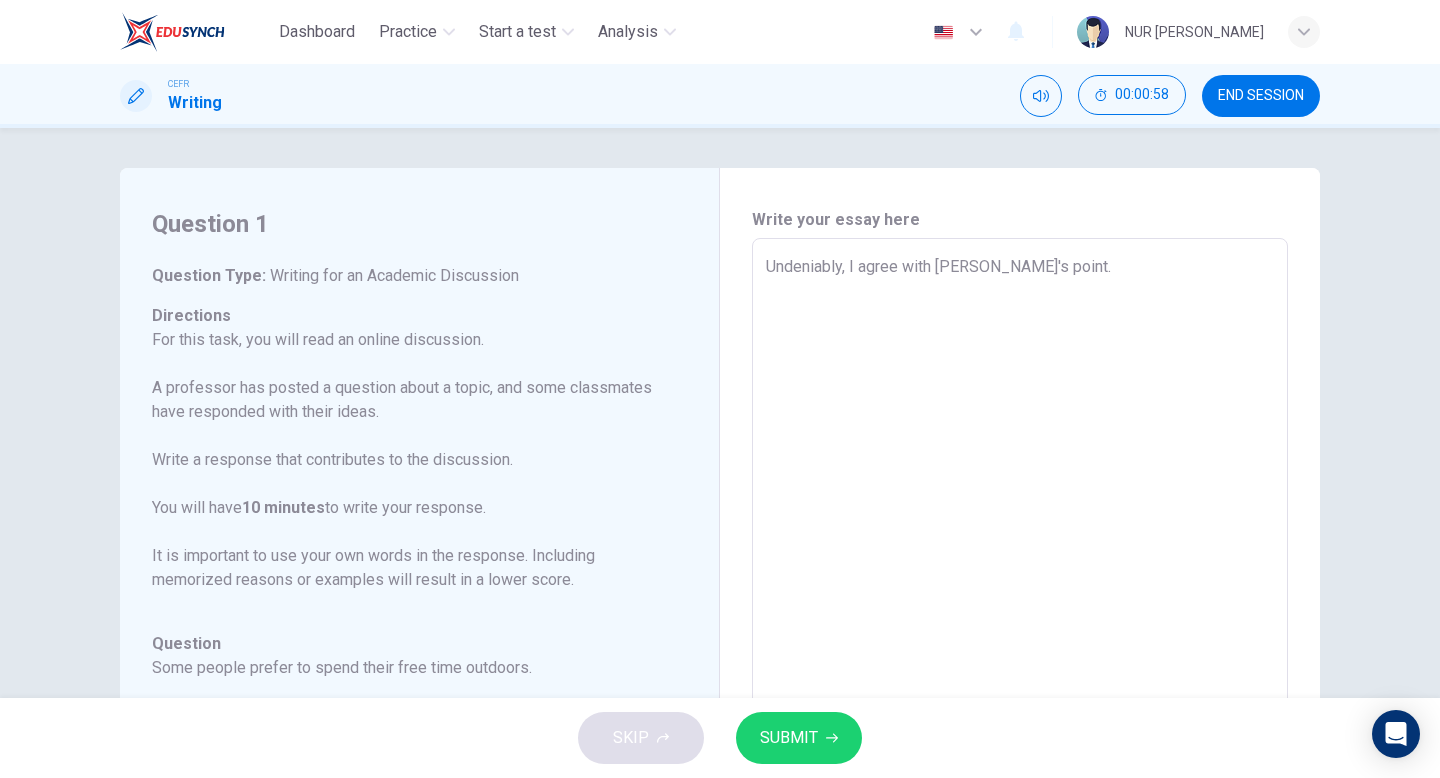 type on "Undeniably, I agree with Harry's point." 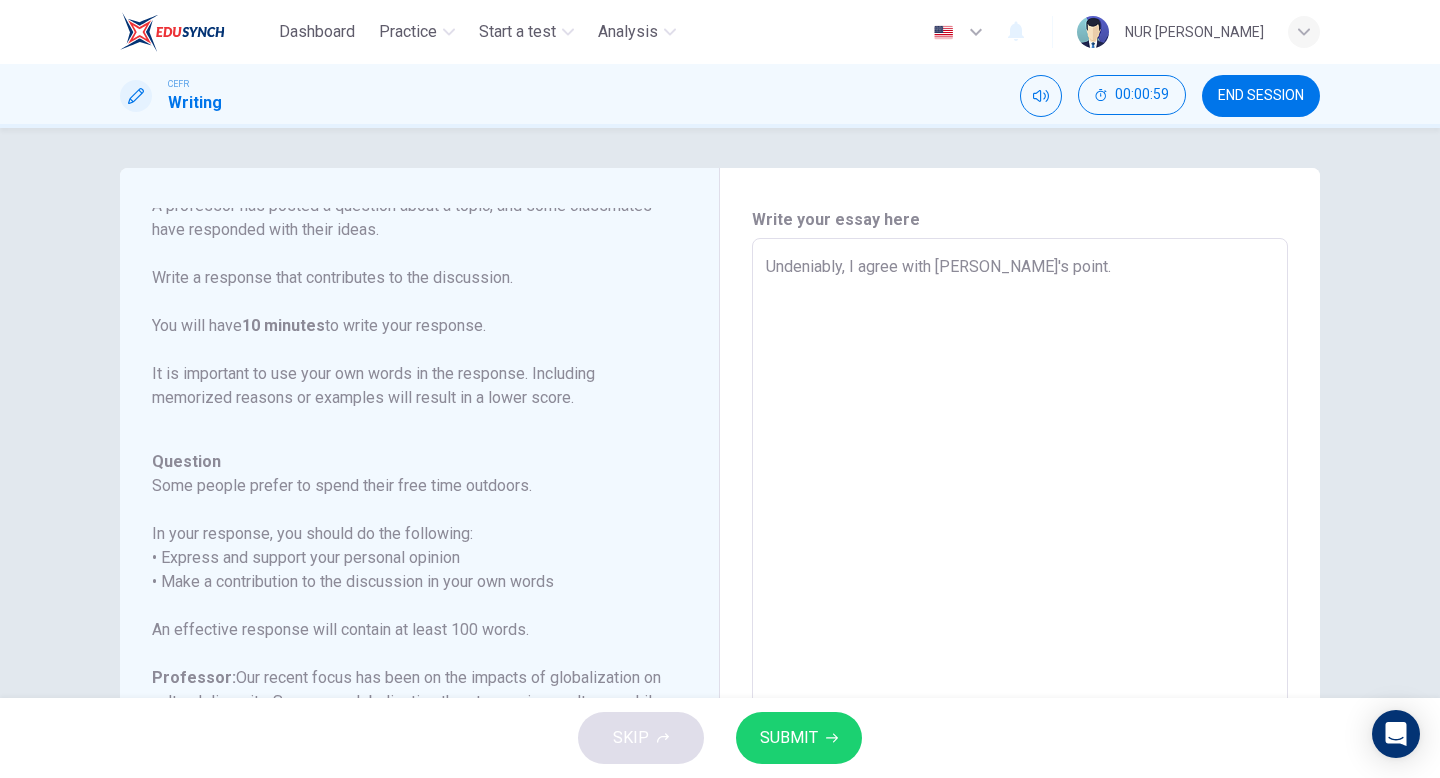 scroll, scrollTop: 198, scrollLeft: 0, axis: vertical 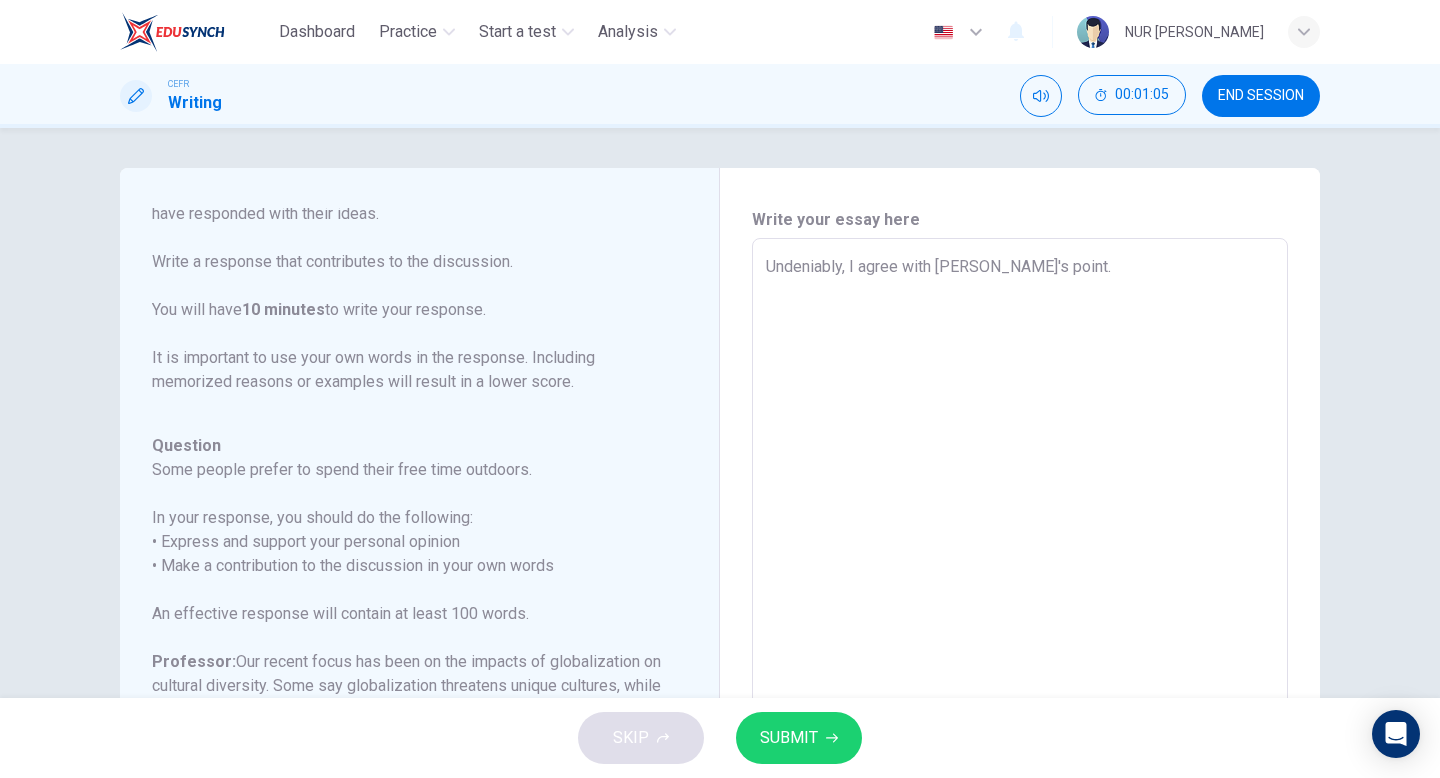 click on "Undeniably, I agree with Harry's point." at bounding box center (1020, 572) 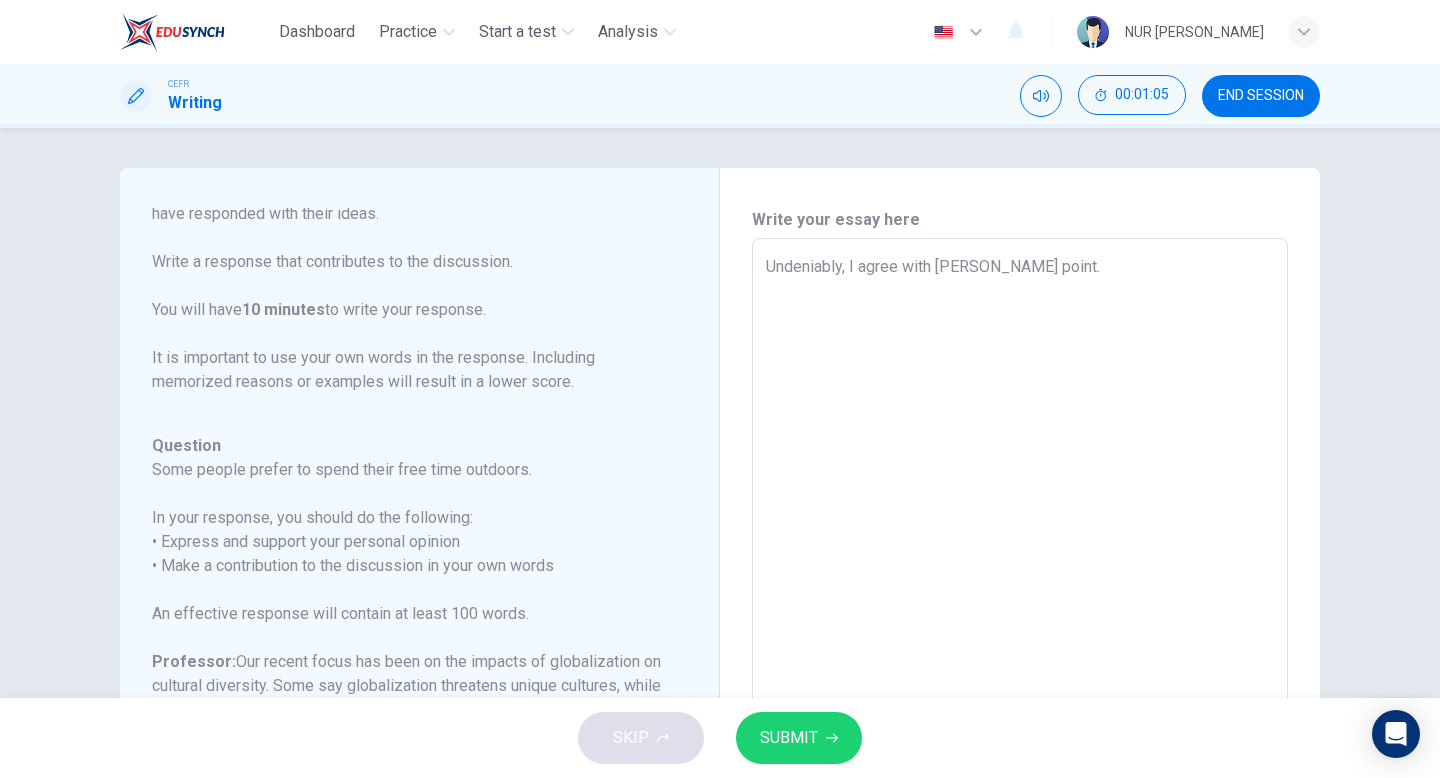 type on "x" 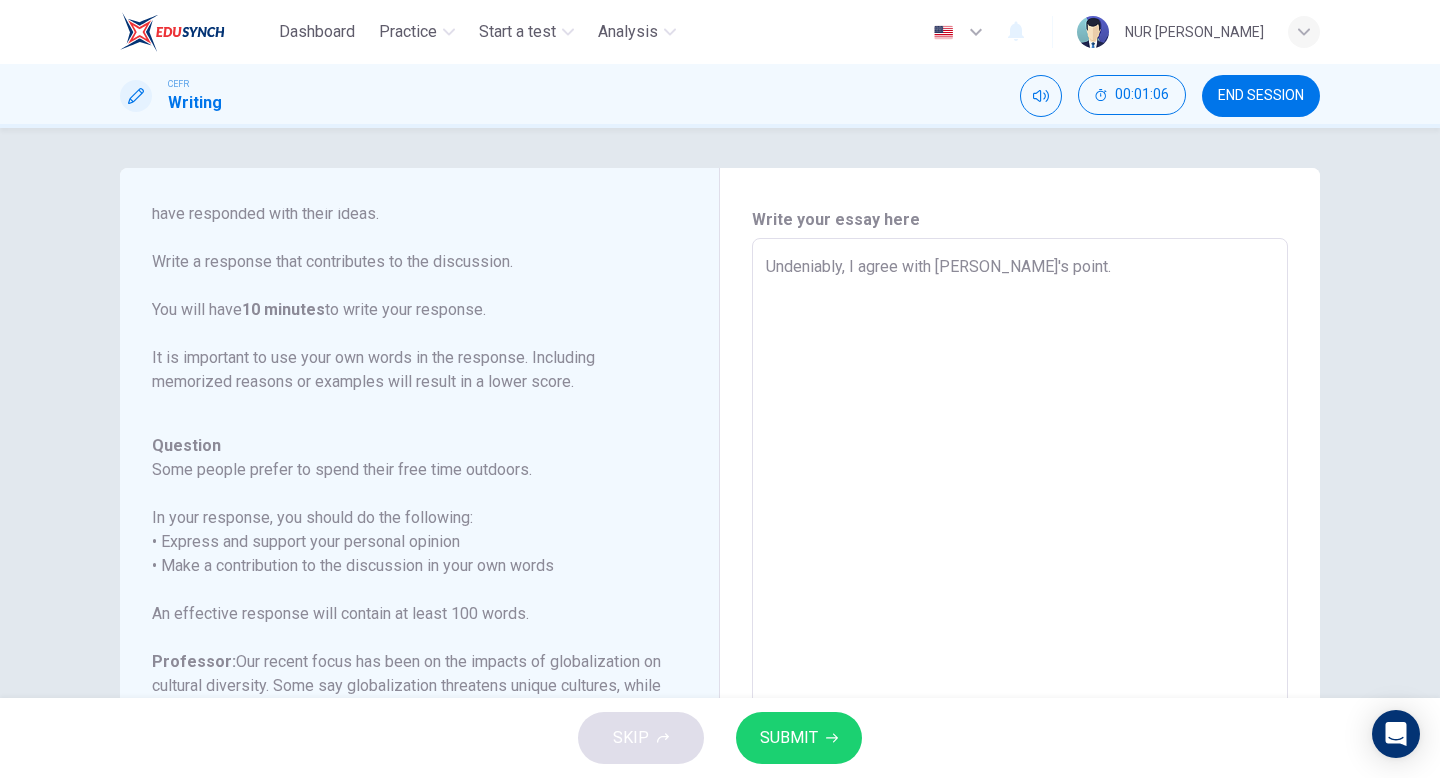 type on "Undeniably, I agree with Hy's point." 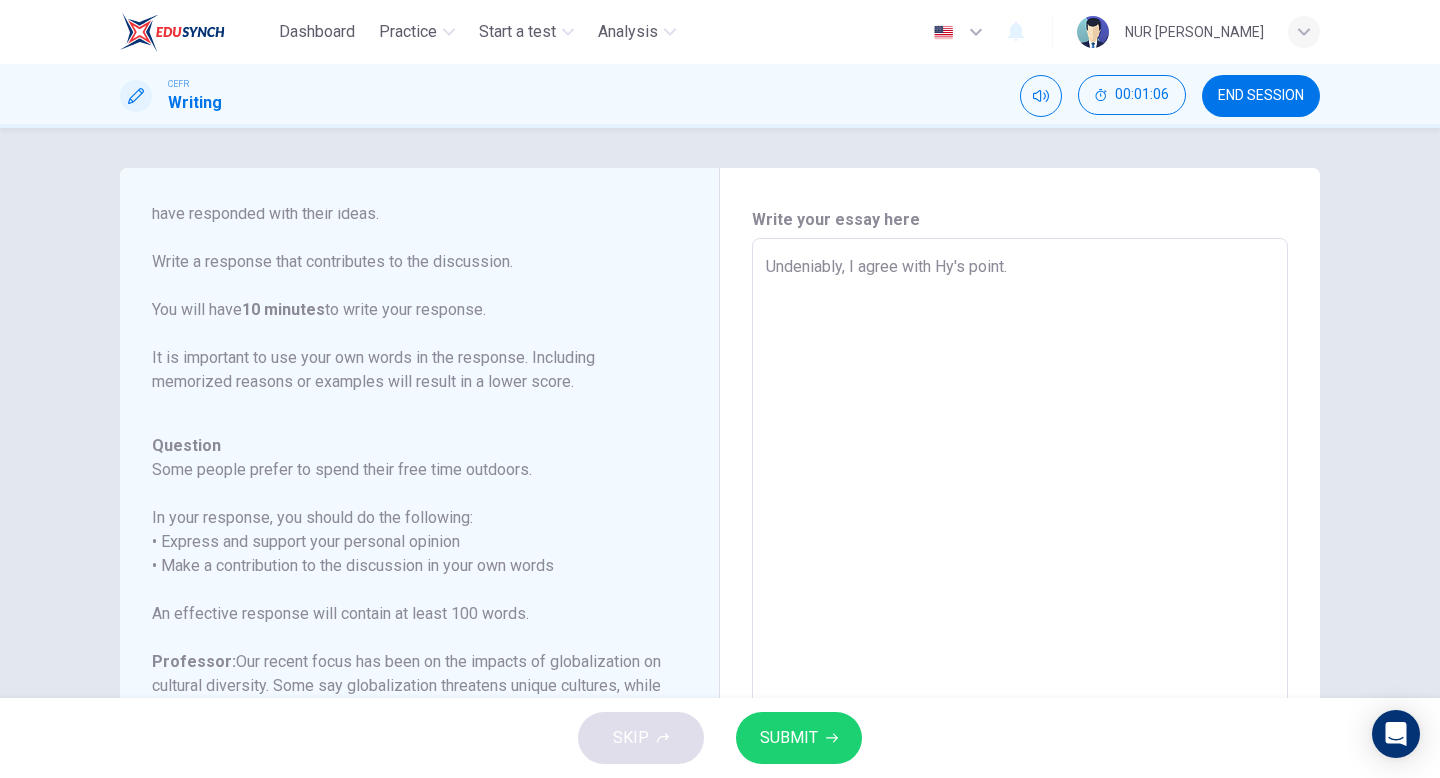 type on "x" 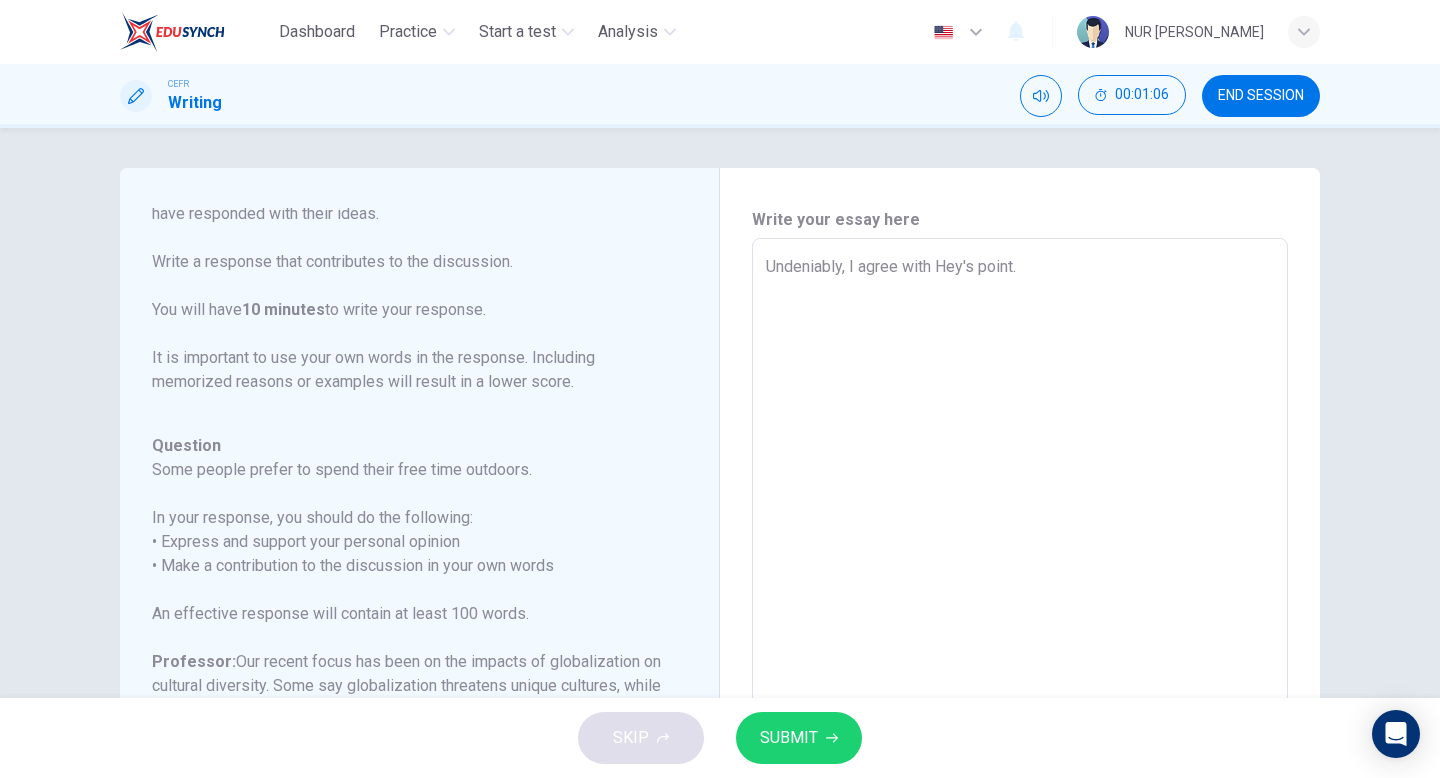 type on "x" 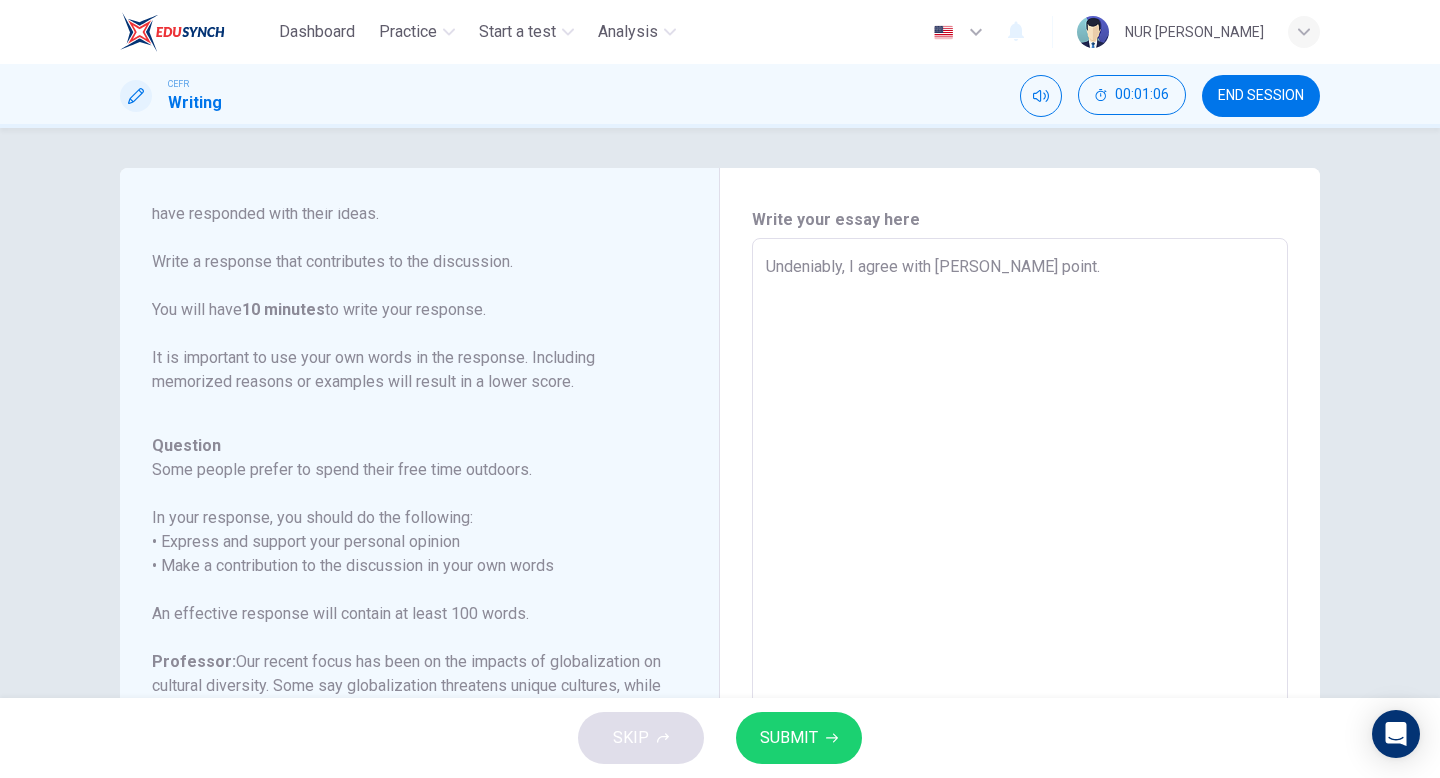 type on "x" 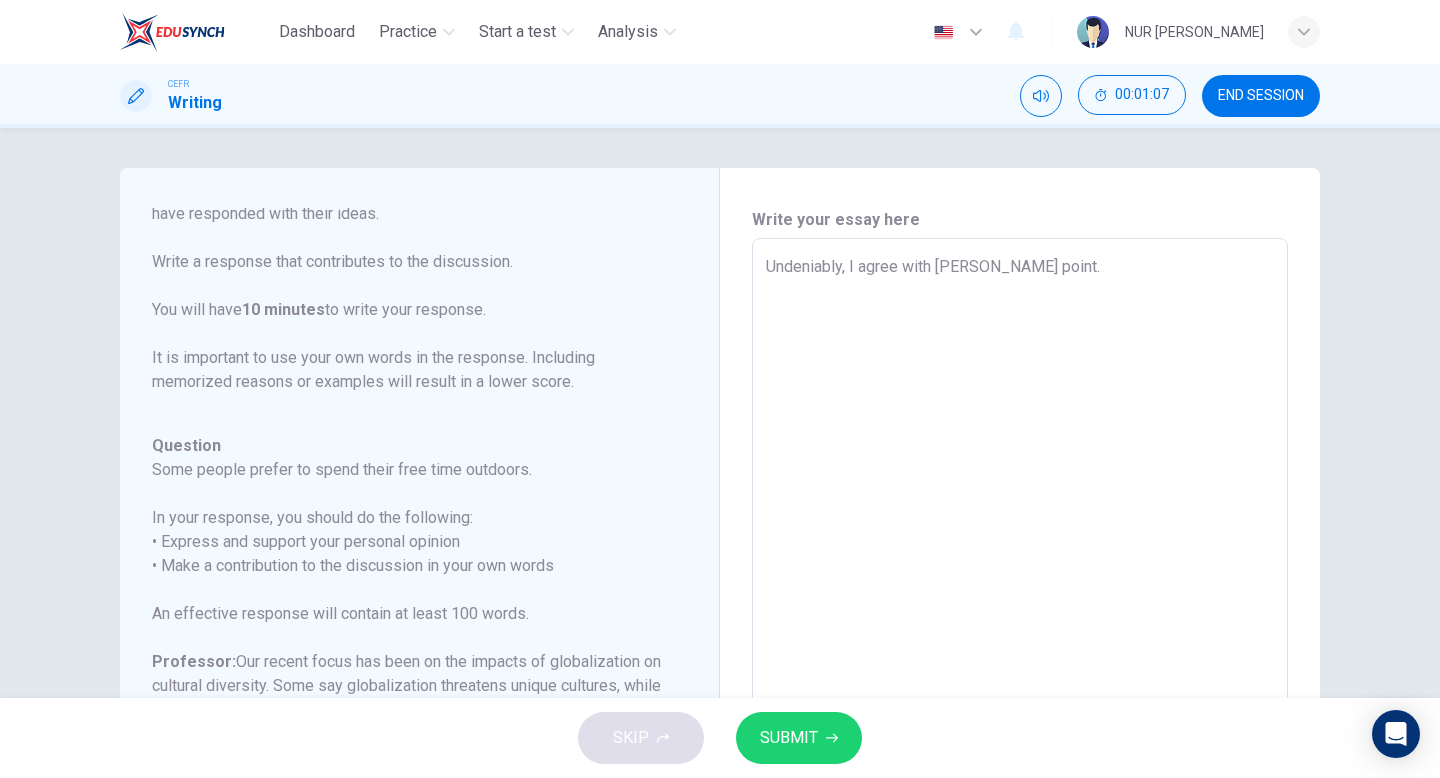 type on "Undeniably, I agree with Henry's point." 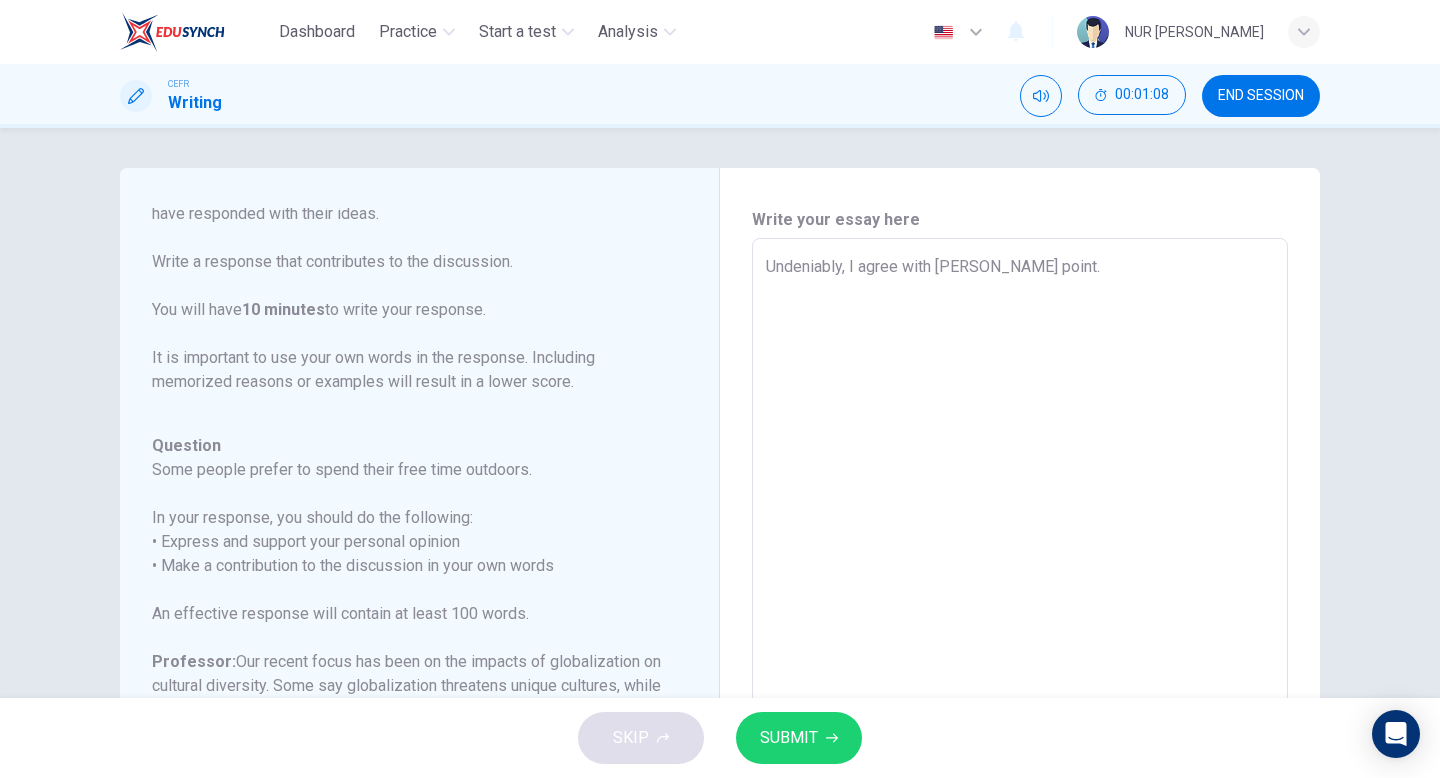 type on "Undeniably, I agree with Henry's point. A" 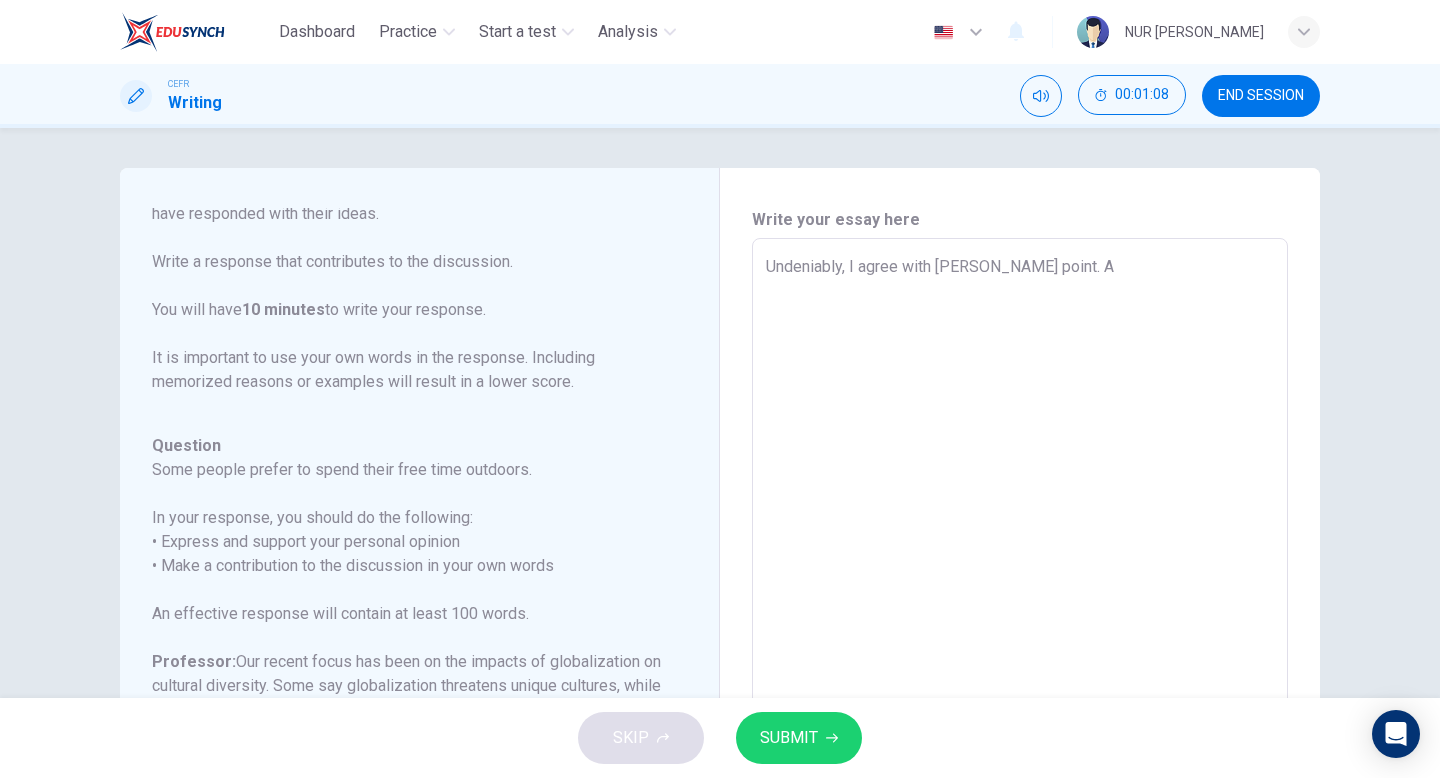 type on "x" 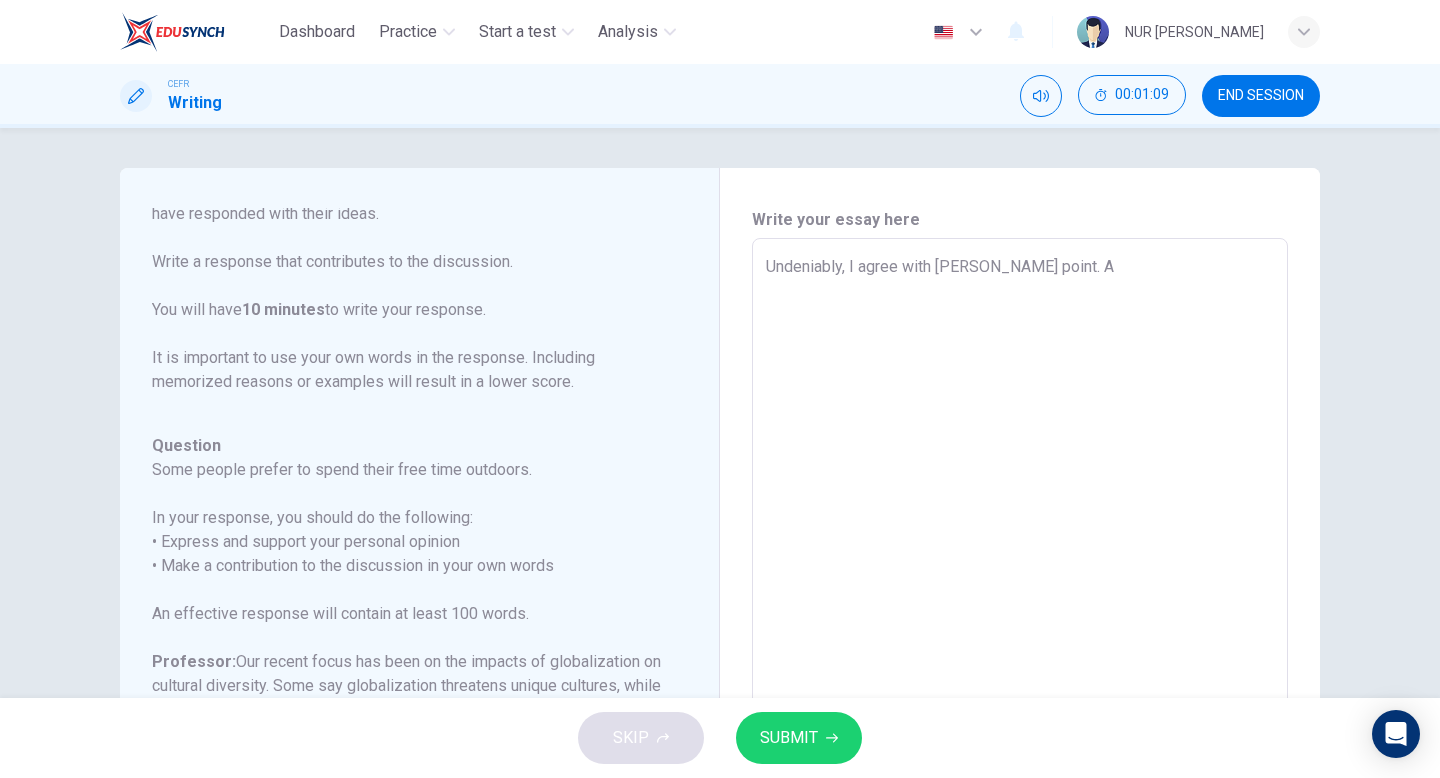 type on "Undeniably, I agree with Henry's point. Al" 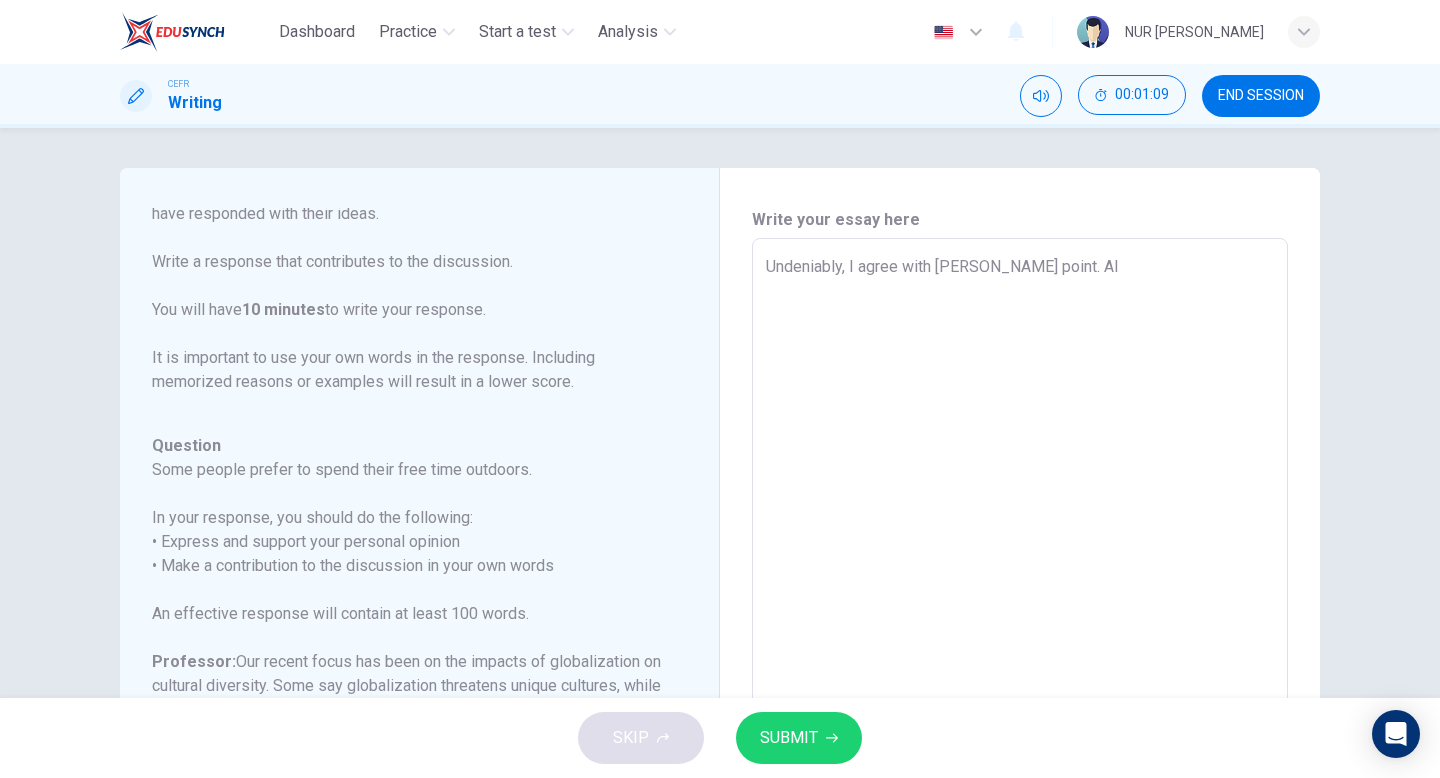 type on "Undeniably, I agree with Henry's point. All" 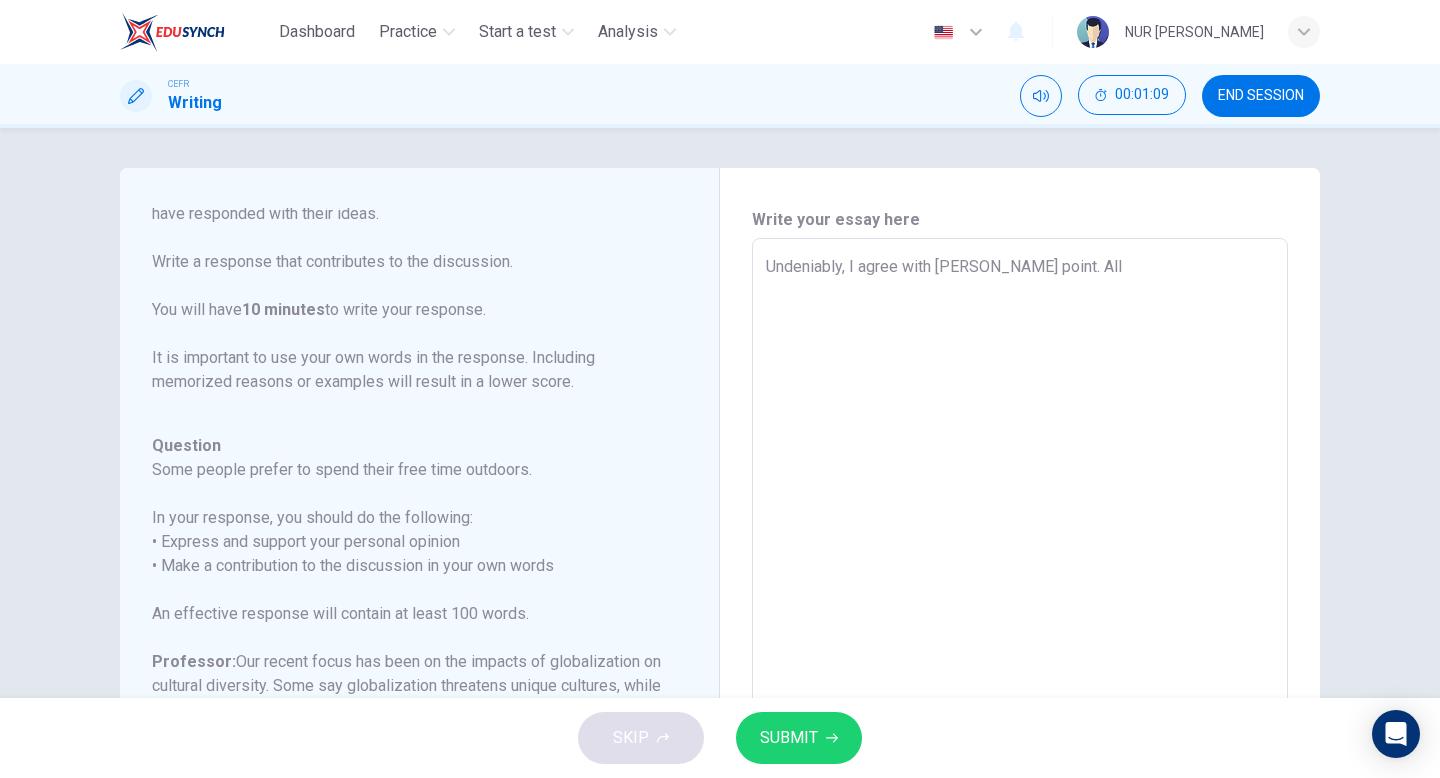 type on "x" 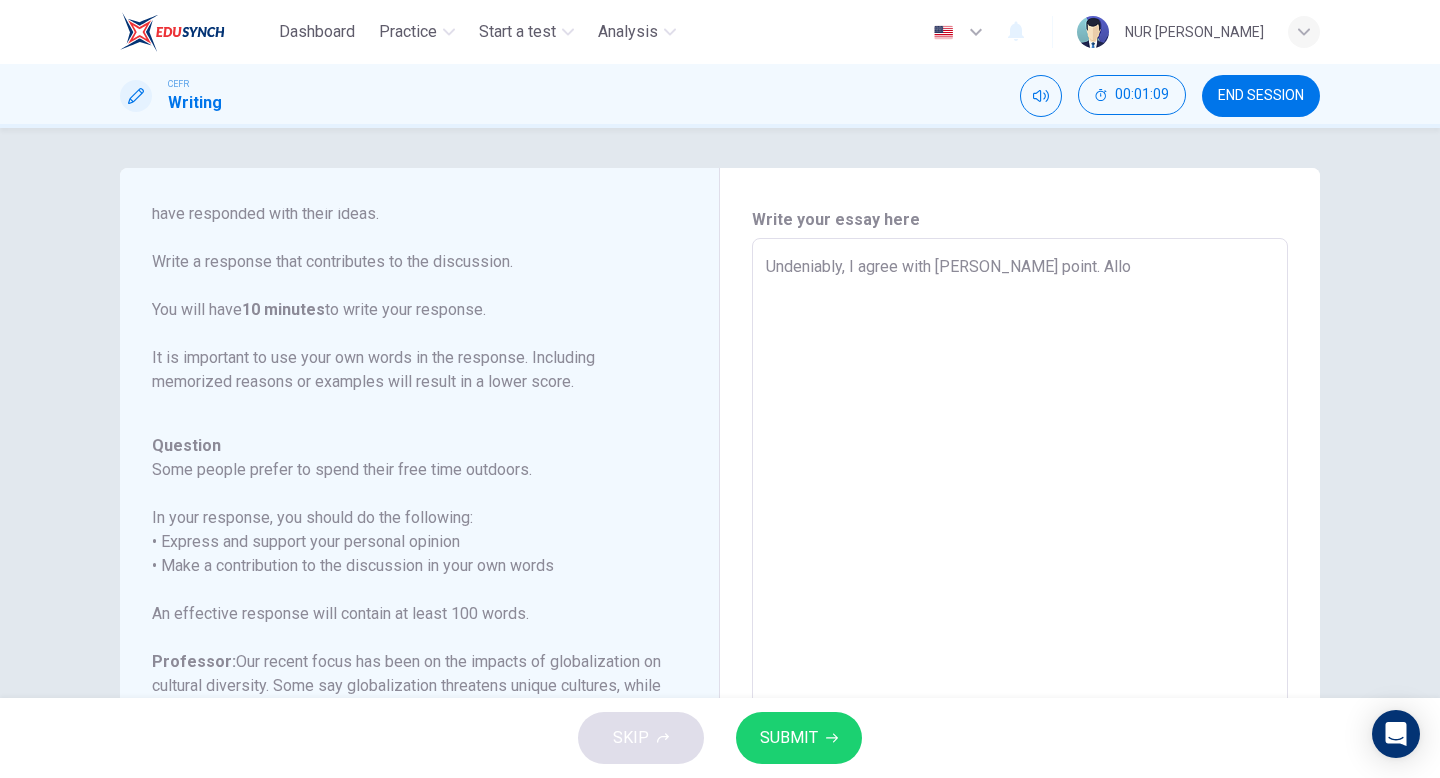 type on "x" 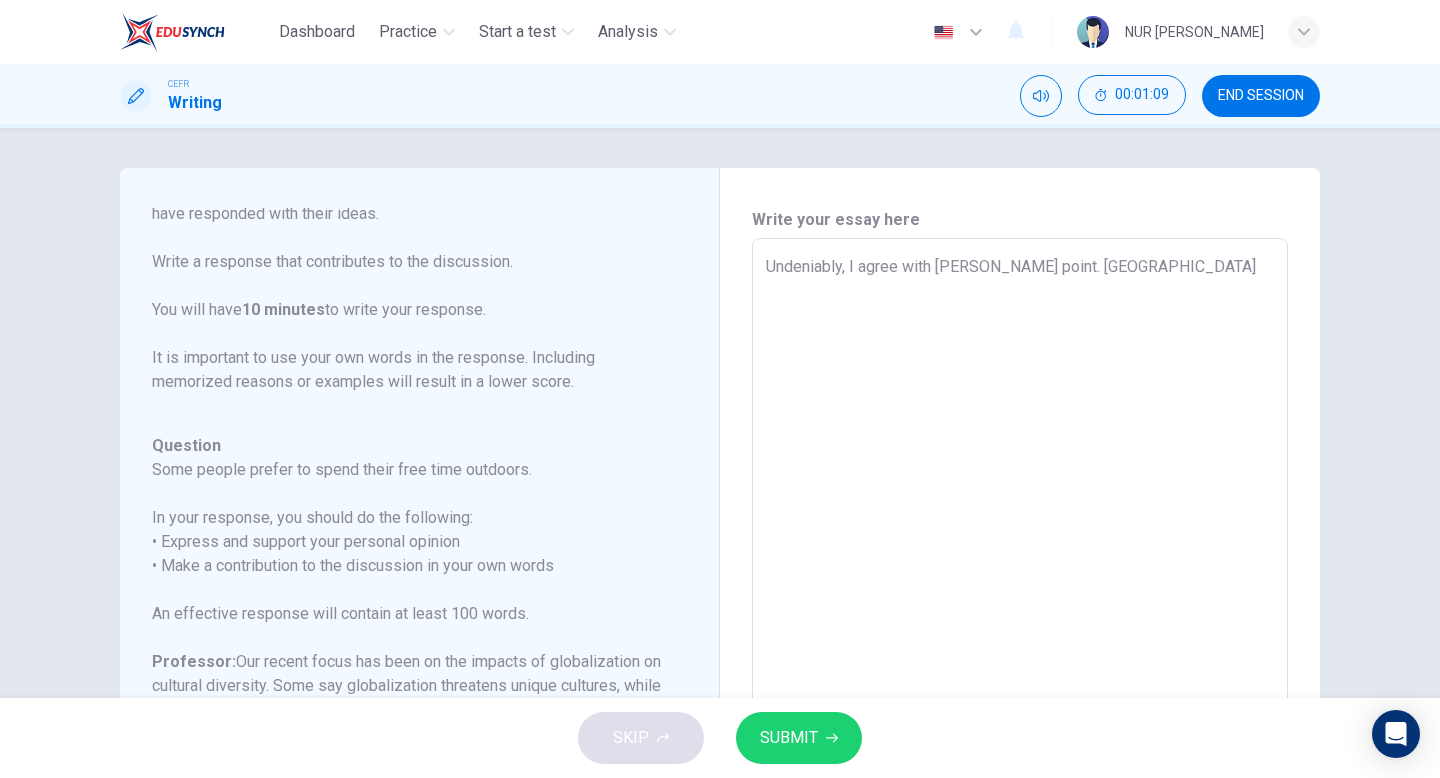 type on "x" 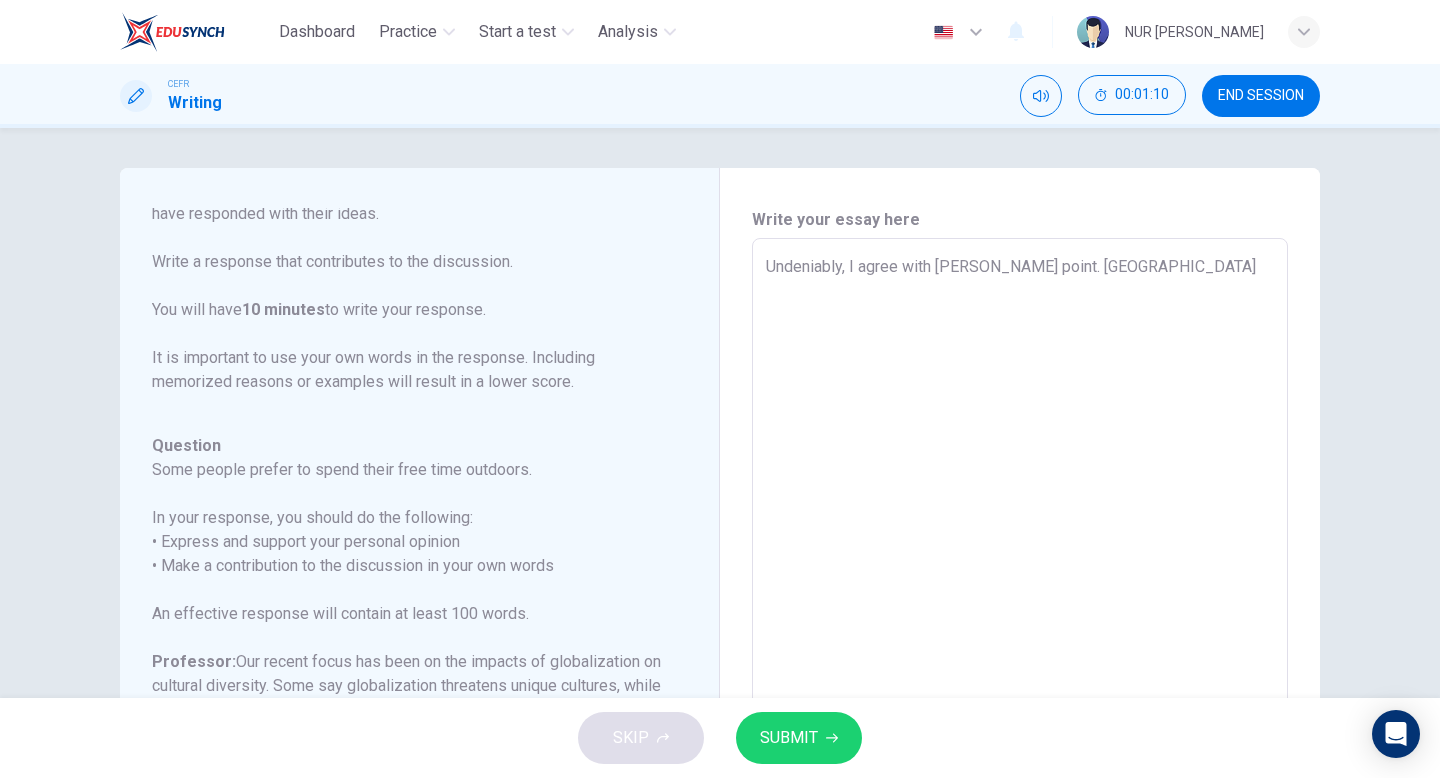 type on "Undeniably, I agree with Henry's point. Allowi" 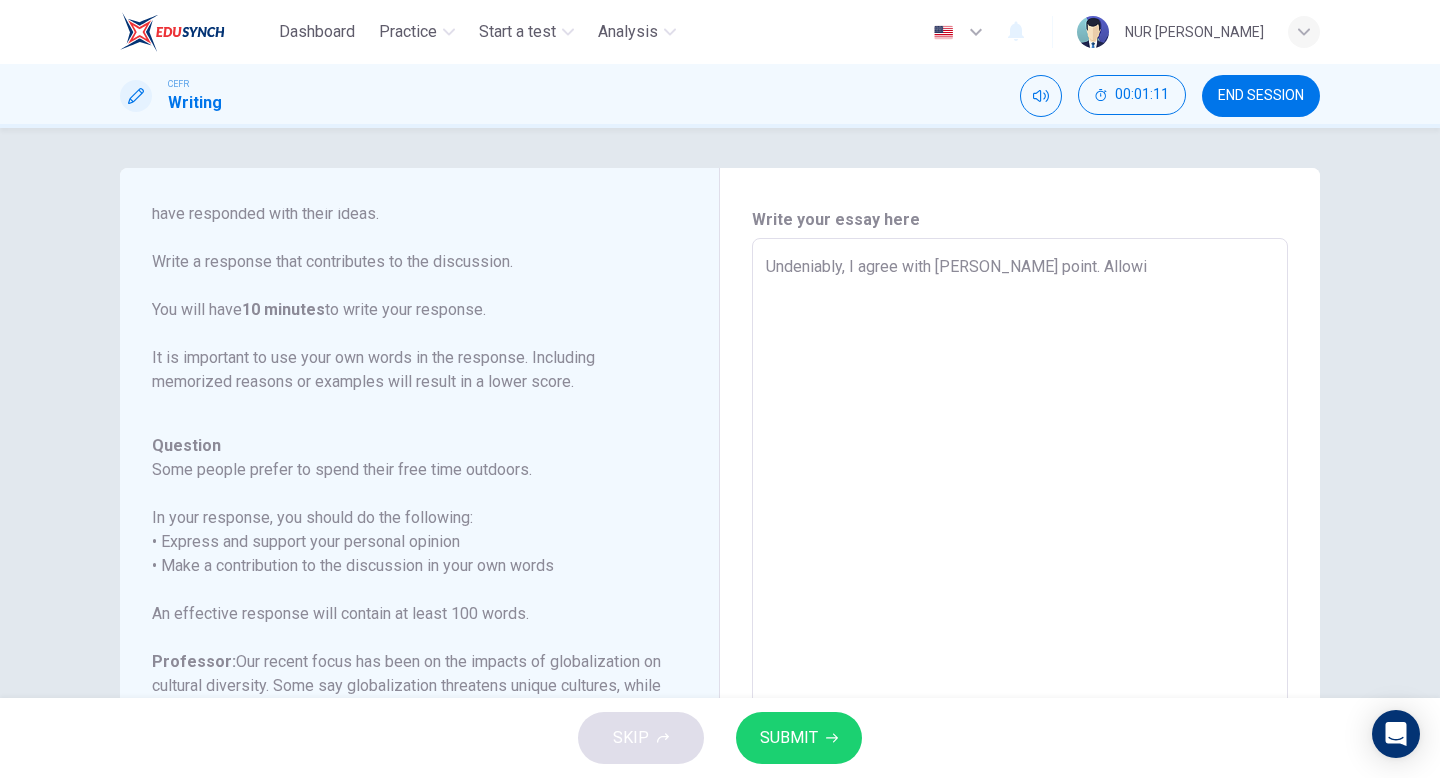 type on "Undeniably, I agree with Henry's point. Allowin" 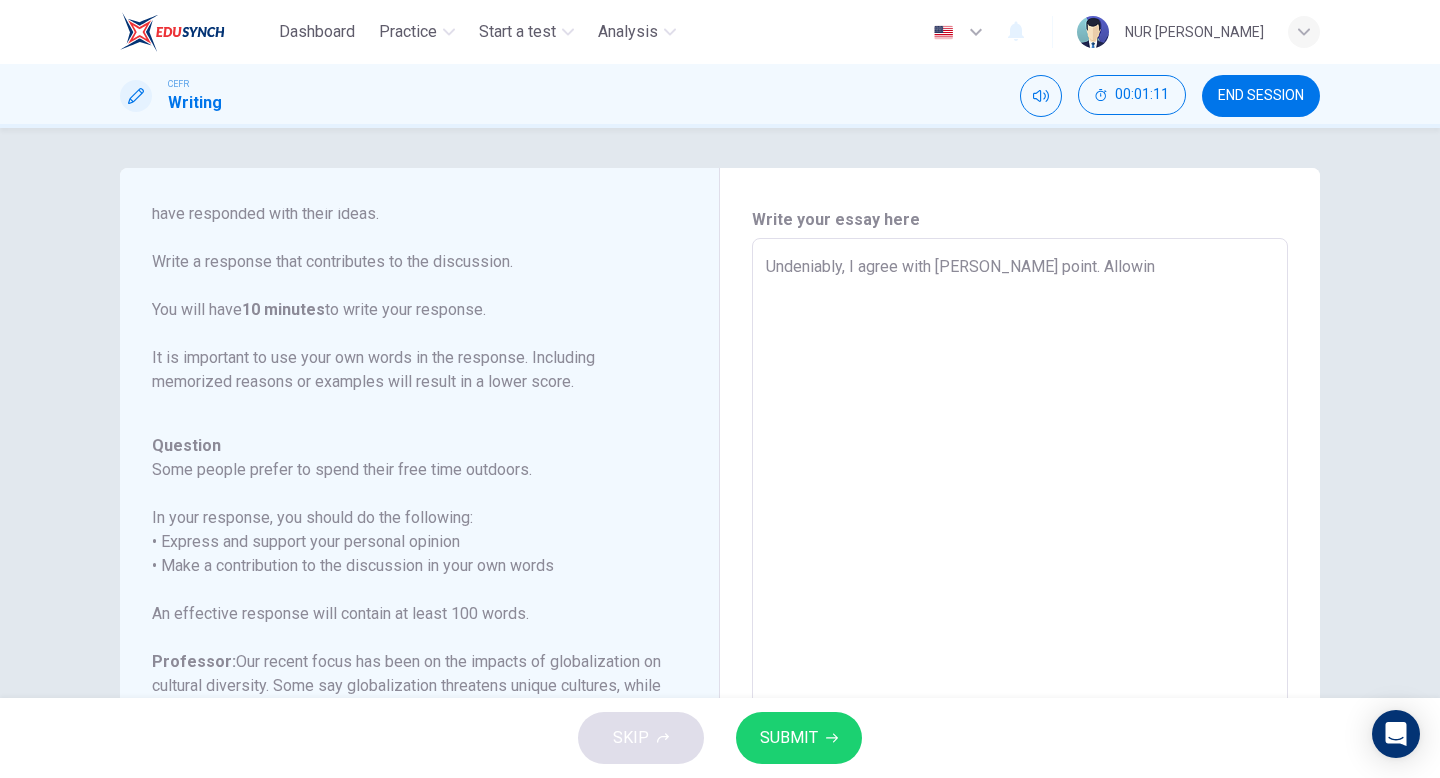 type on "x" 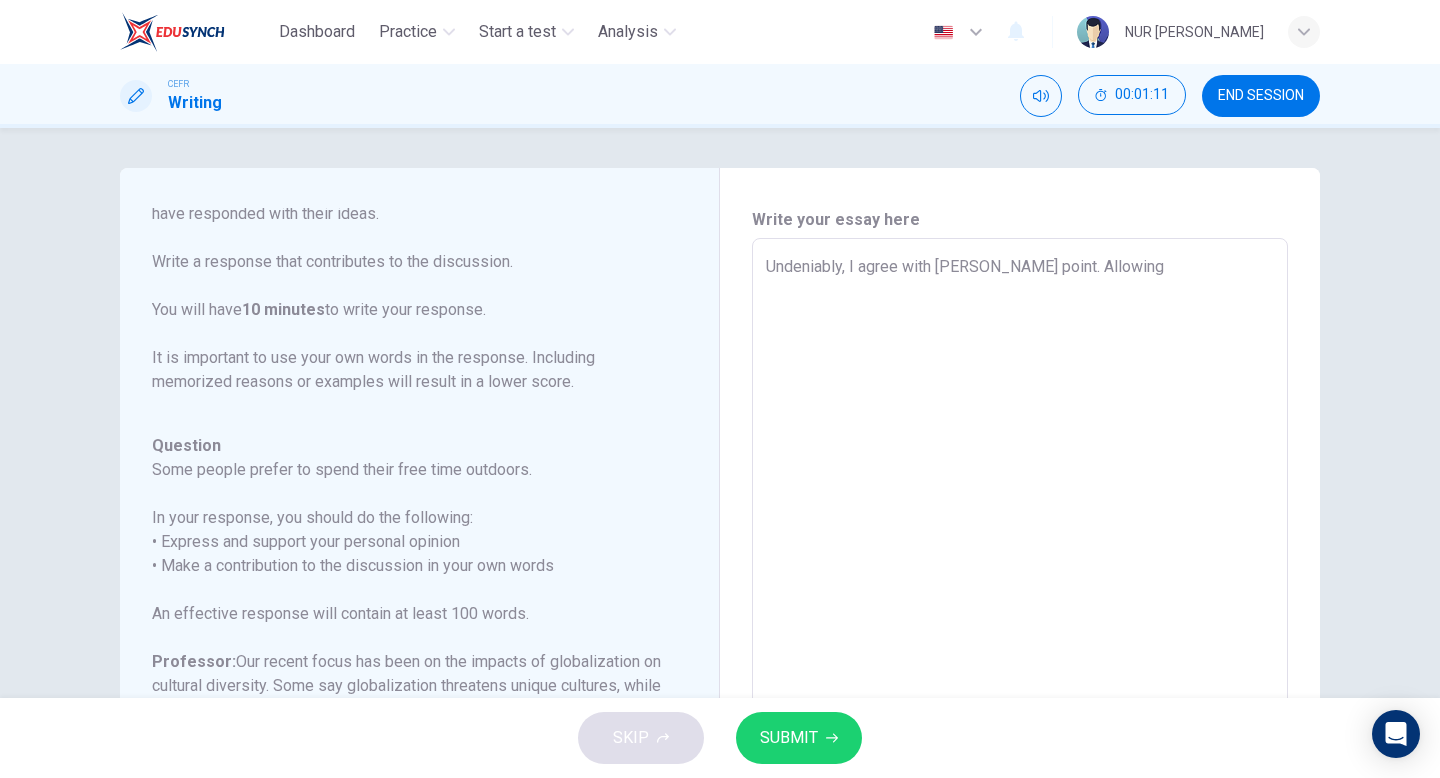 type on "x" 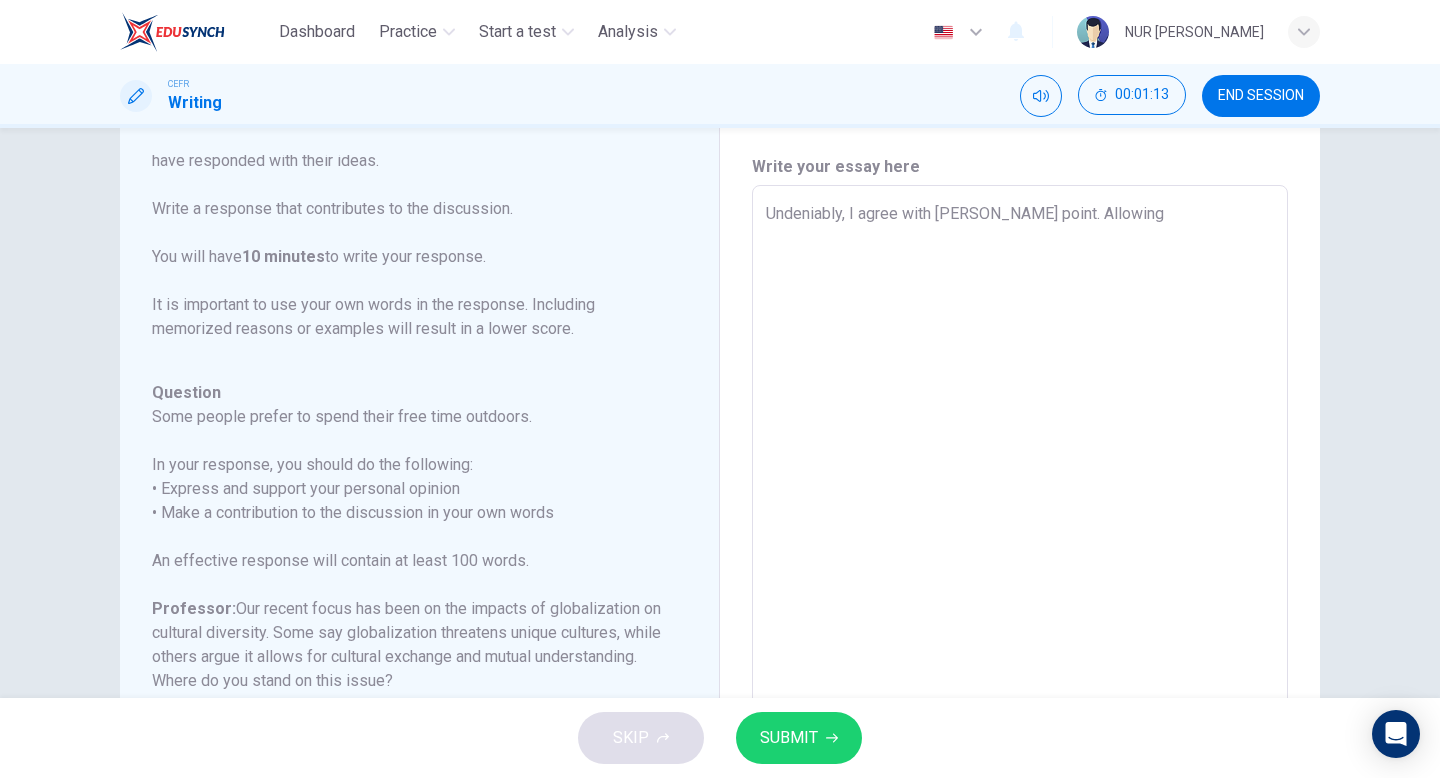 scroll, scrollTop: 70, scrollLeft: 0, axis: vertical 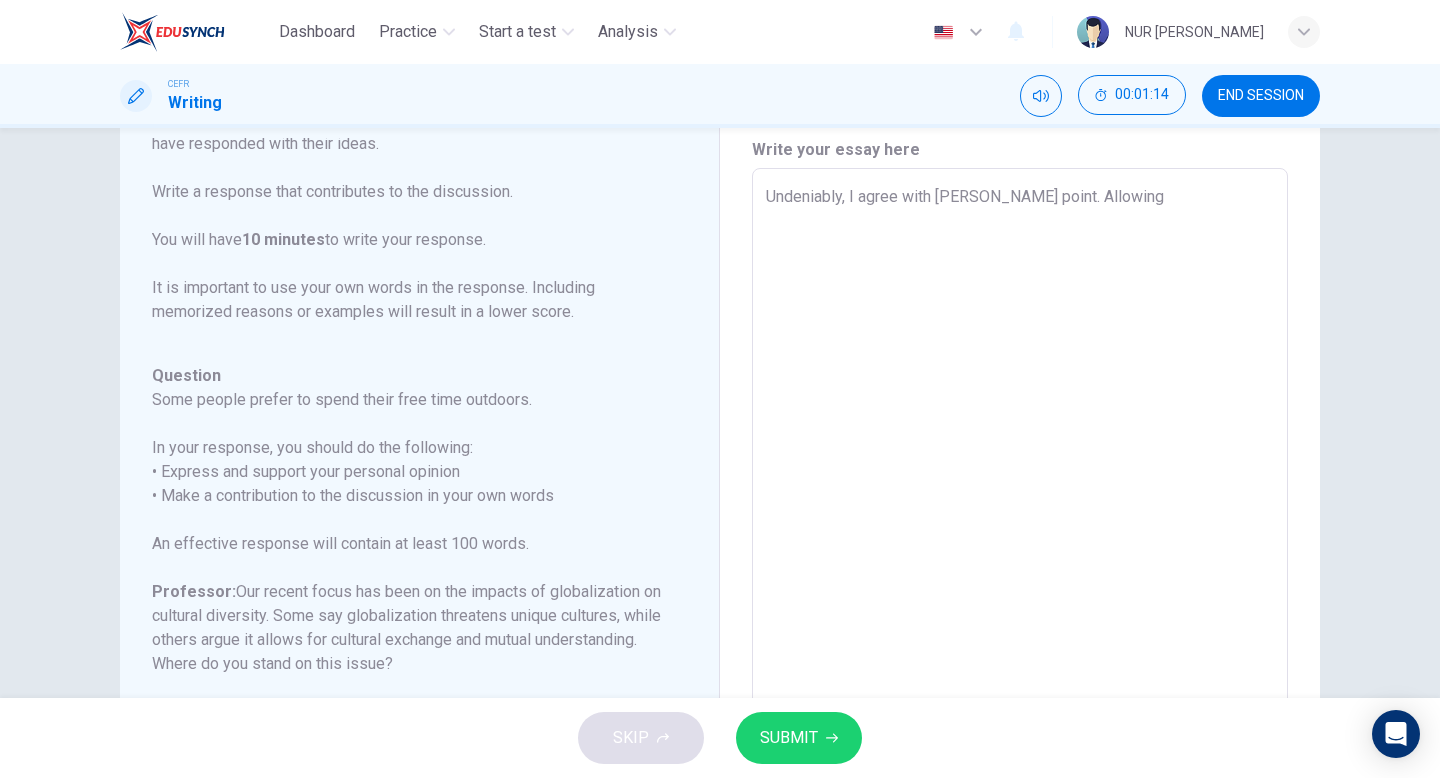type on "Undeniably, I agree with Henry's point. Allowing p" 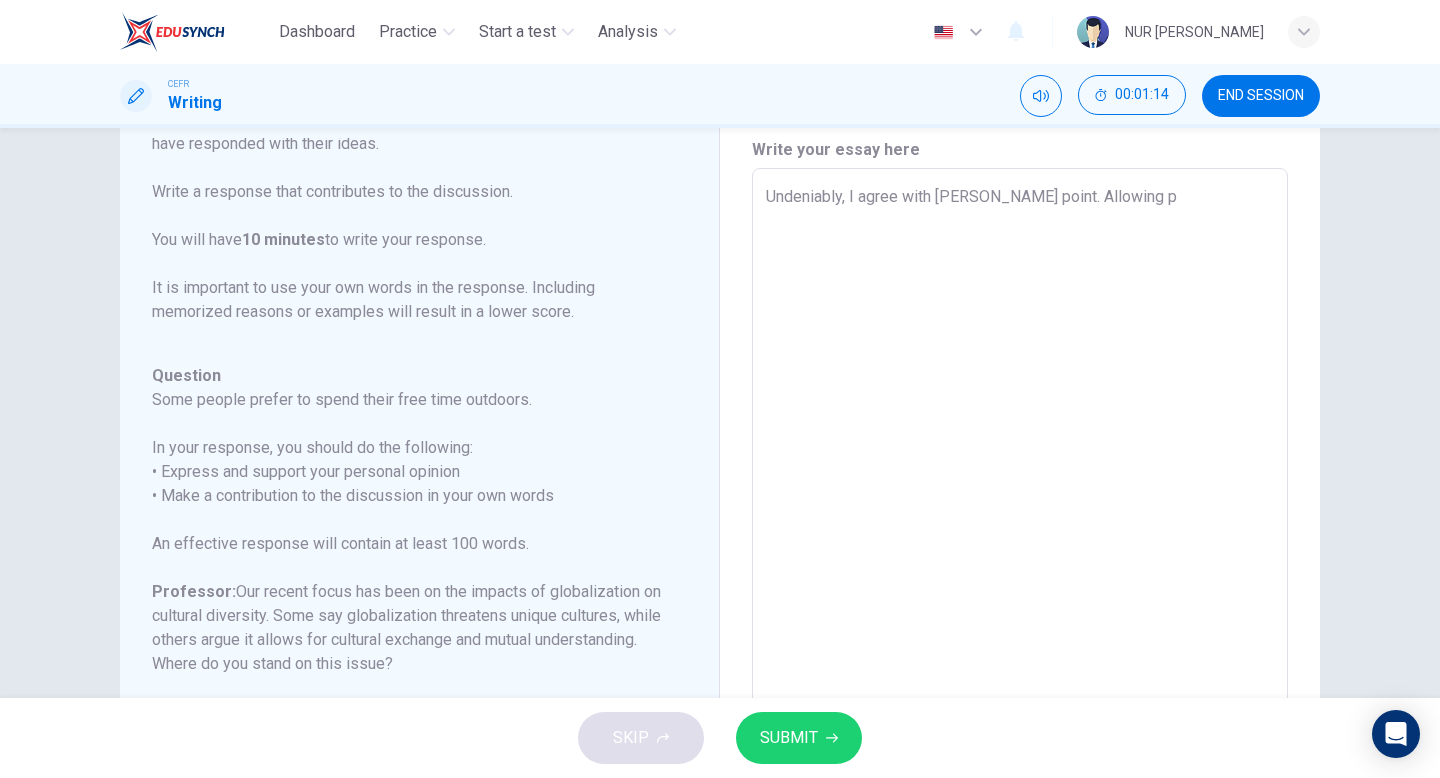 type on "x" 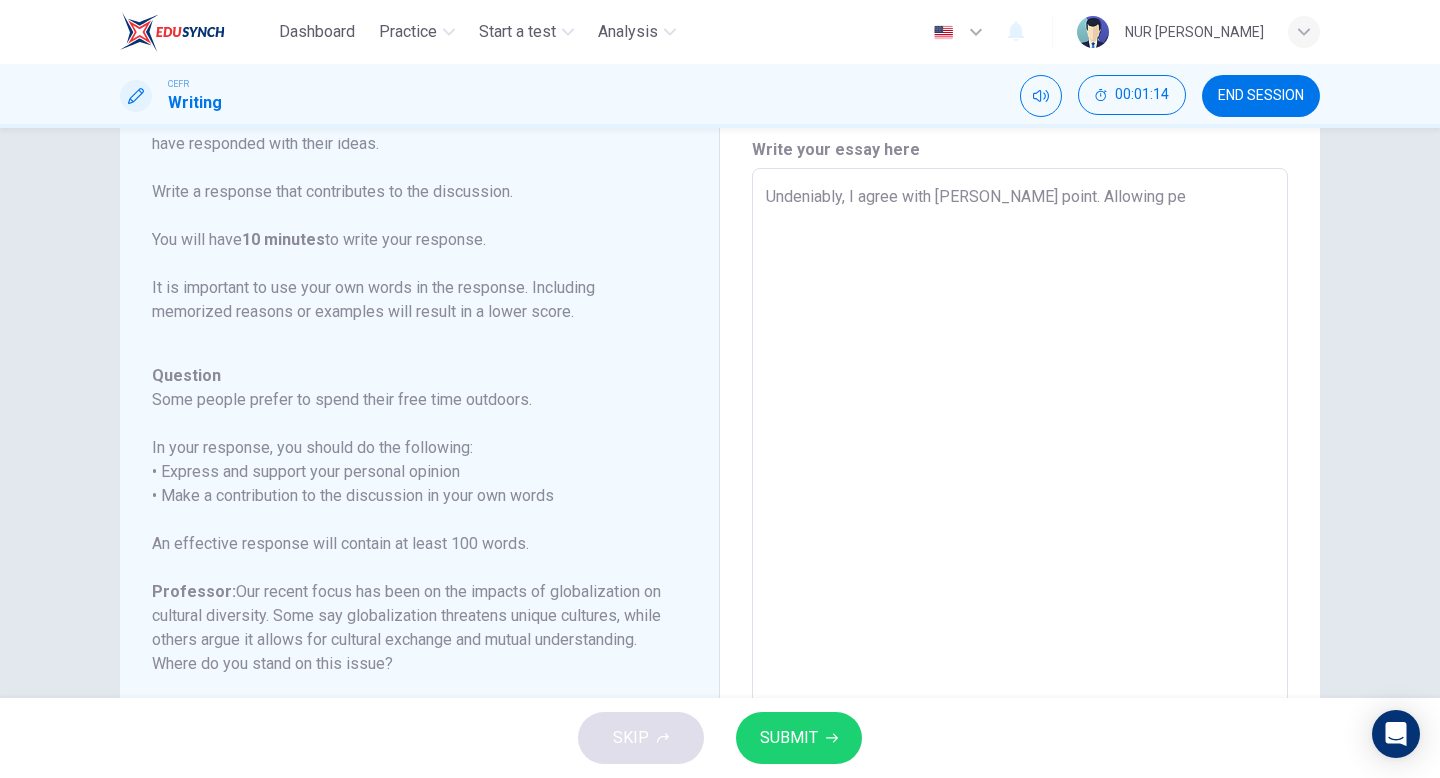 type on "x" 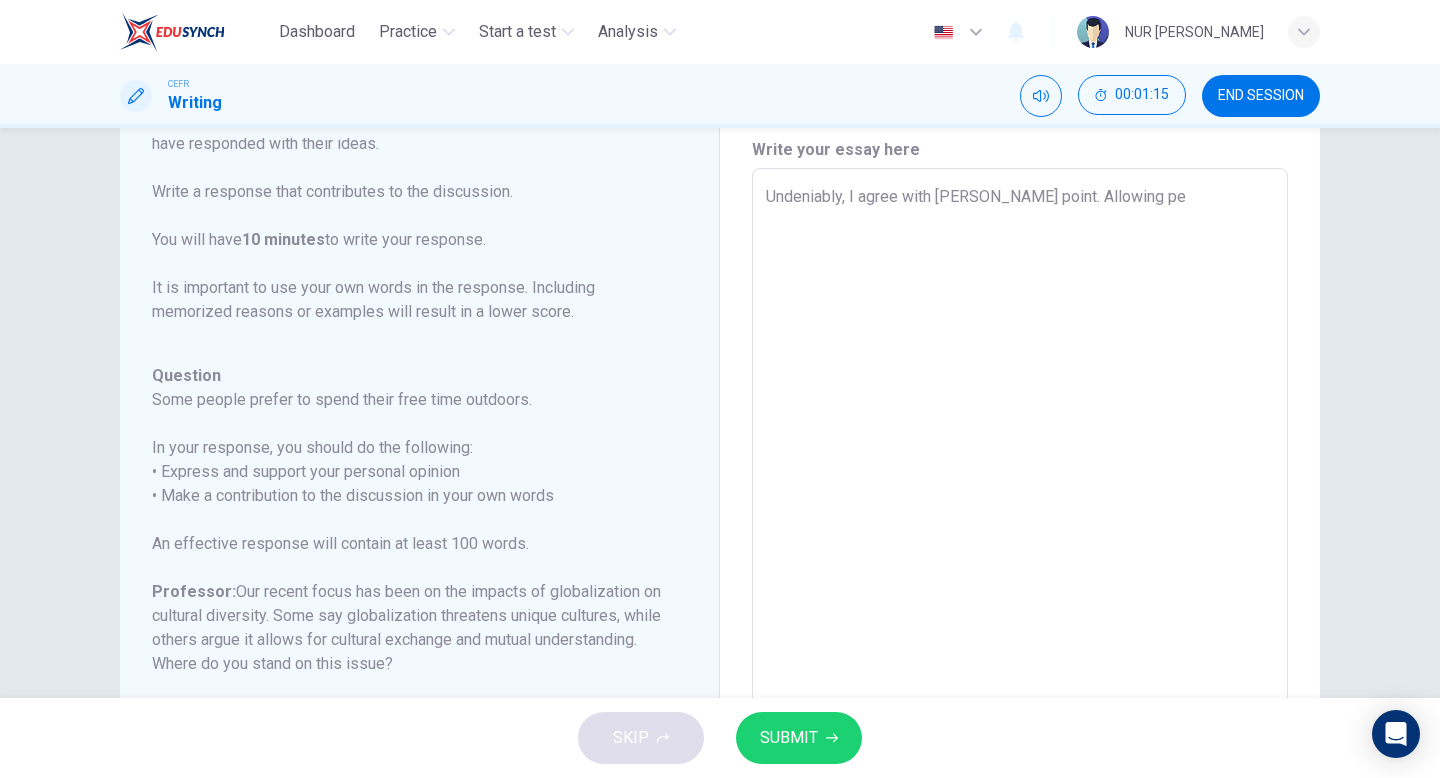 type on "Undeniably, I agree with Henry's point. Allowing peo" 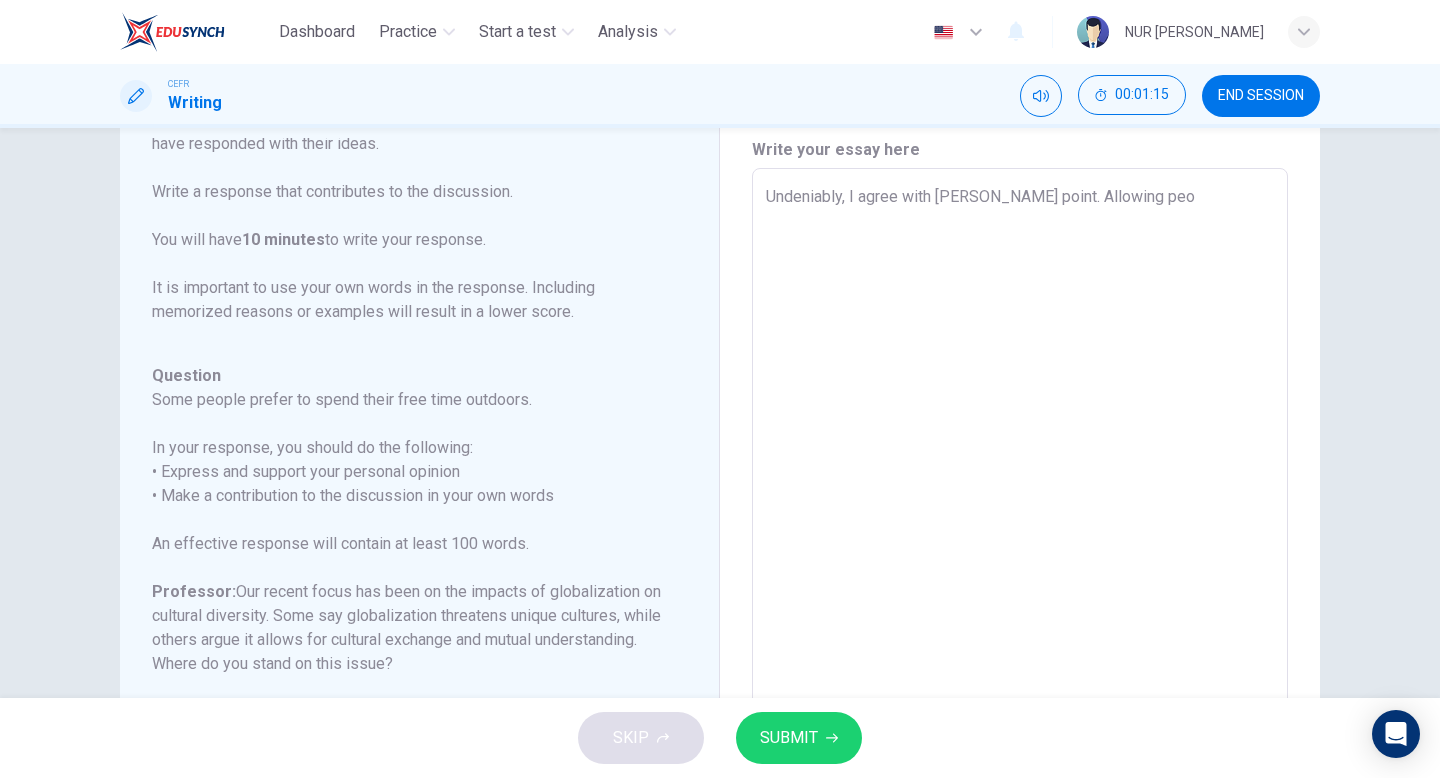 type on "x" 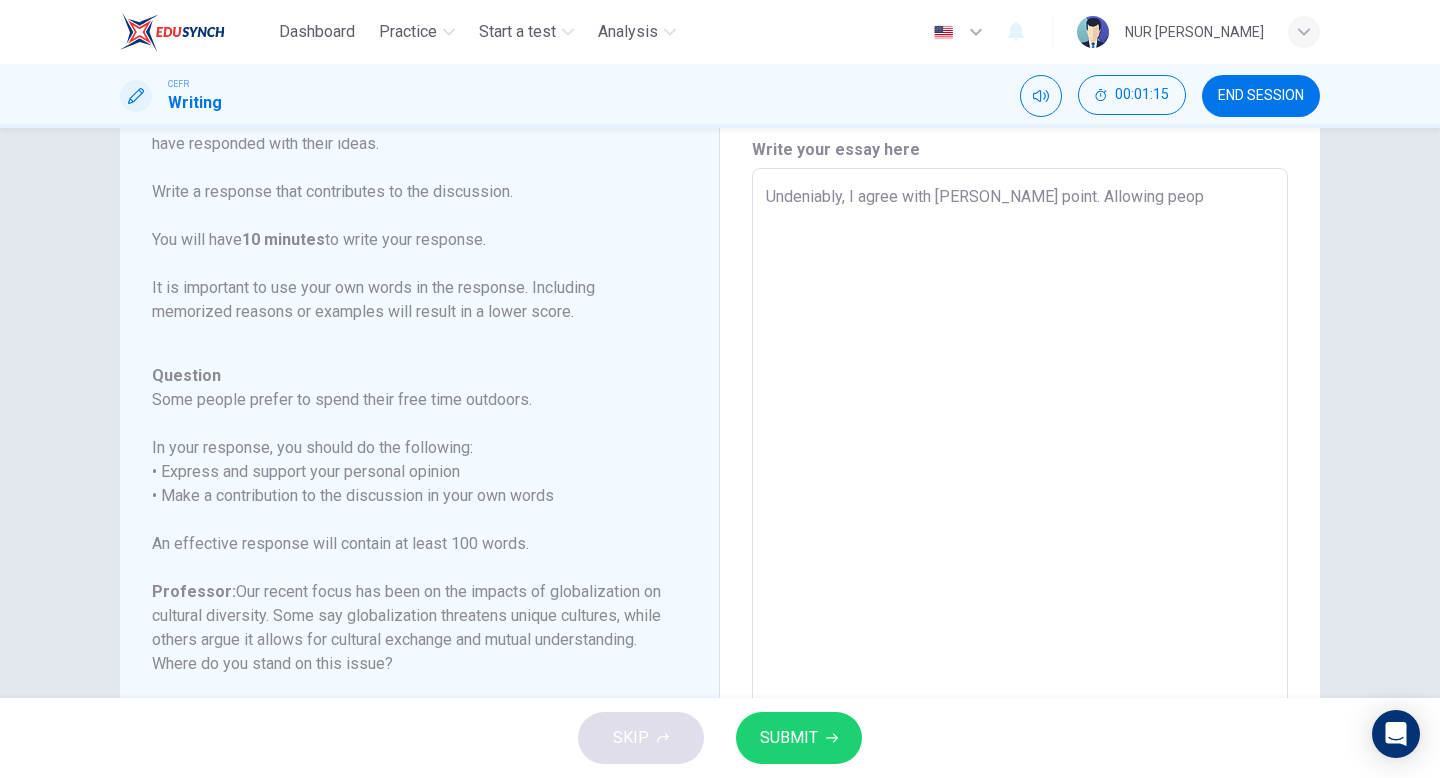 type on "x" 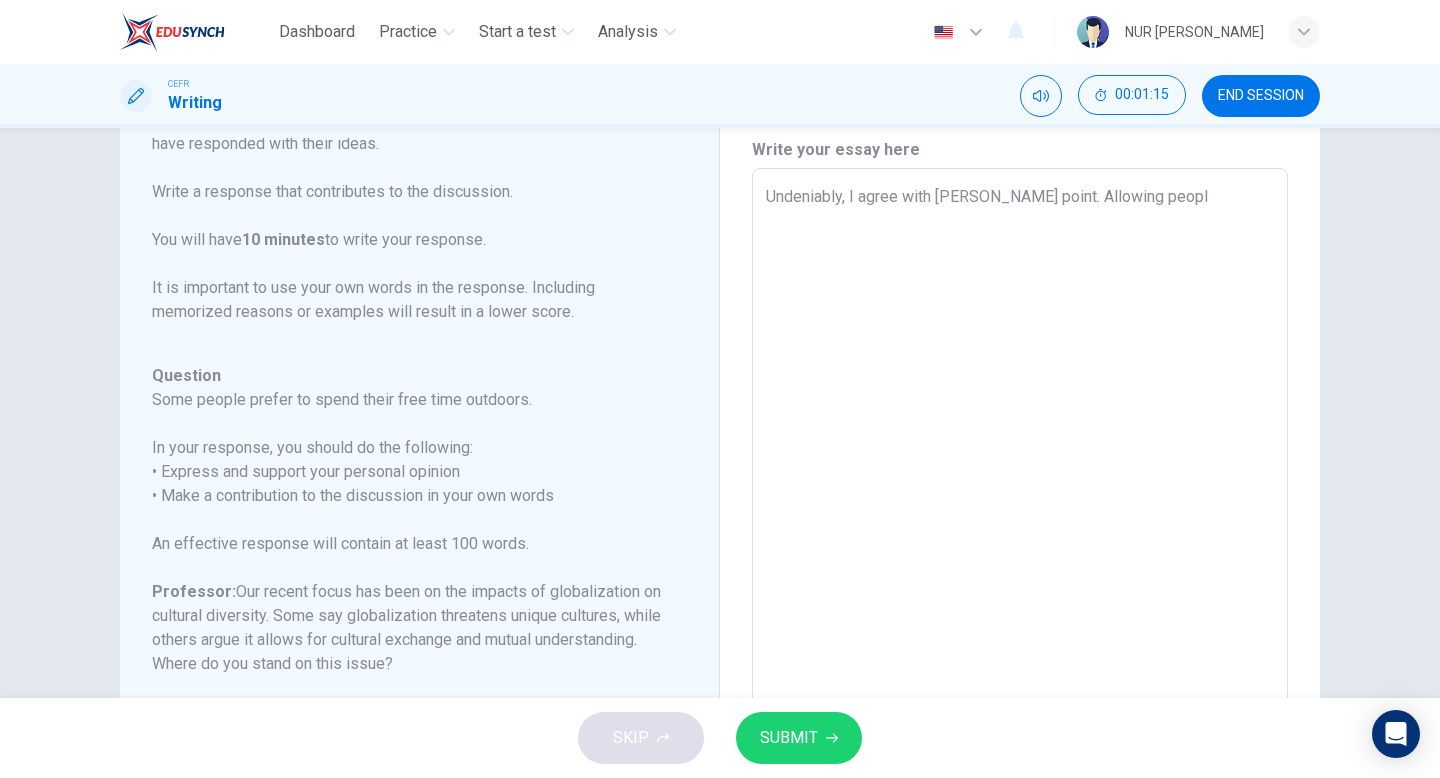 type on "x" 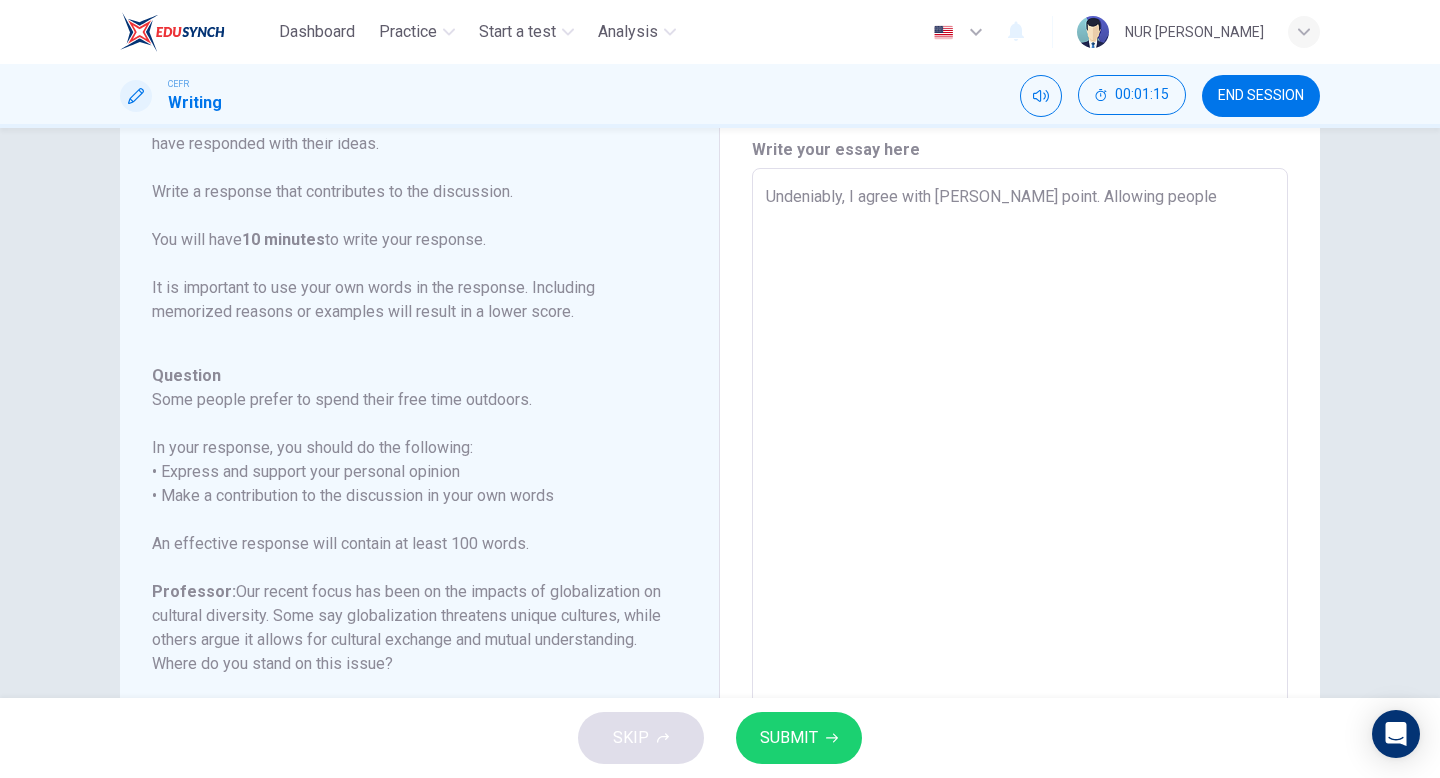 type on "x" 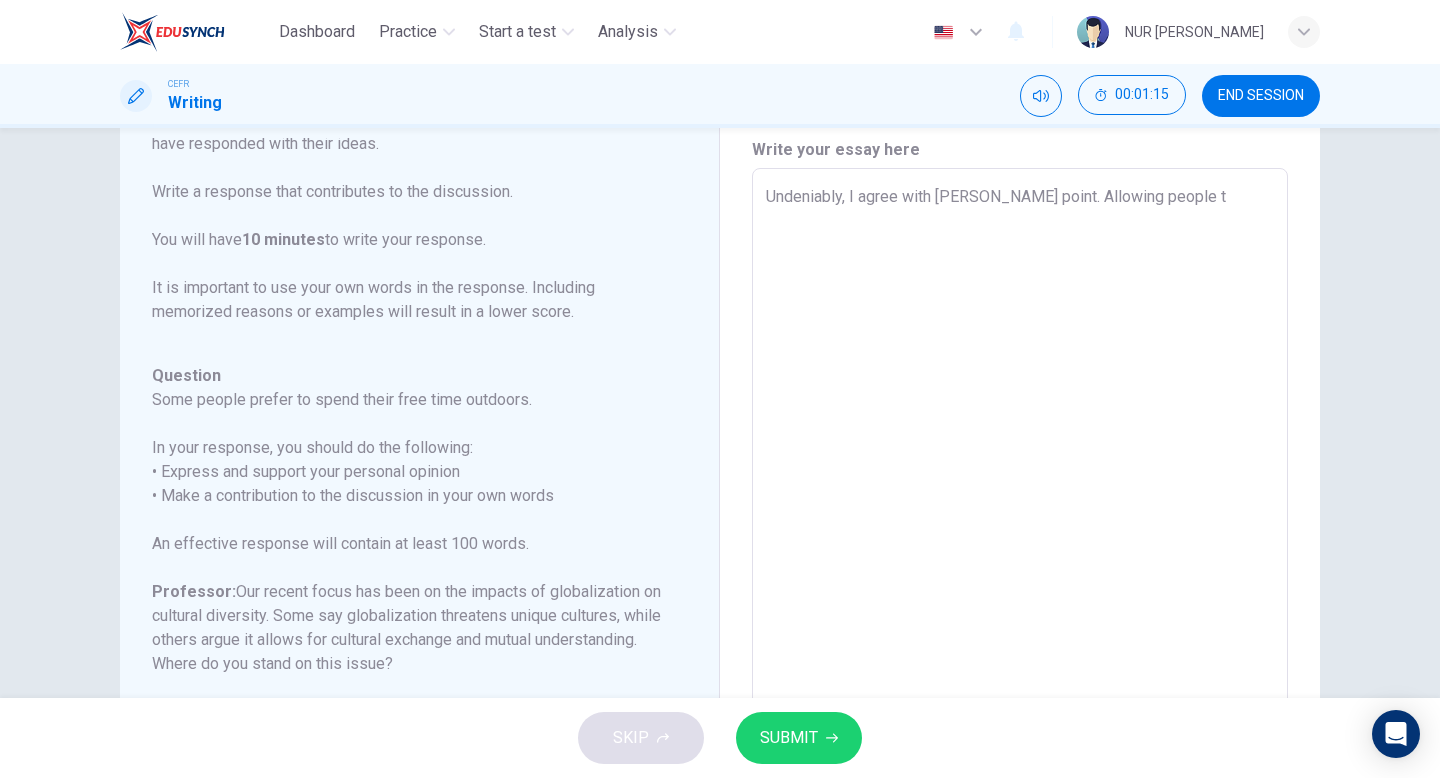 type on "x" 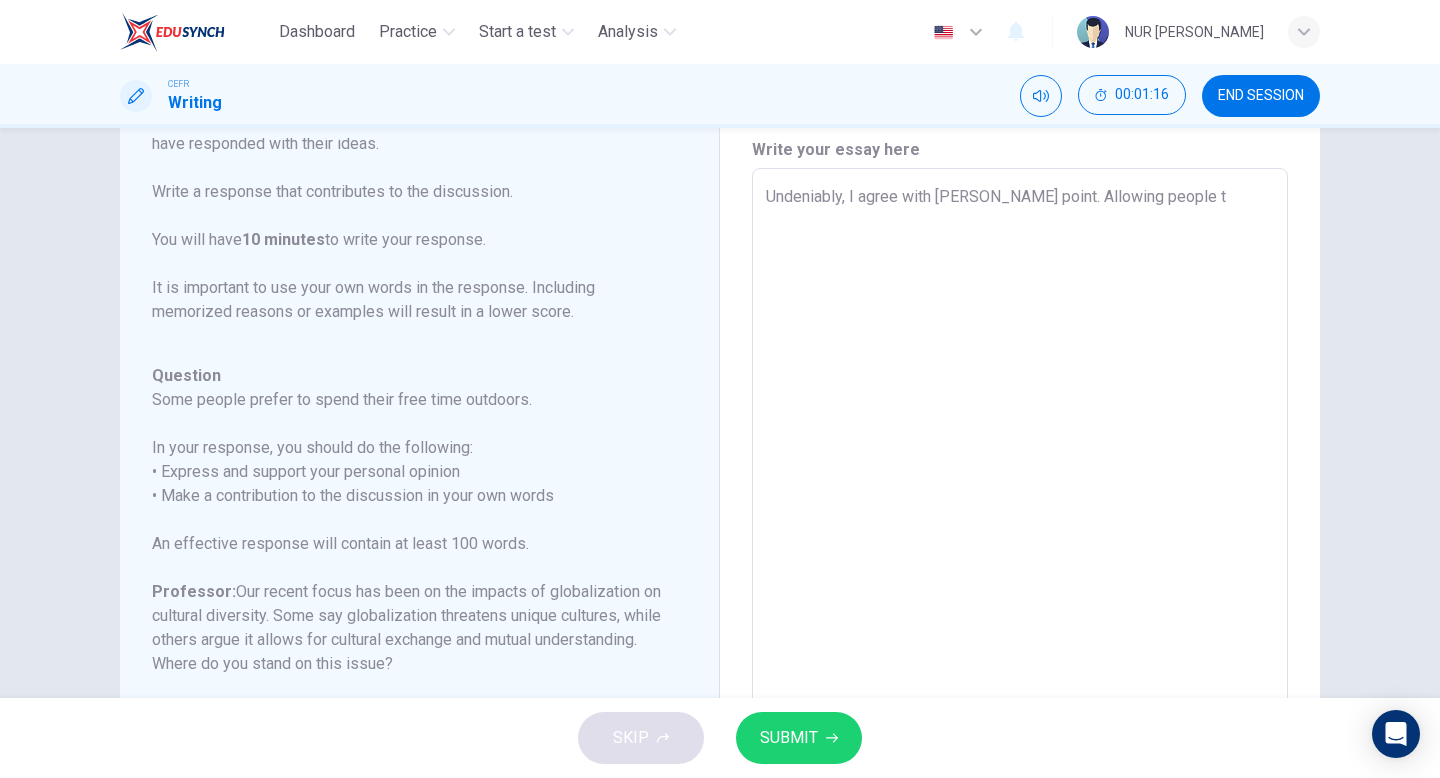 type on "Undeniably, I agree with Henry's point. Allowing people to" 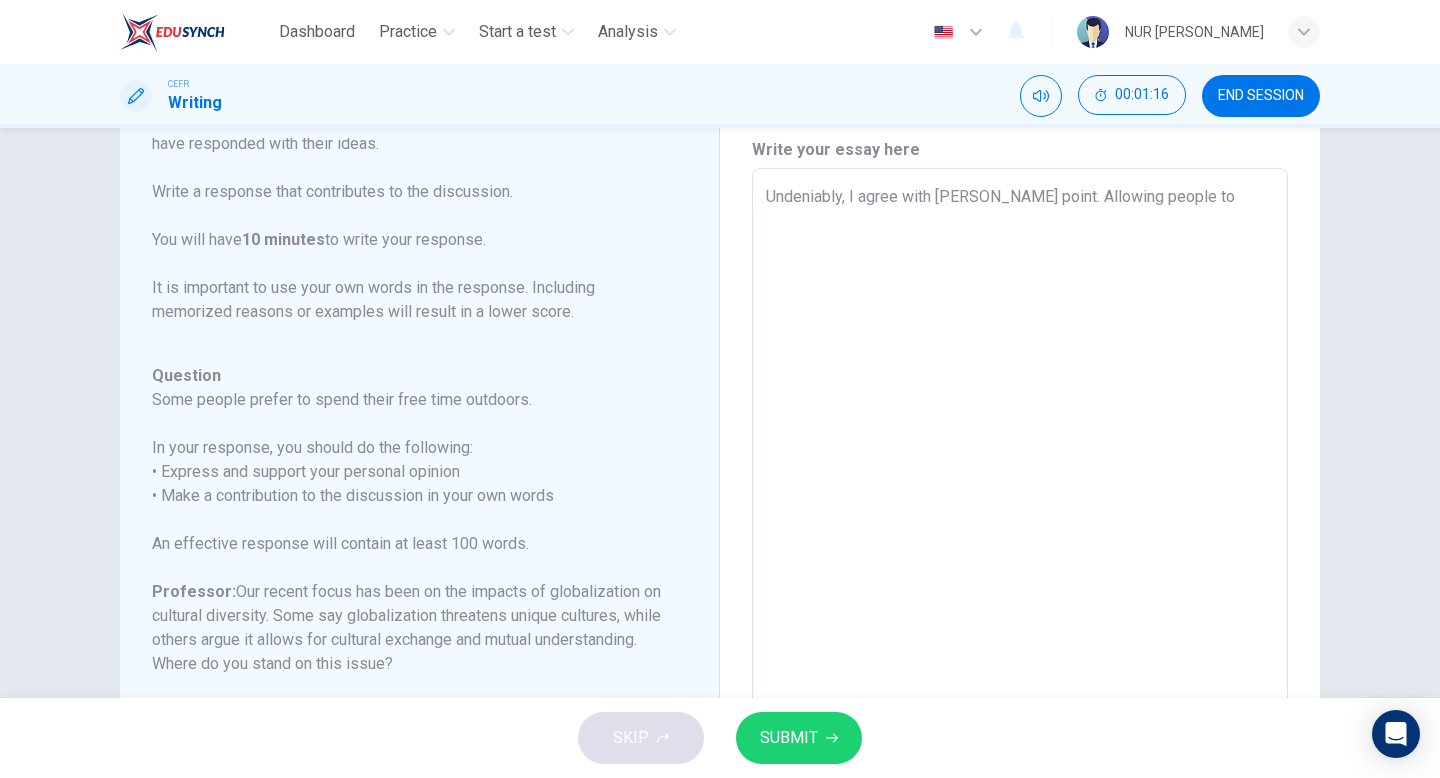 type on "Undeniably, I agree with Henry's point. Allowing people to" 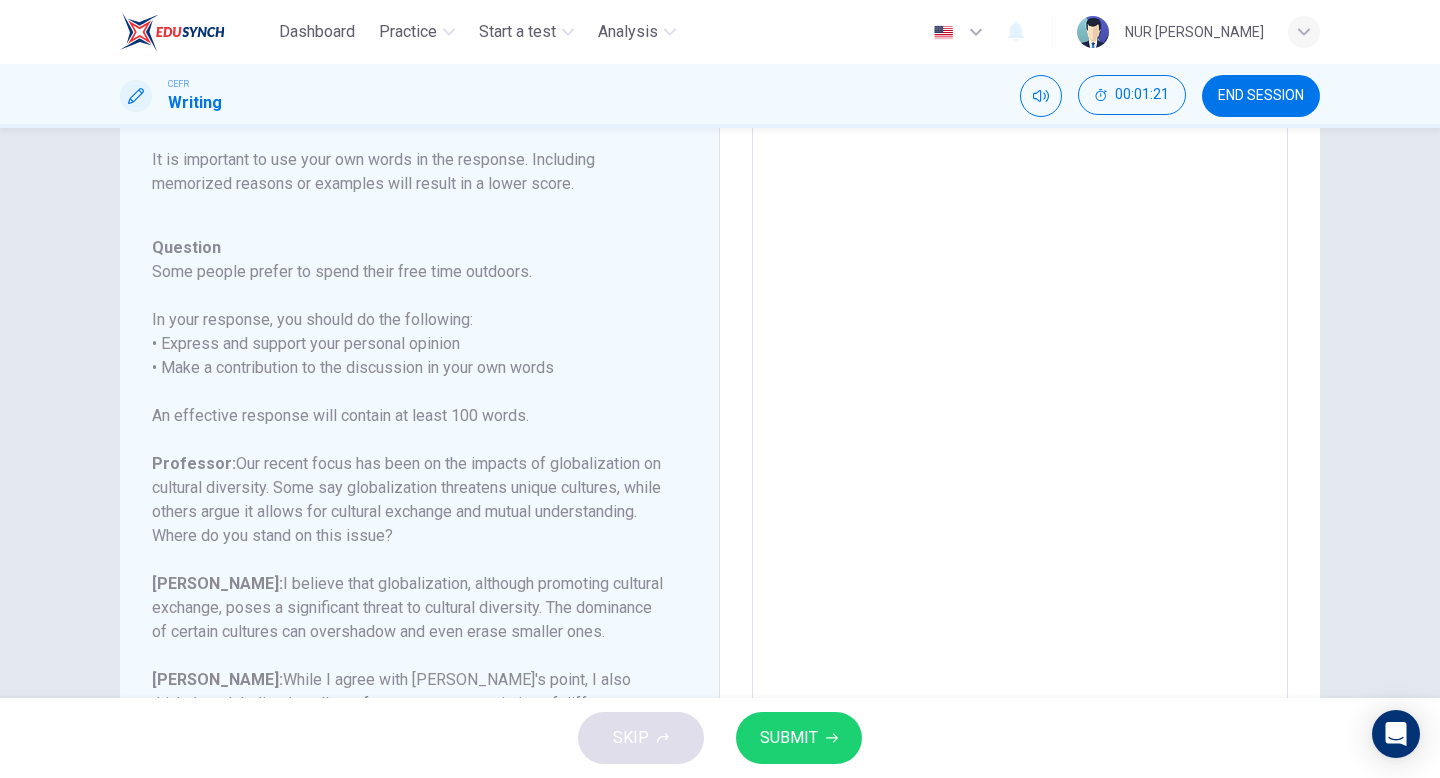 scroll, scrollTop: 320, scrollLeft: 0, axis: vertical 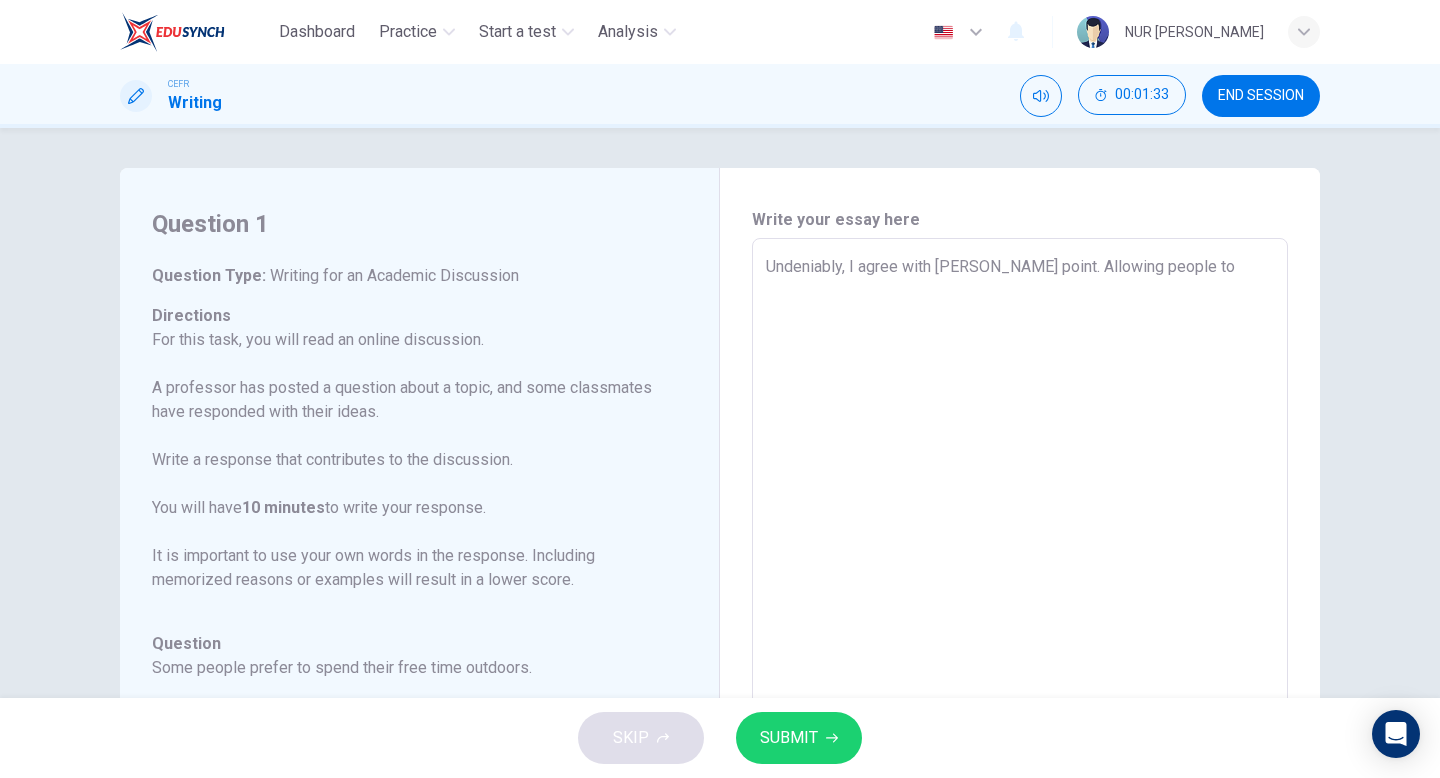 type on "Undeniably, I agree with Henry's point. Allowing people to s" 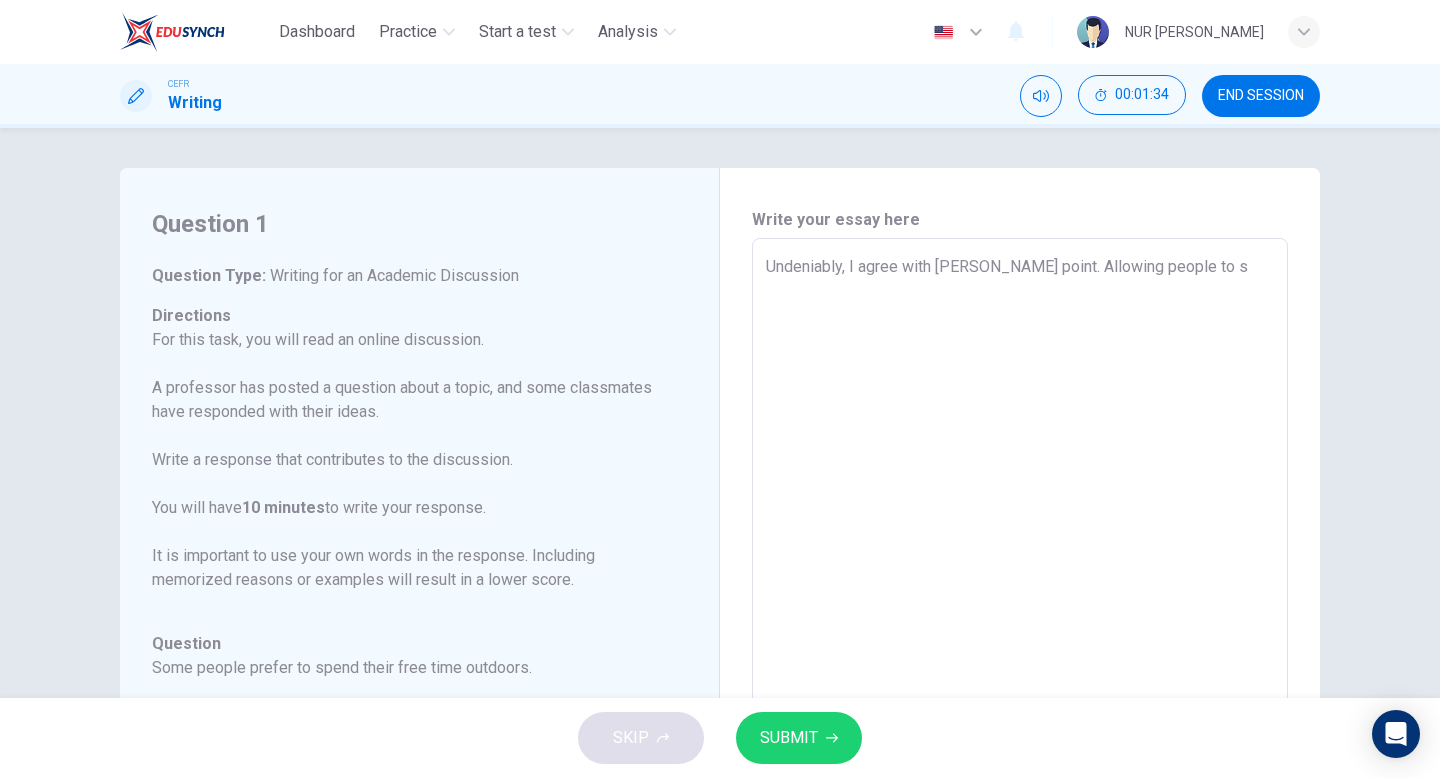 type on "Undeniably, I agree with Henry's point. Allowing people to so" 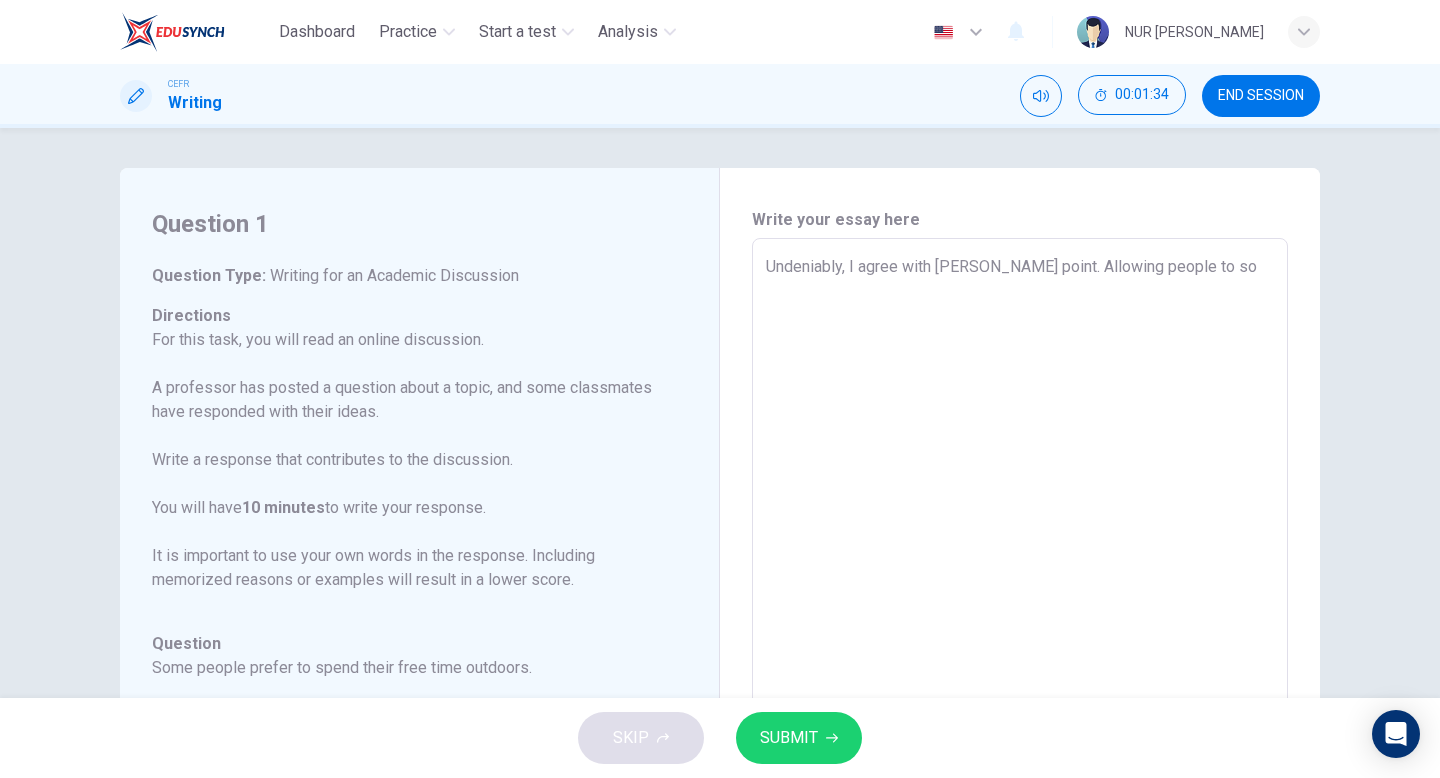 type on "Undeniably, I agree with Henry's point. Allowing people to soc" 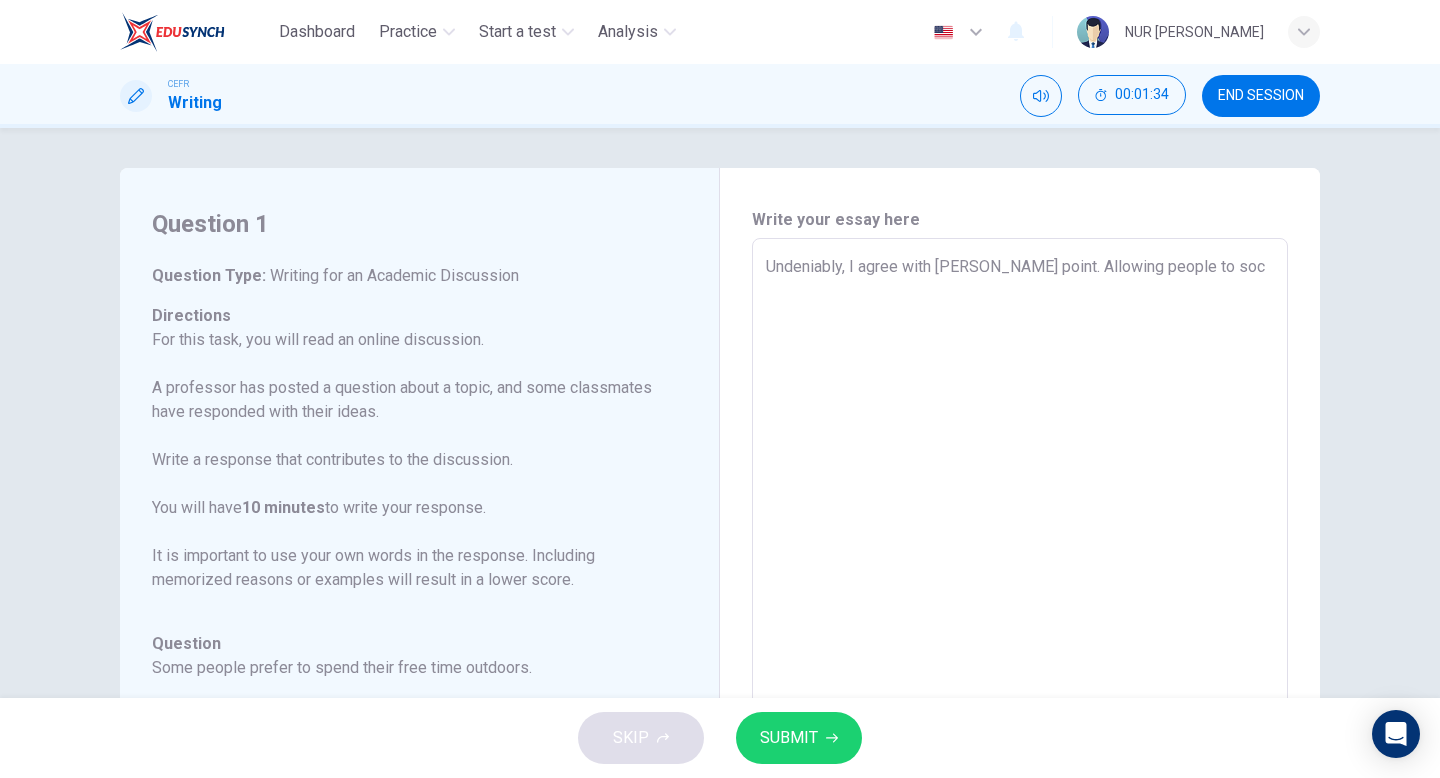 type on "x" 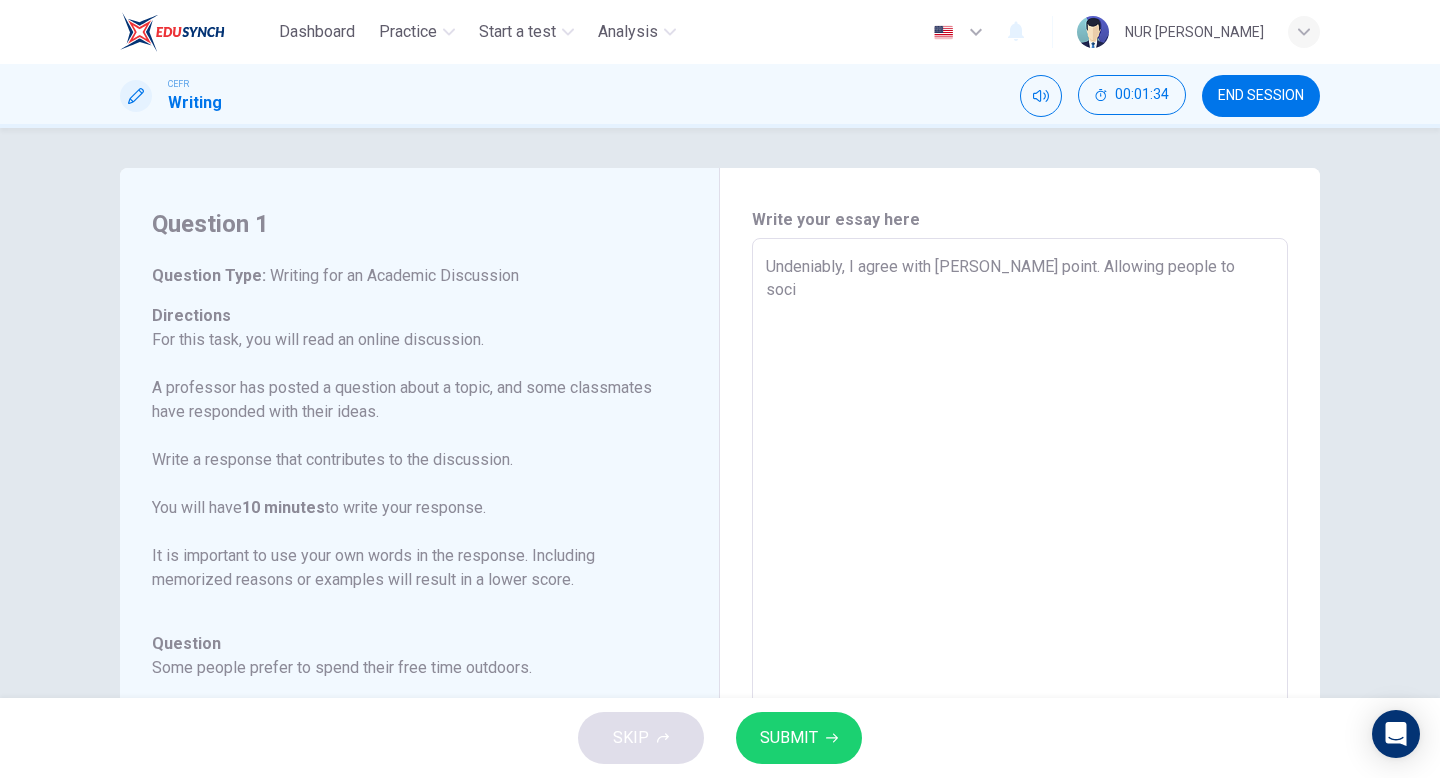type on "x" 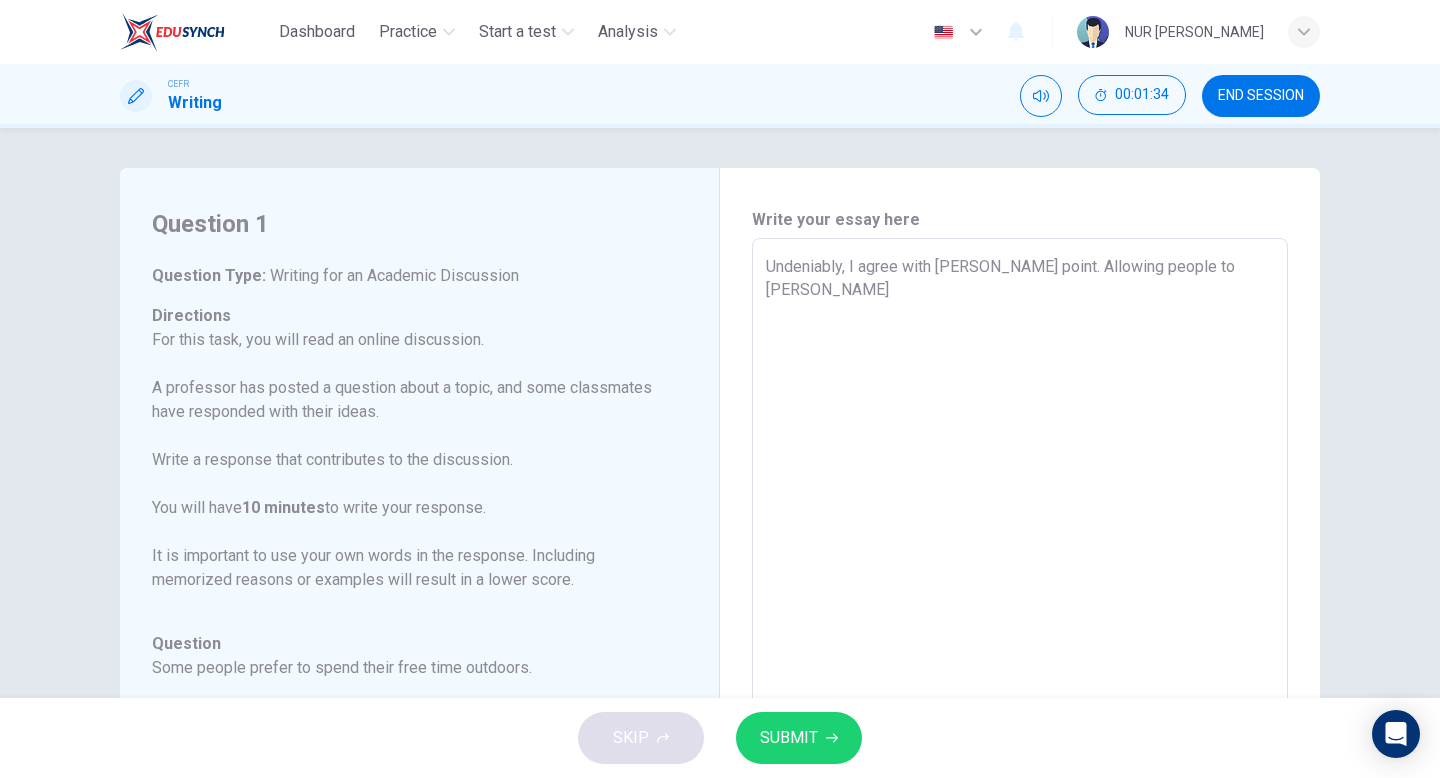 type on "x" 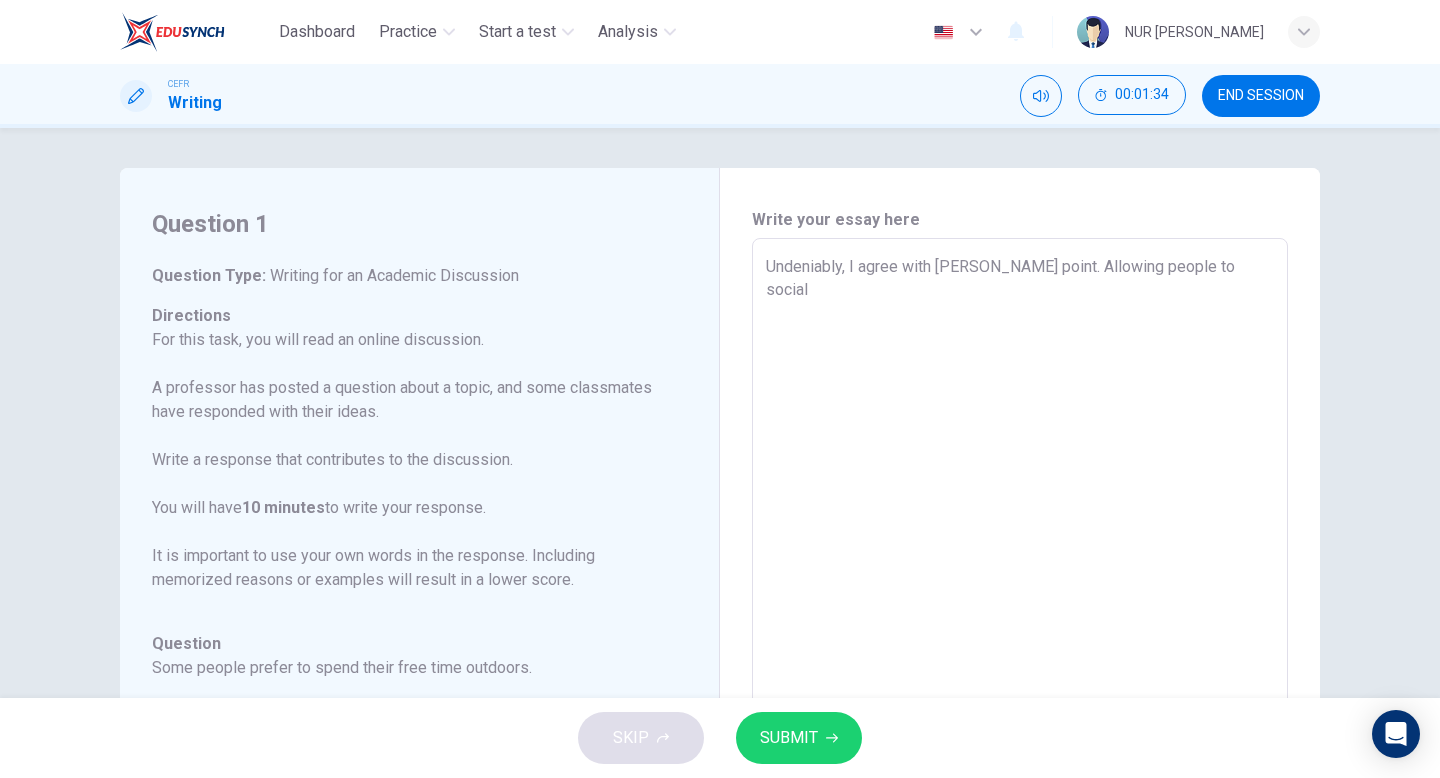 type on "x" 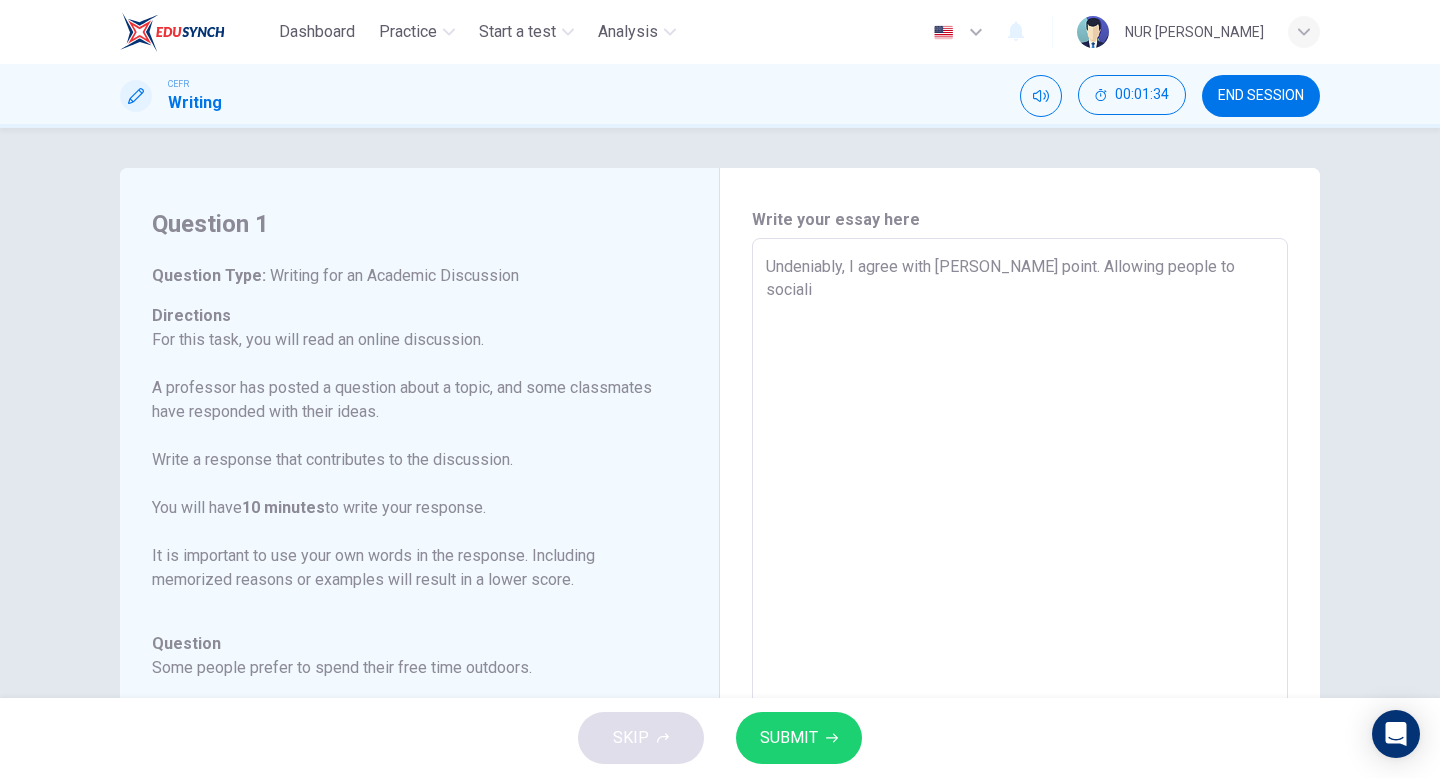 type on "x" 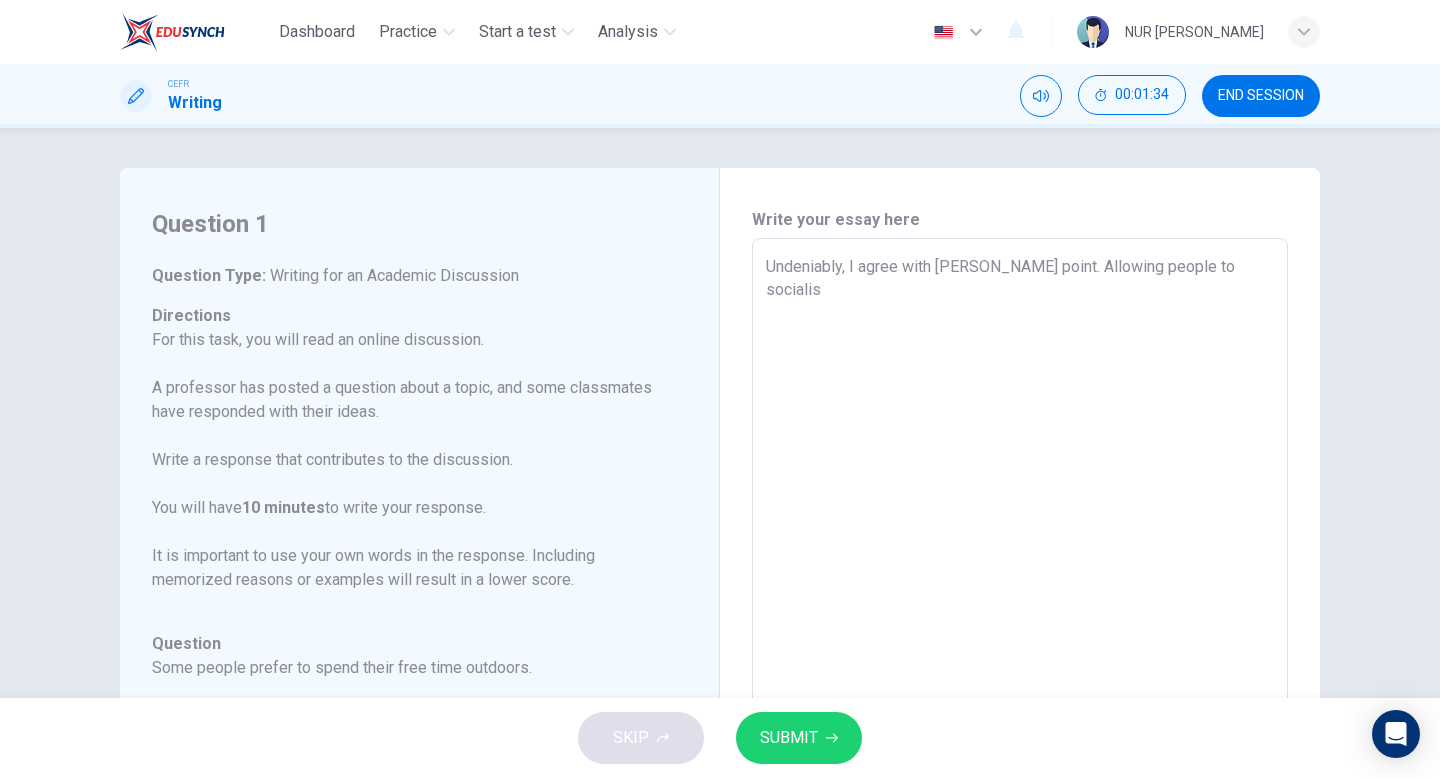 type on "x" 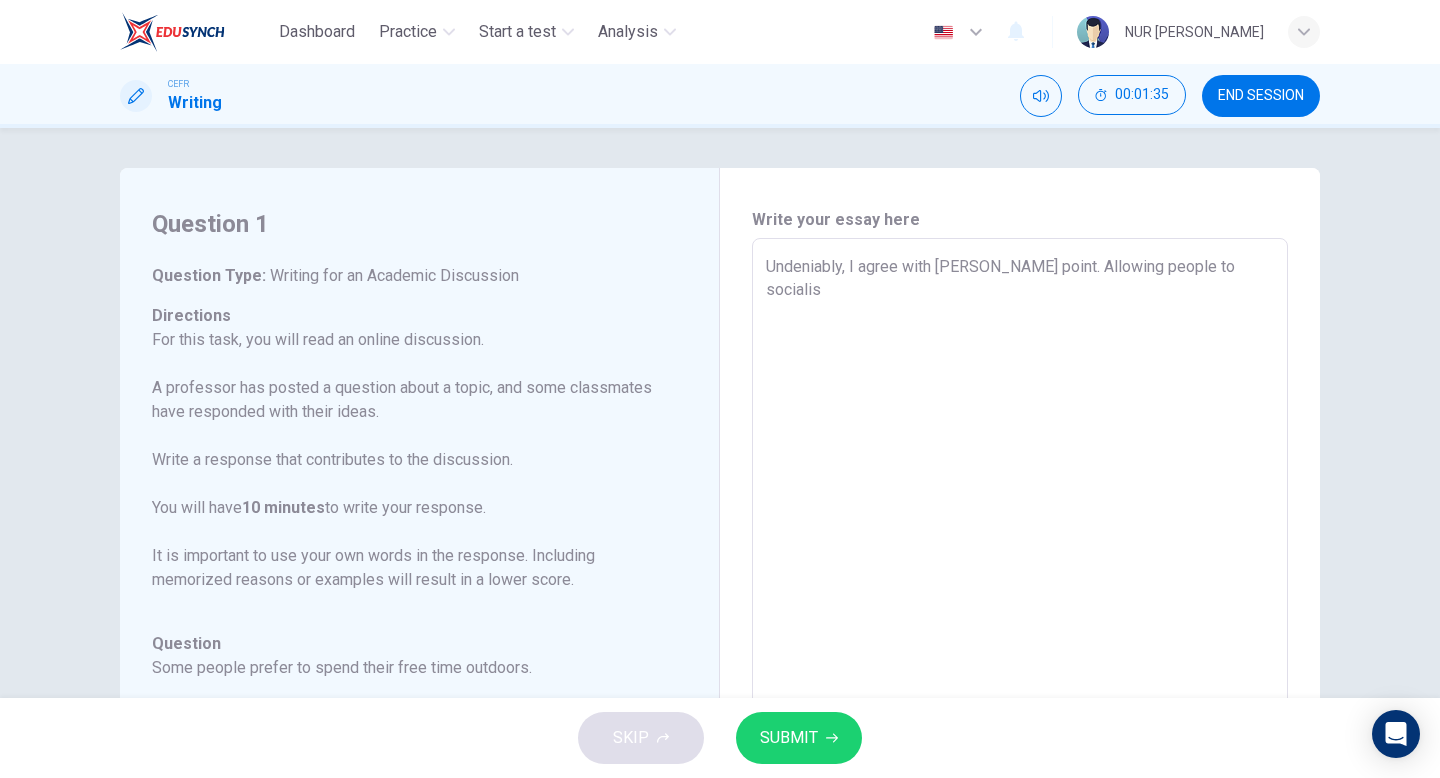 type on "Undeniably, I agree with Henry's point. Allowing people to socialise" 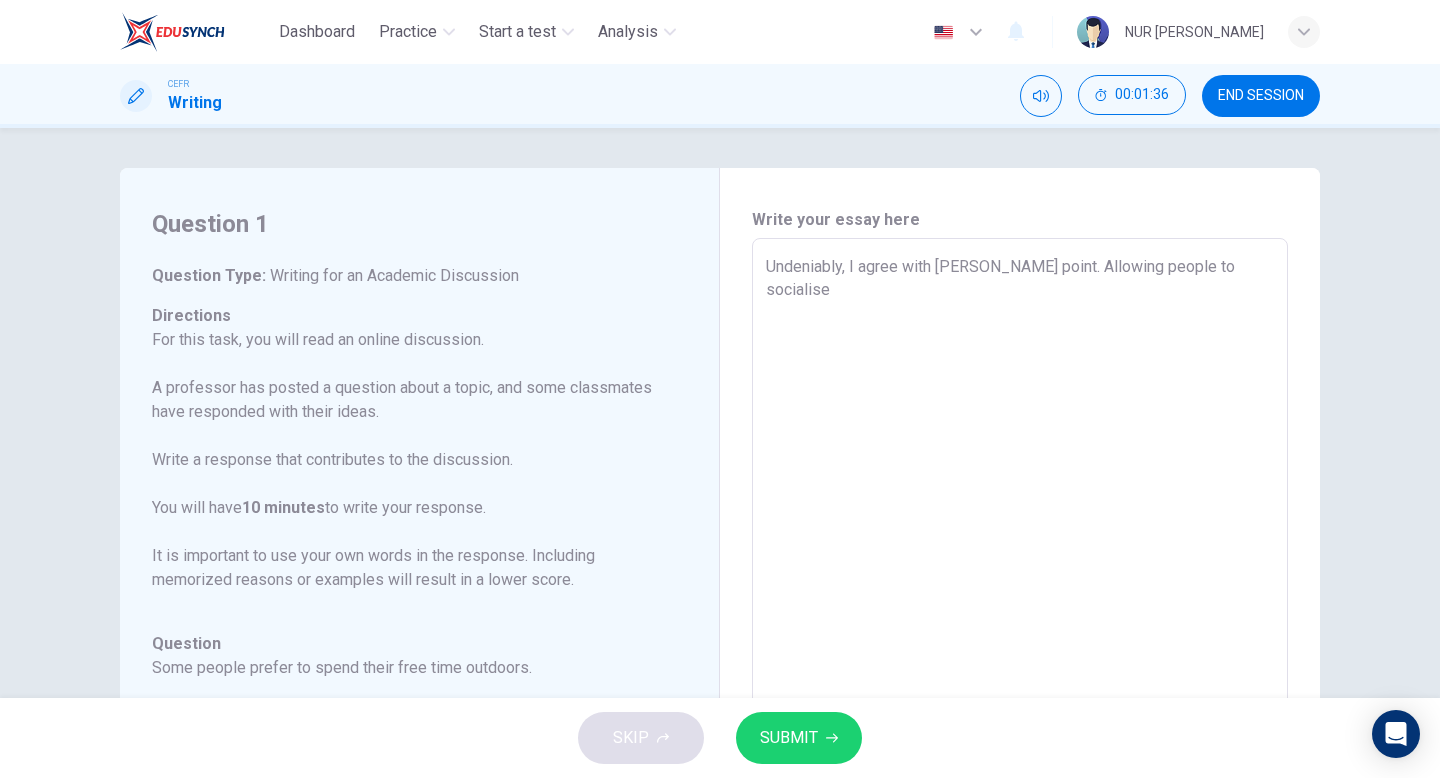 type on "Undeniably, I agree with Henry's point. Allowing people to socialise" 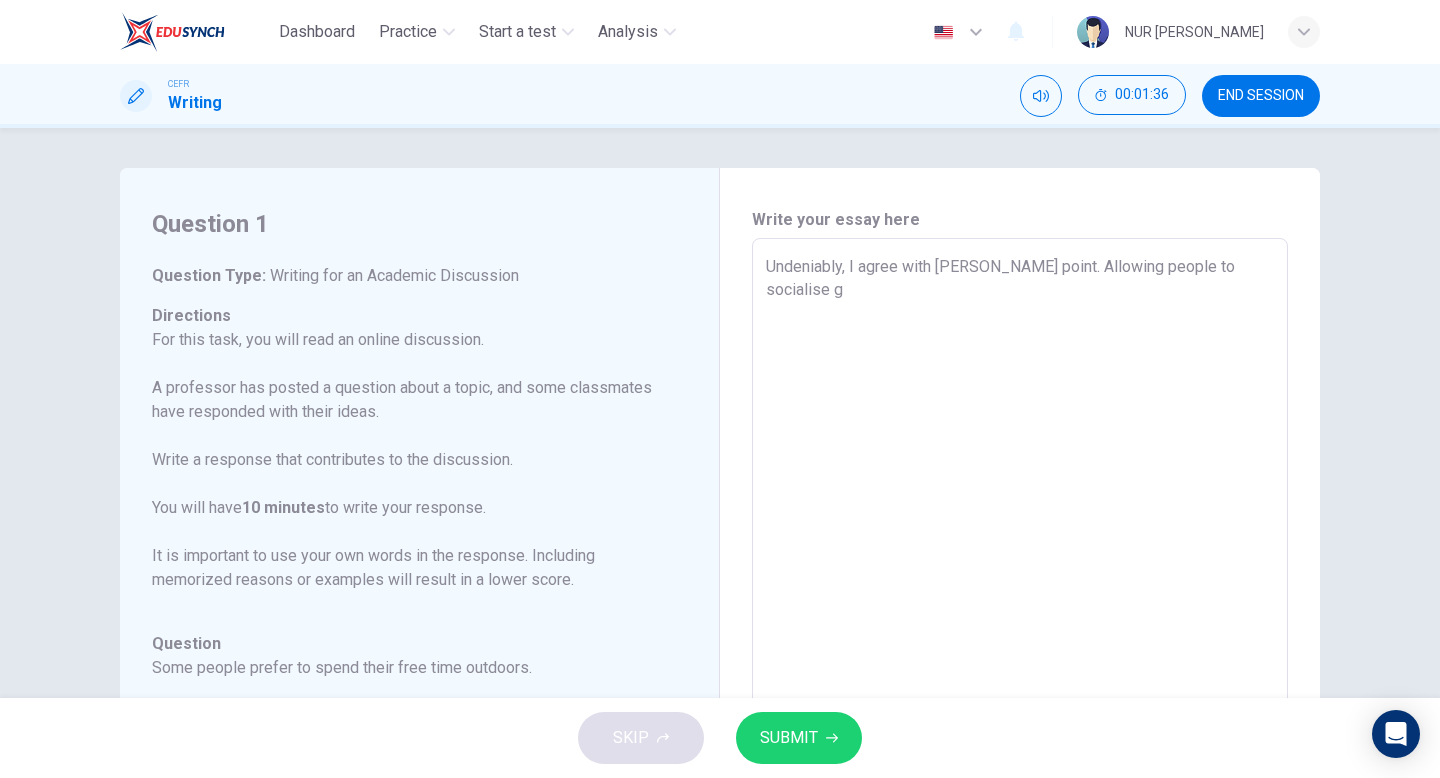 type on "x" 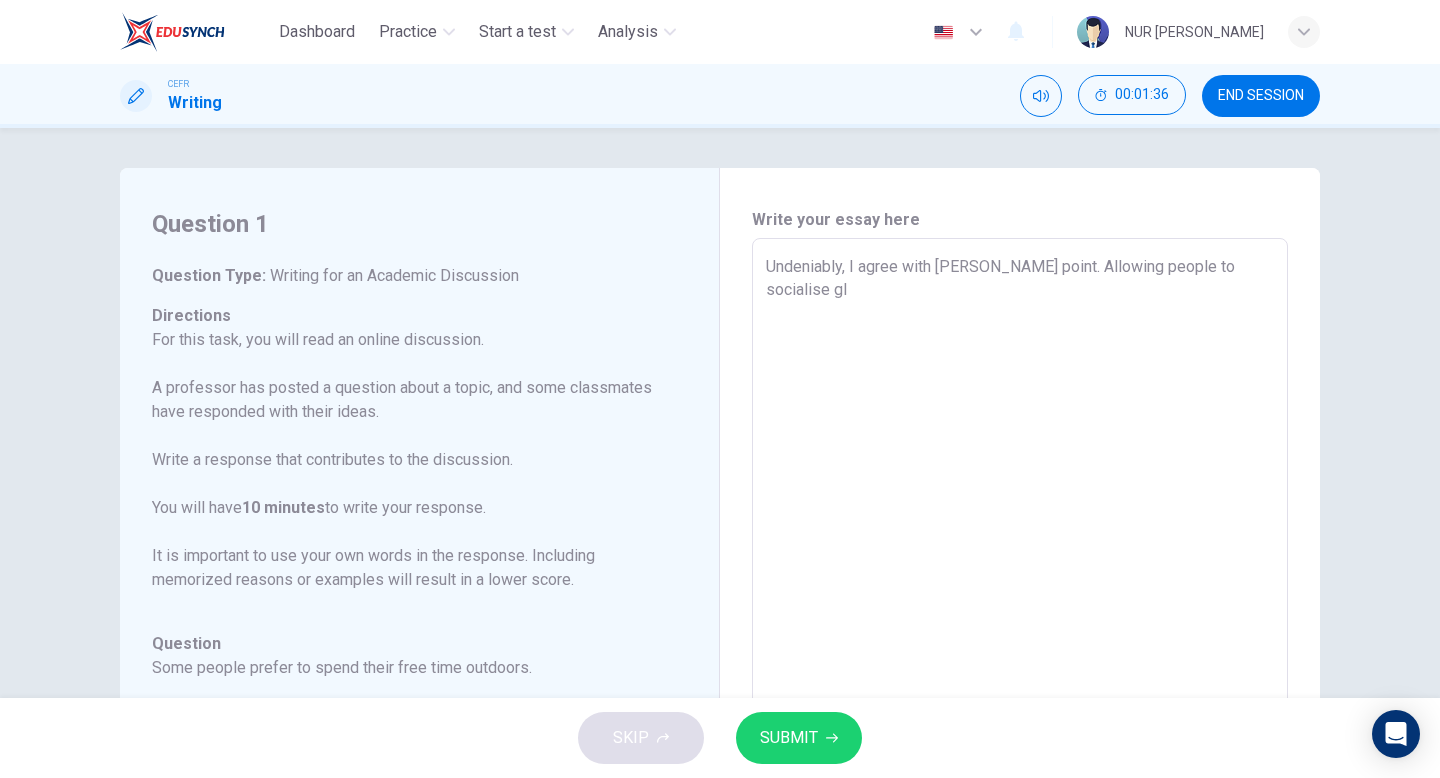 type on "x" 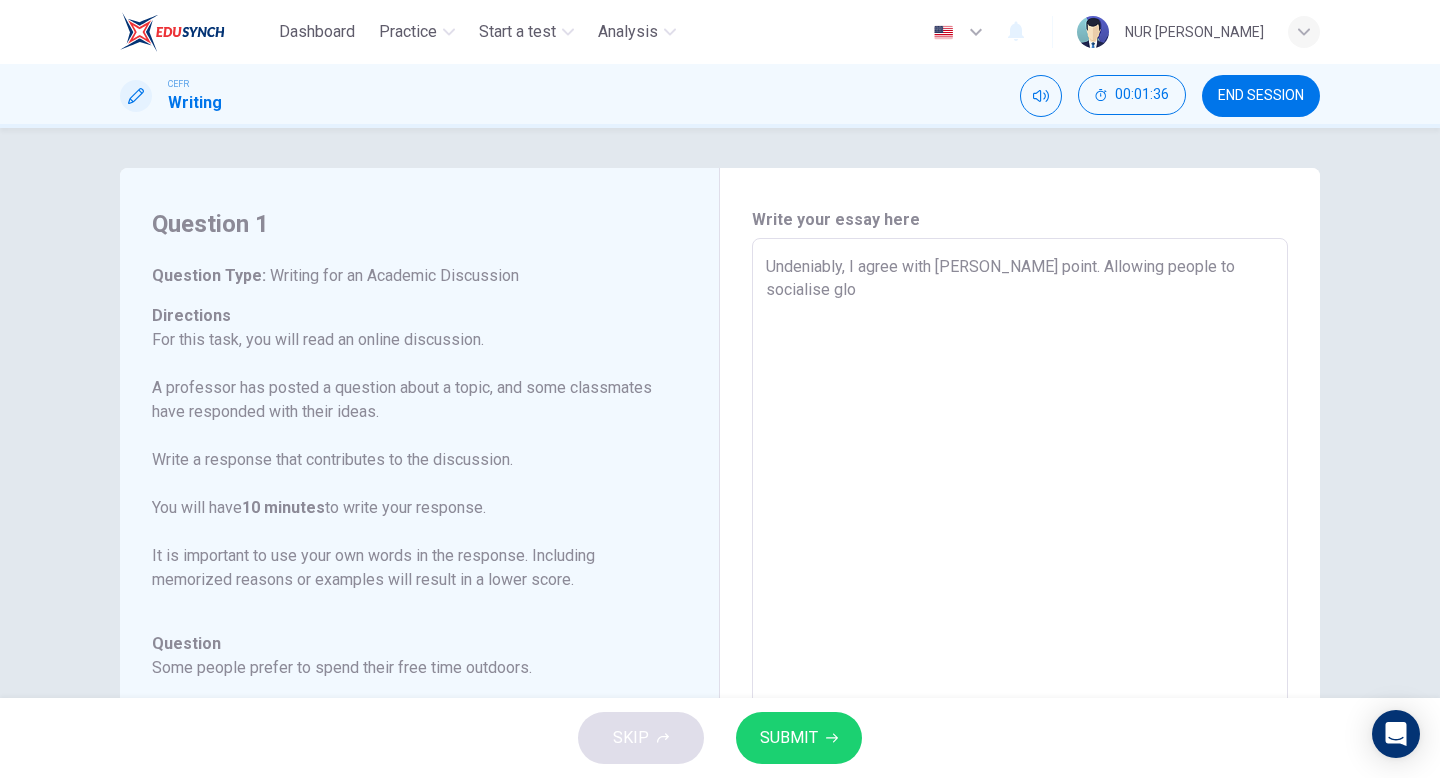 type on "x" 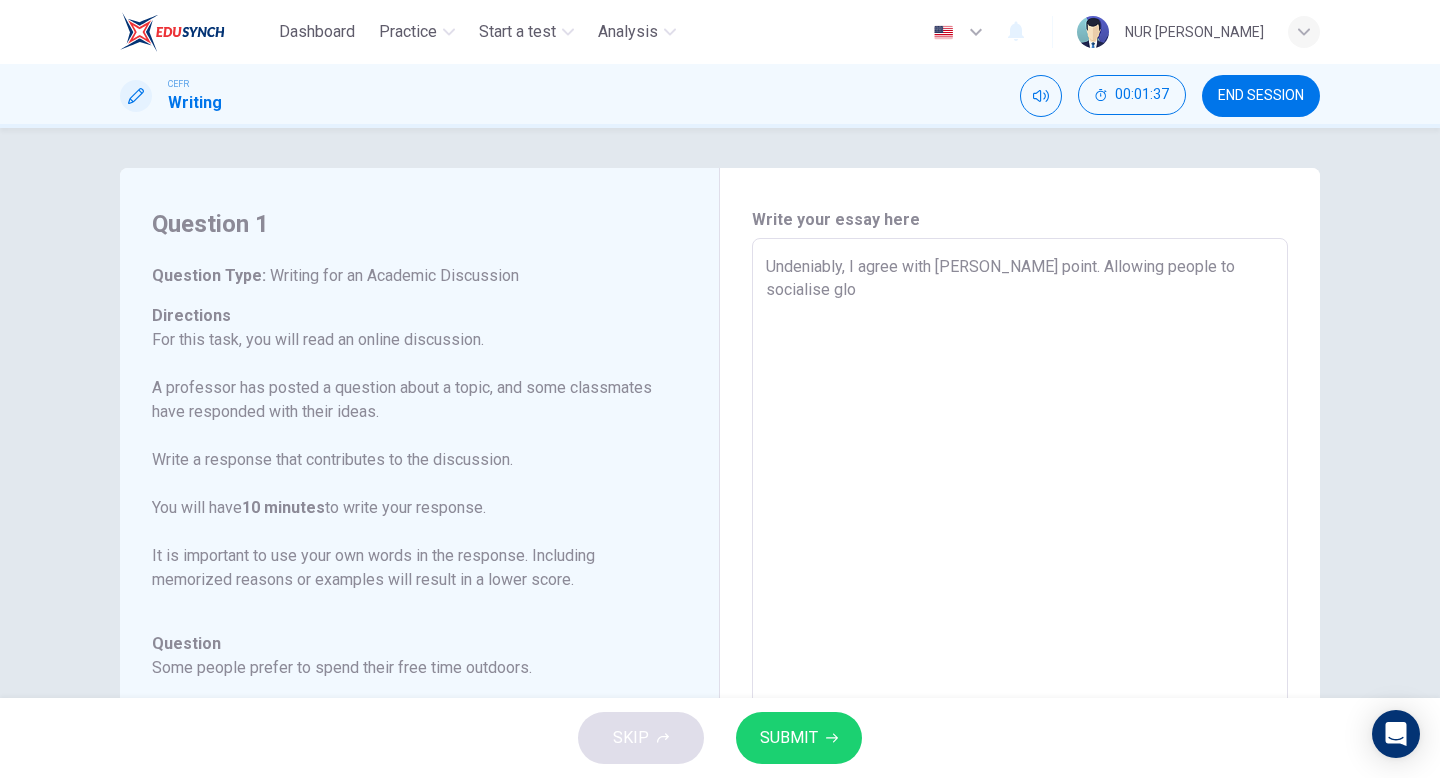 type on "Undeniably, I agree with Henry's point. Allowing people to socialise glov" 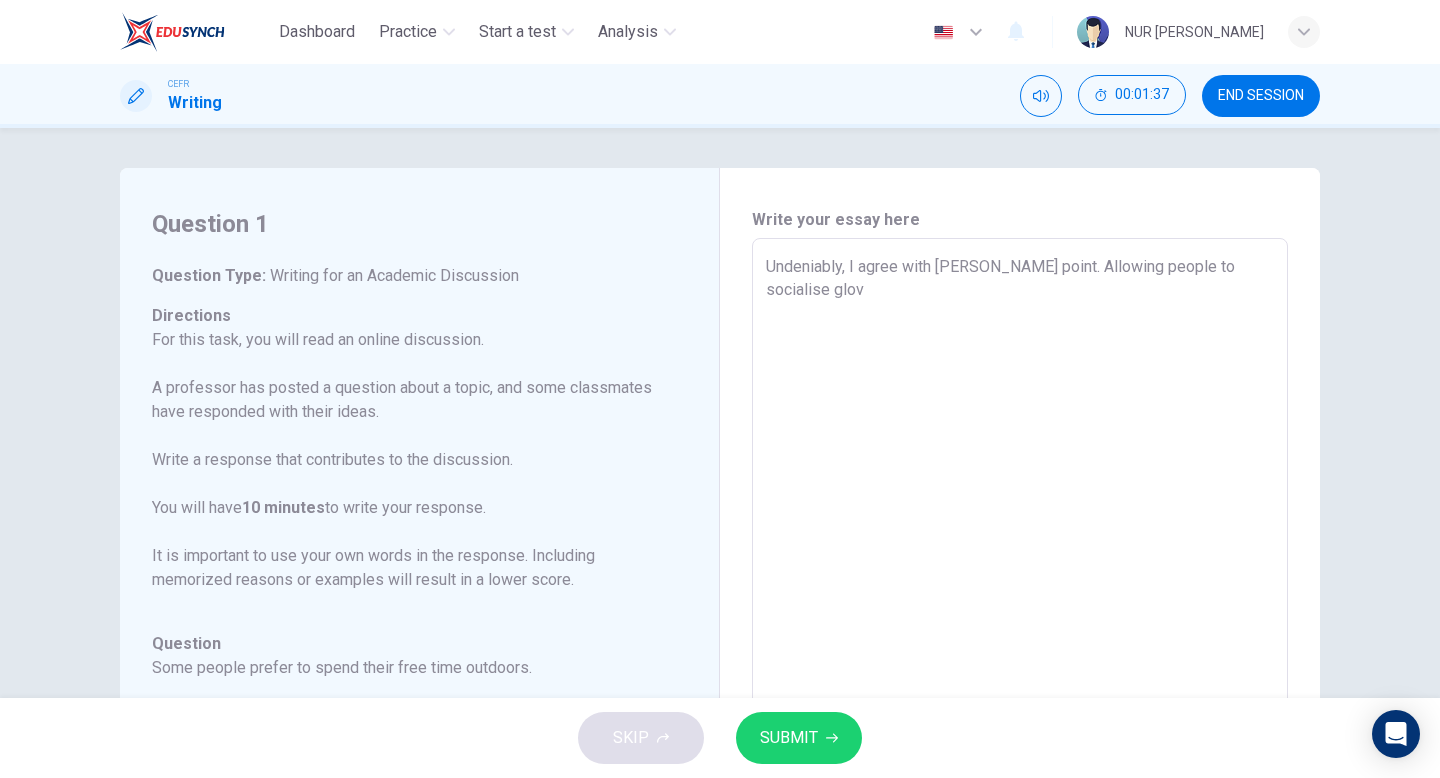 type on "x" 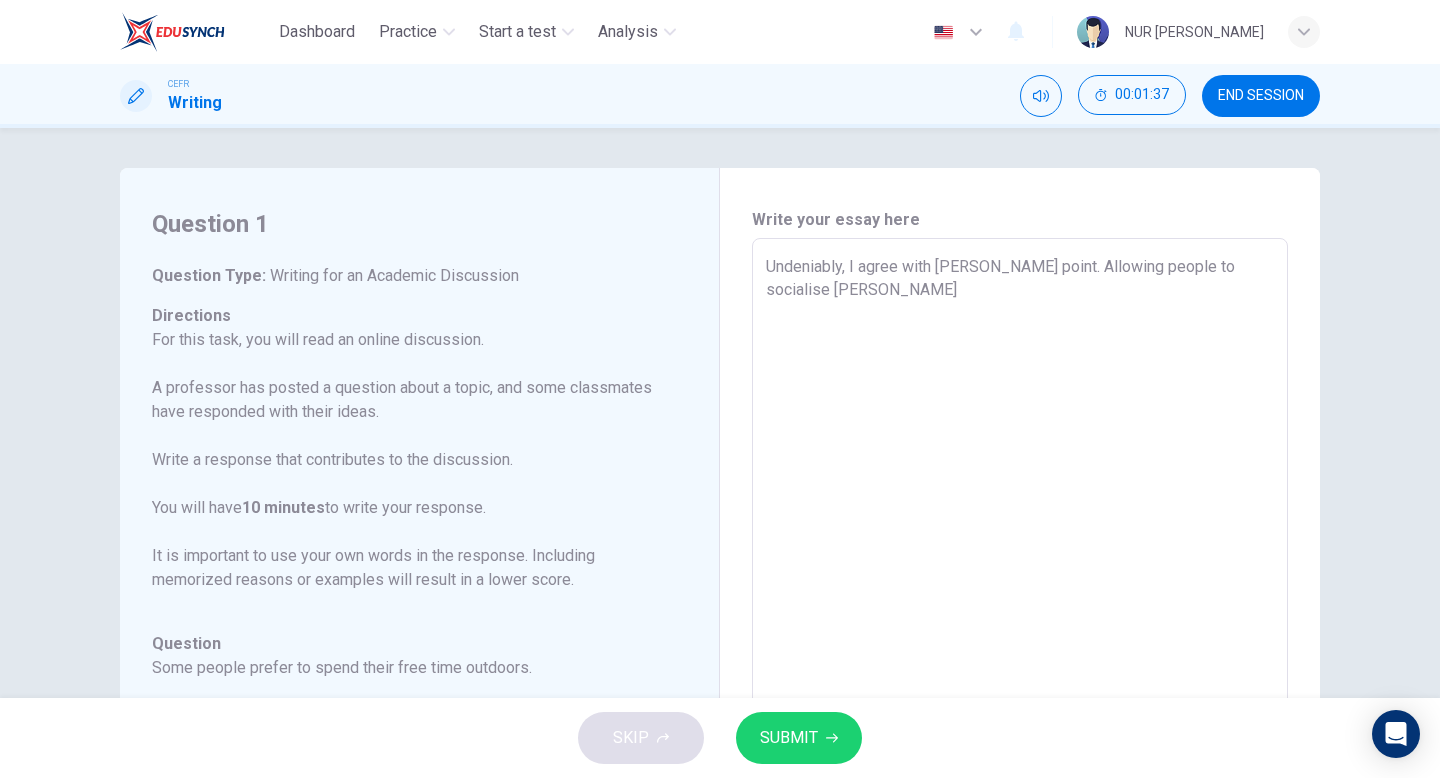 type on "x" 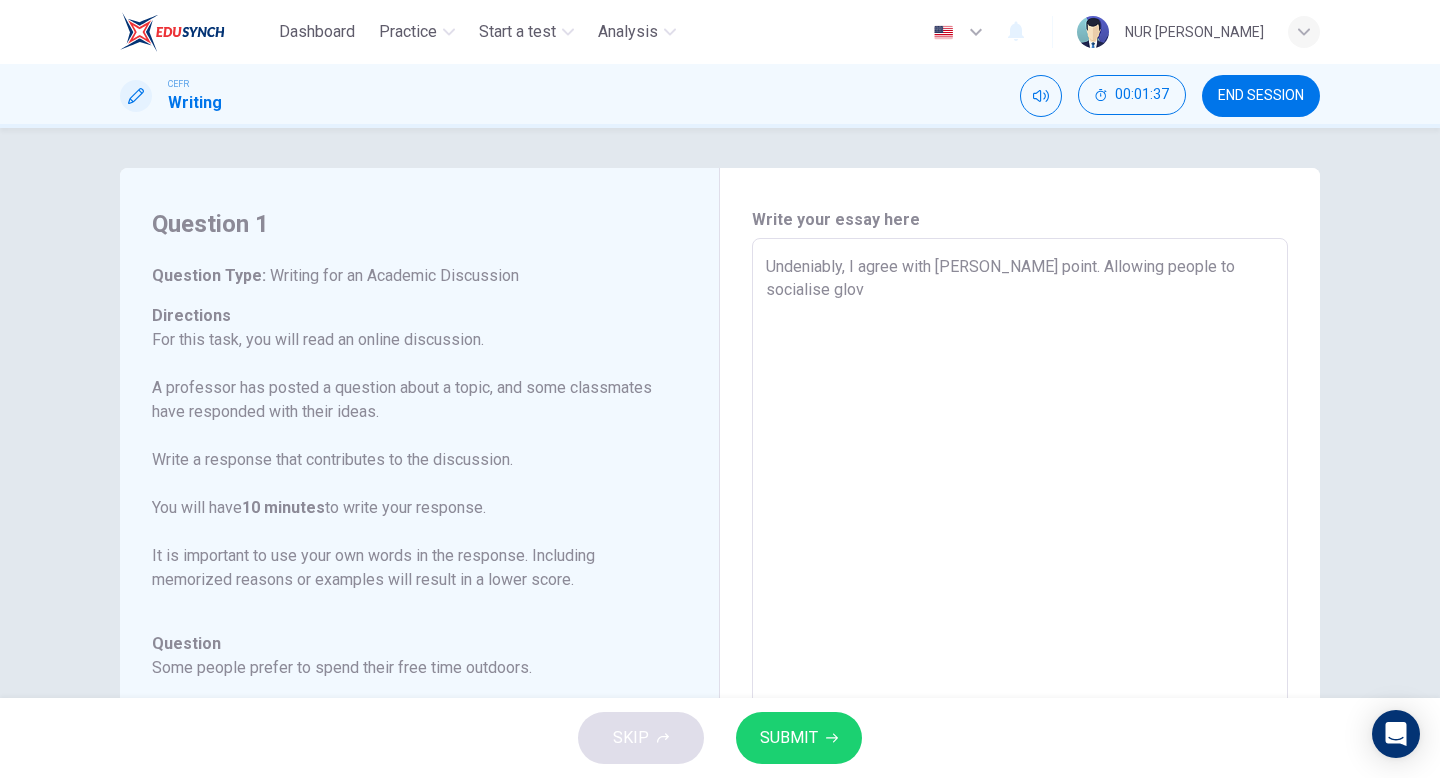 type on "x" 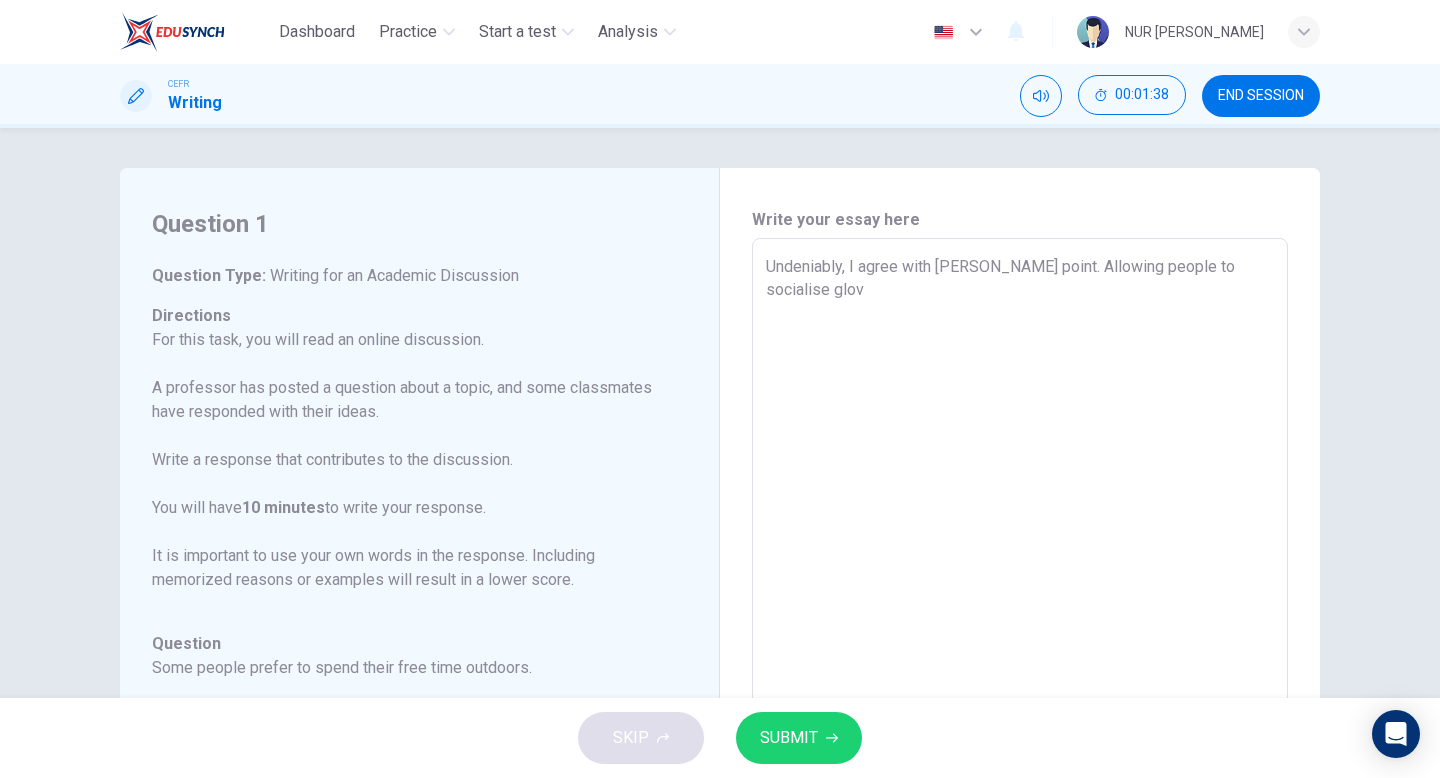 type on "Undeniably, I agree with Henry's point. Allowing people to socialise glo" 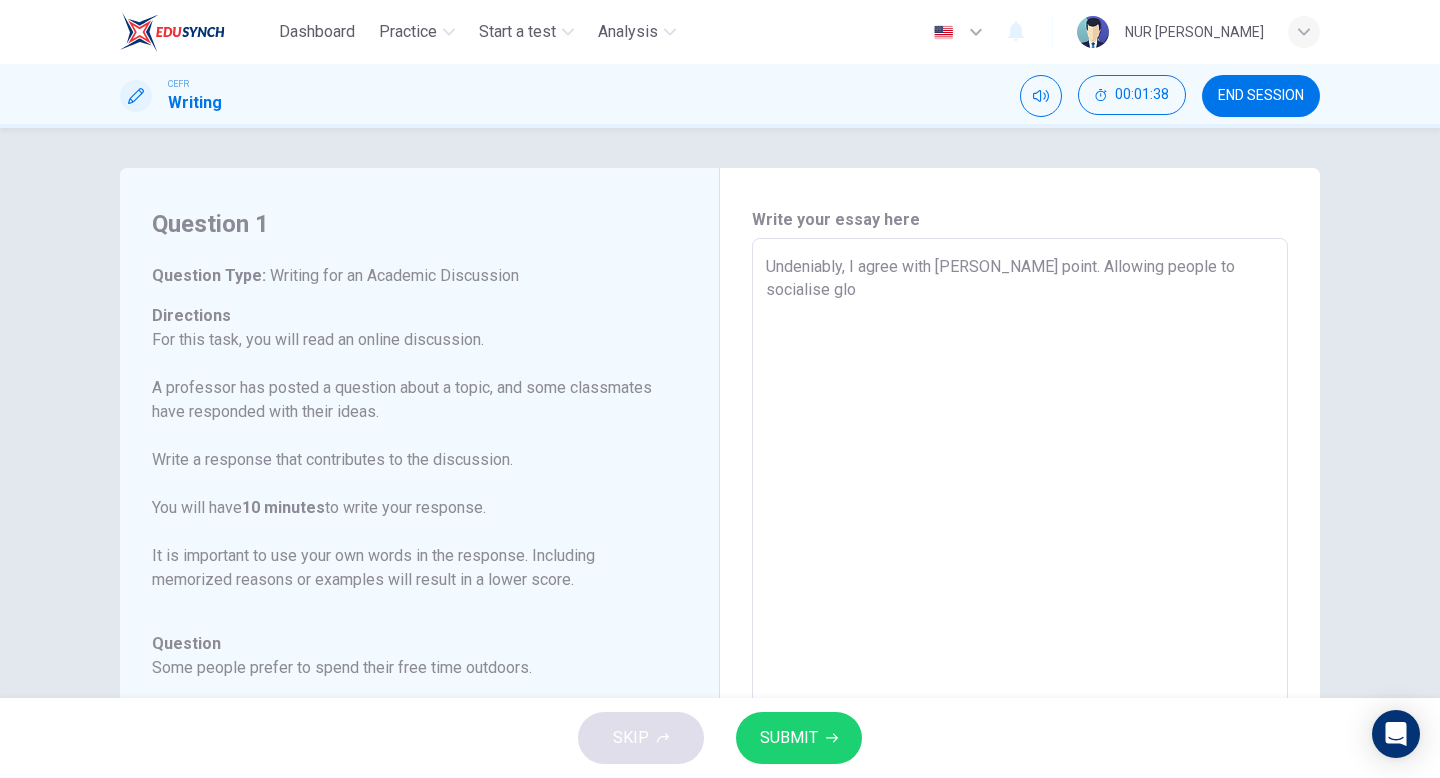 type on "Undeniably, I agree with Henry's point. Allowing people to socialise glob" 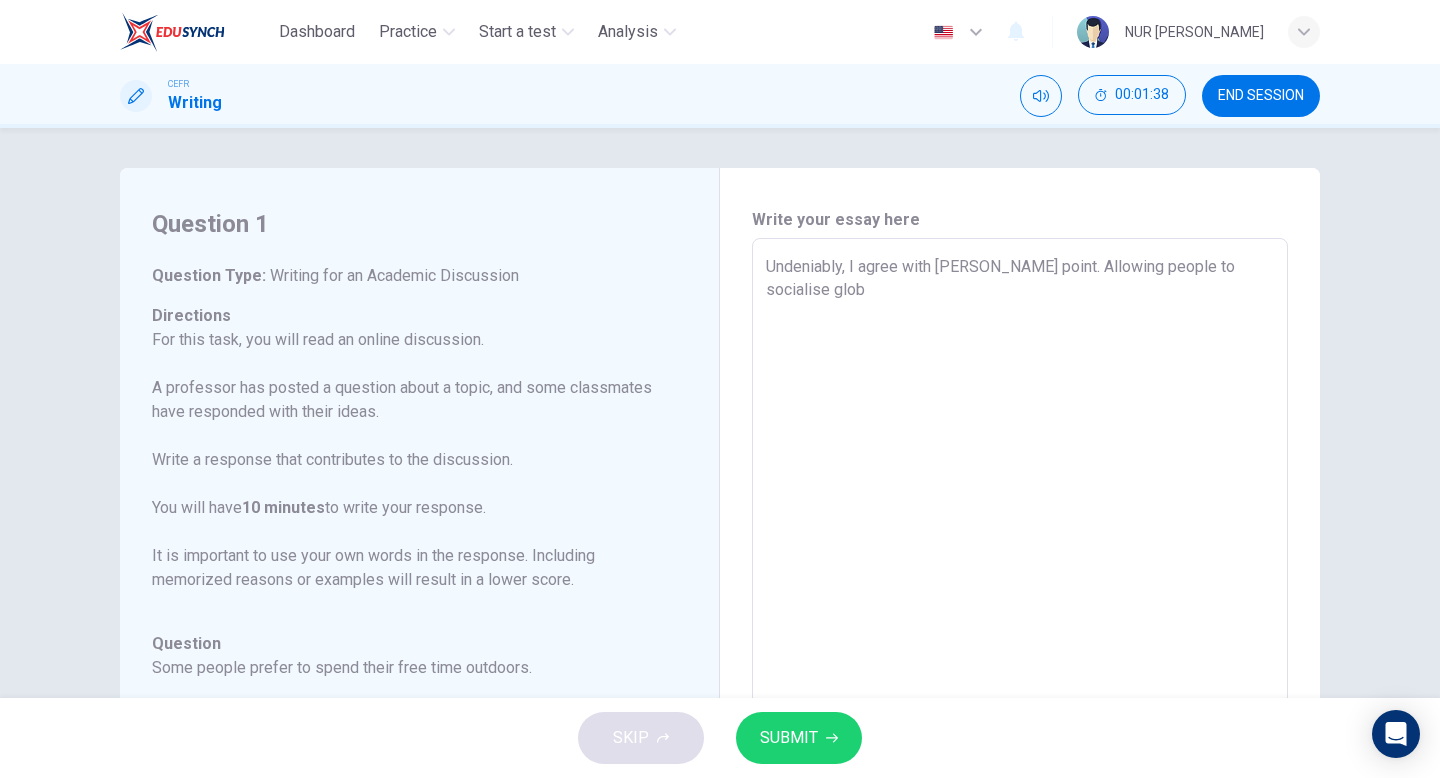 type on "x" 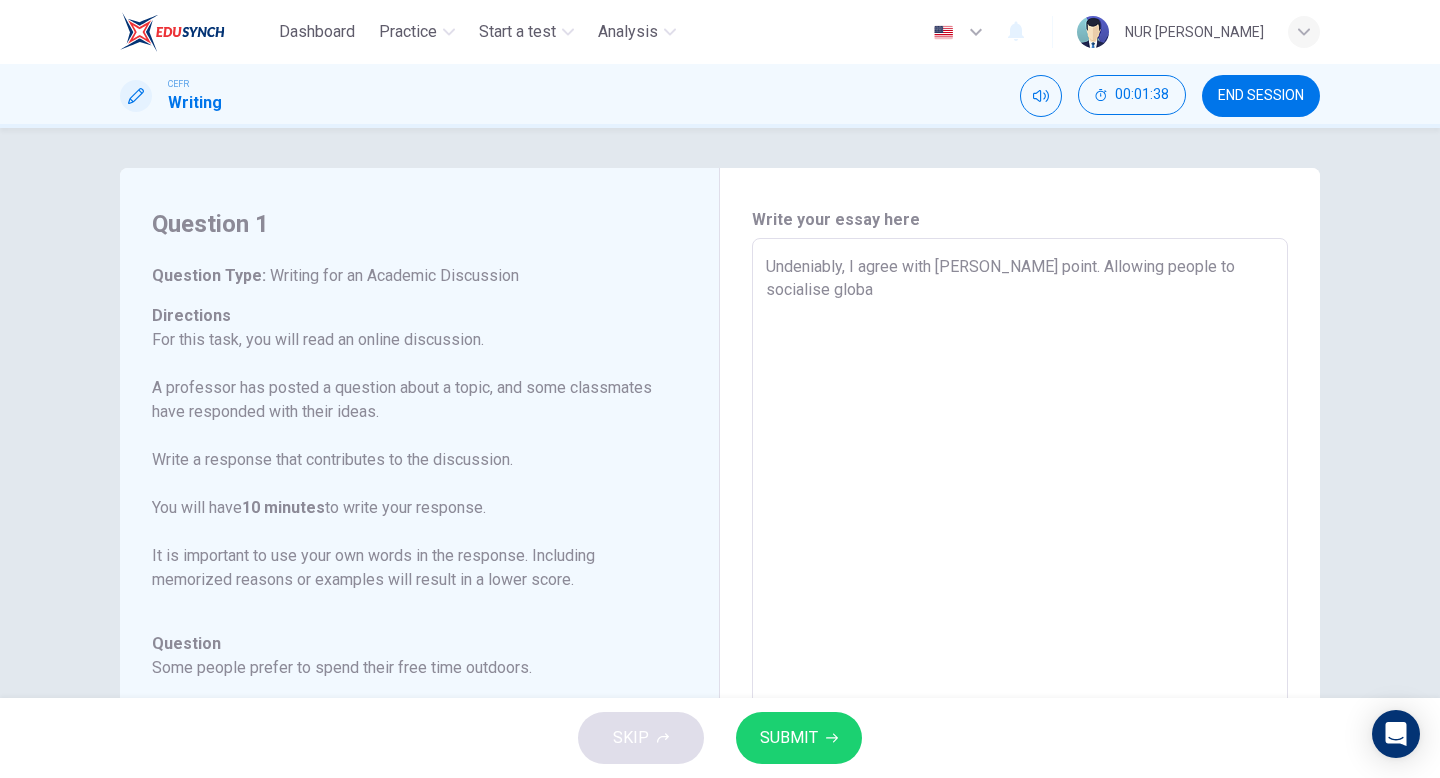type on "x" 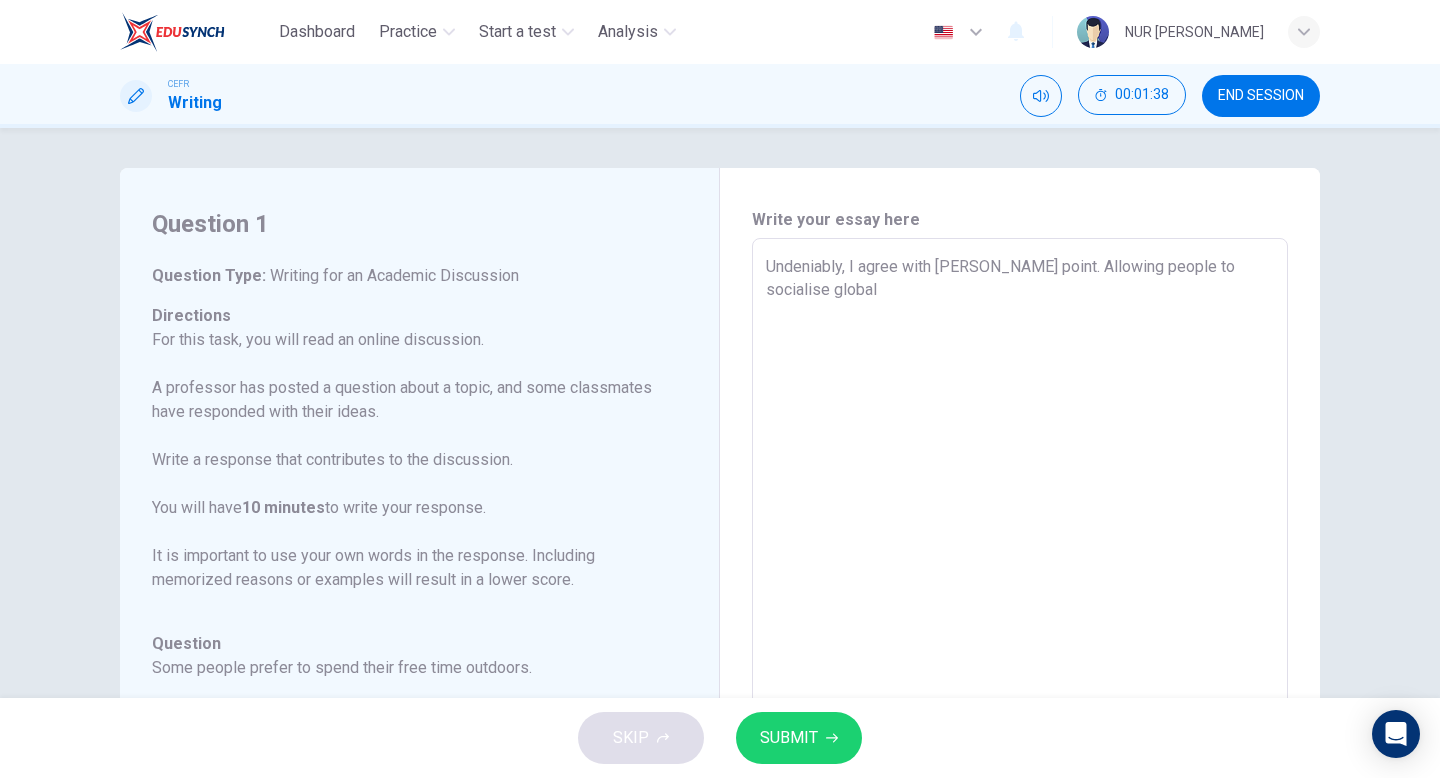 type on "x" 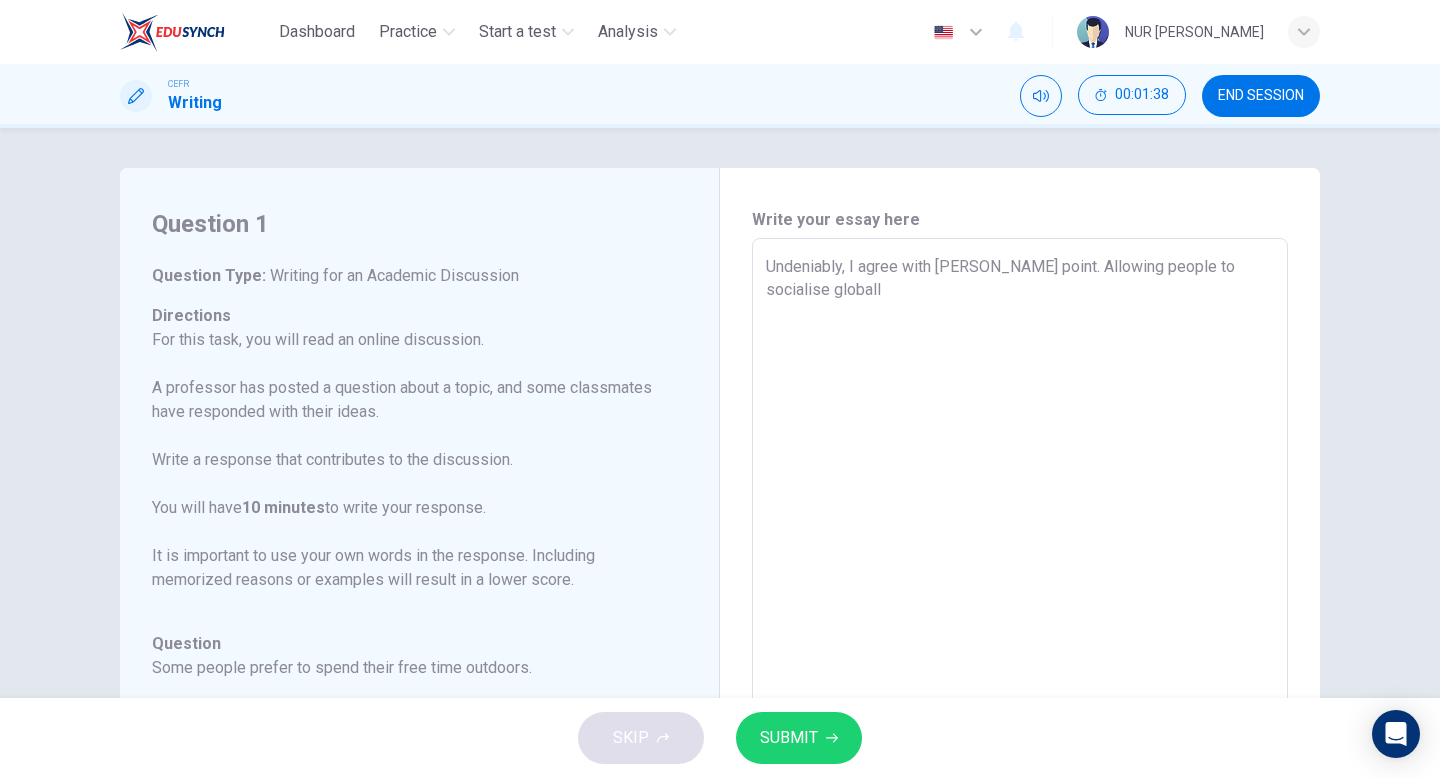type on "x" 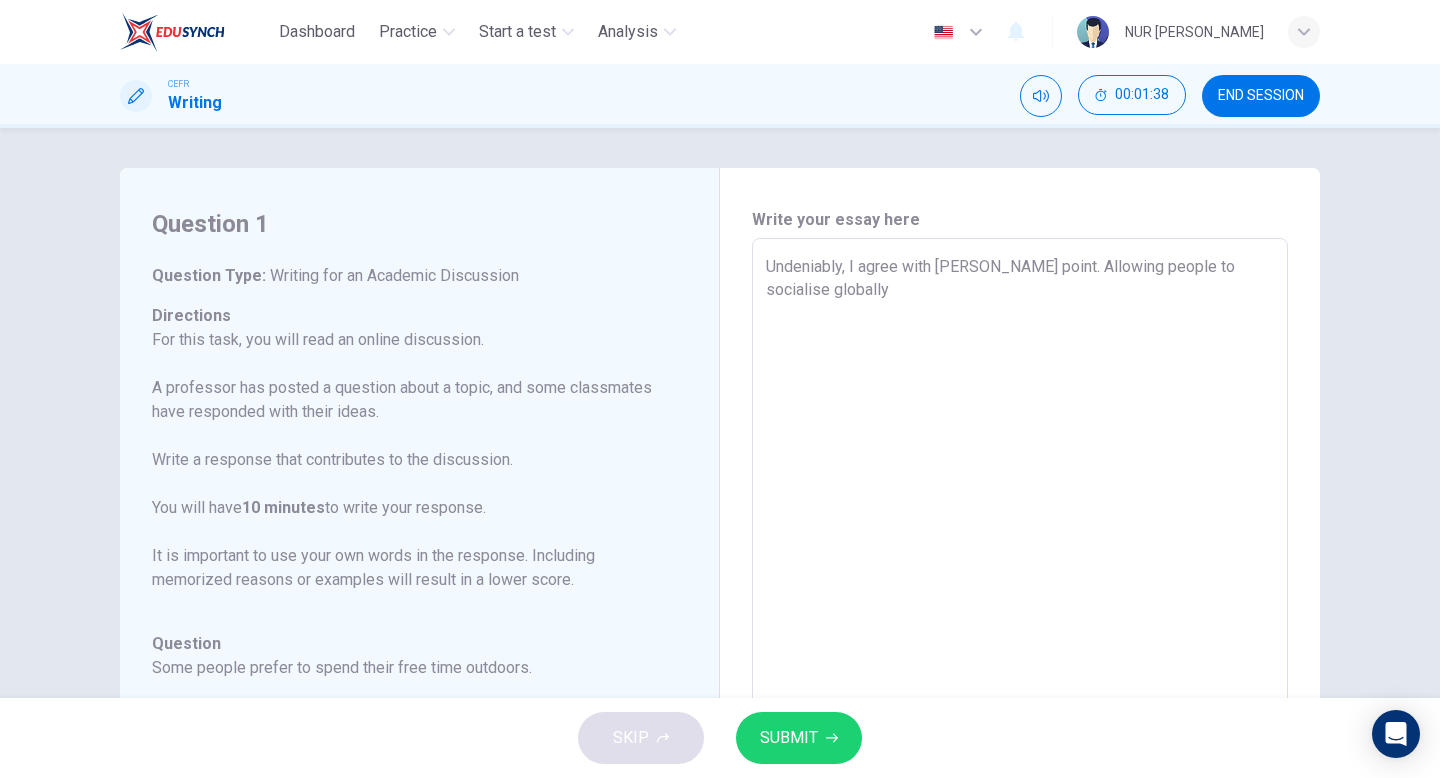 type on "x" 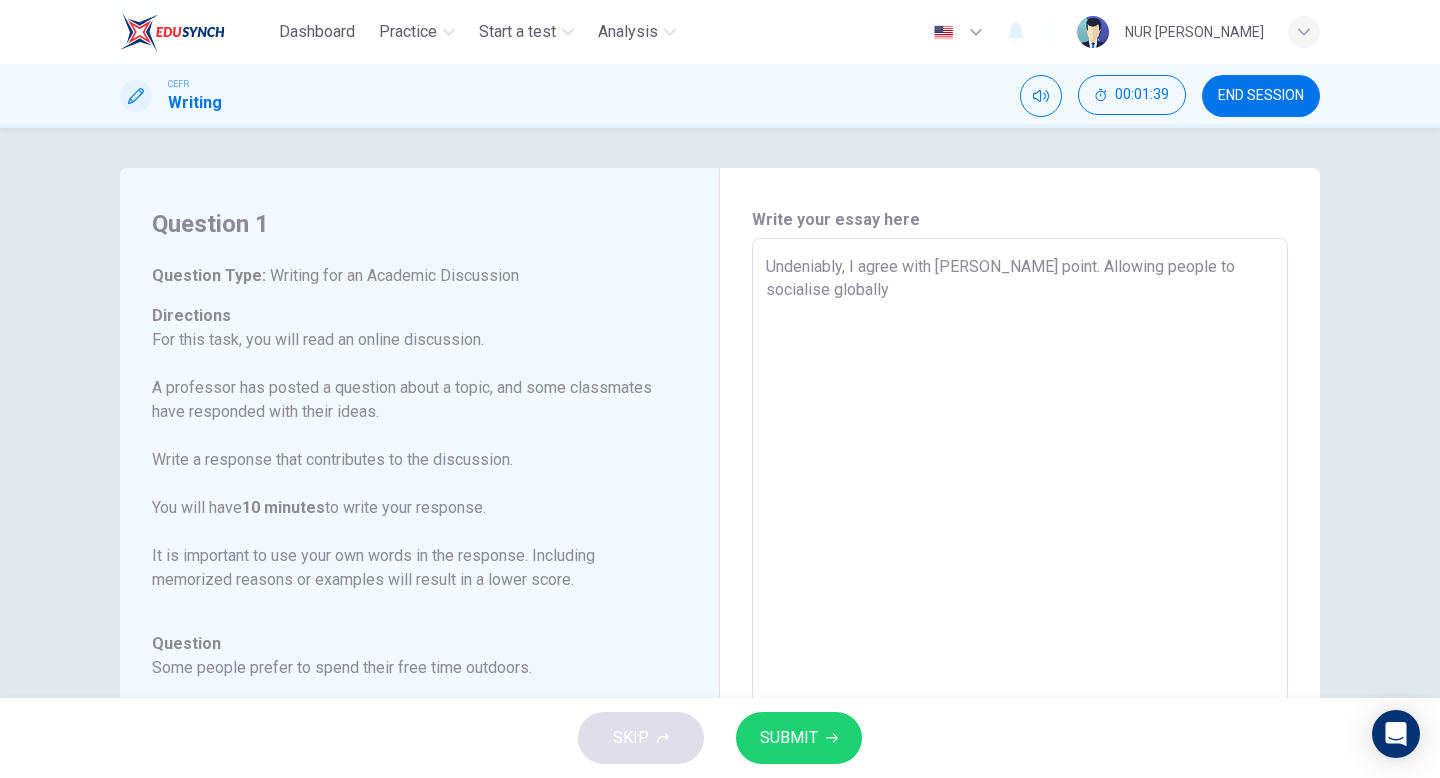 type on "Undeniably, I agree with Henry's point. Allowing people to socialise globally" 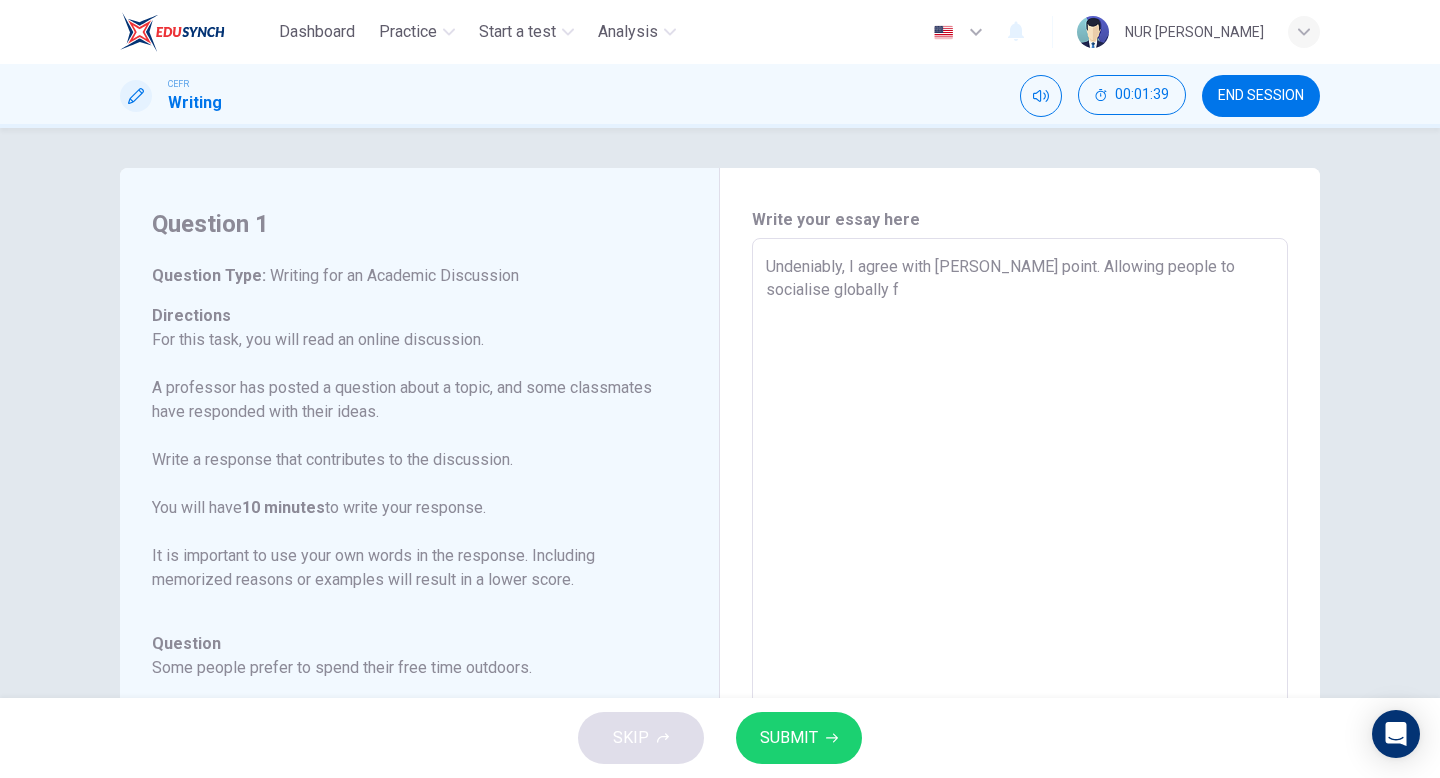 type on "x" 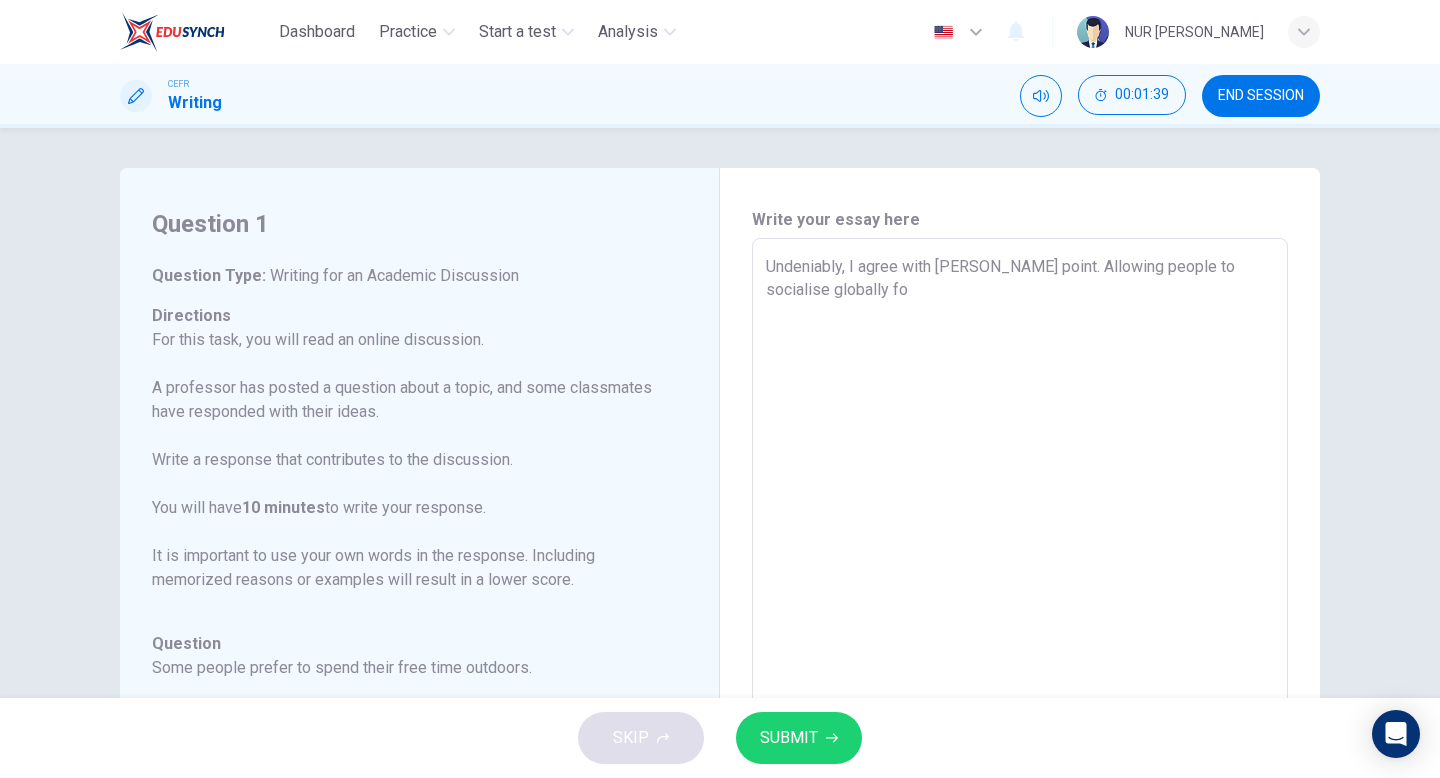 type on "x" 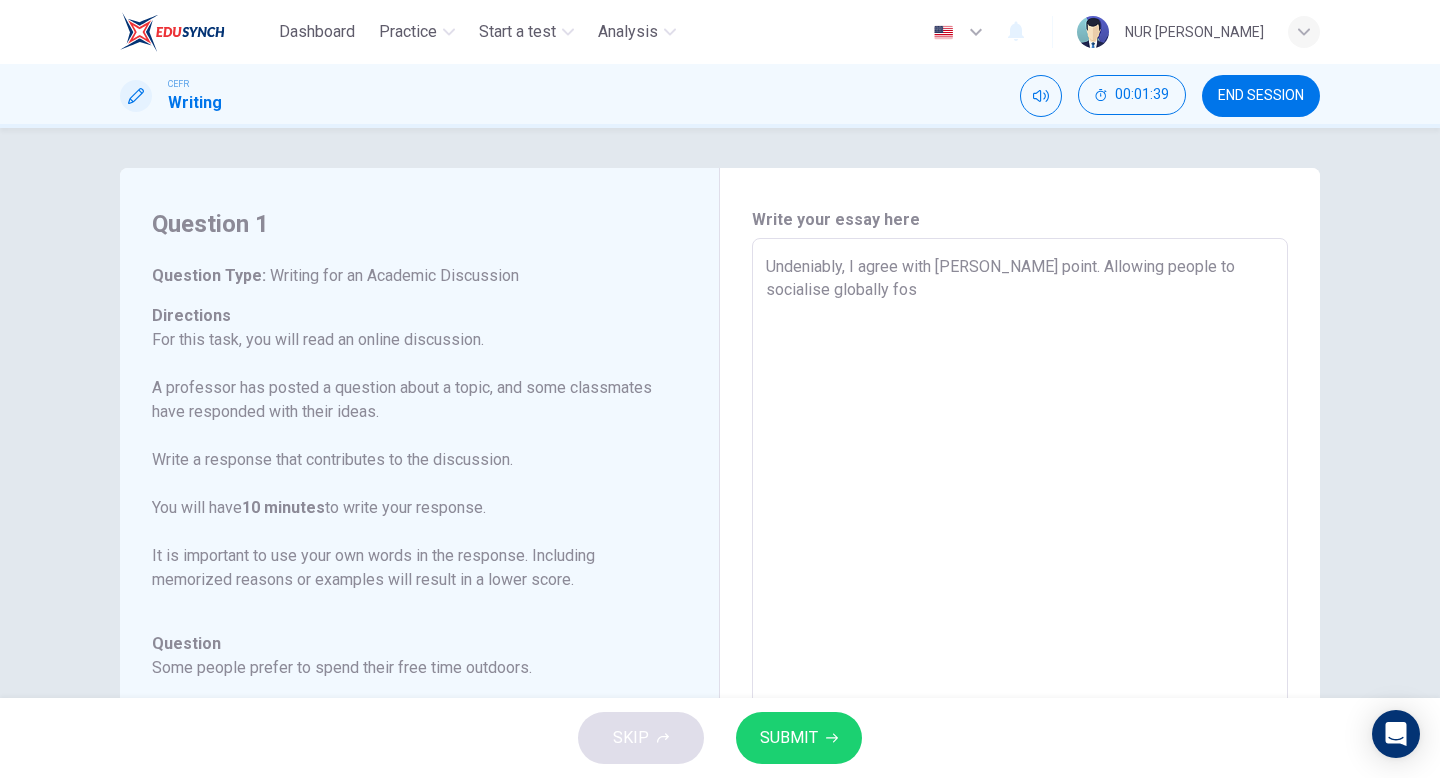 type on "x" 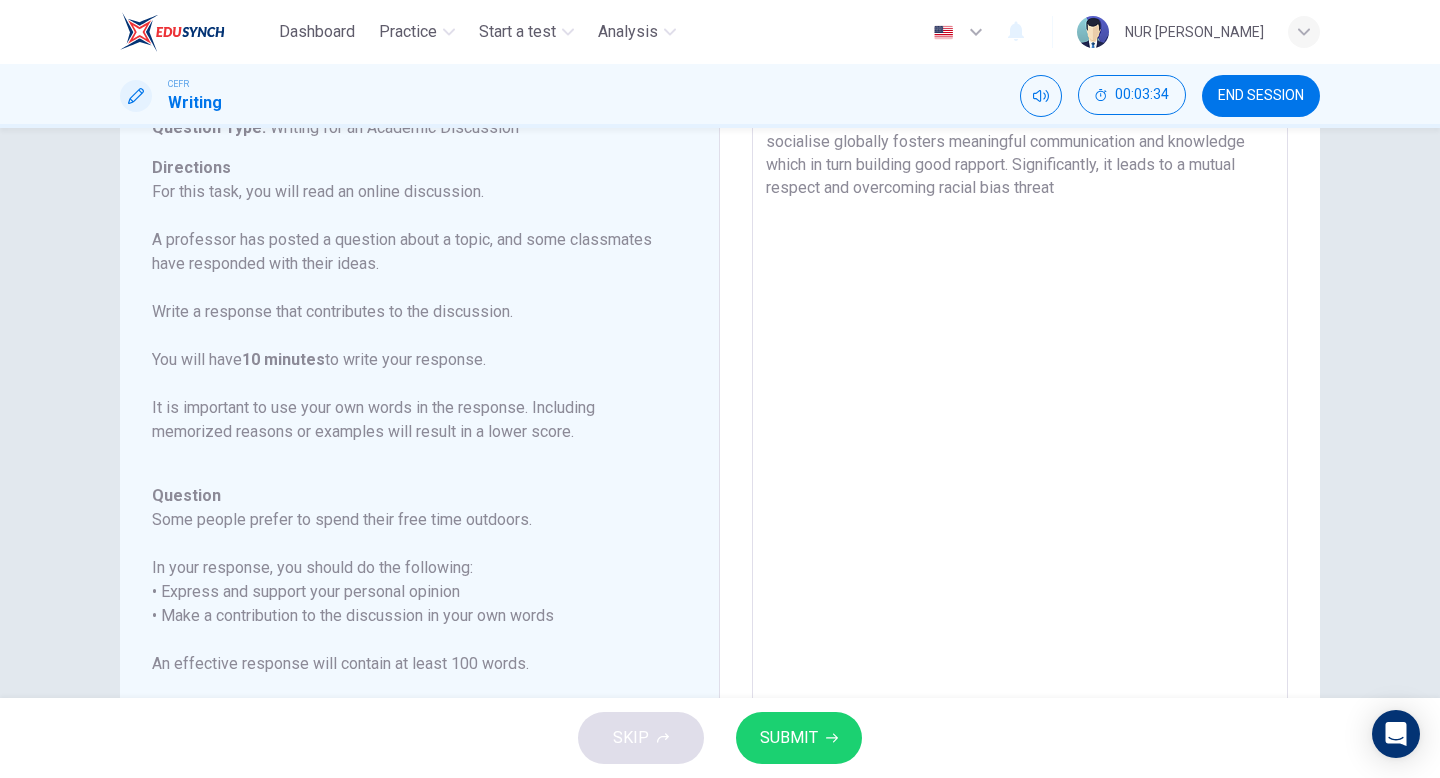 scroll, scrollTop: 320, scrollLeft: 0, axis: vertical 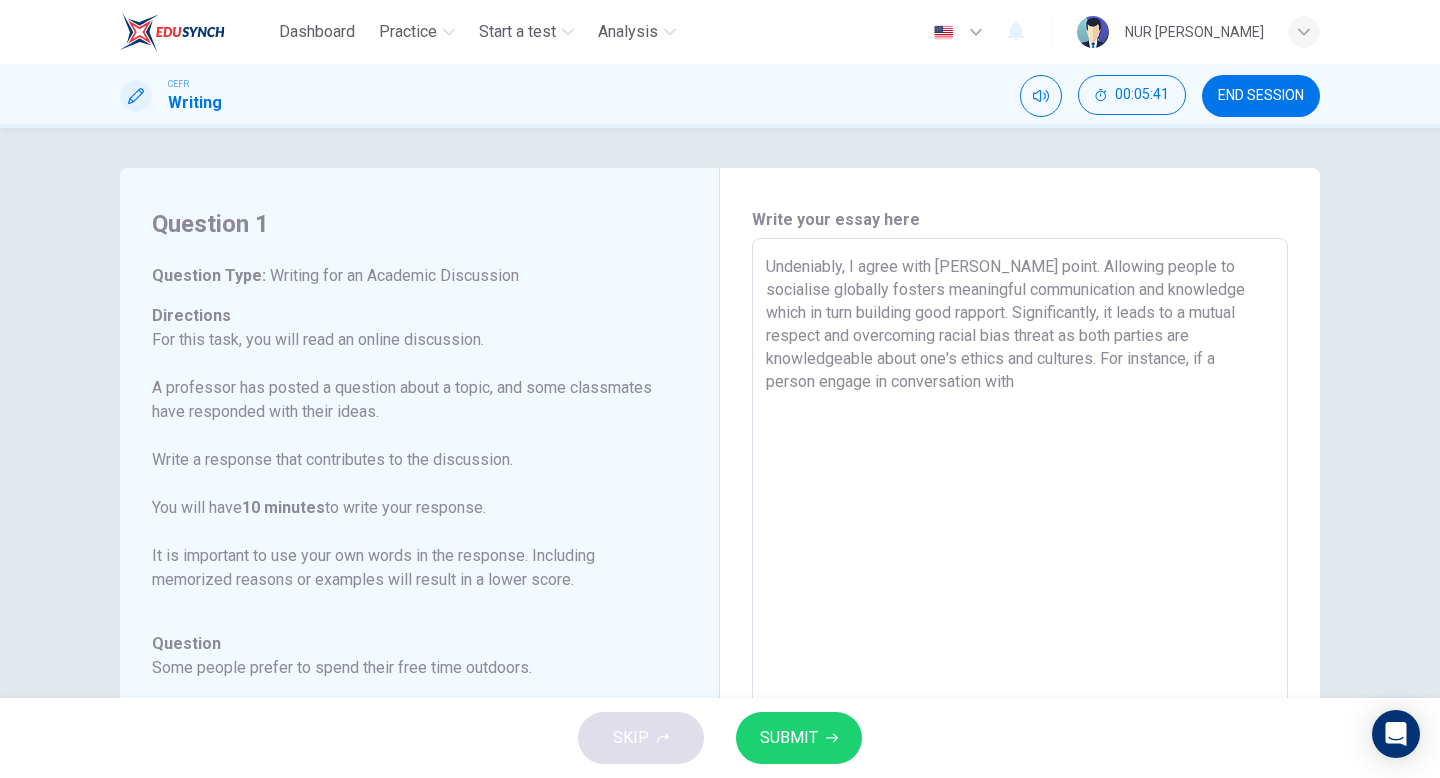 click on "Undeniably, I agree with Henry's point. Allowing people to socialise globally fosters meaningful communication and knowledge which in turn building good rapport. Significantly, it leads to a mutual respect and overcoming racial bias threat as both parties are knowledgeable about one's ethics and cultures. For instance, if a person engage in conversation with" at bounding box center (1020, 572) 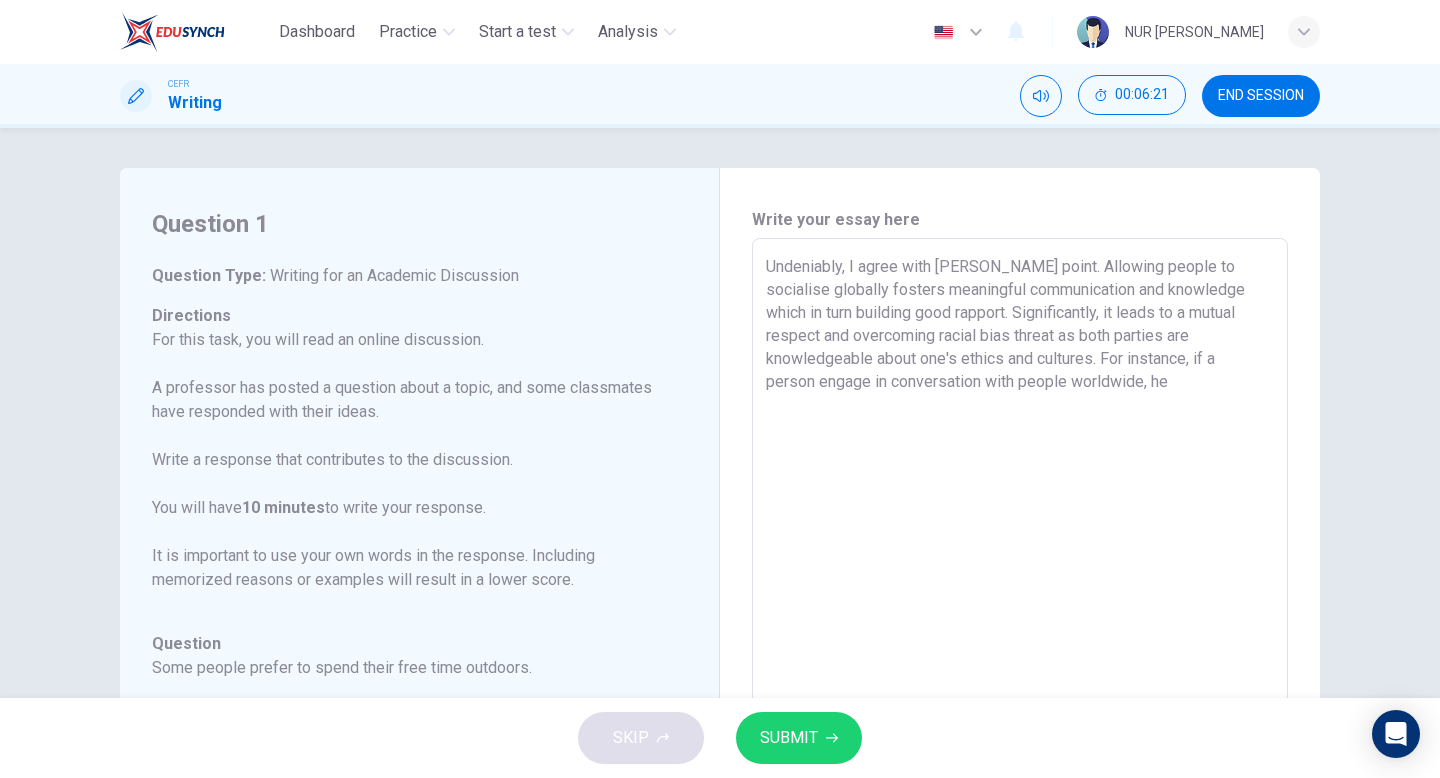 drag, startPoint x: 1252, startPoint y: 344, endPoint x: 1147, endPoint y: 344, distance: 105 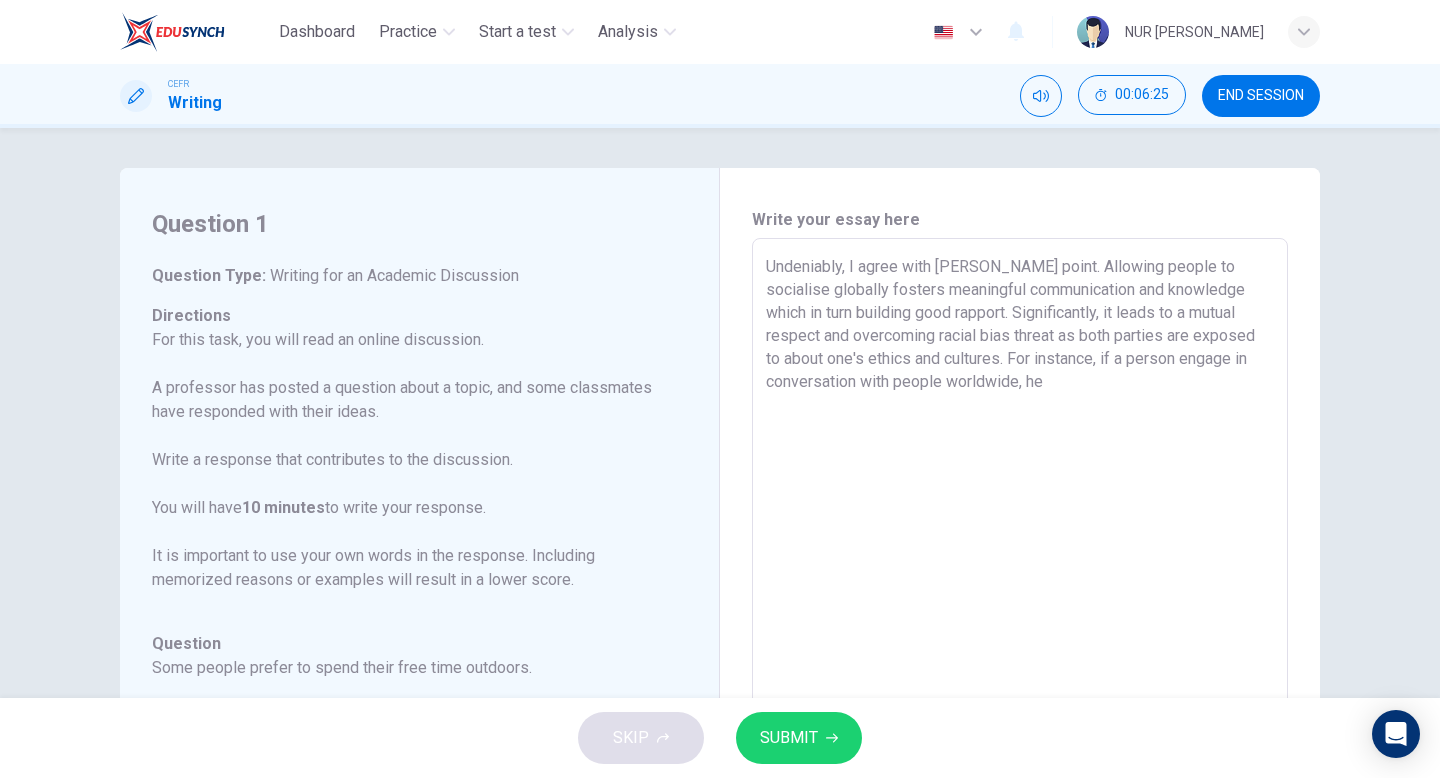 drag, startPoint x: 807, startPoint y: 368, endPoint x: 743, endPoint y: 368, distance: 64 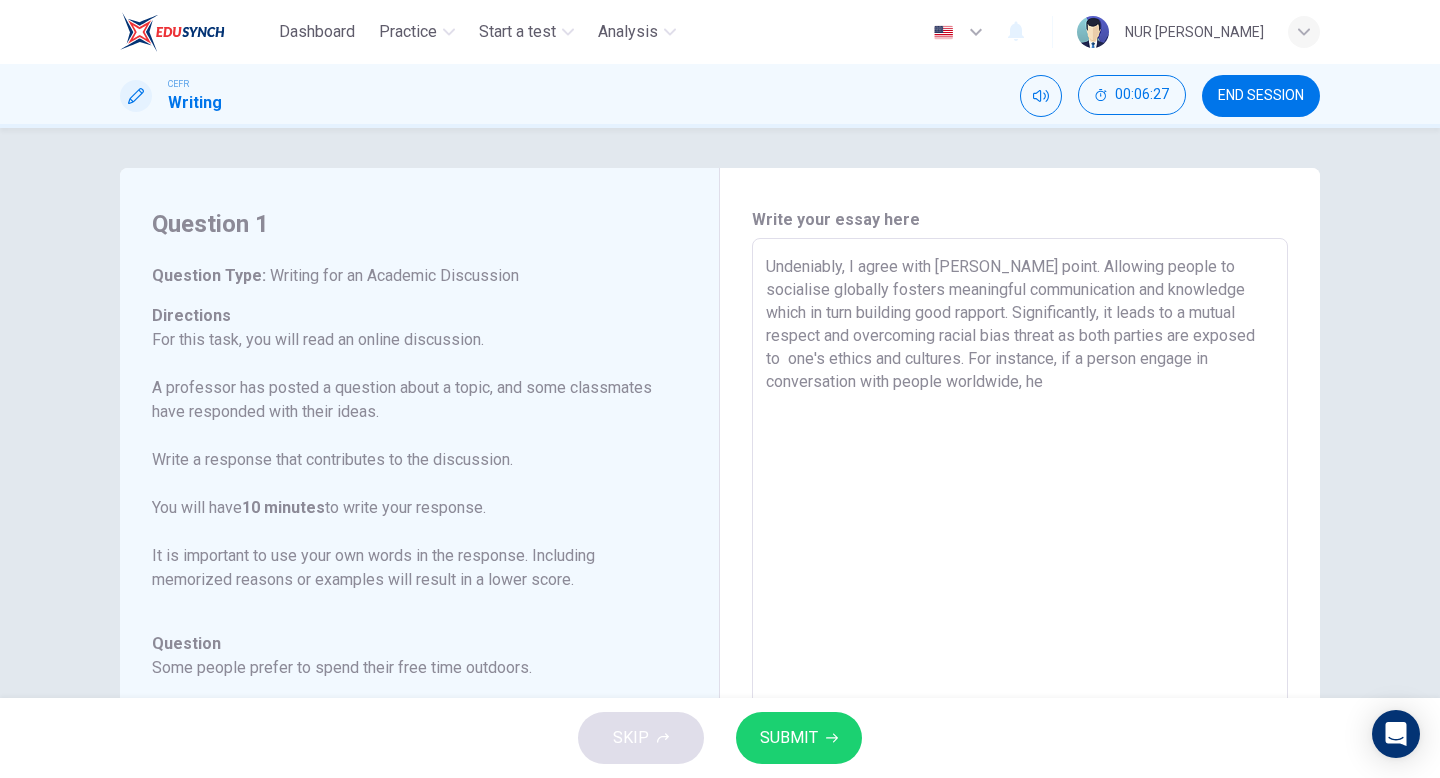 click on "Undeniably, I agree with Henry's point. Allowing people to socialise globally fosters meaningful communication and knowledge which in turn building good rapport. Significantly, it leads to a mutual respect and overcoming racial bias threat as both parties are exposed to  one's ethics and cultures. For instance, if a person engage in conversation with people worldwide, he" at bounding box center [1020, 572] 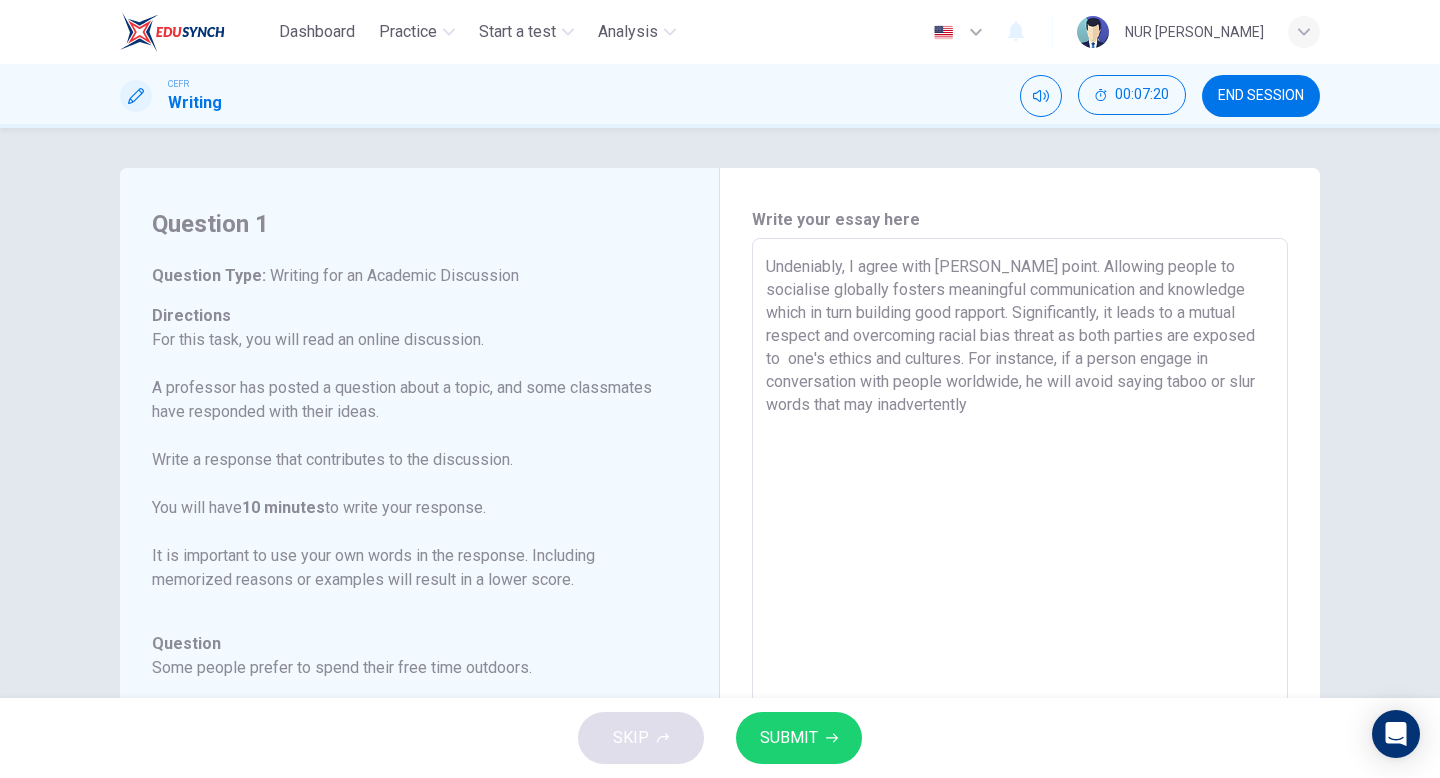 click on "Undeniably, I agree with Henry's point. Allowing people to socialise globally fosters meaningful communication and knowledge which in turn building good rapport. Significantly, it leads to a mutual respect and overcoming racial bias threat as both parties are exposed to  one's ethics and cultures. For instance, if a person engage in conversation with people worldwide, he will avoid saying taboo or slur words that may inadvertently" at bounding box center (1020, 572) 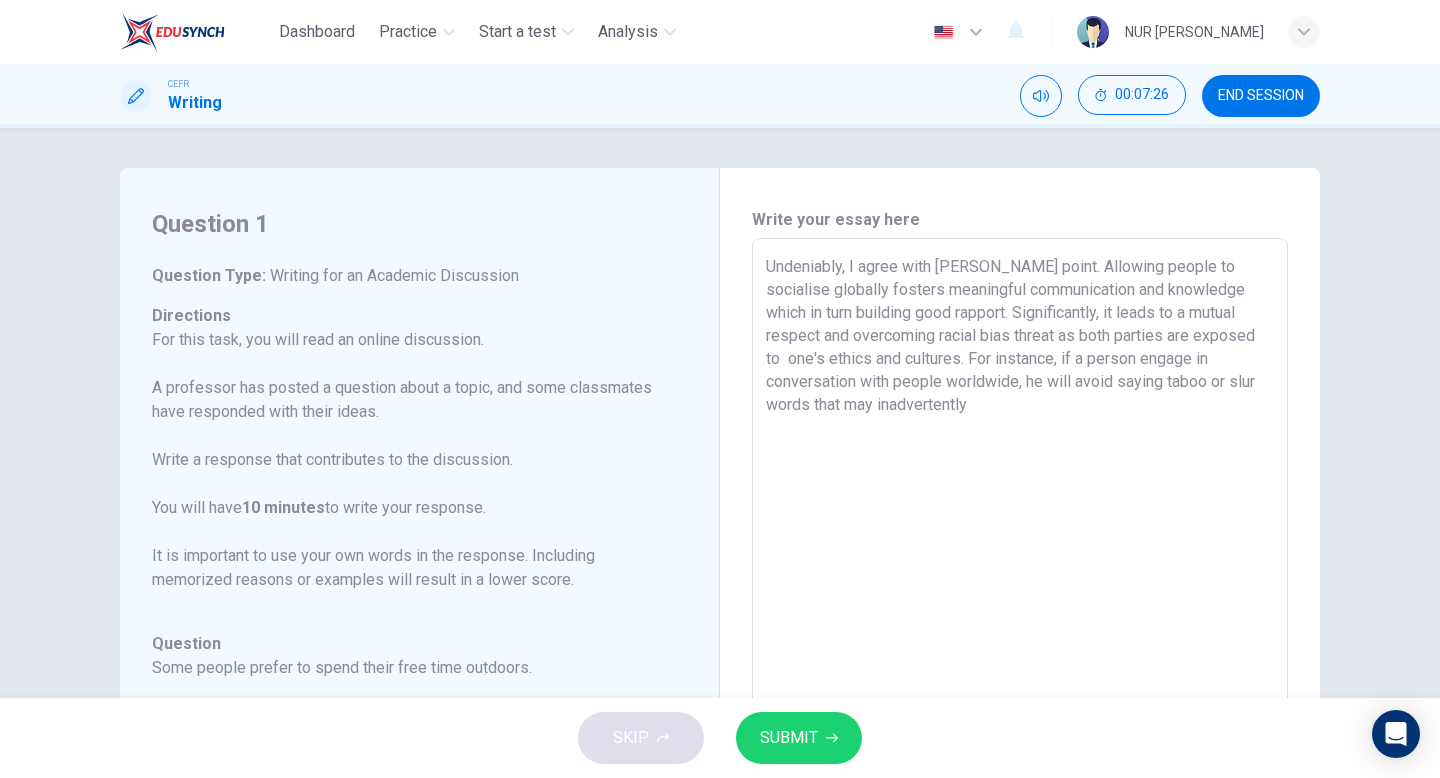 drag, startPoint x: 1044, startPoint y: 425, endPoint x: 765, endPoint y: 245, distance: 332.0256 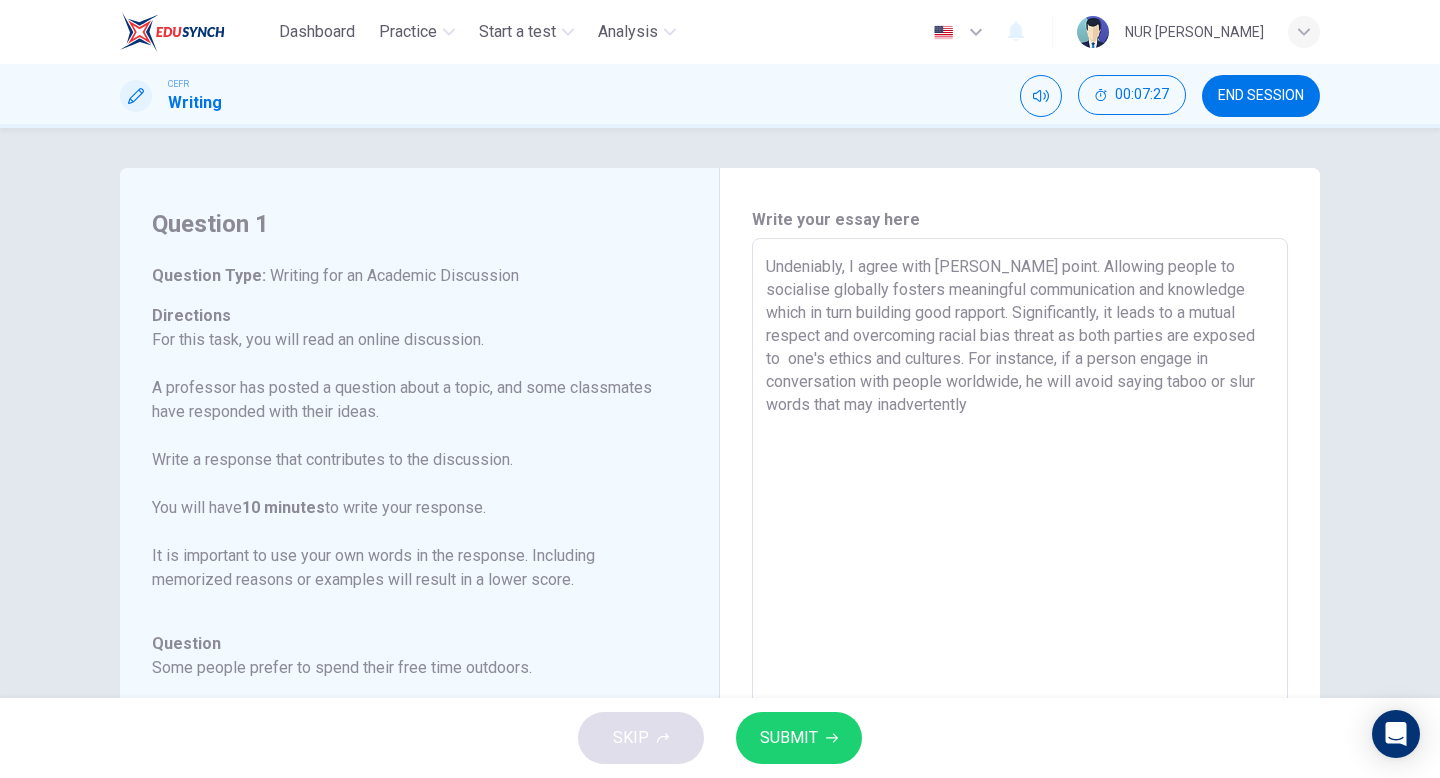 click on "Undeniably, I agree with Henry's point. Allowing people to socialise globally fosters meaningful communication and knowledge which in turn building good rapport. Significantly, it leads to a mutual respect and overcoming racial bias threat as both parties are exposed to  one's ethics and cultures. For instance, if a person engage in conversation with people worldwide, he will avoid saying taboo or slur words that may inadvertently" at bounding box center [1020, 572] 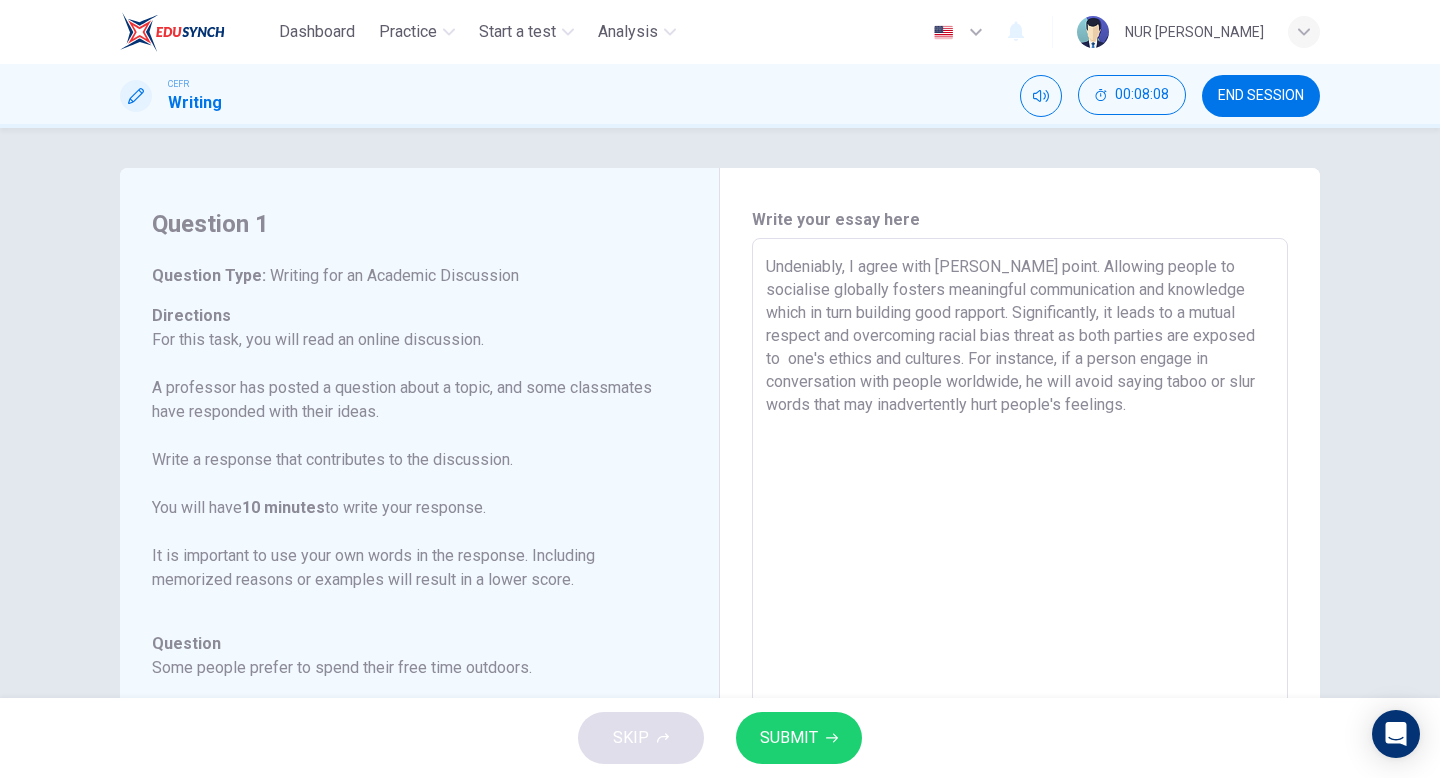 click on "Undeniably, I agree with Henry's point. Allowing people to socialise globally fosters meaningful communication and knowledge which in turn building good rapport. Significantly, it leads to a mutual respect and overcoming racial bias threat as both parties are exposed to  one's ethics and cultures. For instance, if a person engage in conversation with people worldwide, he will avoid saying taboo or slur words that may inadvertently hurt people's feelings." at bounding box center (1020, 572) 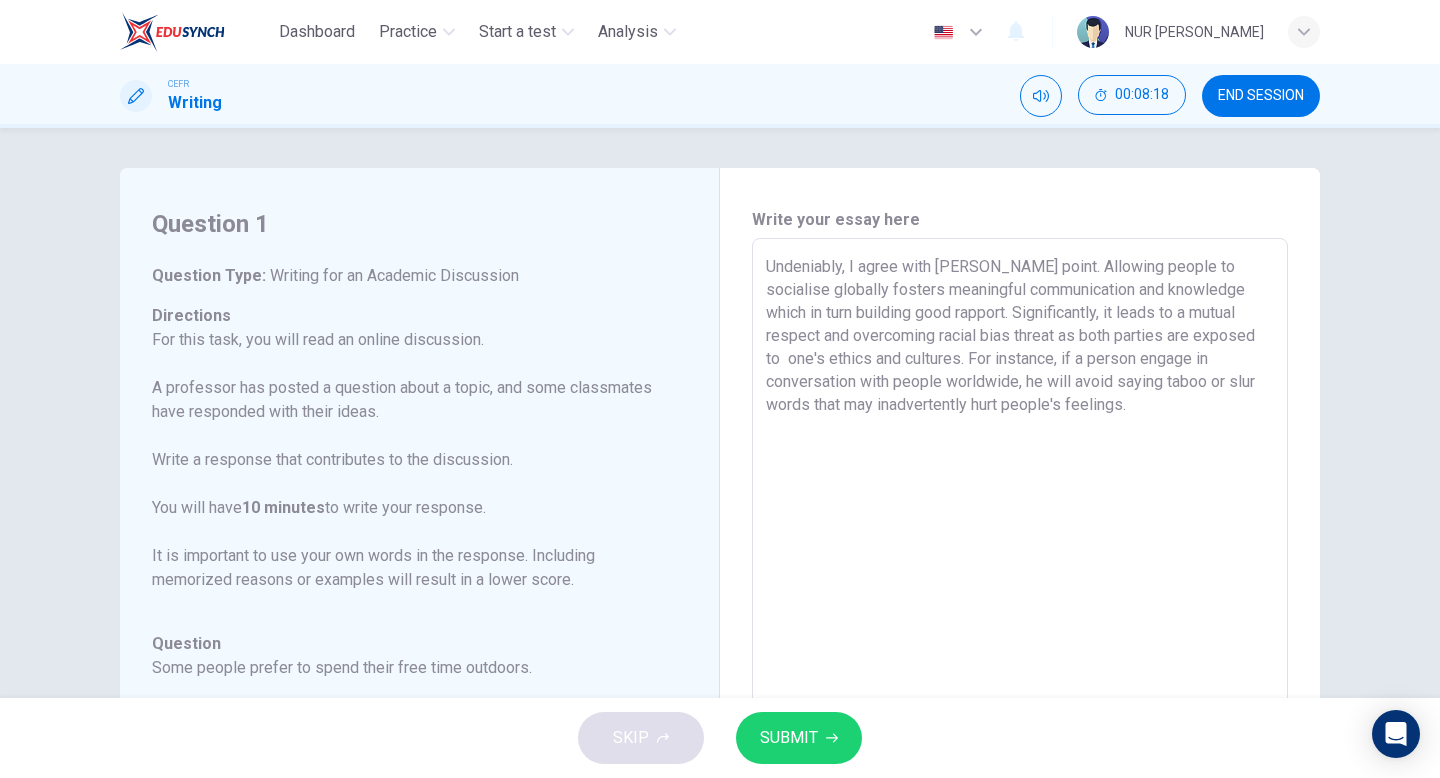 drag, startPoint x: 1119, startPoint y: 380, endPoint x: 1054, endPoint y: 380, distance: 65 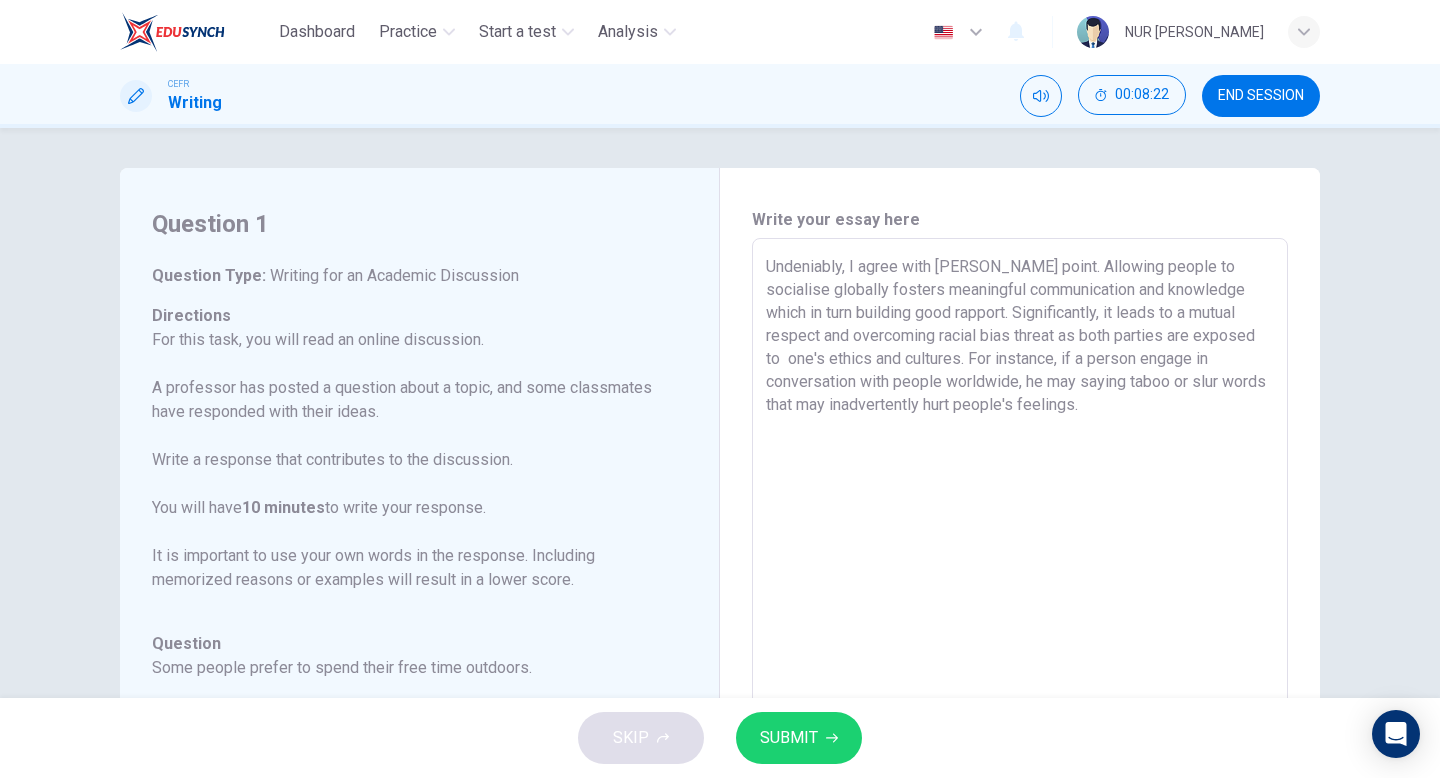 click on "Undeniably, I agree with Henry's point. Allowing people to socialise globally fosters meaningful communication and knowledge which in turn building good rapport. Significantly, it leads to a mutual respect and overcoming racial bias threat as both parties are exposed to  one's ethics and cultures. For instance, if a person engage in conversation with people worldwide, he may saying taboo or slur words that may inadvertently hurt people's feelings." at bounding box center (1020, 572) 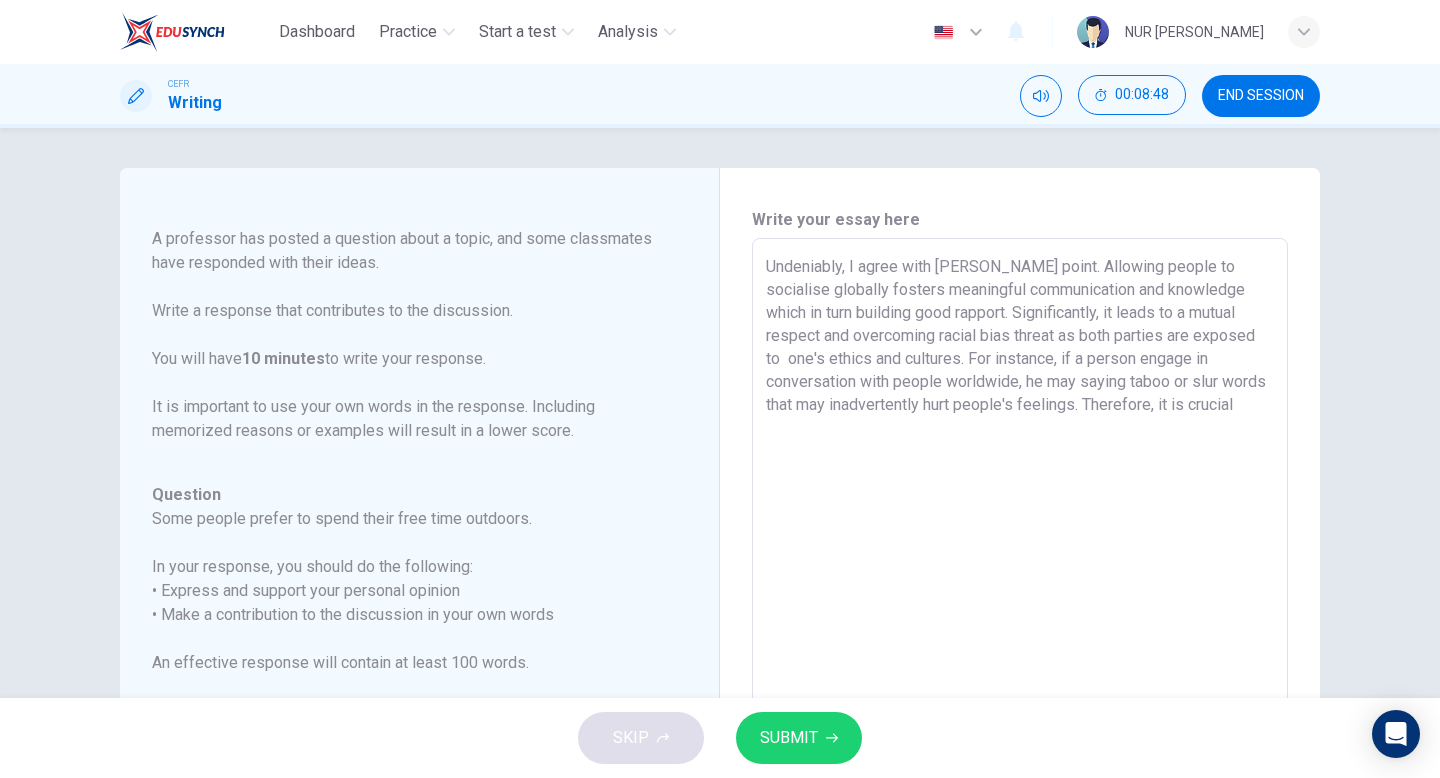 scroll, scrollTop: 198, scrollLeft: 0, axis: vertical 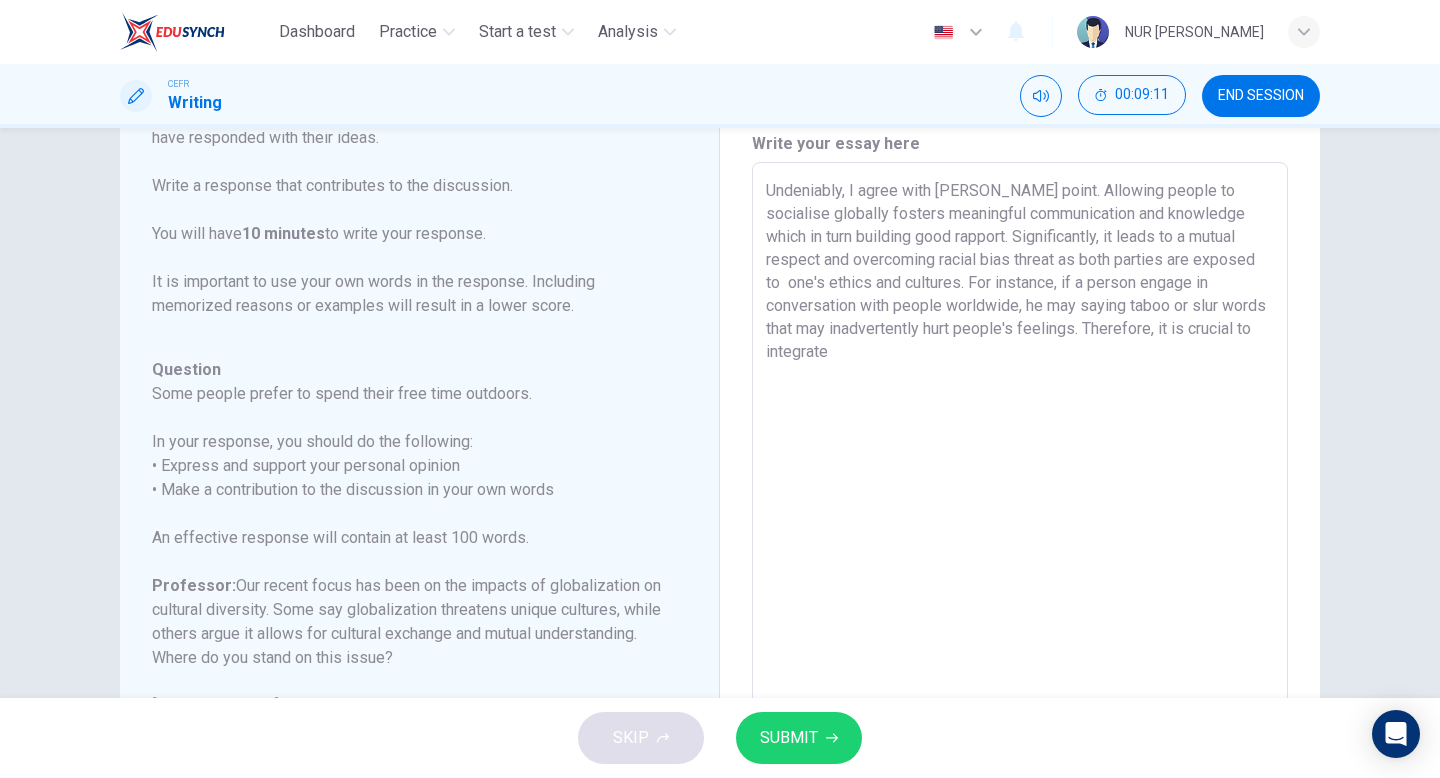 drag, startPoint x: 922, startPoint y: 368, endPoint x: 836, endPoint y: 355, distance: 86.977005 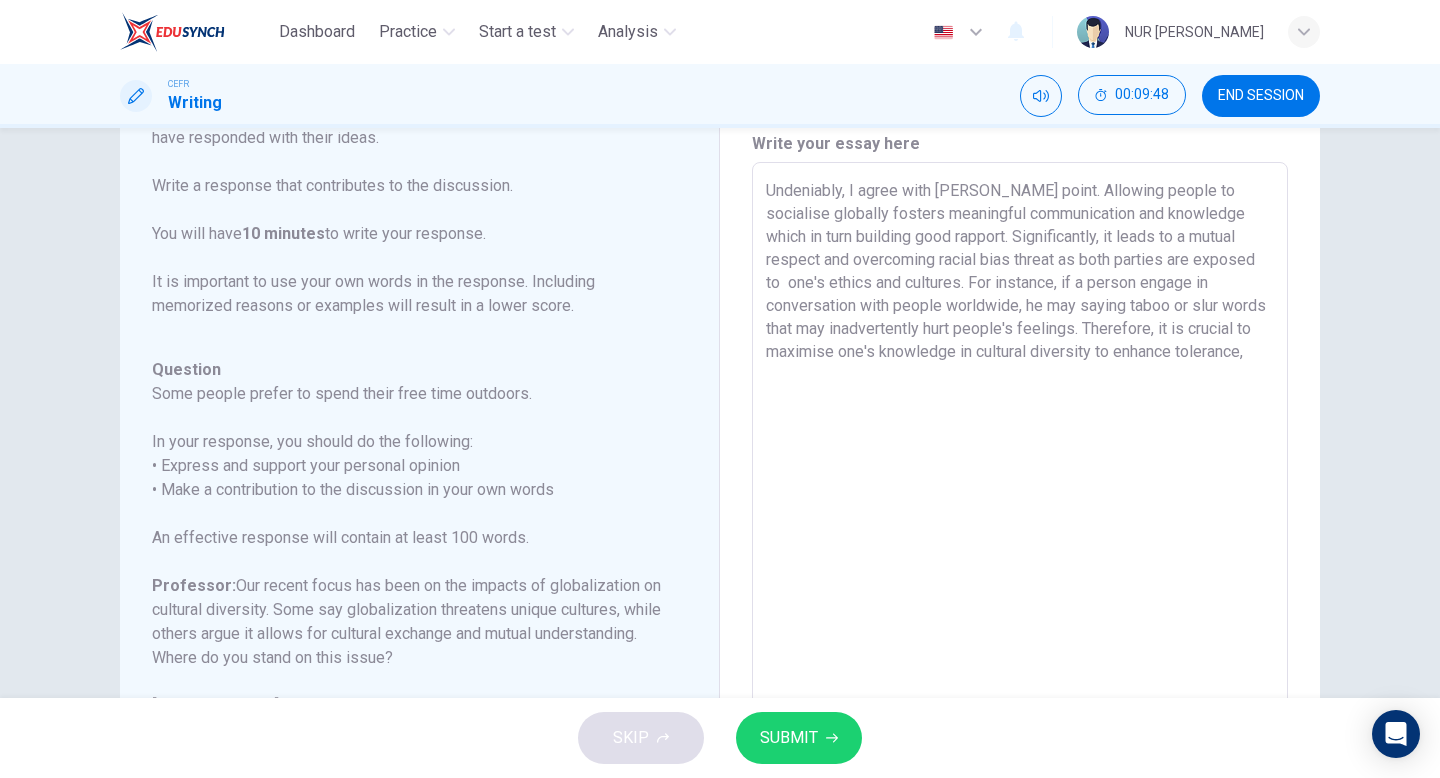 drag, startPoint x: 1261, startPoint y: 358, endPoint x: 1200, endPoint y: 357, distance: 61.008198 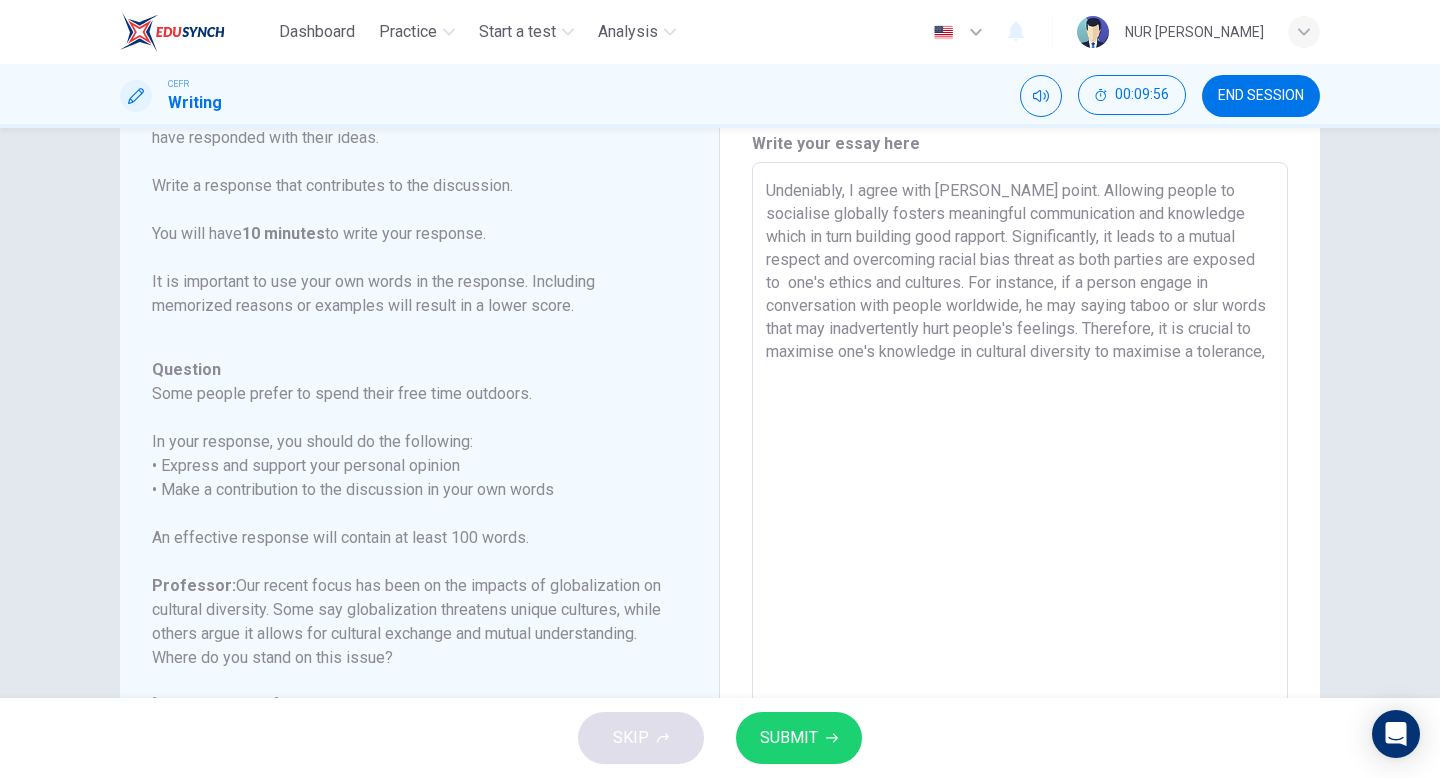 click on "Undeniably, I agree with Henry's point. Allowing people to socialise globally fosters meaningful communication and knowledge which in turn building good rapport. Significantly, it leads to a mutual respect and overcoming racial bias threat as both parties are exposed to  one's ethics and cultures. For instance, if a person engage in conversation with people worldwide, he may saying taboo or slur words that may inadvertently hurt people's feelings. Therefore, it is crucial to maximise one's knowledge in cultural diversity to maximise a tolerance," at bounding box center (1020, 496) 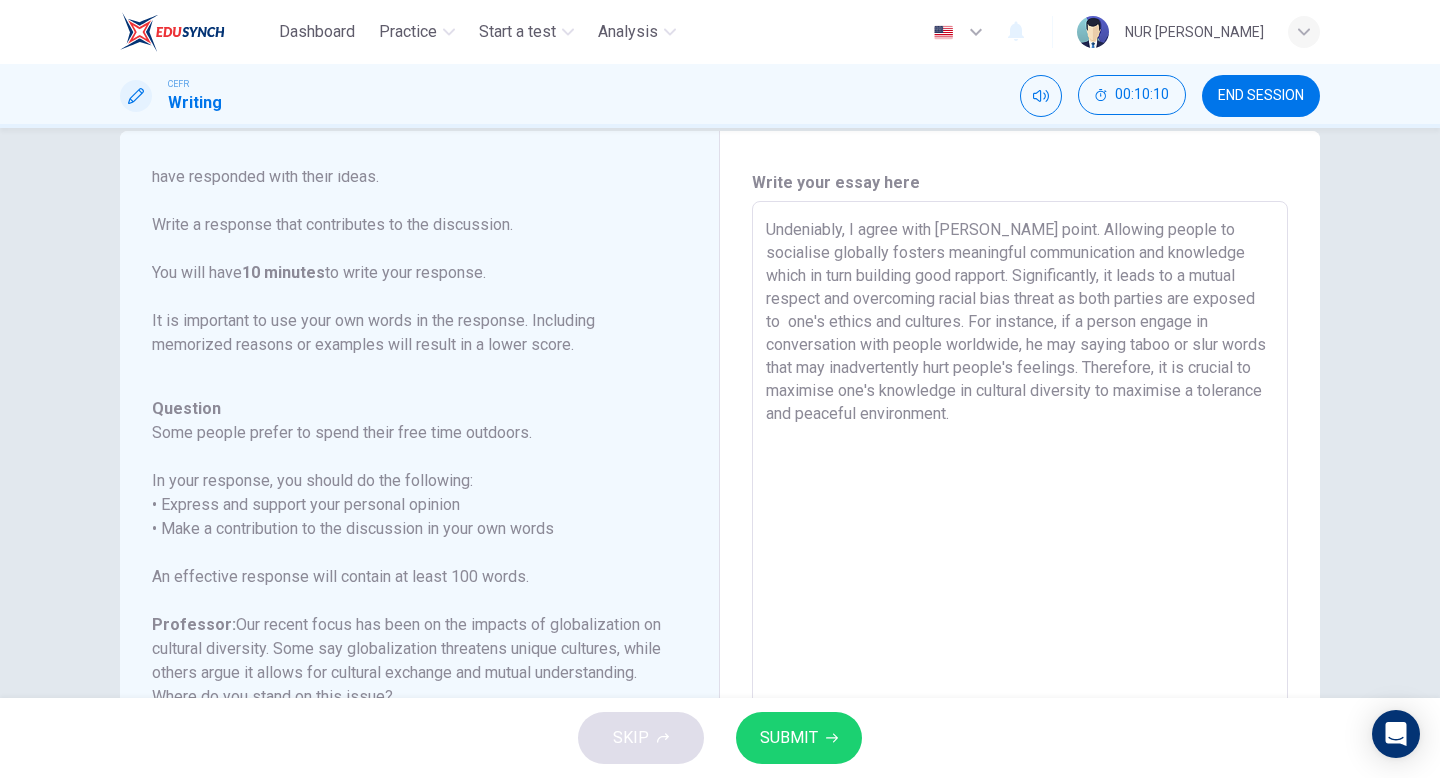scroll, scrollTop: 27, scrollLeft: 0, axis: vertical 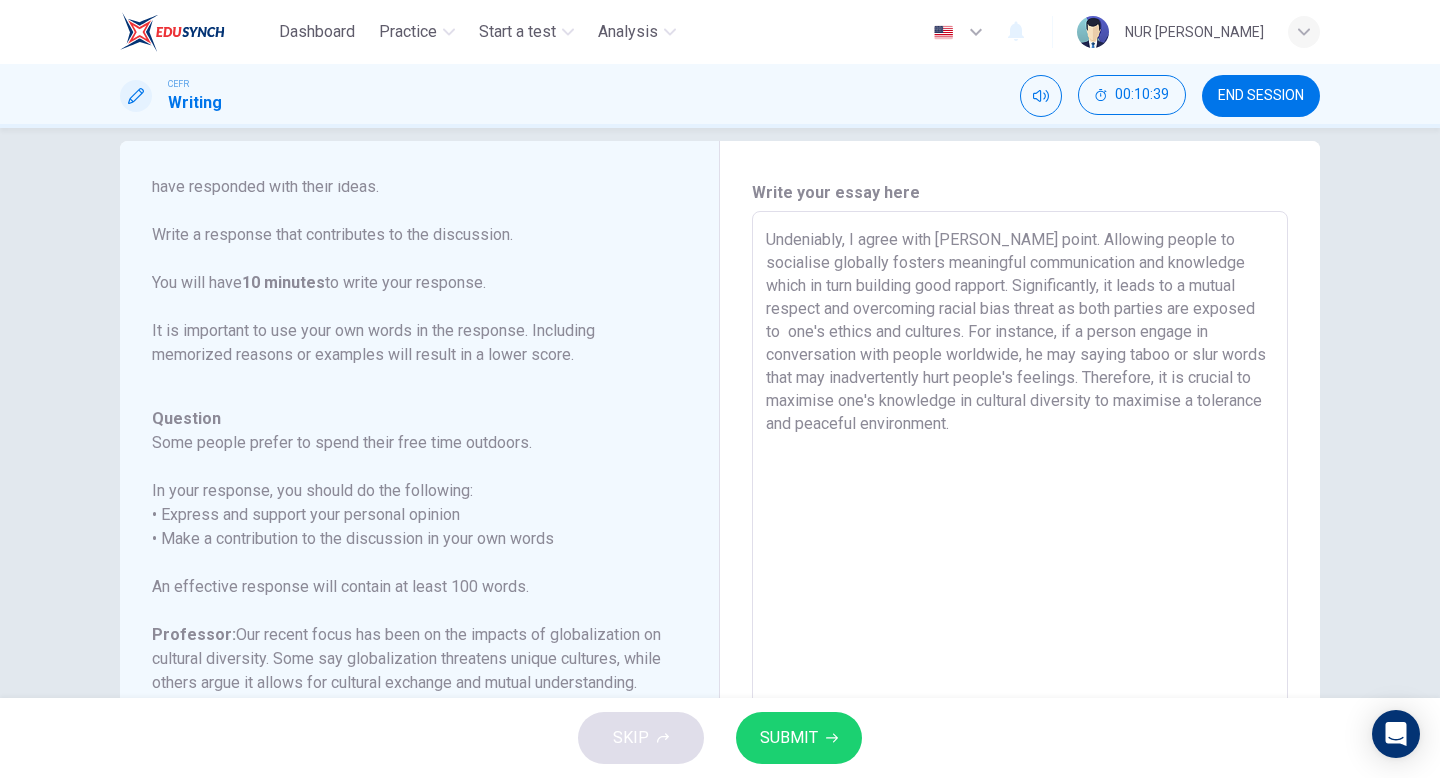 drag, startPoint x: 904, startPoint y: 402, endPoint x: 837, endPoint y: 405, distance: 67.06713 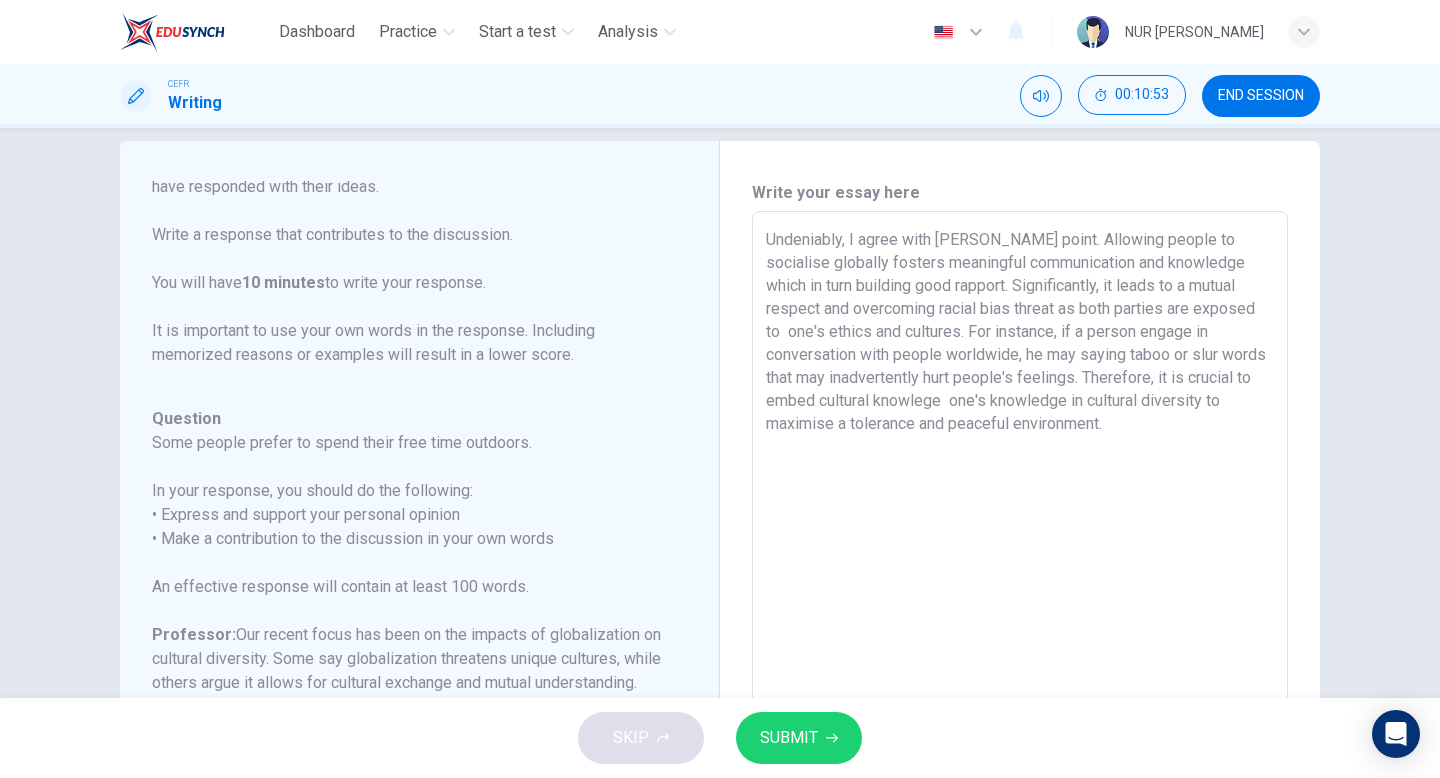 drag, startPoint x: 1144, startPoint y: 403, endPoint x: 1025, endPoint y: 404, distance: 119.0042 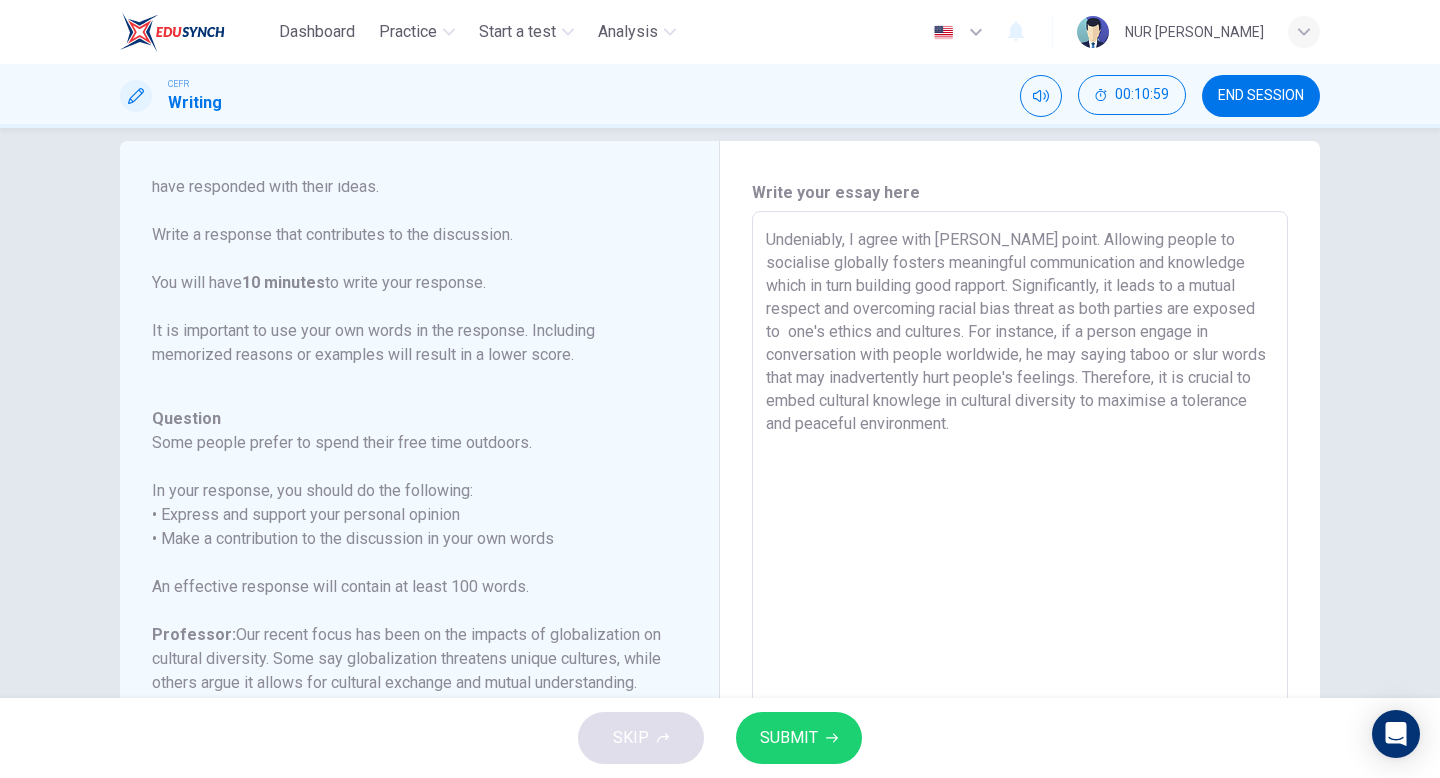 click on "Undeniably, I agree with Henry's point. Allowing people to socialise globally fosters meaningful communication and knowledge which in turn building good rapport. Significantly, it leads to a mutual respect and overcoming racial bias threat as both parties are exposed to  one's ethics and cultures. For instance, if a person engage in conversation with people worldwide, he may saying taboo or slur words that may inadvertently hurt people's feelings. Therefore, it is crucial to embed cultural knowlege in cultural diversity to maximise a tolerance and peaceful environment." at bounding box center (1020, 545) 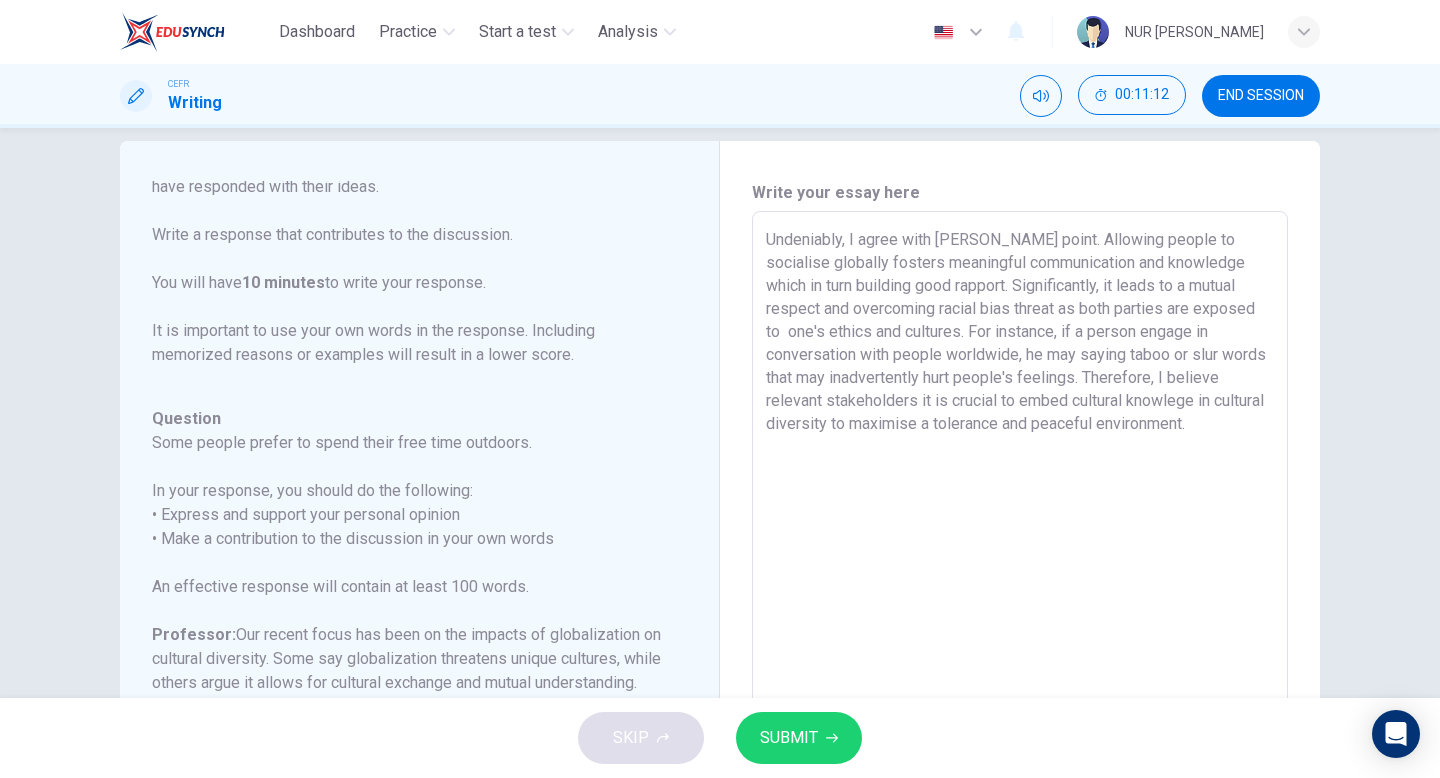 drag, startPoint x: 975, startPoint y: 404, endPoint x: 763, endPoint y: 405, distance: 212.00237 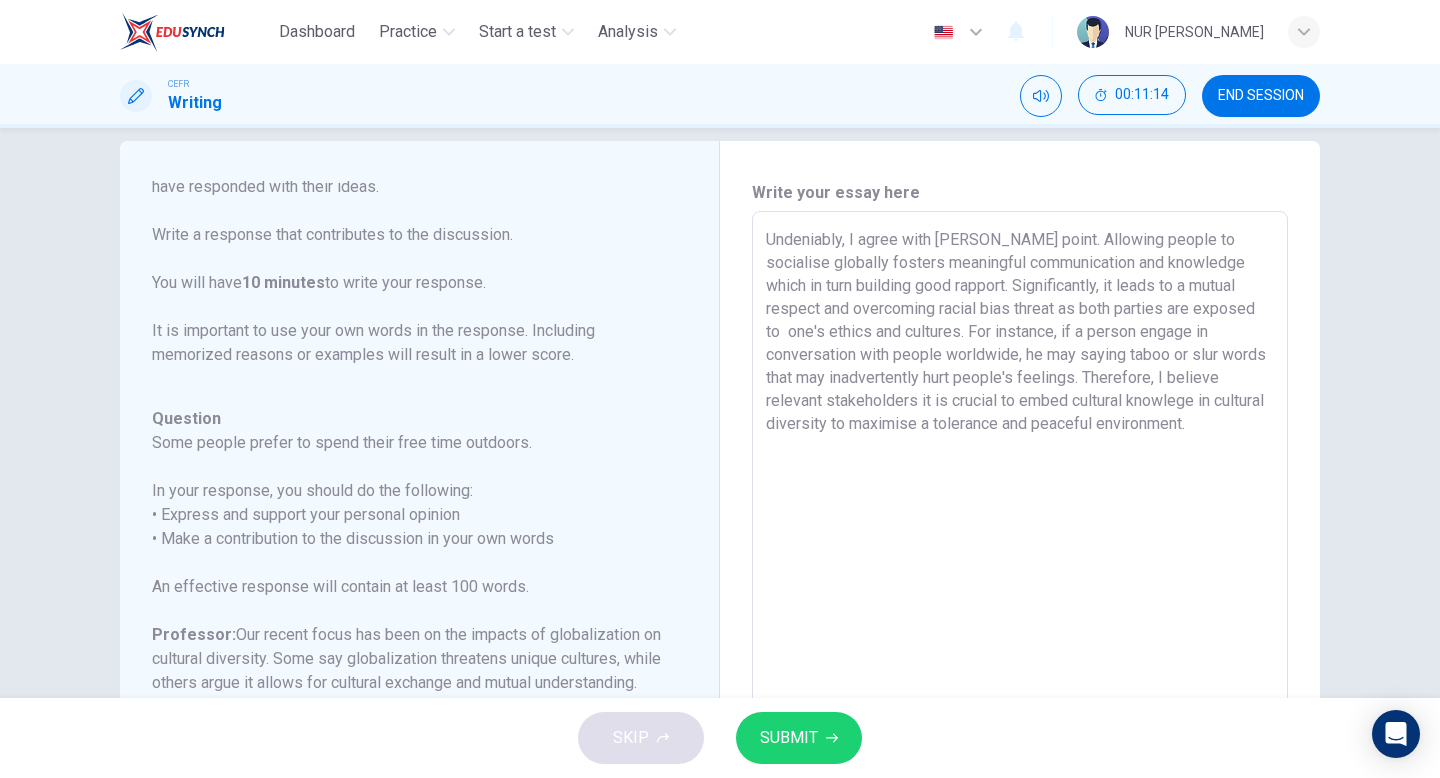 click on "Undeniably, I agree with Henry's point. Allowing people to socialise globally fosters meaningful communication and knowledge which in turn building good rapport. Significantly, it leads to a mutual respect and overcoming racial bias threat as both parties are exposed to  one's ethics and cultures. For instance, if a person engage in conversation with people worldwide, he may saying taboo or slur words that may inadvertently hurt people's feelings. Therefore, I believe relevant stakeholders it is crucial to embed cultural knowlege in cultural diversity to maximise a tolerance and peaceful environment." at bounding box center (1020, 545) 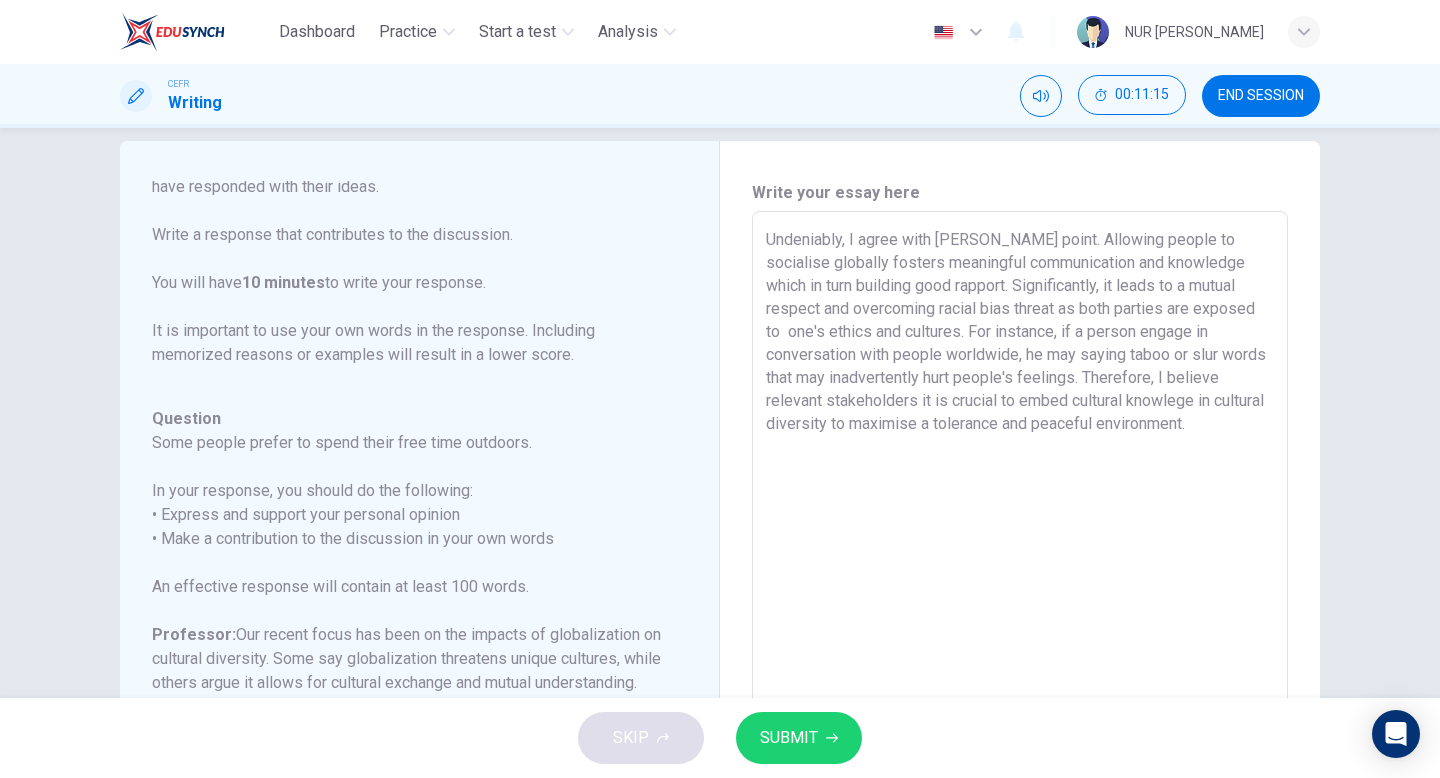 drag, startPoint x: 973, startPoint y: 401, endPoint x: 821, endPoint y: 399, distance: 152.01315 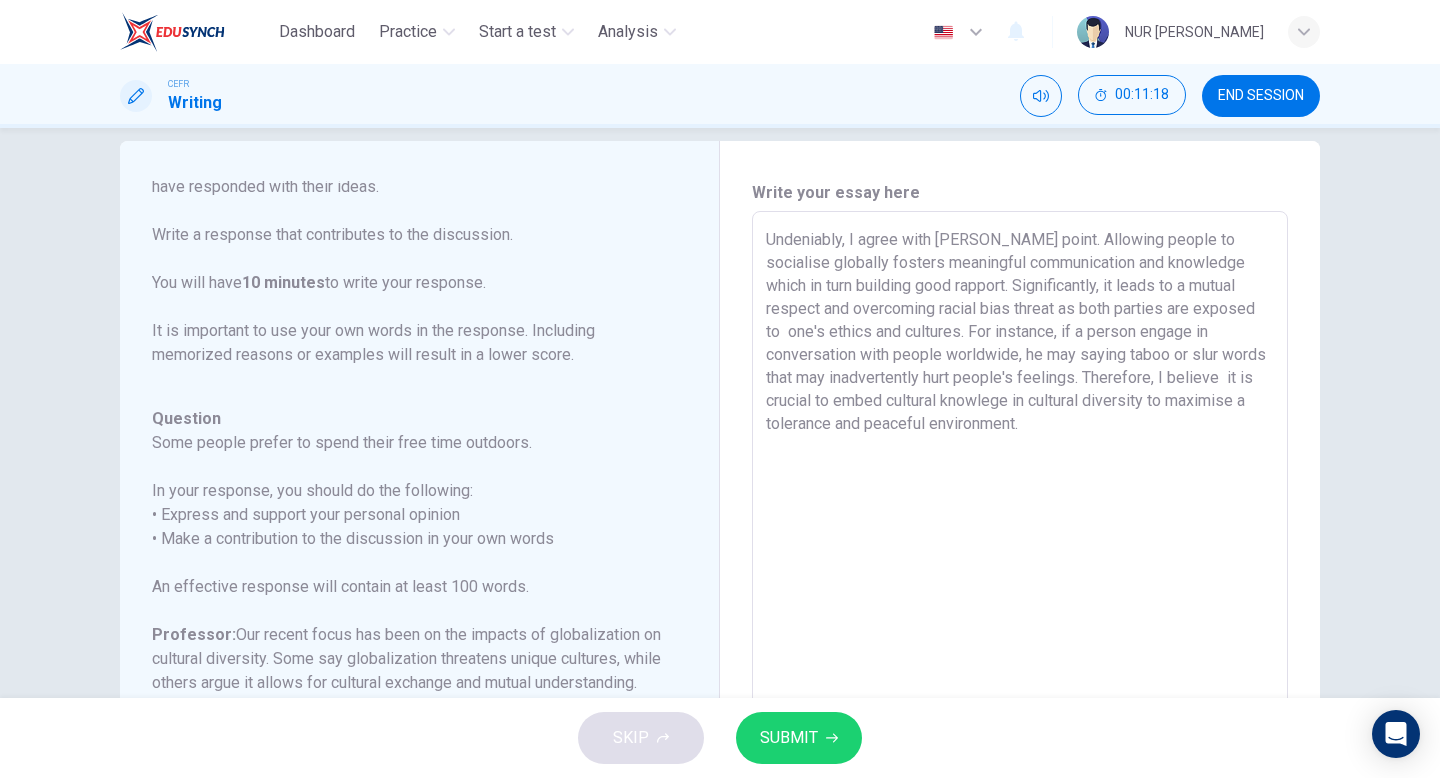 click on "Undeniably, I agree with Henry's point. Allowing people to socialise globally fosters meaningful communication and knowledge which in turn building good rapport. Significantly, it leads to a mutual respect and overcoming racial bias threat as both parties are exposed to  one's ethics and cultures. For instance, if a person engage in conversation with people worldwide, he may saying taboo or slur words that may inadvertently hurt people's feelings. Therefore, I believe  it is crucial to embed cultural knowlege in cultural diversity to maximise a tolerance and peaceful environment." at bounding box center [1020, 545] 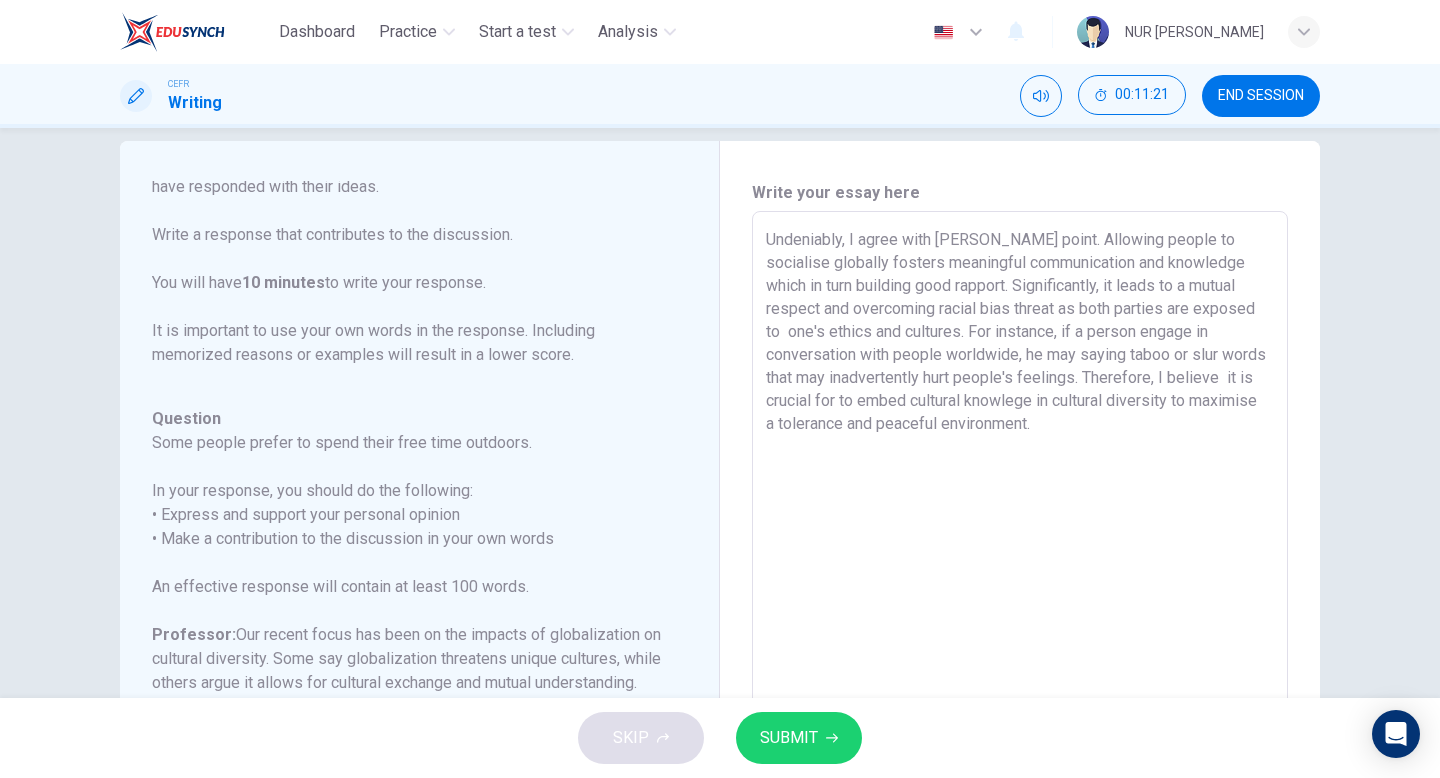 paste on "r" 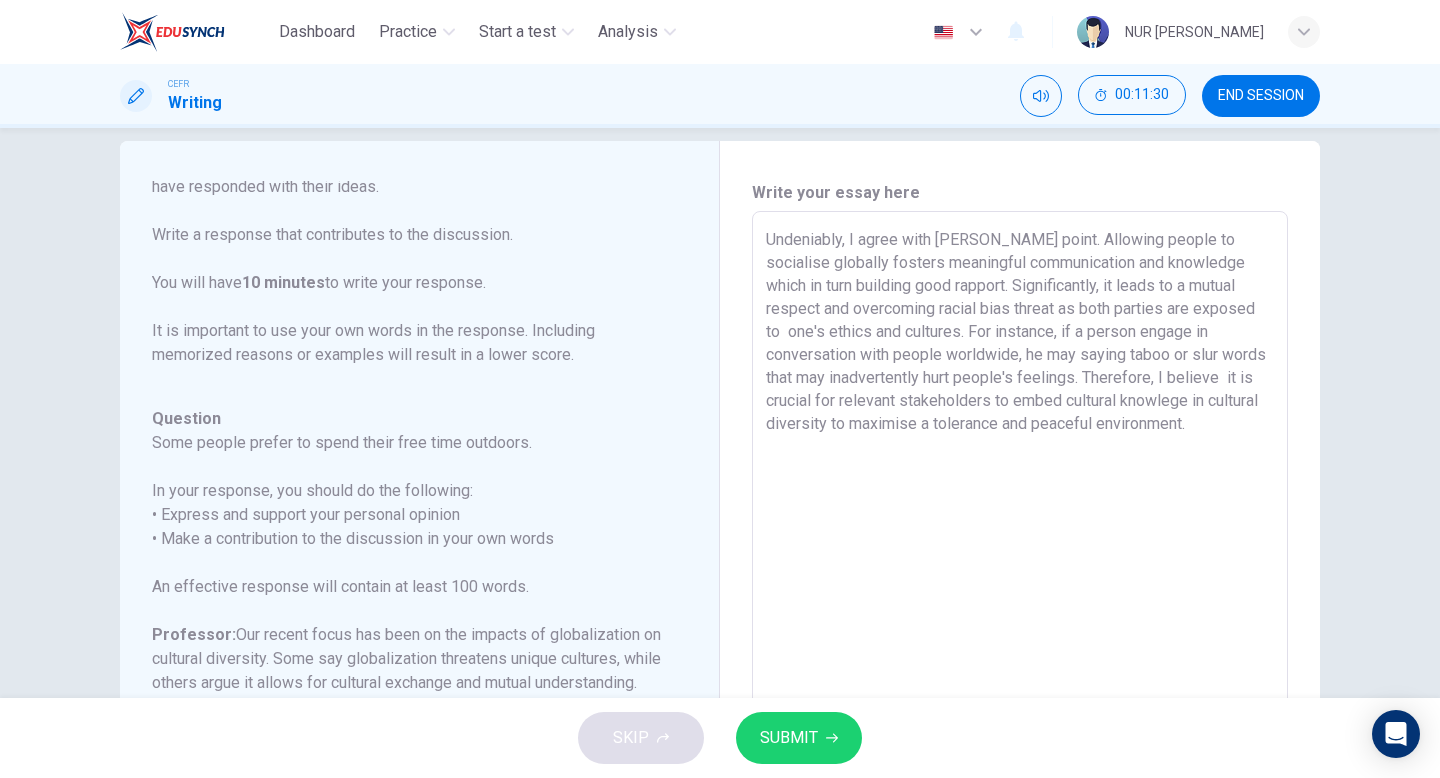 drag, startPoint x: 886, startPoint y: 454, endPoint x: 1153, endPoint y: 399, distance: 272.60596 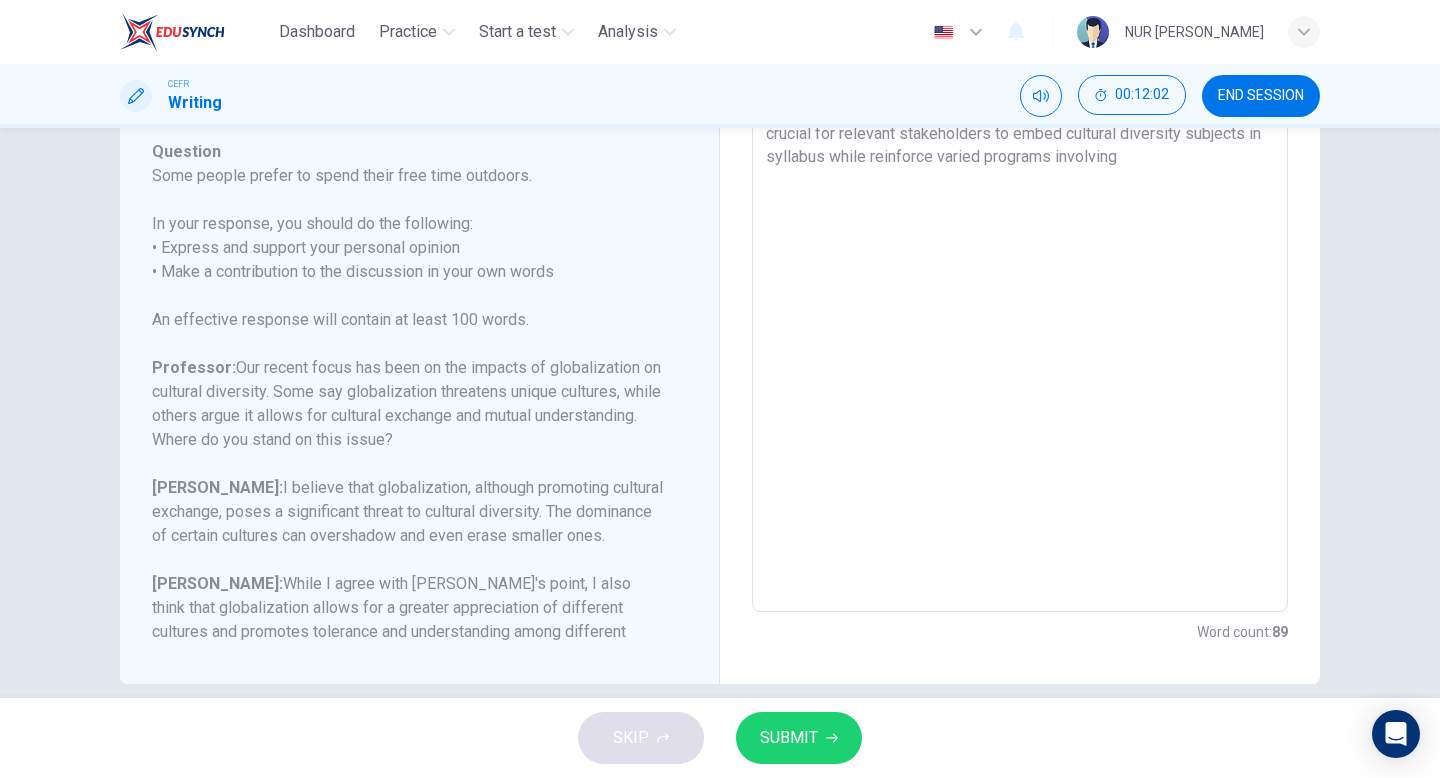 scroll, scrollTop: 320, scrollLeft: 0, axis: vertical 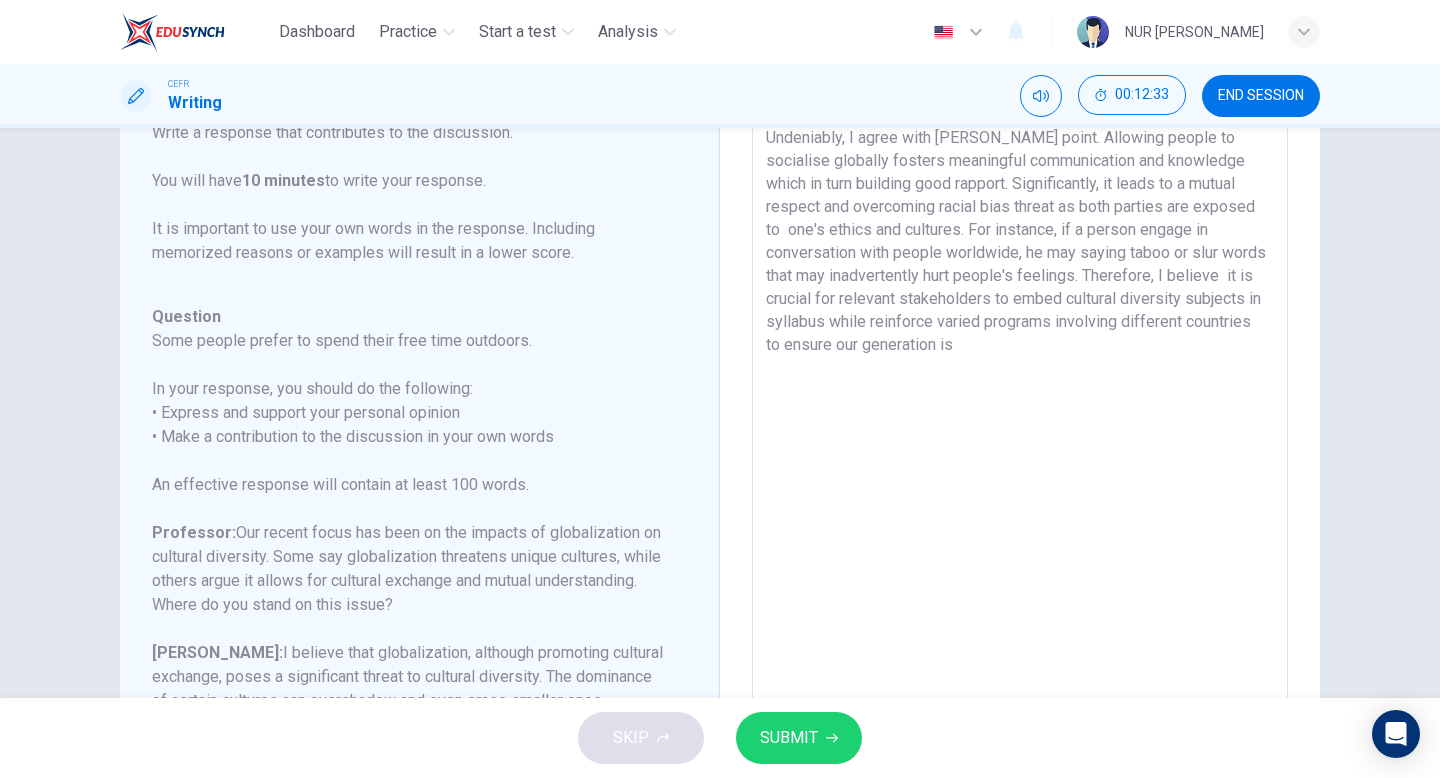 drag, startPoint x: 970, startPoint y: 347, endPoint x: 924, endPoint y: 346, distance: 46.010868 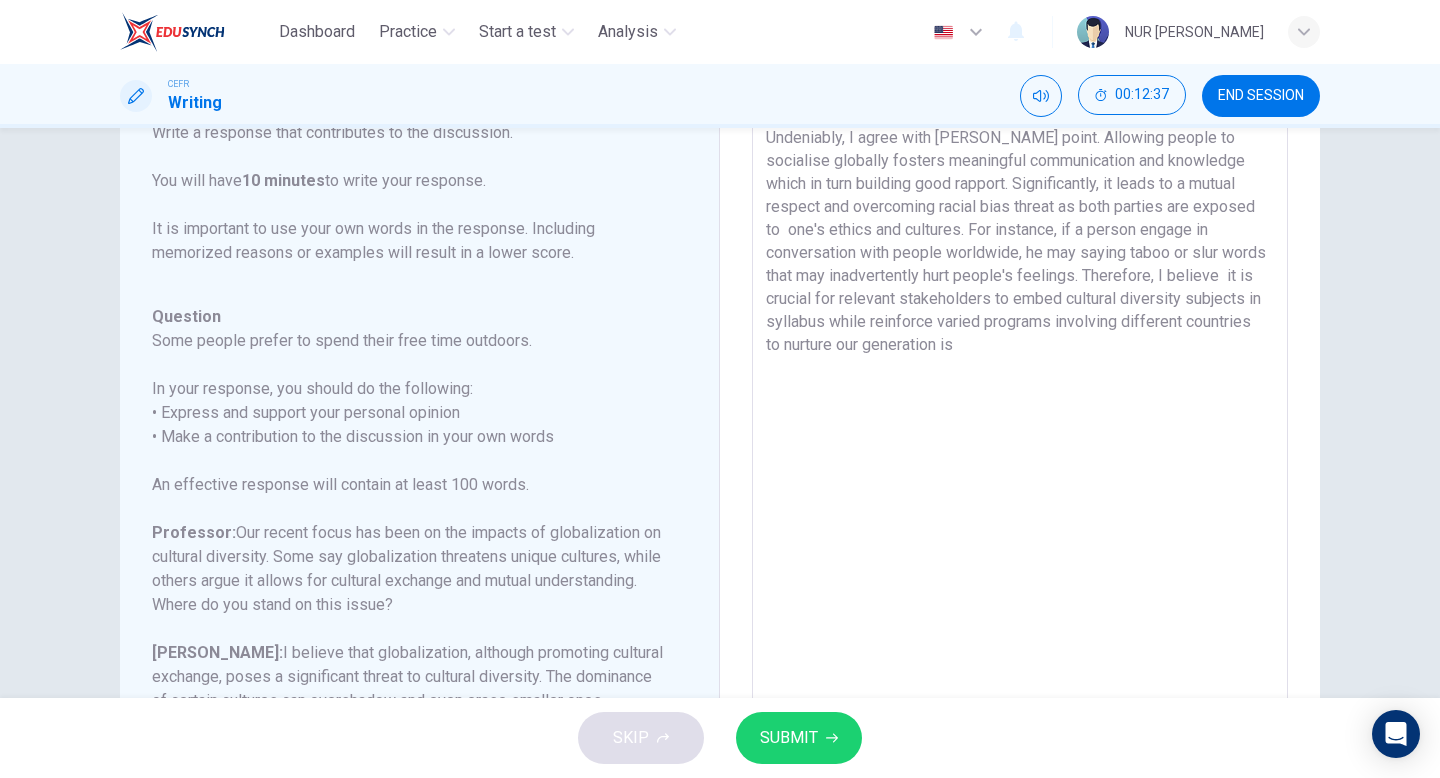drag, startPoint x: 1098, startPoint y: 350, endPoint x: 985, endPoint y: 350, distance: 113 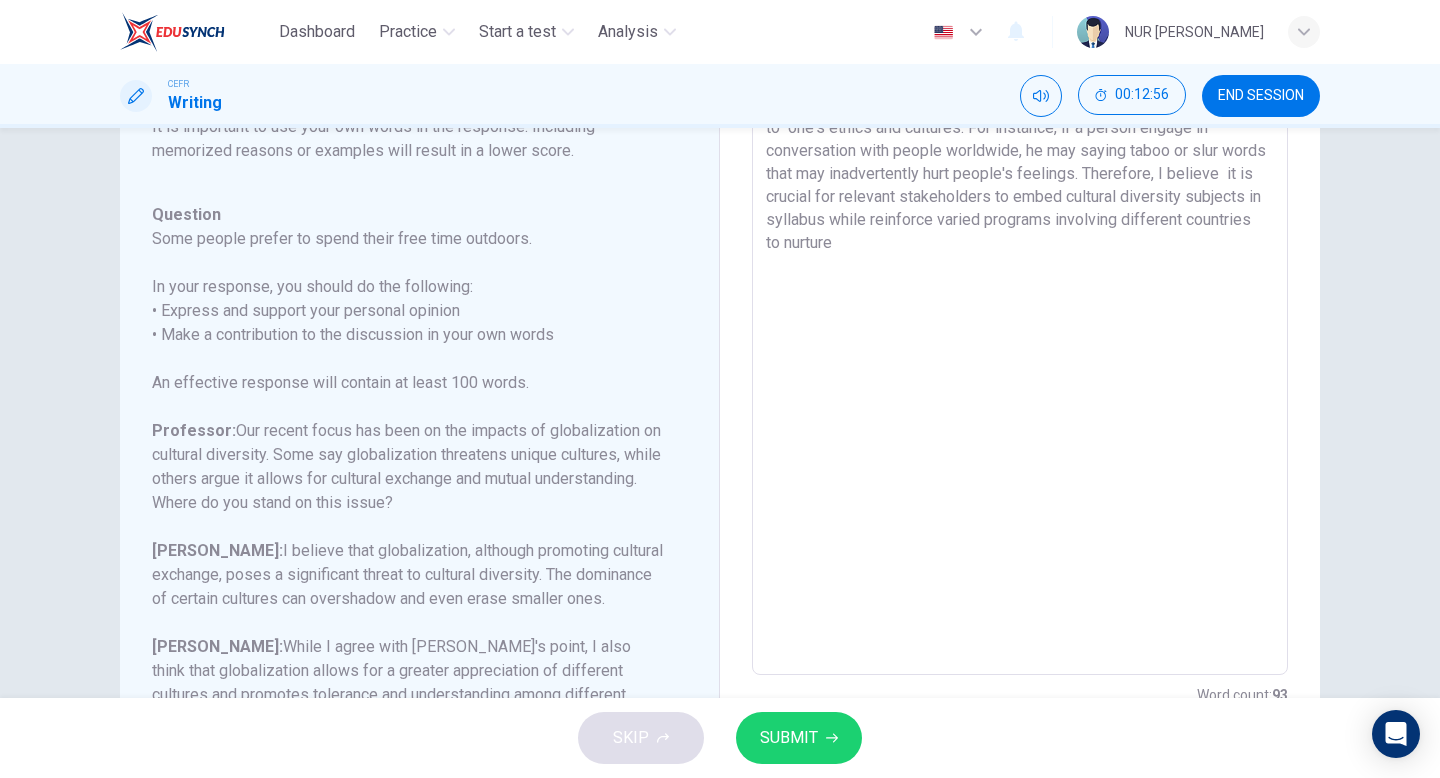 scroll, scrollTop: 320, scrollLeft: 0, axis: vertical 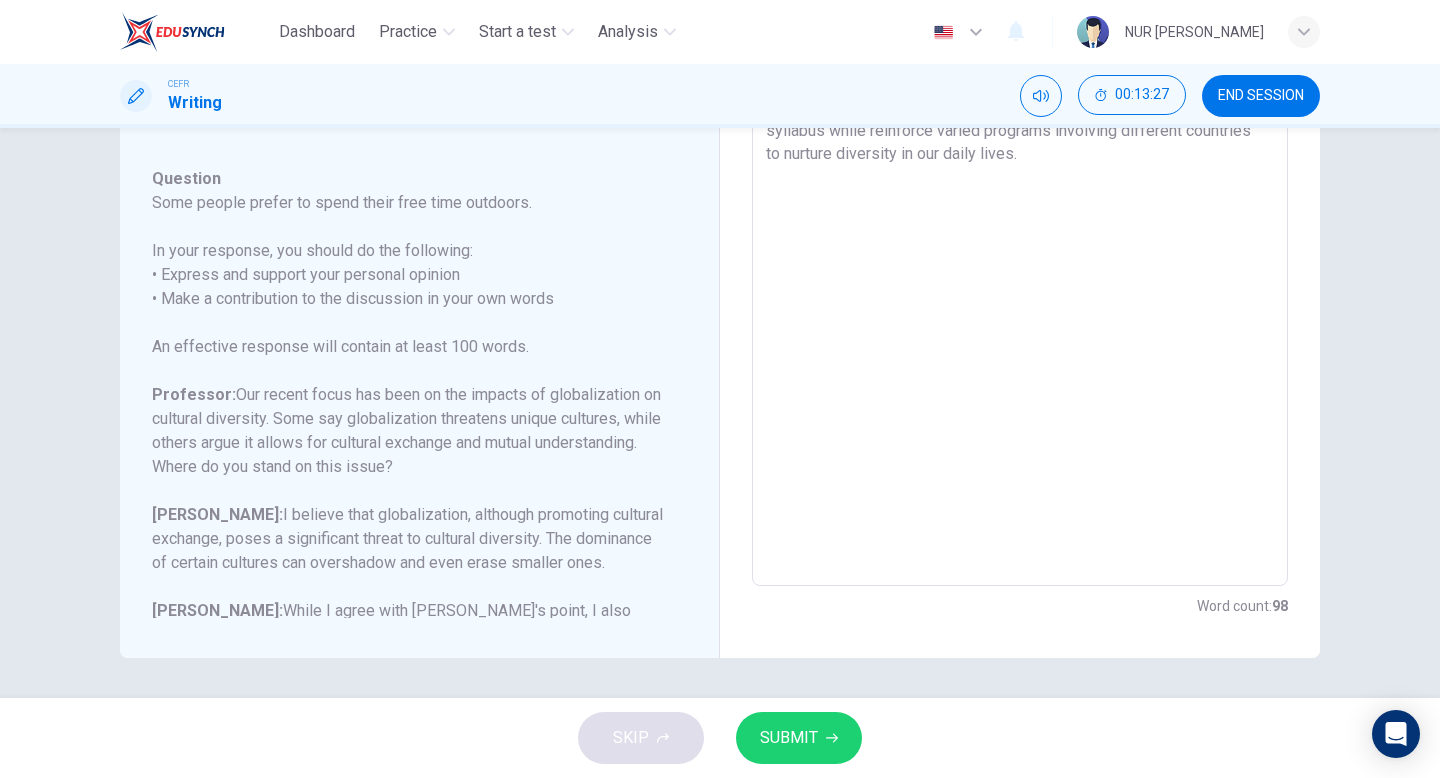 click on "SUBMIT" at bounding box center (789, 738) 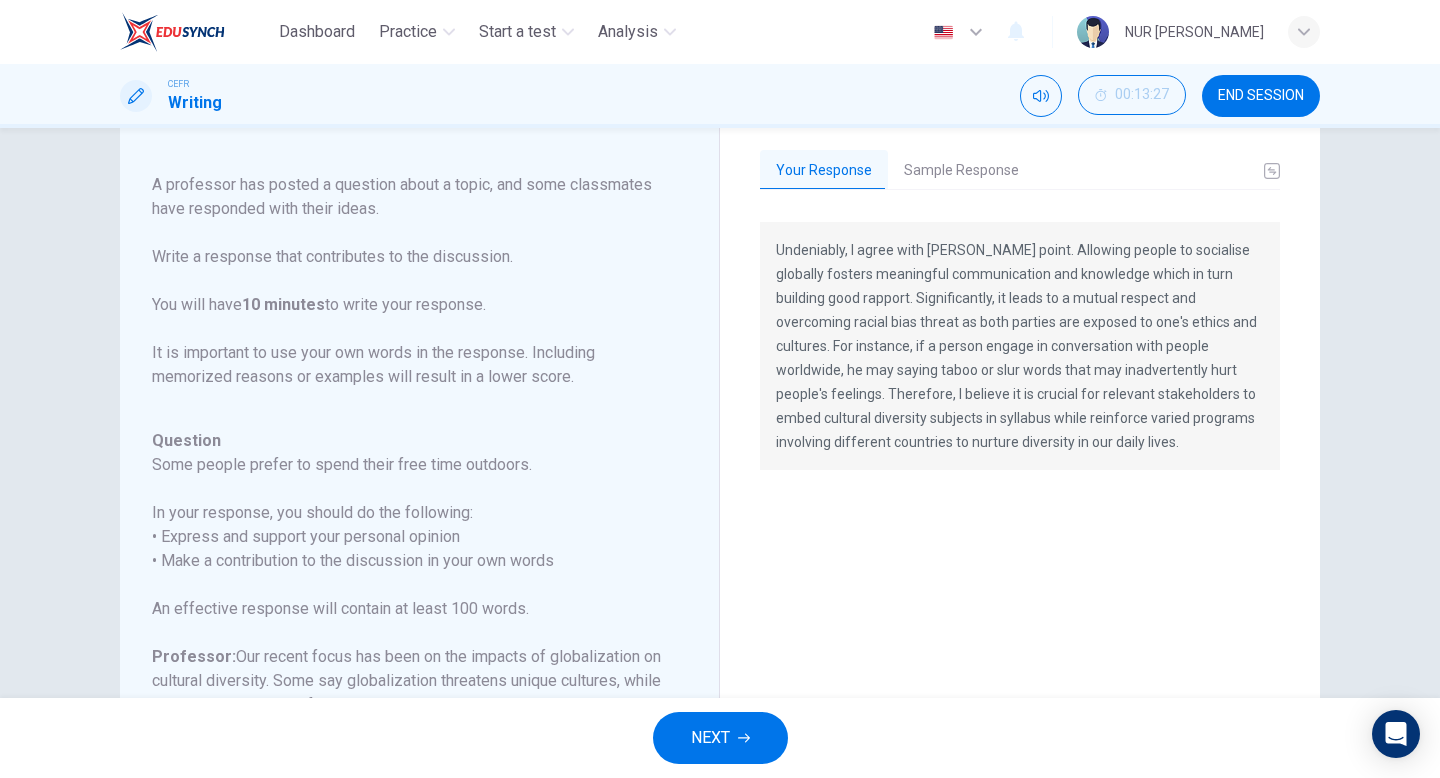 scroll, scrollTop: 0, scrollLeft: 0, axis: both 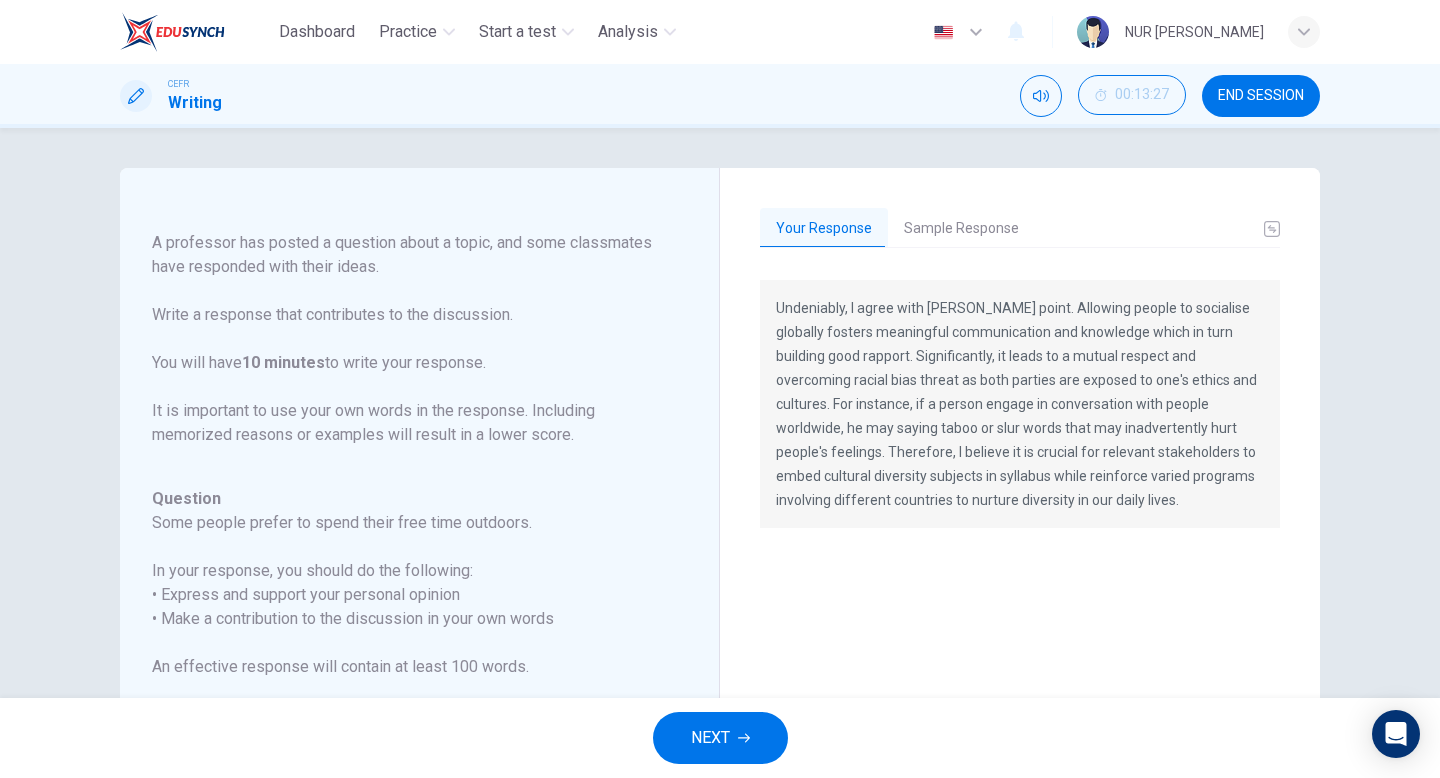 click on "Sample Response" at bounding box center [961, 229] 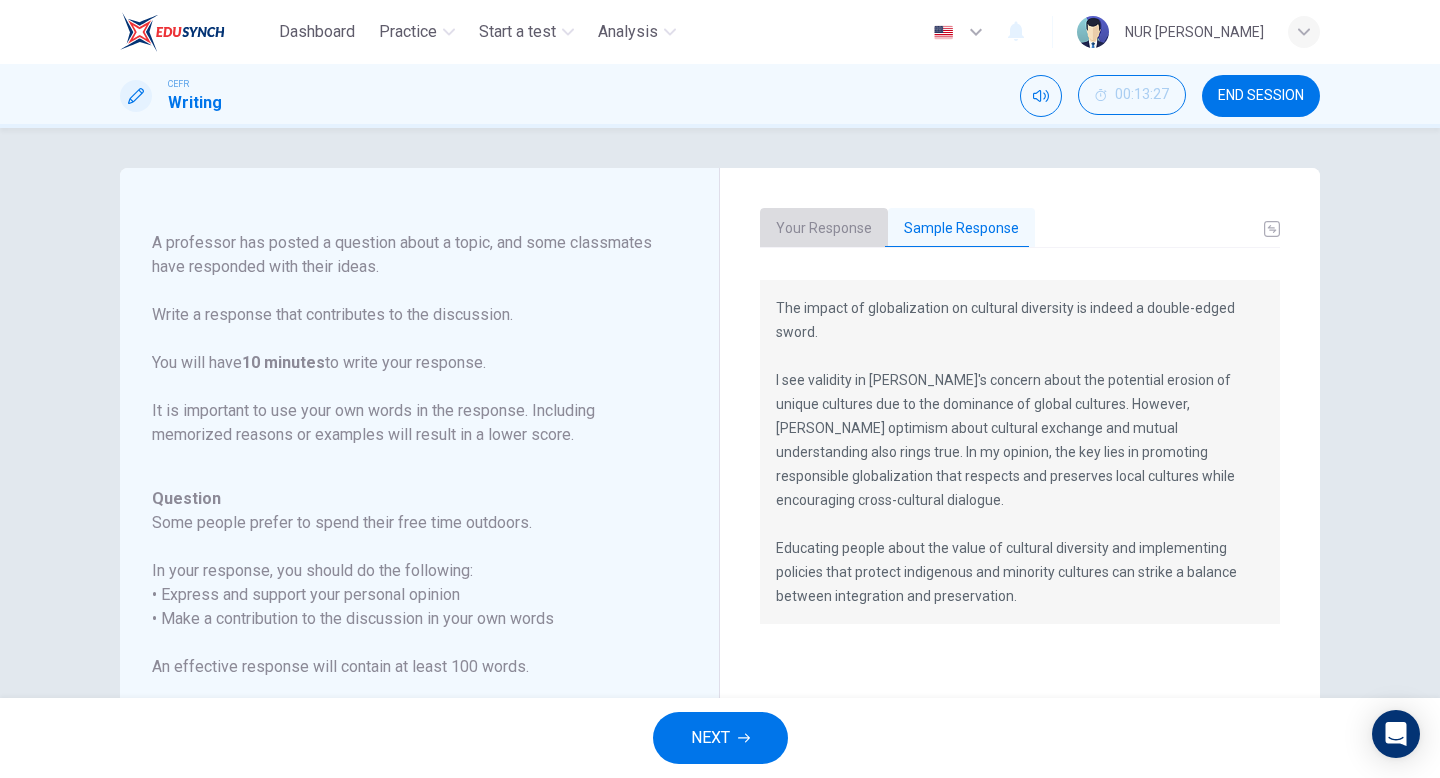 click on "Your Response" at bounding box center [824, 229] 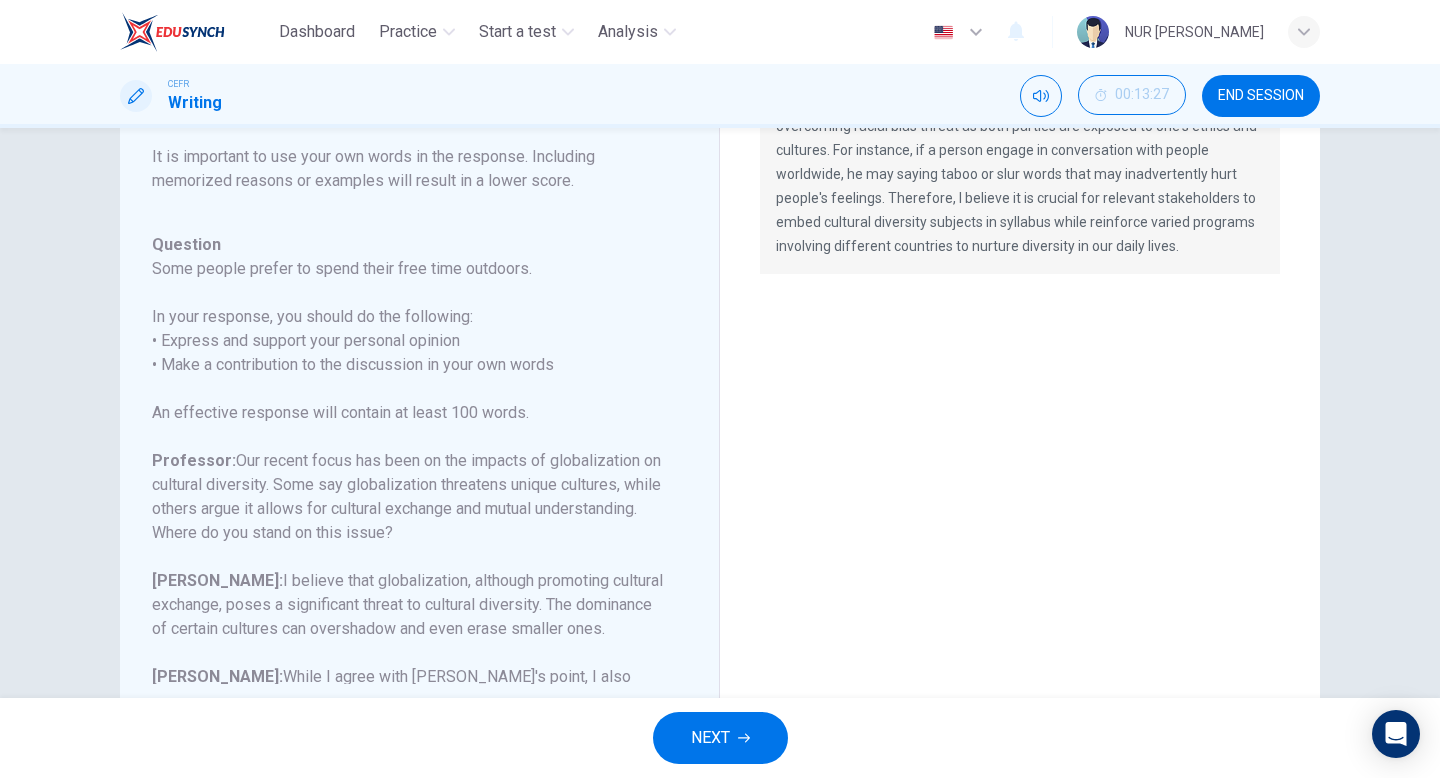 scroll, scrollTop: 320, scrollLeft: 0, axis: vertical 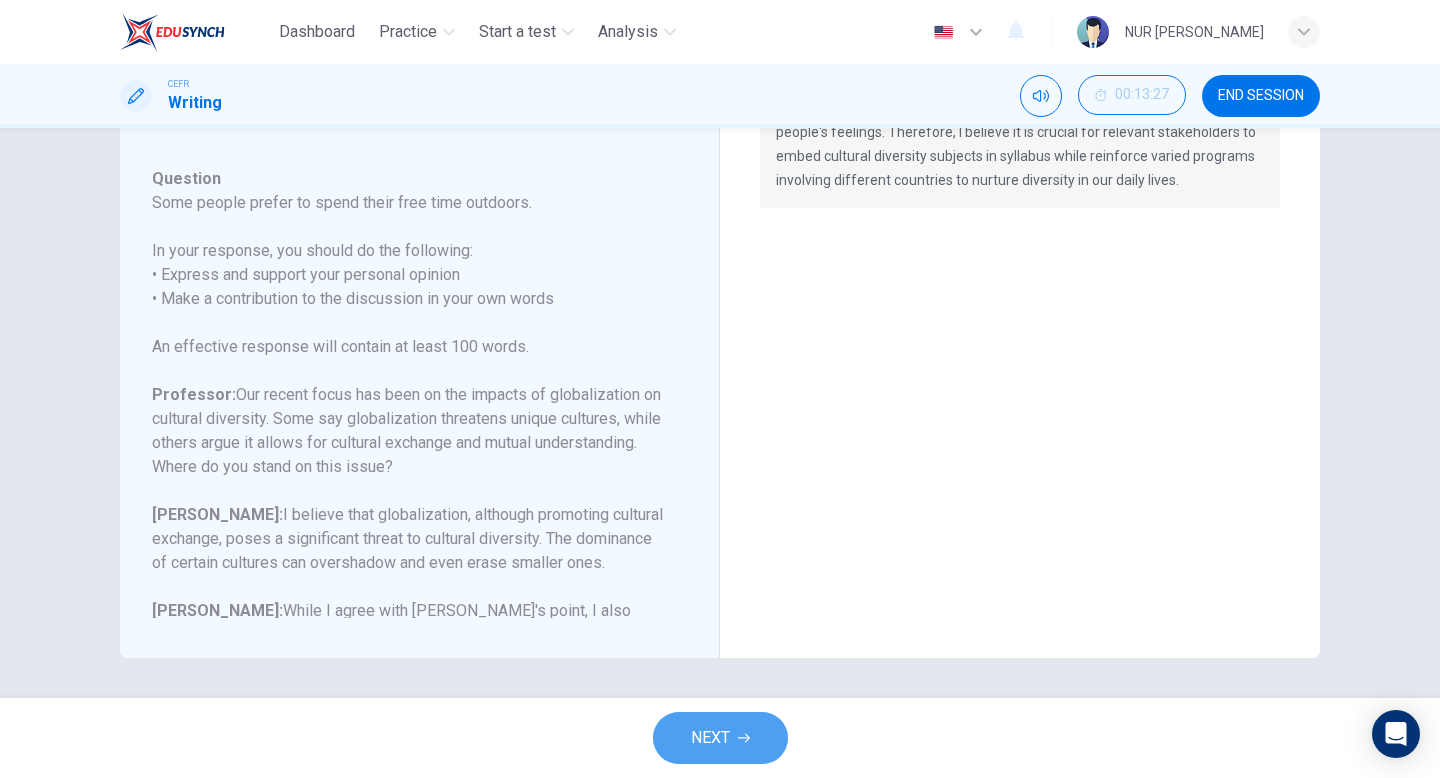 click on "NEXT" at bounding box center (710, 738) 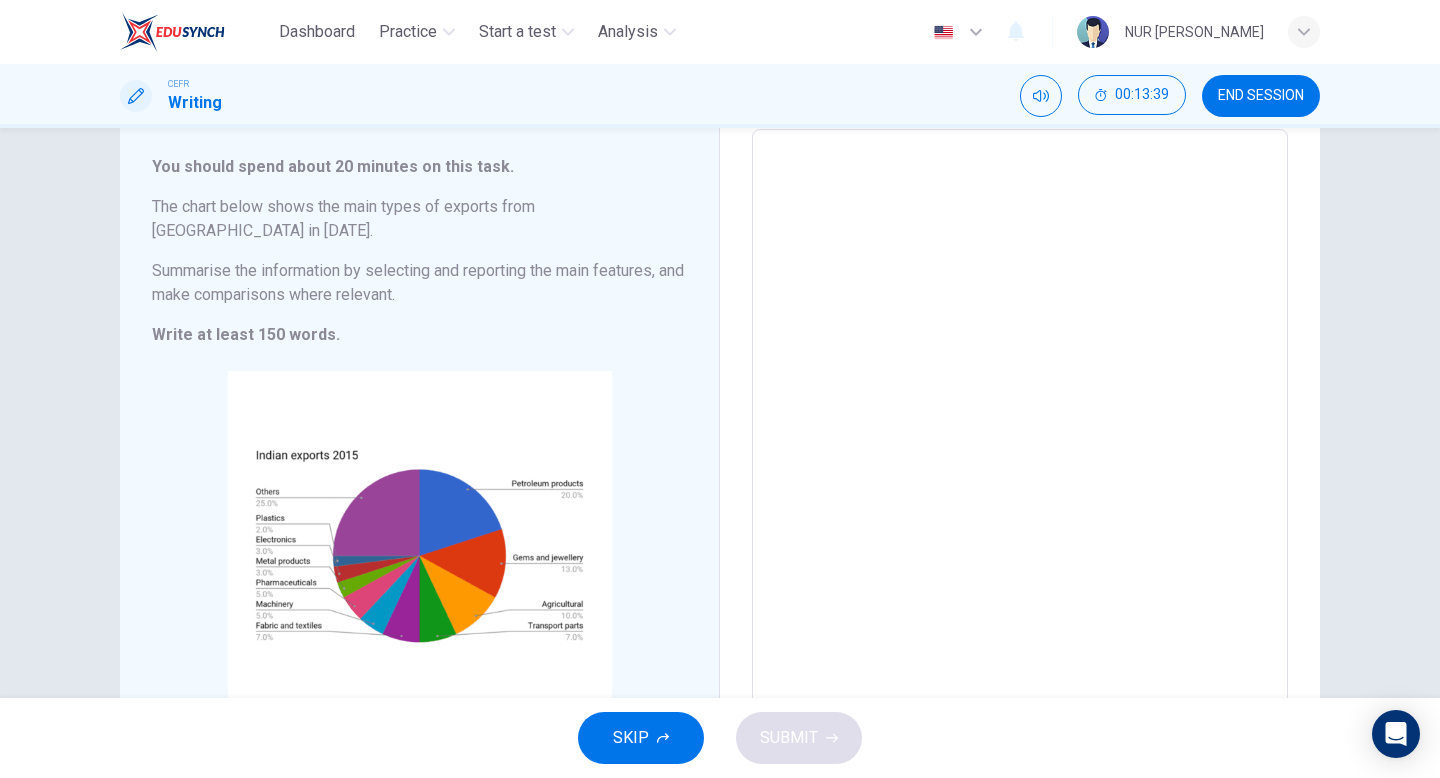 scroll, scrollTop: 122, scrollLeft: 0, axis: vertical 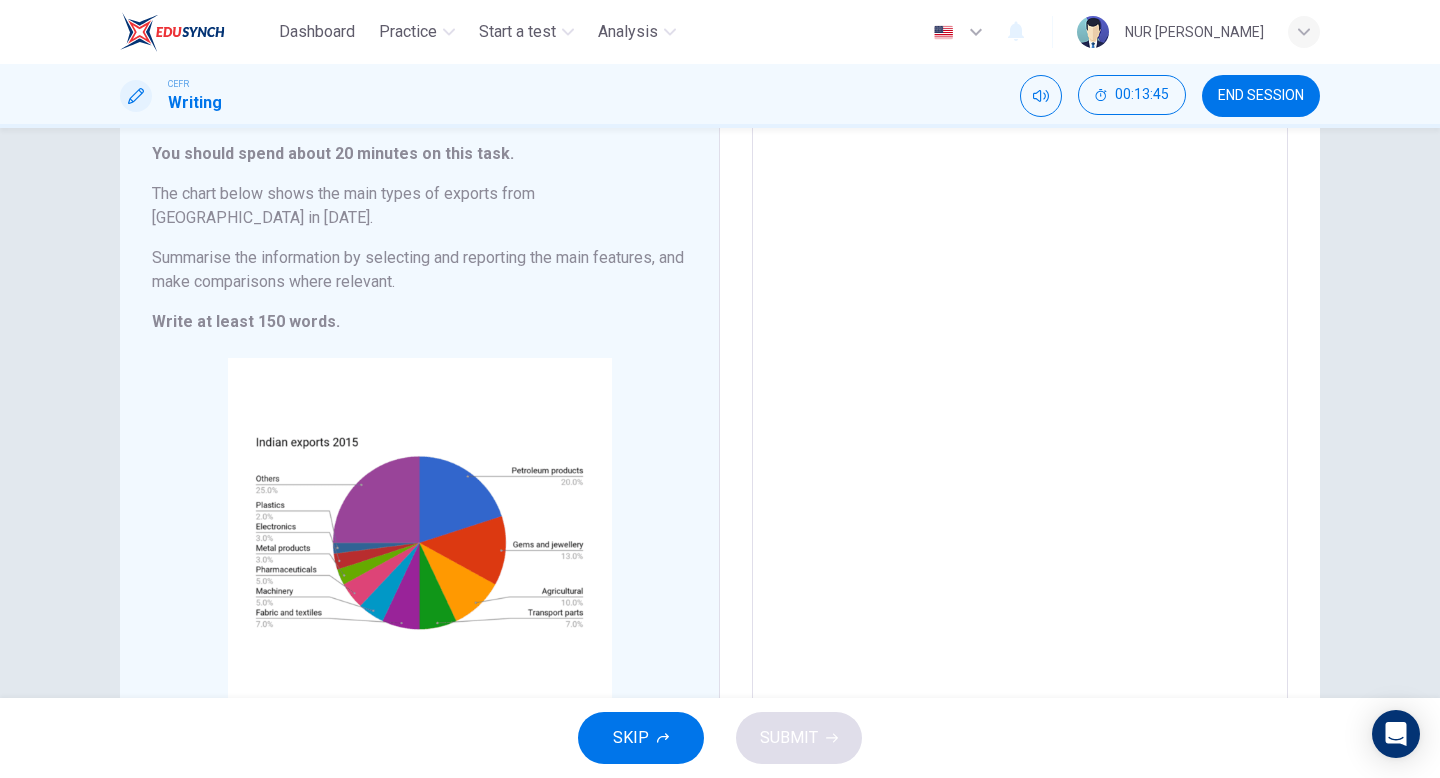 click on "END SESSION" at bounding box center [1261, 96] 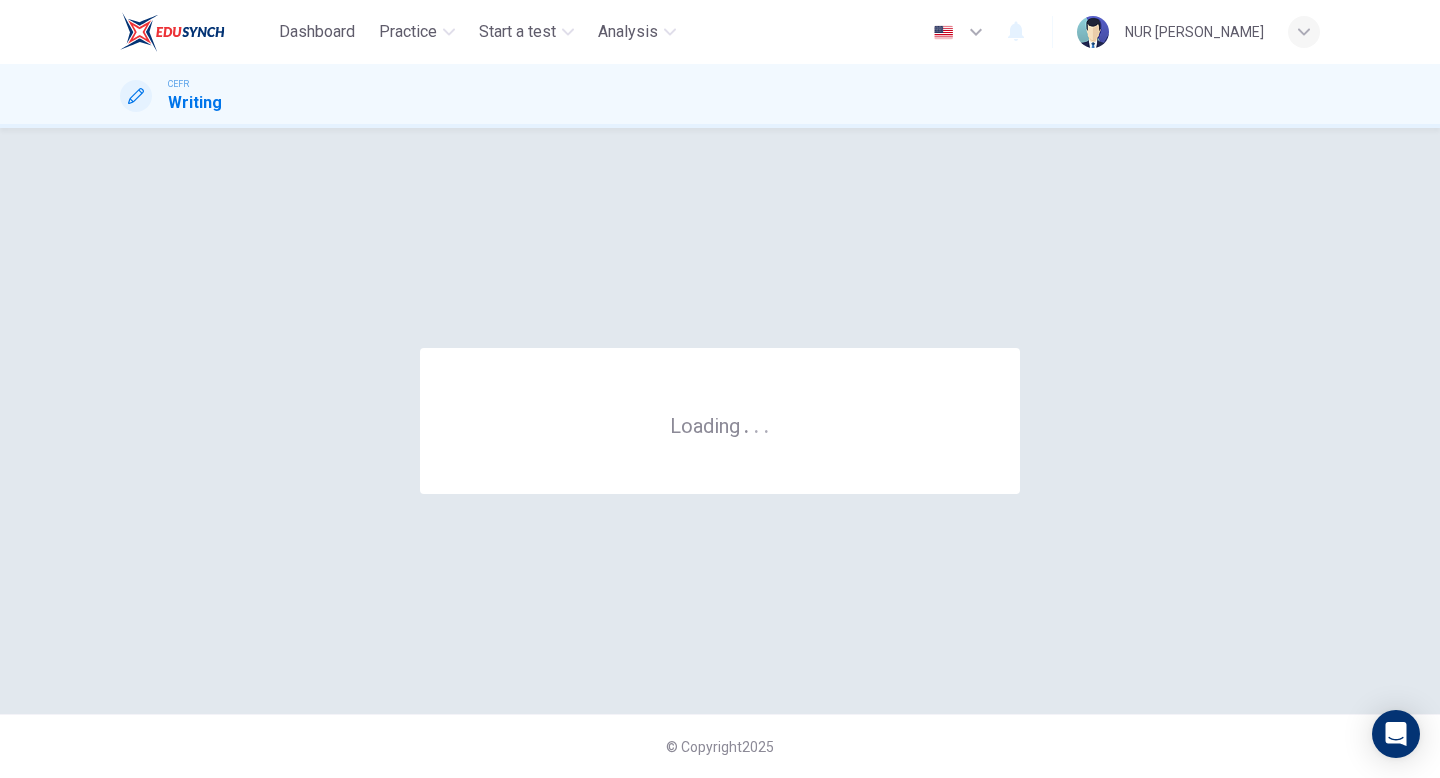 scroll, scrollTop: 0, scrollLeft: 0, axis: both 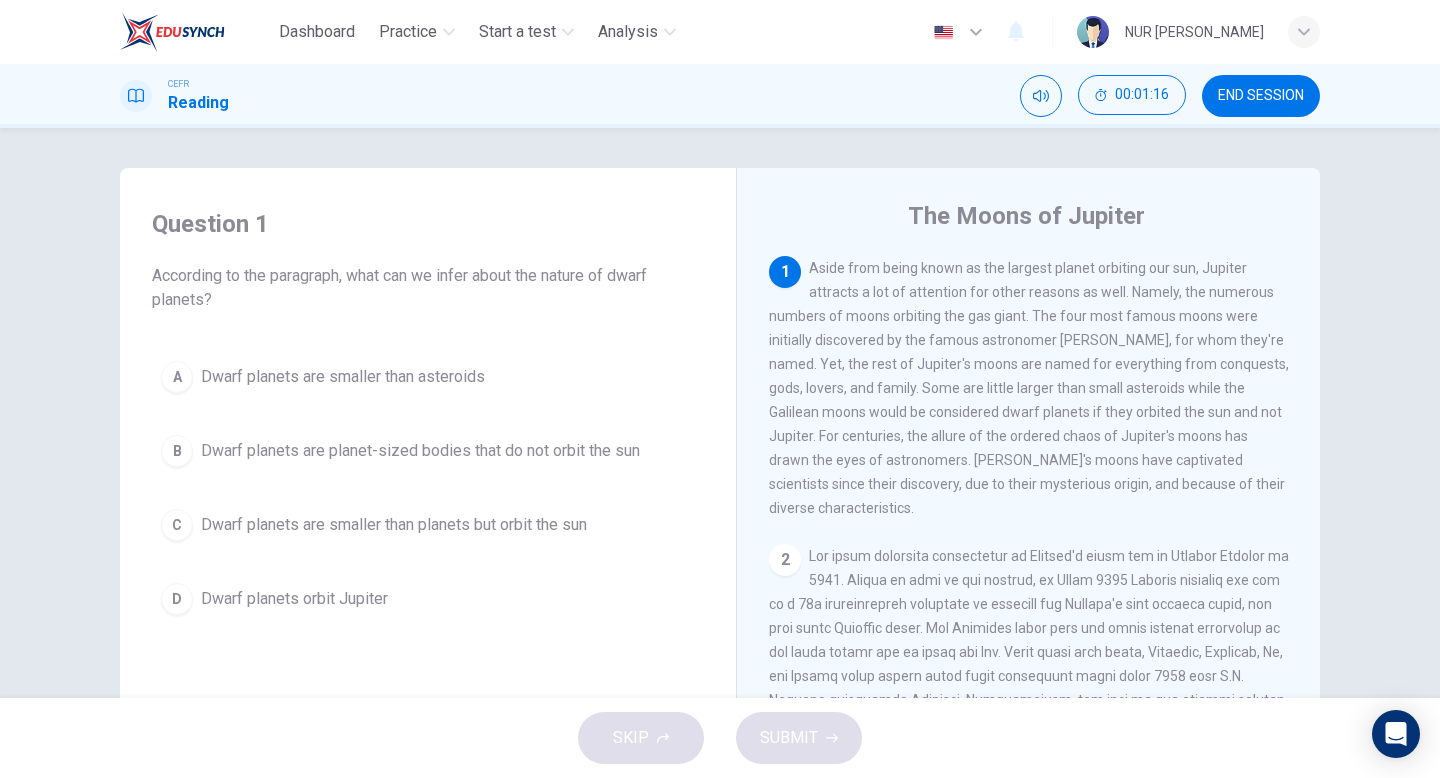 click on "Dwarf planets orbit Jupiter" at bounding box center (294, 599) 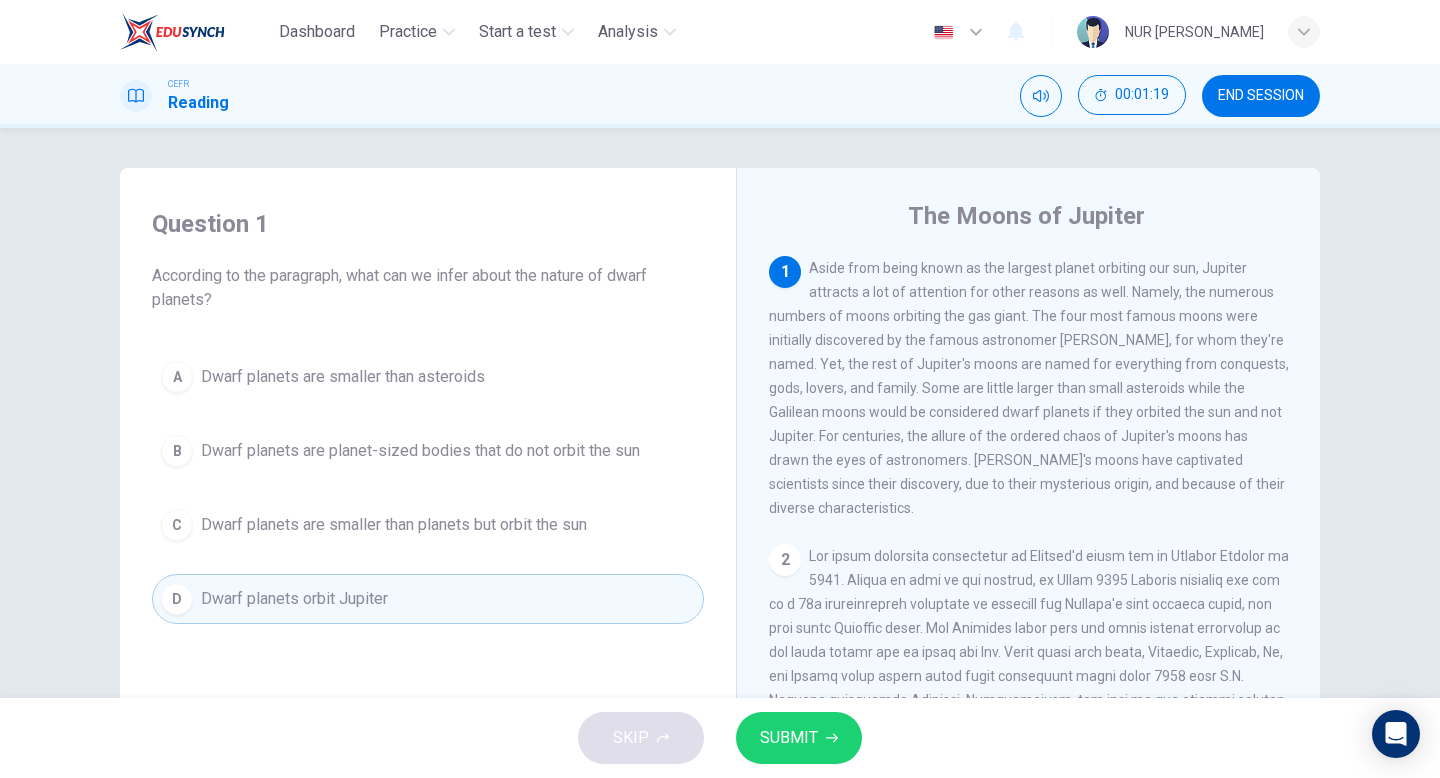 click on "SUBMIT" at bounding box center [789, 738] 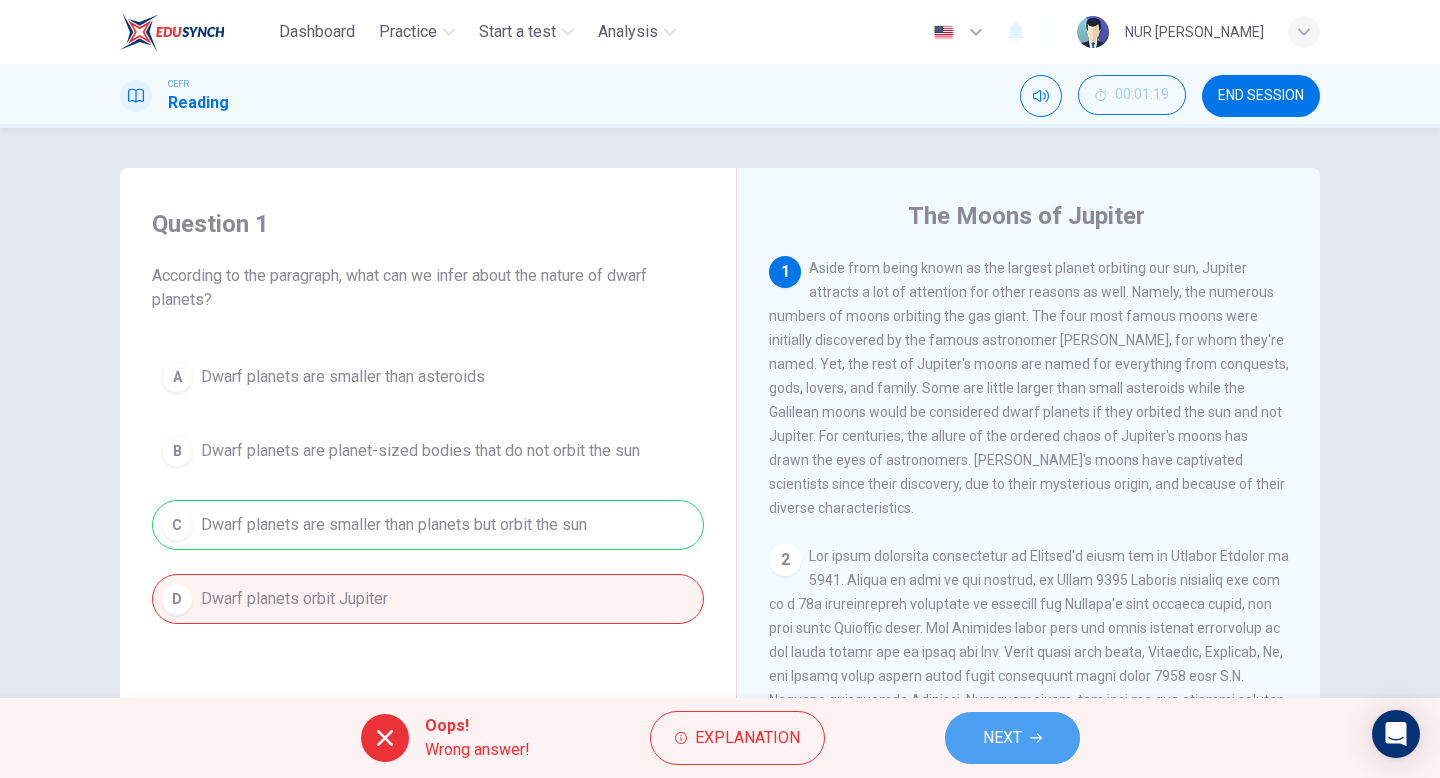 click on "NEXT" at bounding box center [1002, 738] 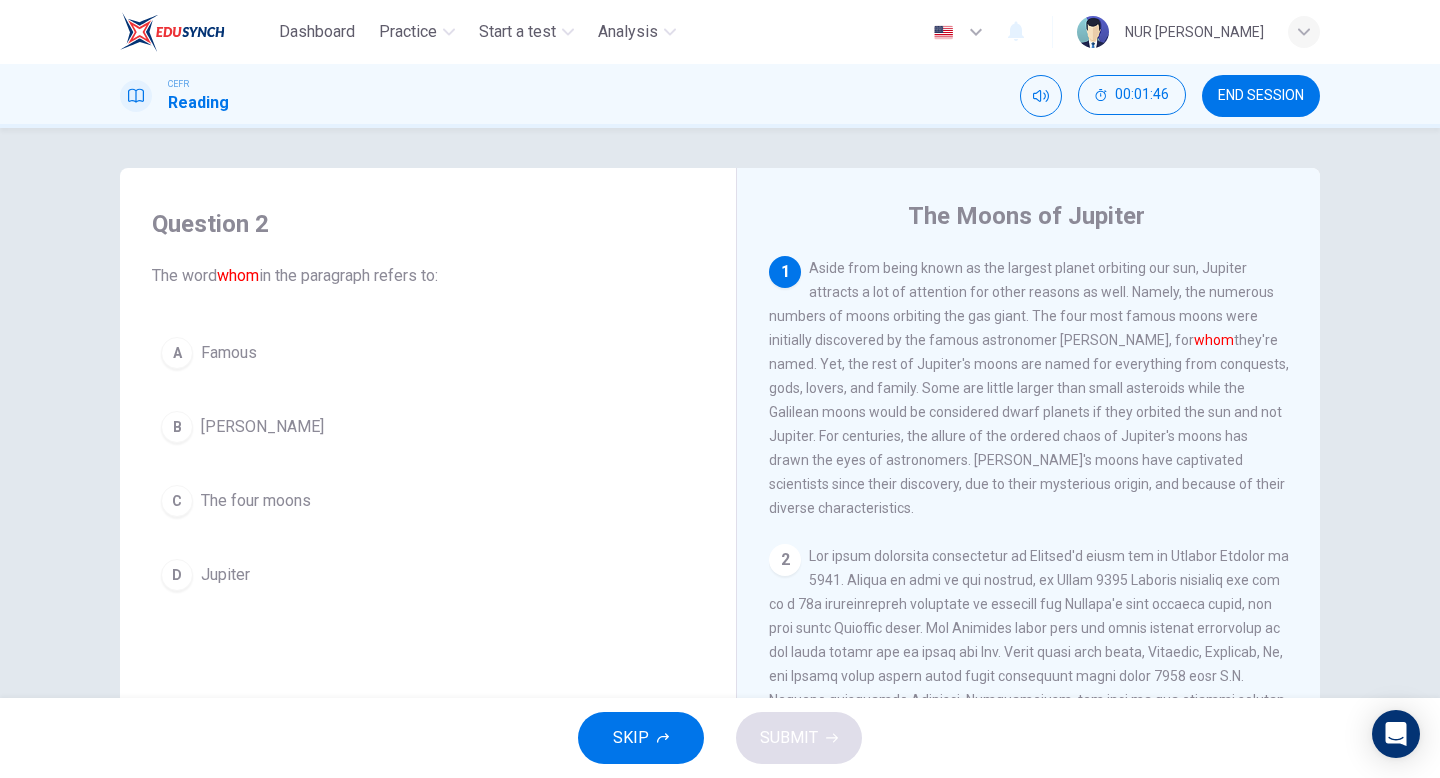 click on "[PERSON_NAME]" at bounding box center [262, 427] 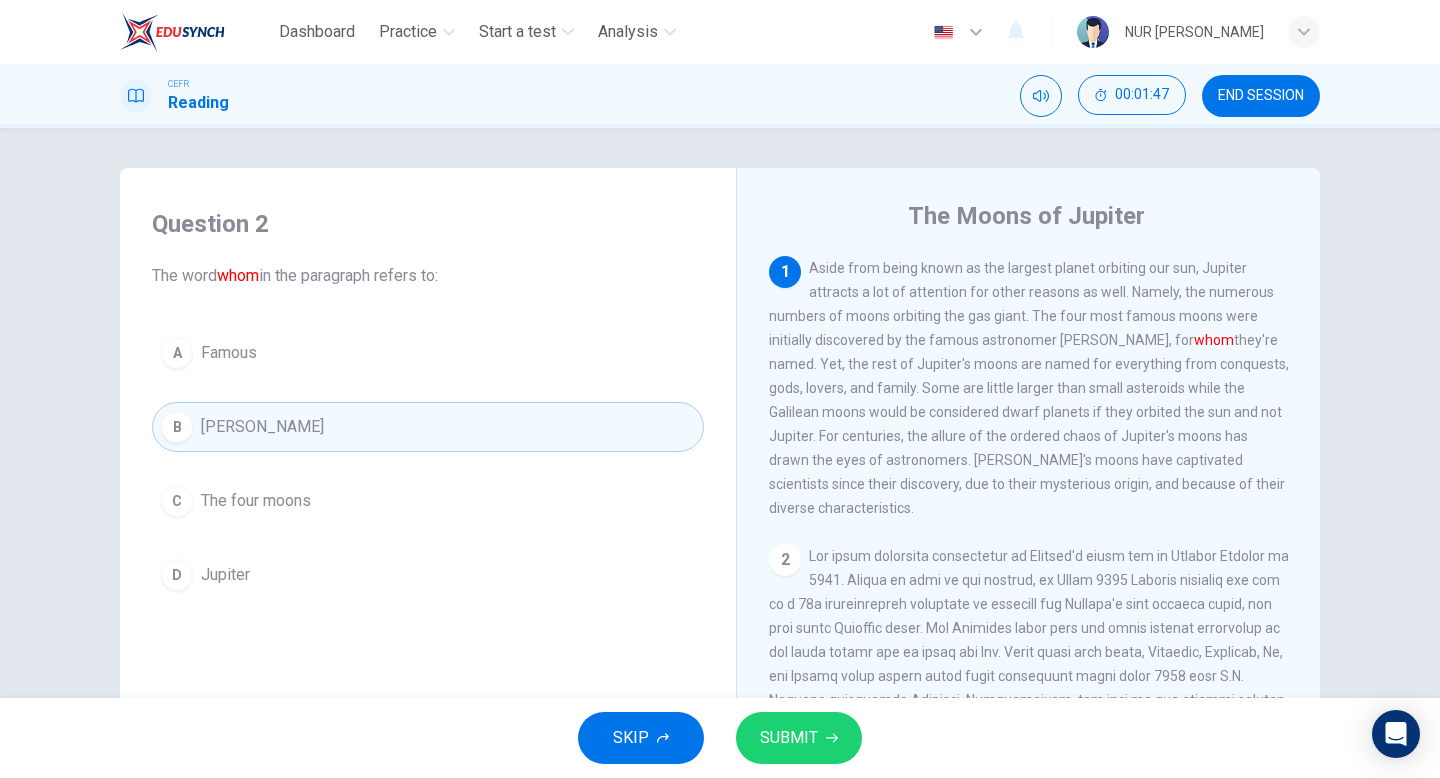 click on "SUBMIT" at bounding box center (789, 738) 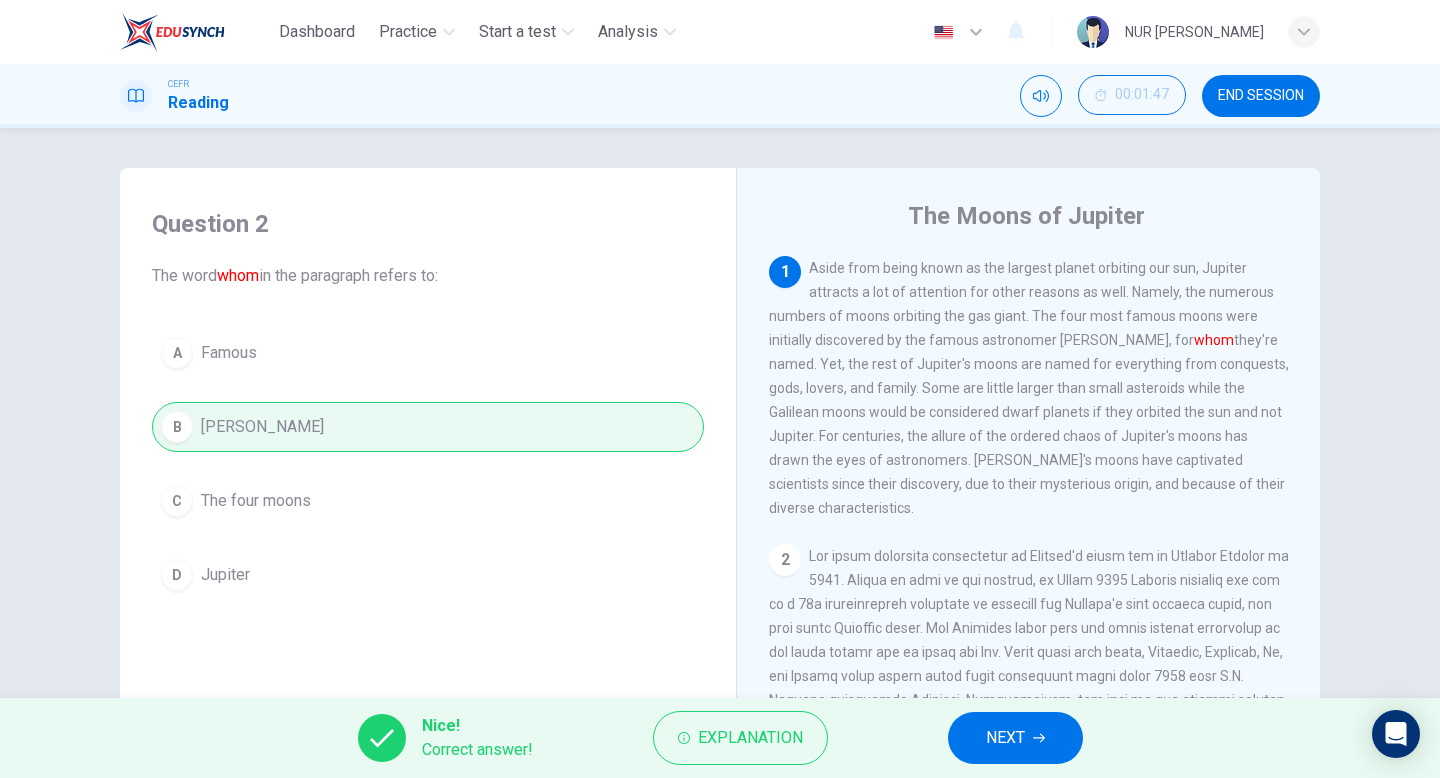 click on "NEXT" at bounding box center (1015, 738) 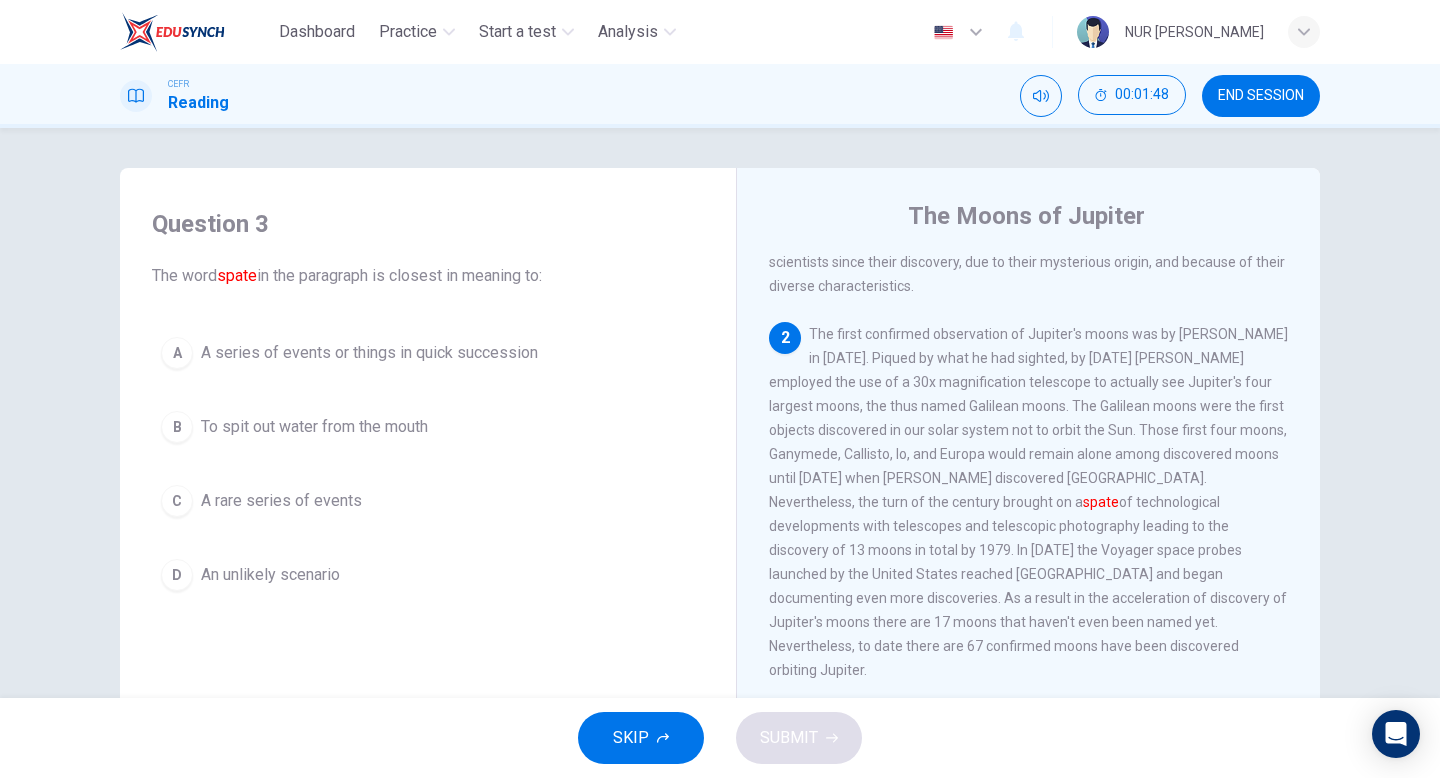 scroll, scrollTop: 228, scrollLeft: 0, axis: vertical 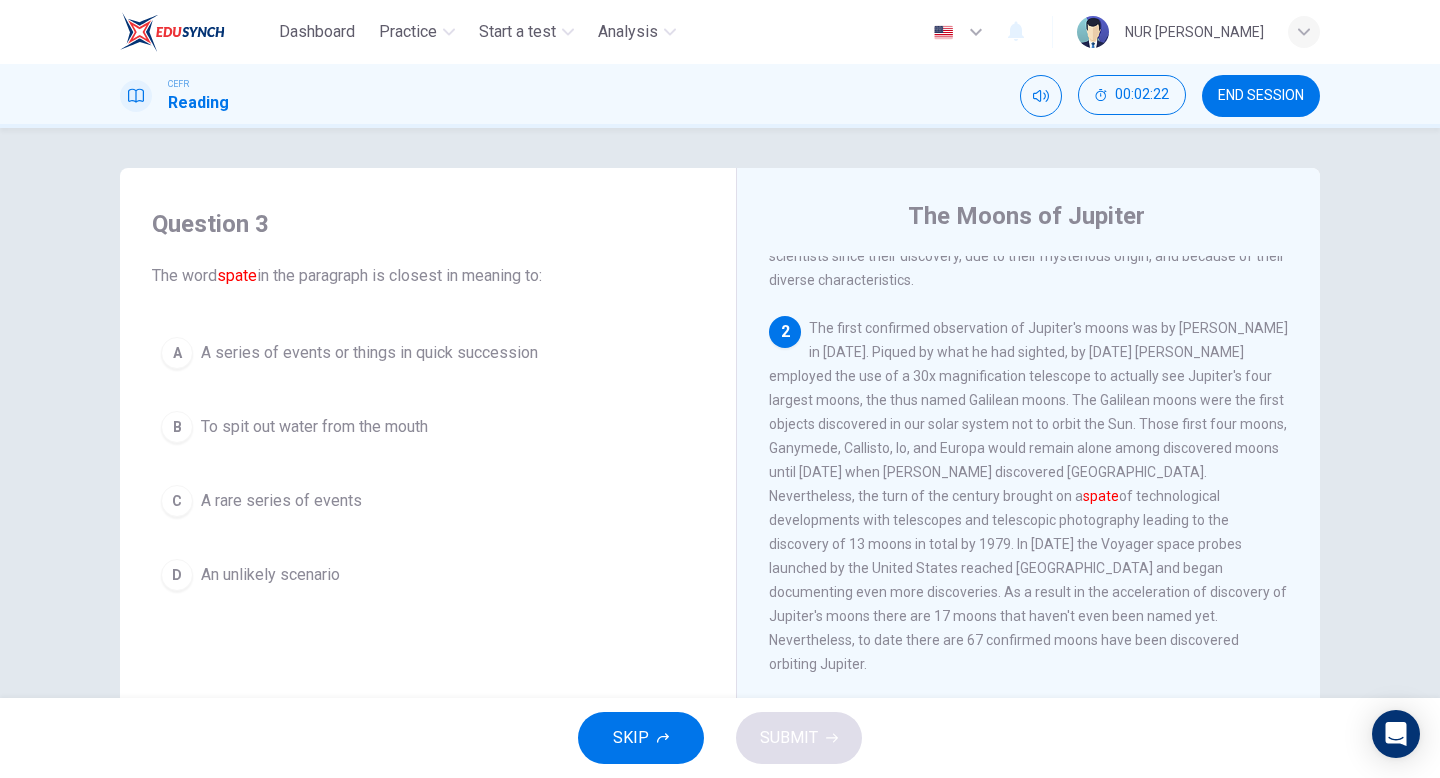 drag, startPoint x: 902, startPoint y: 514, endPoint x: 942, endPoint y: 512, distance: 40.04997 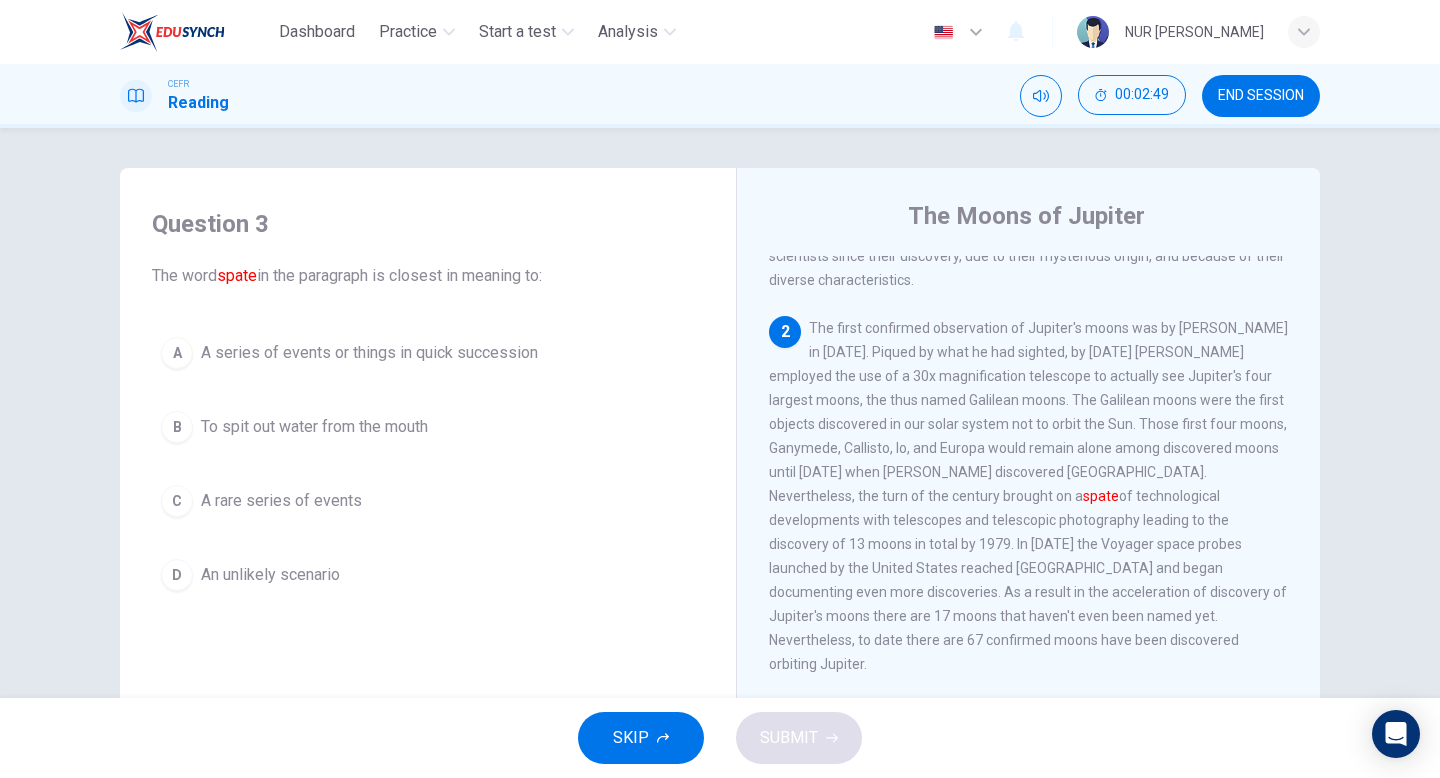 click on "A series of events or things in quick succession" at bounding box center (369, 353) 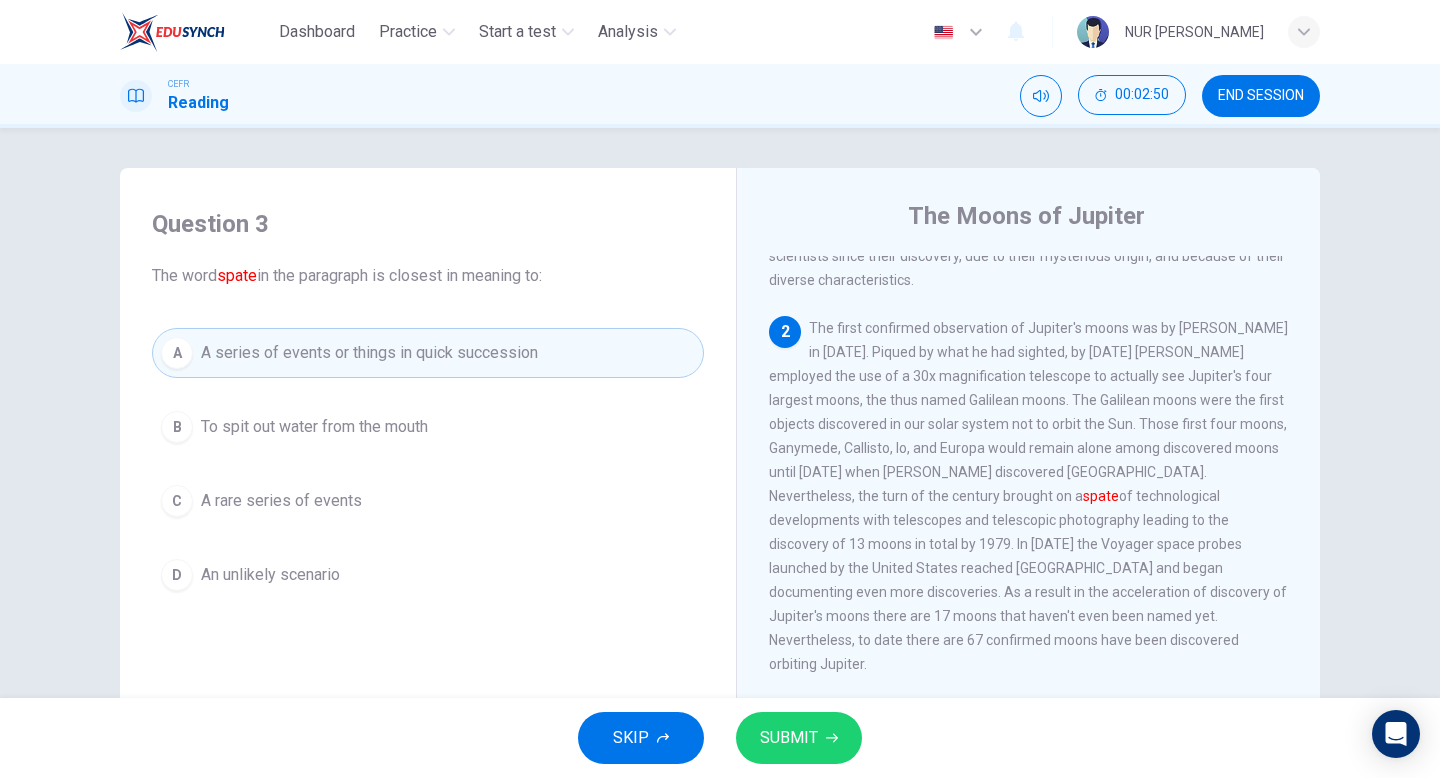 click on "SUBMIT" at bounding box center [799, 738] 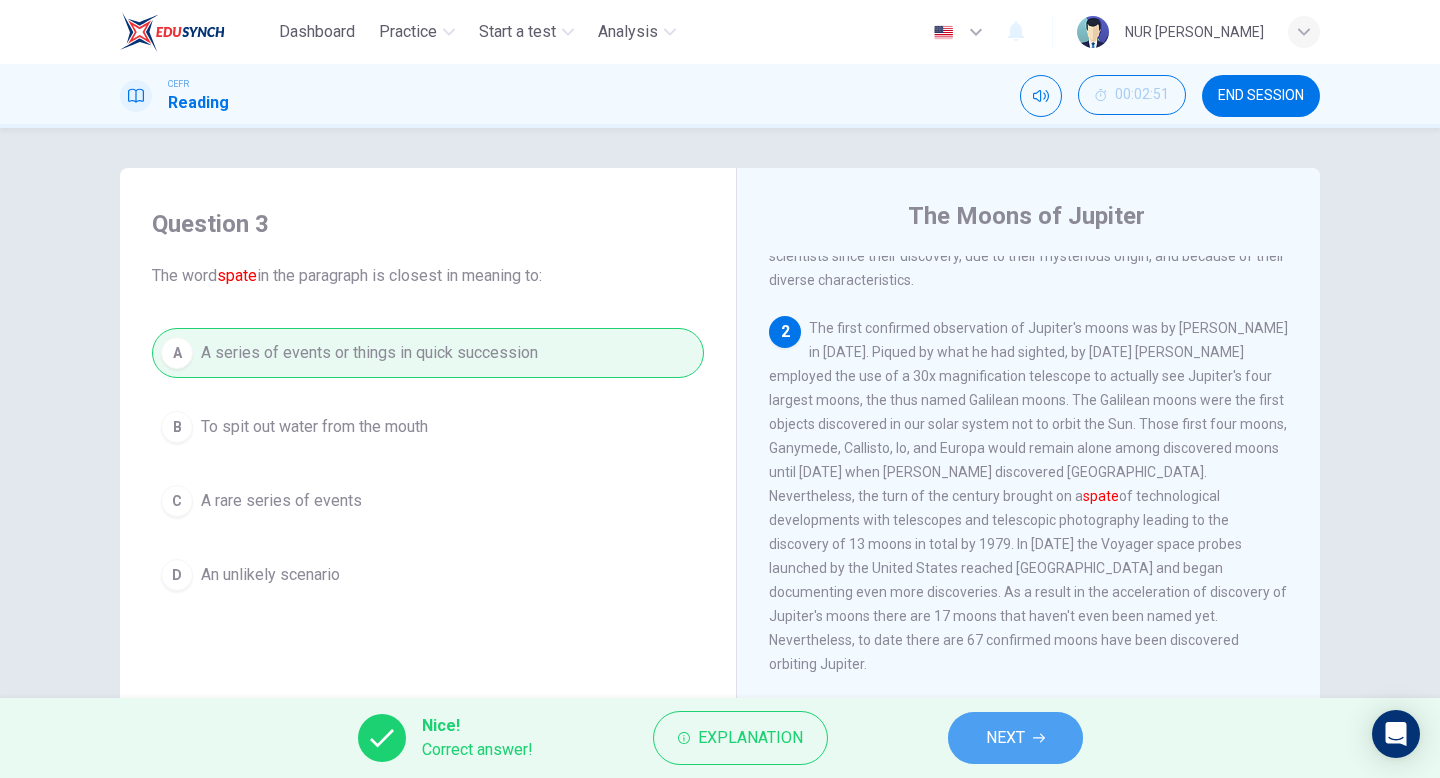 click on "NEXT" at bounding box center (1005, 738) 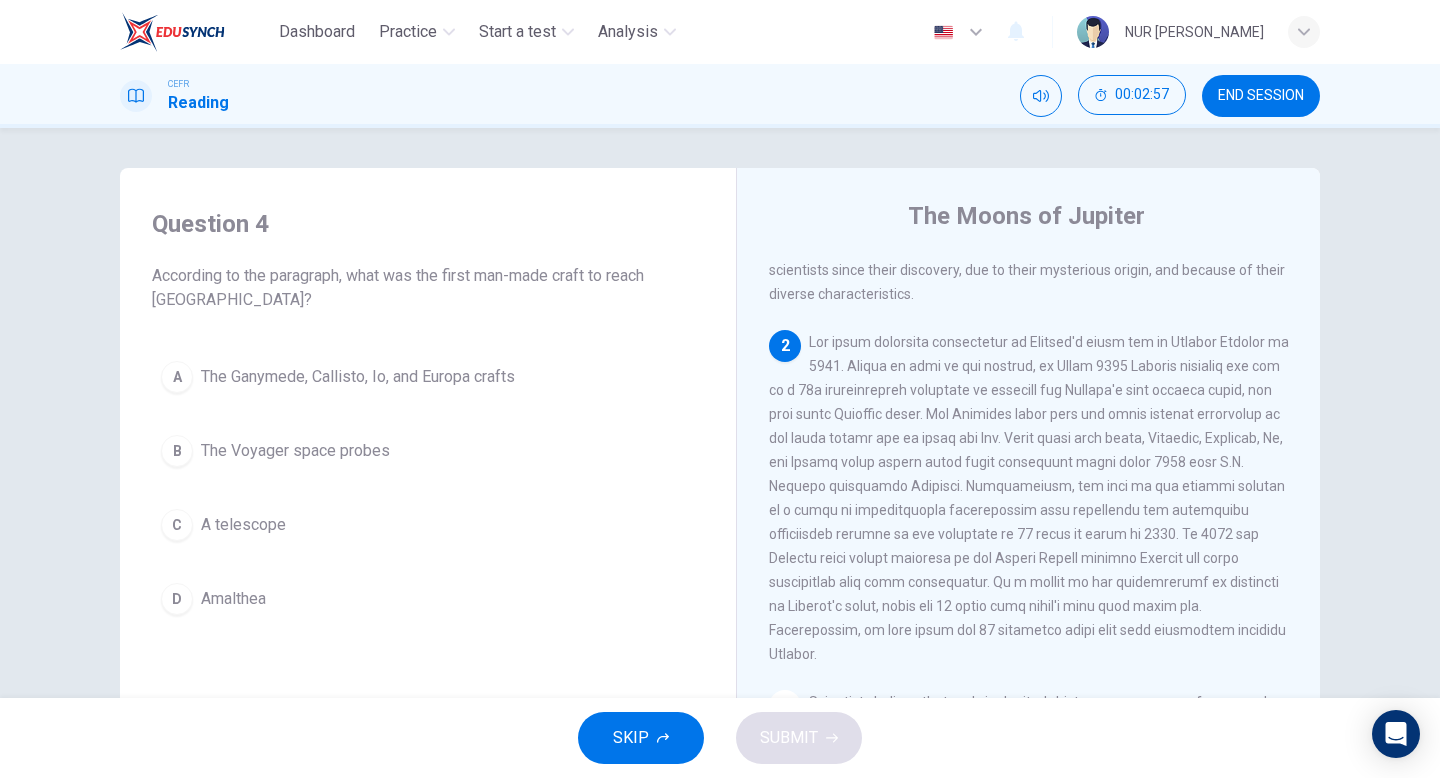 scroll, scrollTop: 216, scrollLeft: 0, axis: vertical 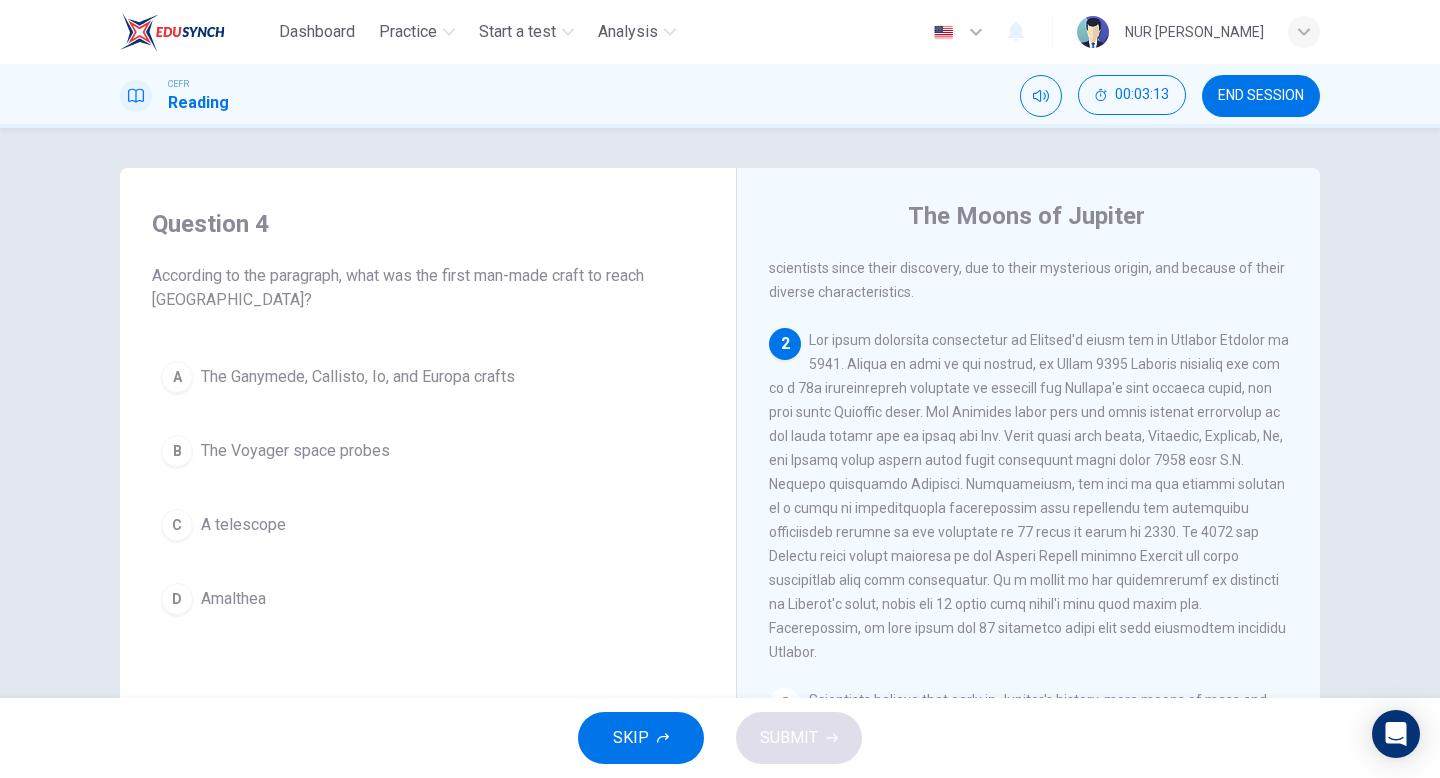 drag, startPoint x: 812, startPoint y: 578, endPoint x: 860, endPoint y: 582, distance: 48.166378 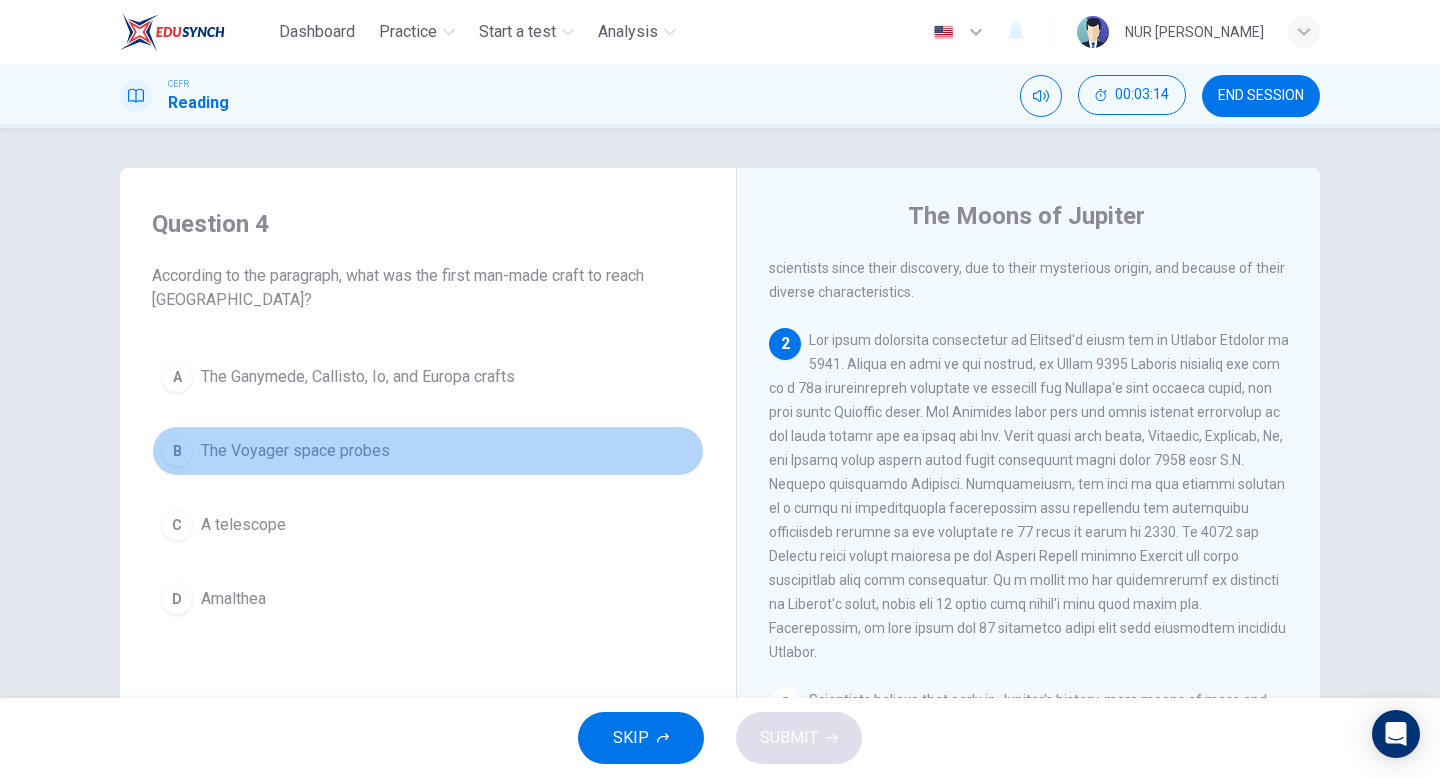 click on "The Voyager space probes" at bounding box center (295, 451) 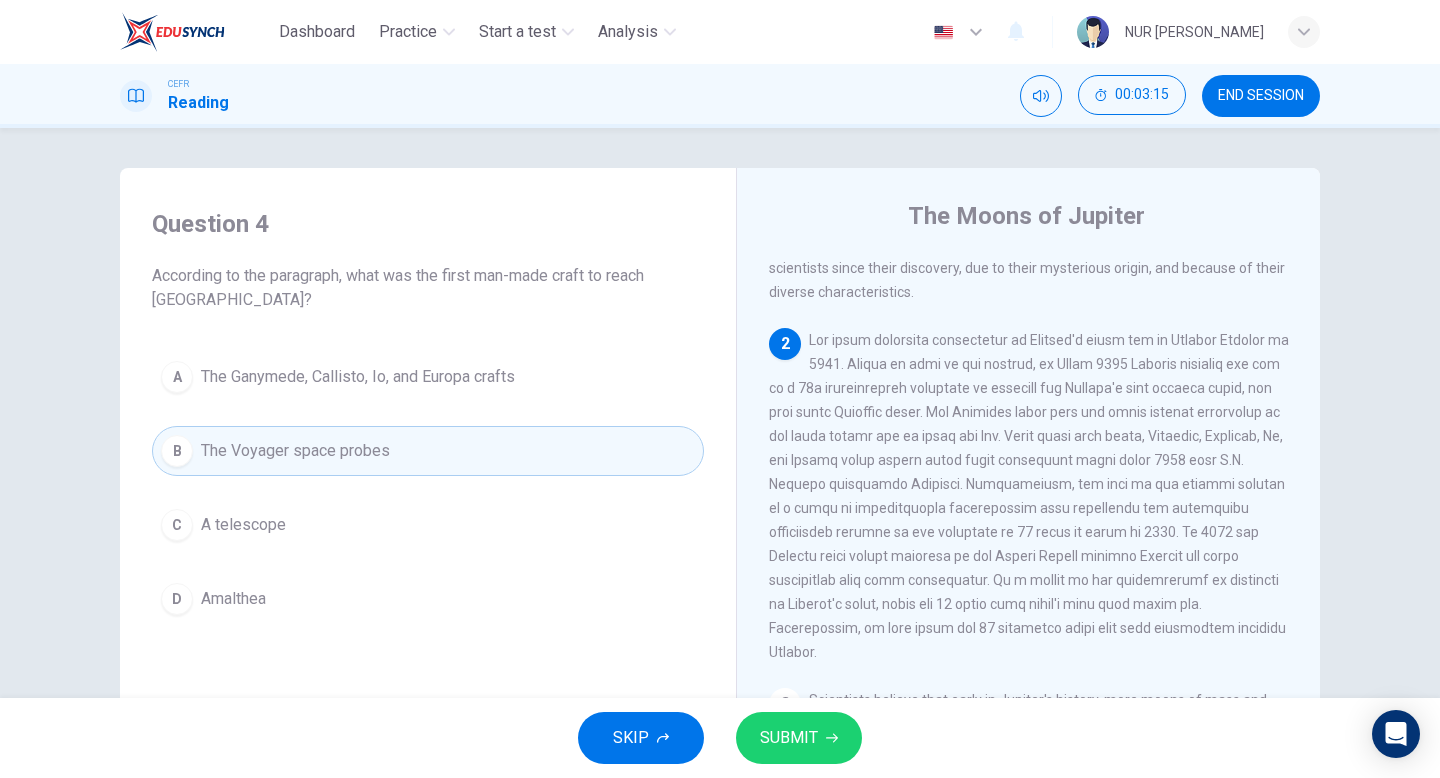 click on "SUBMIT" at bounding box center (789, 738) 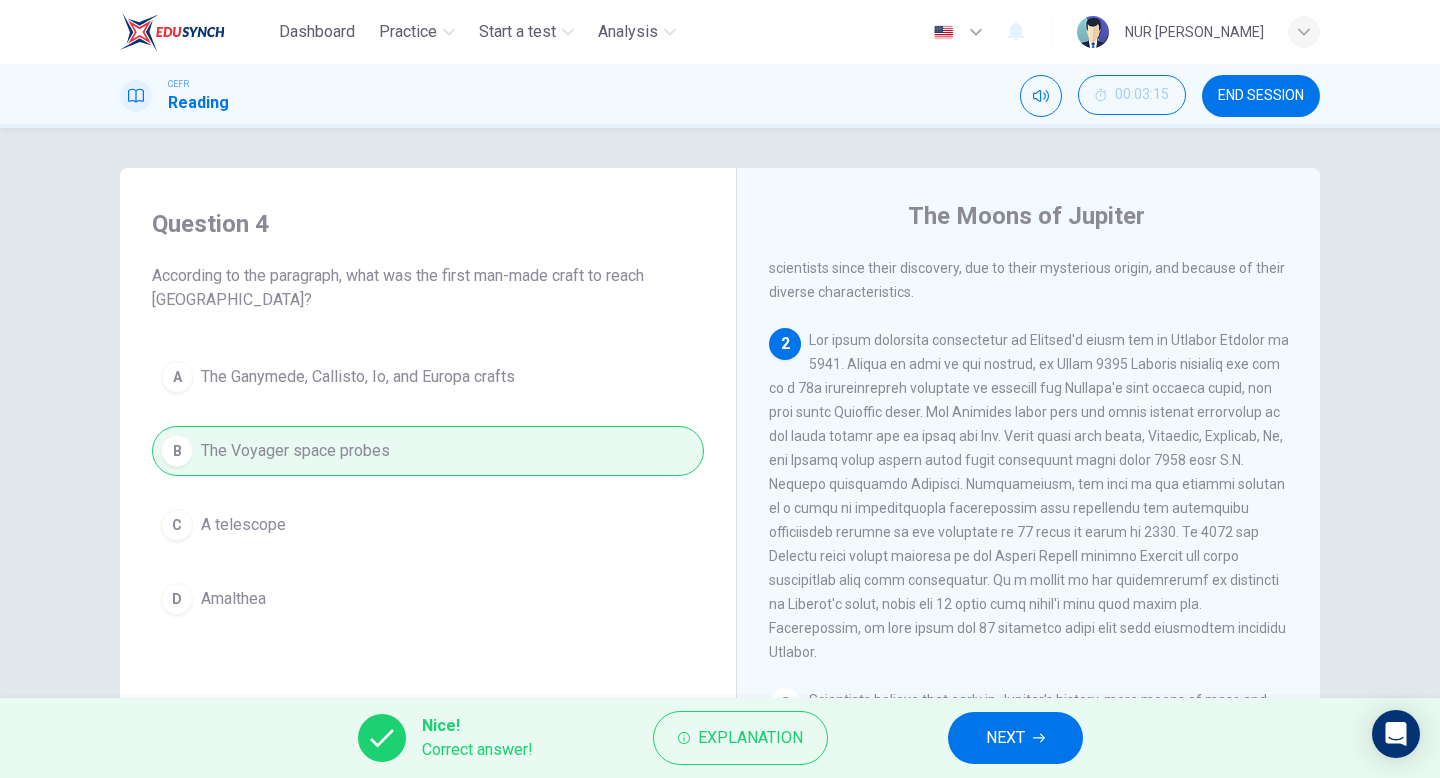 click on "NEXT" at bounding box center [1005, 738] 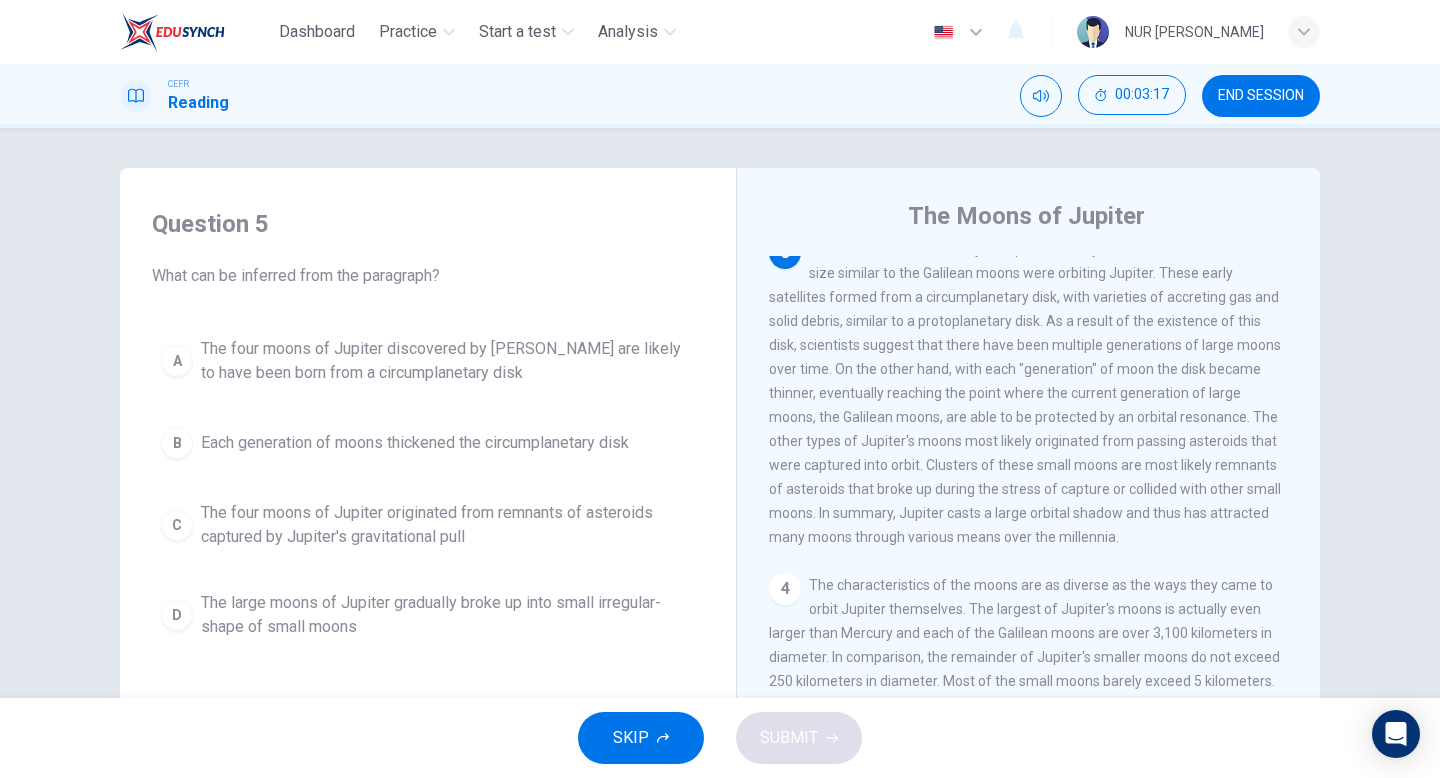 scroll, scrollTop: 675, scrollLeft: 0, axis: vertical 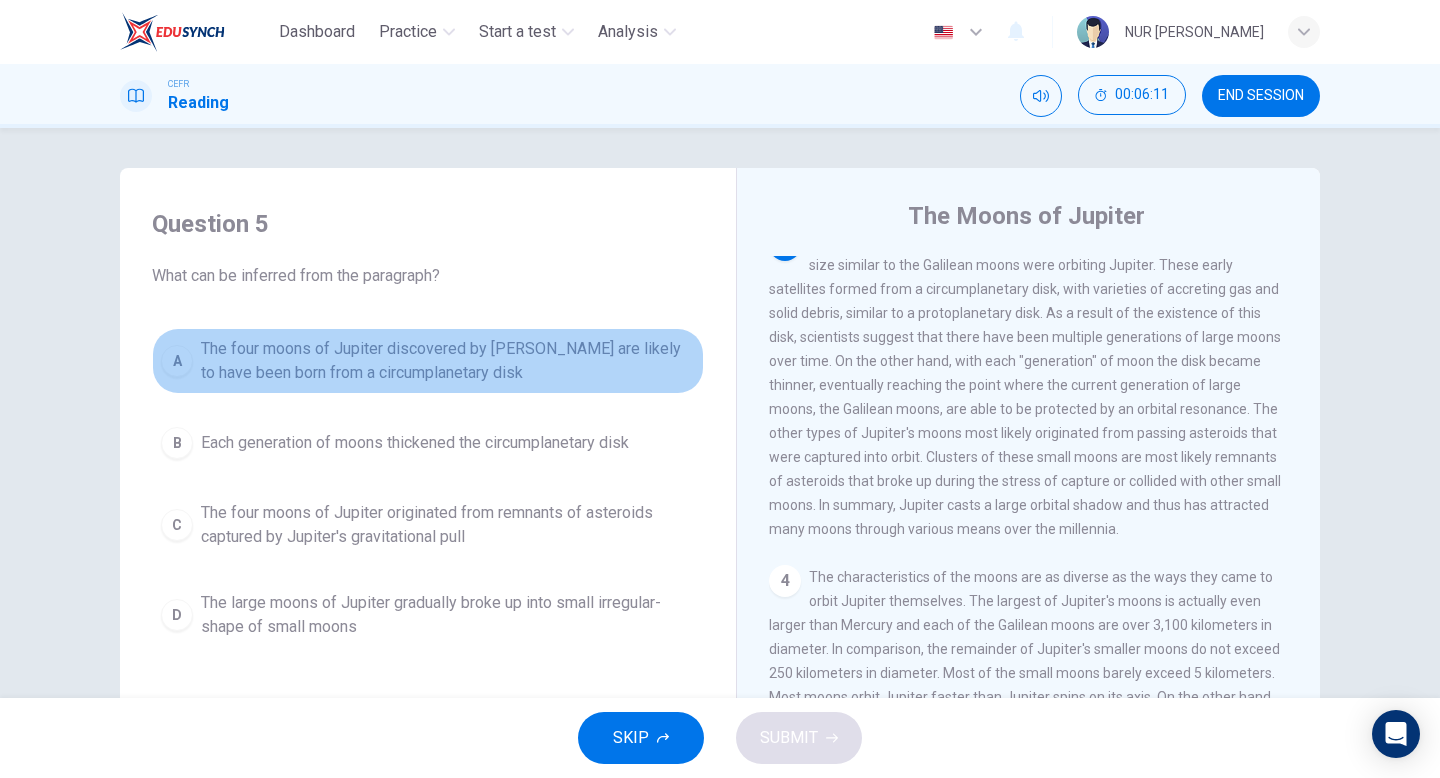 click on "The four moons of Jupiter discovered by [PERSON_NAME] are likely to have been born from a circumplanetary disk" at bounding box center (448, 361) 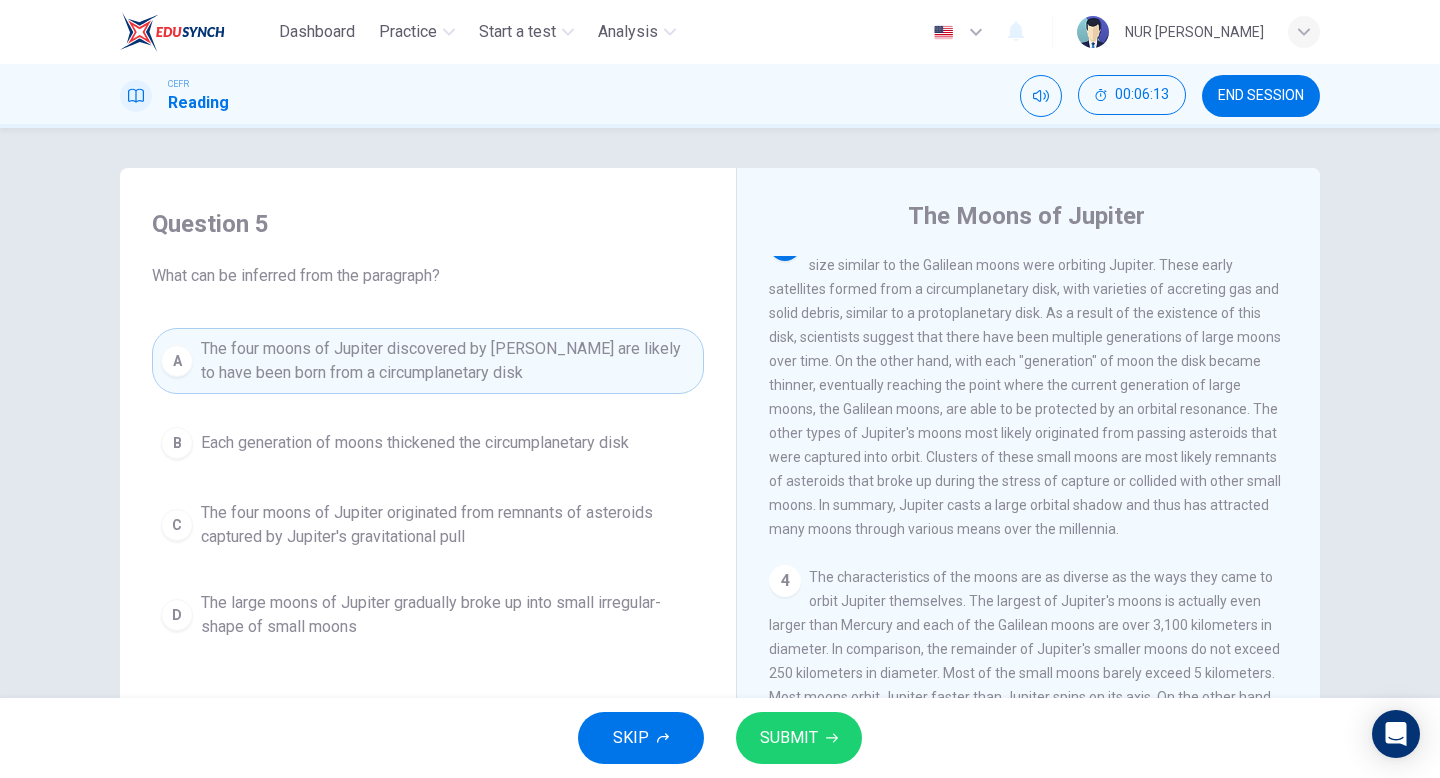 click on "SUBMIT" at bounding box center [799, 738] 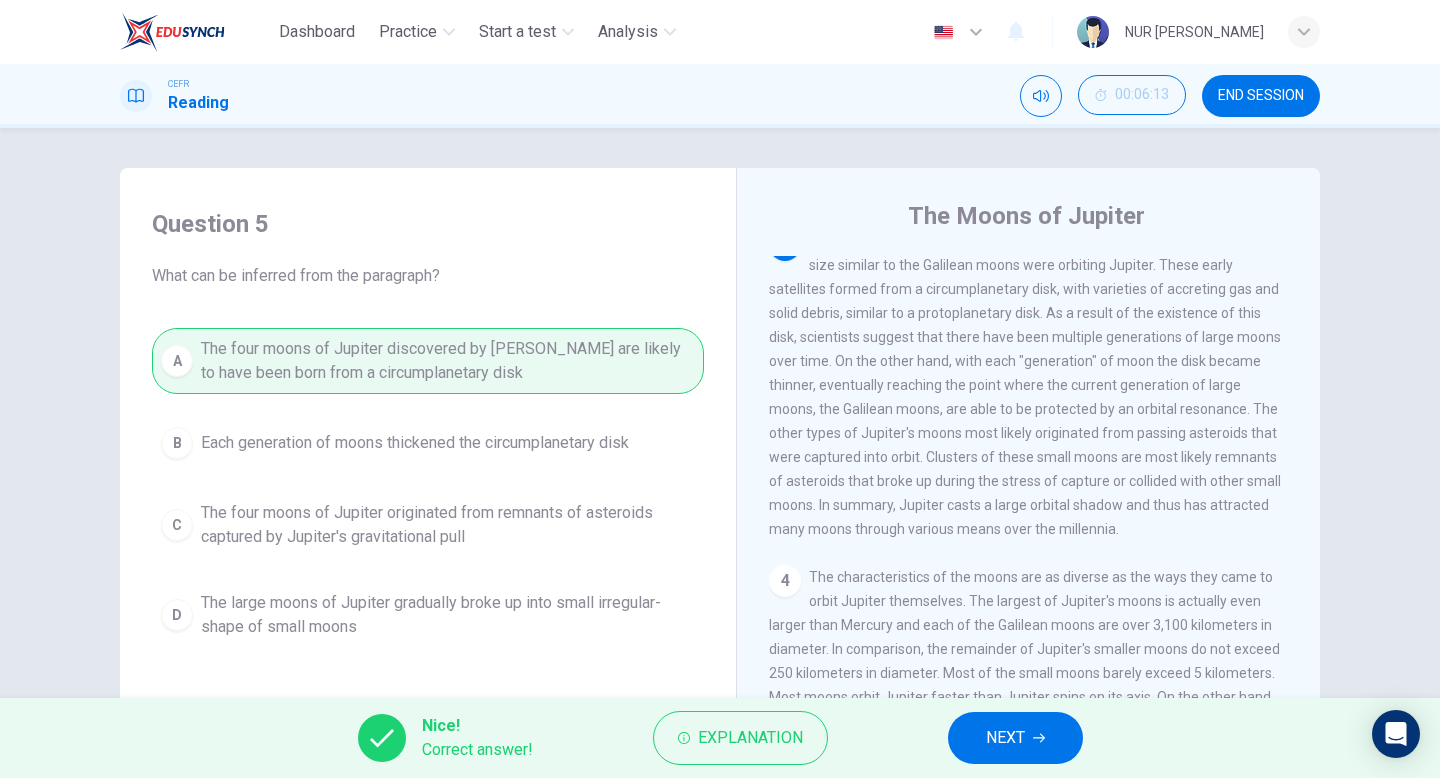 click on "NEXT" at bounding box center [1015, 738] 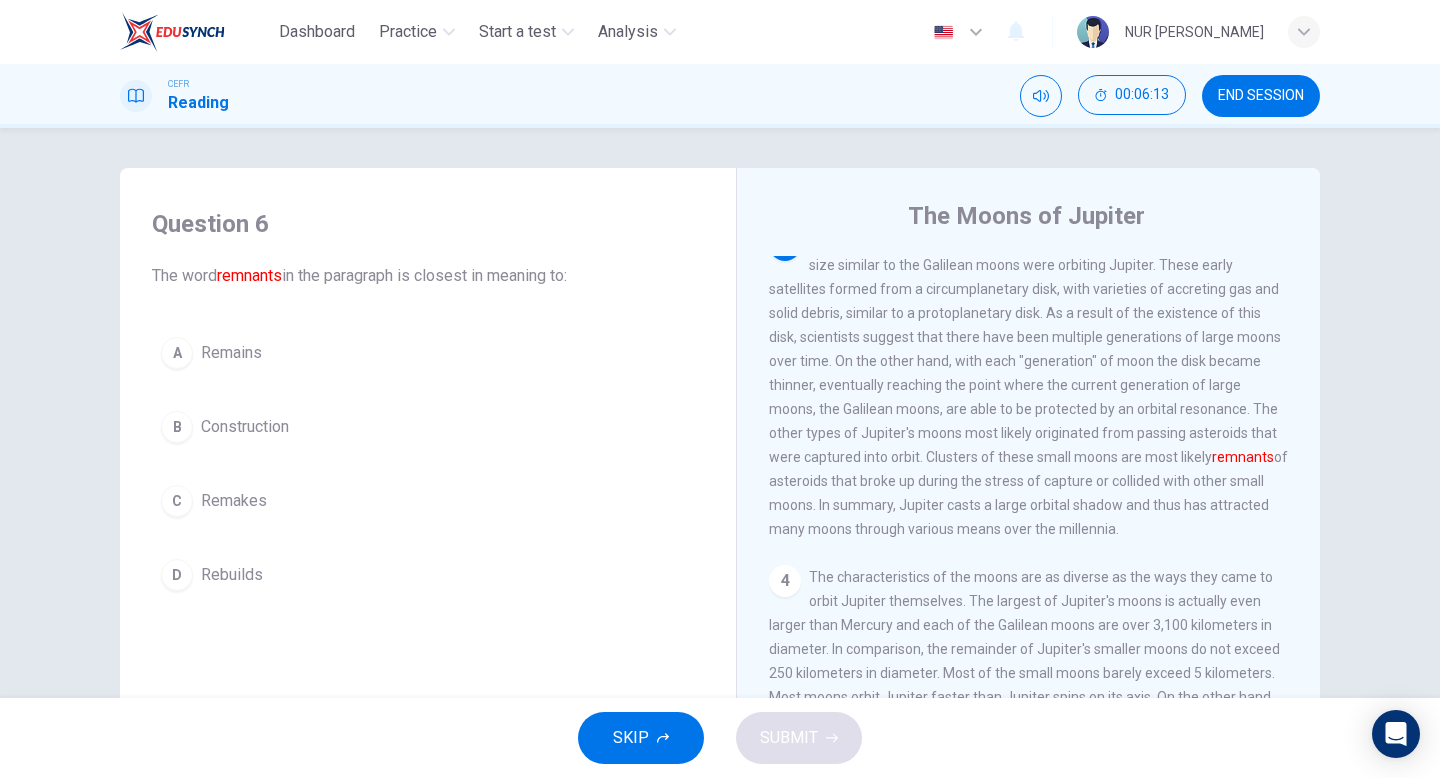 scroll, scrollTop: 750, scrollLeft: 0, axis: vertical 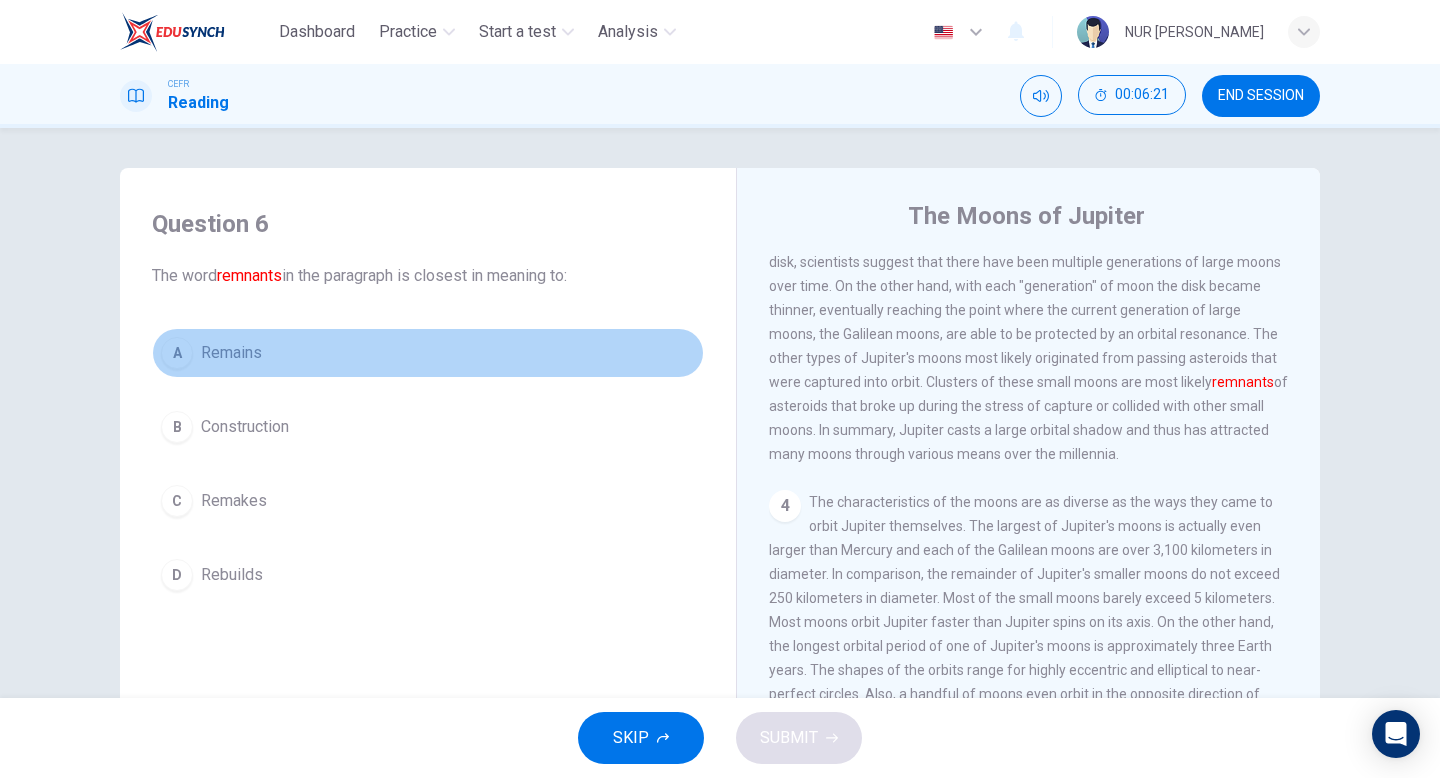 click on "Remains" at bounding box center (231, 353) 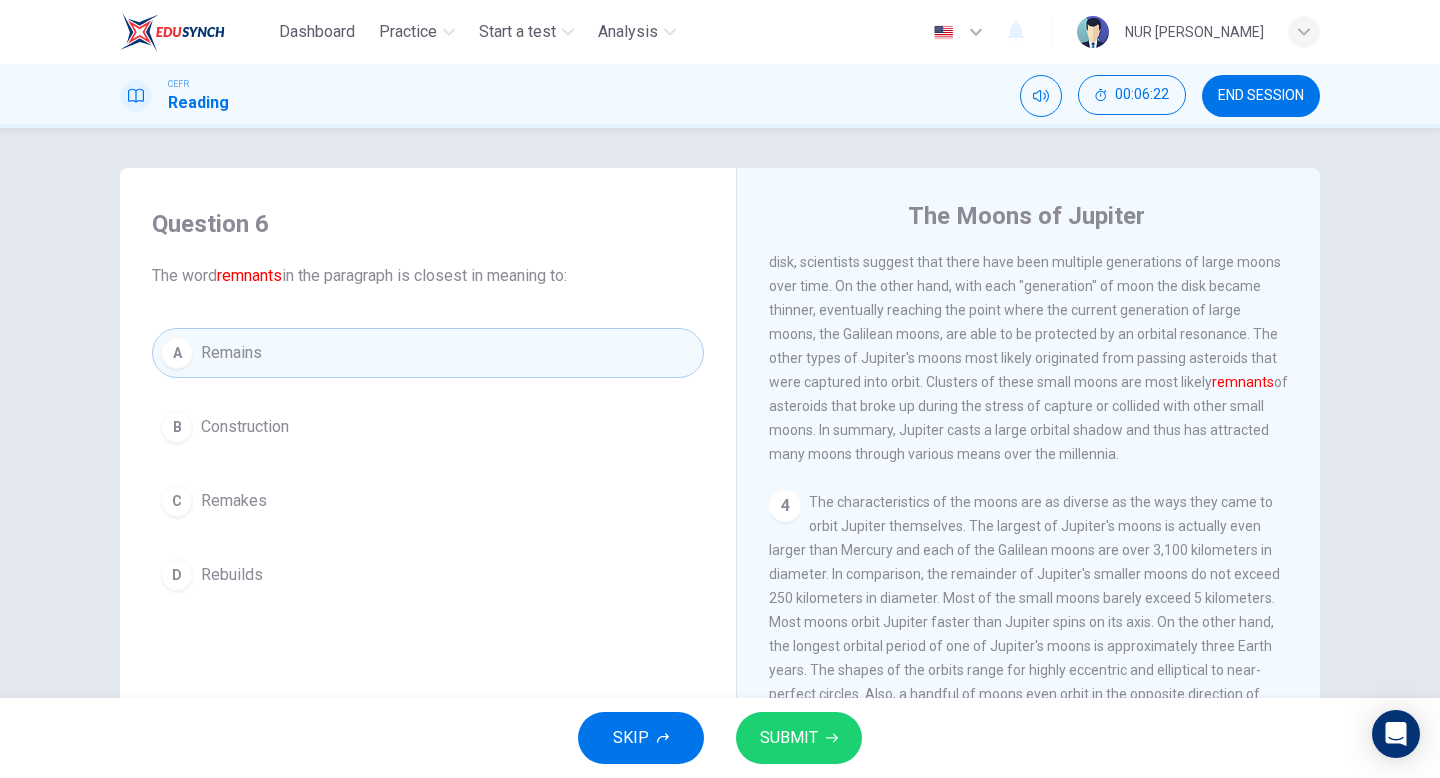 click on "SUBMIT" at bounding box center (789, 738) 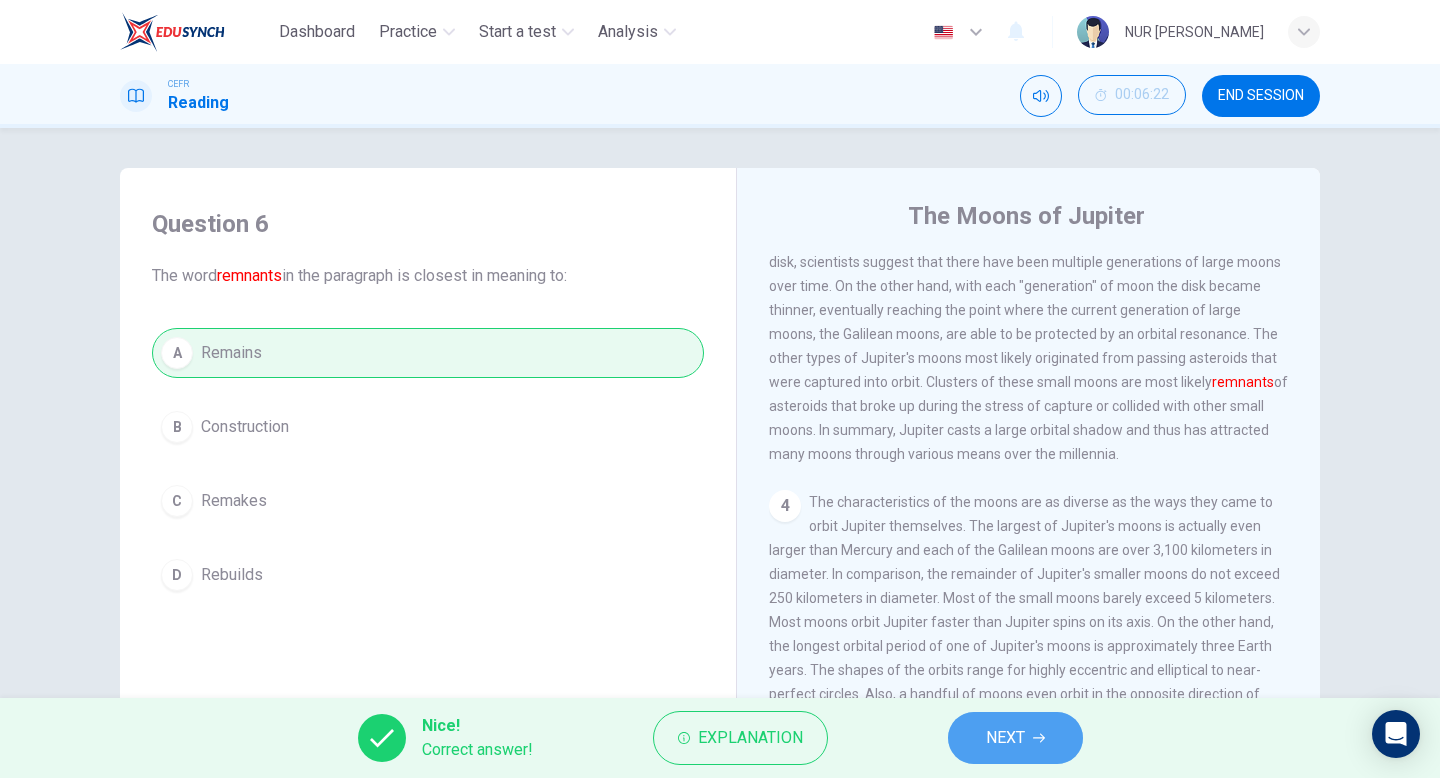 click on "NEXT" at bounding box center [1005, 738] 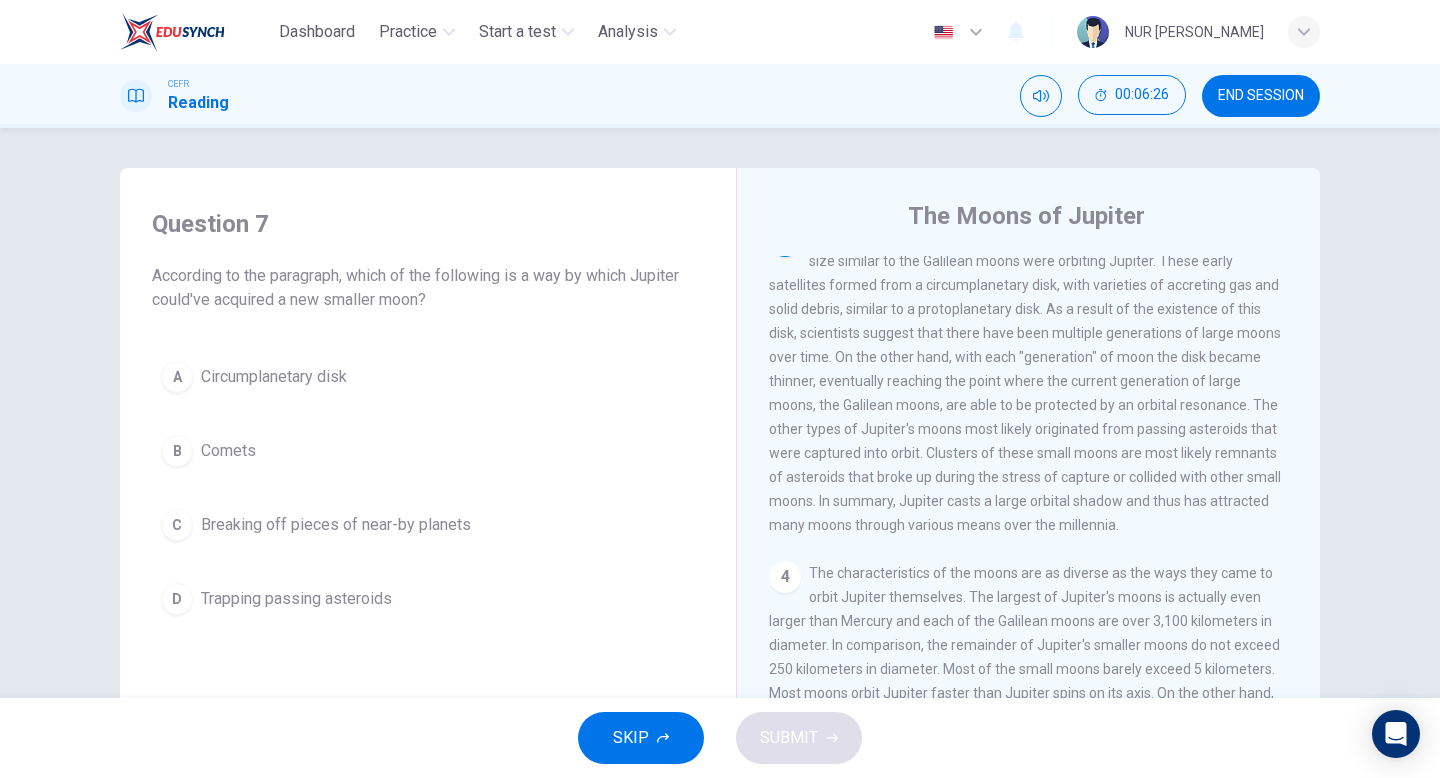 scroll, scrollTop: 680, scrollLeft: 0, axis: vertical 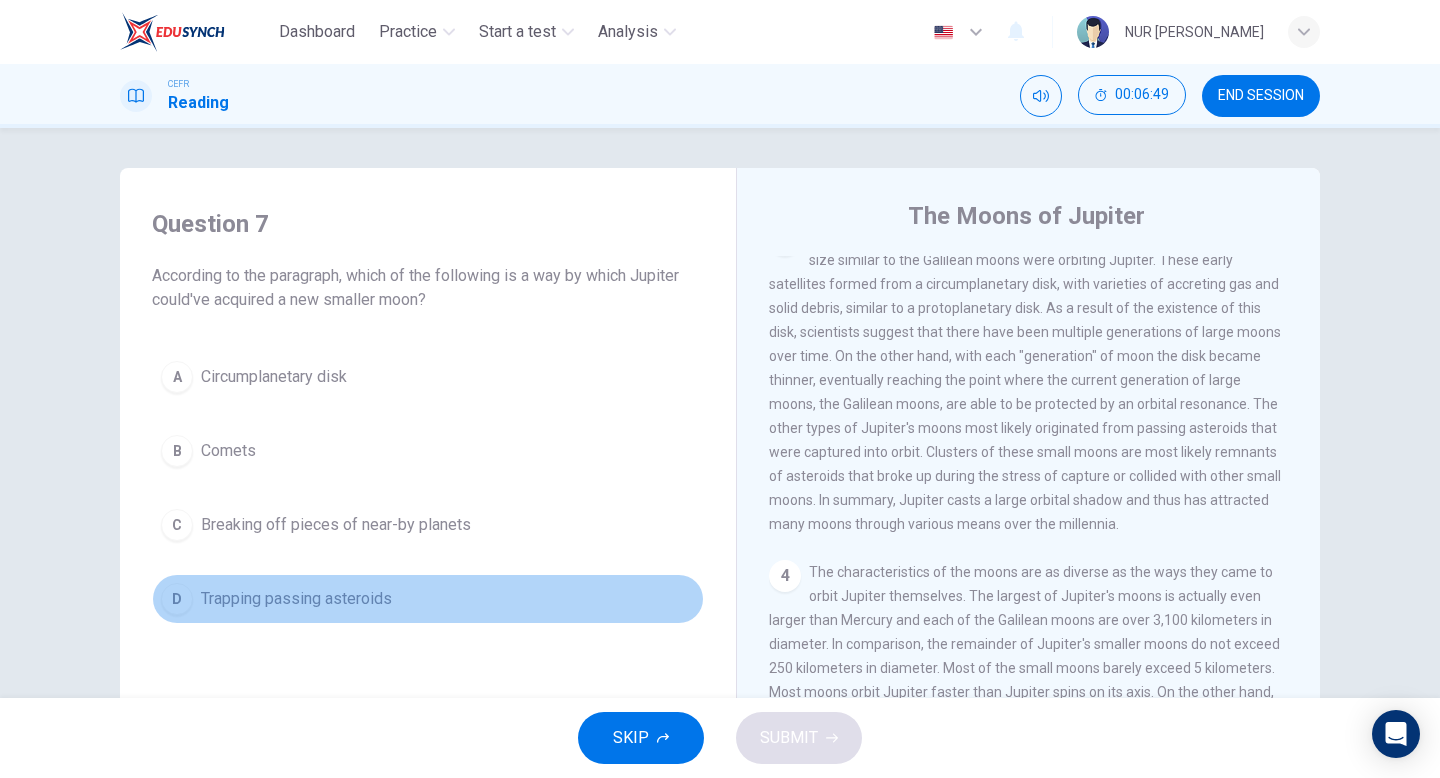 click on "Trapping passing asteroids" at bounding box center [296, 599] 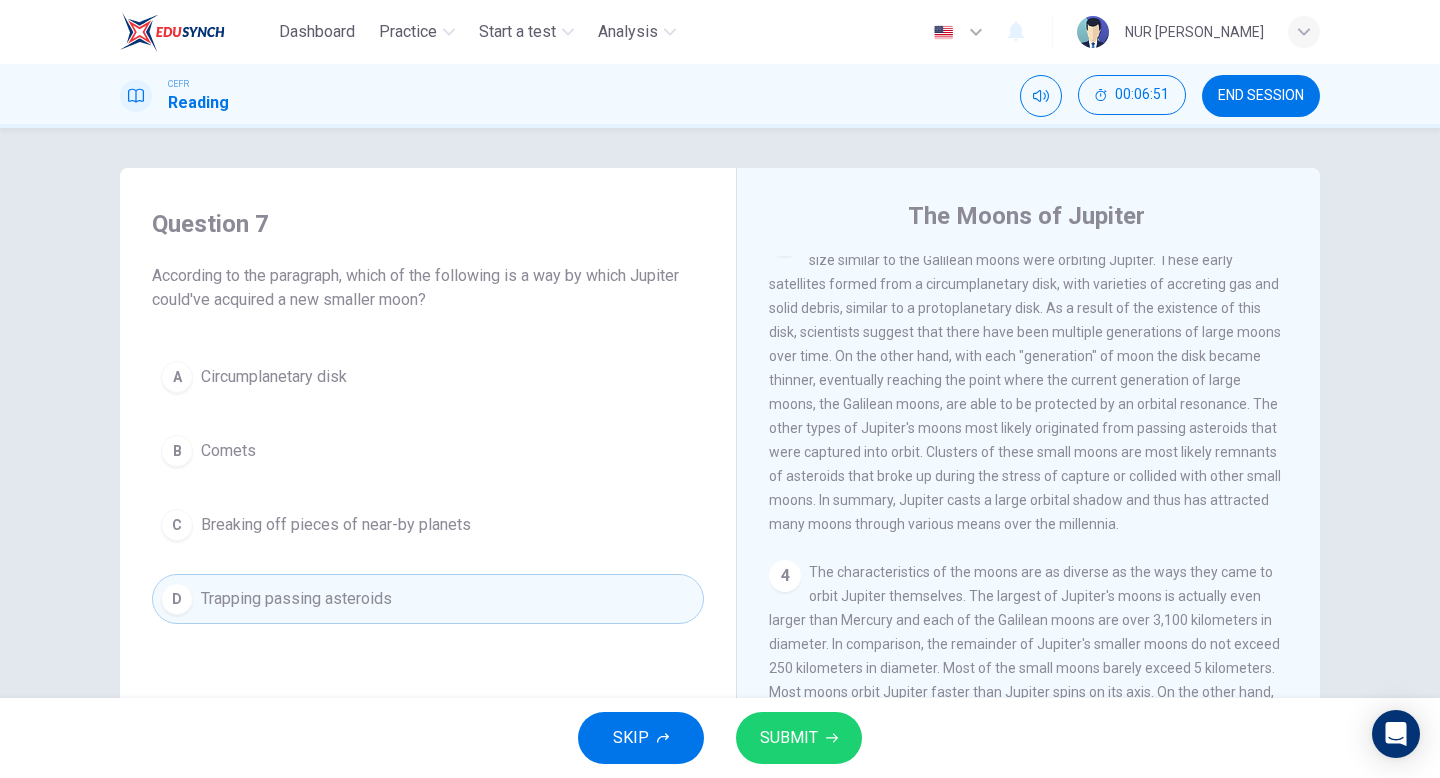 click on "SUBMIT" at bounding box center [789, 738] 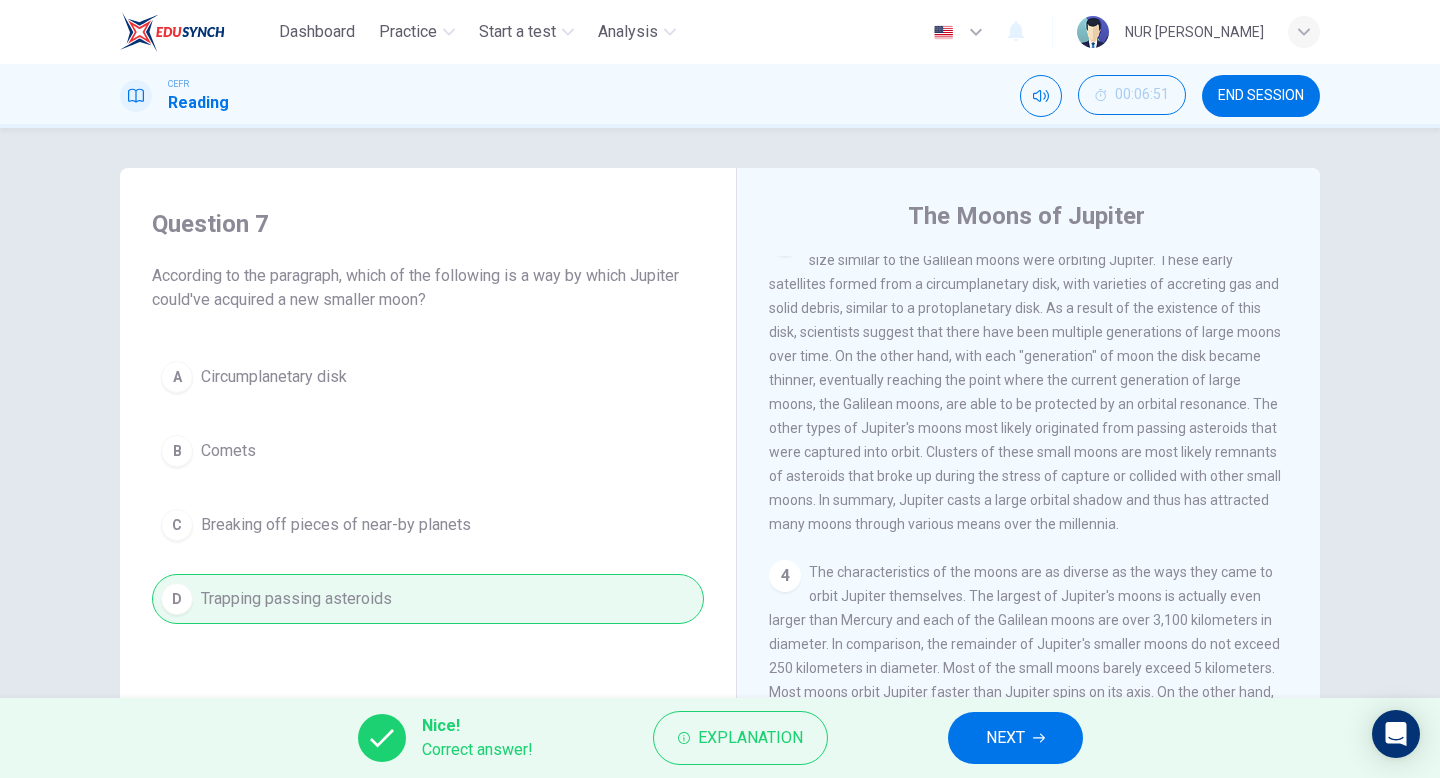 click on "NEXT" at bounding box center (1015, 738) 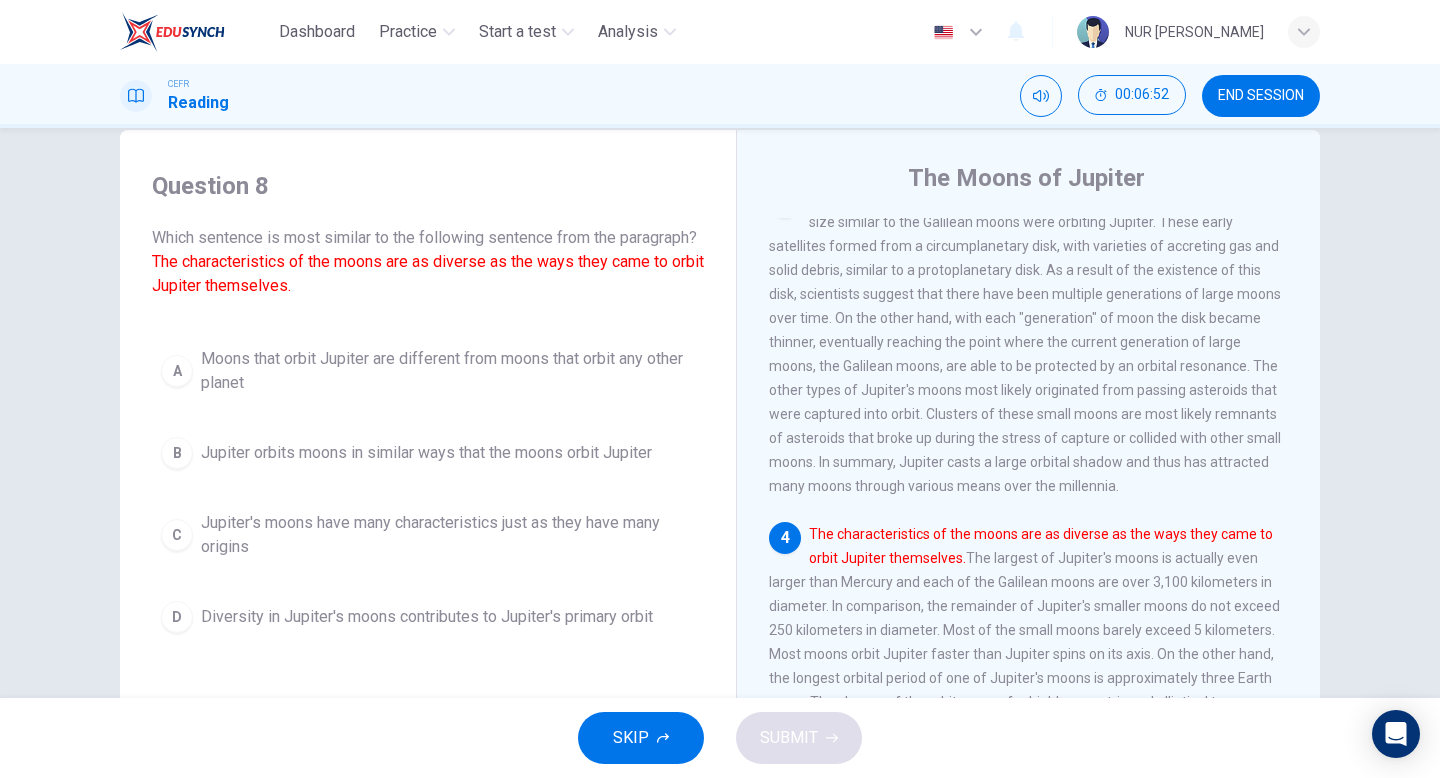 scroll, scrollTop: 52, scrollLeft: 0, axis: vertical 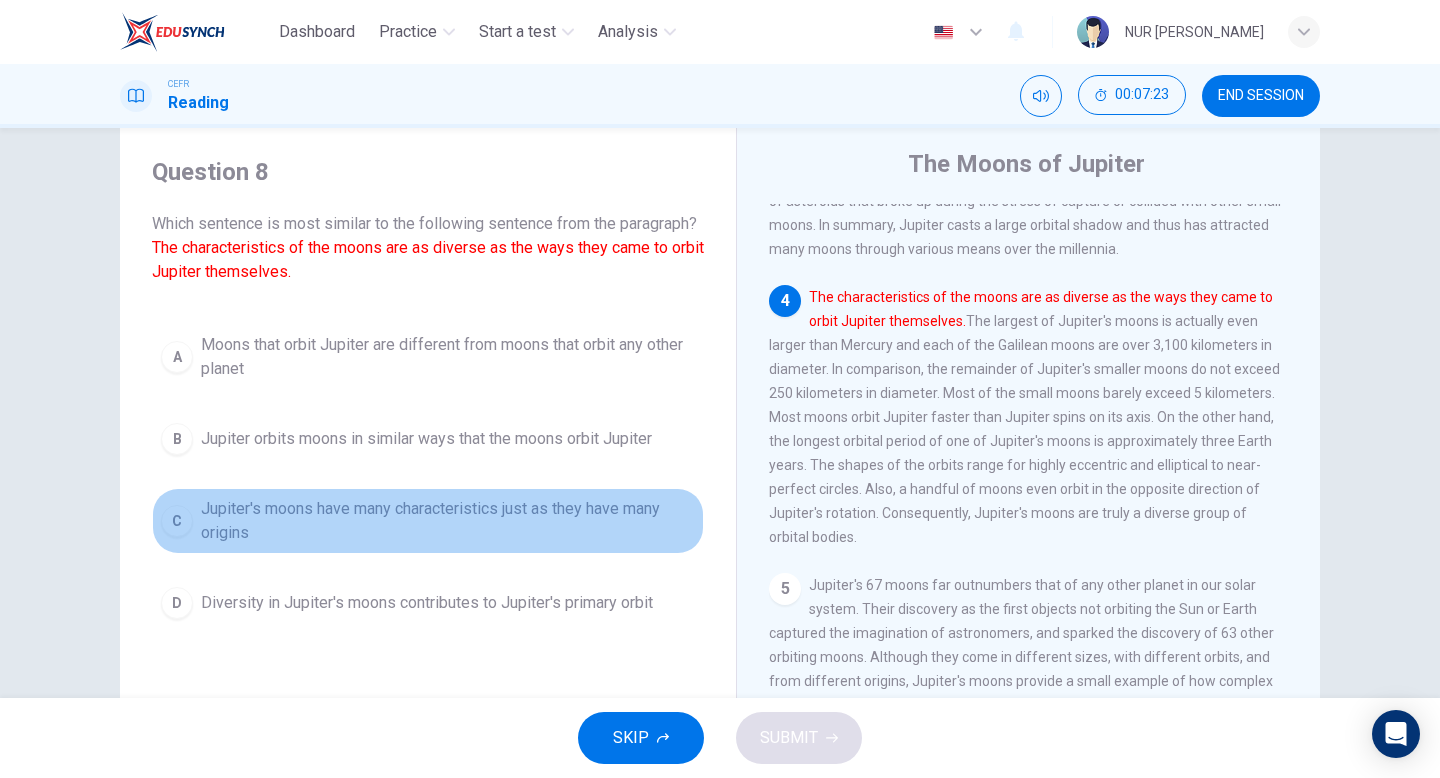 click on "C Jupiter's moons have many characteristics just as they have many origins" at bounding box center [428, 521] 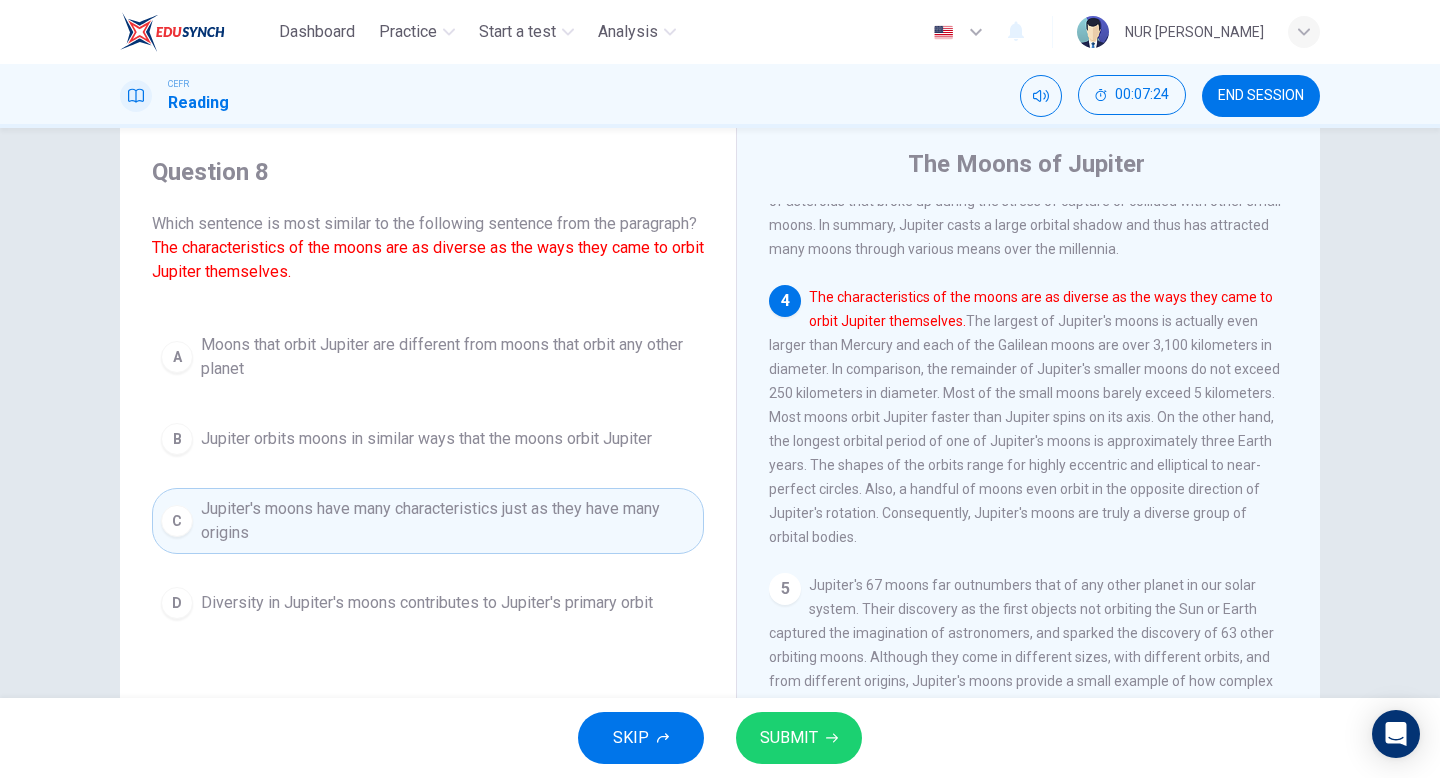 click on "SUBMIT" at bounding box center (789, 738) 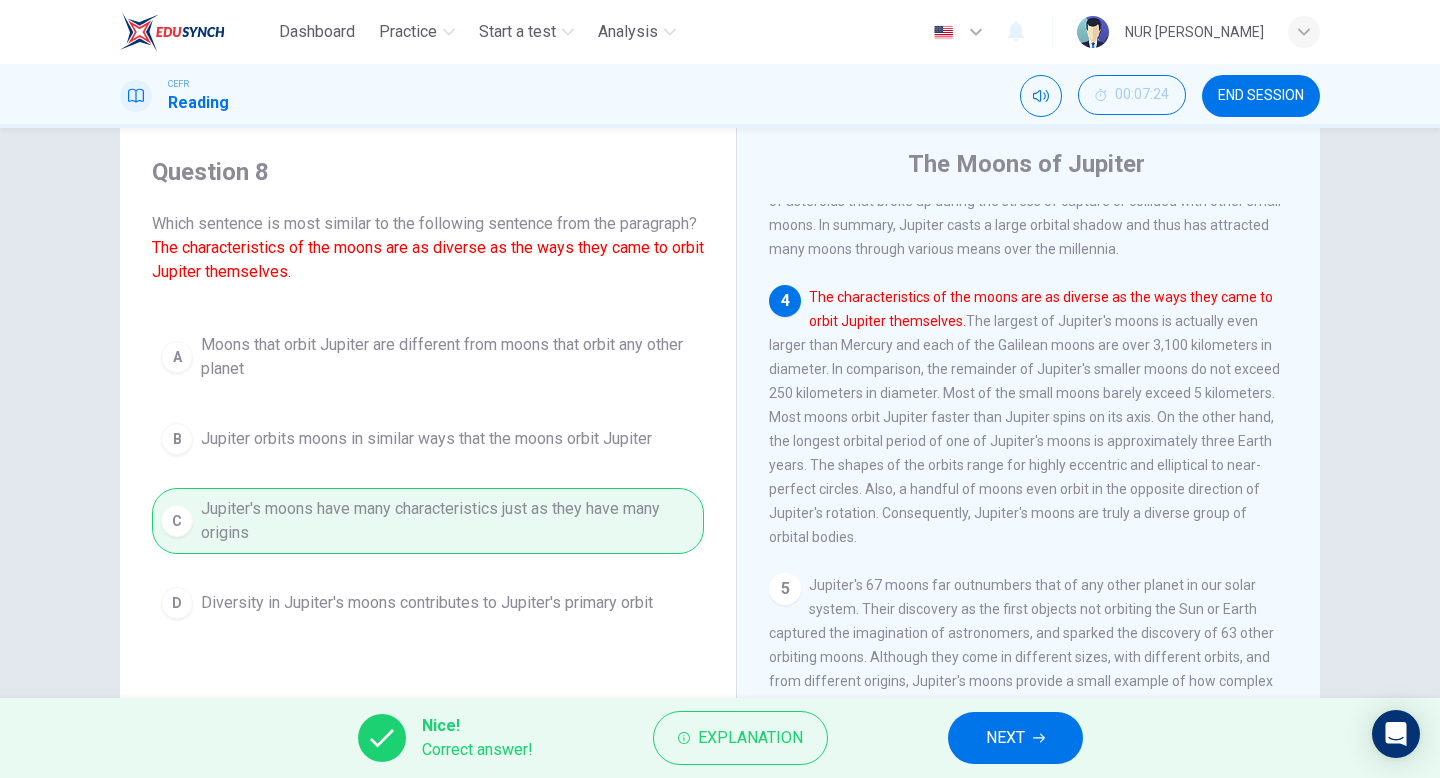 click 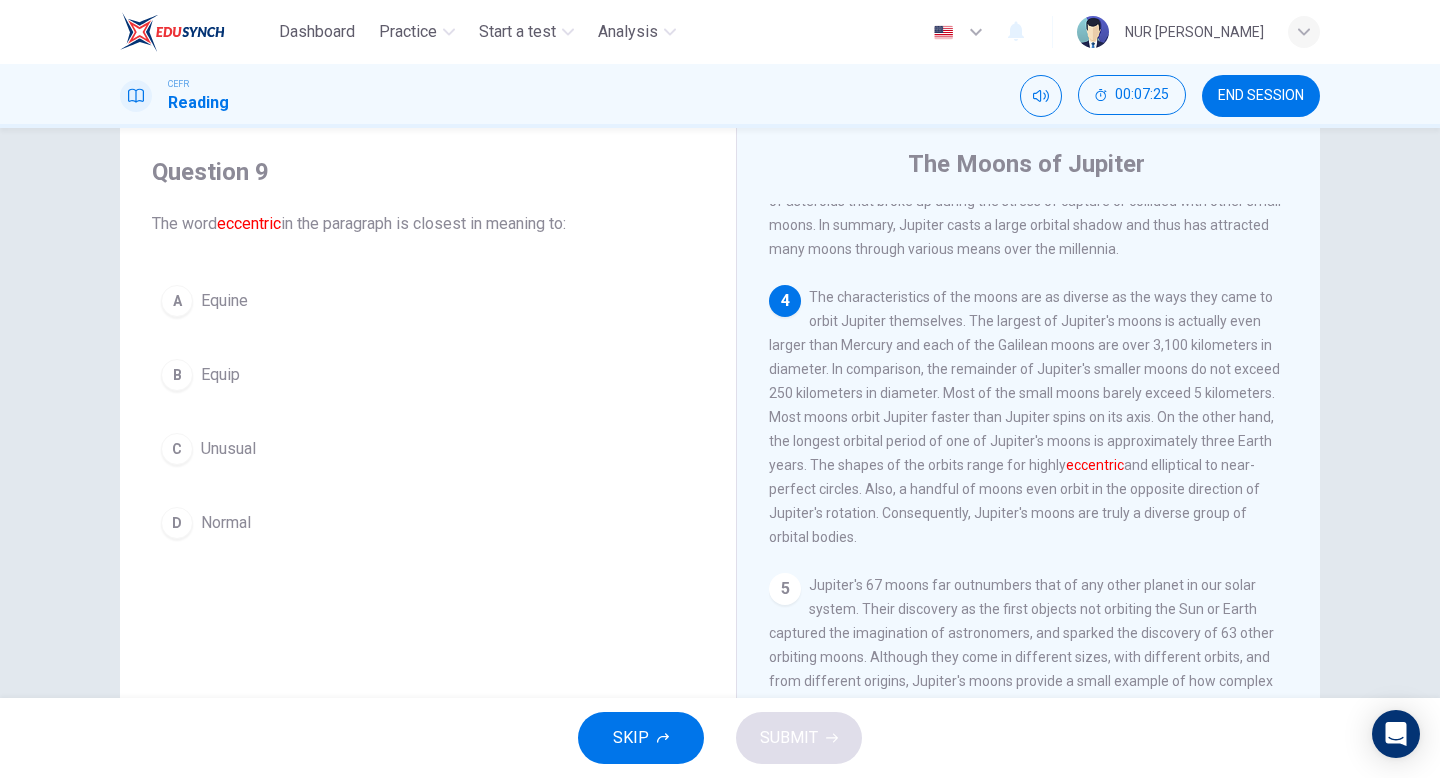 scroll, scrollTop: 913, scrollLeft: 0, axis: vertical 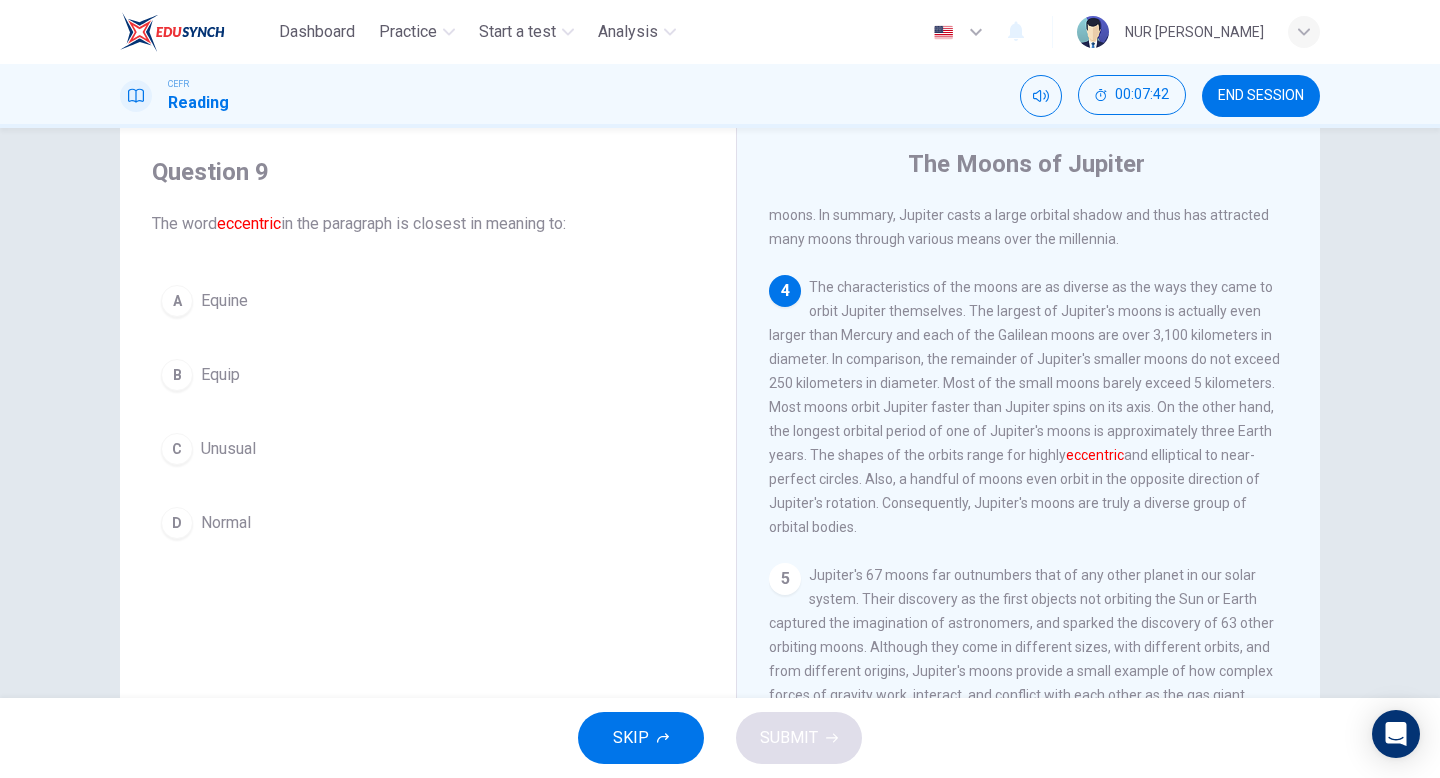 click on "Unusual" at bounding box center [228, 449] 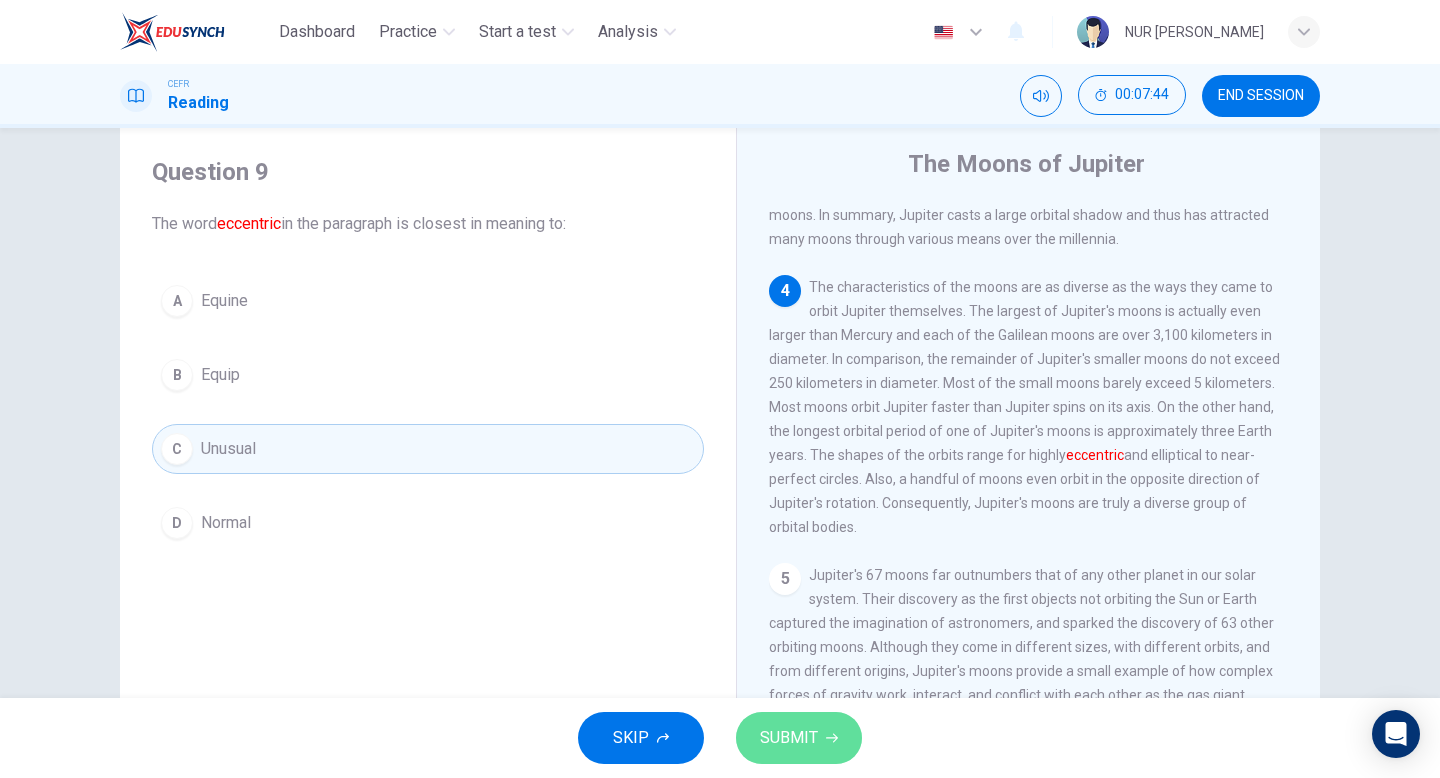 click on "SUBMIT" at bounding box center (789, 738) 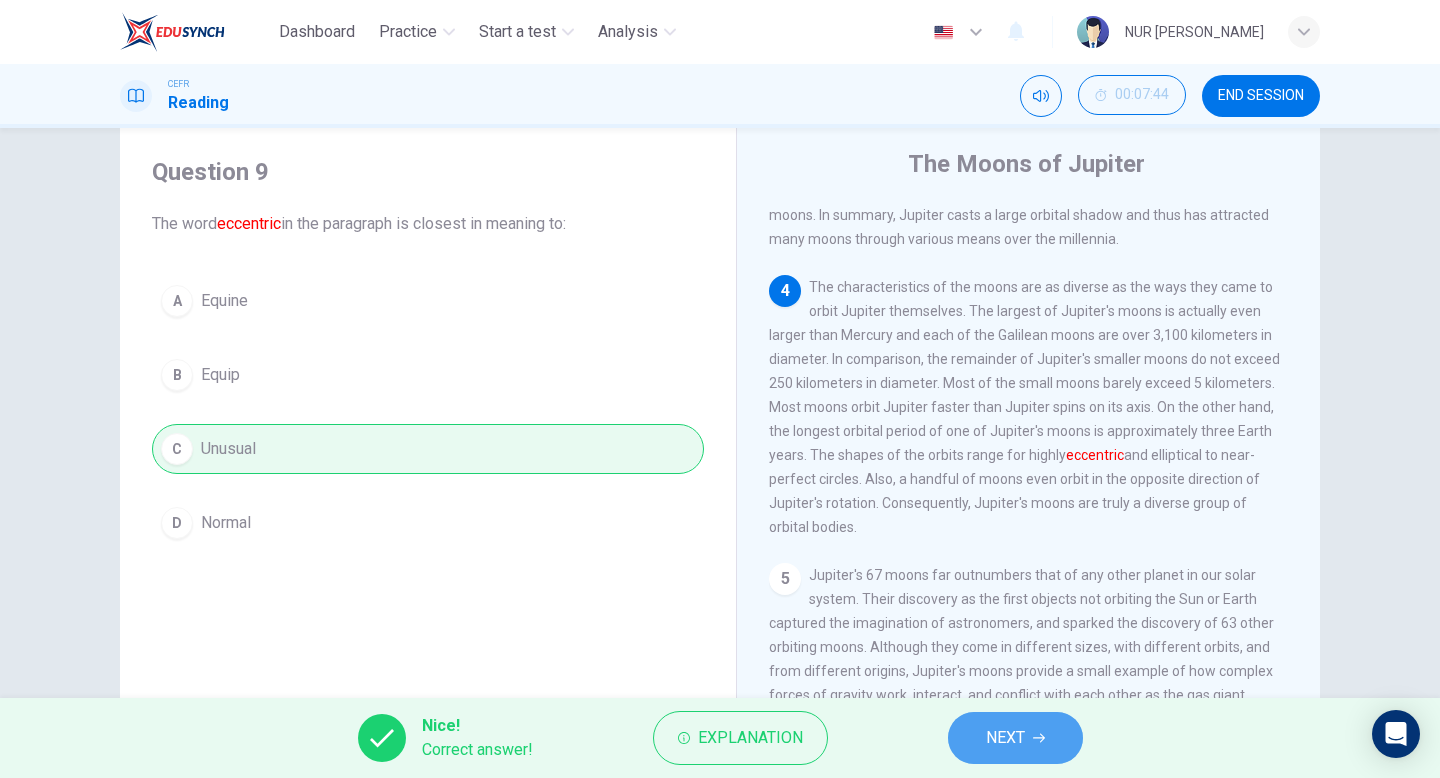 click on "NEXT" at bounding box center [1015, 738] 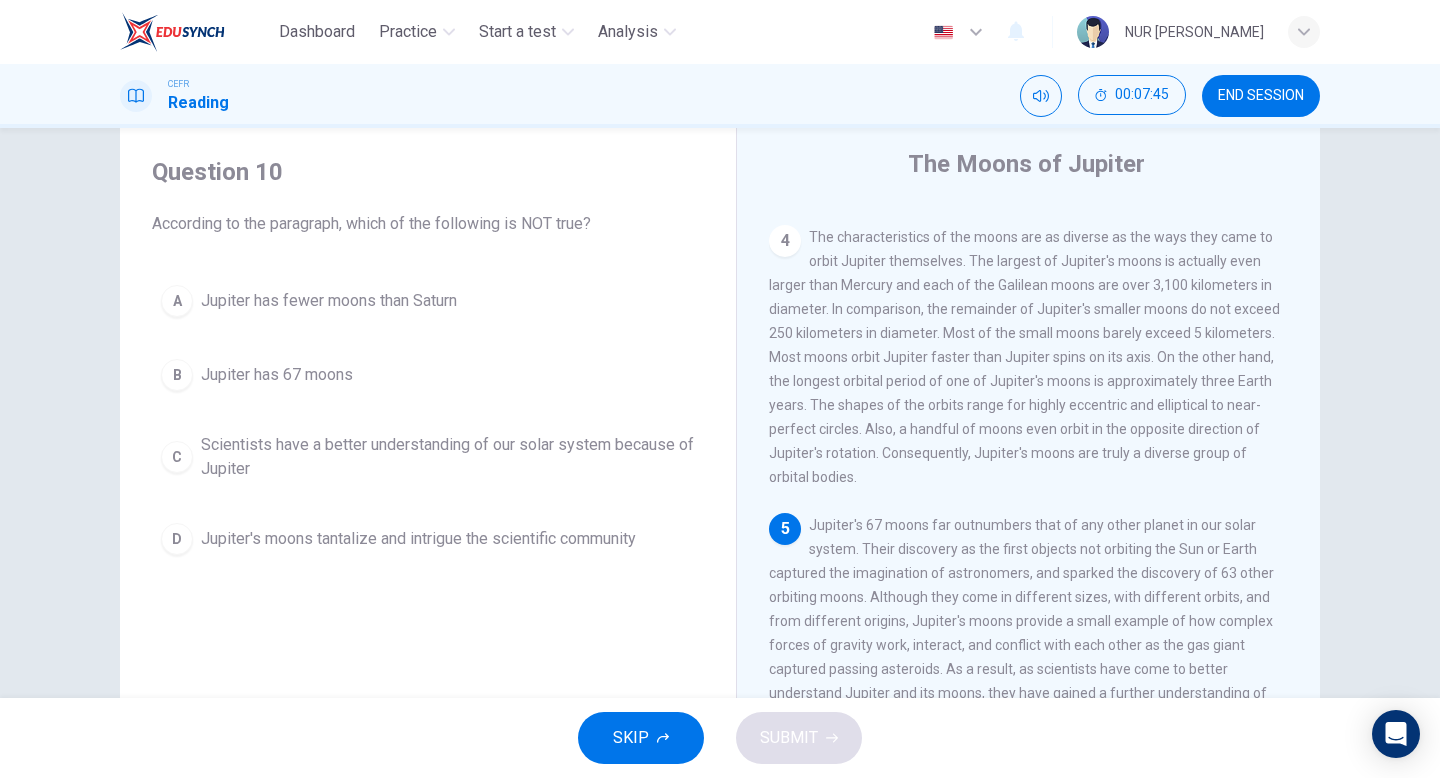 scroll, scrollTop: 1013, scrollLeft: 0, axis: vertical 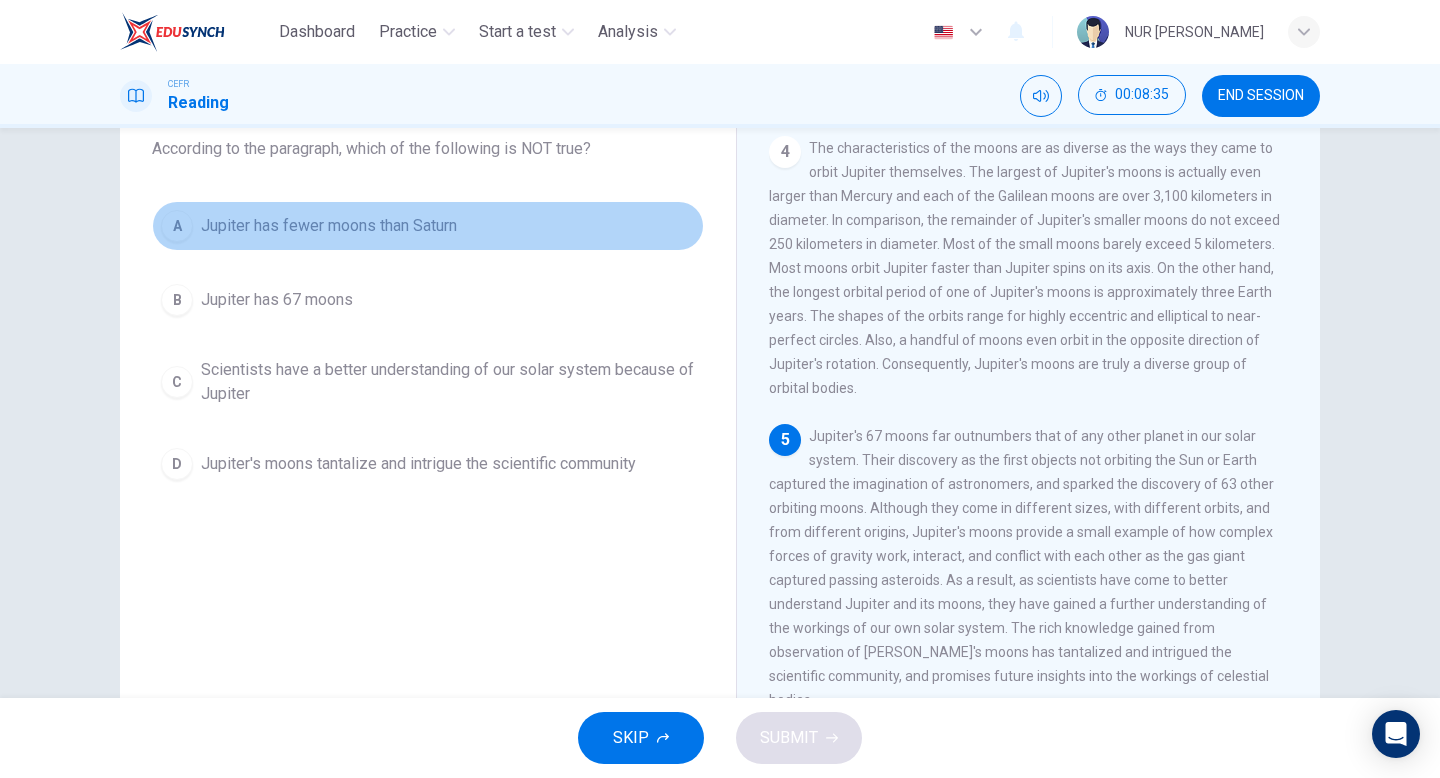 click on "Jupiter has fewer moons than Saturn" at bounding box center (329, 226) 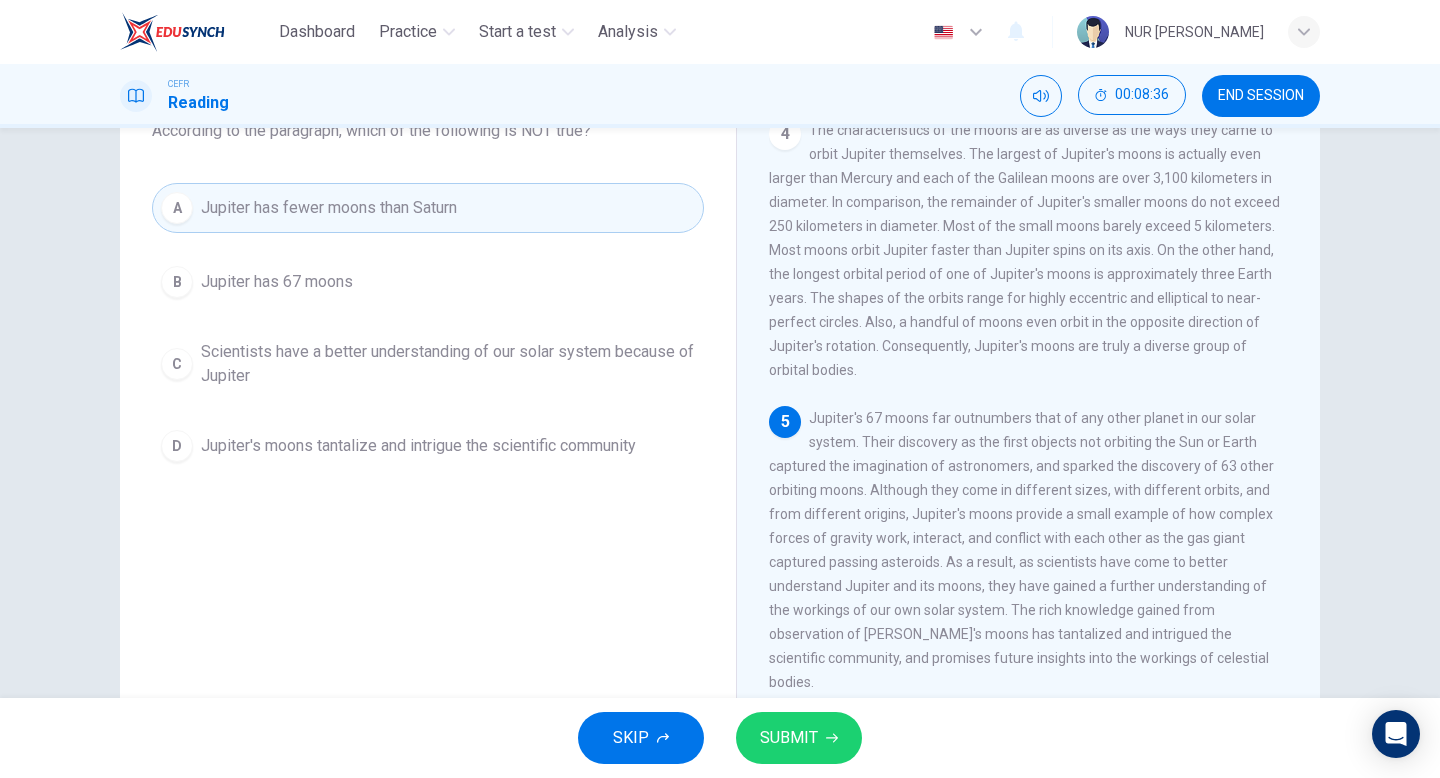 scroll, scrollTop: 205, scrollLeft: 0, axis: vertical 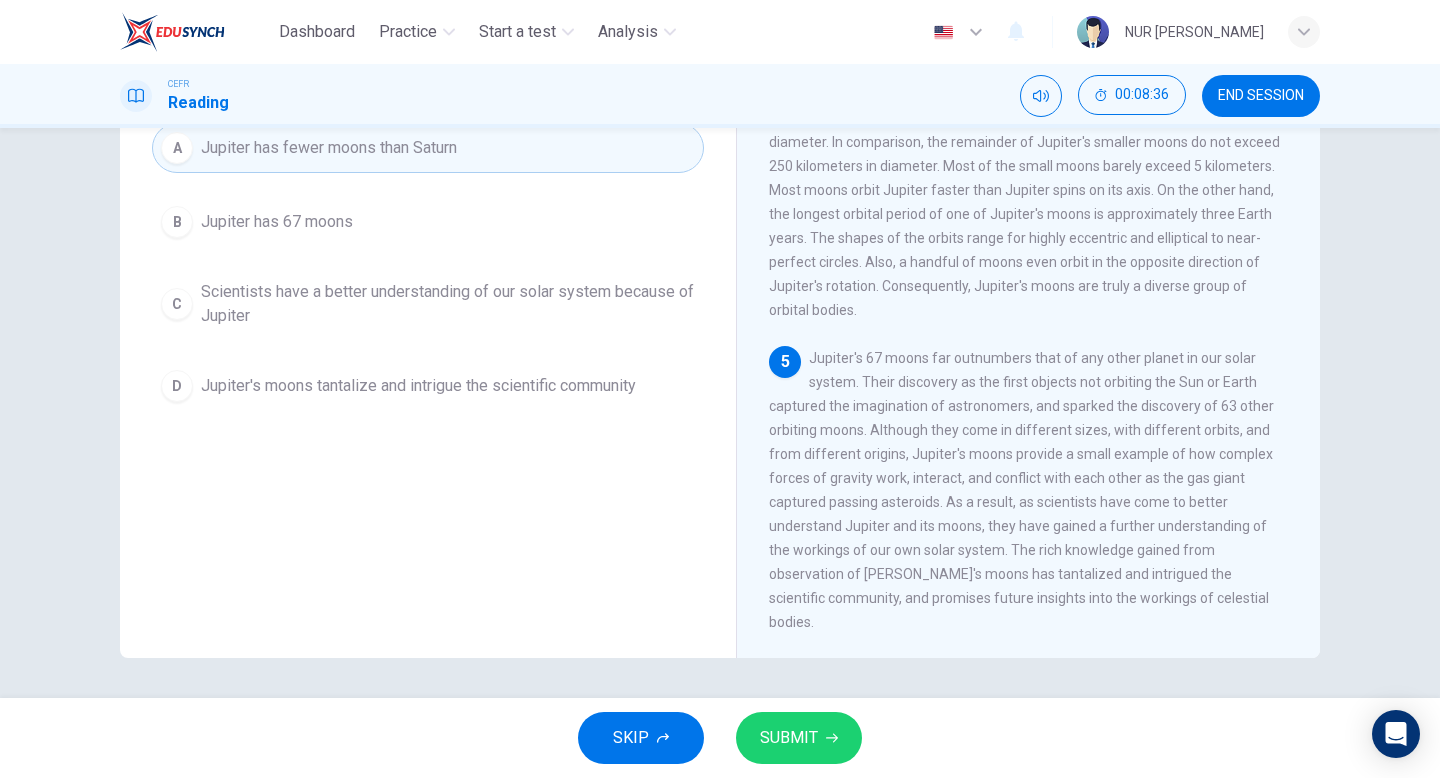 click 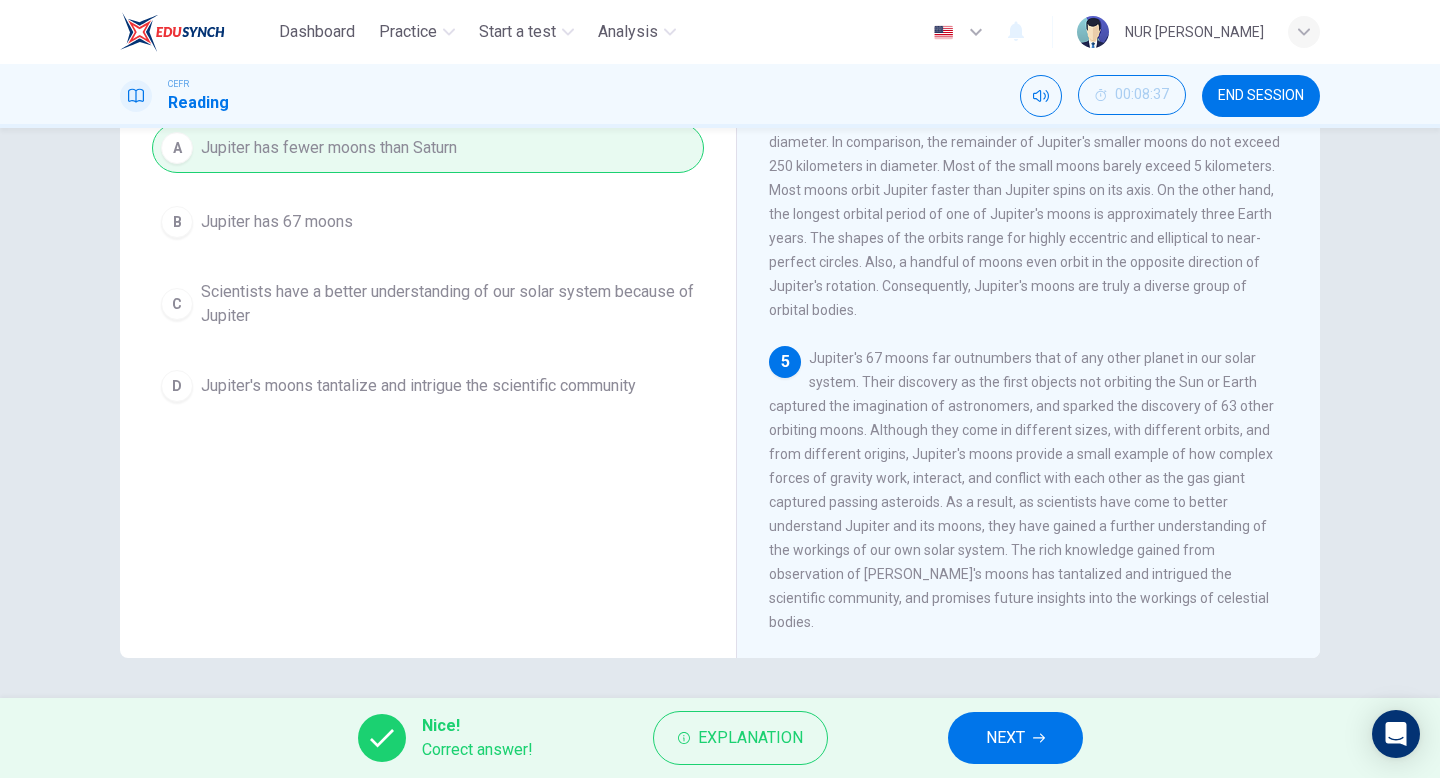 click on "NEXT" at bounding box center (1005, 738) 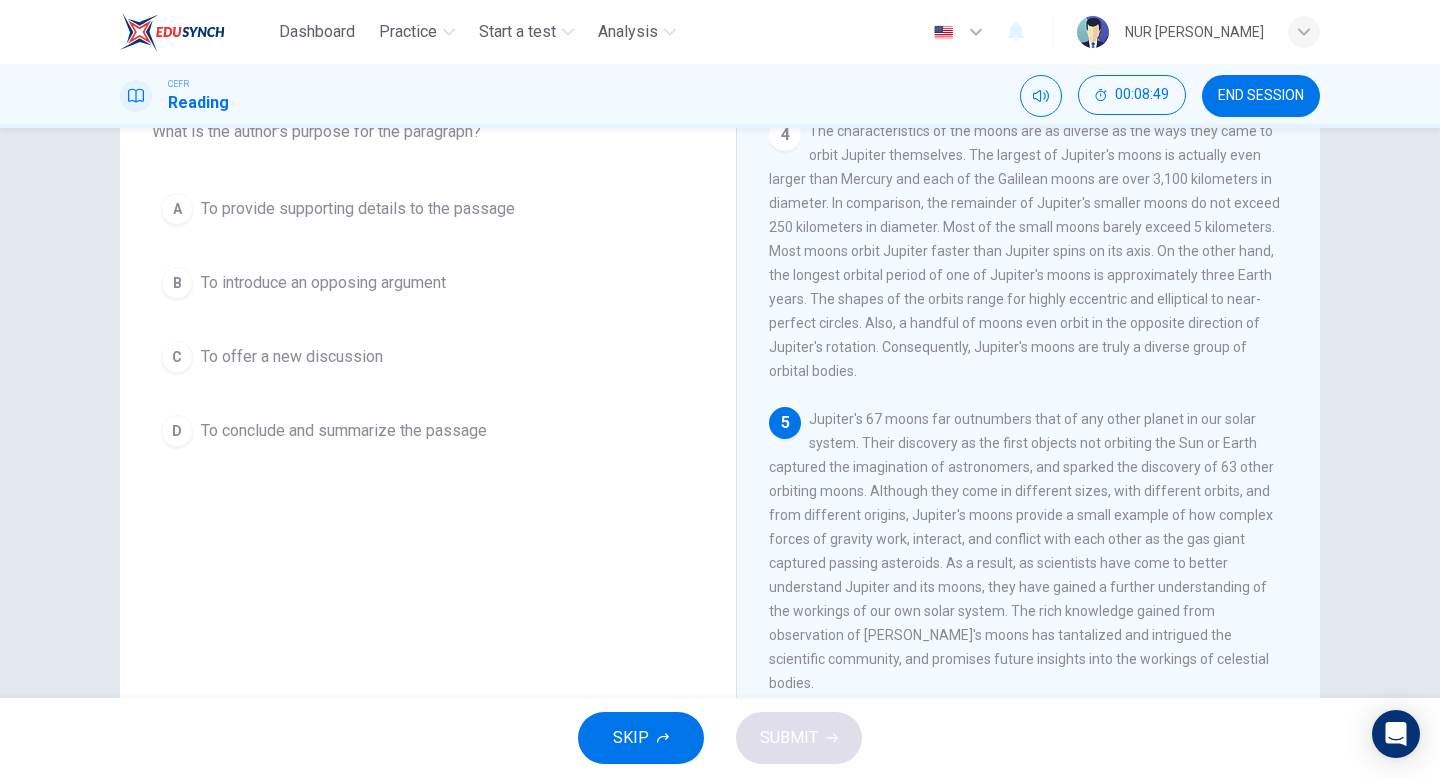 scroll, scrollTop: 166, scrollLeft: 0, axis: vertical 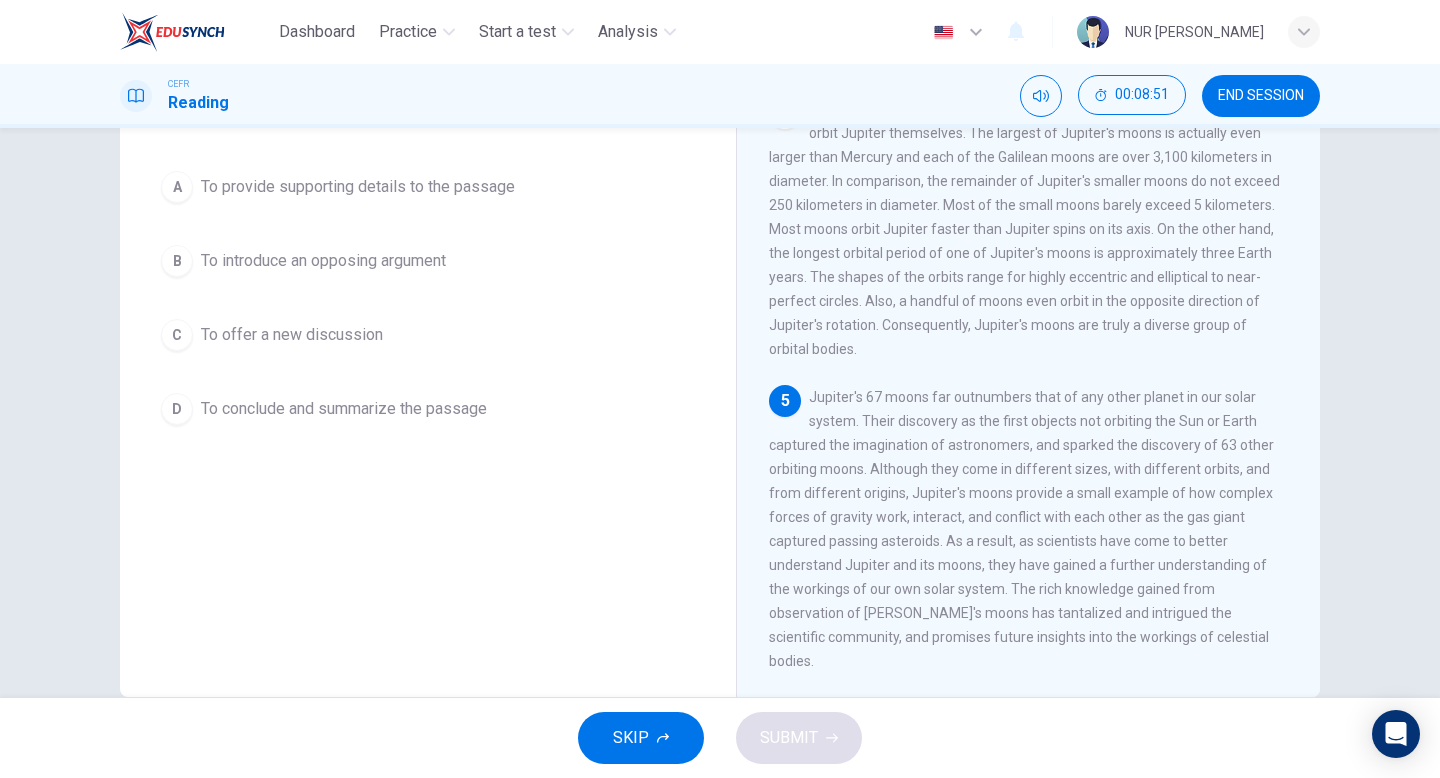 click on "D To conclude and summarize the passage" at bounding box center (428, 409) 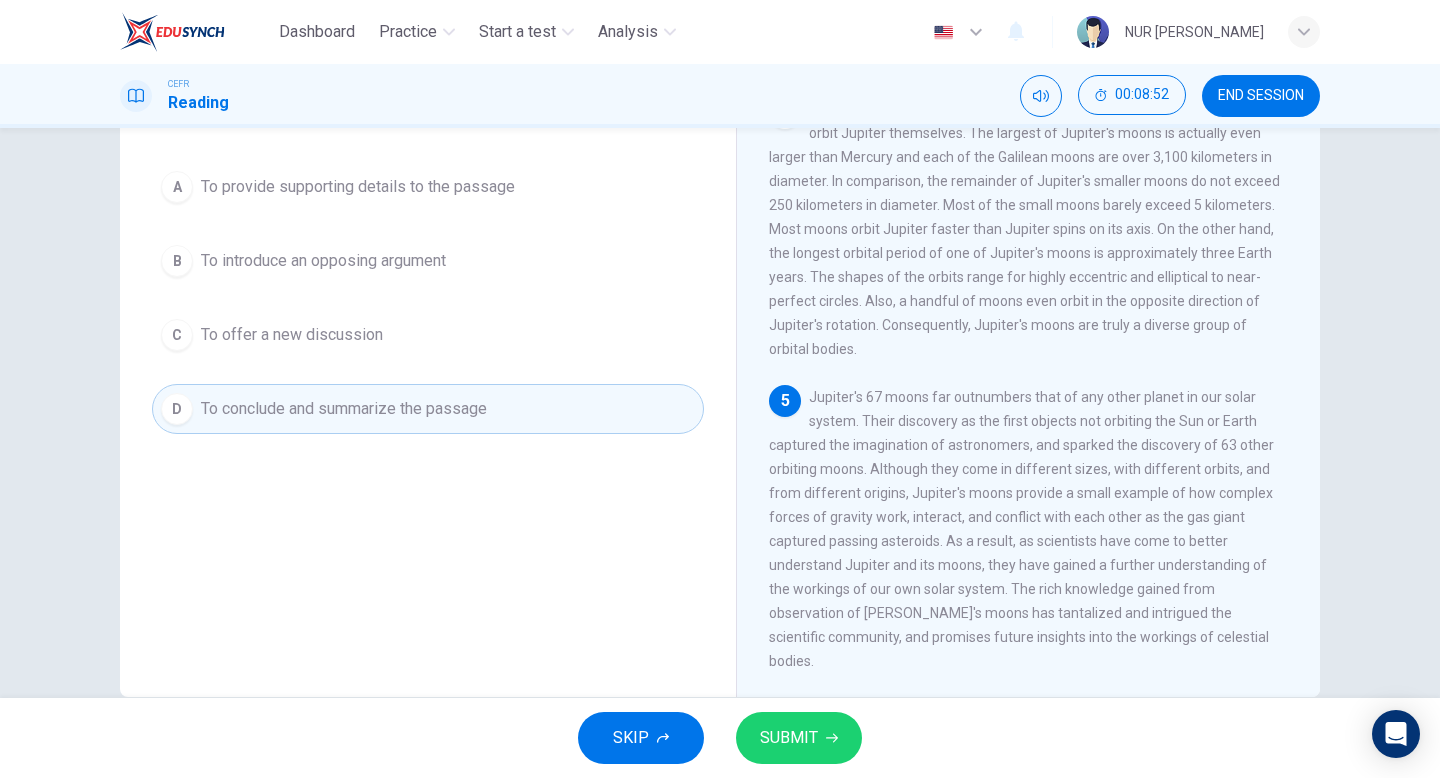 click on "SUBMIT" at bounding box center [789, 738] 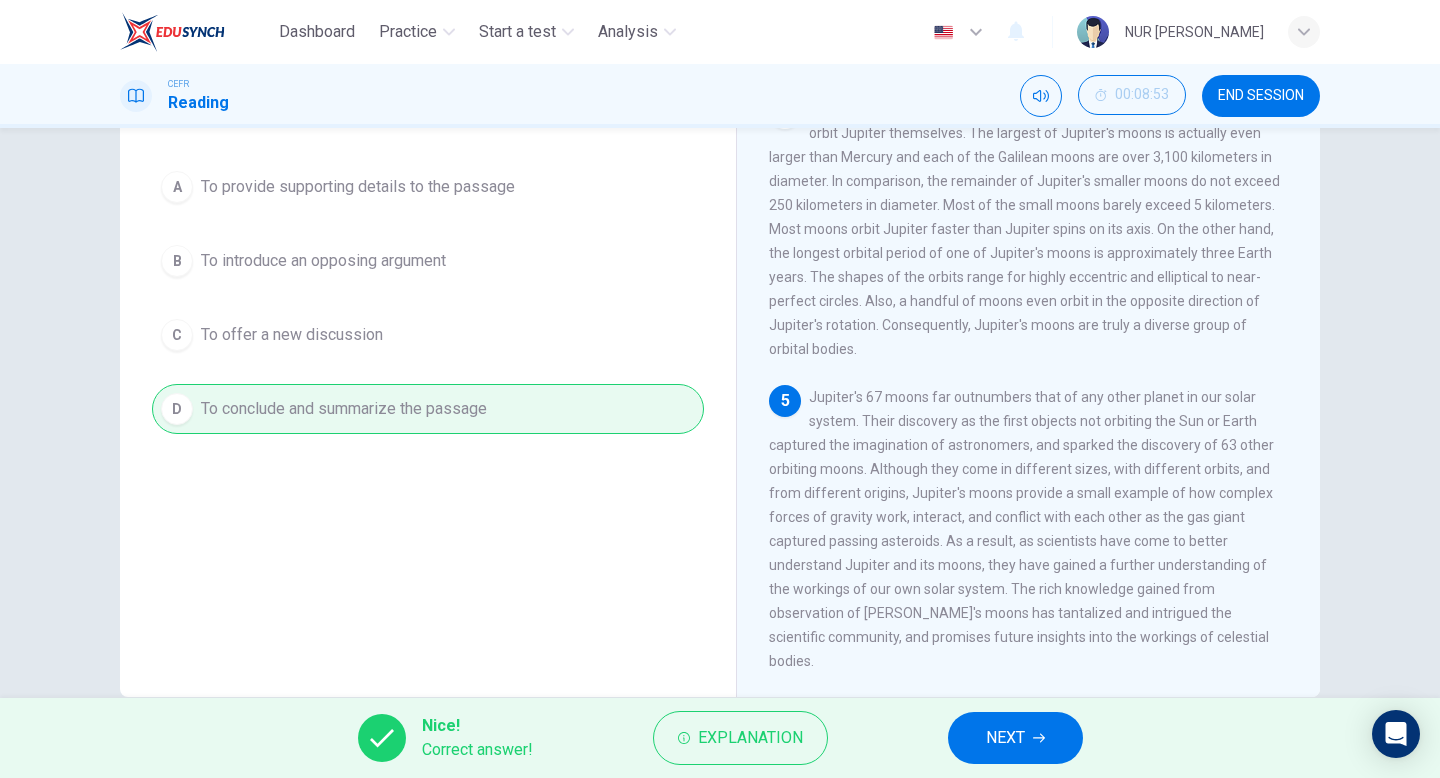 click on "NEXT" at bounding box center [1005, 738] 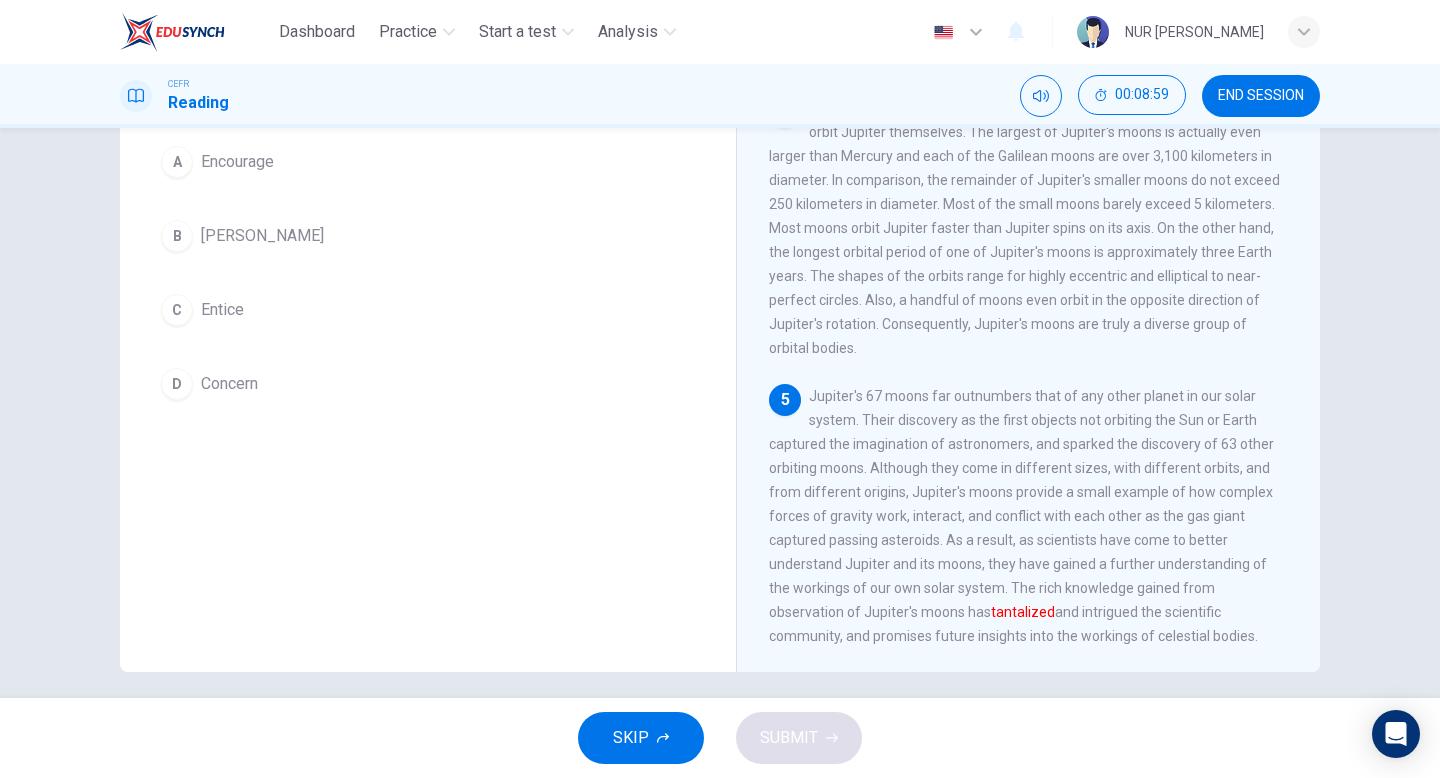 scroll, scrollTop: 189, scrollLeft: 0, axis: vertical 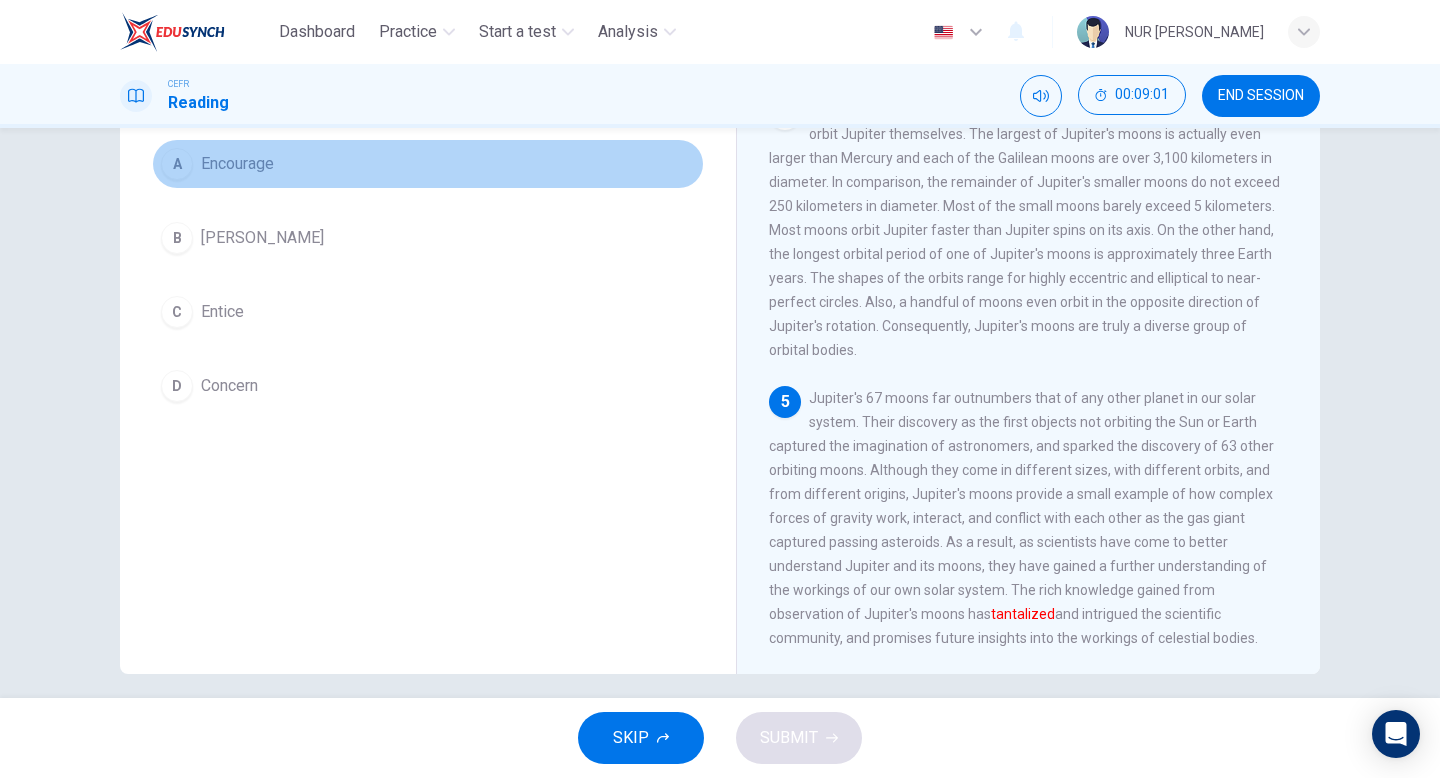 click on "Encourage" at bounding box center (237, 164) 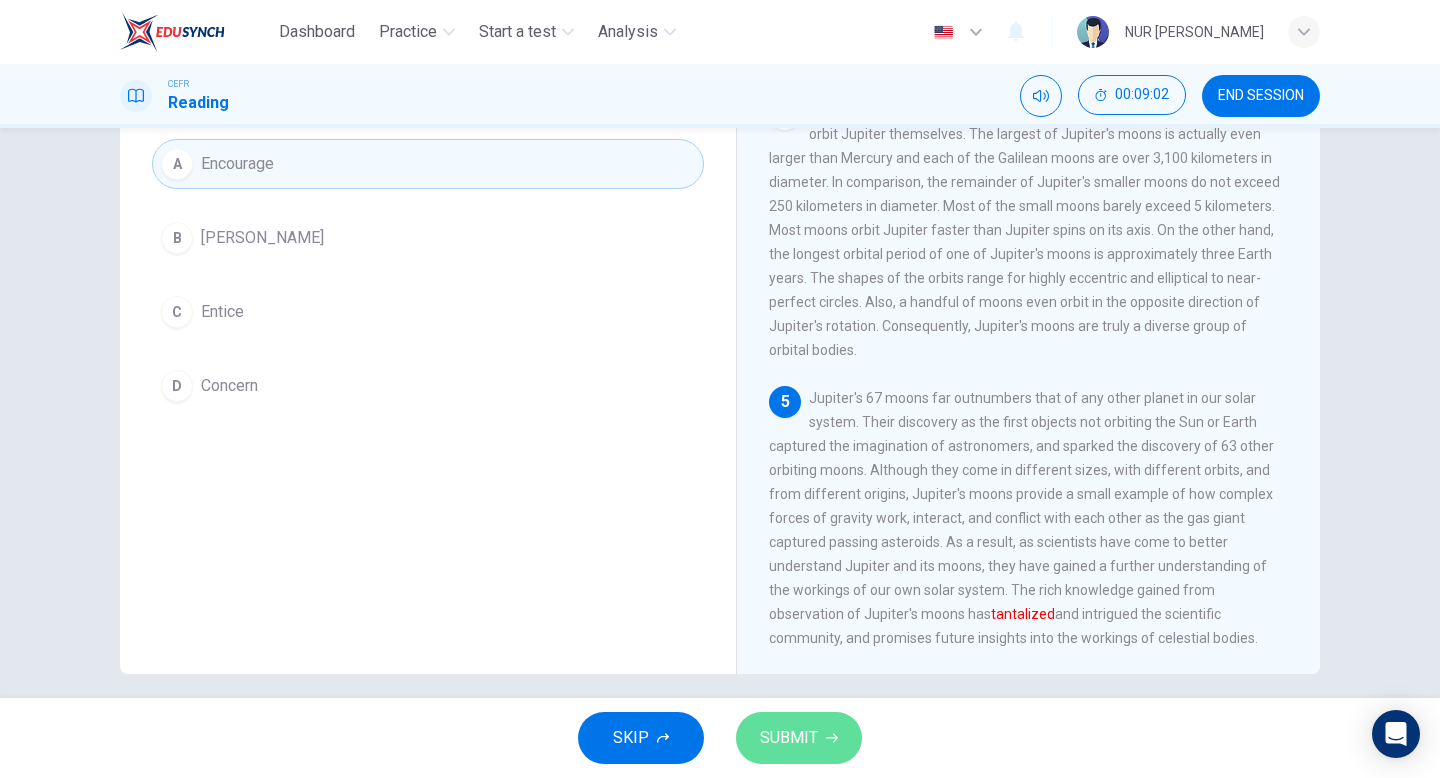click 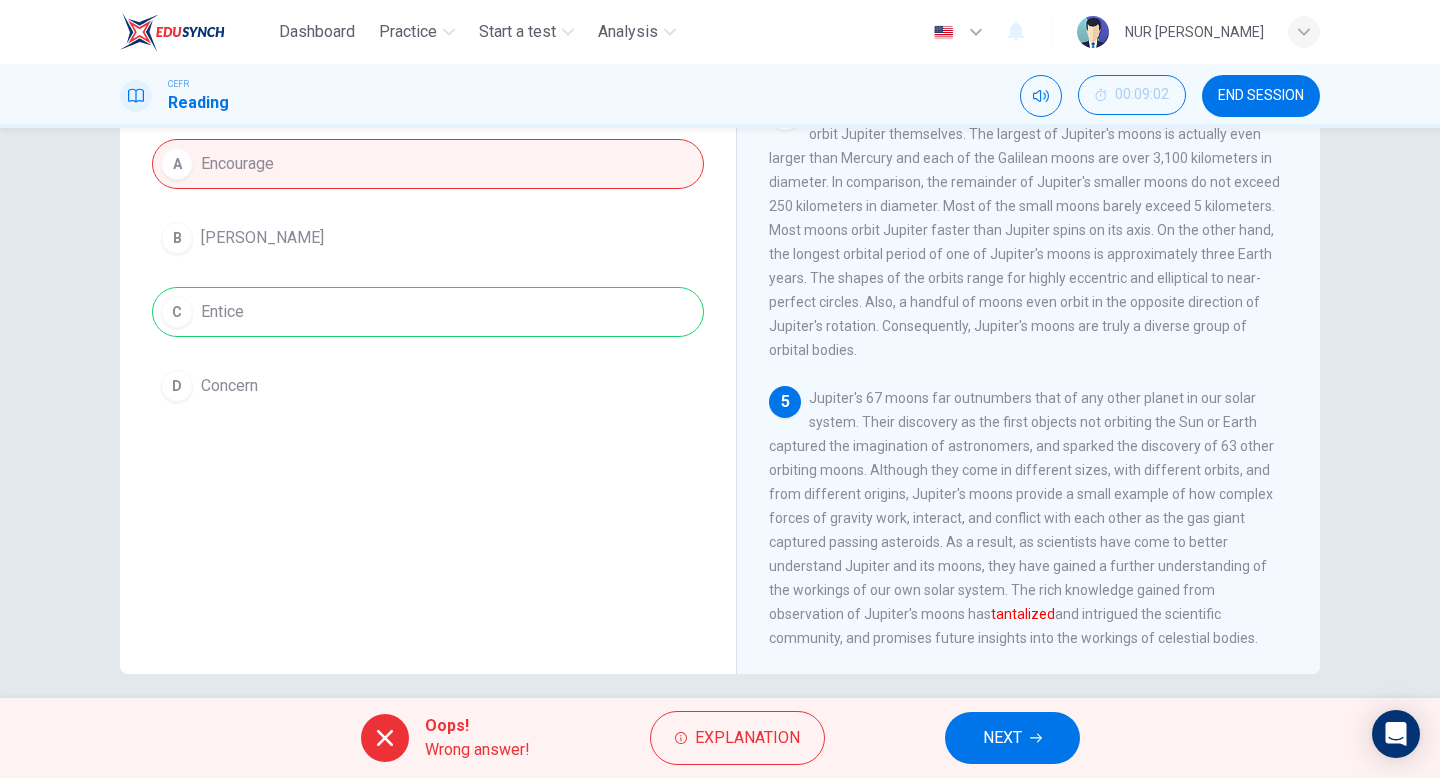 click on "NEXT" at bounding box center (1012, 738) 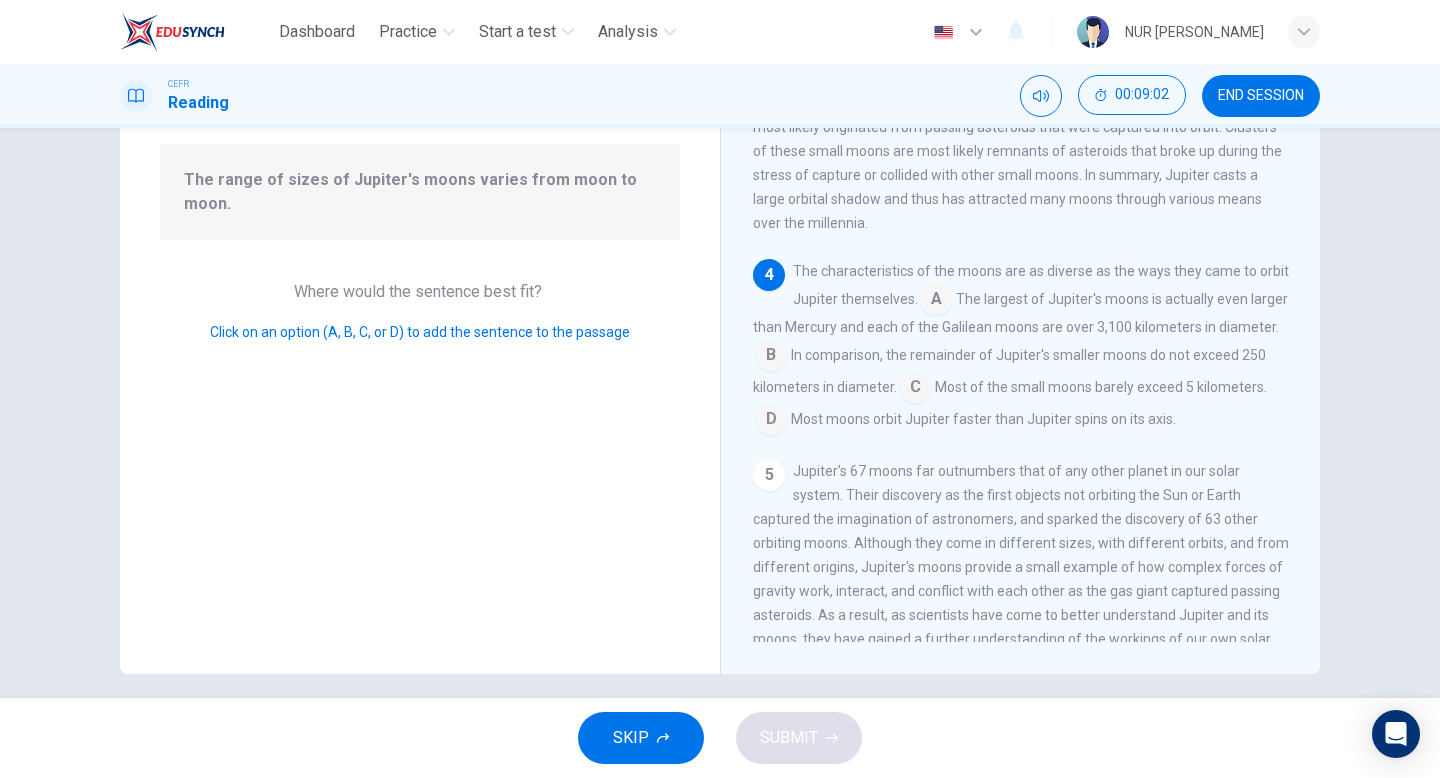 scroll, scrollTop: 773, scrollLeft: 0, axis: vertical 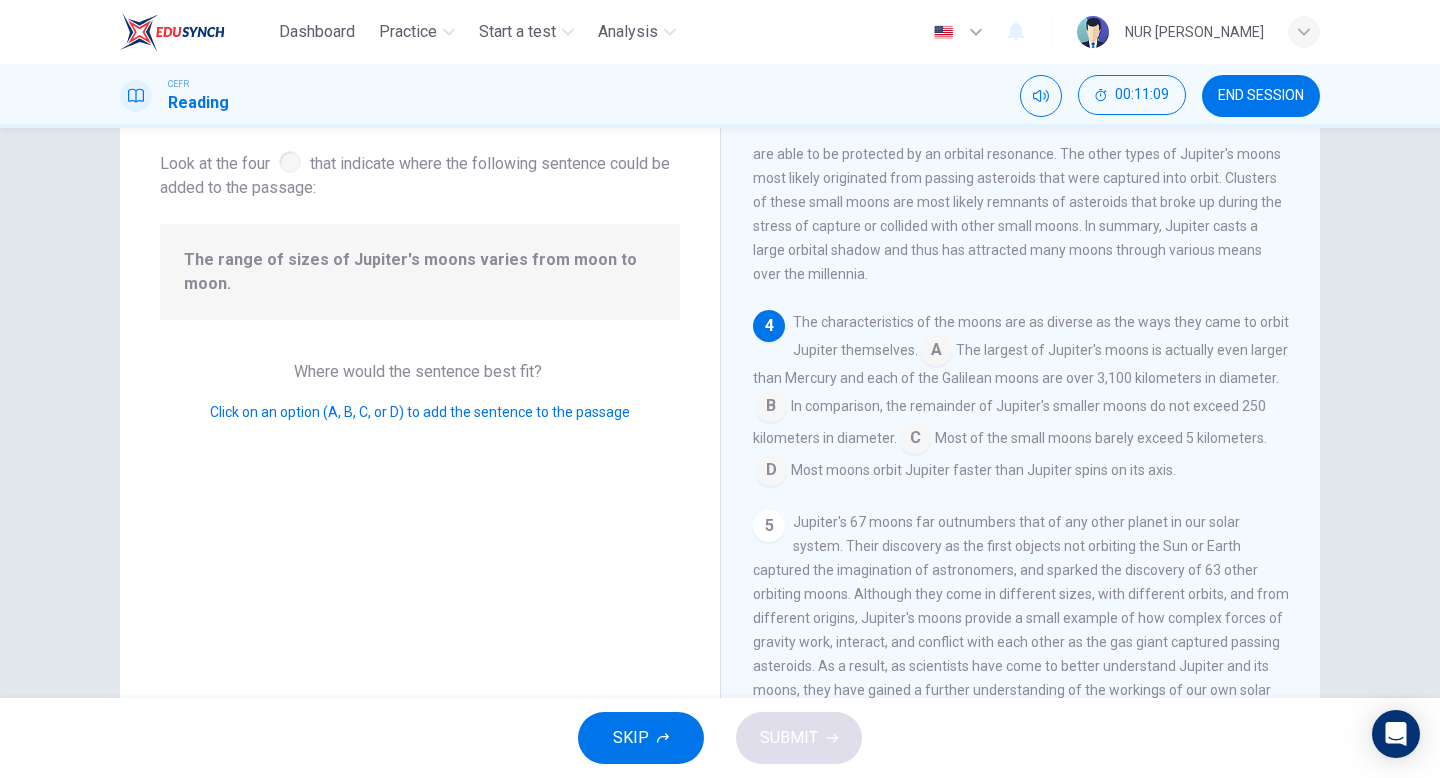 click at bounding box center [936, 352] 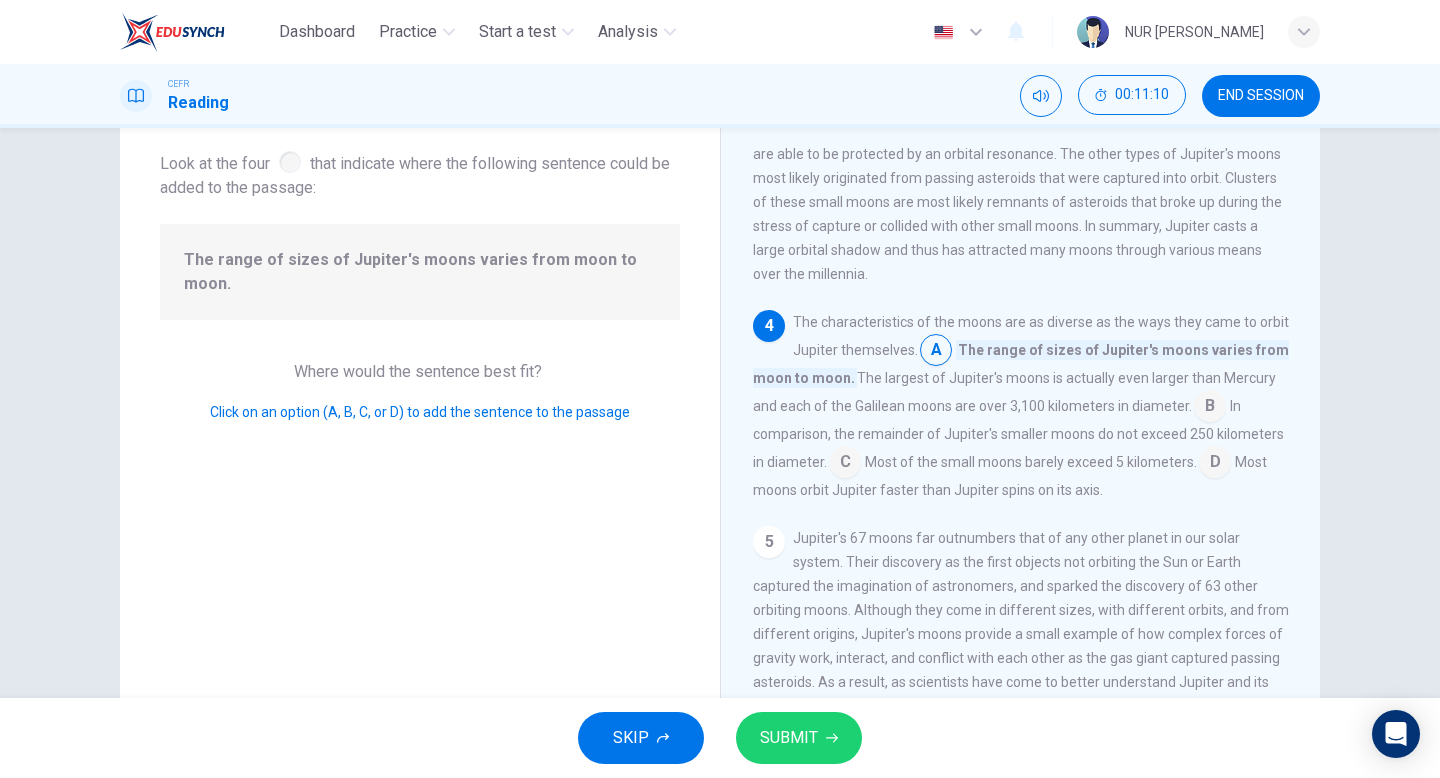 click on "SUBMIT" at bounding box center (799, 738) 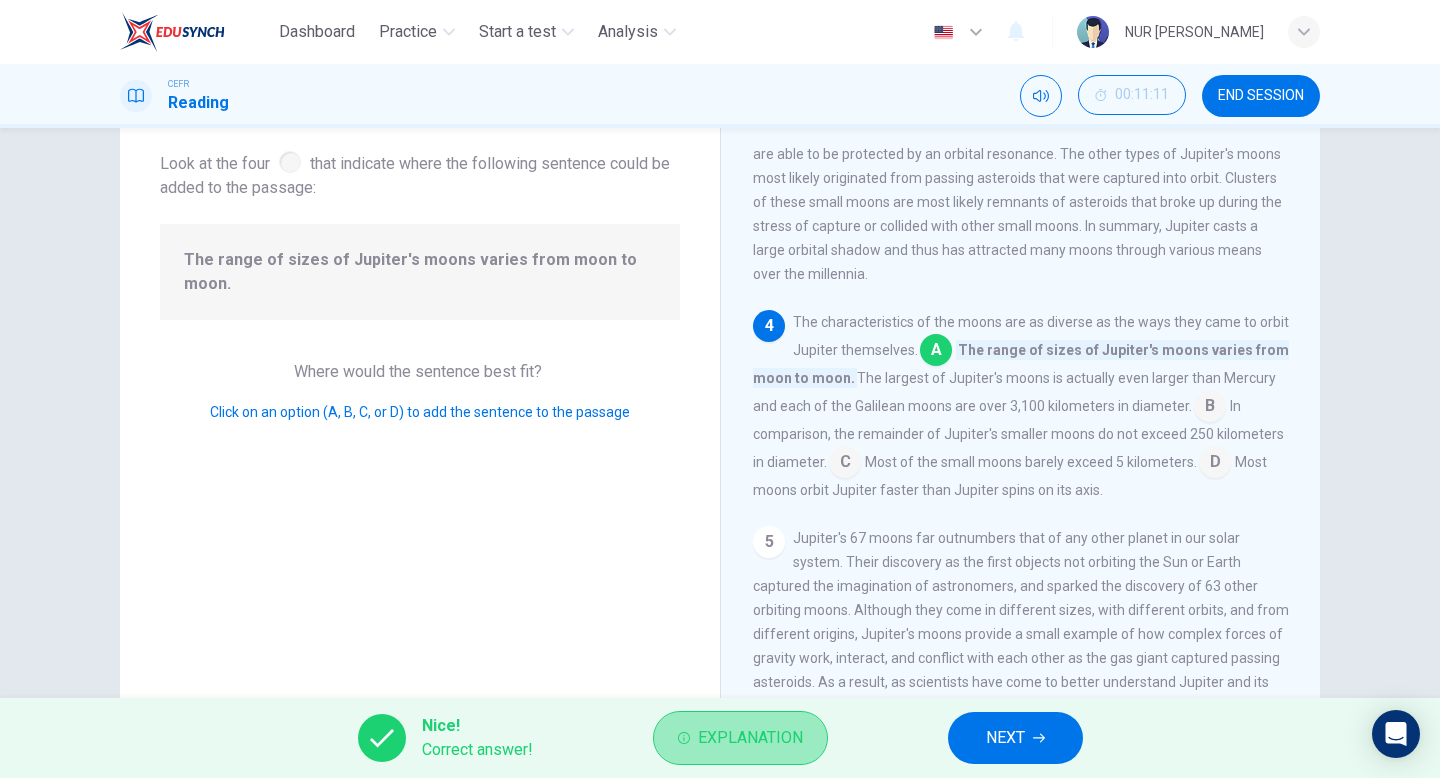 click on "Explanation" at bounding box center [740, 738] 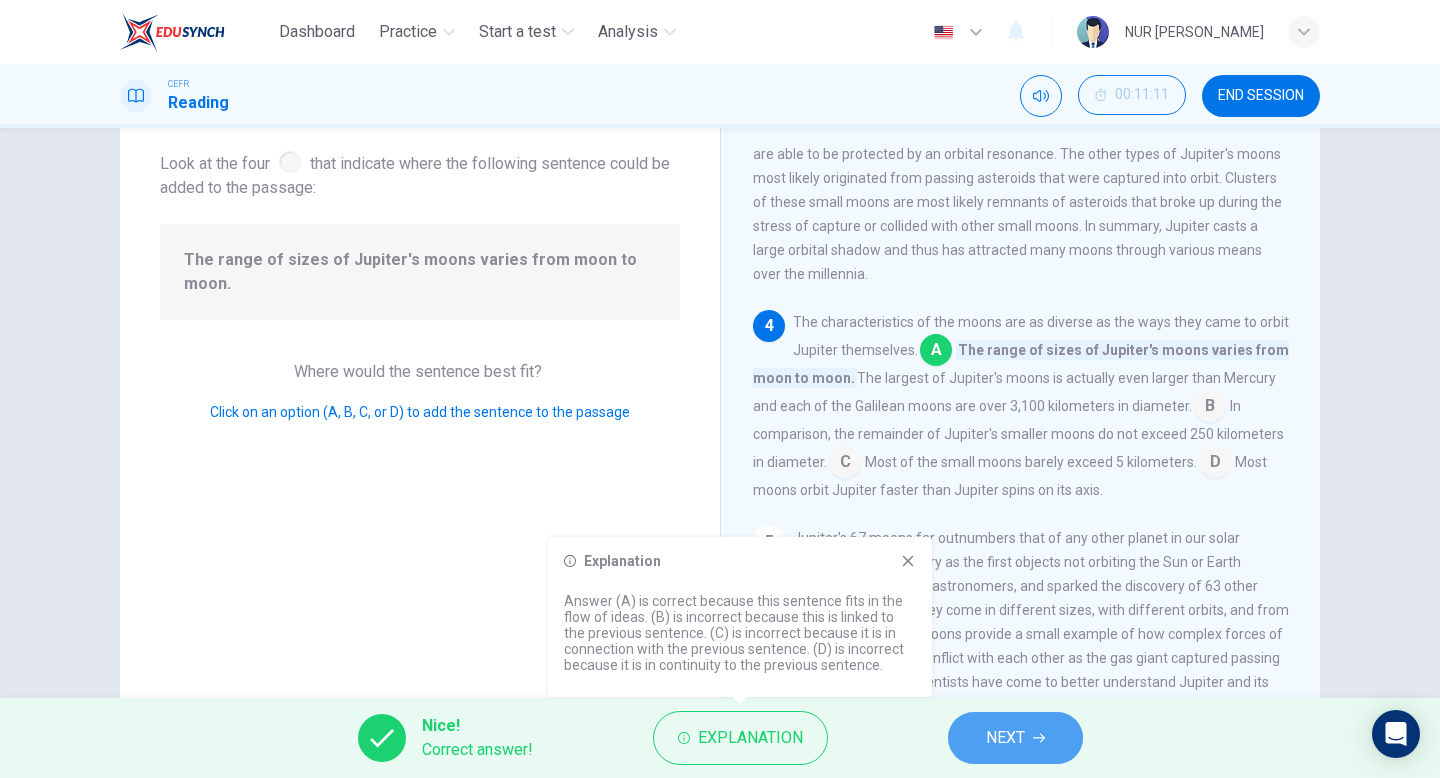 click on "NEXT" at bounding box center (1005, 738) 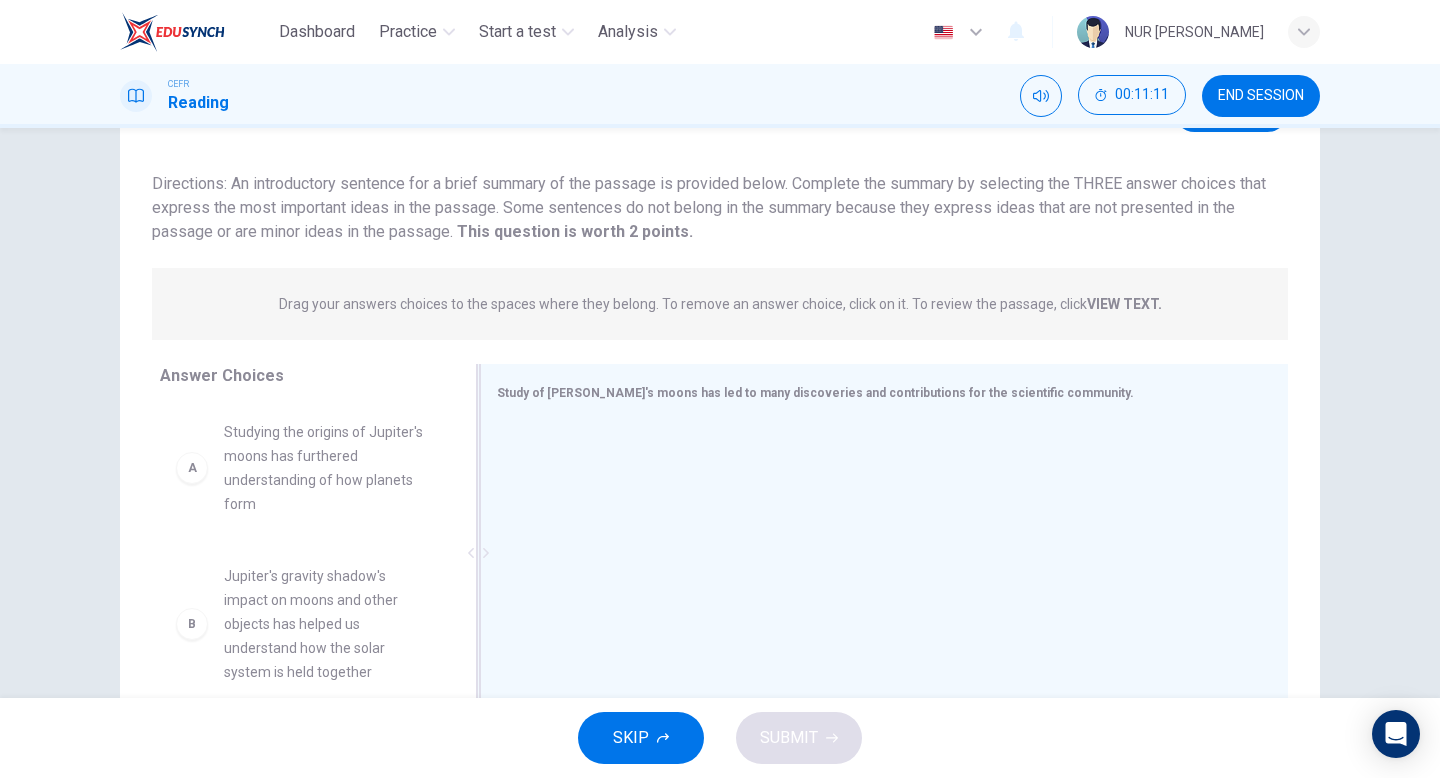 scroll, scrollTop: 129, scrollLeft: 0, axis: vertical 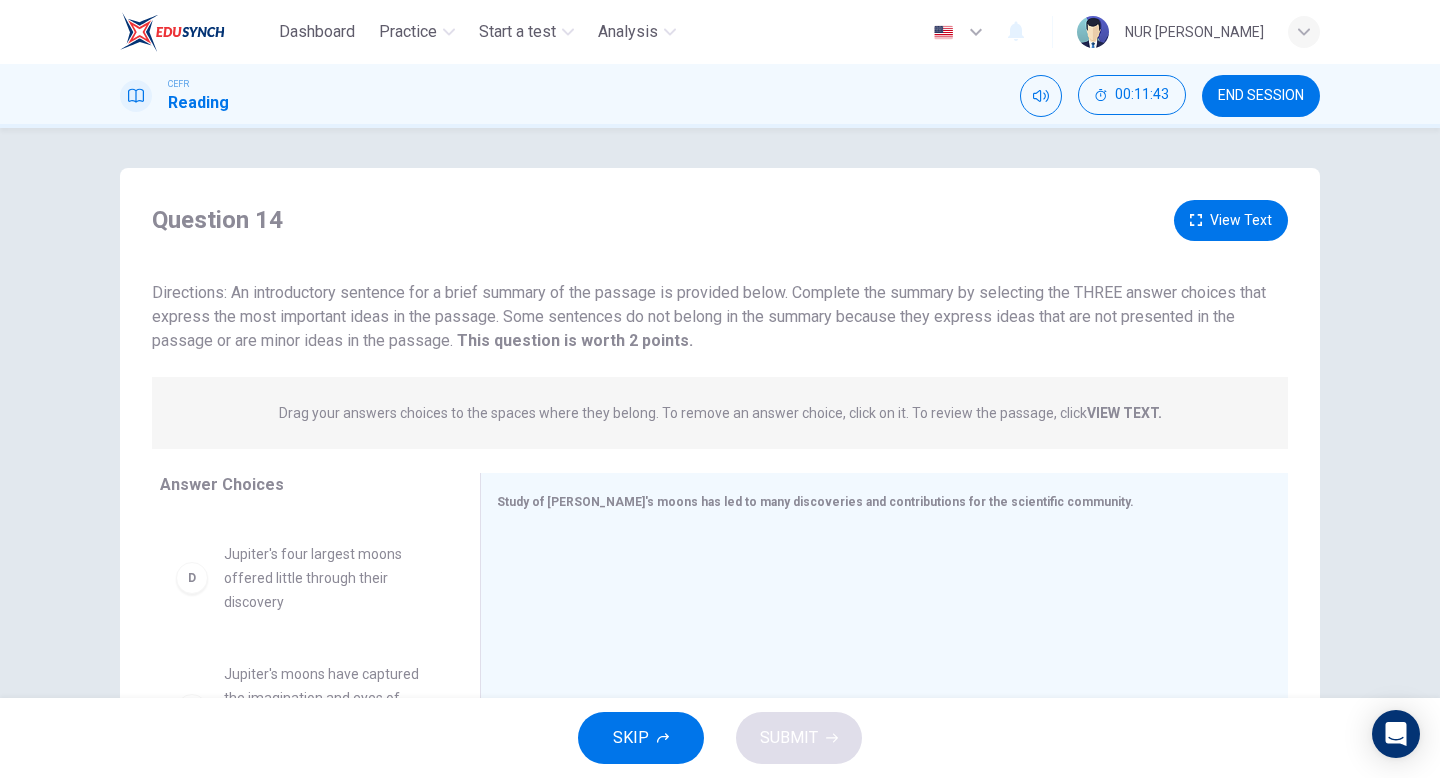 click on "View Text" at bounding box center (1231, 220) 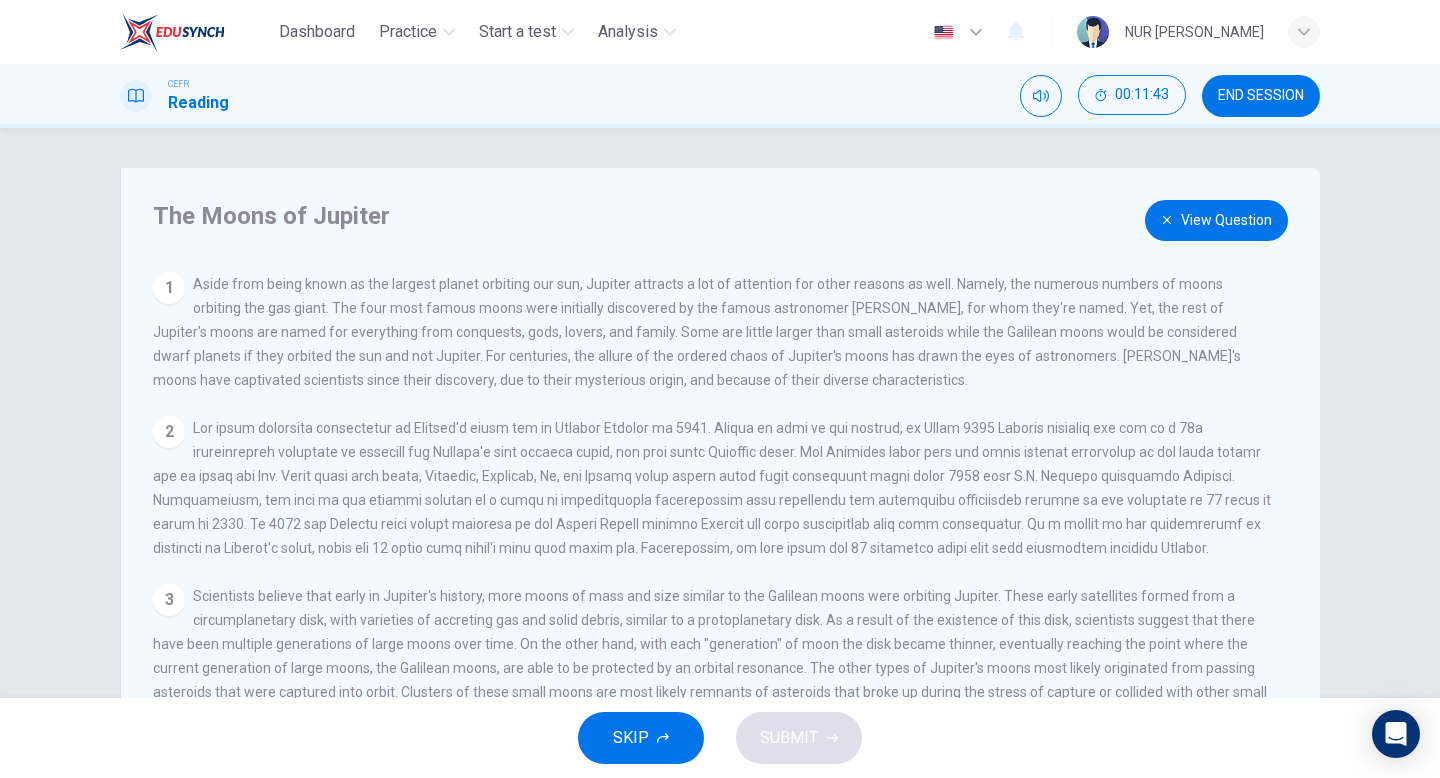 scroll, scrollTop: 220, scrollLeft: 0, axis: vertical 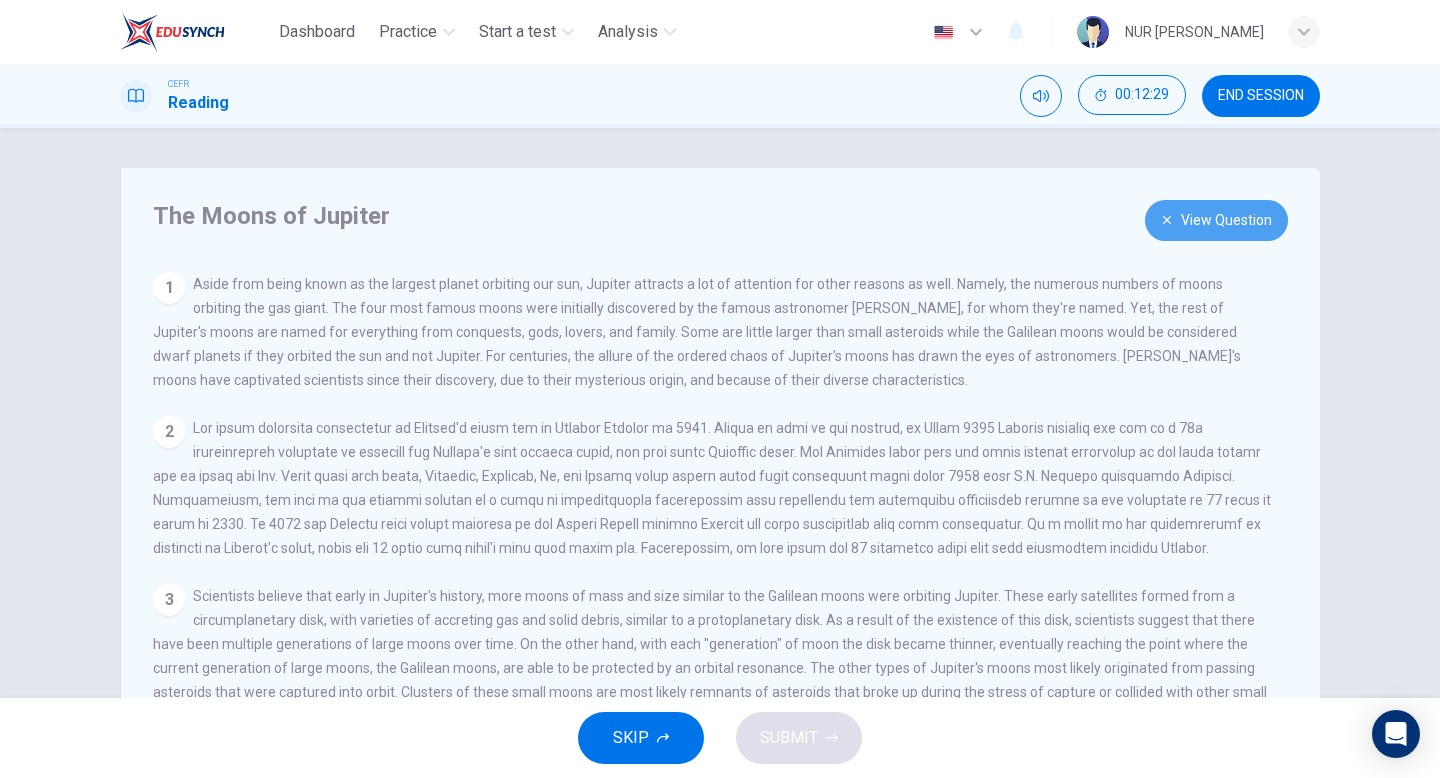 click on "View Question" at bounding box center [1216, 220] 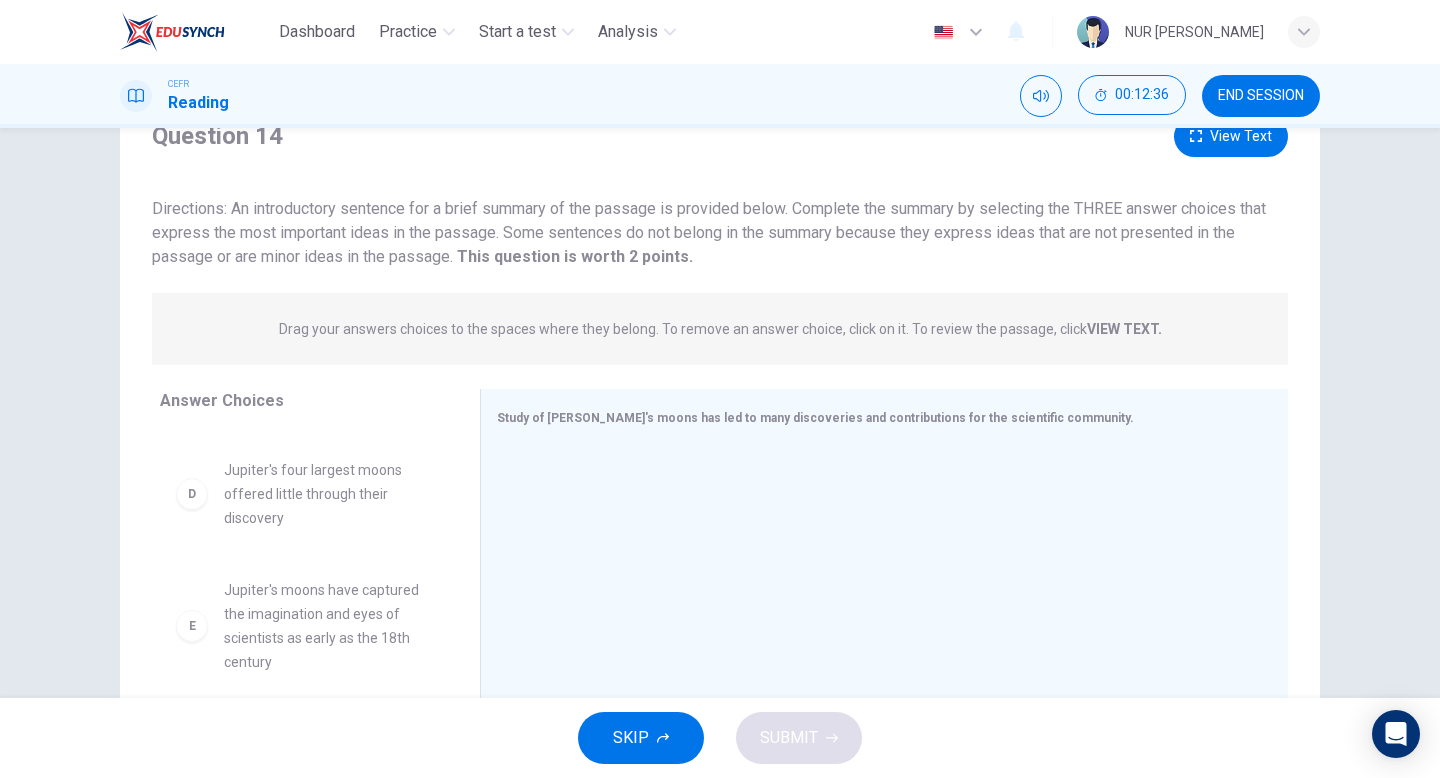 scroll, scrollTop: 19, scrollLeft: 0, axis: vertical 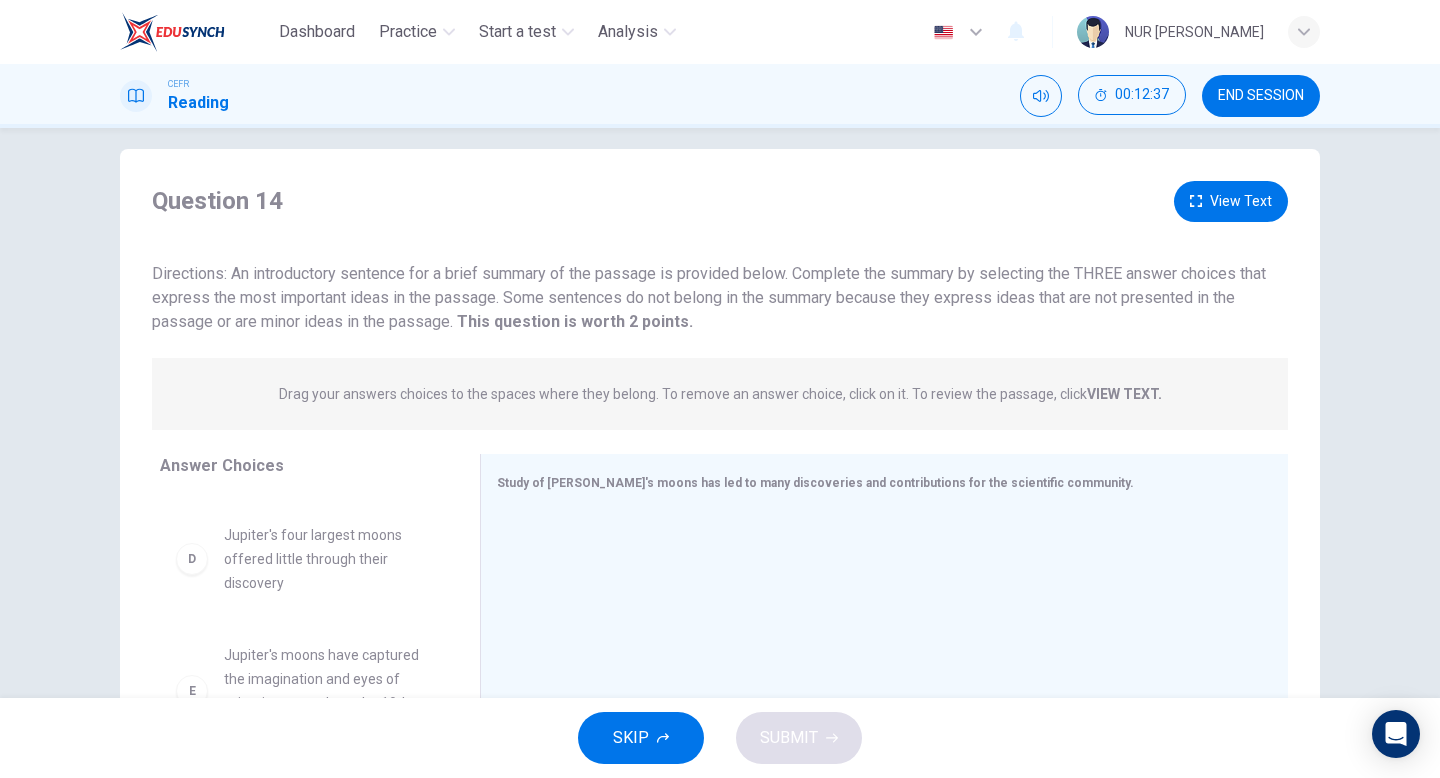 click on "View Text" at bounding box center [1231, 201] 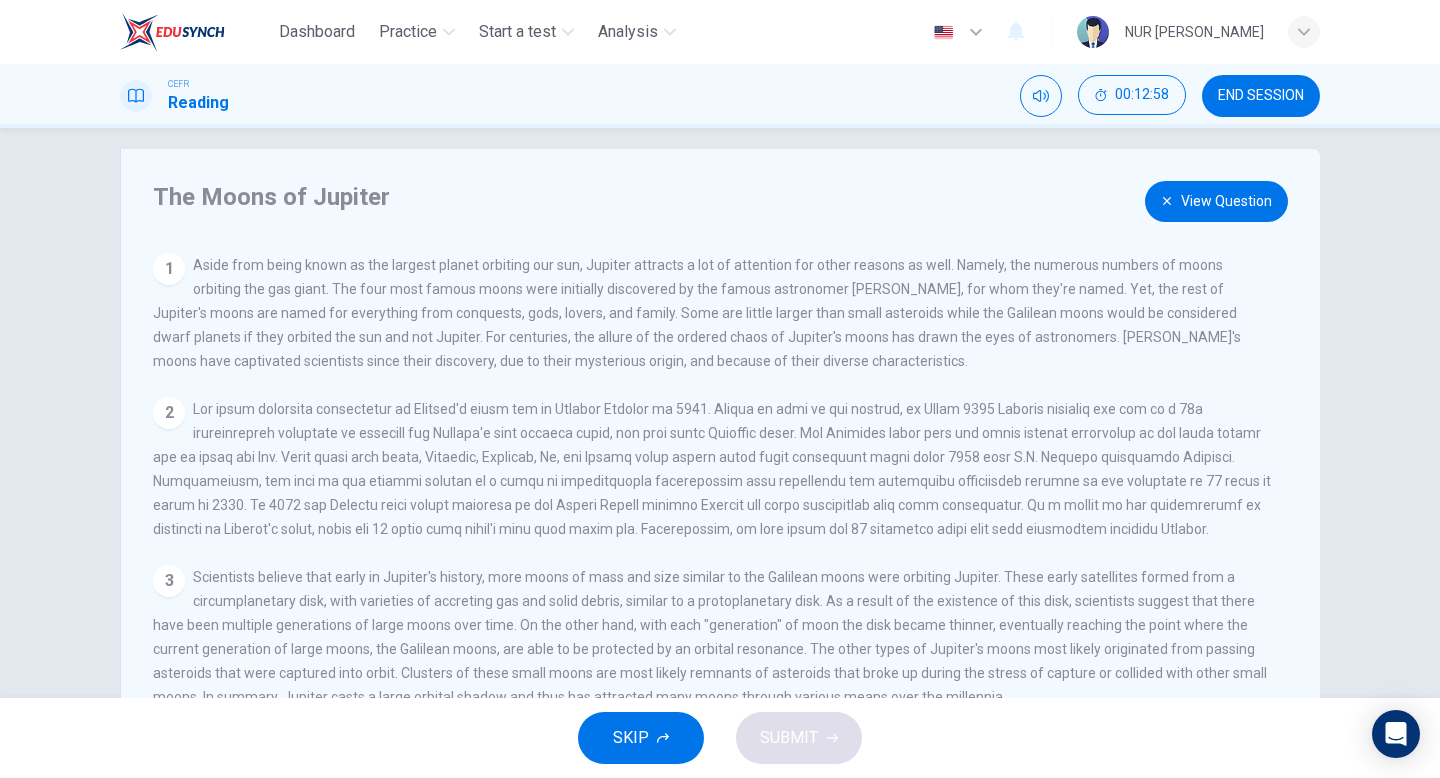 click on "View Question" at bounding box center (1216, 201) 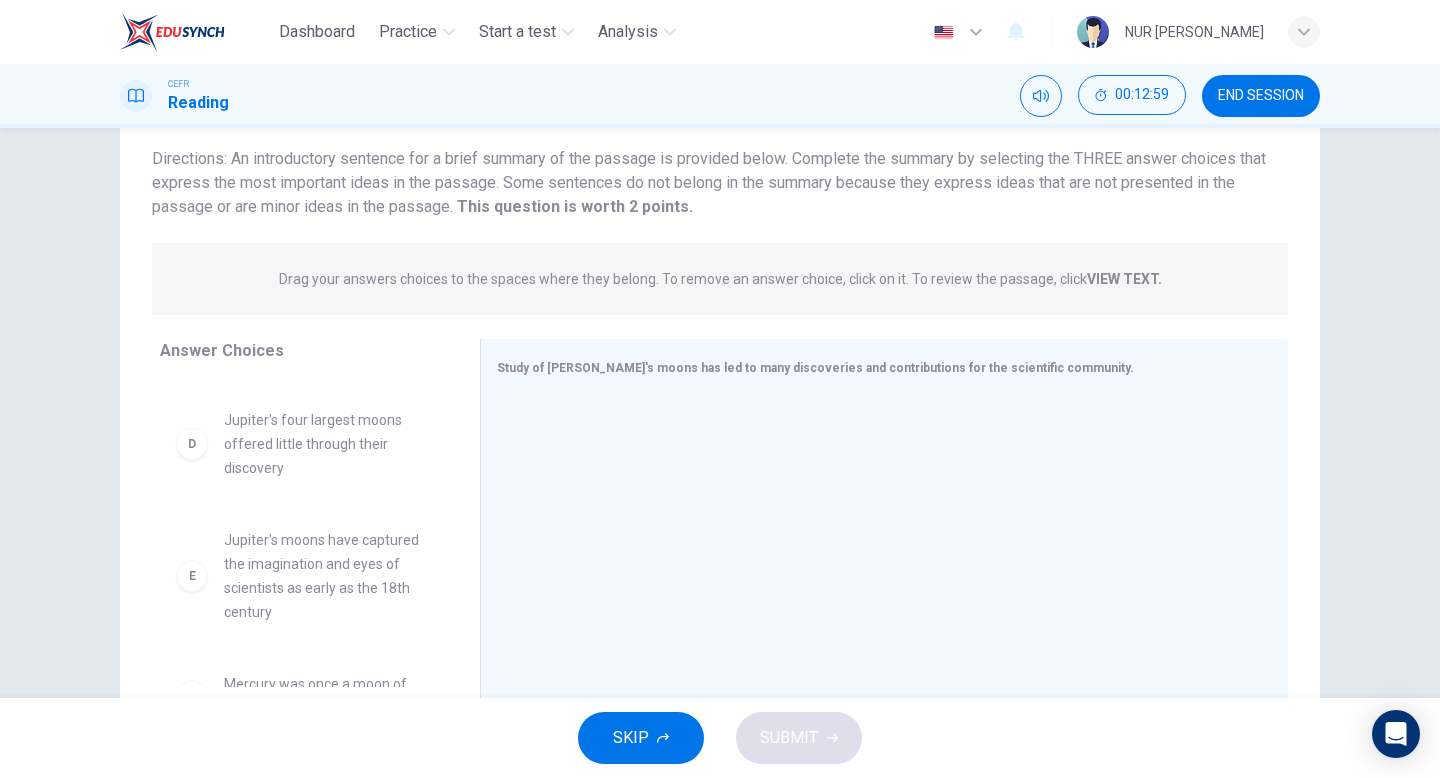 scroll, scrollTop: 205, scrollLeft: 0, axis: vertical 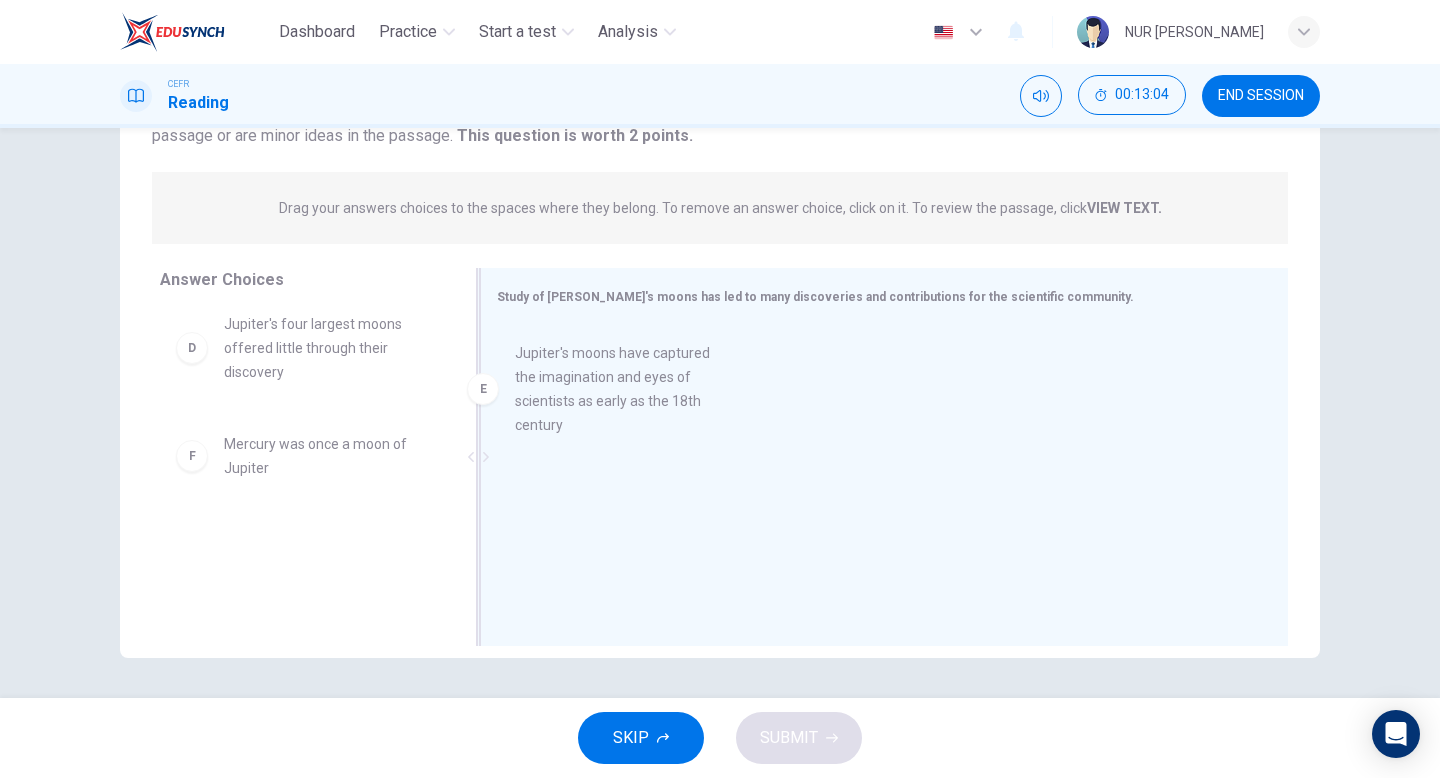 drag, startPoint x: 332, startPoint y: 471, endPoint x: 666, endPoint y: 391, distance: 343.44724 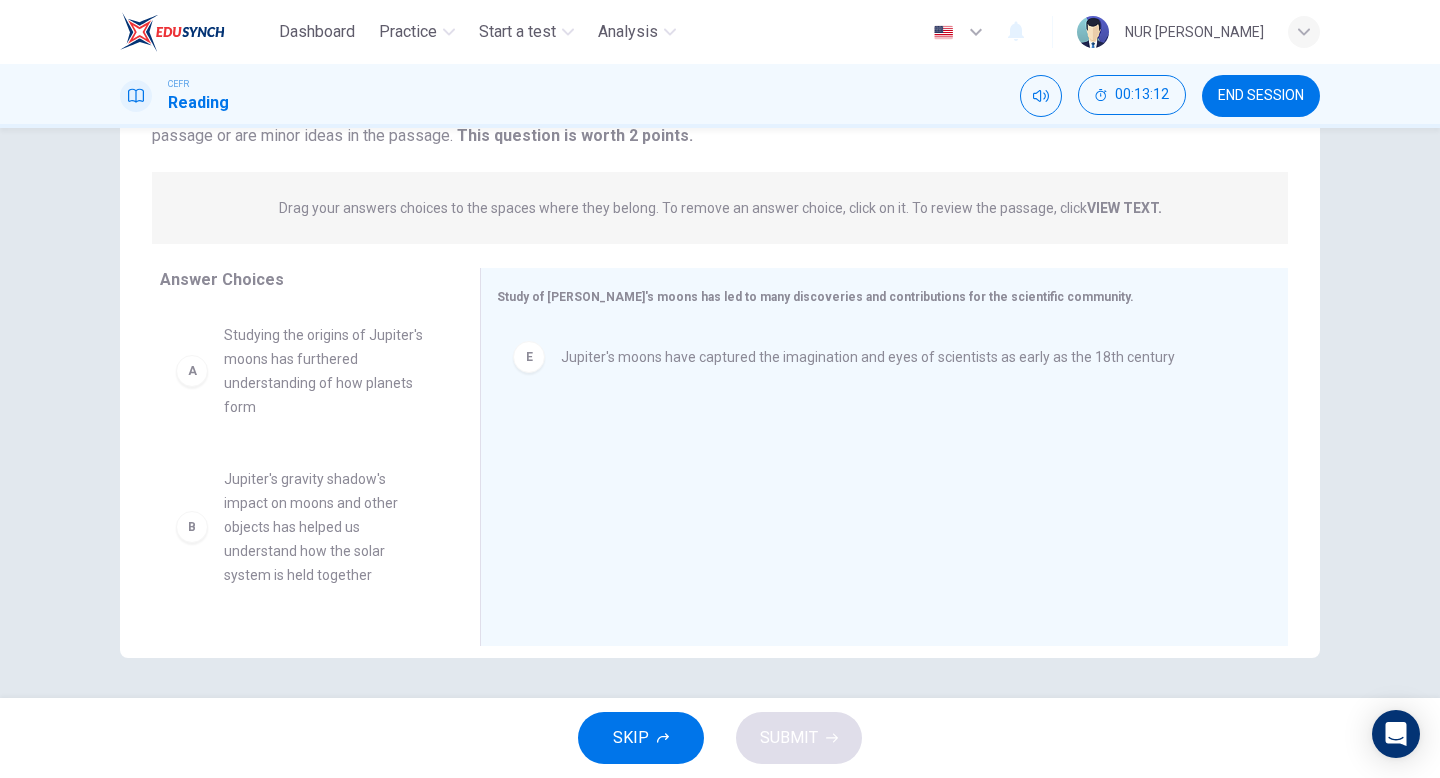 scroll, scrollTop: 0, scrollLeft: 0, axis: both 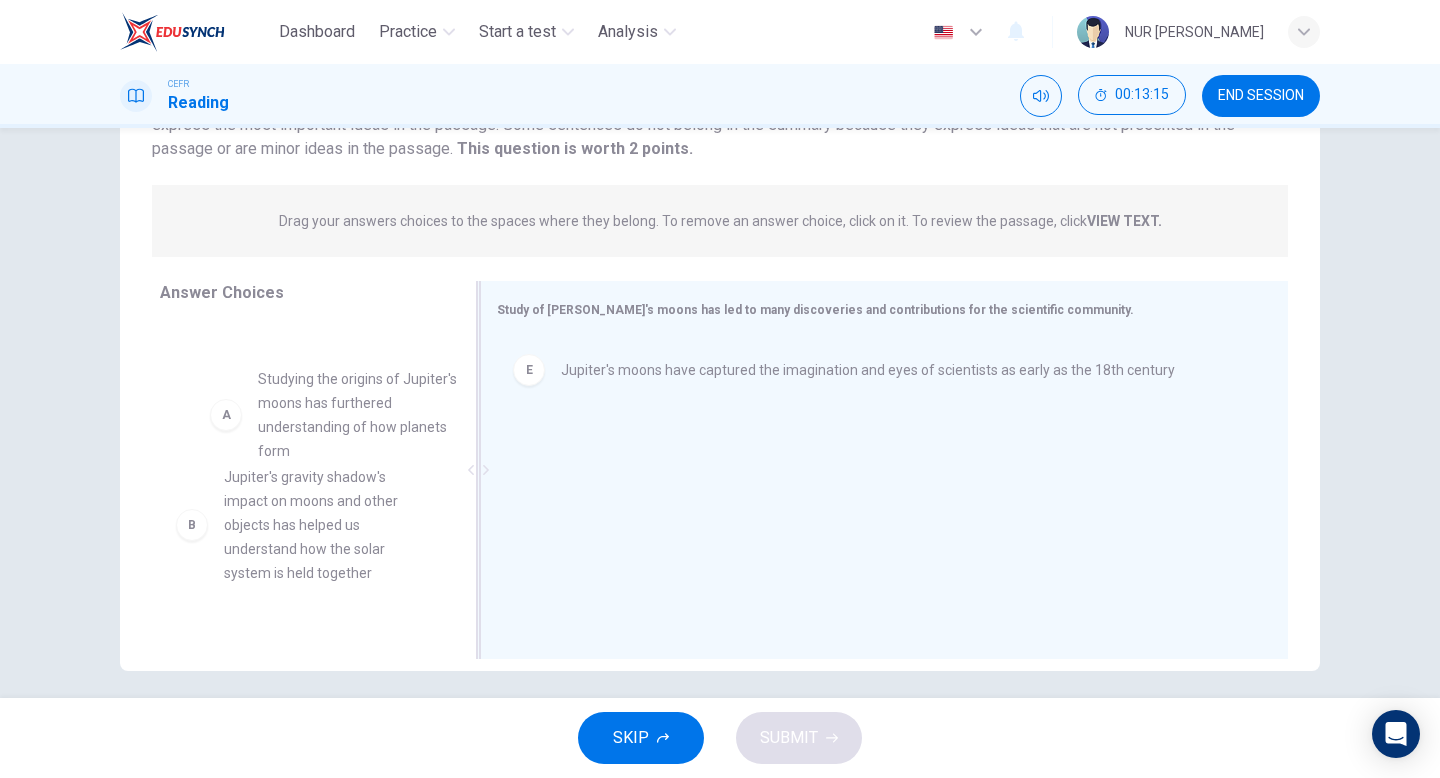 drag, startPoint x: 338, startPoint y: 396, endPoint x: 678, endPoint y: 514, distance: 359.89444 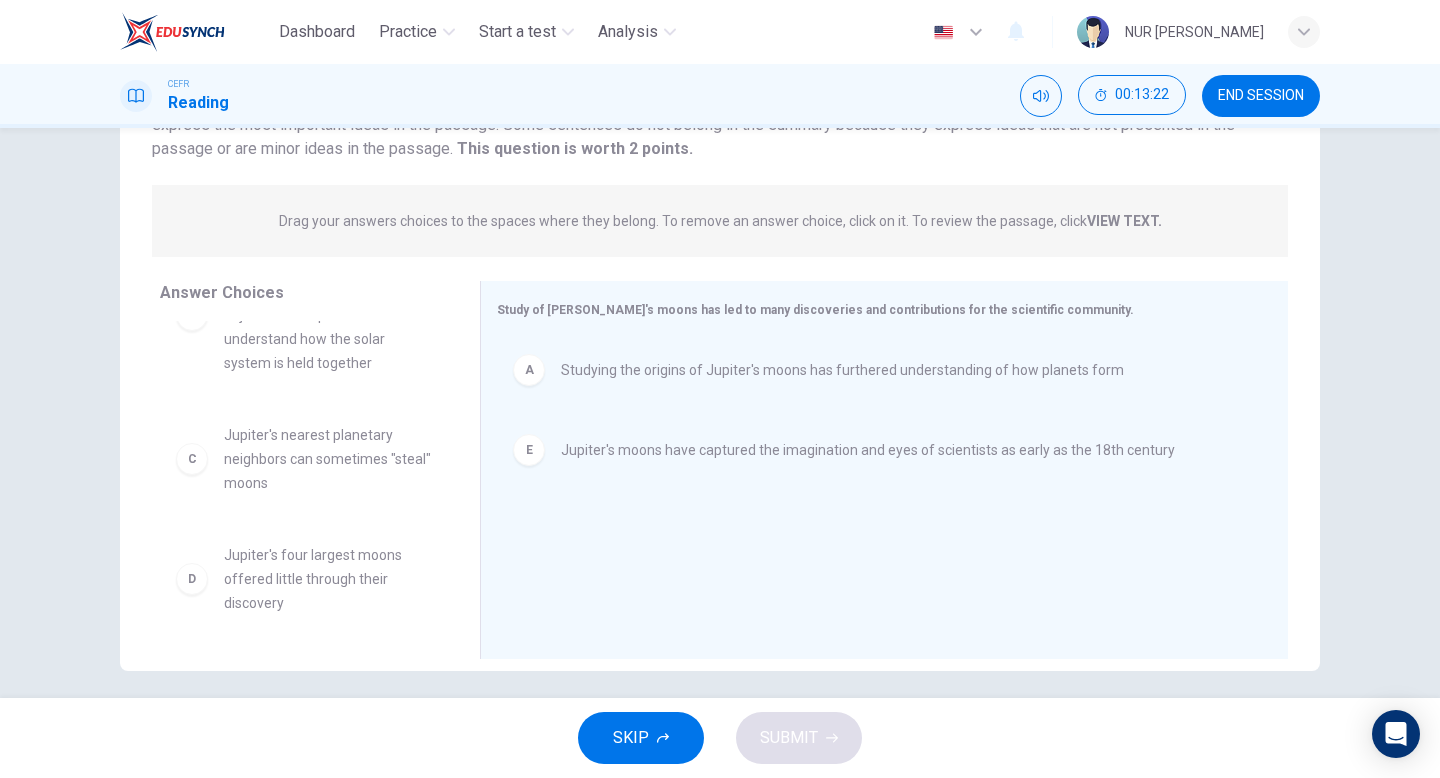 scroll, scrollTop: 0, scrollLeft: 0, axis: both 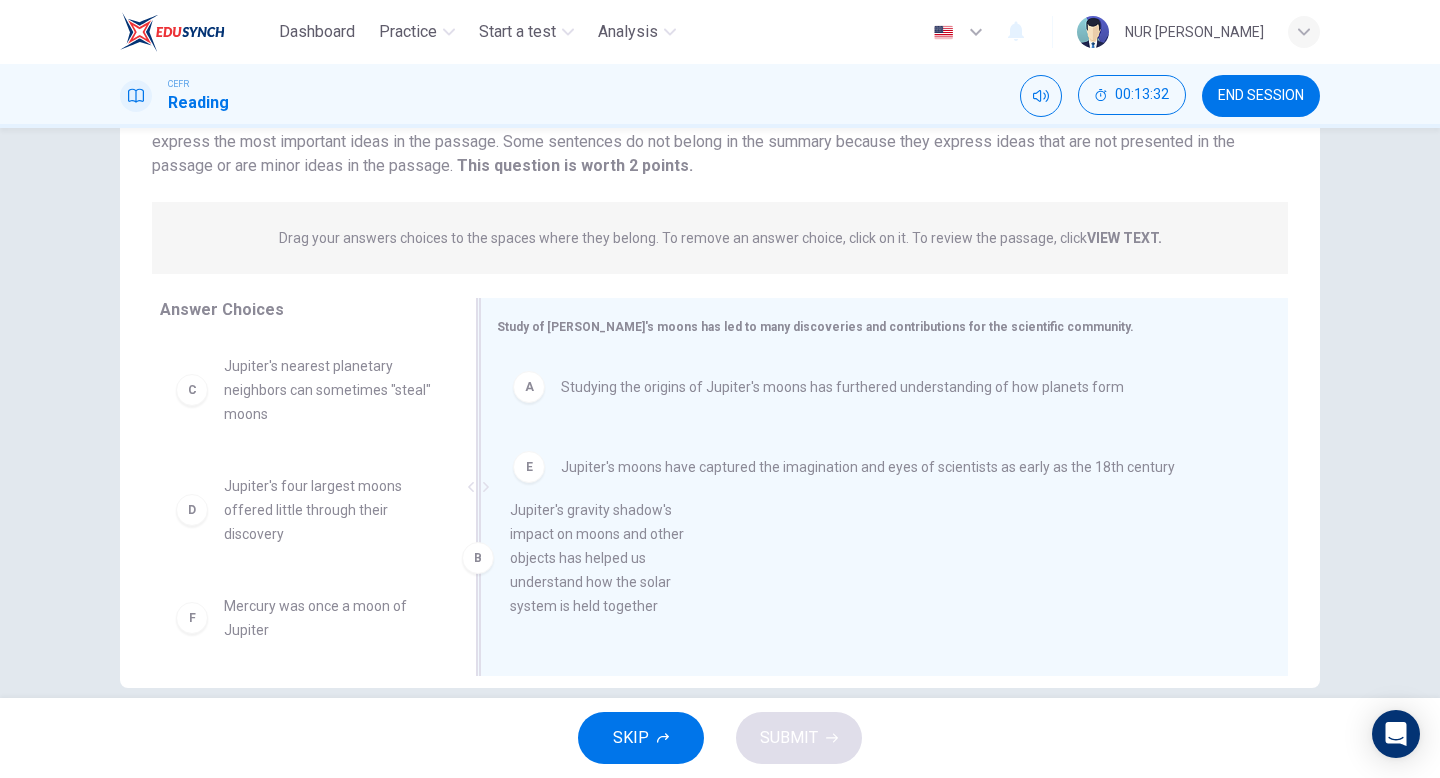 drag, startPoint x: 356, startPoint y: 420, endPoint x: 676, endPoint y: 587, distance: 360.9557 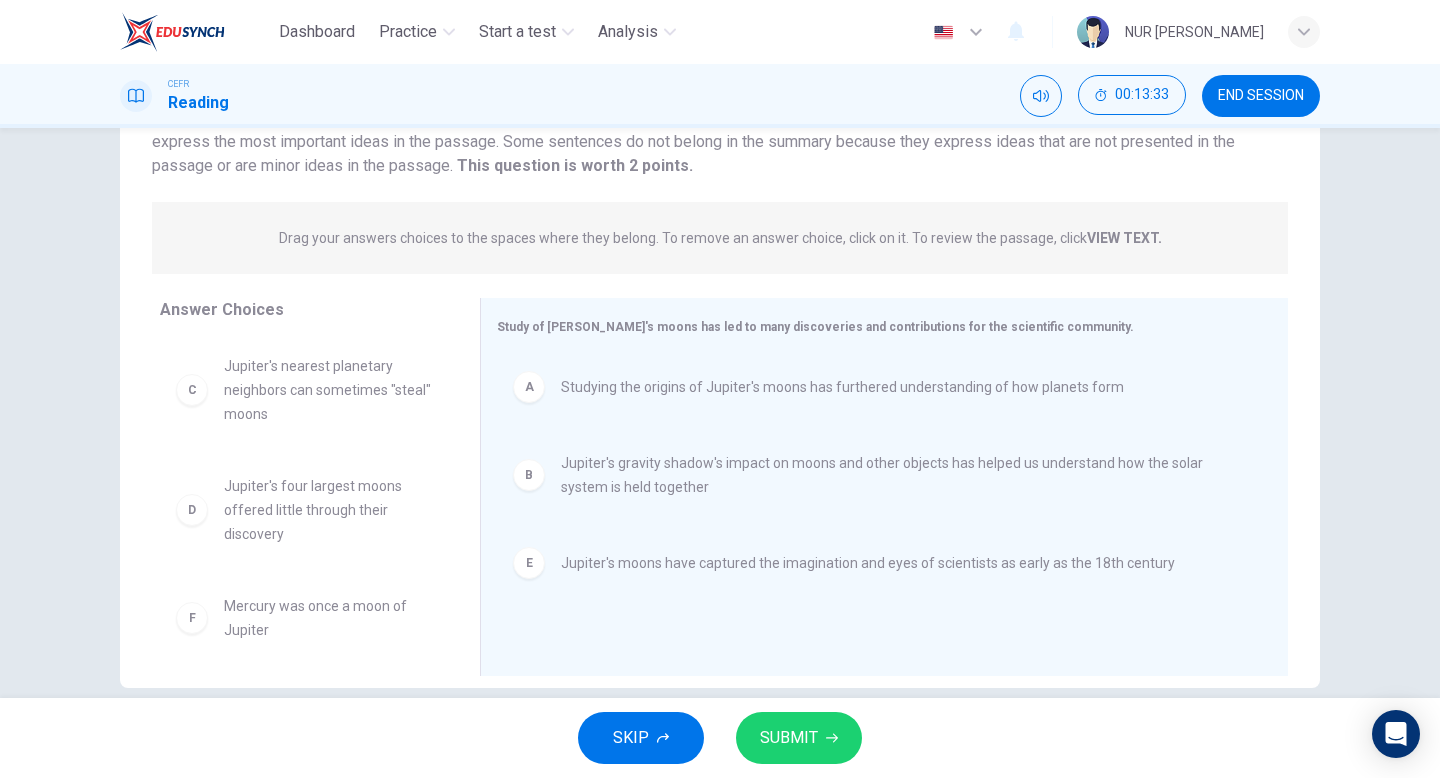 scroll, scrollTop: 12, scrollLeft: 0, axis: vertical 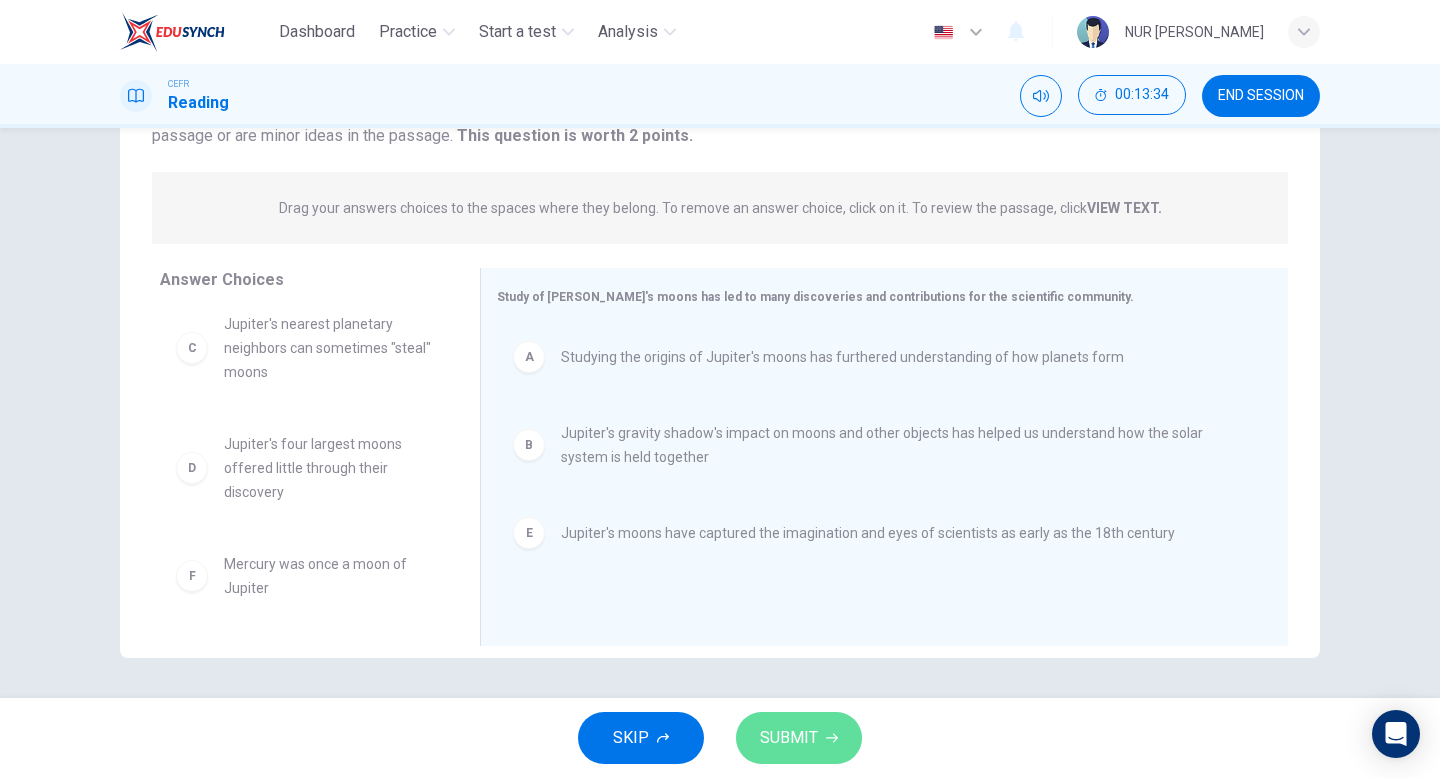 click on "SUBMIT" at bounding box center [799, 738] 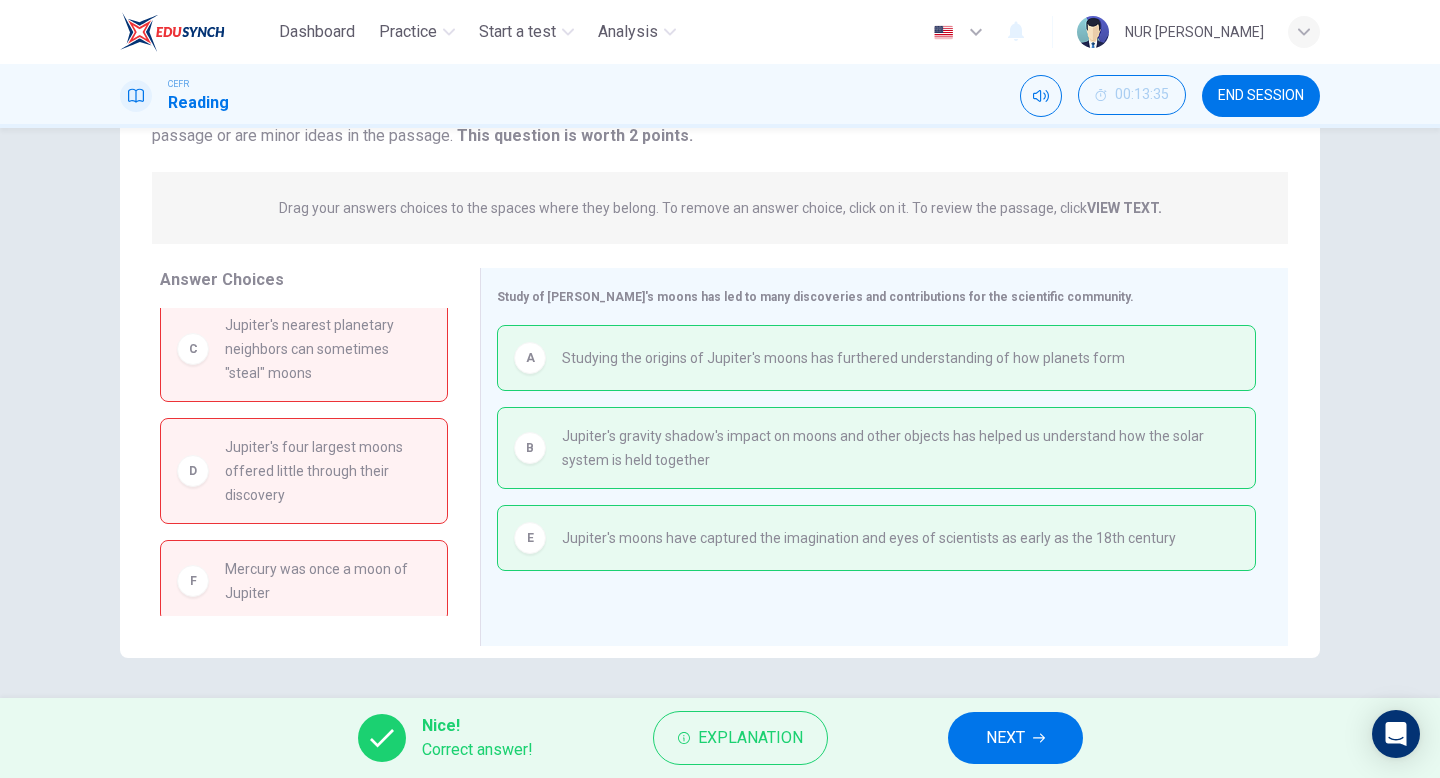 scroll, scrollTop: 18, scrollLeft: 0, axis: vertical 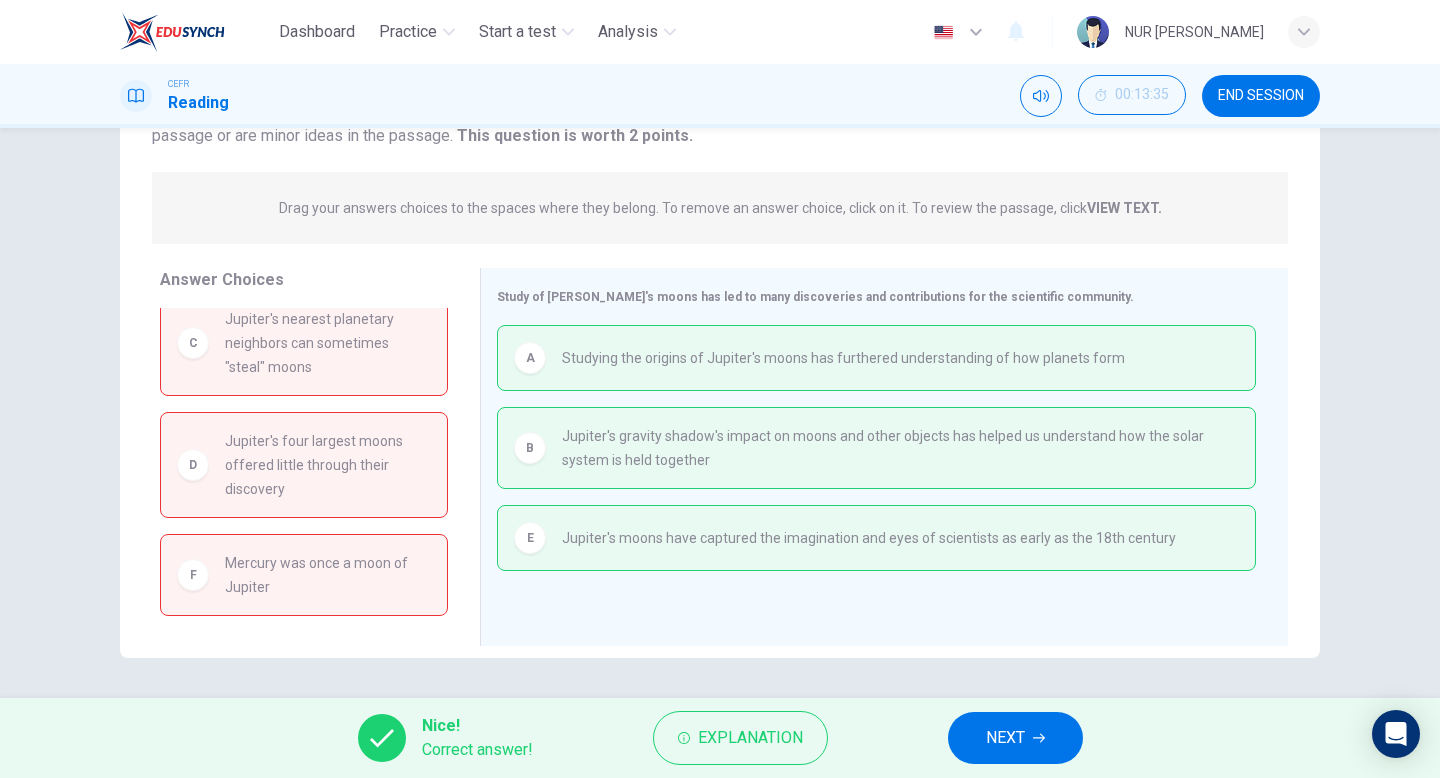 click on "NEXT" at bounding box center (1015, 738) 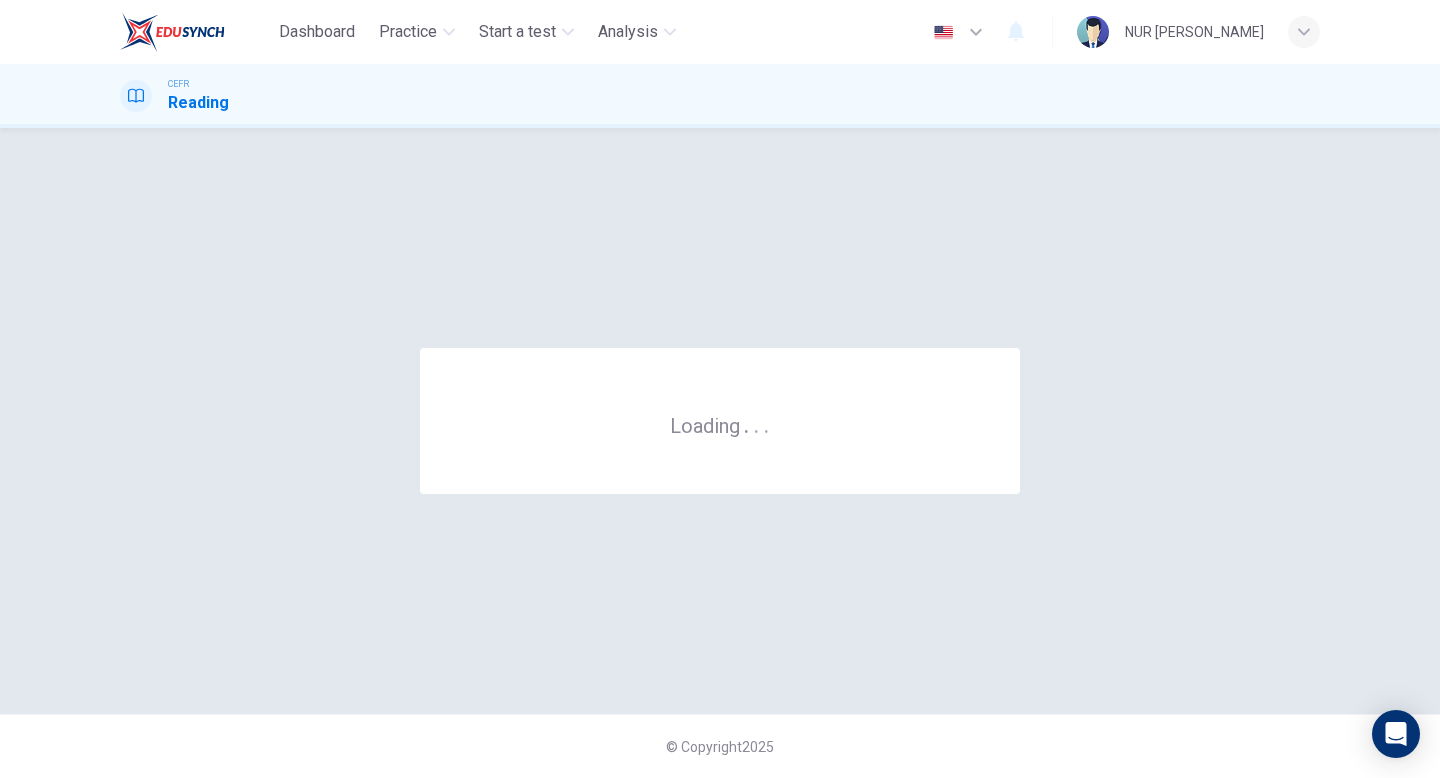 scroll, scrollTop: 0, scrollLeft: 0, axis: both 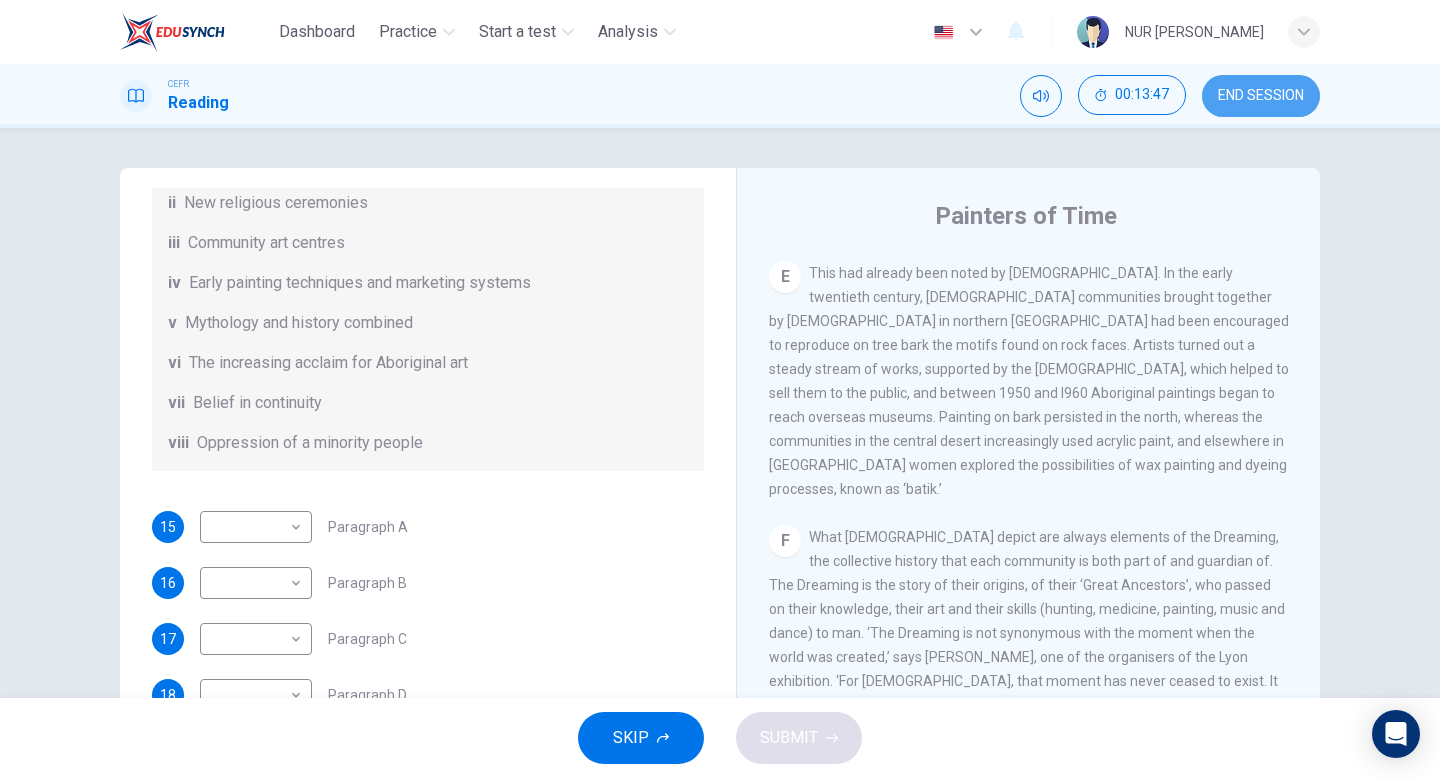 click on "END SESSION" at bounding box center [1261, 96] 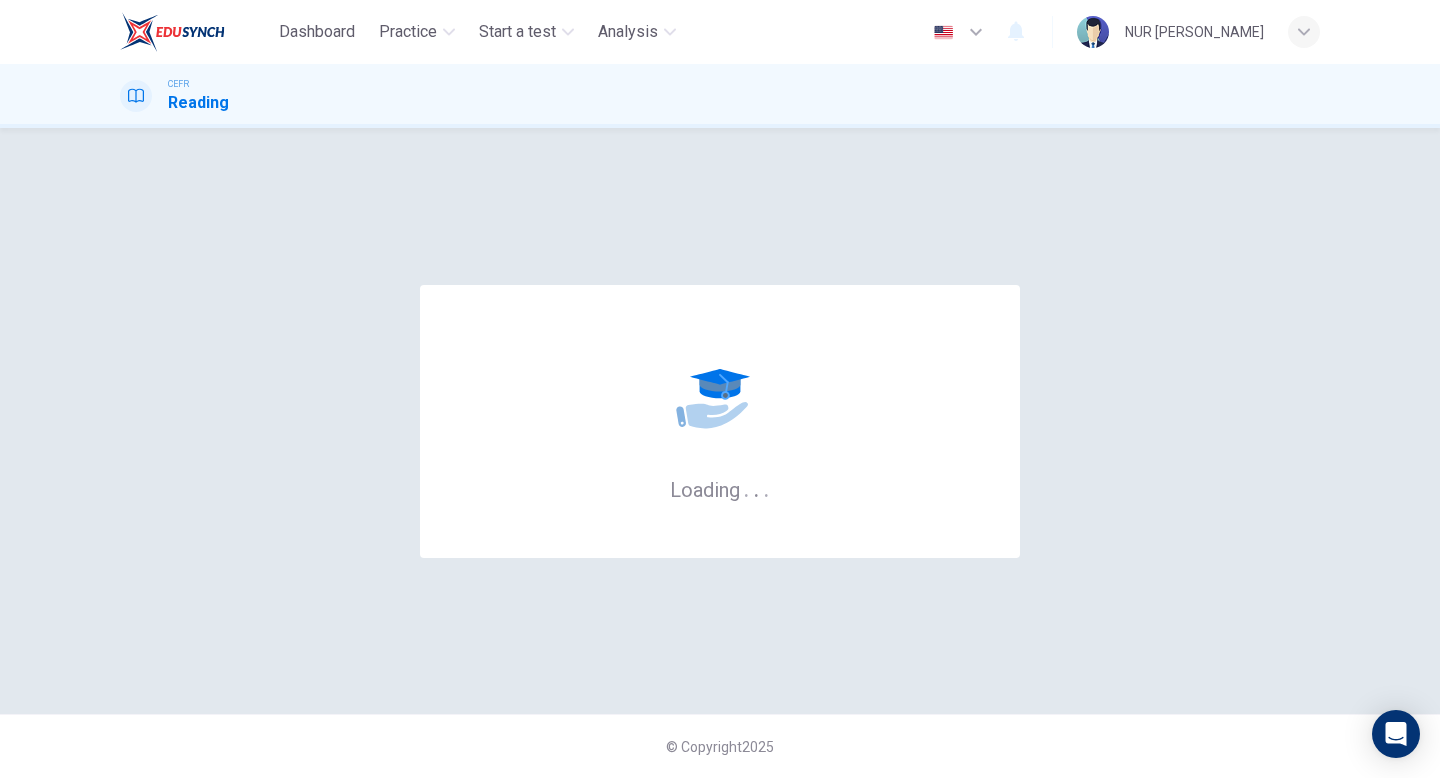 scroll, scrollTop: 0, scrollLeft: 0, axis: both 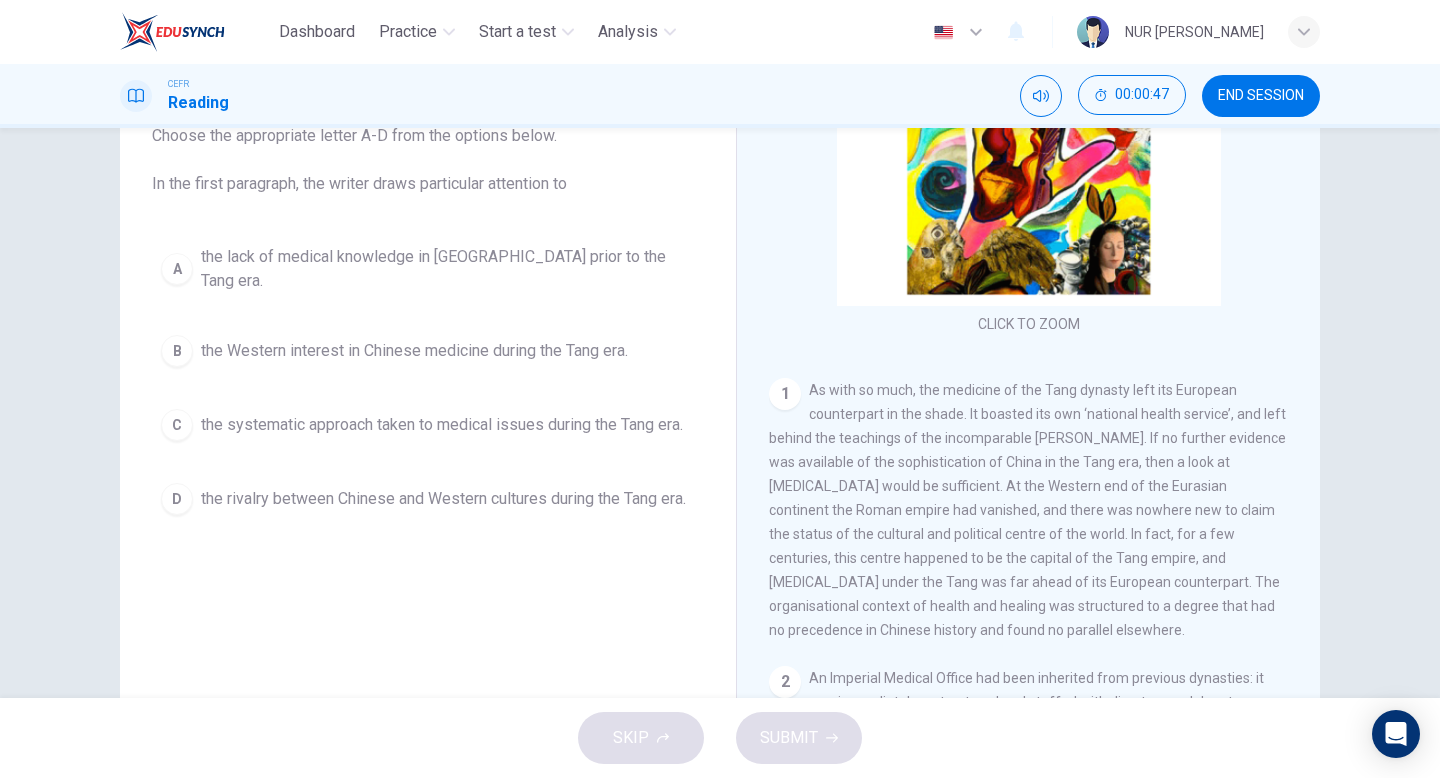 drag, startPoint x: 983, startPoint y: 395, endPoint x: 1032, endPoint y: 399, distance: 49.162994 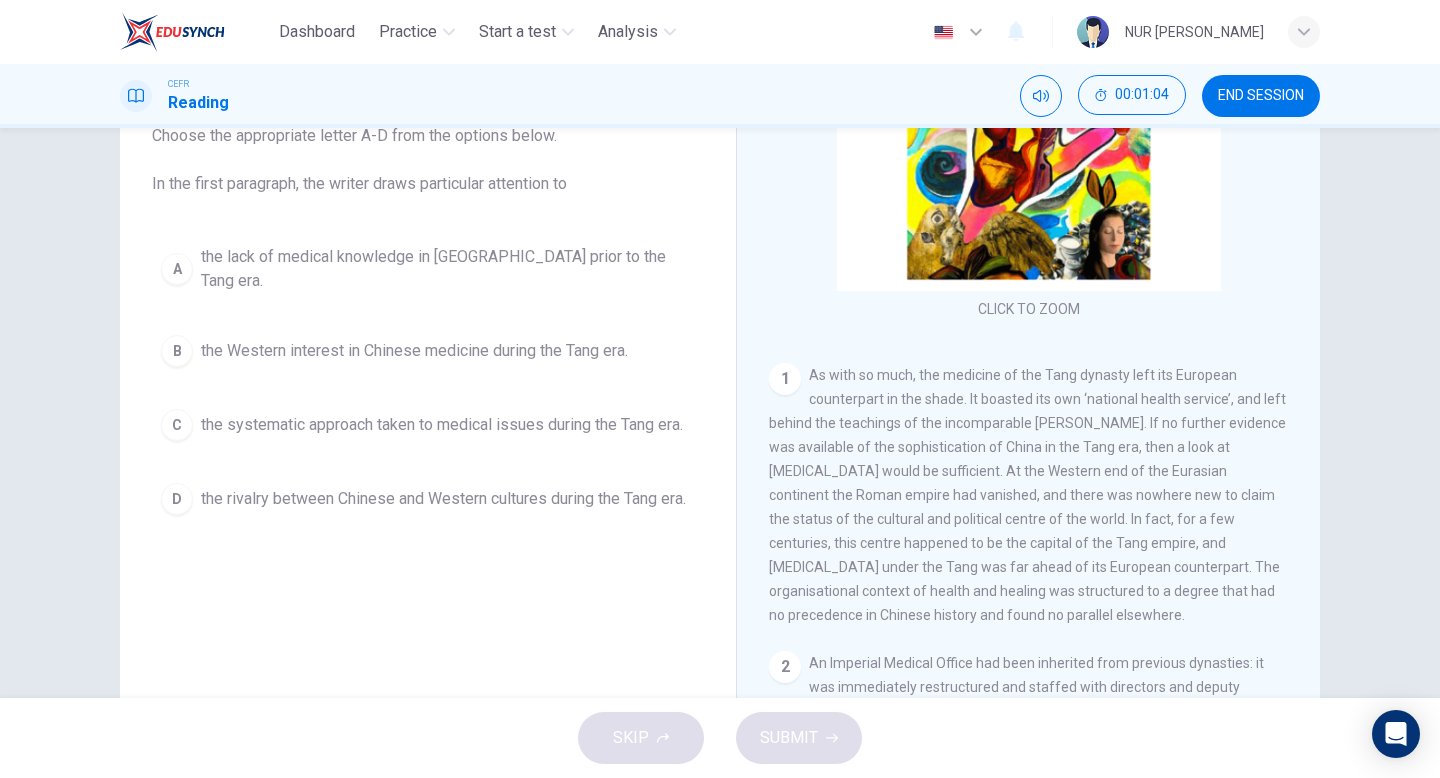 scroll, scrollTop: 177, scrollLeft: 0, axis: vertical 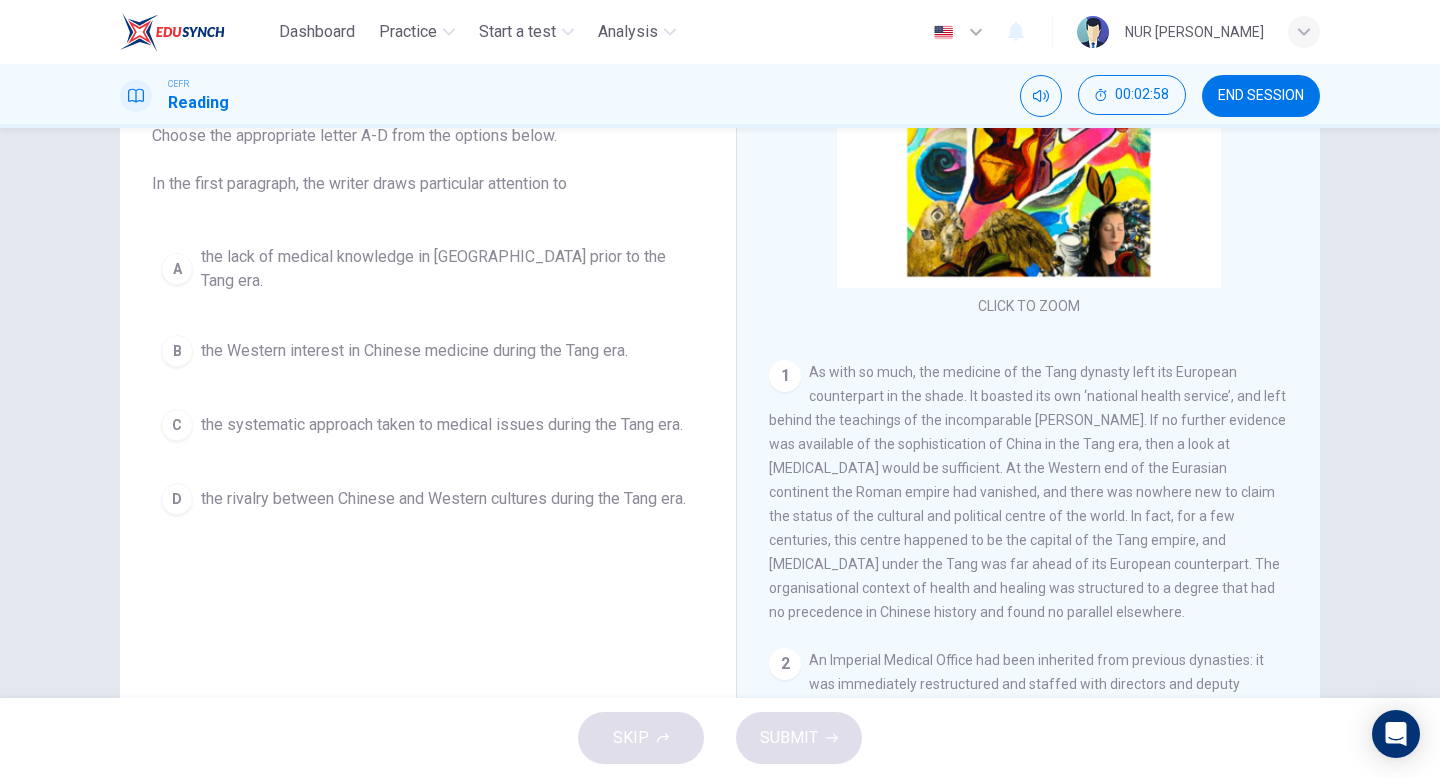 click on "the rivalry between Chinese and Western cultures during the Tang era." at bounding box center [443, 499] 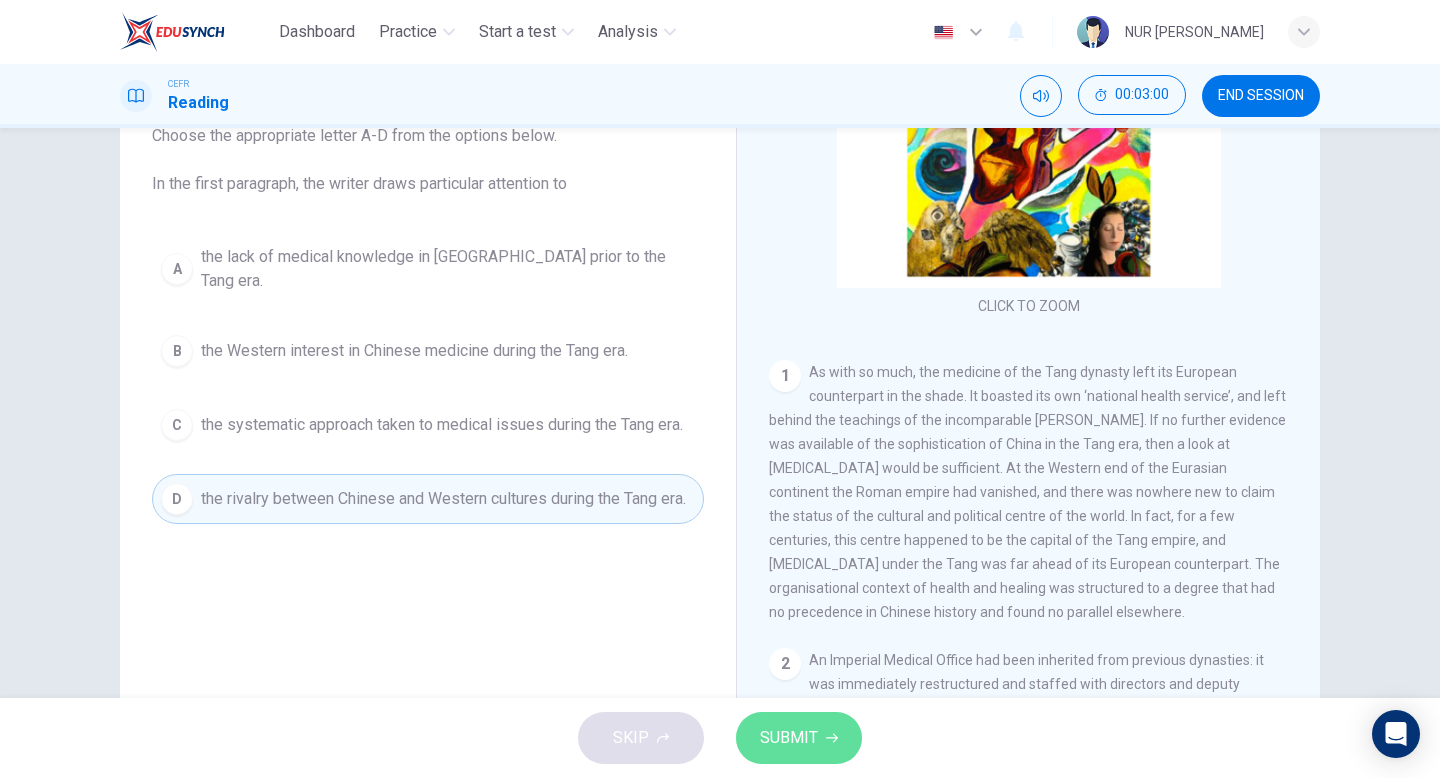 click on "SUBMIT" at bounding box center (799, 738) 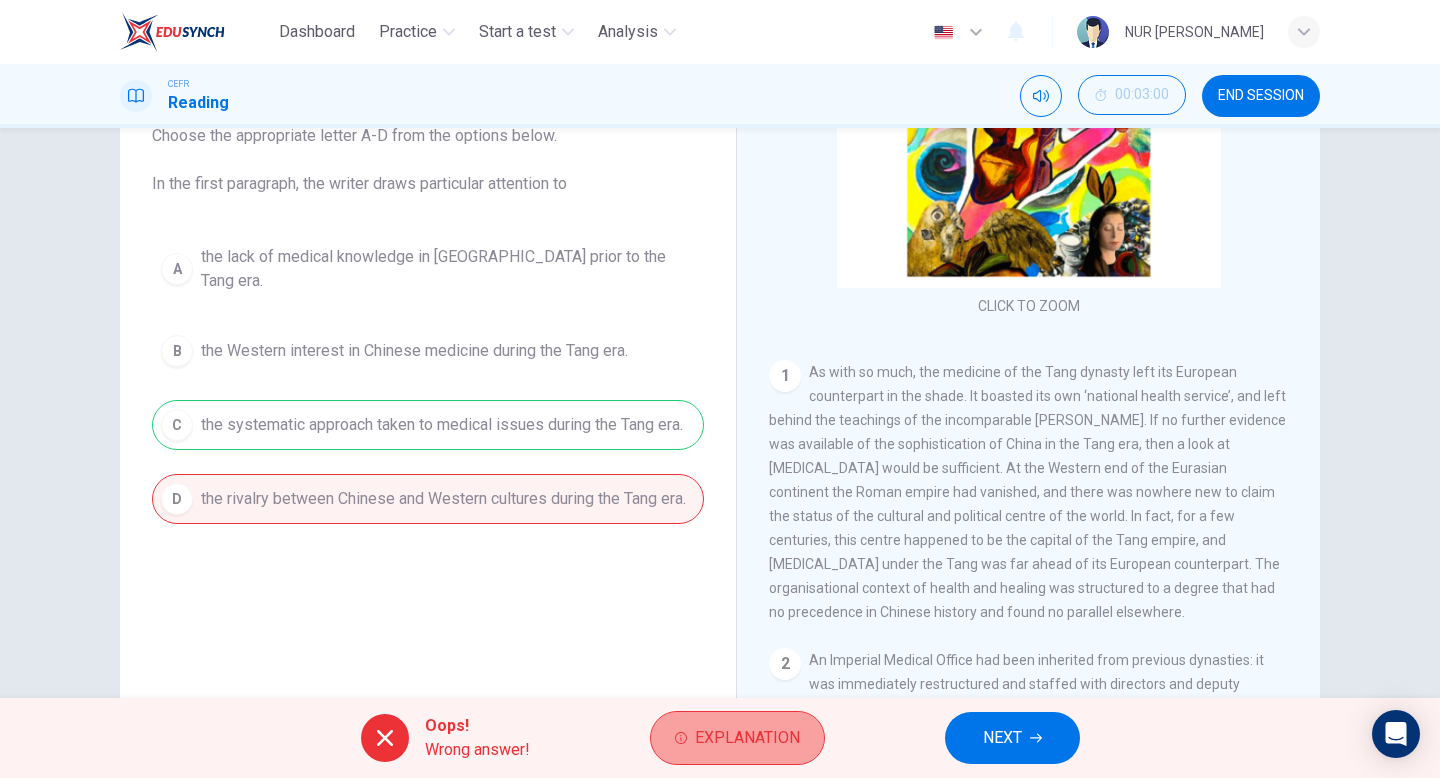 click on "Explanation" at bounding box center (747, 738) 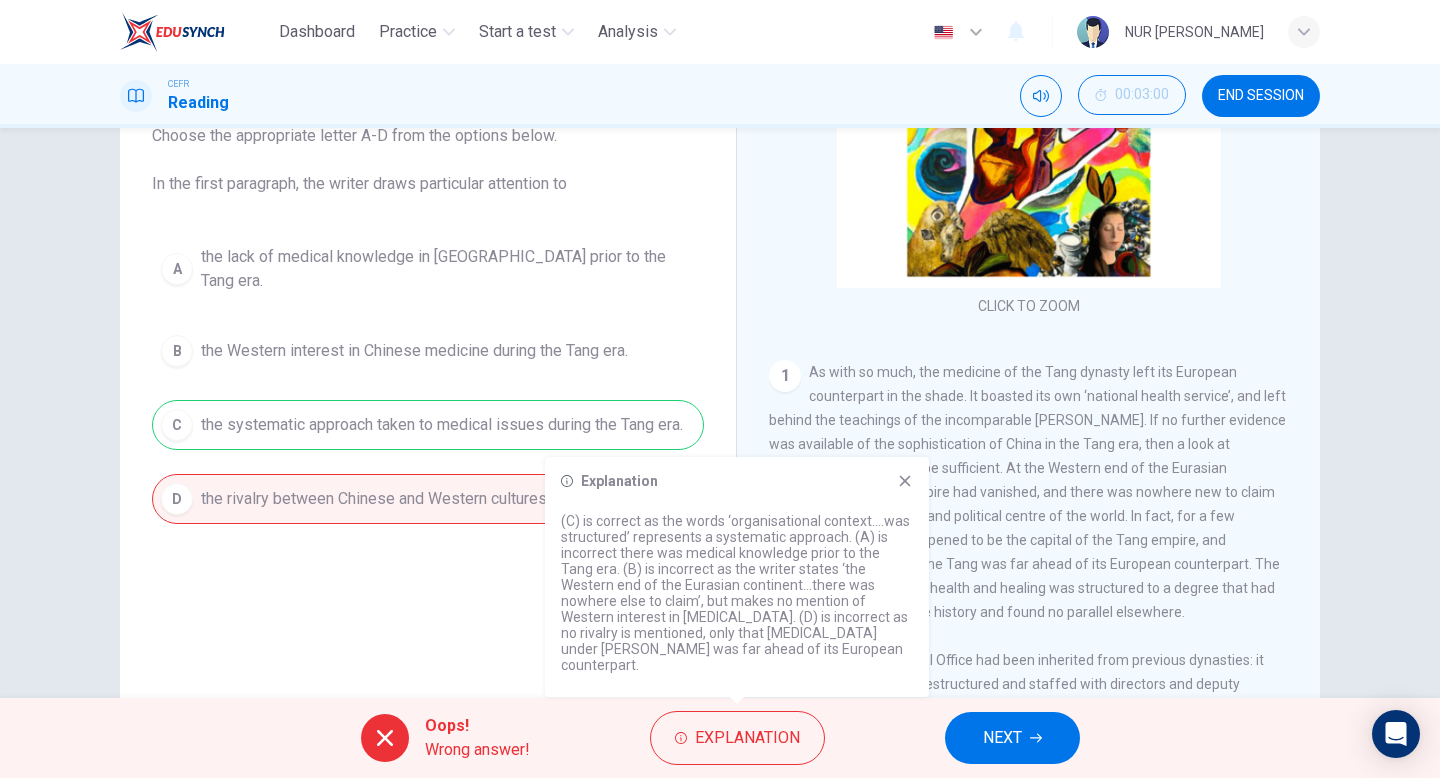 click on "1 As with so much, the medicine of the Tang dynasty left its European counterpart in the shade. It boasted its own ‘national health service’, and left behind the teachings of the incomparable [PERSON_NAME]. If no further evidence was available of the sophistication of China in the Tang era, then a look at [MEDICAL_DATA] would be sufficient. At the Western end of the Eurasian continent the Roman empire had vanished, and there was nowhere new to claim the status of the cultural and political centre of the world. In fact, for a few centuries, this centre happened to be the capital of the Tang empire, and [MEDICAL_DATA] under the Tang was far ahead of its European counterpart. The organisational context of health and healing was structured to a degree that had no precedence in Chinese history and found no parallel elsewhere." at bounding box center [1029, 492] 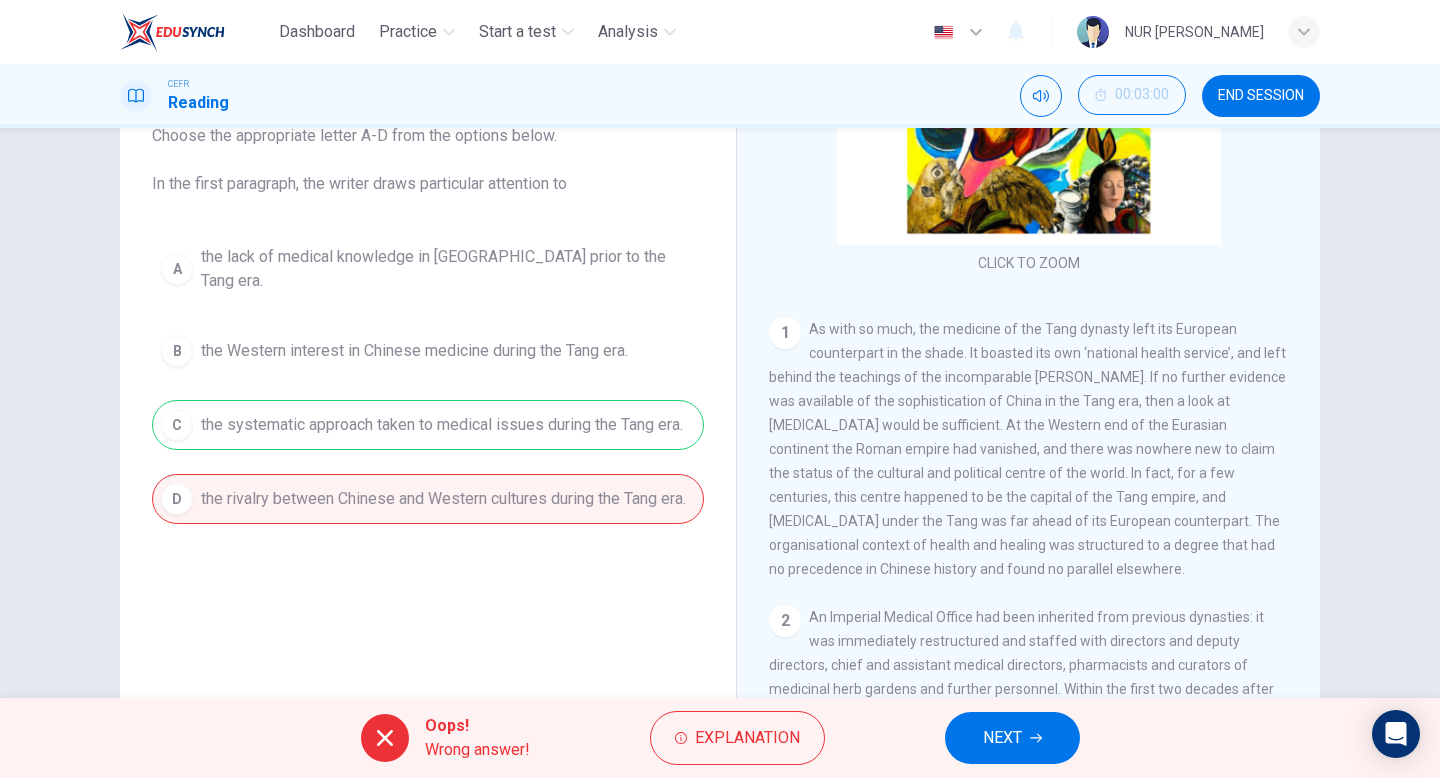 scroll, scrollTop: 227, scrollLeft: 0, axis: vertical 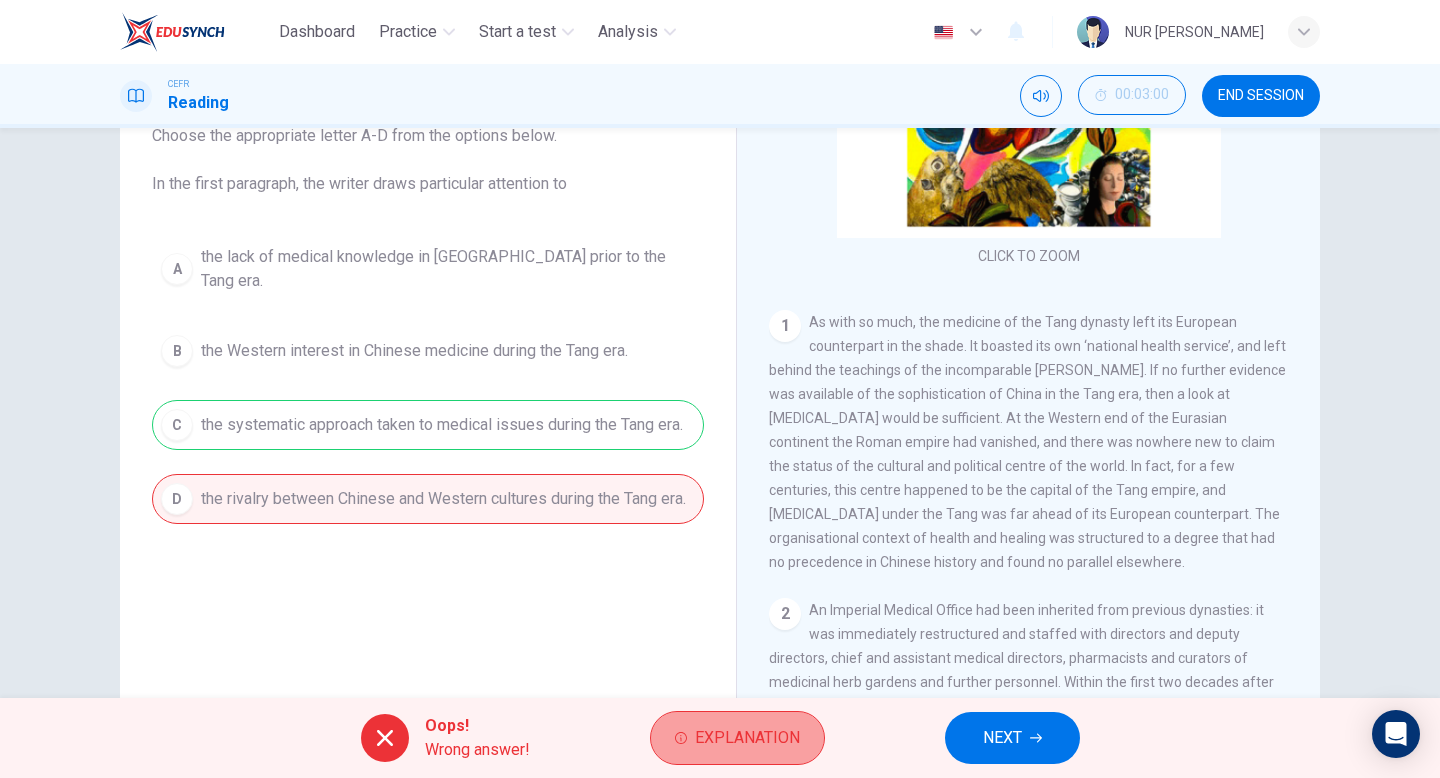 click on "Explanation" at bounding box center [747, 738] 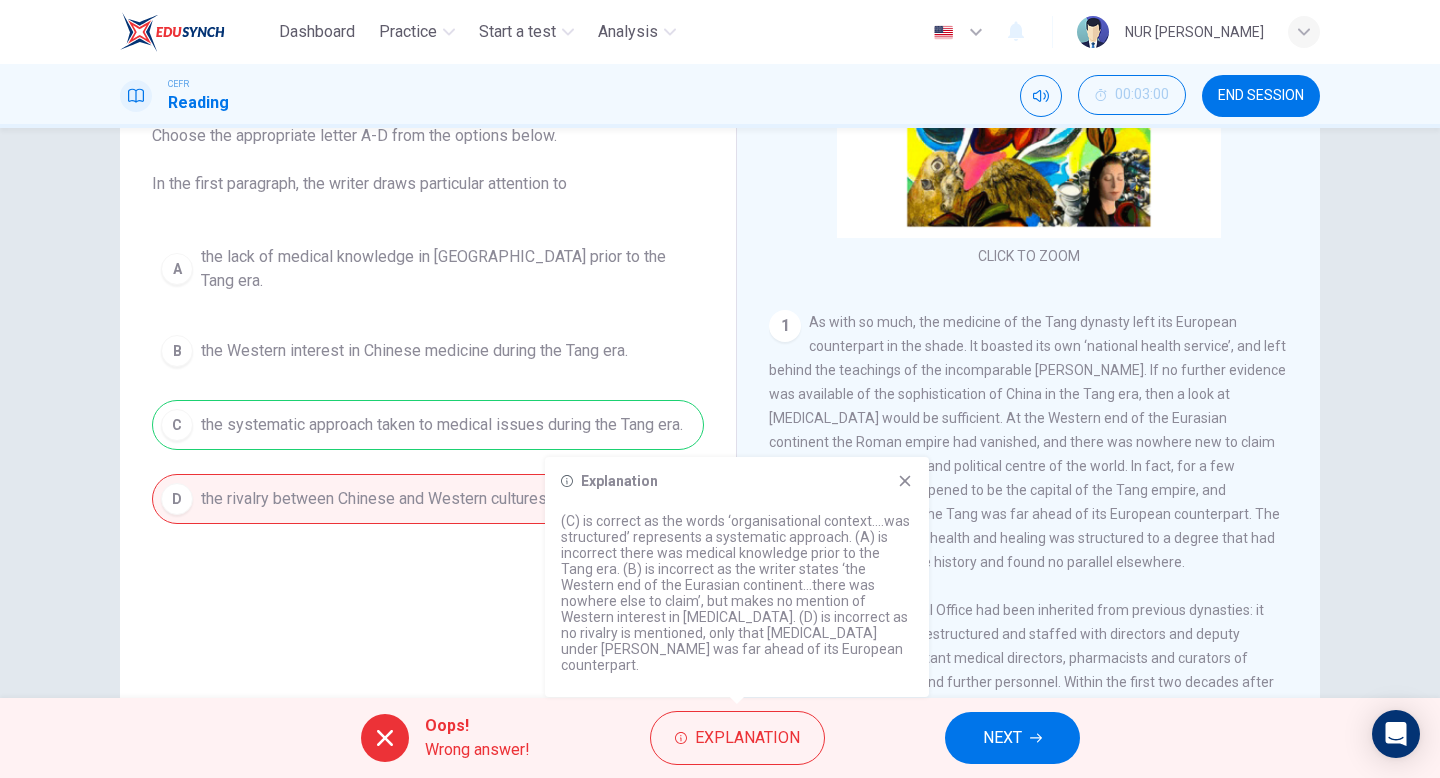 click on "A the lack of medical knowledge in [GEOGRAPHIC_DATA] prior to the Tang era. B the Western interest in [MEDICAL_DATA] during the Tang era. C the systematic approach taken to medical issues during the Tang era. D the rivalry between Chinese and Western cultures during the Tang era." at bounding box center (428, 380) 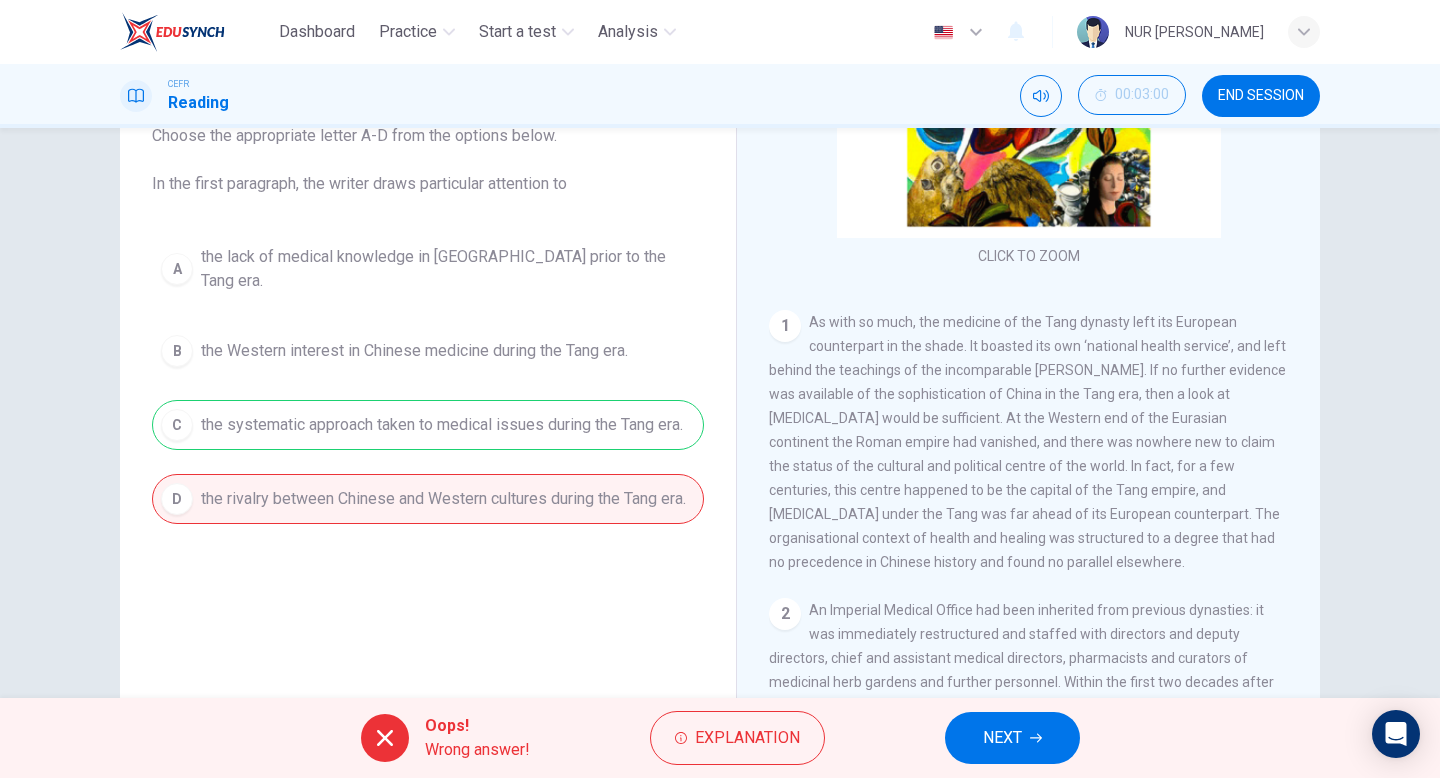 click on "NEXT" at bounding box center [1002, 738] 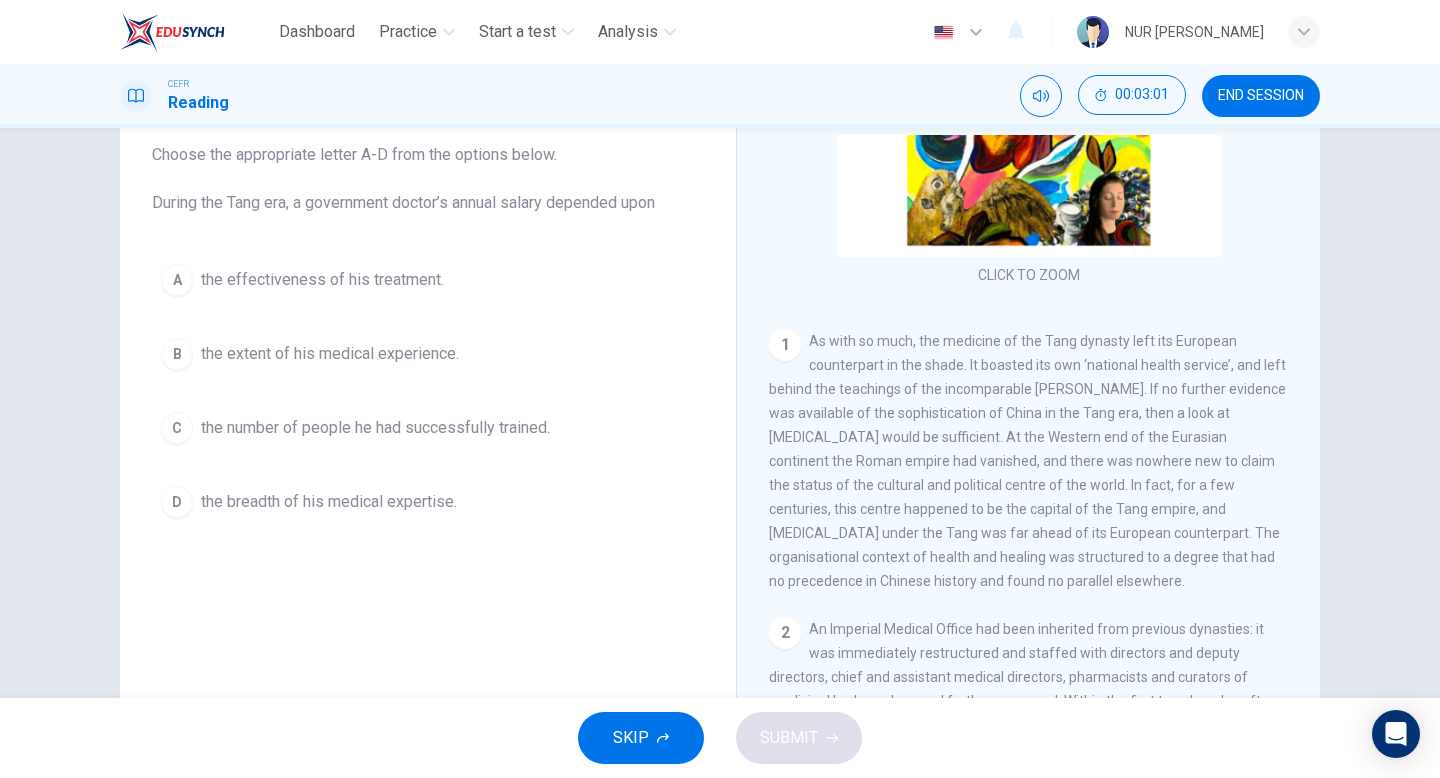 scroll, scrollTop: 116, scrollLeft: 0, axis: vertical 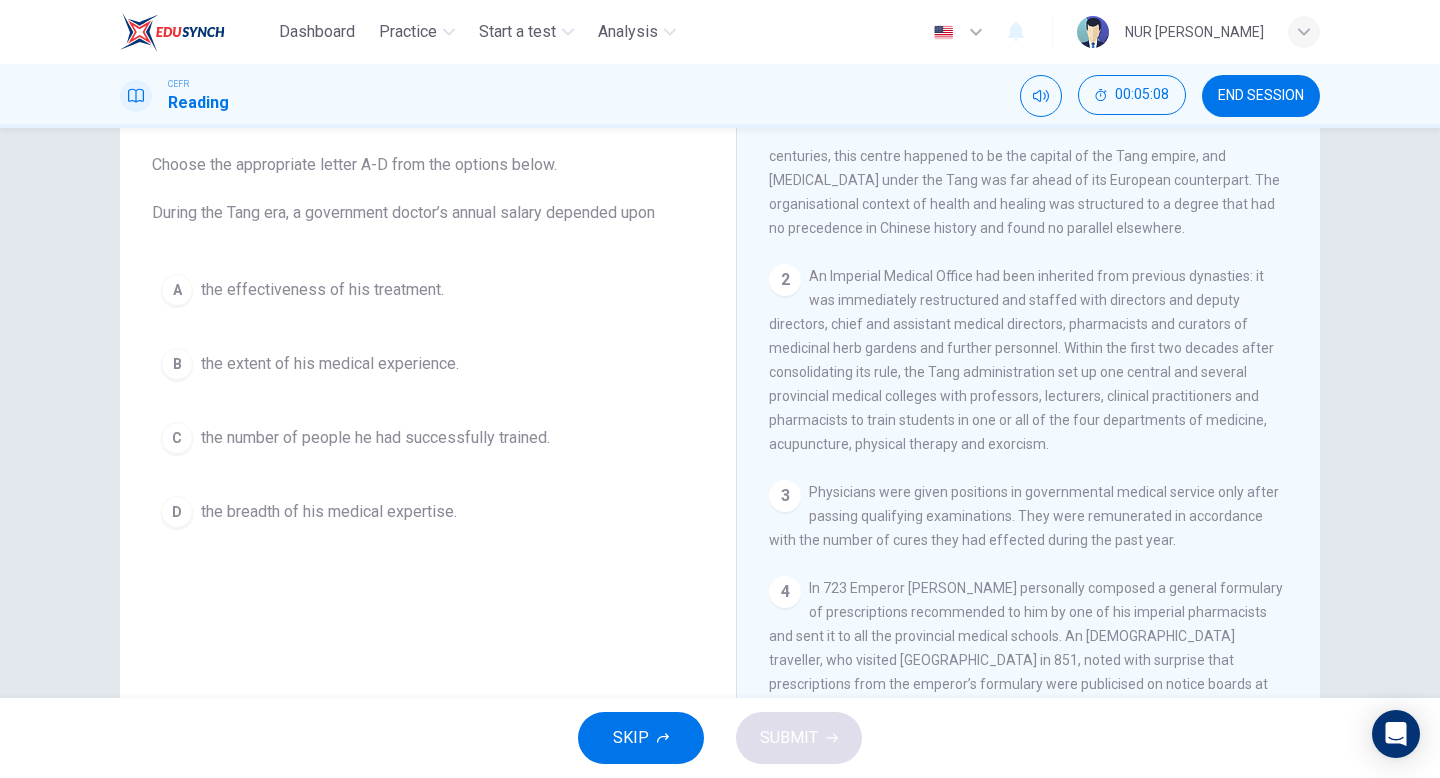 click on "Physicians were given positions in governmental medical service only after passing qualifying examinations. They were remunerated in accordance with the number of cures they had effected during the past year." at bounding box center [1024, 516] 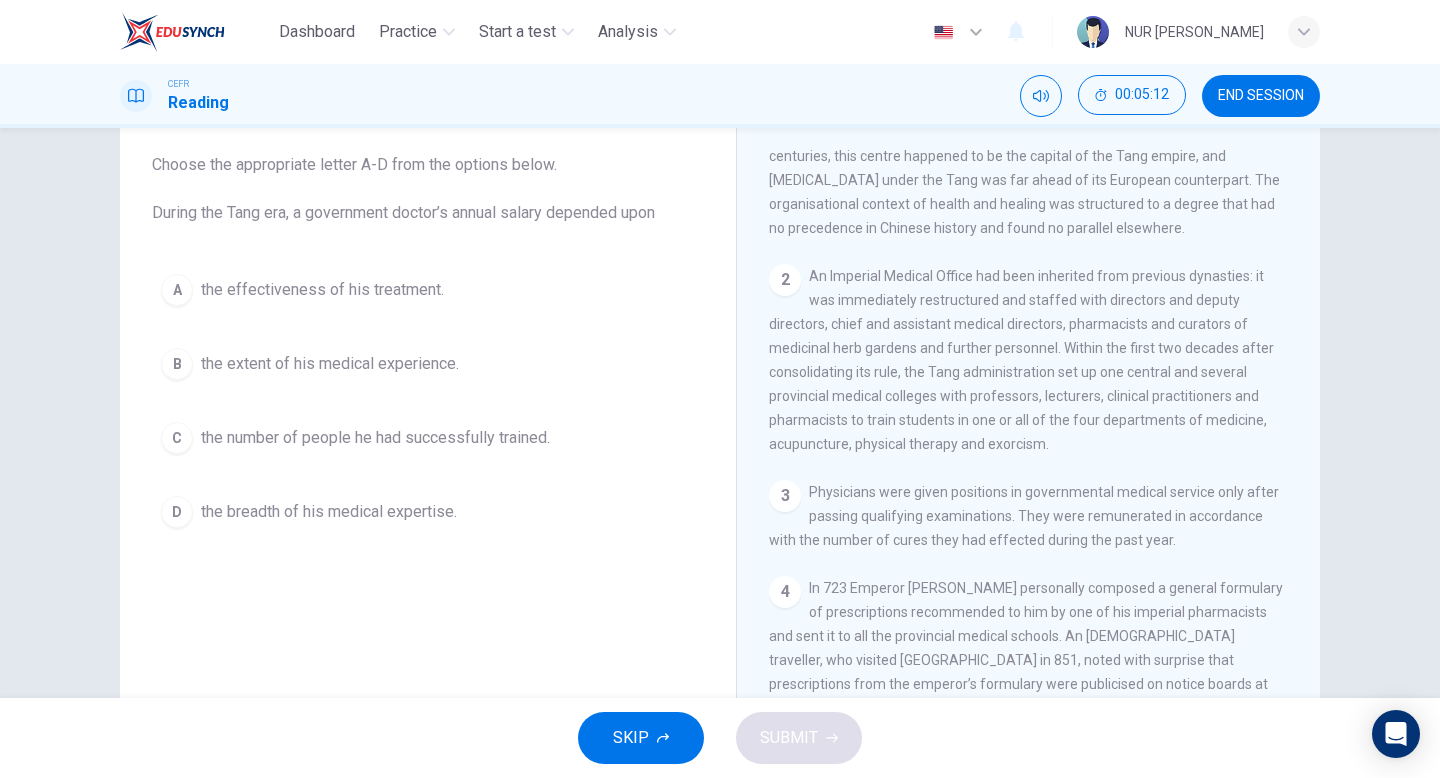 click on "the effectiveness of his treatment." at bounding box center (322, 290) 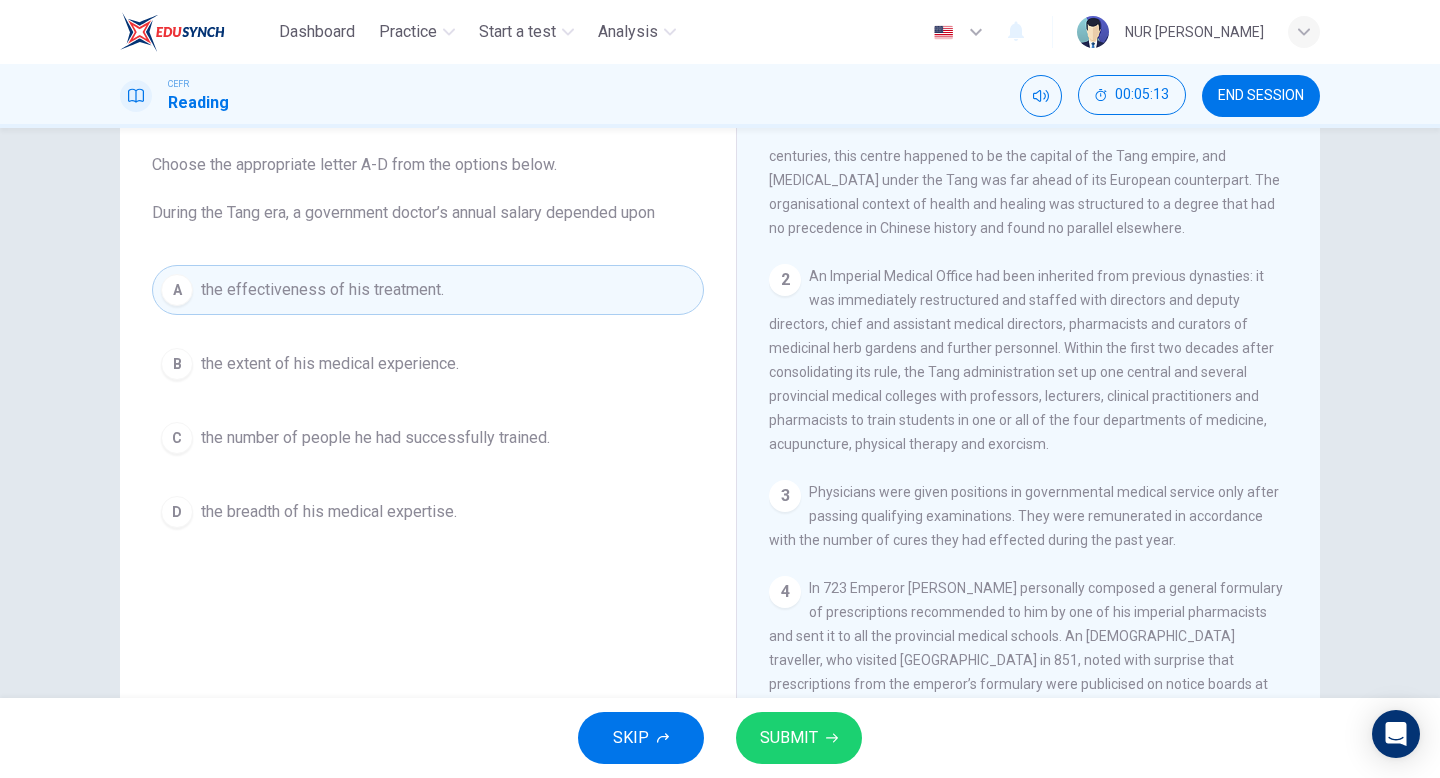 click on "SUBMIT" at bounding box center (789, 738) 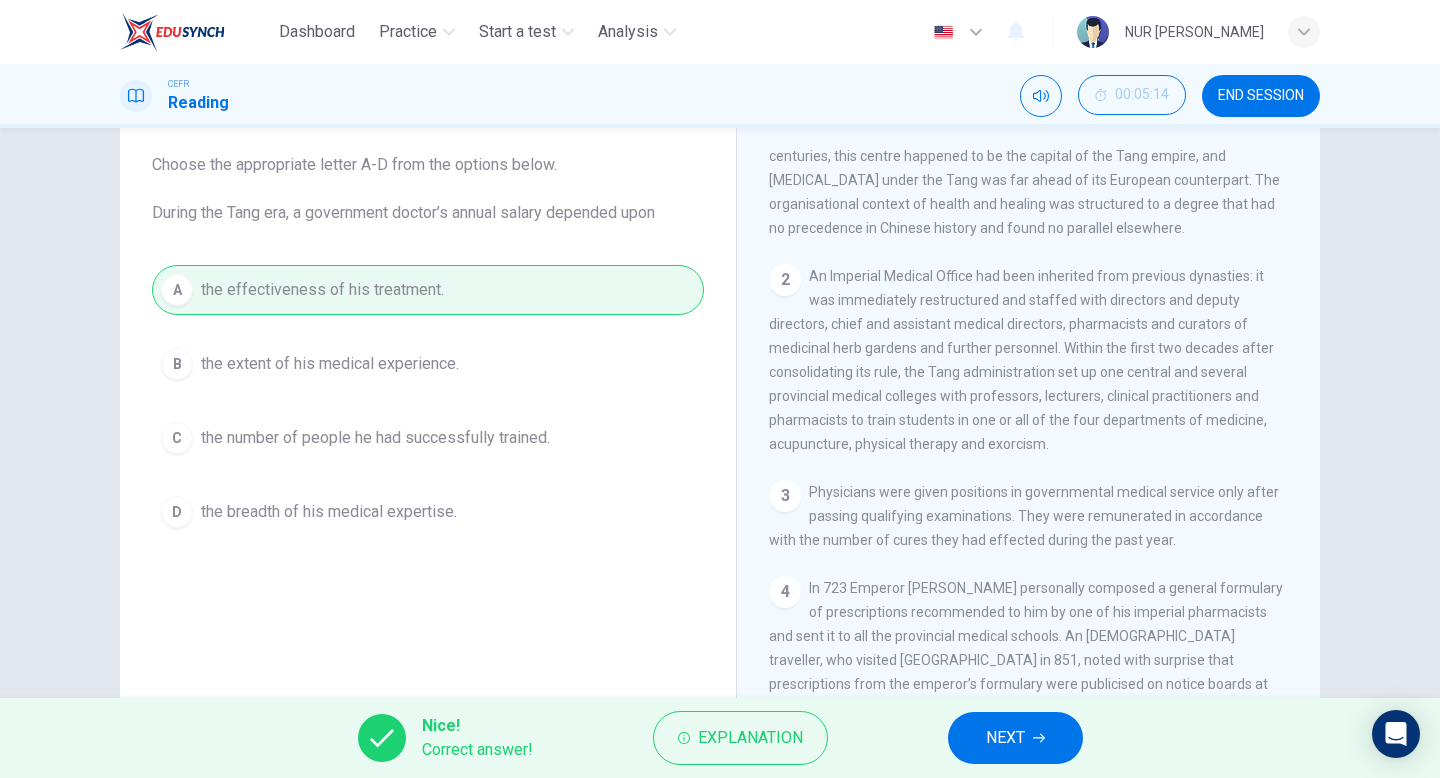 click on "NEXT" at bounding box center [1015, 738] 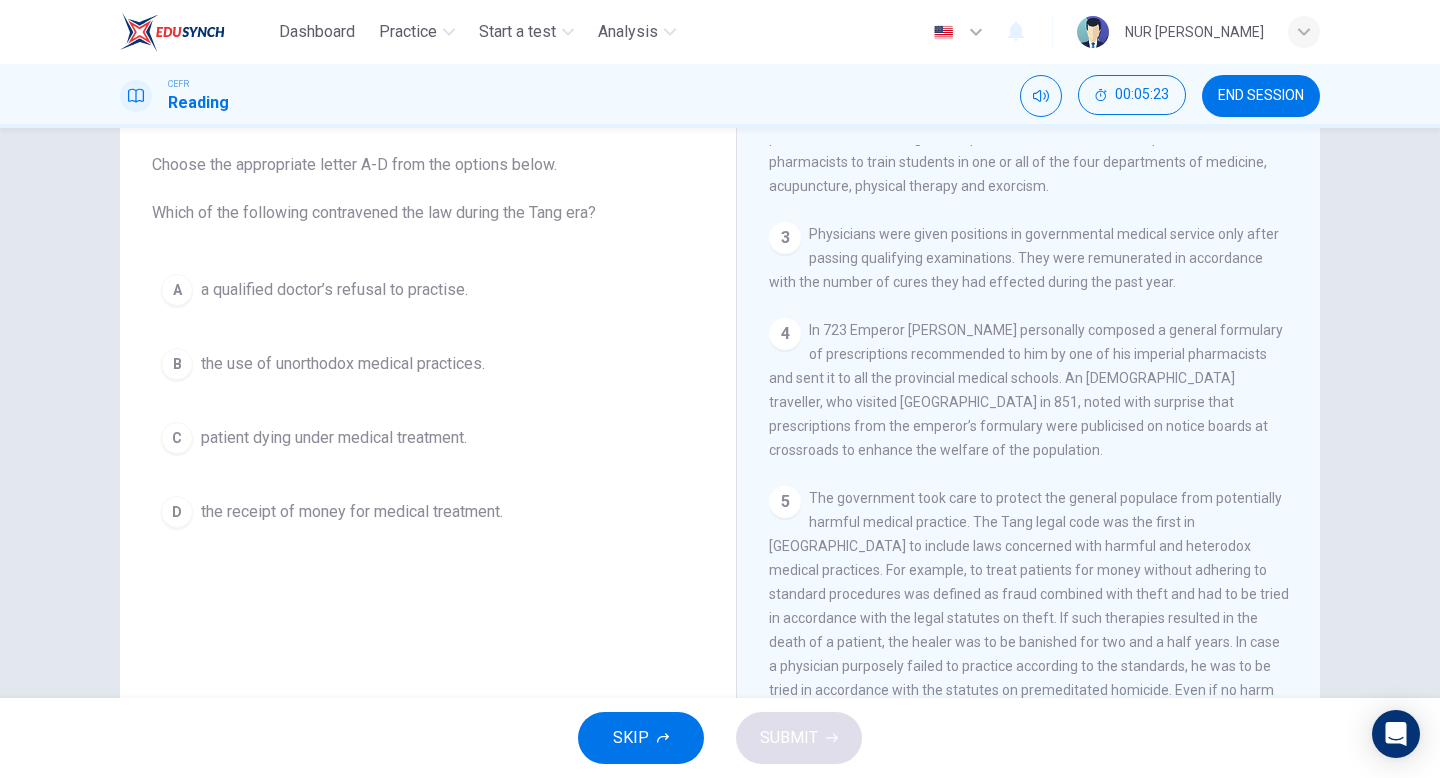 scroll, scrollTop: 863, scrollLeft: 0, axis: vertical 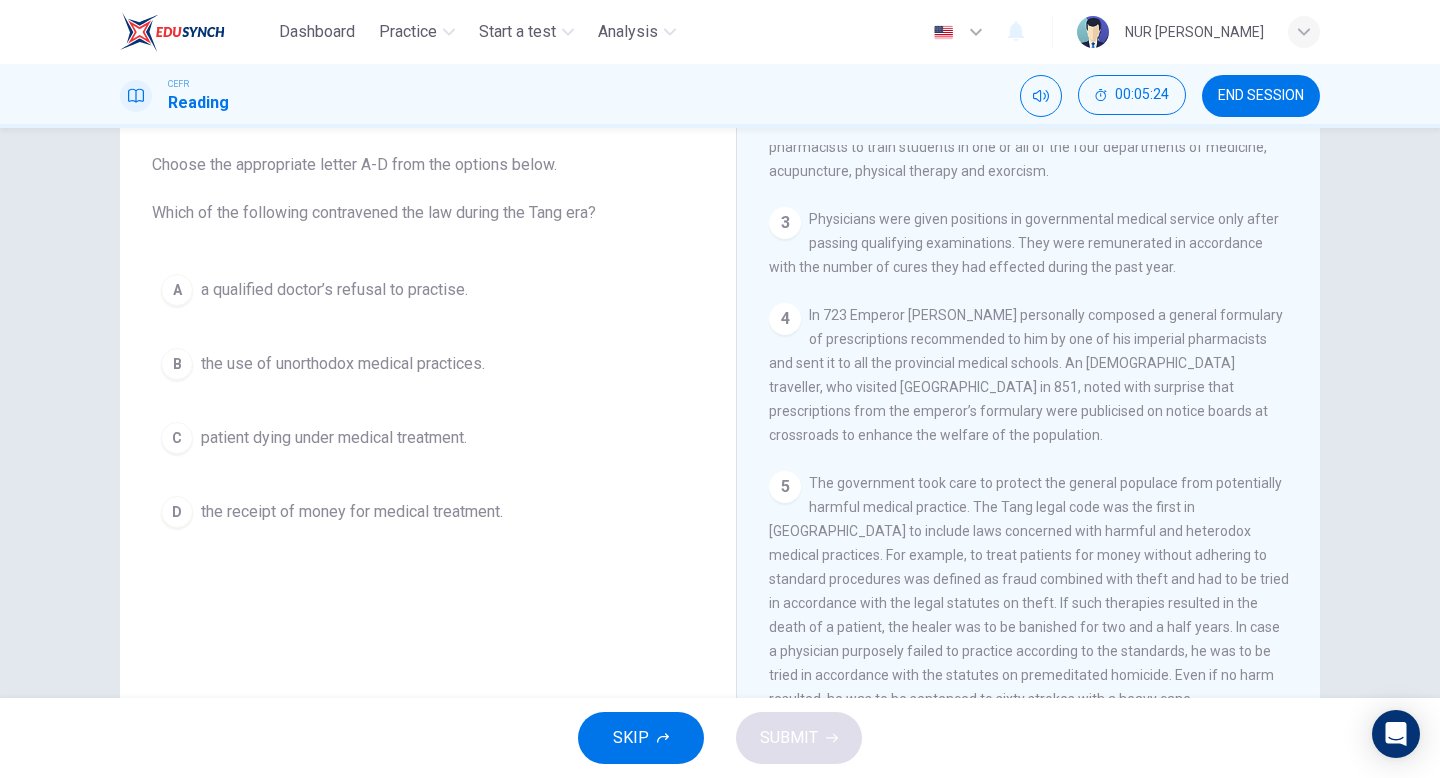 click on "The government took care to protect the general populace from potentially harmful medical practice. The Tang legal code was the first in [GEOGRAPHIC_DATA] to include laws concerned with harmful and heterodox medical practices. For example, to treat patients for money without adhering to standard procedures was defined as fraud combined with theft and had to be tried in accordance with the legal statutes on theft. If such therapies resulted in the death of a patient, the healer was to be banished for two and a half years. In case a physician purposely failed to practice according to the standards, he was to be tried in accordance with the statutes on premeditated homicide. Even if no harm resulted, he was
to be sentenced to sixty strokes with a heavy cane." at bounding box center [1029, 591] 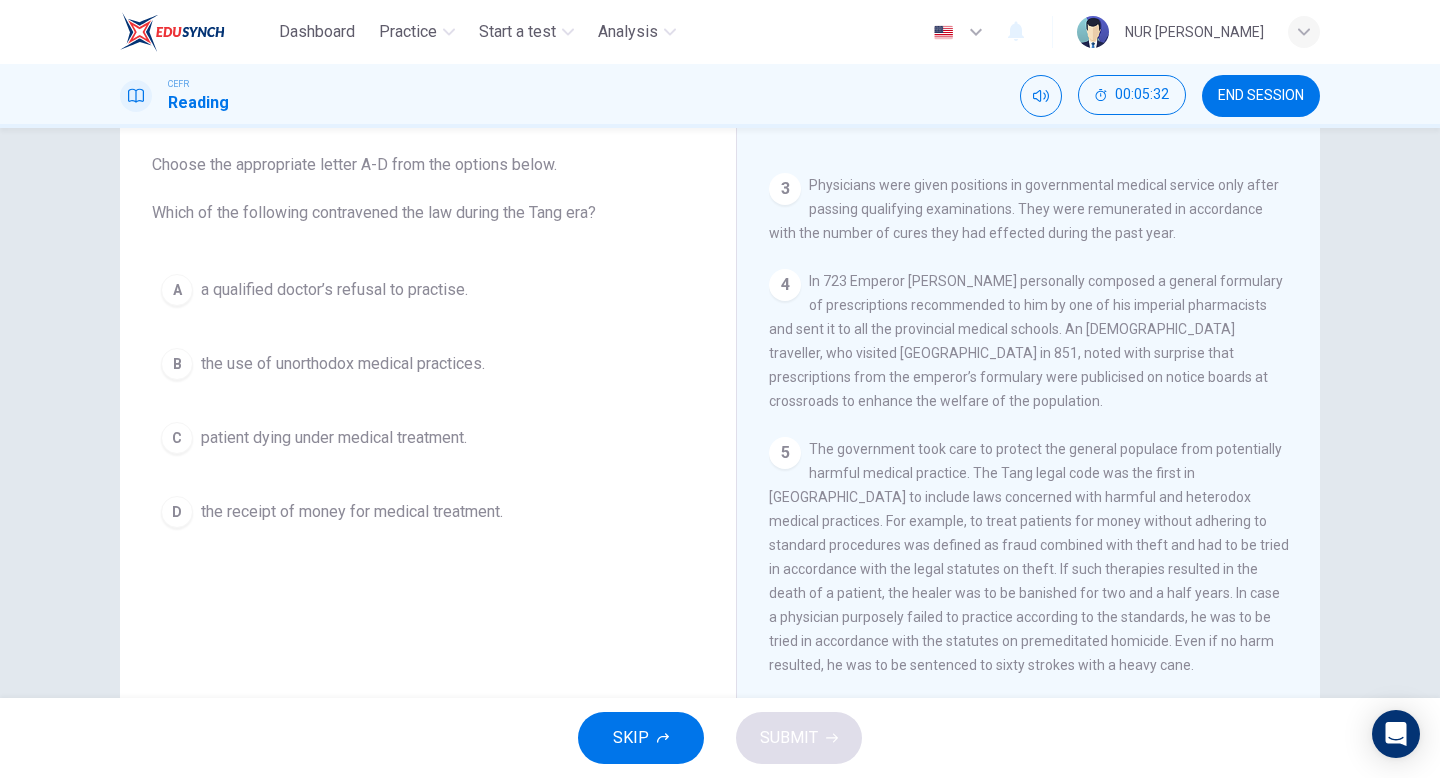 scroll, scrollTop: 902, scrollLeft: 0, axis: vertical 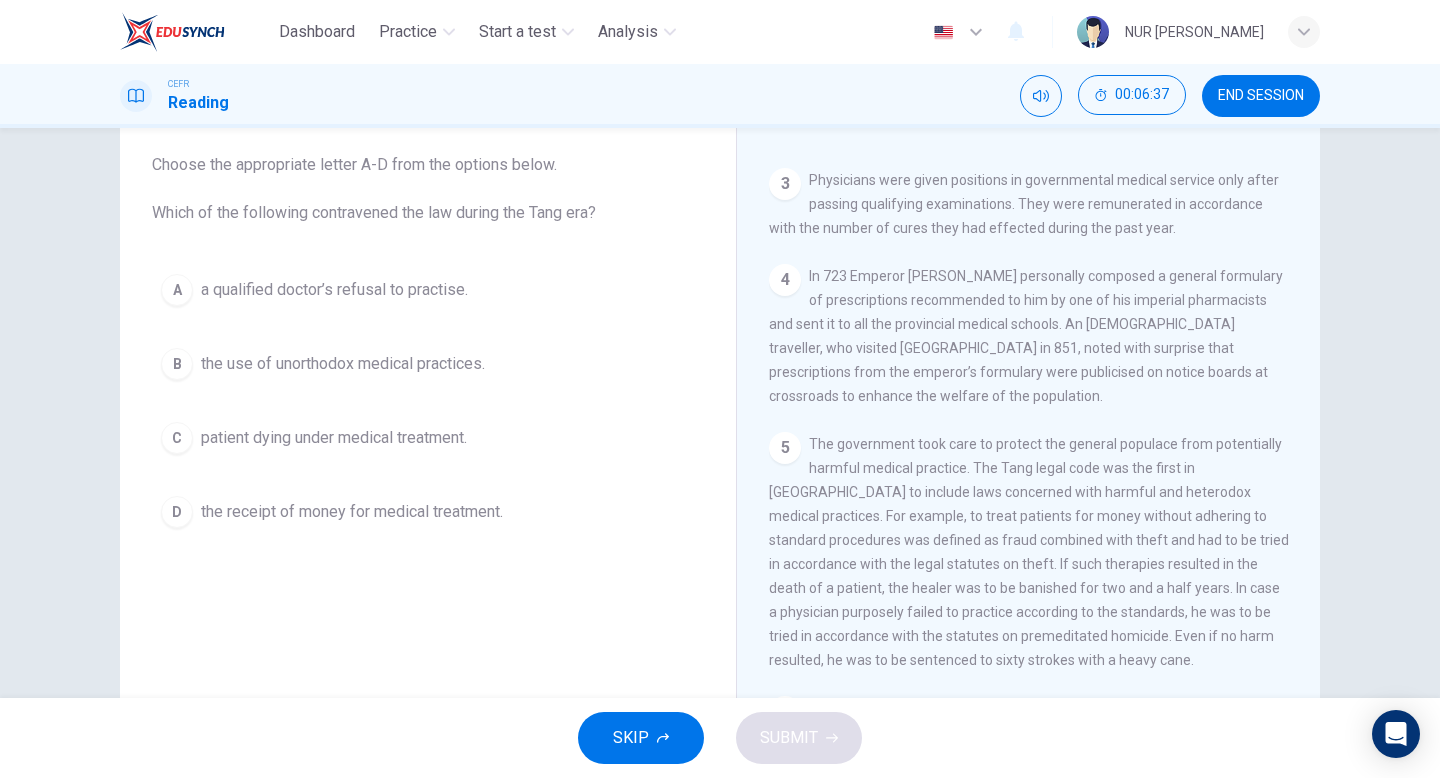 click on "the use of unorthodox medical practices." at bounding box center [343, 364] 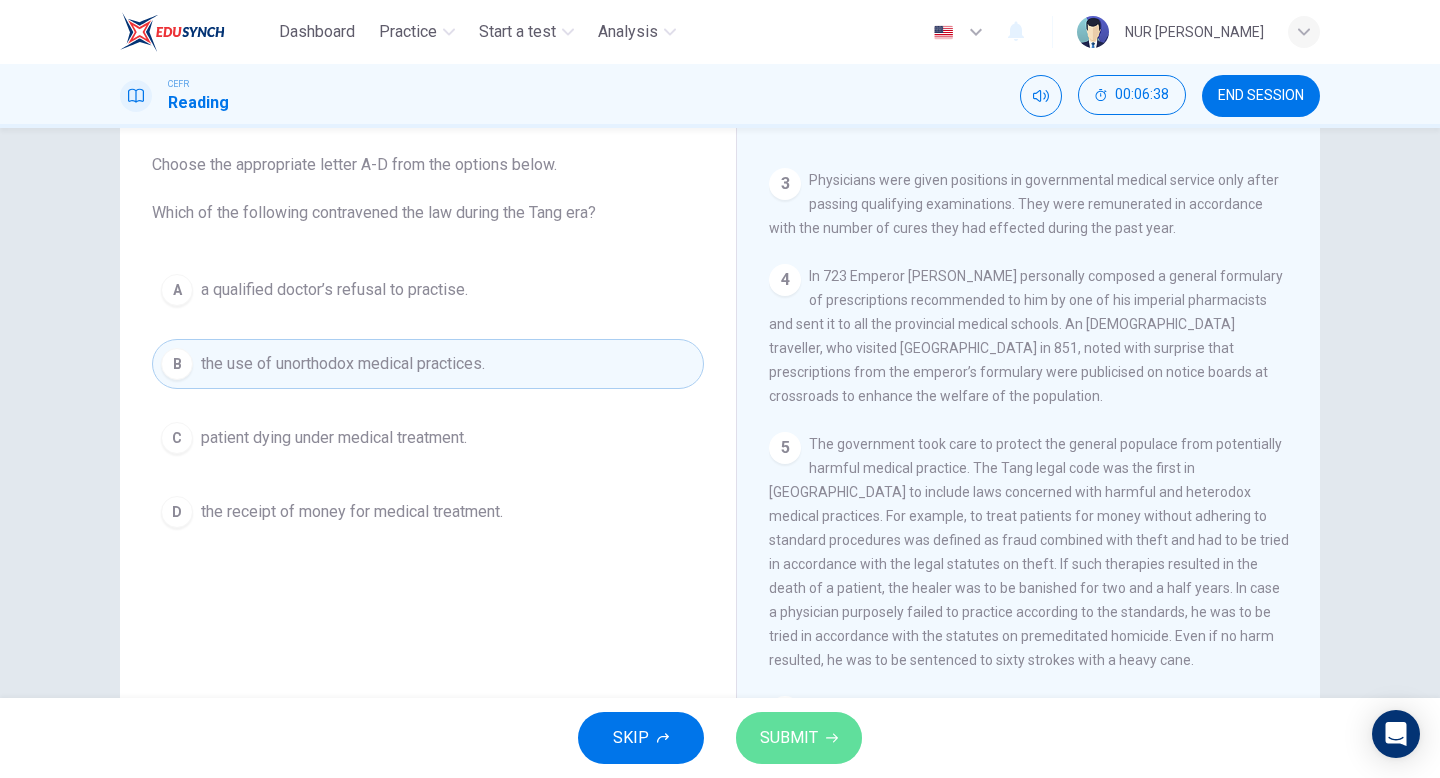 click on "SUBMIT" at bounding box center [789, 738] 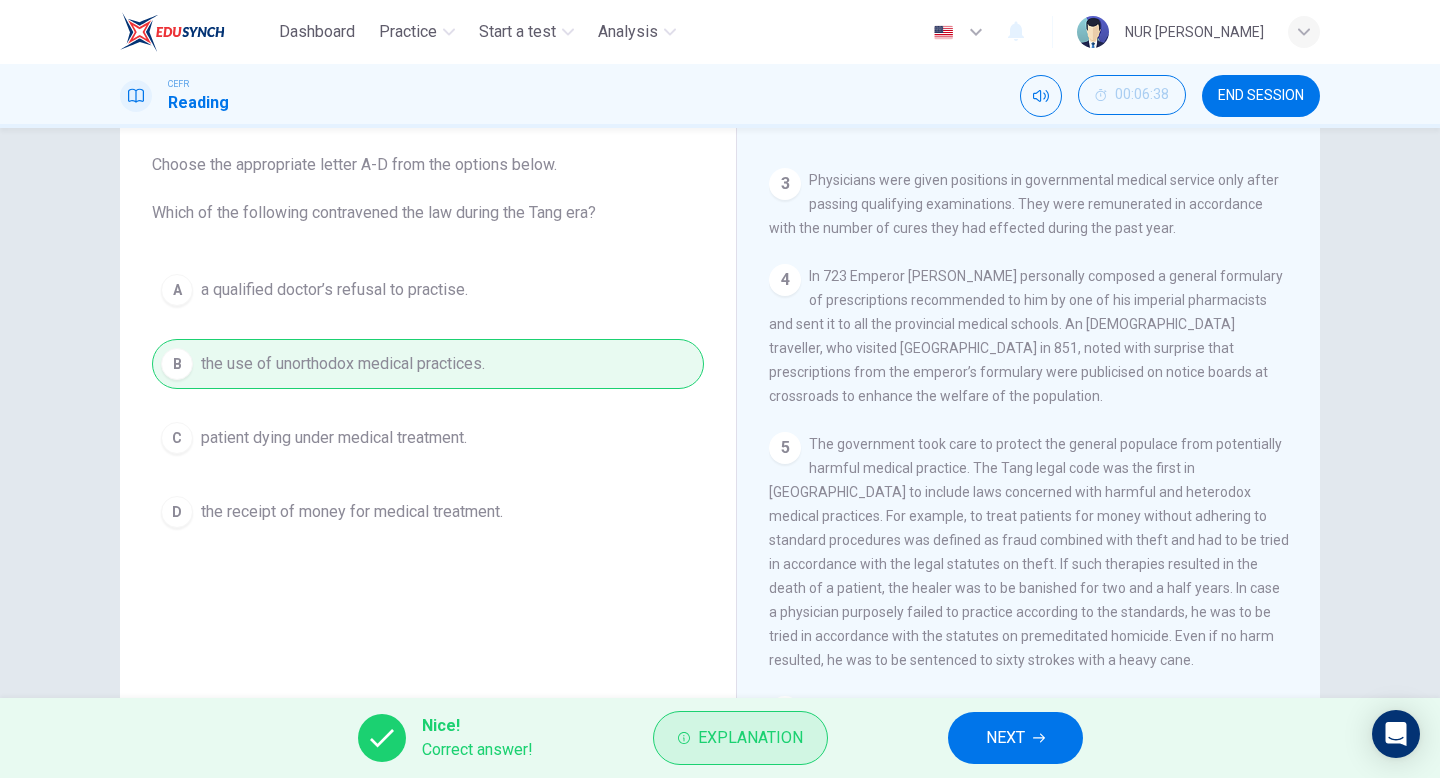 click on "Explanation" at bounding box center (750, 738) 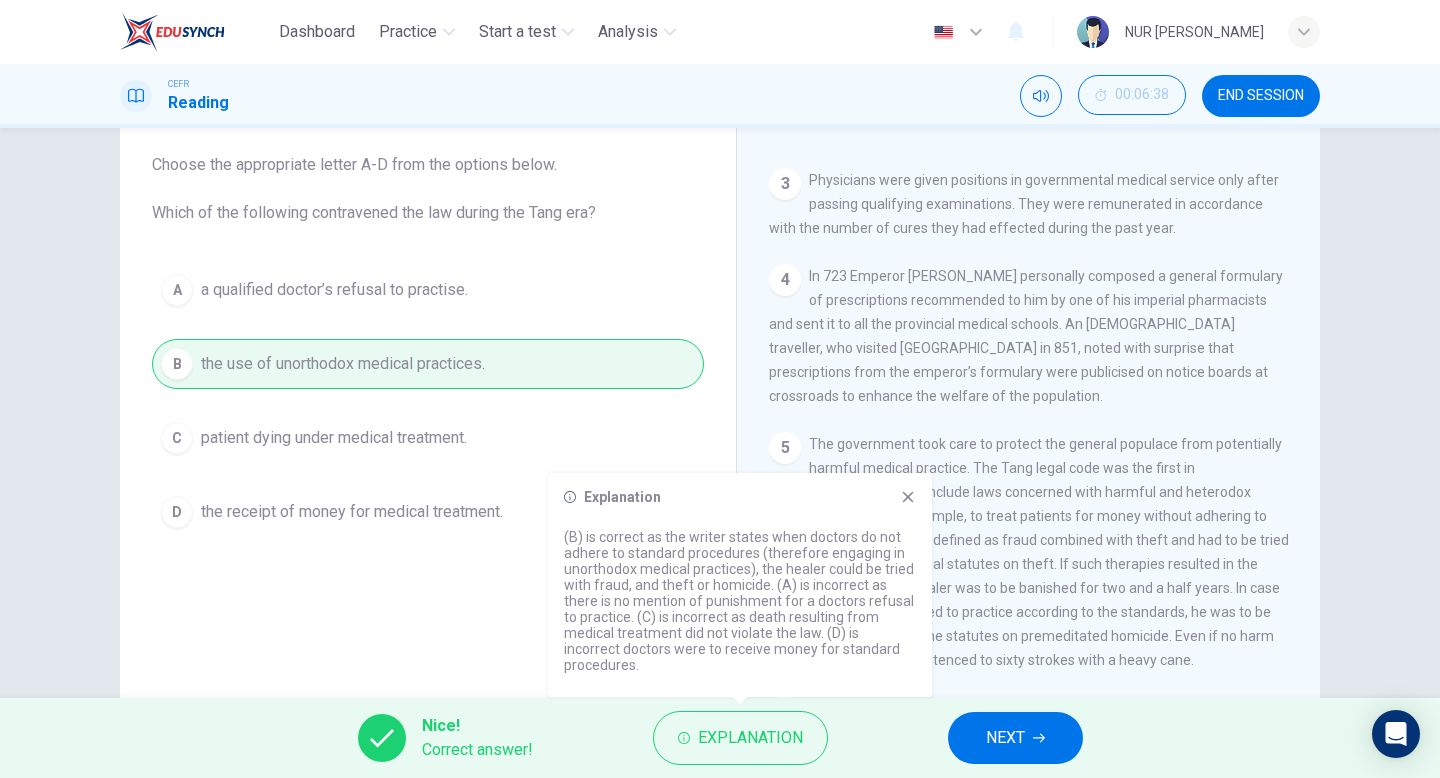 click on "A a qualified doctor’s refusal to practise. B the use of unorthodox medical practices. C patient dying under medical treatment. D the receipt of money for medical treatment." at bounding box center [428, 401] 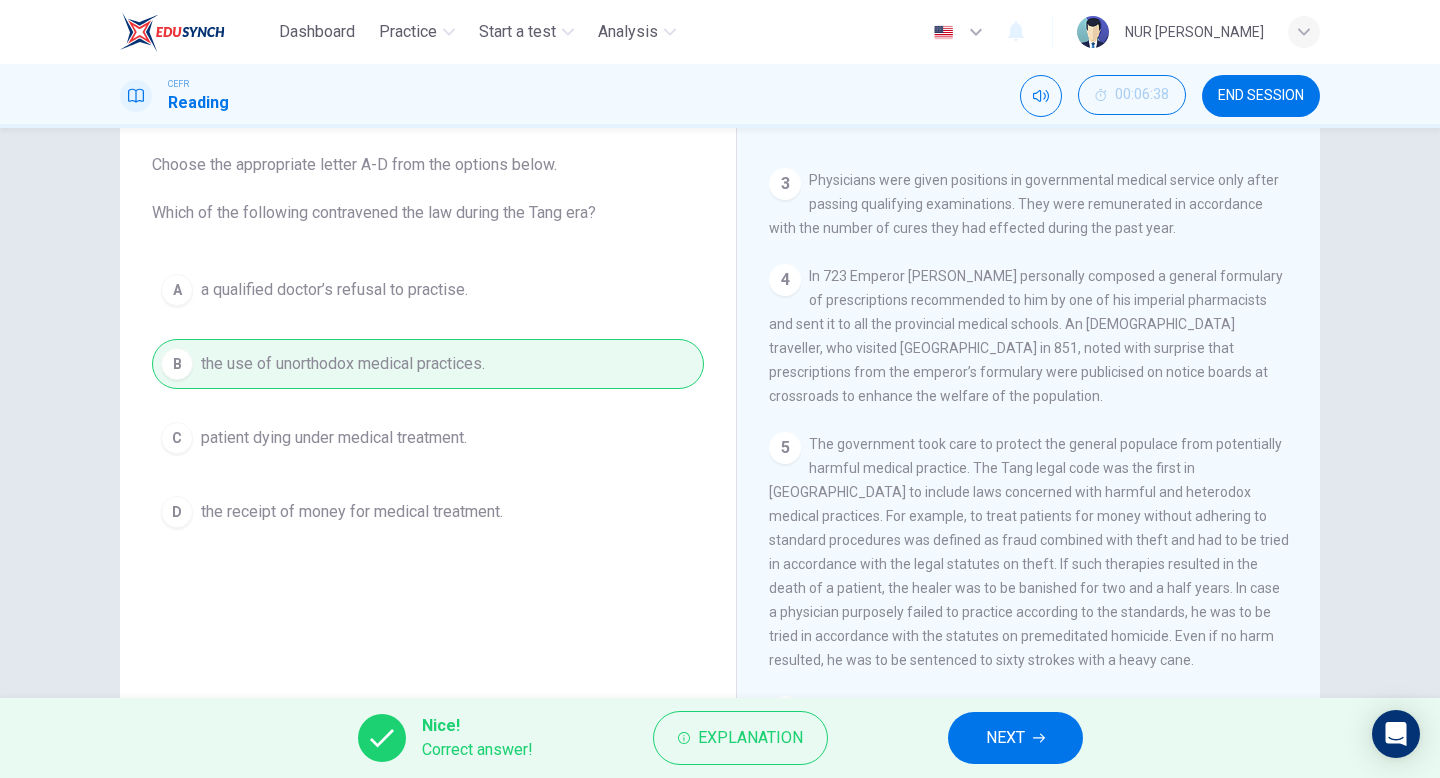 click on "NEXT" at bounding box center (1005, 738) 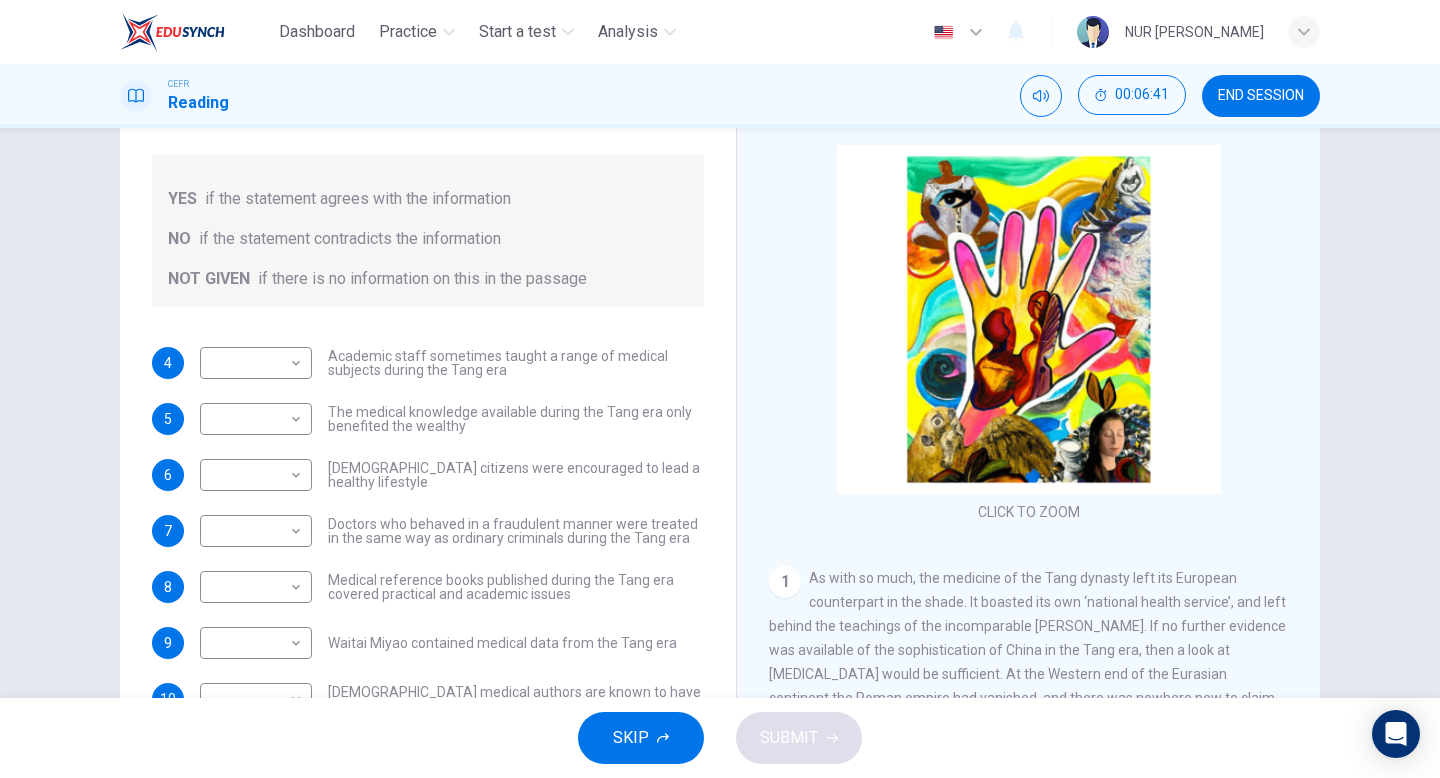 scroll, scrollTop: 89, scrollLeft: 0, axis: vertical 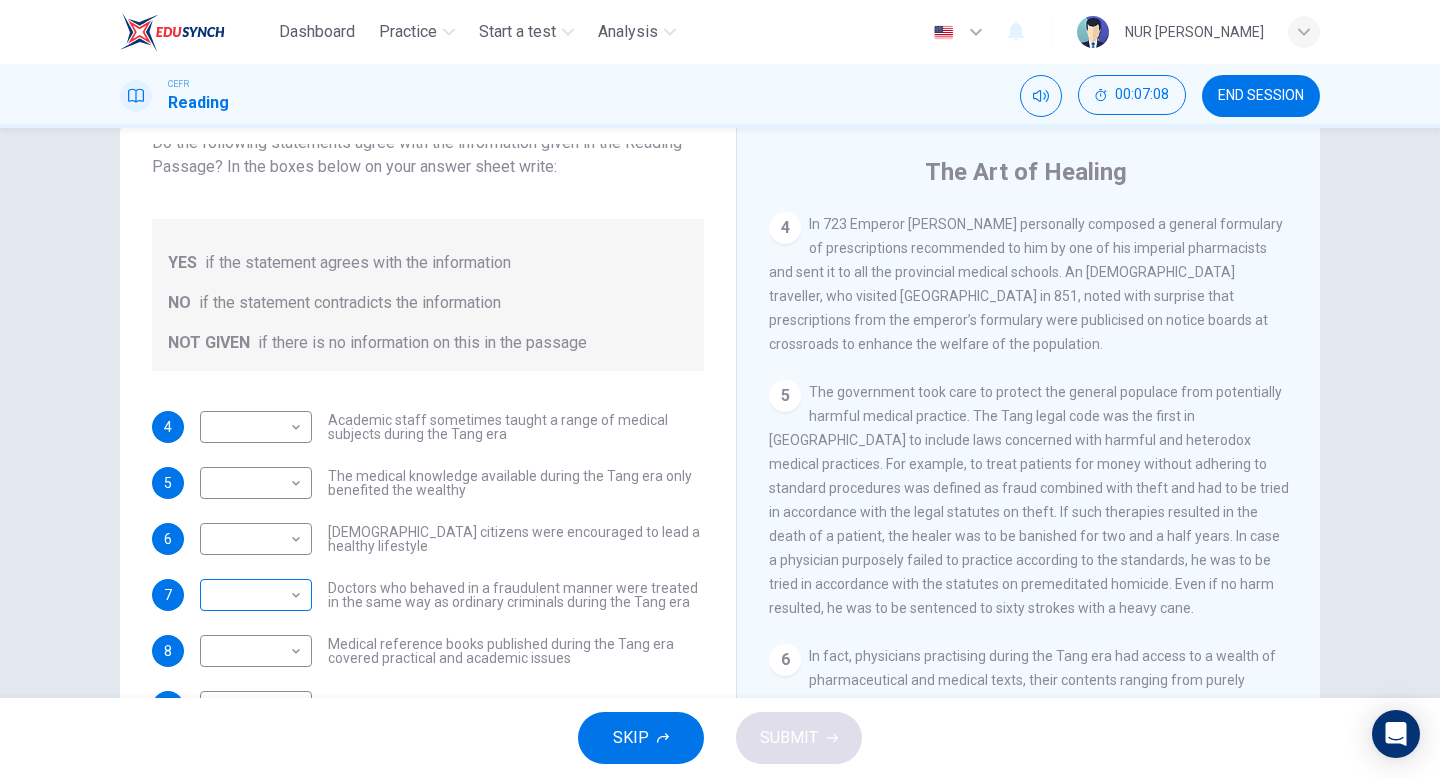 click on "Dashboard Practice Start a test Analysis English en ​ NUR [PERSON_NAME] Reading 00:07:08 END SESSION Questions 4 - 10 Do the following statements agree with the information given in the Reading Passage?
In the boxes below on your answer sheet write: YES if the statement agrees with the information NO if the statement contradicts the information NOT GIVEN if there is no information on this in the passage 4 ​ ​ Academic staff sometimes taught a range of medical subjects during the Tang era 5 ​ ​ The medical knowledge available during the Tang era only benefited the wealthy 6 ​ ​ [DEMOGRAPHIC_DATA] citizens were encouraged to lead a healthy lifestyle 7 ​ ​ Doctors who behaved in a fraudulent manner were treated in the same way as ordinary criminals during the Tang era 8 ​ ​ Medical reference books published during the Tang era covered practical and academic issues 9 ​ ​ Waitai Miyao contained medical data from the Tang era 10 ​ ​ The Art of Healing CLICK TO ZOOM Click to Zoom" at bounding box center [720, 389] 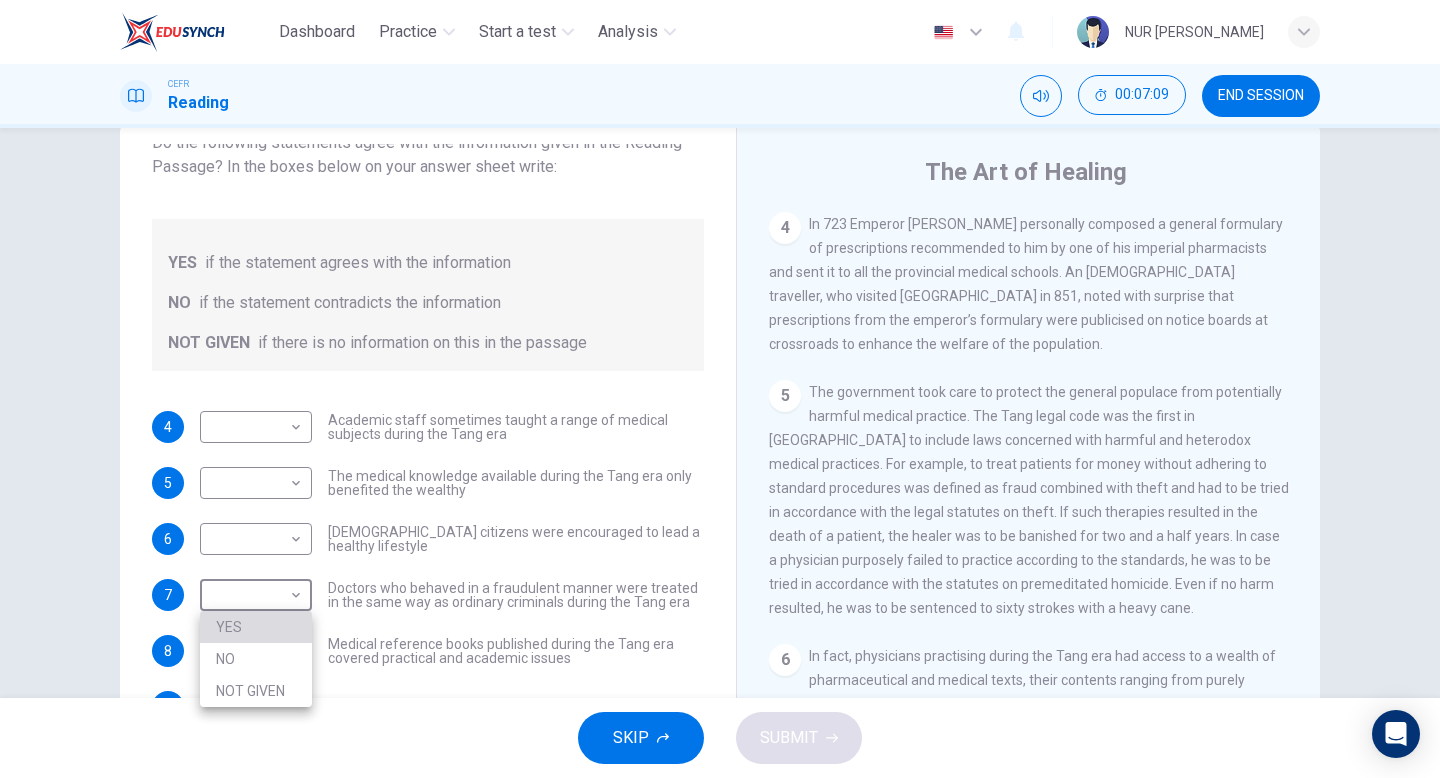 click on "YES" at bounding box center (256, 627) 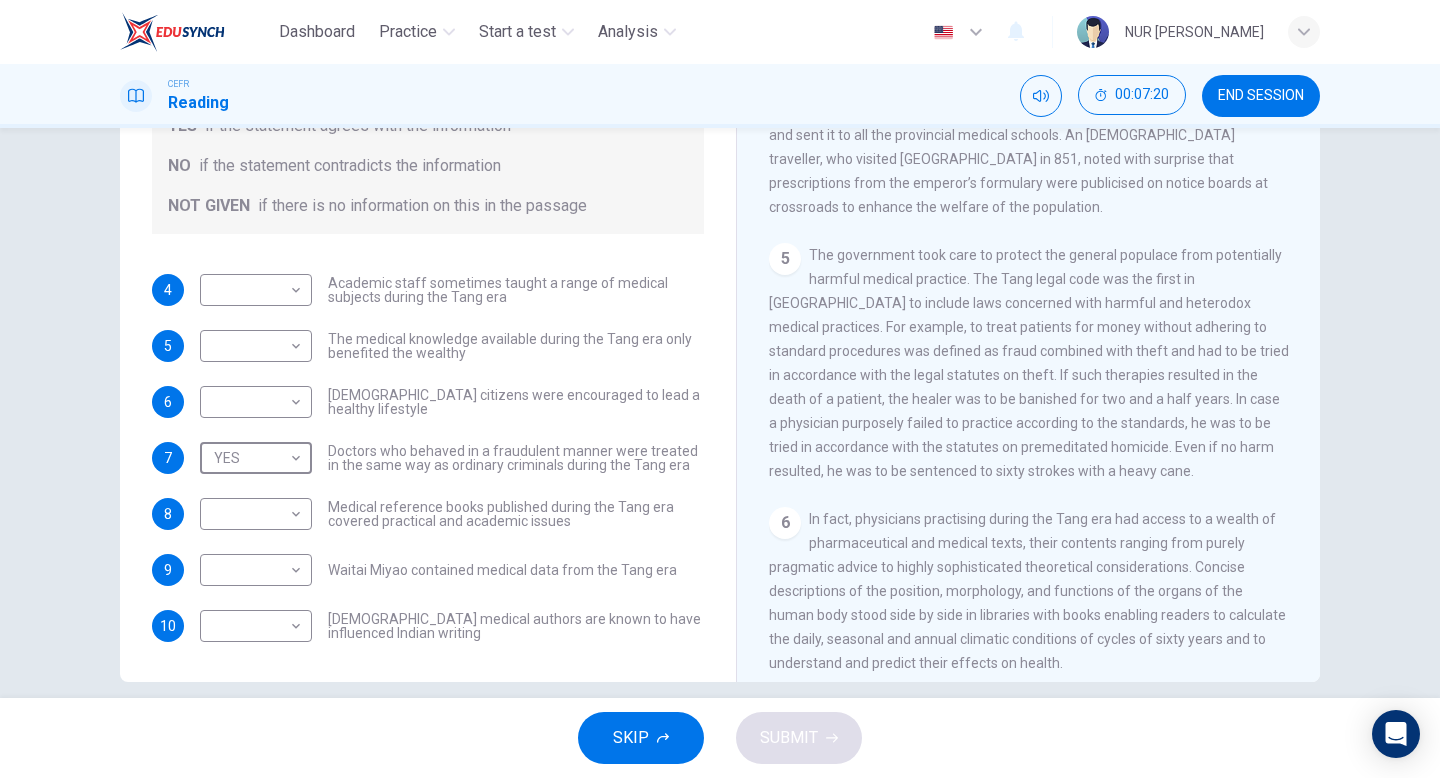 scroll, scrollTop: 205, scrollLeft: 0, axis: vertical 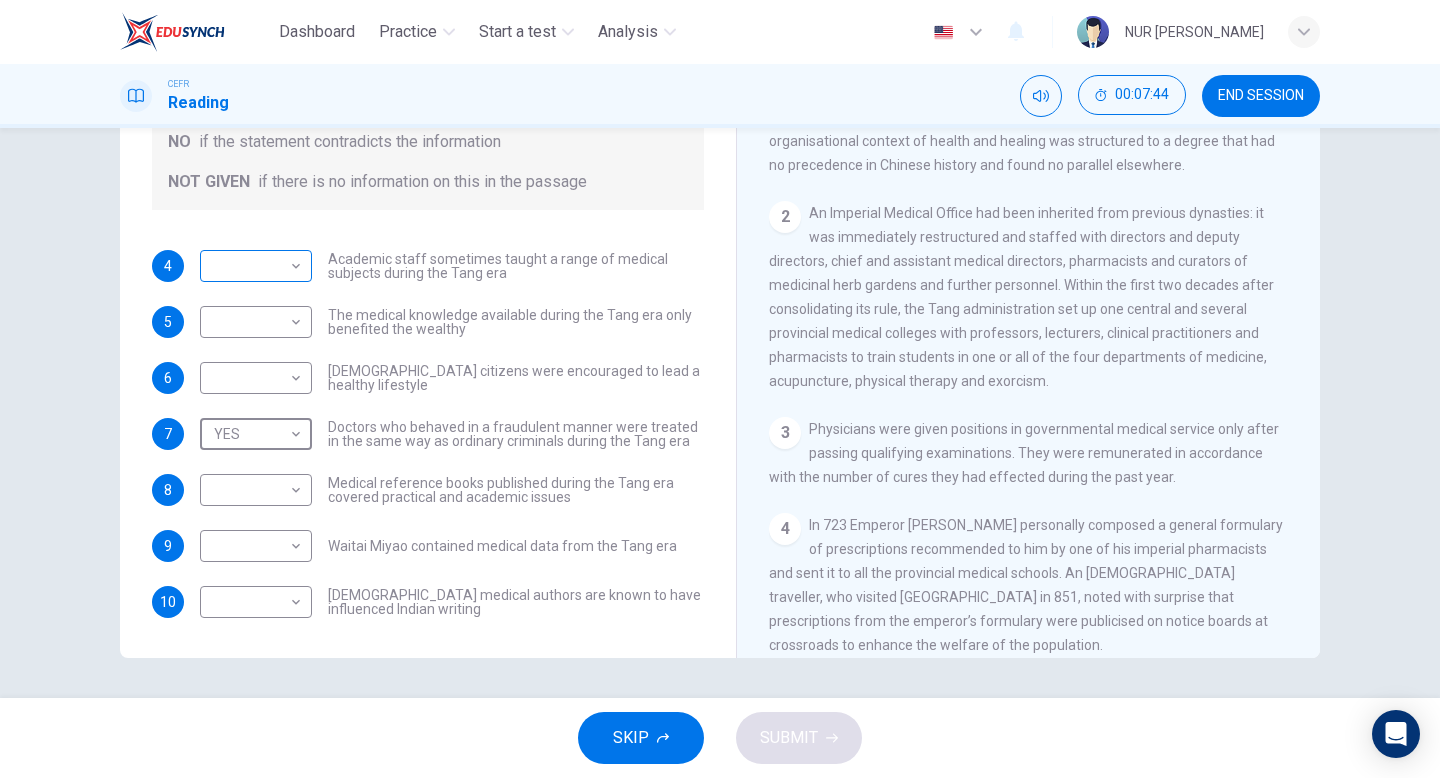 click on "Dashboard Practice Start a test Analysis English en ​ NUR [PERSON_NAME] Reading 00:07:44 END SESSION Questions 4 - 10 Do the following statements agree with the information given in the Reading Passage?
In the boxes below on your answer sheet write: YES if the statement agrees with the information NO if the statement contradicts the information NOT GIVEN if there is no information on this in the passage 4 ​ ​ Academic staff sometimes taught a range of medical subjects during the Tang era 5 ​ ​ The medical knowledge available during the Tang era only benefited the wealthy 6 ​ ​ [DEMOGRAPHIC_DATA] citizens were encouraged to lead a healthy lifestyle 7 YES YES ​ Doctors who behaved in a fraudulent manner were treated in the same way as ordinary criminals during the Tang era 8 ​ ​ Medical reference books published during the Tang era covered practical and academic issues 9 ​ ​ Waitai Miyao contained medical data from the Tang era 10 ​ ​ The Art of Healing CLICK TO ZOOM 1 2 3 4 5" at bounding box center [720, 389] 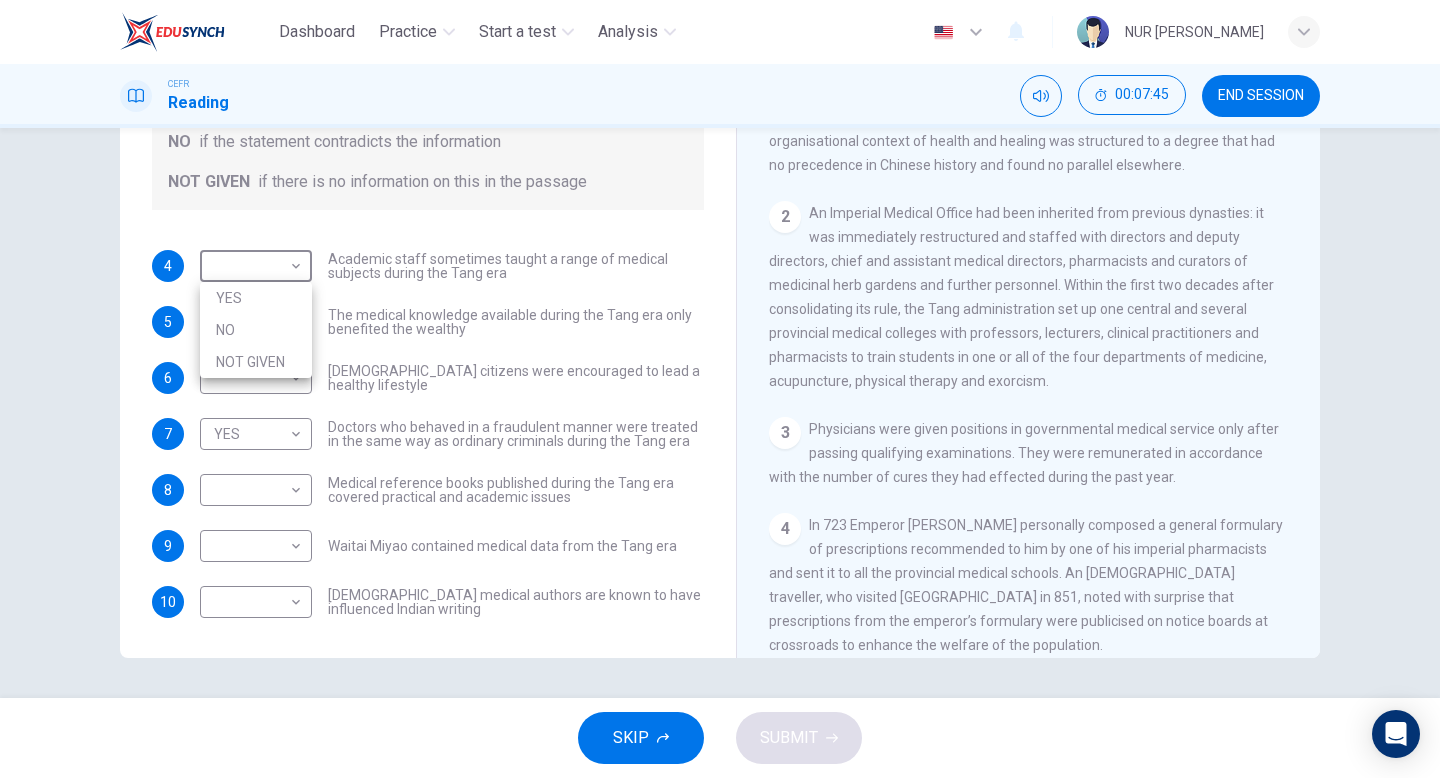 click on "YES" at bounding box center [256, 298] 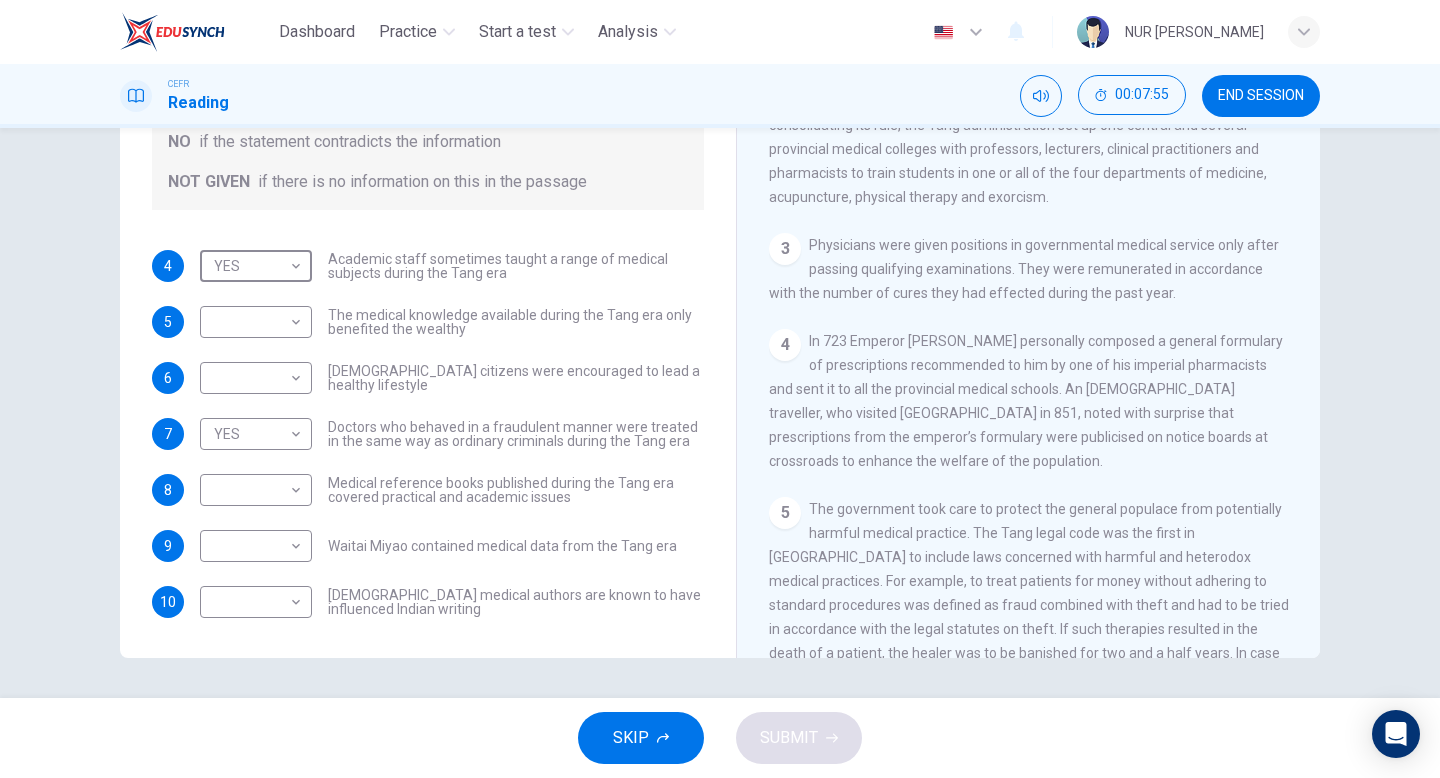 scroll, scrollTop: 744, scrollLeft: 0, axis: vertical 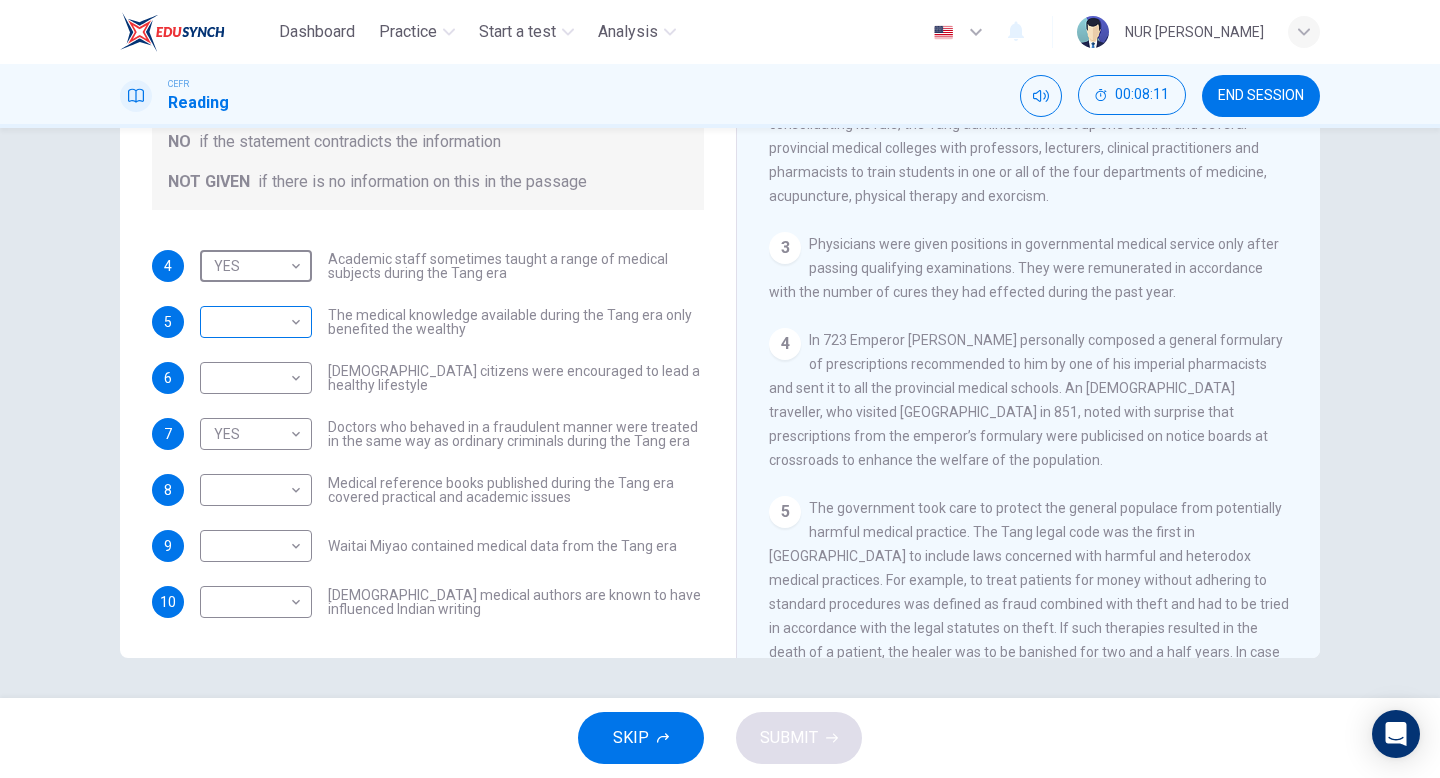 click on "Dashboard Practice Start a test Analysis English en ​ NUR AIMI NADIAH BINTI NASARUDDIN CEFR Reading 00:08:11 END SESSION Questions 4 - 10 Do the following statements agree with the information given in the Reading Passage?
In the boxes below on your answer sheet write: YES if the statement agrees with the information NO if the statement contradicts the information NOT GIVEN if there is no information on this in the passage 4 YES YES ​ Academic staff sometimes taught a range of medical subjects during the Tang era 5 ​ ​ The medical knowledge available during the Tang era only benefited the wealthy 6 ​ ​ Tang citizens were encouraged to lead a healthy lifestyle 7 YES YES ​ Doctors who behaved in a fraudulent manner were treated in the same way as ordinary criminals during the Tang era 8 ​ ​ Medical reference books published during the Tang era covered practical and academic issues 9 ​ ​ Waitai Miyao contained medical data from the Tang era 10 ​ ​ The Art of Healing CLICK TO ZOOM 1 2 3" at bounding box center (720, 389) 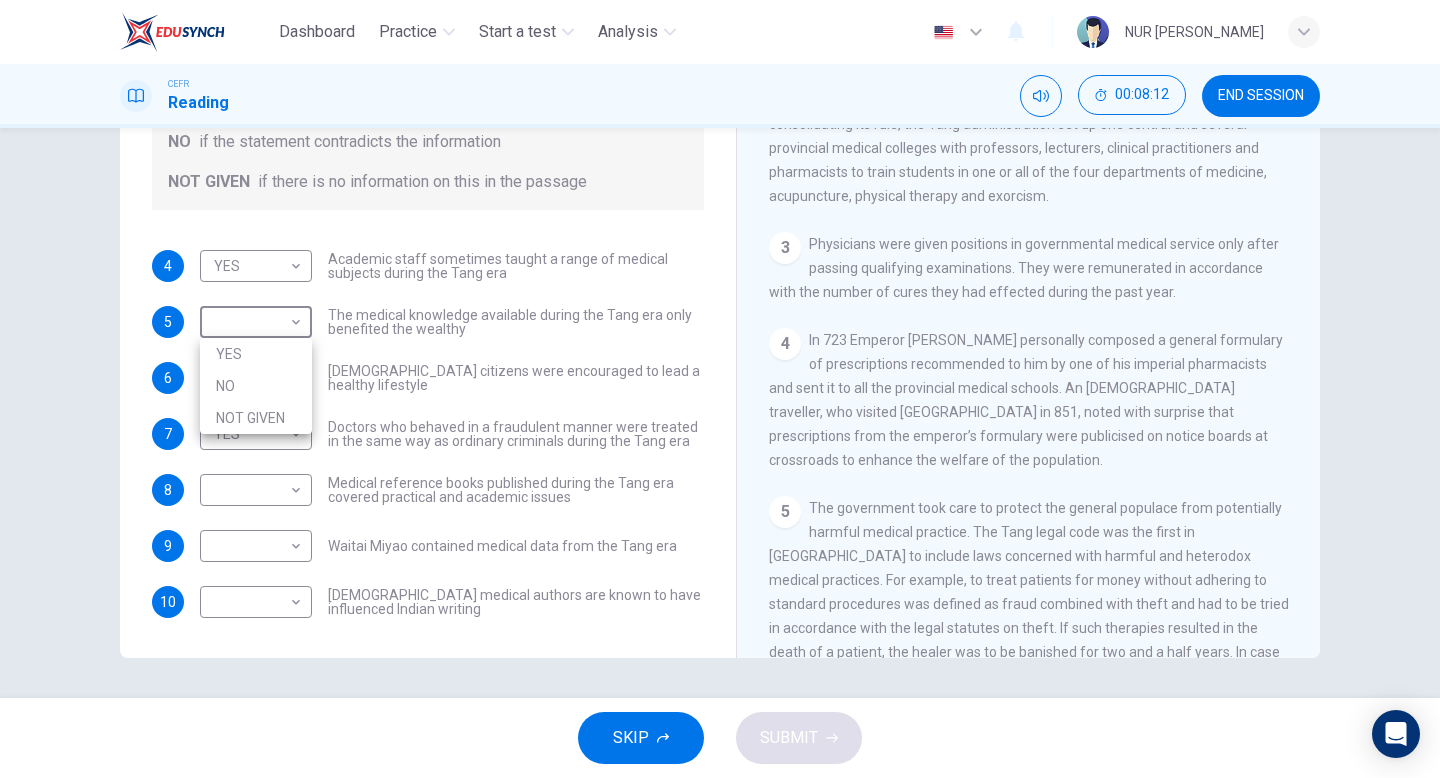 click on "NO" at bounding box center (256, 386) 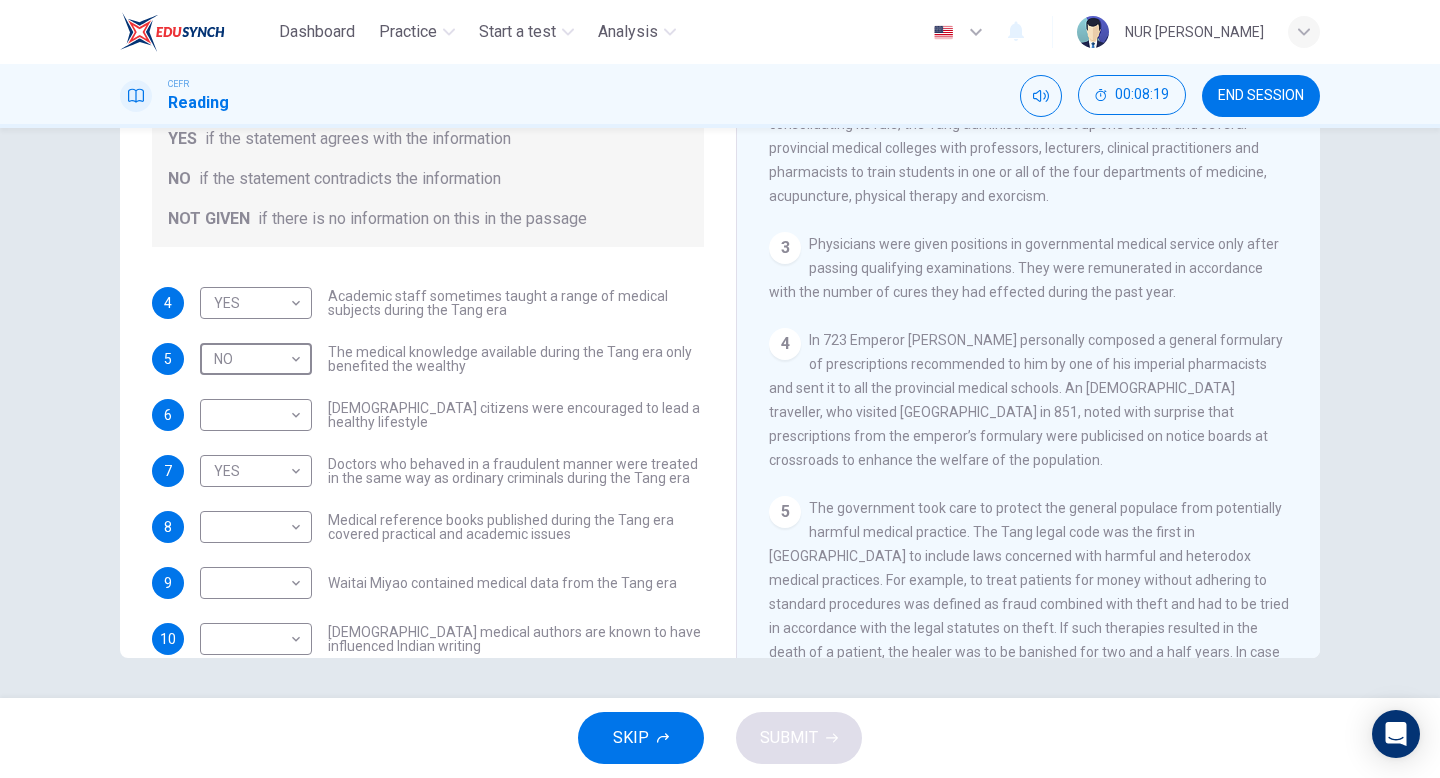 scroll, scrollTop: 60, scrollLeft: 0, axis: vertical 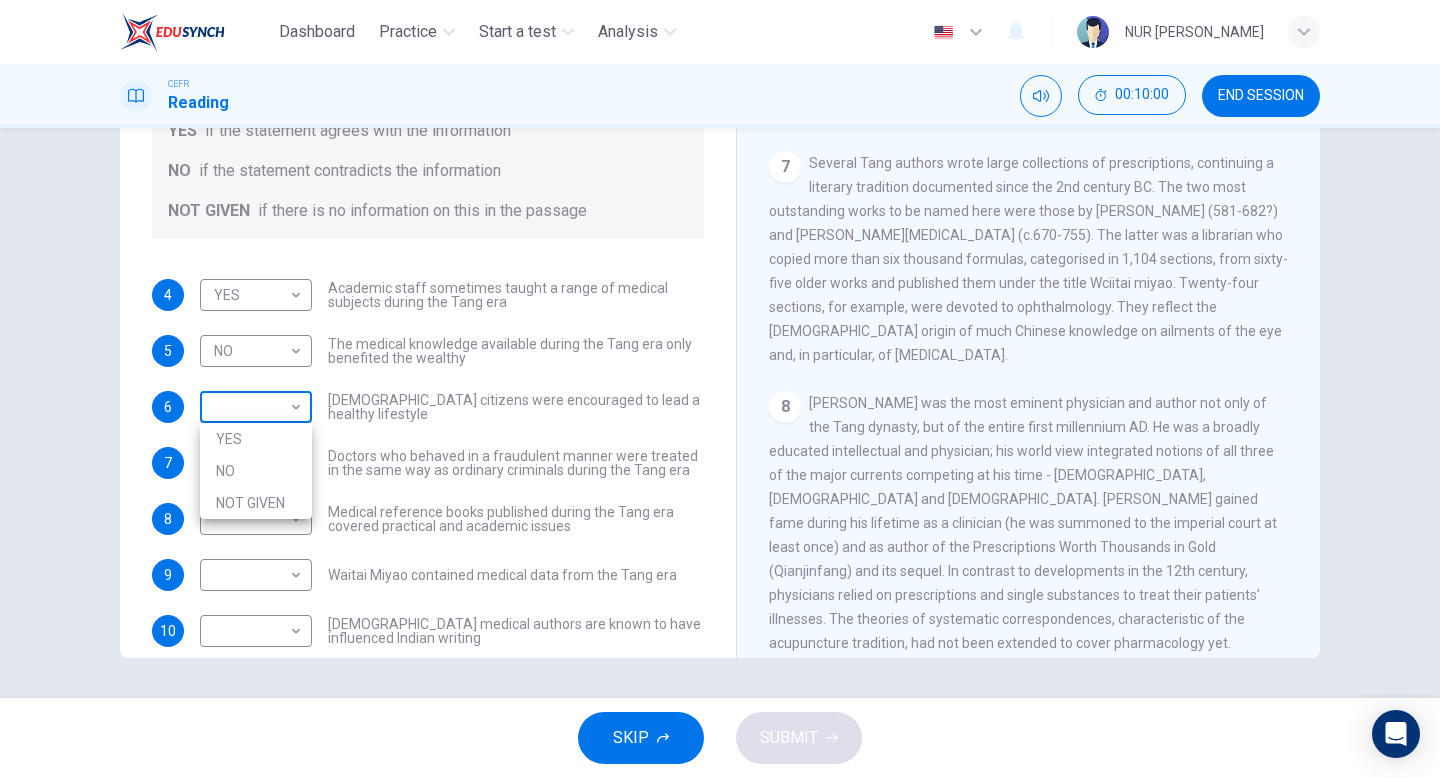 click on "Dashboard Practice Start a test Analysis English en ​ NUR AIMI NADIAH BINTI NASARUDDIN CEFR Reading 00:10:00 END SESSION Questions 4 - 10 Do the following statements agree with the information given in the Reading Passage?
In the boxes below on your answer sheet write: YES if the statement agrees with the information NO if the statement contradicts the information NOT GIVEN if there is no information on this in the passage 4 YES YES ​ Academic staff sometimes taught a range of medical subjects during the Tang era 5 NO NO ​ The medical knowledge available during the Tang era only benefited the wealthy 6 ​ ​ Tang citizens were encouraged to lead a healthy lifestyle 7 YES YES ​ Doctors who behaved in a fraudulent manner were treated in the same way as ordinary criminals during the Tang era 8 ​ ​ Medical reference books published during the Tang era covered practical and academic issues 9 ​ ​ Waitai Miyao contained medical data from the Tang era 10 ​ ​ The Art of Healing CLICK TO ZOOM 1 2" at bounding box center [720, 389] 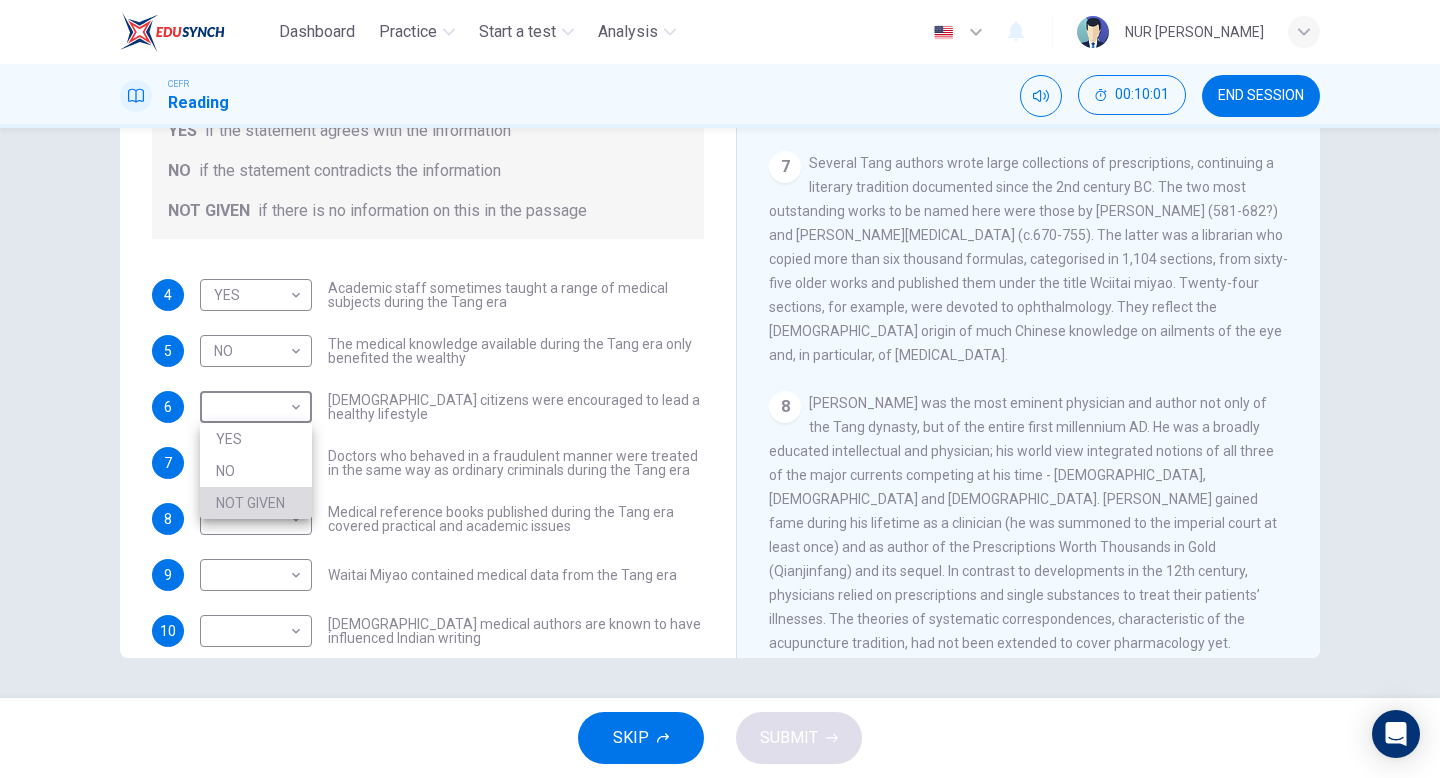 click on "NOT GIVEN" at bounding box center [256, 503] 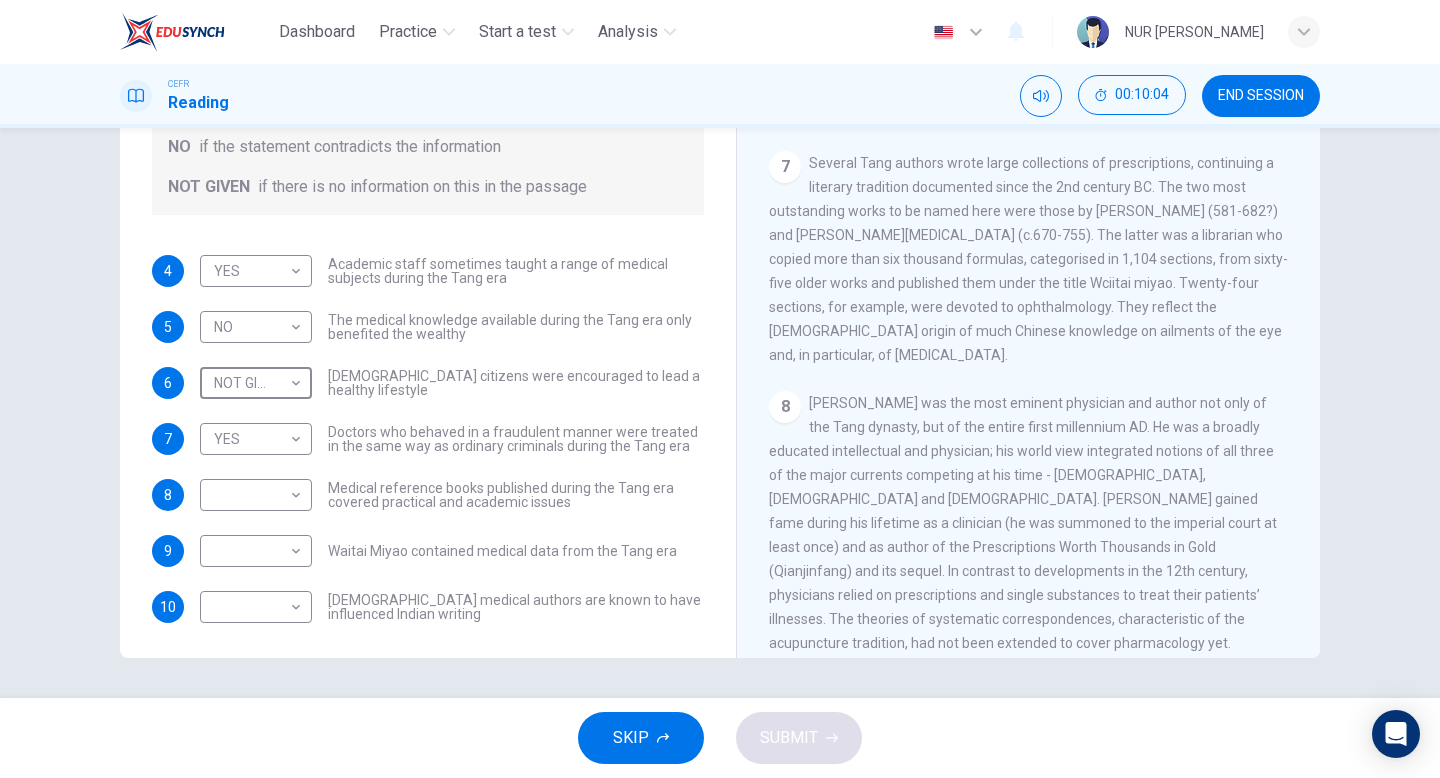 scroll, scrollTop: 86, scrollLeft: 0, axis: vertical 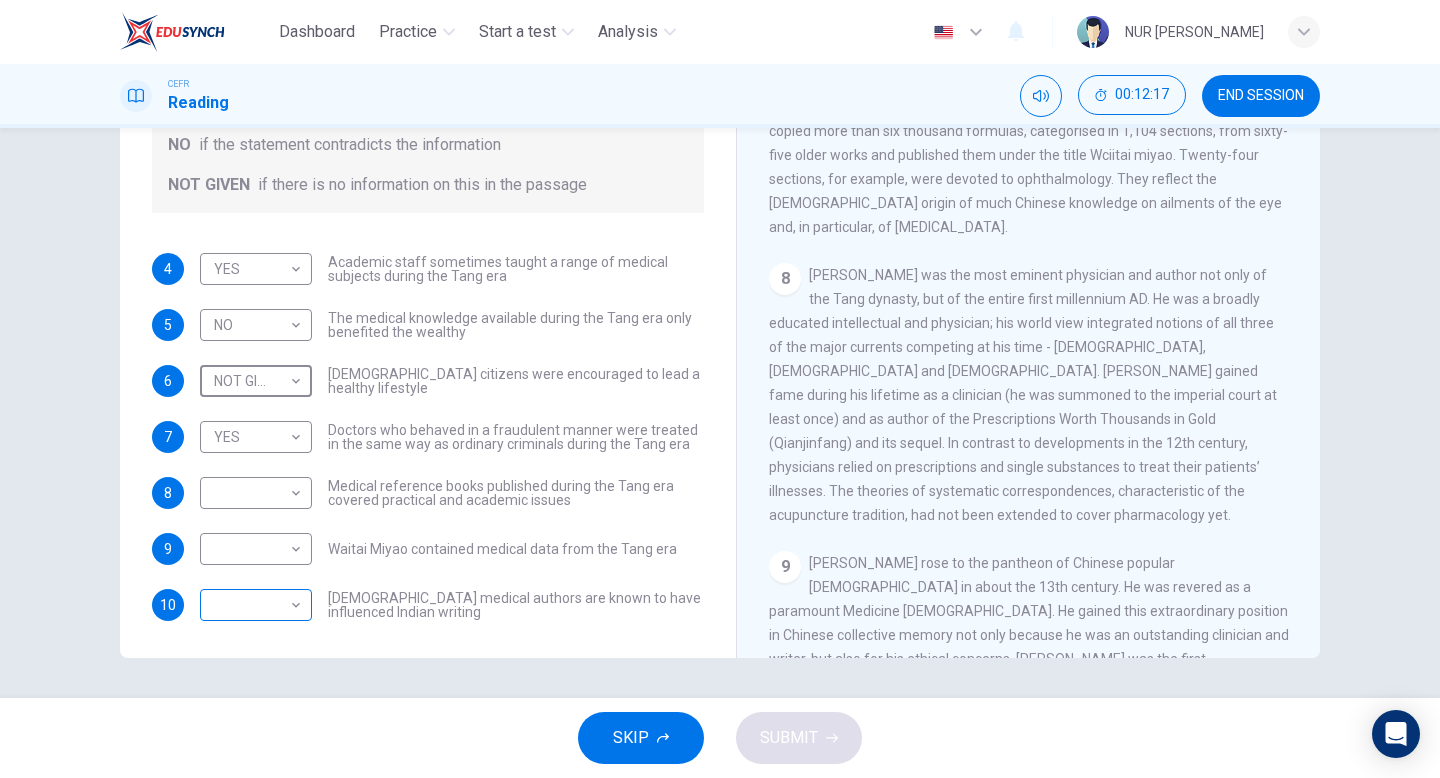 click on "Dashboard Practice Start a test Analysis English en ​ NUR AIMI NADIAH BINTI NASARUDDIN CEFR Reading 00:12:17 END SESSION Questions 4 - 10 Do the following statements agree with the information given in the Reading Passage?
In the boxes below on your answer sheet write: YES if the statement agrees with the information NO if the statement contradicts the information NOT GIVEN if there is no information on this in the passage 4 YES YES ​ Academic staff sometimes taught a range of medical subjects during the Tang era 5 NO NO ​ The medical knowledge available during the Tang era only benefited the wealthy 6 NOT GIVEN NOT GIVEN ​ Tang citizens were encouraged to lead a healthy lifestyle 7 YES YES ​ Doctors who behaved in a fraudulent manner were treated in the same way as ordinary criminals during the Tang era 8 ​ ​ Medical reference books published during the Tang era covered practical and academic issues 9 ​ ​ Waitai Miyao contained medical data from the Tang era 10 ​ ​ The Art of Healing 1" at bounding box center (720, 389) 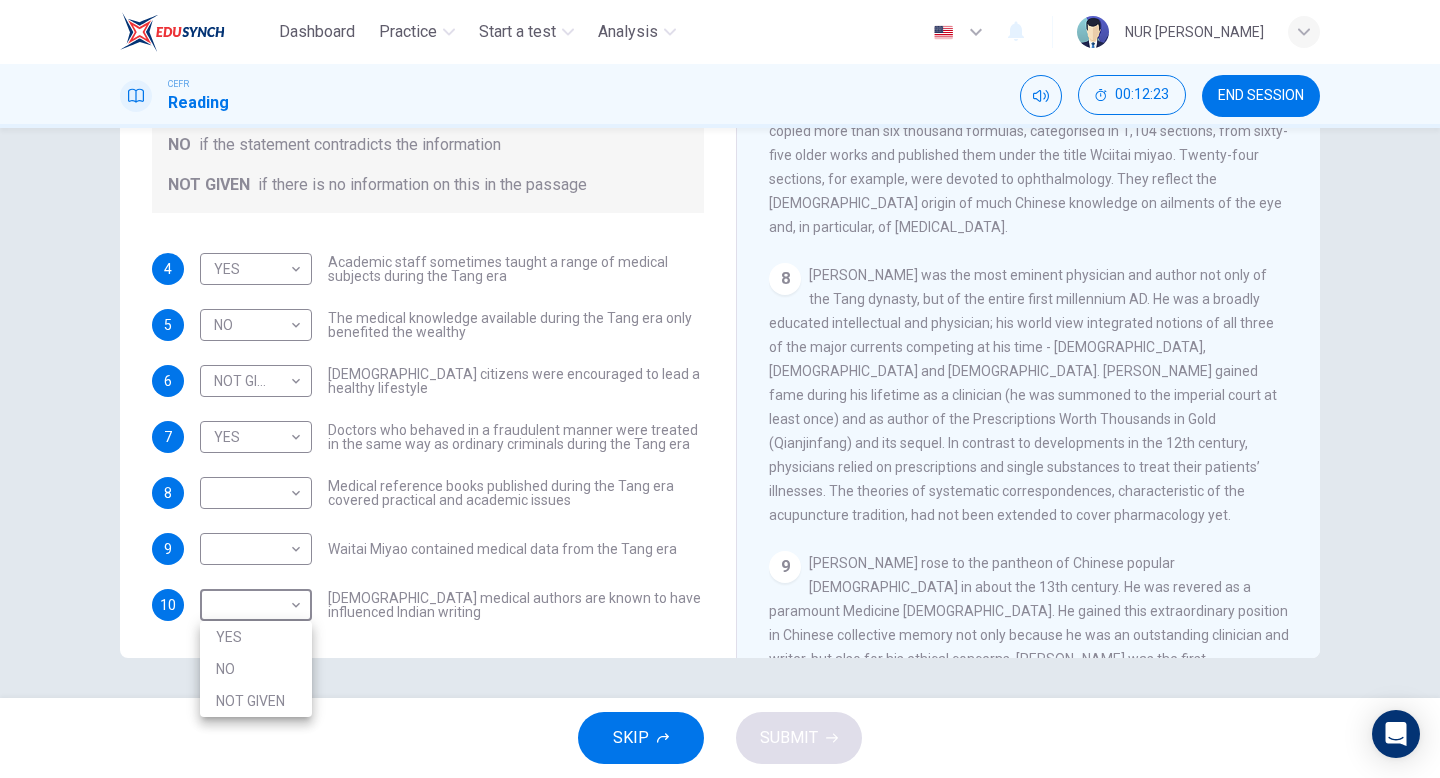 click at bounding box center [720, 389] 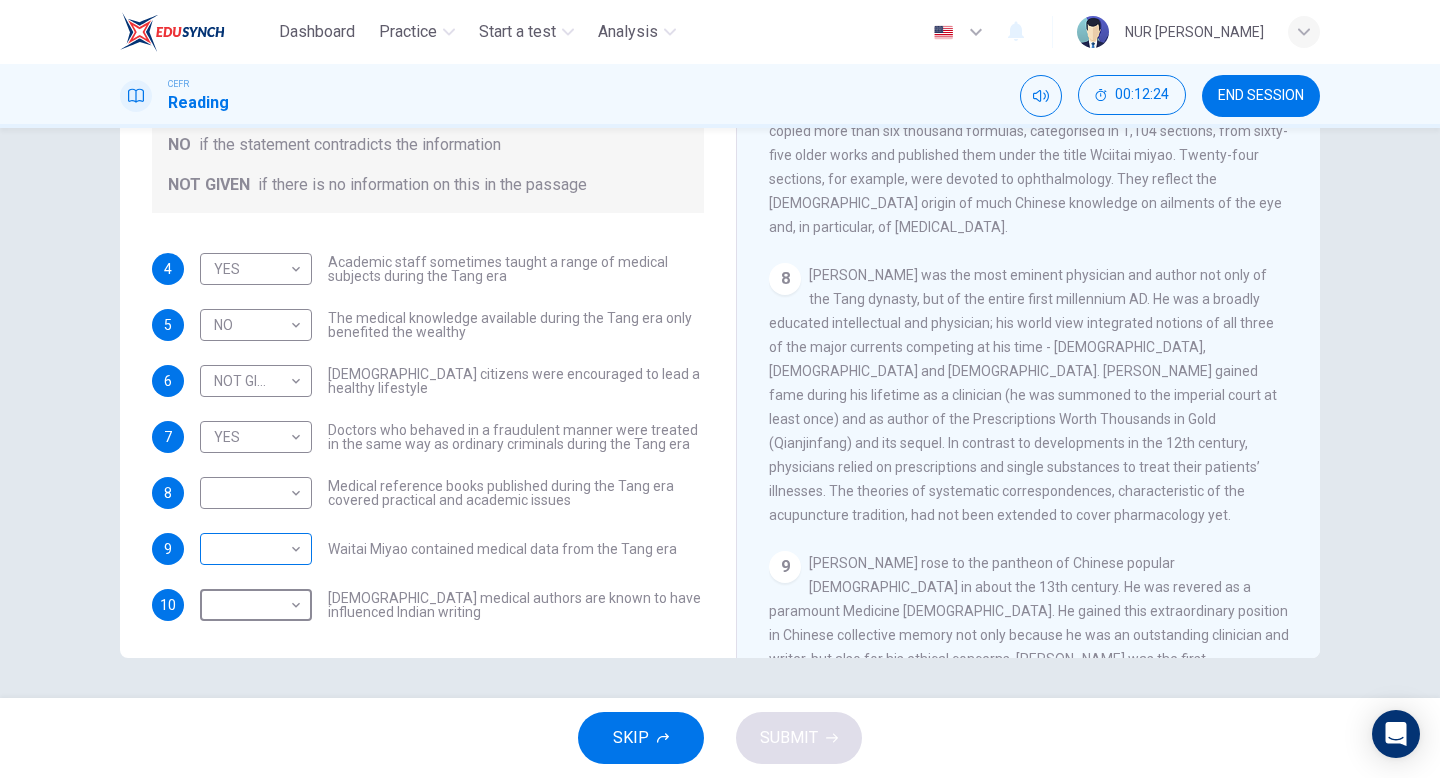 click on "Dashboard Practice Start a test Analysis English en ​ NUR AIMI NADIAH BINTI NASARUDDIN CEFR Reading 00:12:24 END SESSION Questions 4 - 10 Do the following statements agree with the information given in the Reading Passage?
In the boxes below on your answer sheet write: YES if the statement agrees with the information NO if the statement contradicts the information NOT GIVEN if there is no information on this in the passage 4 YES YES ​ Academic staff sometimes taught a range of medical subjects during the Tang era 5 NO NO ​ The medical knowledge available during the Tang era only benefited the wealthy 6 NOT GIVEN NOT GIVEN ​ Tang citizens were encouraged to lead a healthy lifestyle 7 YES YES ​ Doctors who behaved in a fraudulent manner were treated in the same way as ordinary criminals during the Tang era 8 ​ ​ Medical reference books published during the Tang era covered practical and academic issues 9 ​ ​ Waitai Miyao contained medical data from the Tang era 10 ​ ​ The Art of Healing 1" at bounding box center [720, 389] 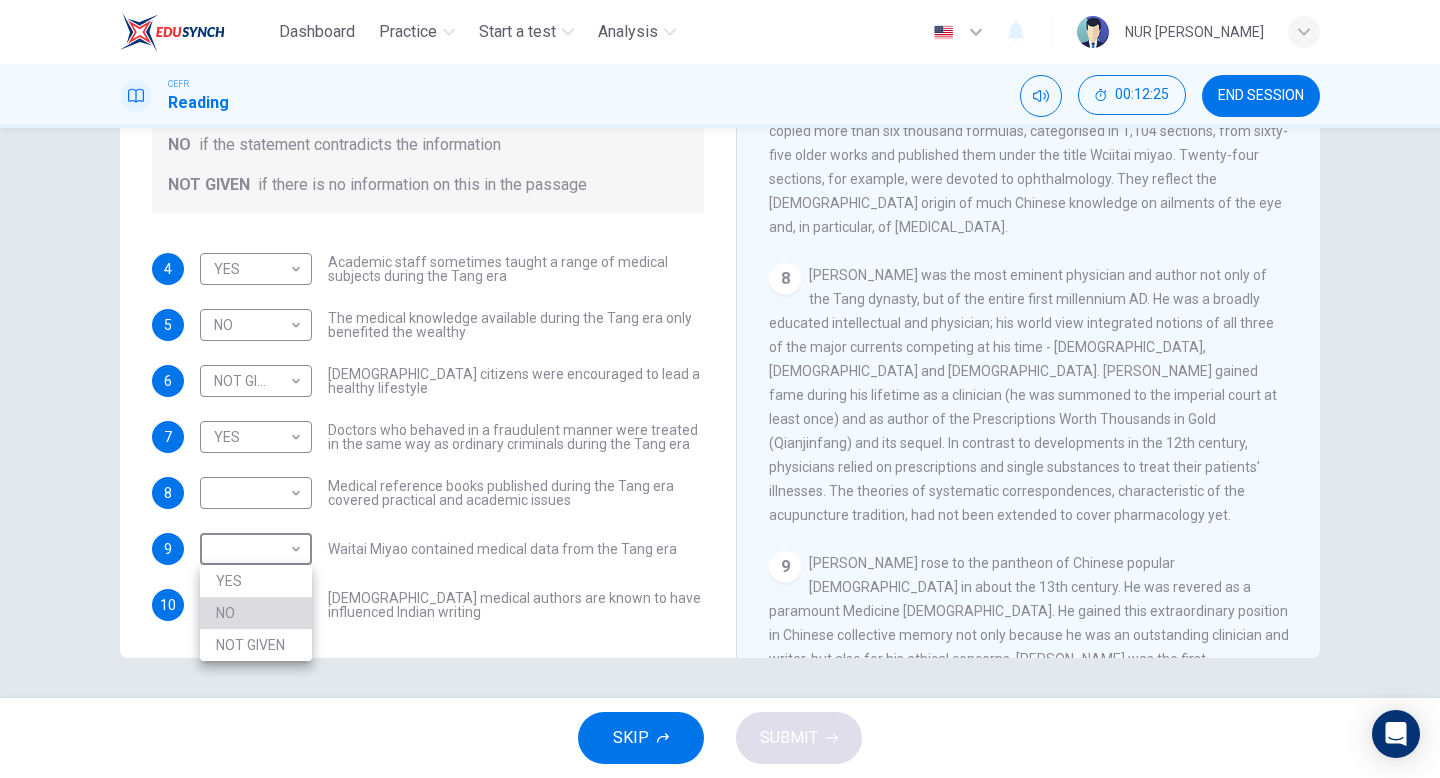 click on "NO" at bounding box center [256, 613] 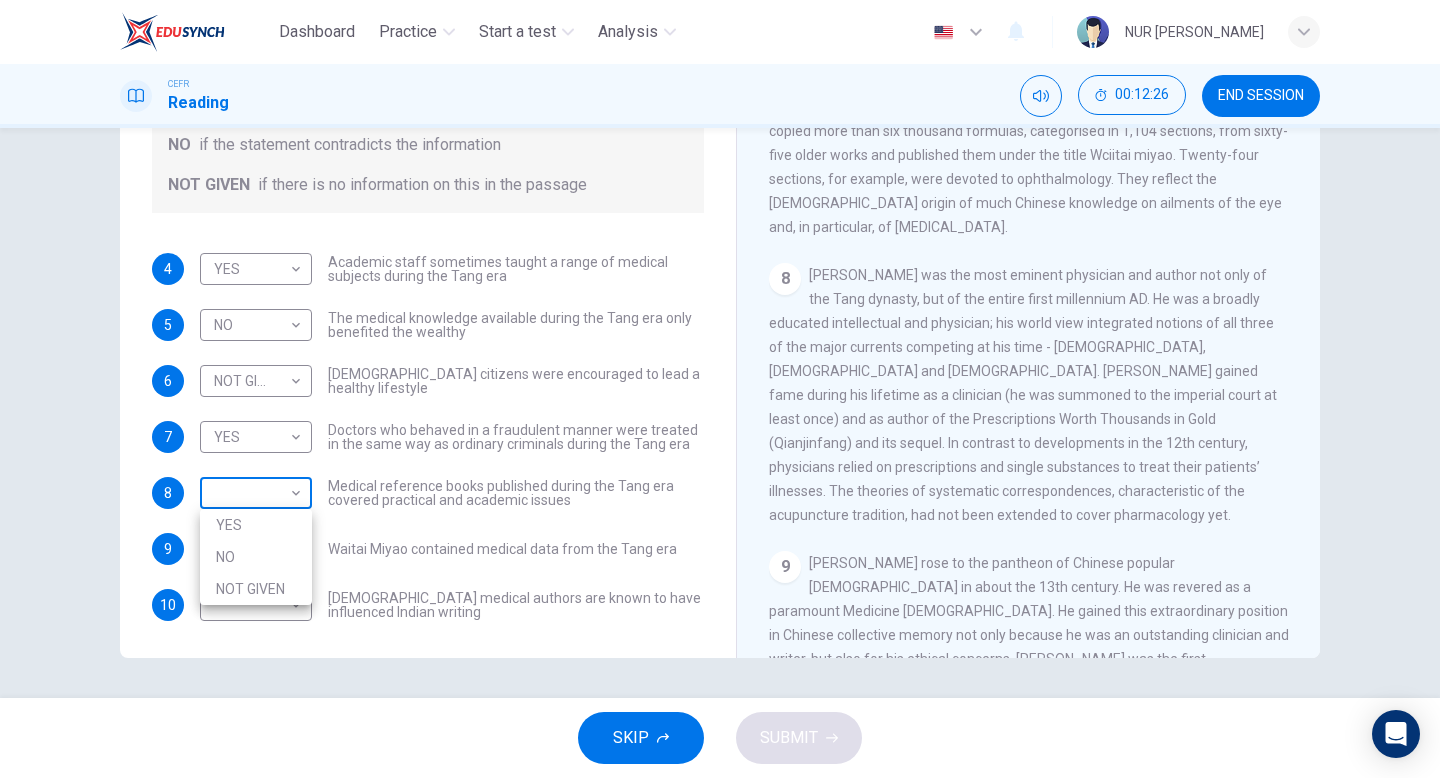 click on "Dashboard Practice Start a test Analysis English en ​ NUR AIMI NADIAH BINTI NASARUDDIN CEFR Reading 00:12:26 END SESSION Questions 4 - 10 Do the following statements agree with the information given in the Reading Passage?
In the boxes below on your answer sheet write: YES if the statement agrees with the information NO if the statement contradicts the information NOT GIVEN if there is no information on this in the passage 4 YES YES ​ Academic staff sometimes taught a range of medical subjects during the Tang era 5 NO NO ​ The medical knowledge available during the Tang era only benefited the wealthy 6 NOT GIVEN NOT GIVEN ​ Tang citizens were encouraged to lead a healthy lifestyle 7 YES YES ​ Doctors who behaved in a fraudulent manner were treated in the same way as ordinary criminals during the Tang era 8 ​ ​ Medical reference books published during the Tang era covered practical and academic issues 9 NO NO ​ Waitai Miyao contained medical data from the Tang era 10 ​ ​ The Art of Healing" at bounding box center [720, 389] 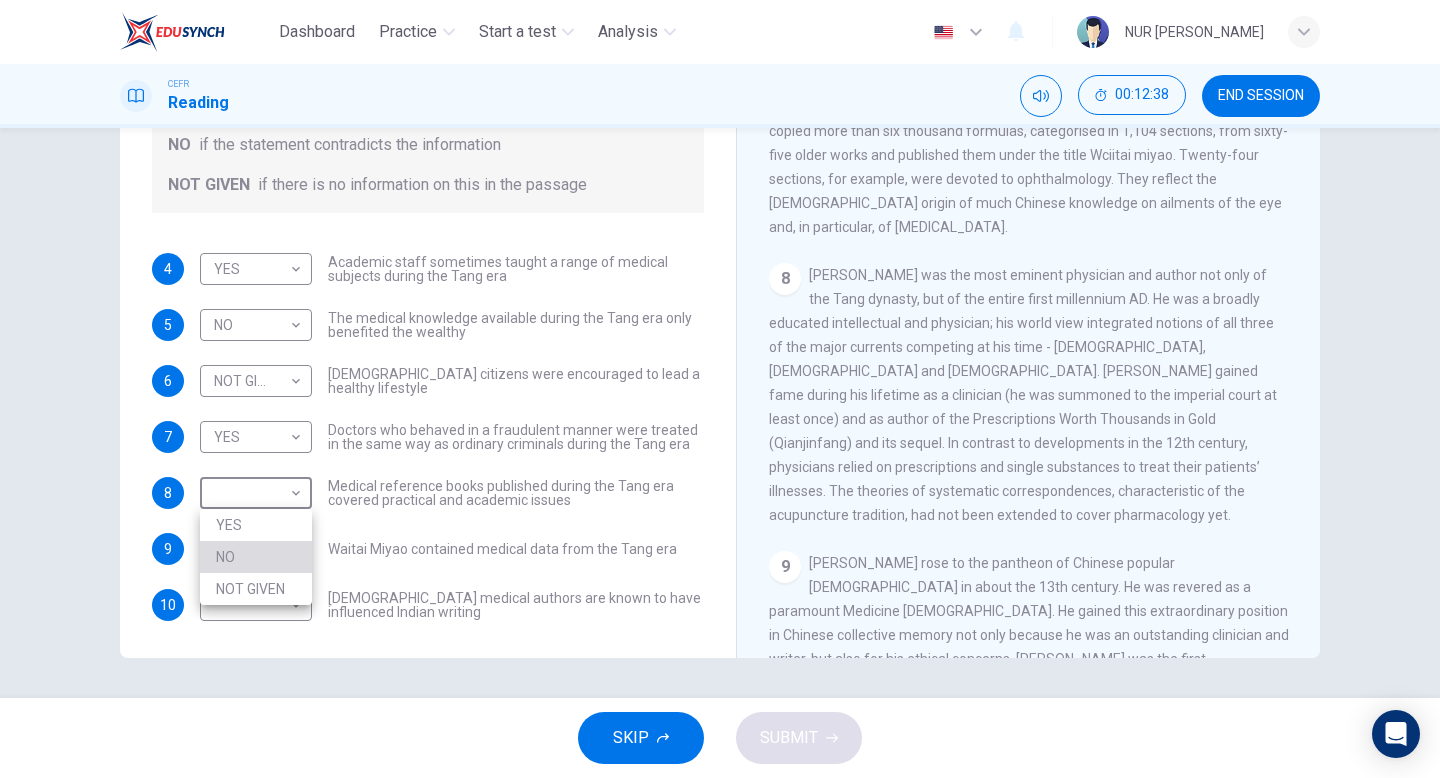 click on "NO" at bounding box center [256, 557] 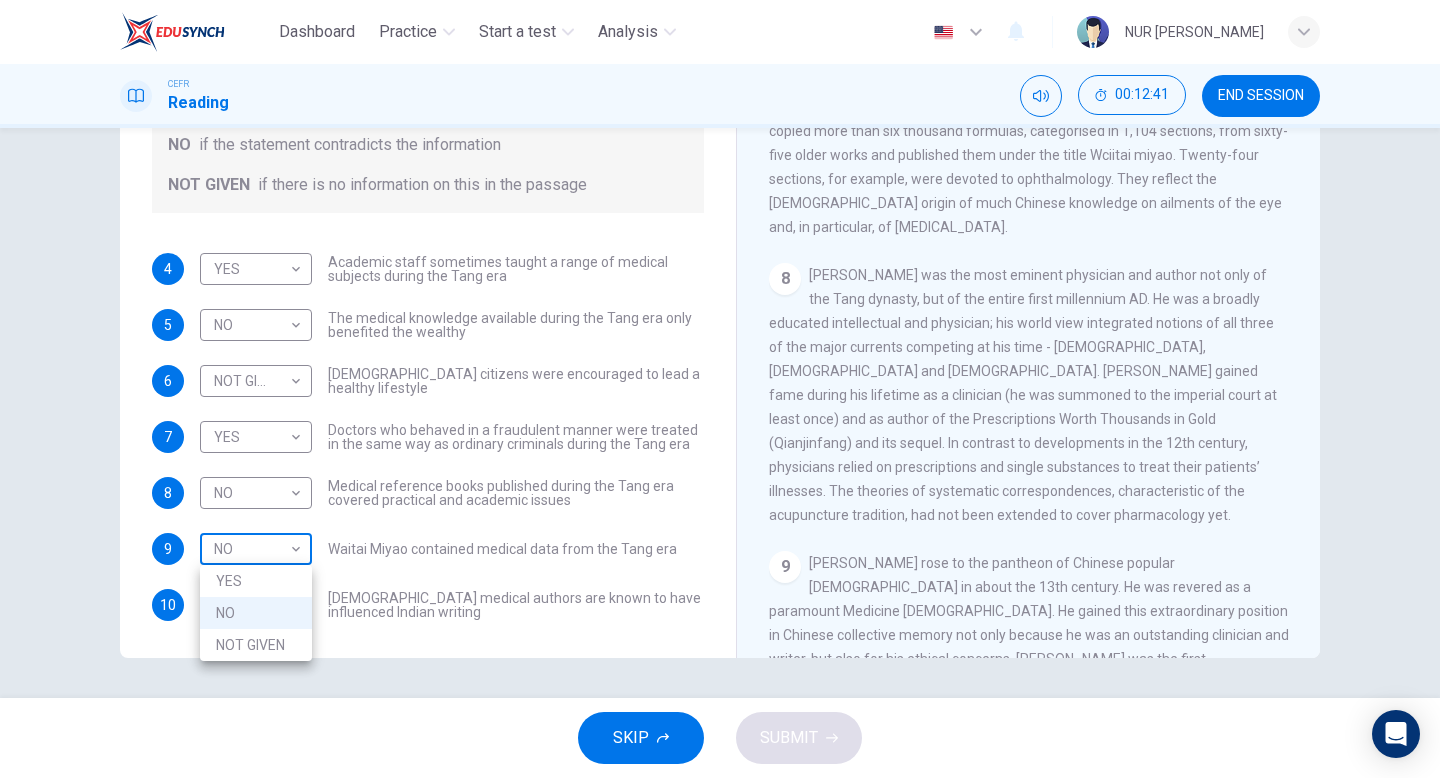 click on "Dashboard Practice Start a test Analysis English en ​ NUR AIMI NADIAH BINTI NASARUDDIN CEFR Reading 00:12:41 END SESSION Questions 4 - 10 Do the following statements agree with the information given in the Reading Passage?
In the boxes below on your answer sheet write: YES if the statement agrees with the information NO if the statement contradicts the information NOT GIVEN if there is no information on this in the passage 4 YES YES ​ Academic staff sometimes taught a range of medical subjects during the Tang era 5 NO NO ​ The medical knowledge available during the Tang era only benefited the wealthy 6 NOT GIVEN NOT GIVEN ​ Tang citizens were encouraged to lead a healthy lifestyle 7 YES YES ​ Doctors who behaved in a fraudulent manner were treated in the same way as ordinary criminals during the Tang era 8 NO NO ​ Medical reference books published during the Tang era covered practical and academic issues 9 NO NO ​ Waitai Miyao contained medical data from the Tang era 10 ​ ​ CLICK TO ZOOM 1" at bounding box center [720, 389] 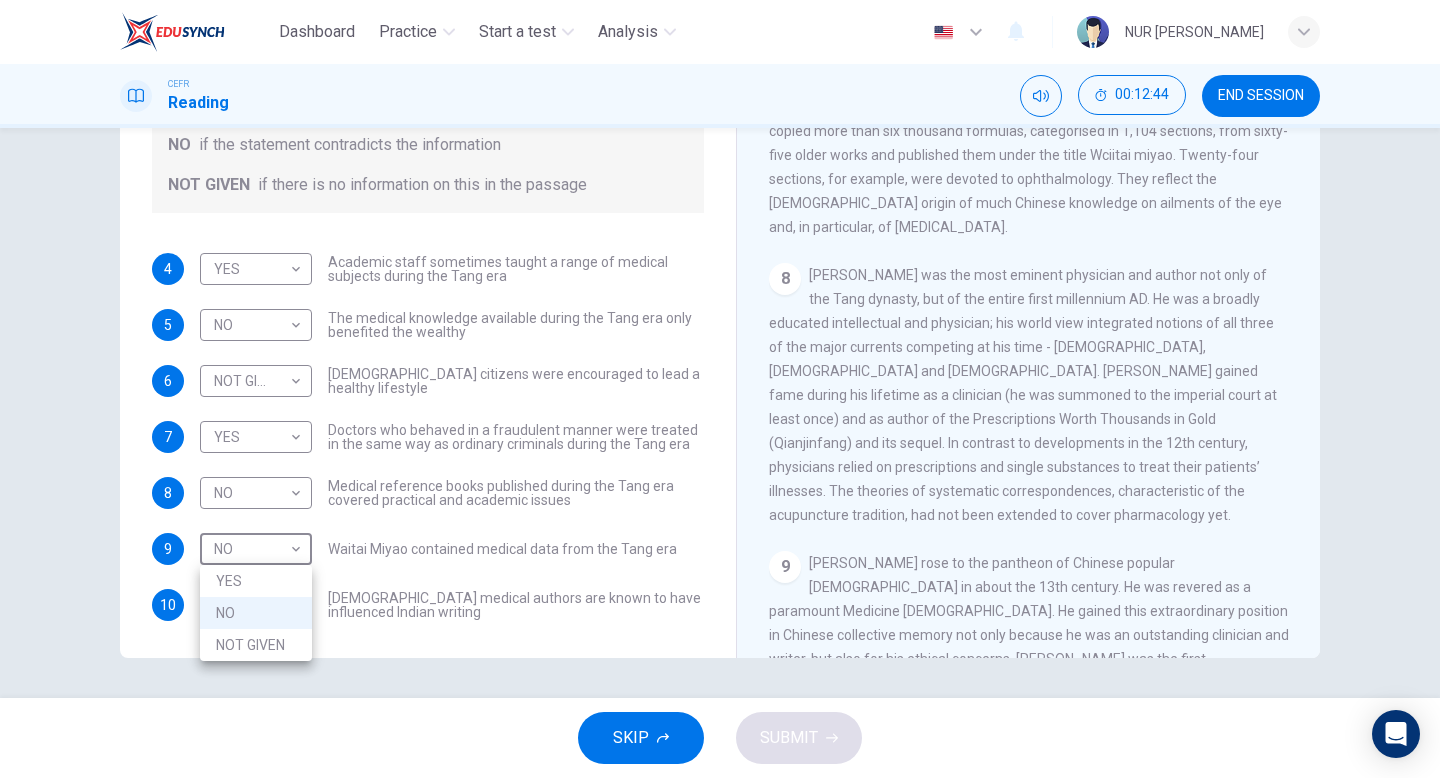 click at bounding box center (720, 389) 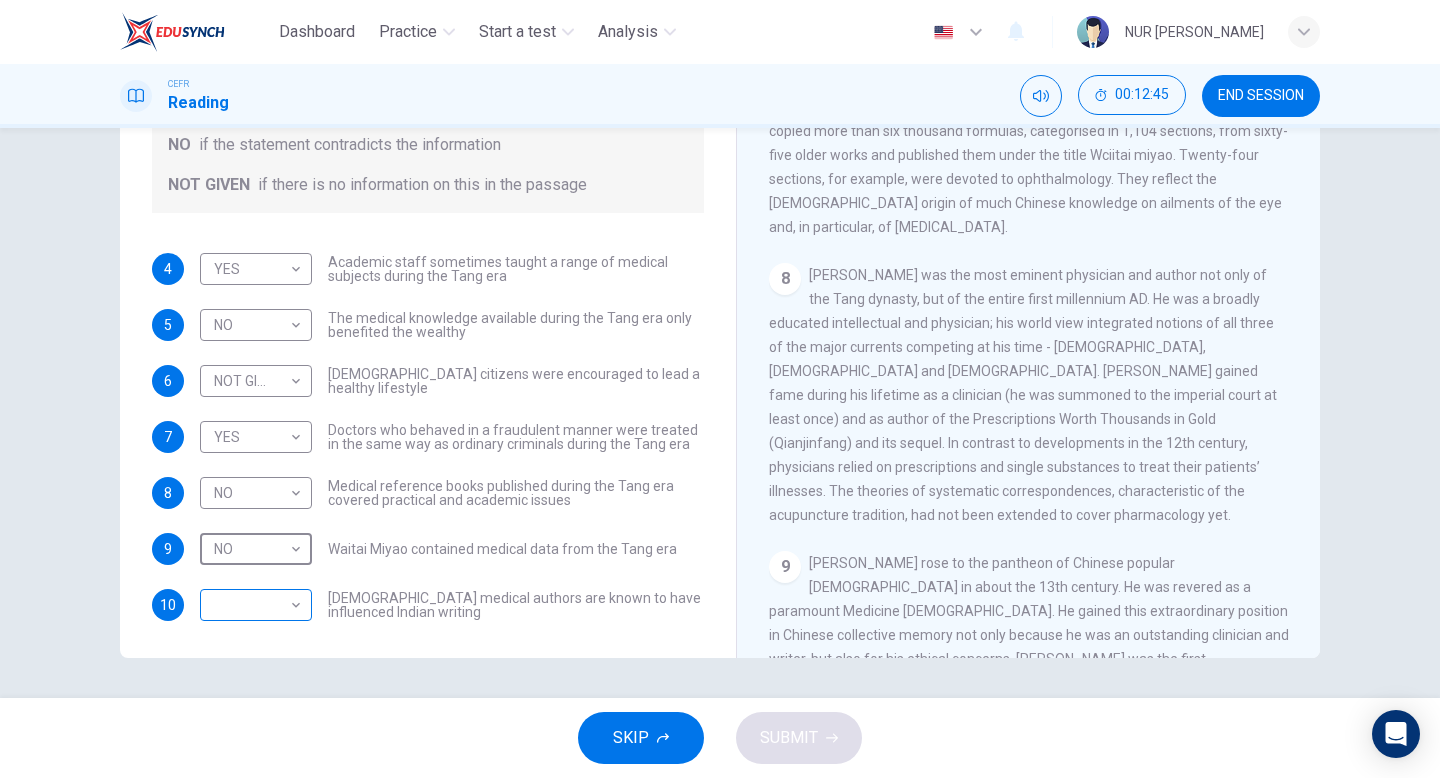 click on "Dashboard Practice Start a test Analysis English en ​ NUR AIMI NADIAH BINTI NASARUDDIN CEFR Reading 00:12:45 END SESSION Questions 4 - 10 Do the following statements agree with the information given in the Reading Passage?
In the boxes below on your answer sheet write: YES if the statement agrees with the information NO if the statement contradicts the information NOT GIVEN if there is no information on this in the passage 4 YES YES ​ Academic staff sometimes taught a range of medical subjects during the Tang era 5 NO NO ​ The medical knowledge available during the Tang era only benefited the wealthy 6 NOT GIVEN NOT GIVEN ​ Tang citizens were encouraged to lead a healthy lifestyle 7 YES YES ​ Doctors who behaved in a fraudulent manner were treated in the same way as ordinary criminals during the Tang era 8 NO NO ​ Medical reference books published during the Tang era covered practical and academic issues 9 NO NO ​ Waitai Miyao contained medical data from the Tang era 10 ​ ​ CLICK TO ZOOM 1" at bounding box center [720, 389] 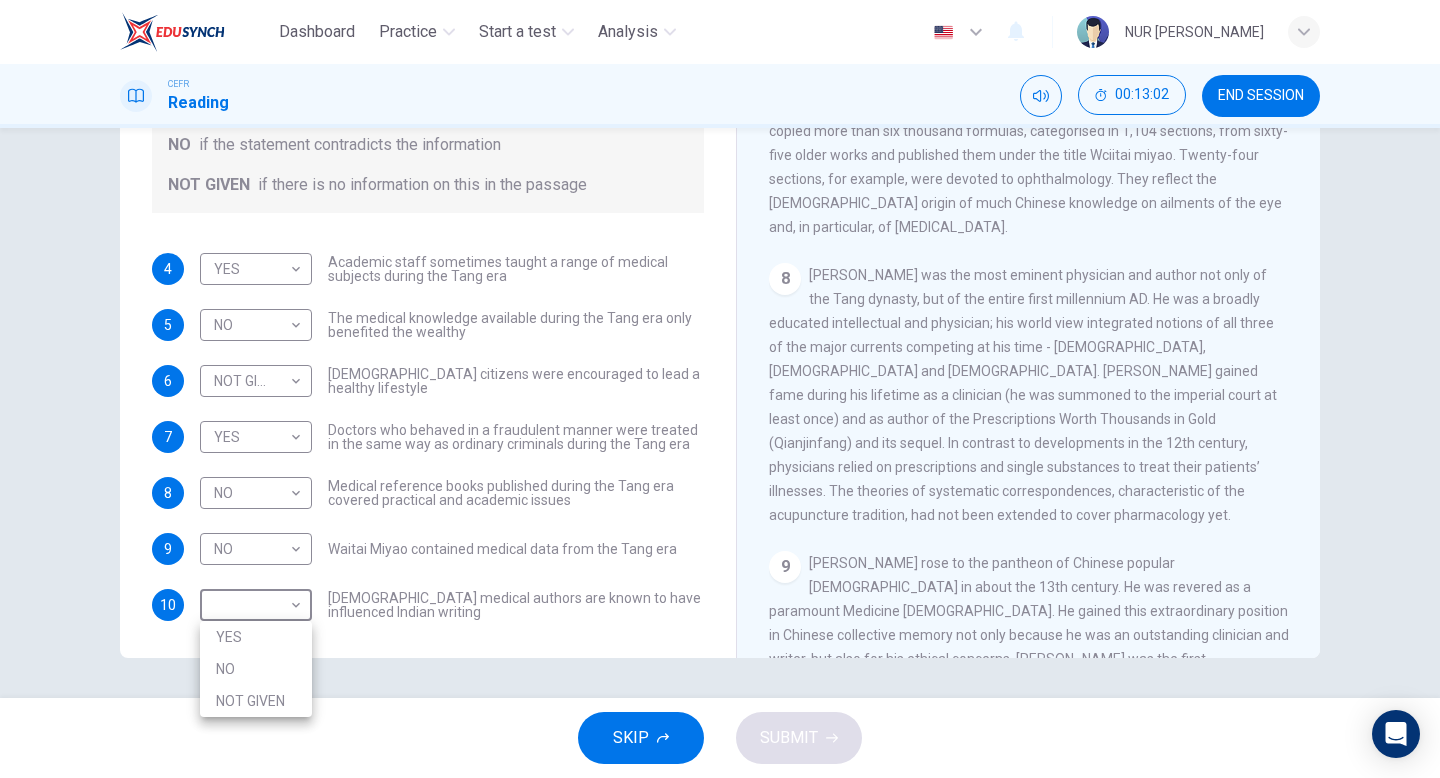 click on "NOT GIVEN" at bounding box center (256, 701) 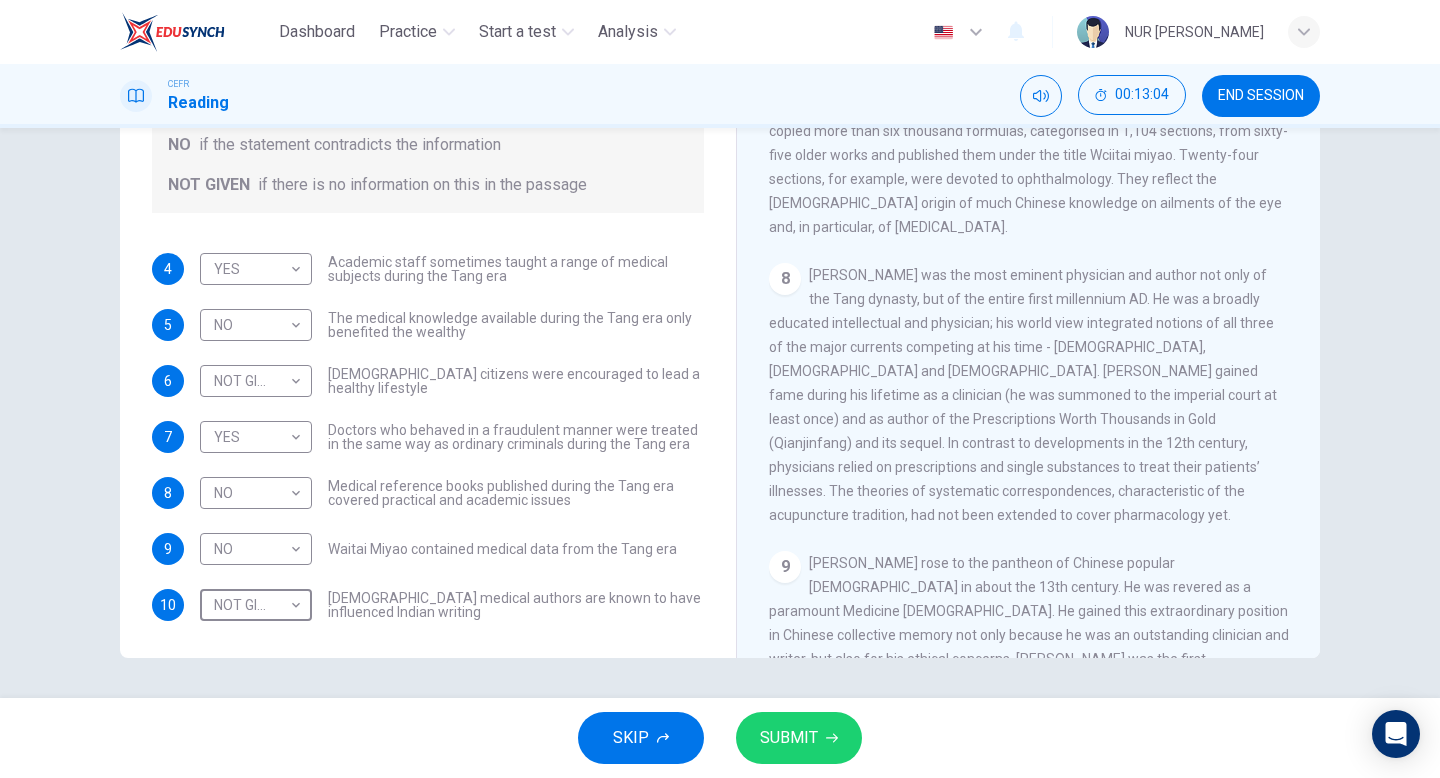 click on "SUBMIT" at bounding box center (799, 738) 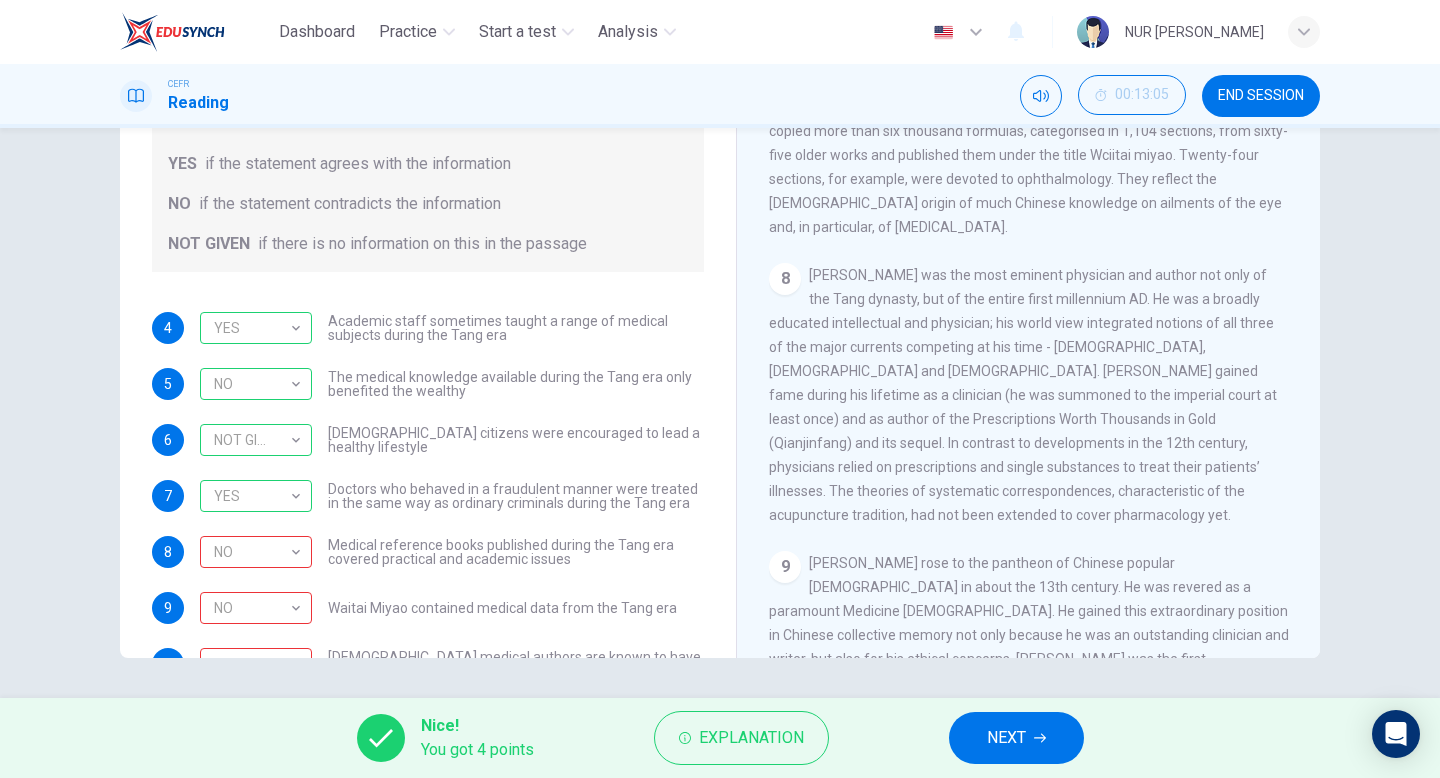 scroll, scrollTop: 0, scrollLeft: 0, axis: both 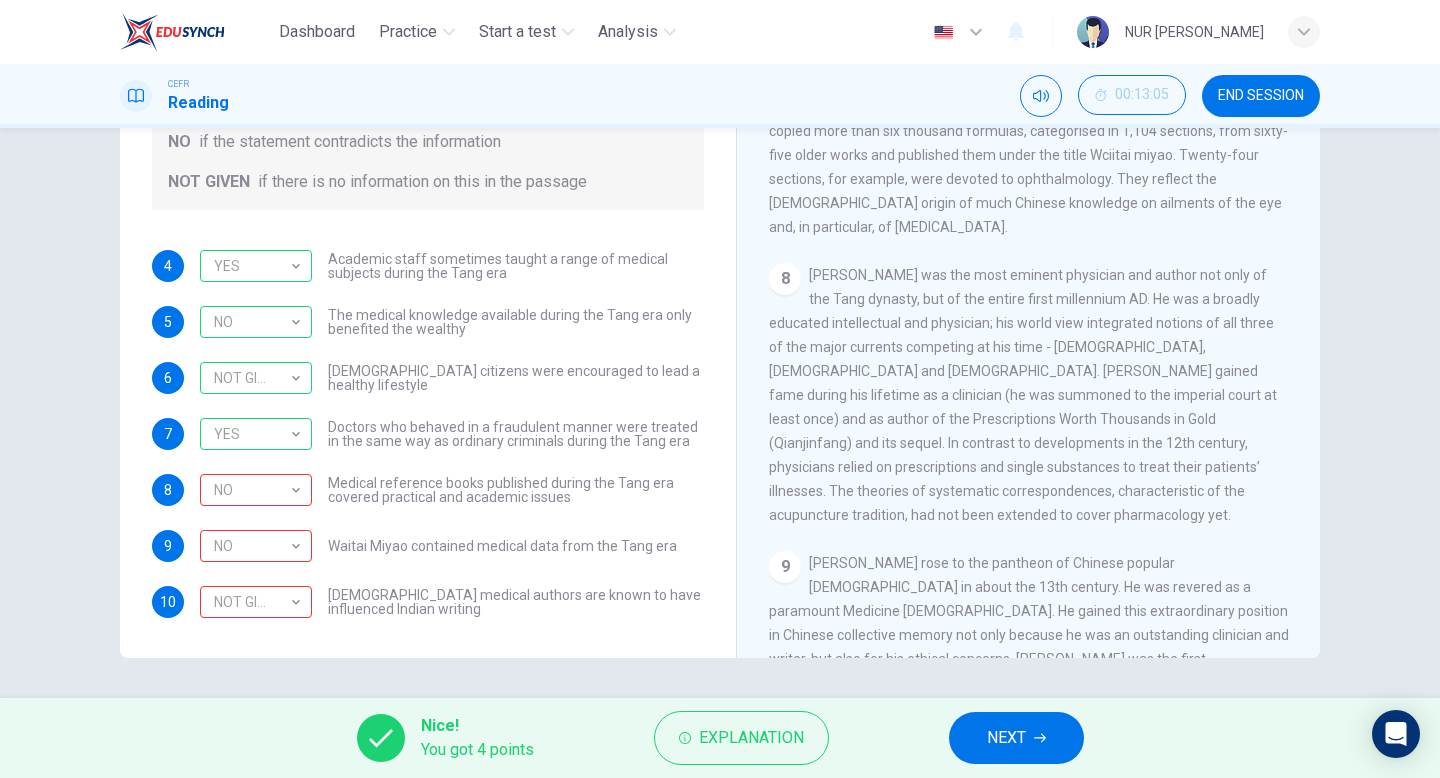 click on "NEXT" at bounding box center [1016, 738] 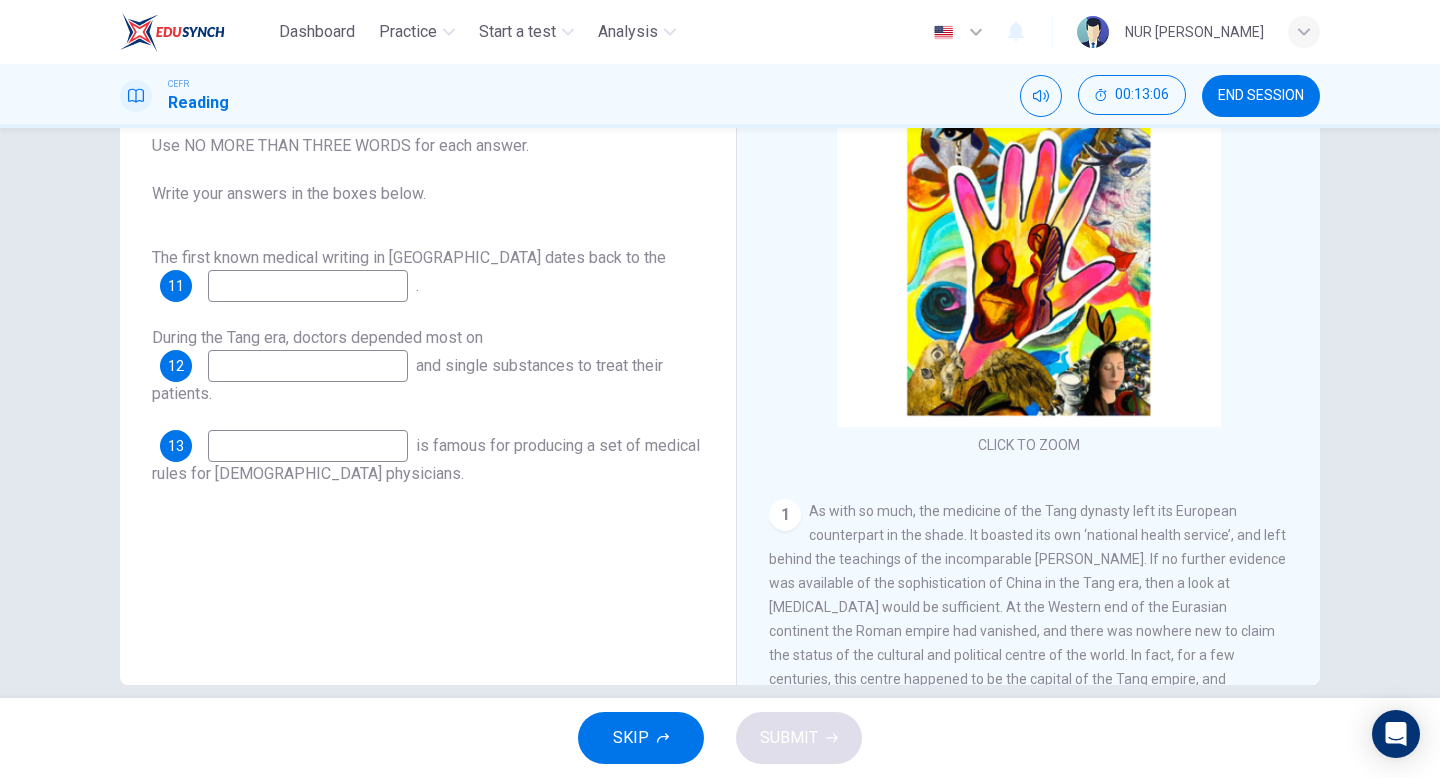 scroll, scrollTop: 167, scrollLeft: 0, axis: vertical 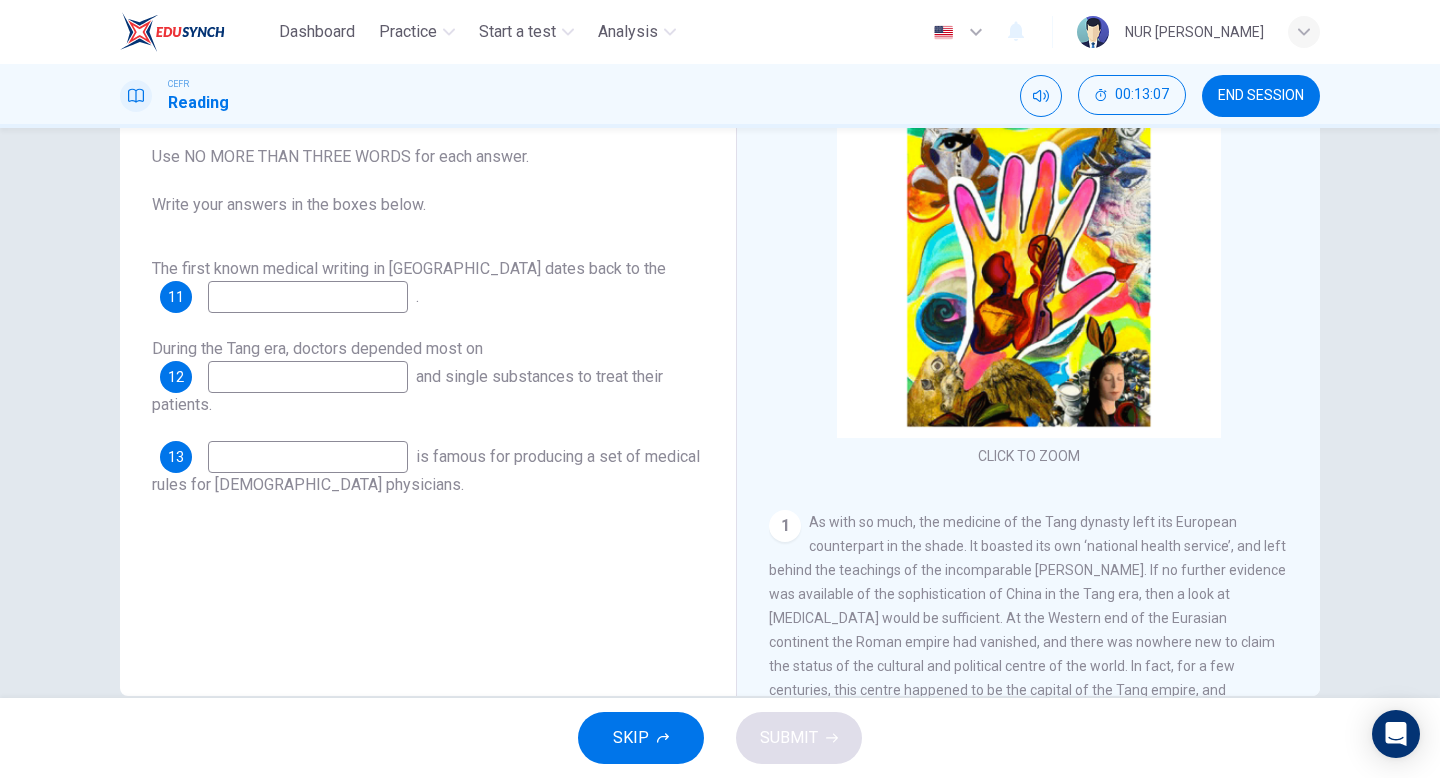click at bounding box center [308, 297] 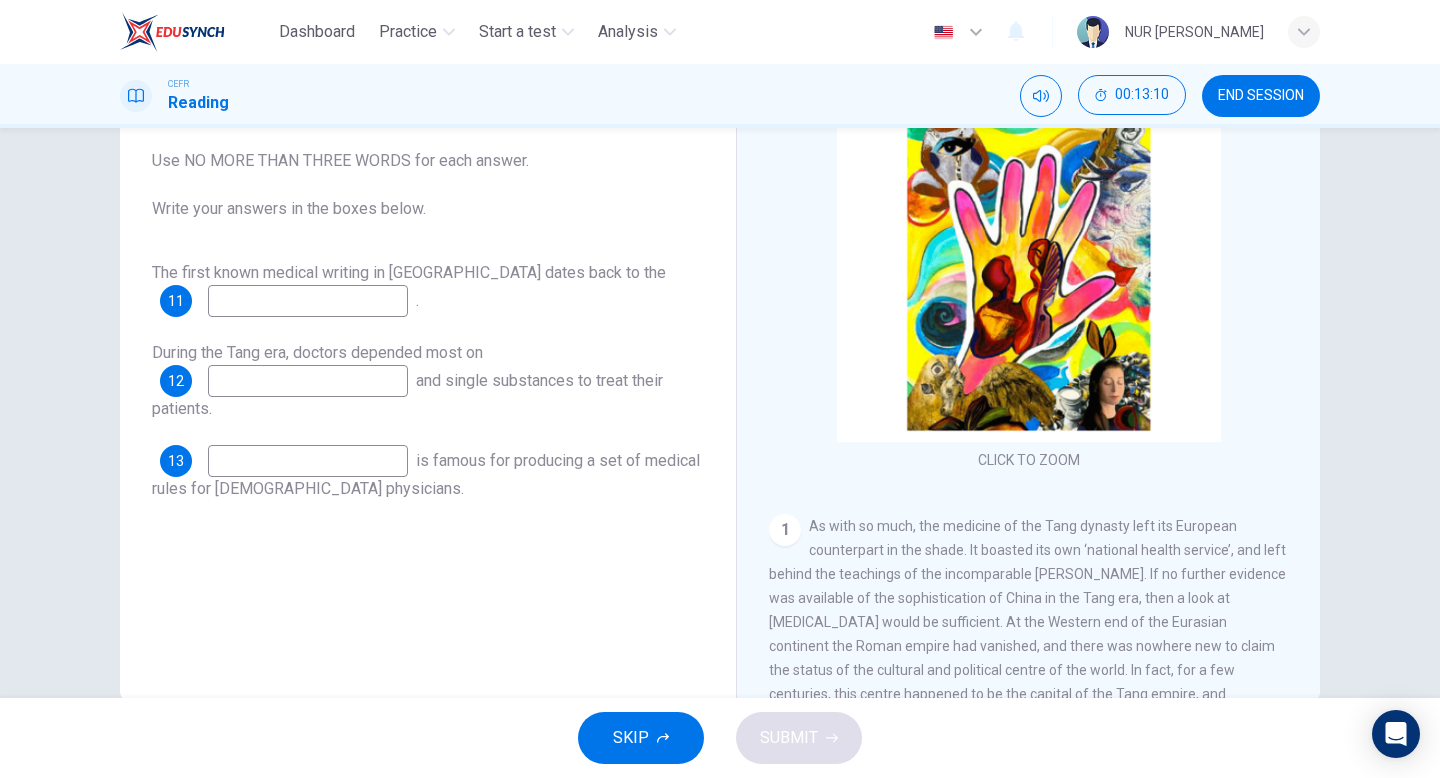 scroll, scrollTop: 164, scrollLeft: 0, axis: vertical 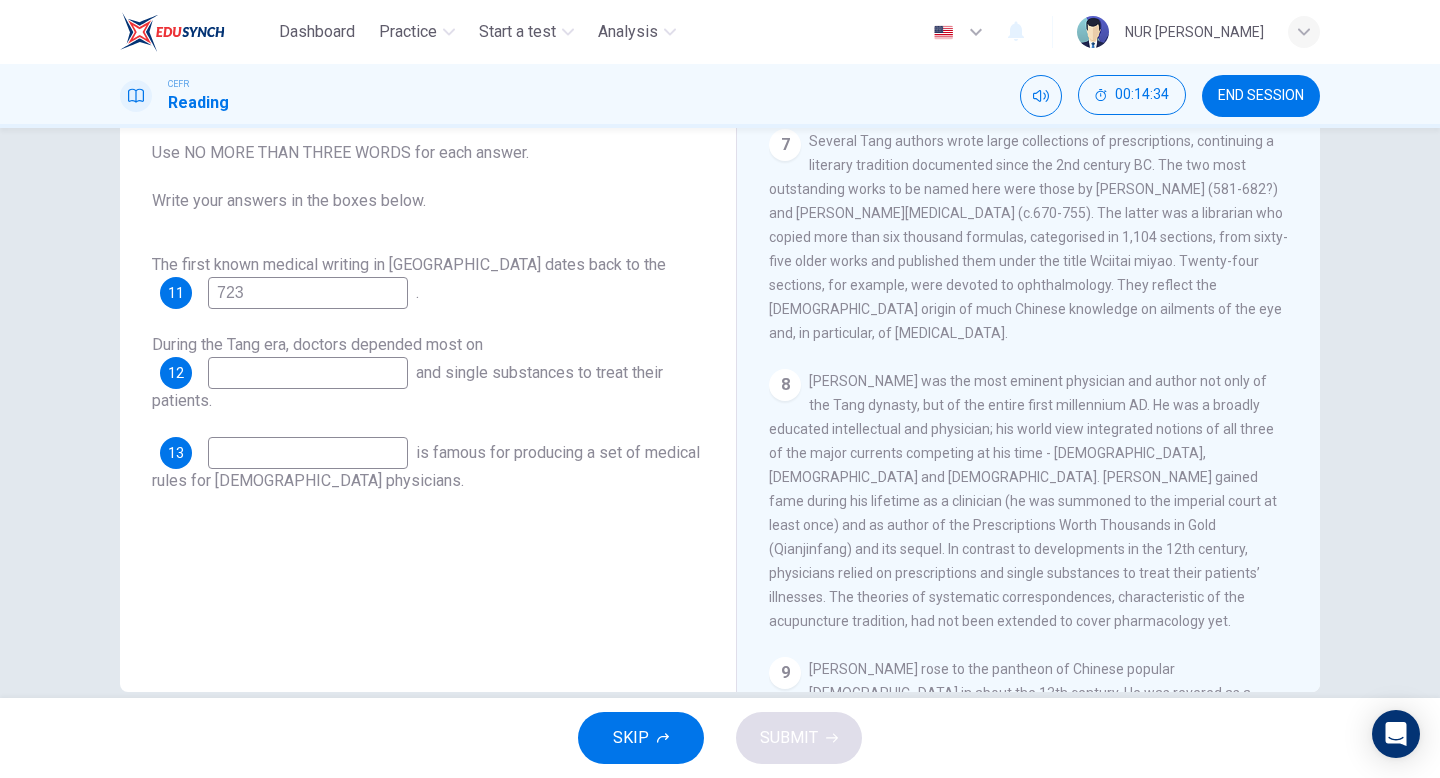 type on "723" 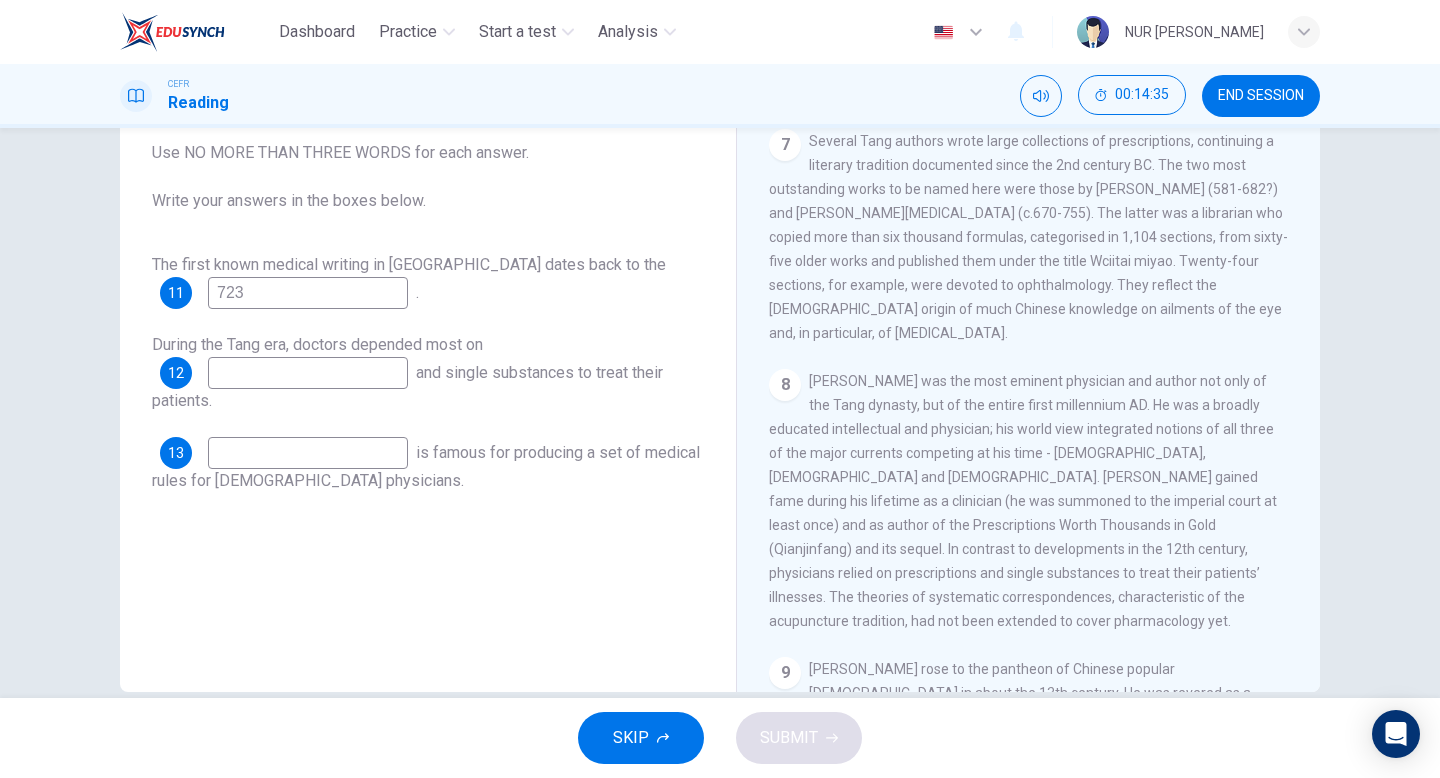 click at bounding box center [308, 373] 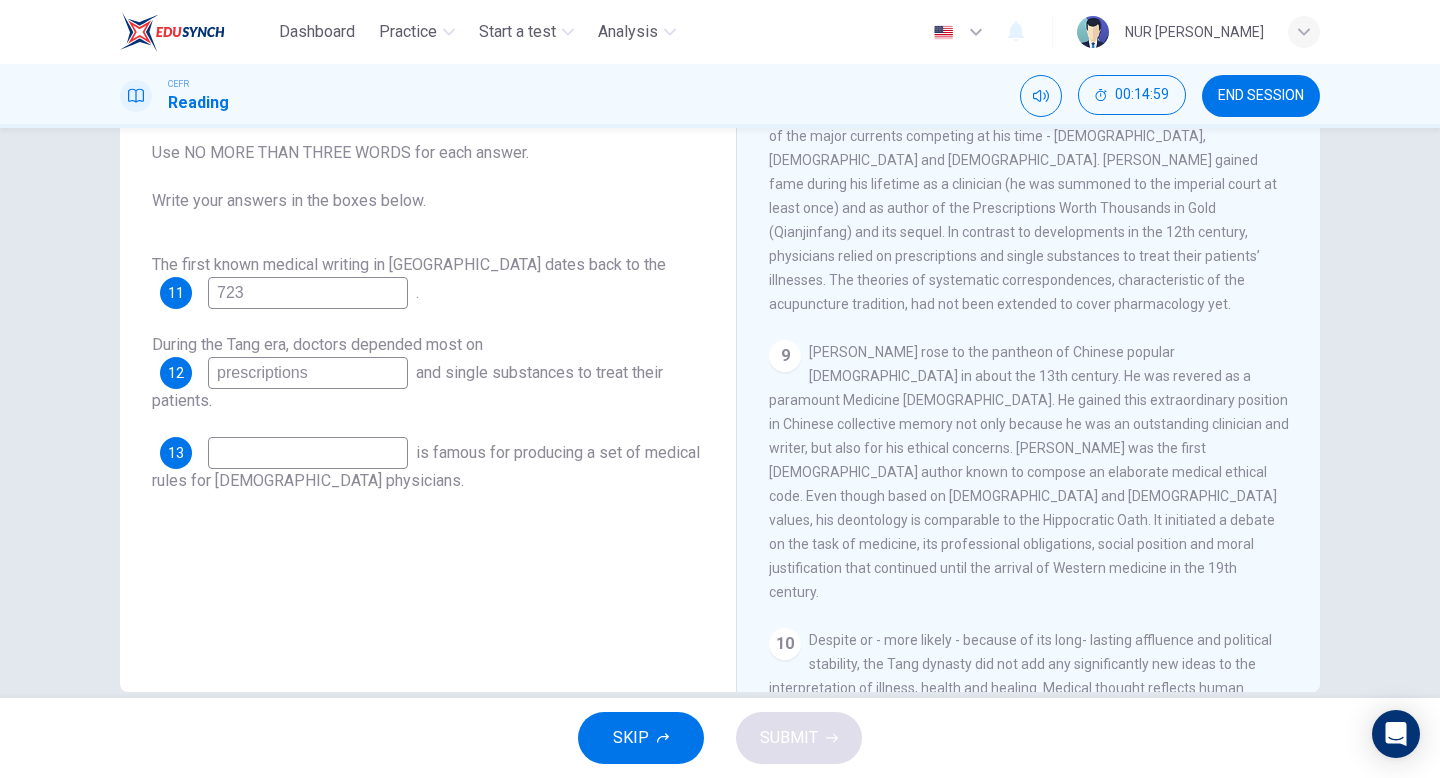 scroll, scrollTop: 1931, scrollLeft: 0, axis: vertical 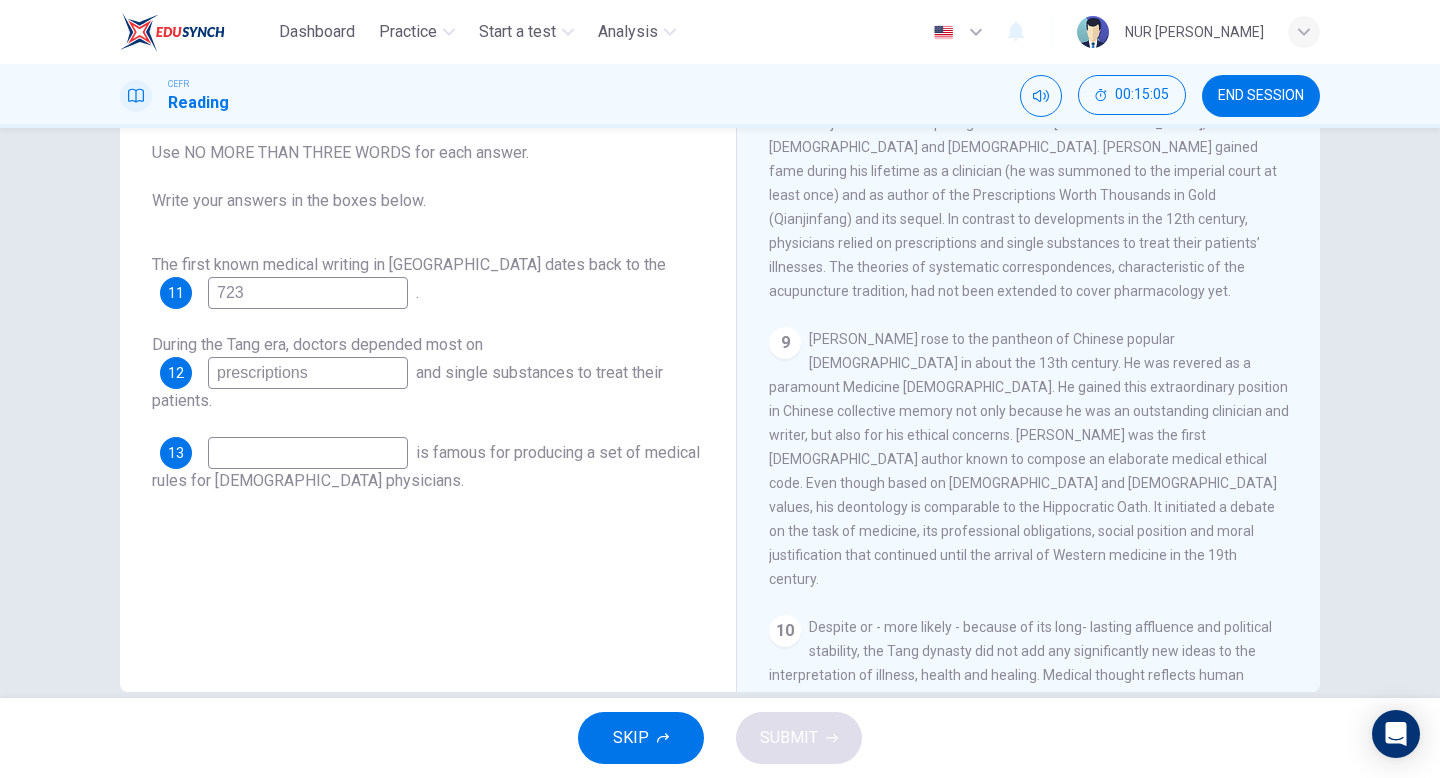 type on "prescriptions" 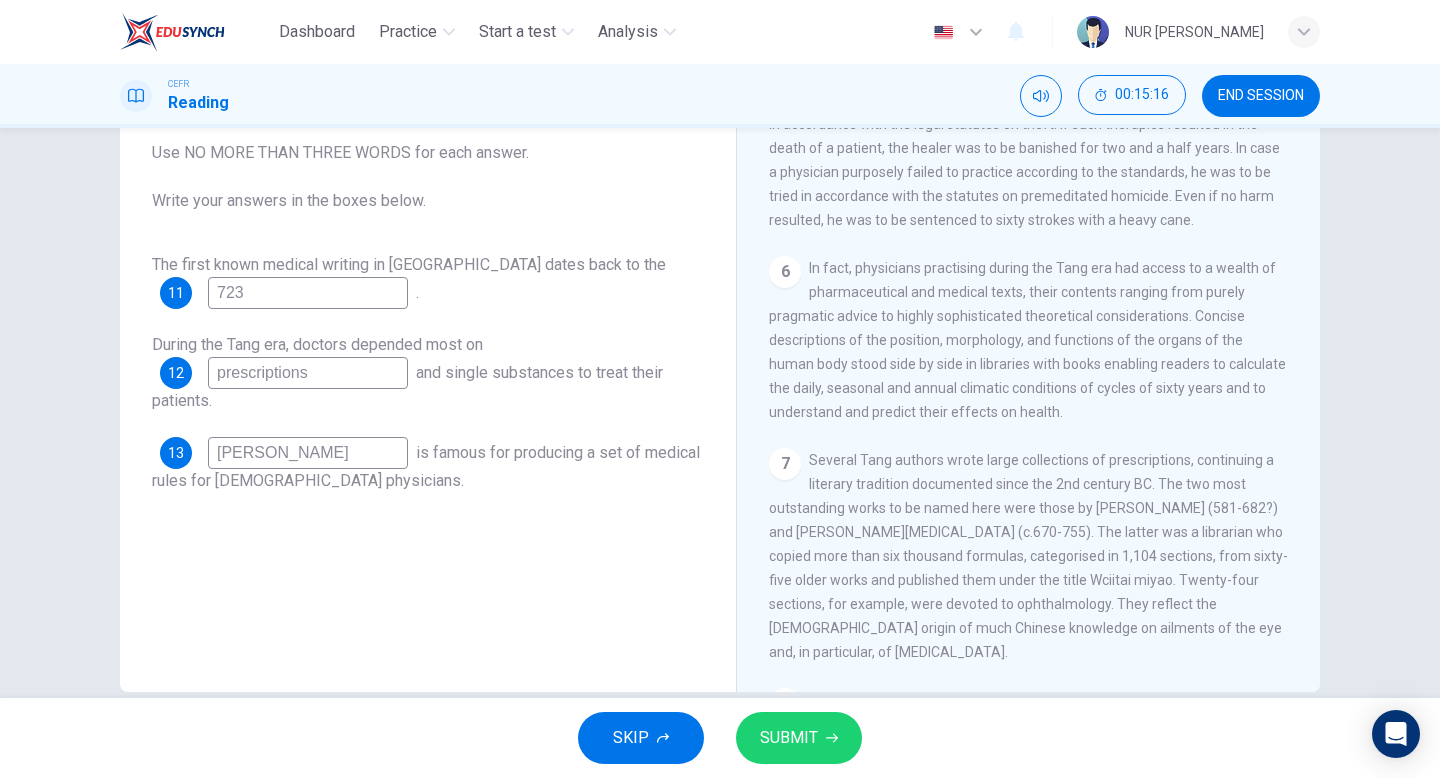 scroll, scrollTop: 1281, scrollLeft: 0, axis: vertical 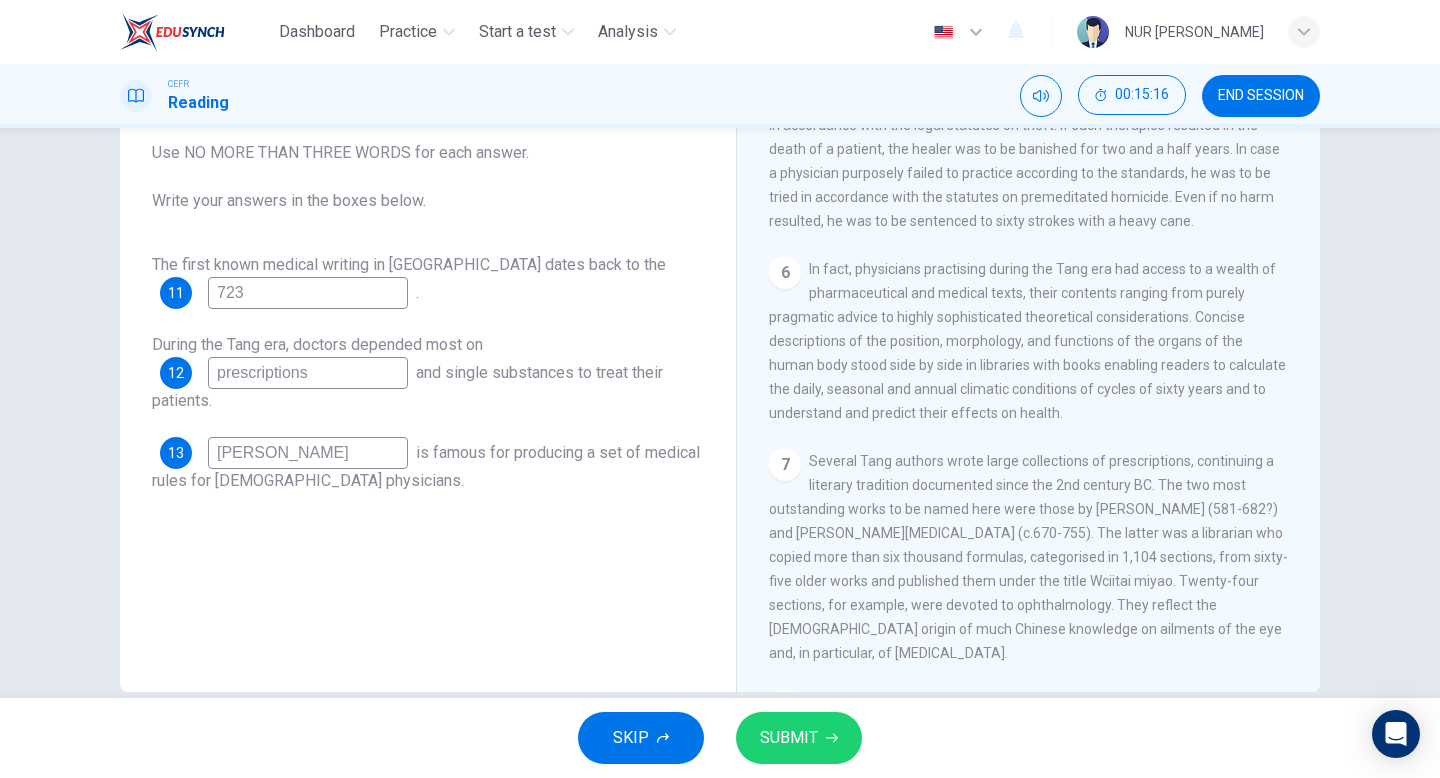 type on "Sun Simiao" 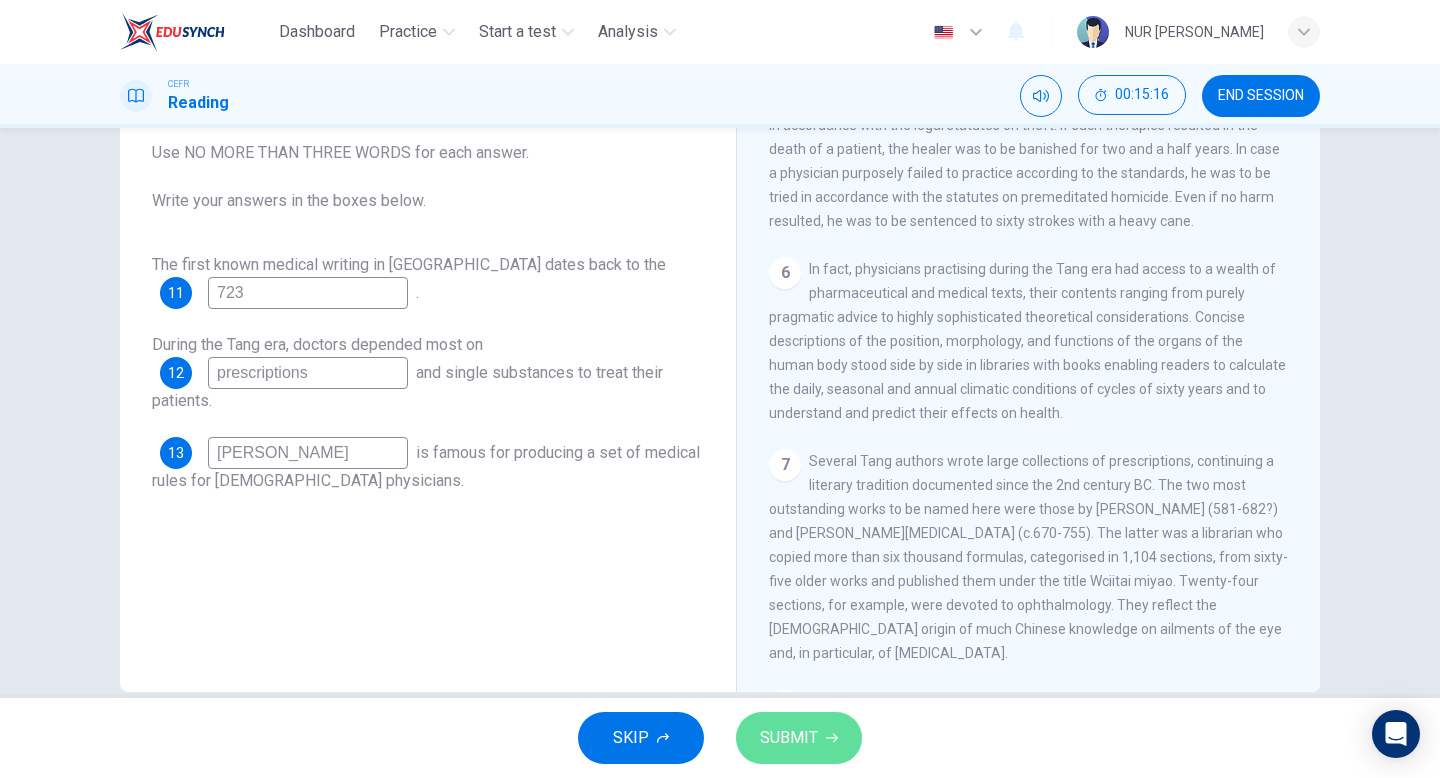 click on "SUBMIT" at bounding box center [789, 738] 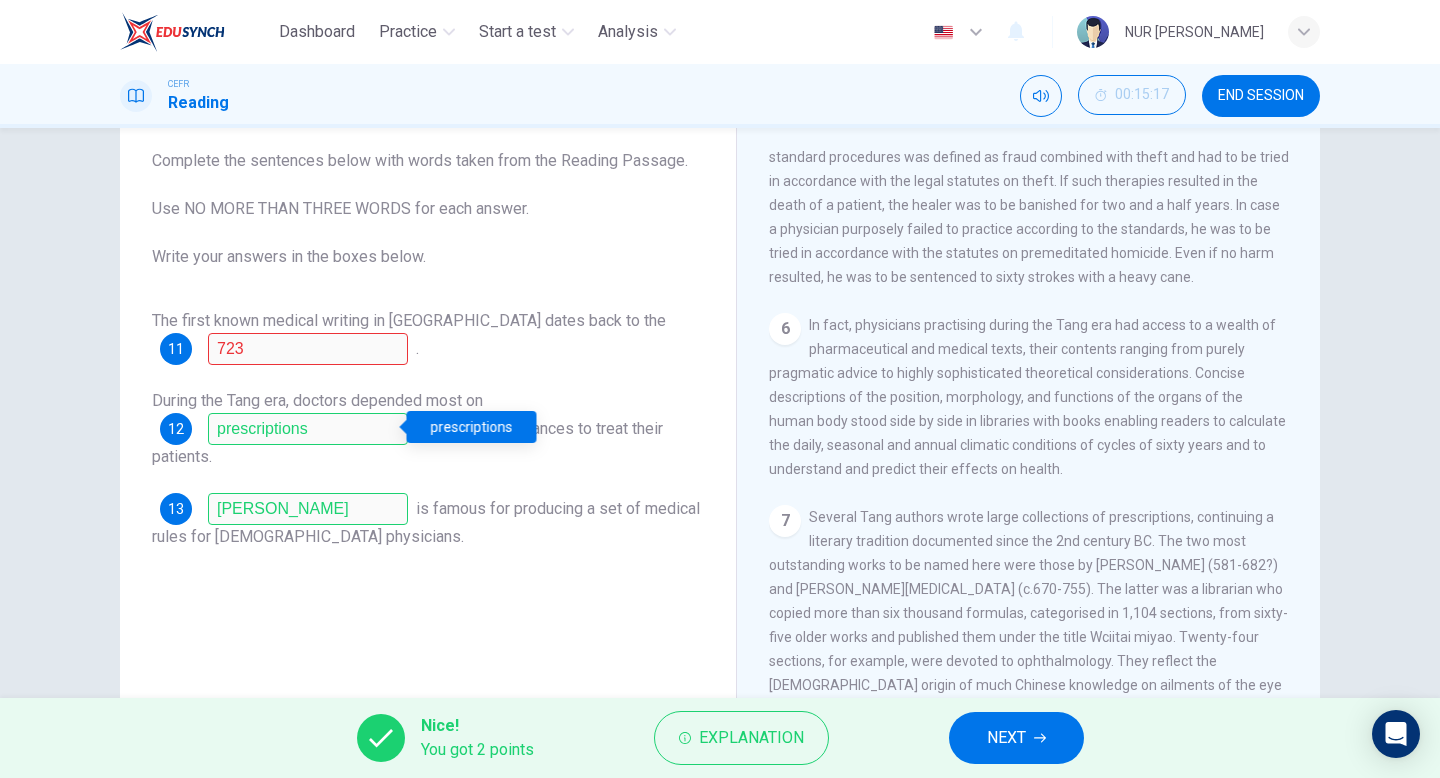 scroll, scrollTop: 77, scrollLeft: 0, axis: vertical 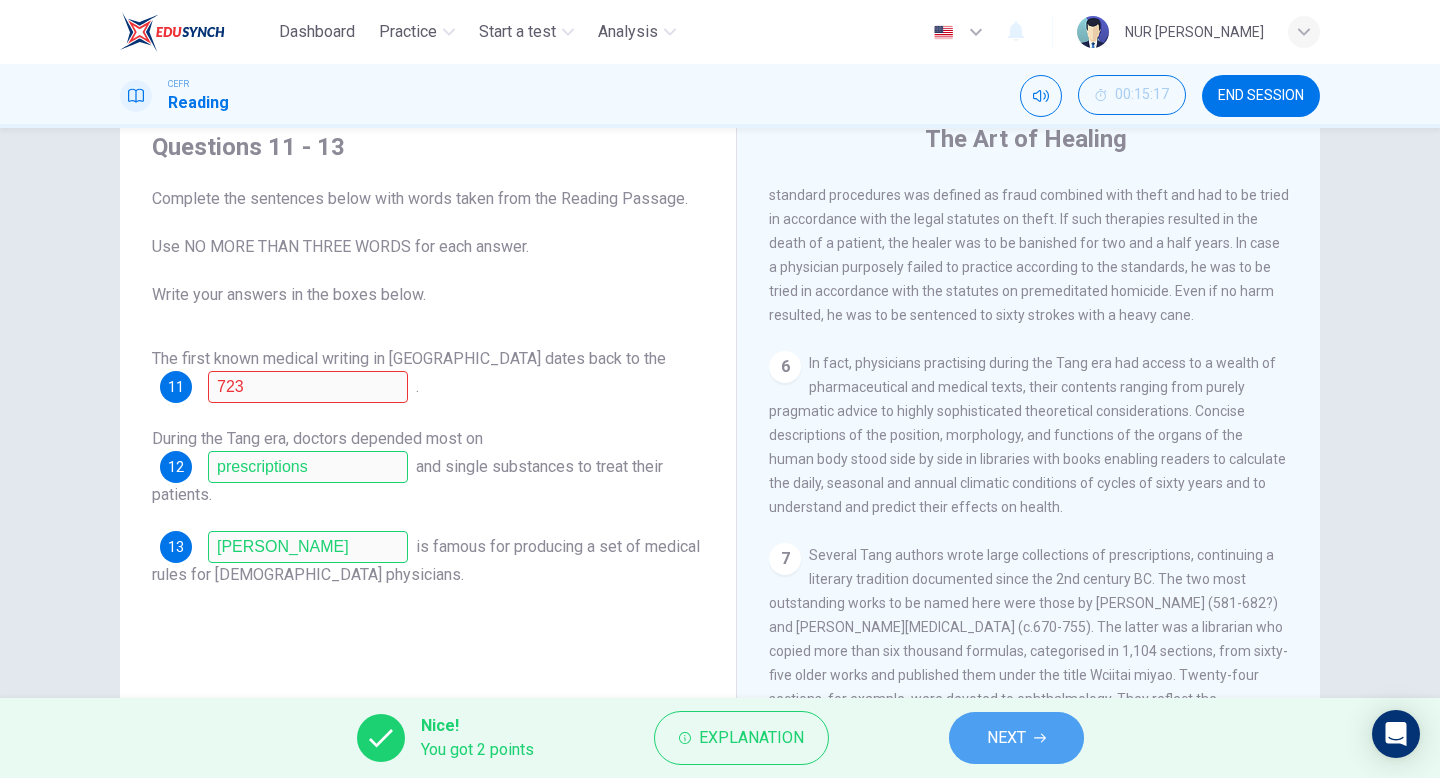 click on "NEXT" at bounding box center [1016, 738] 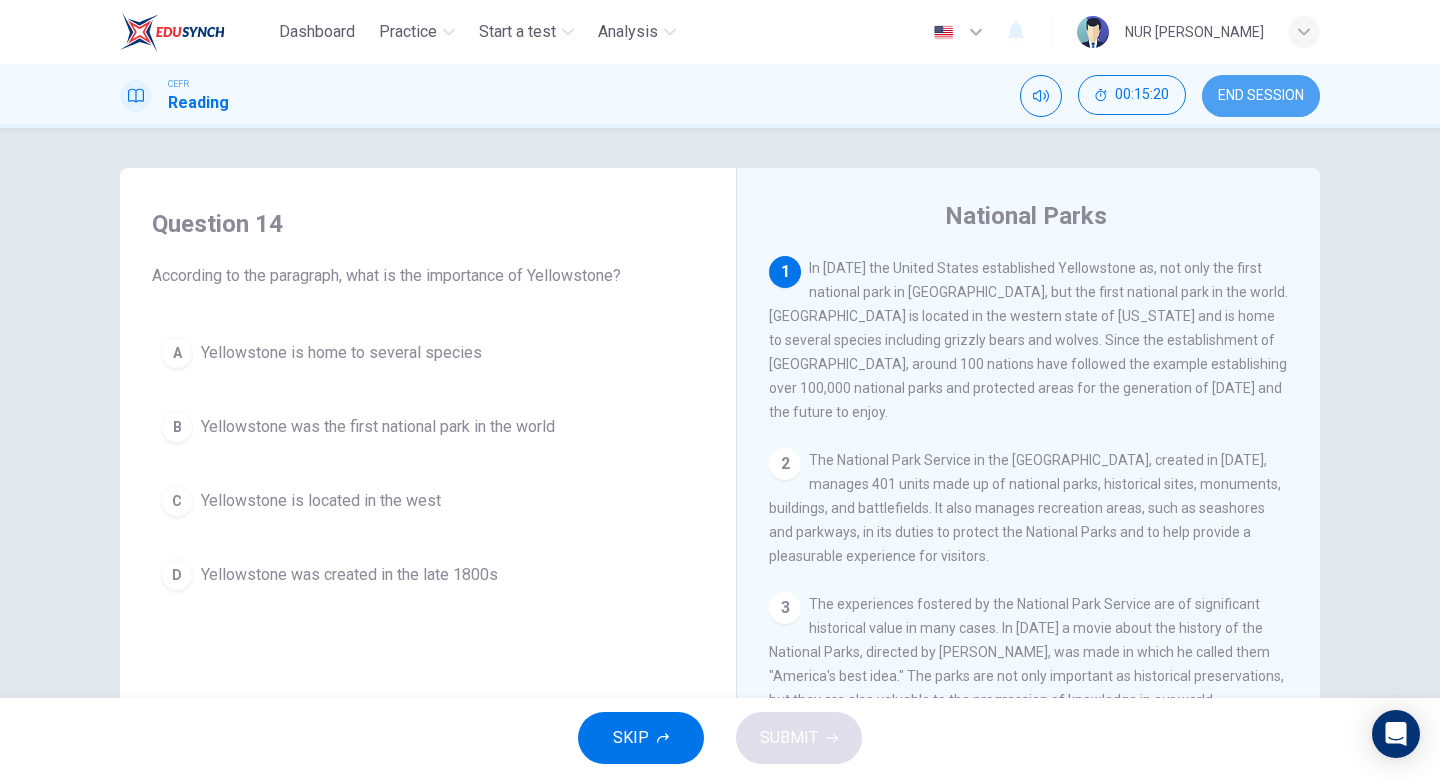 click on "END SESSION" at bounding box center (1261, 96) 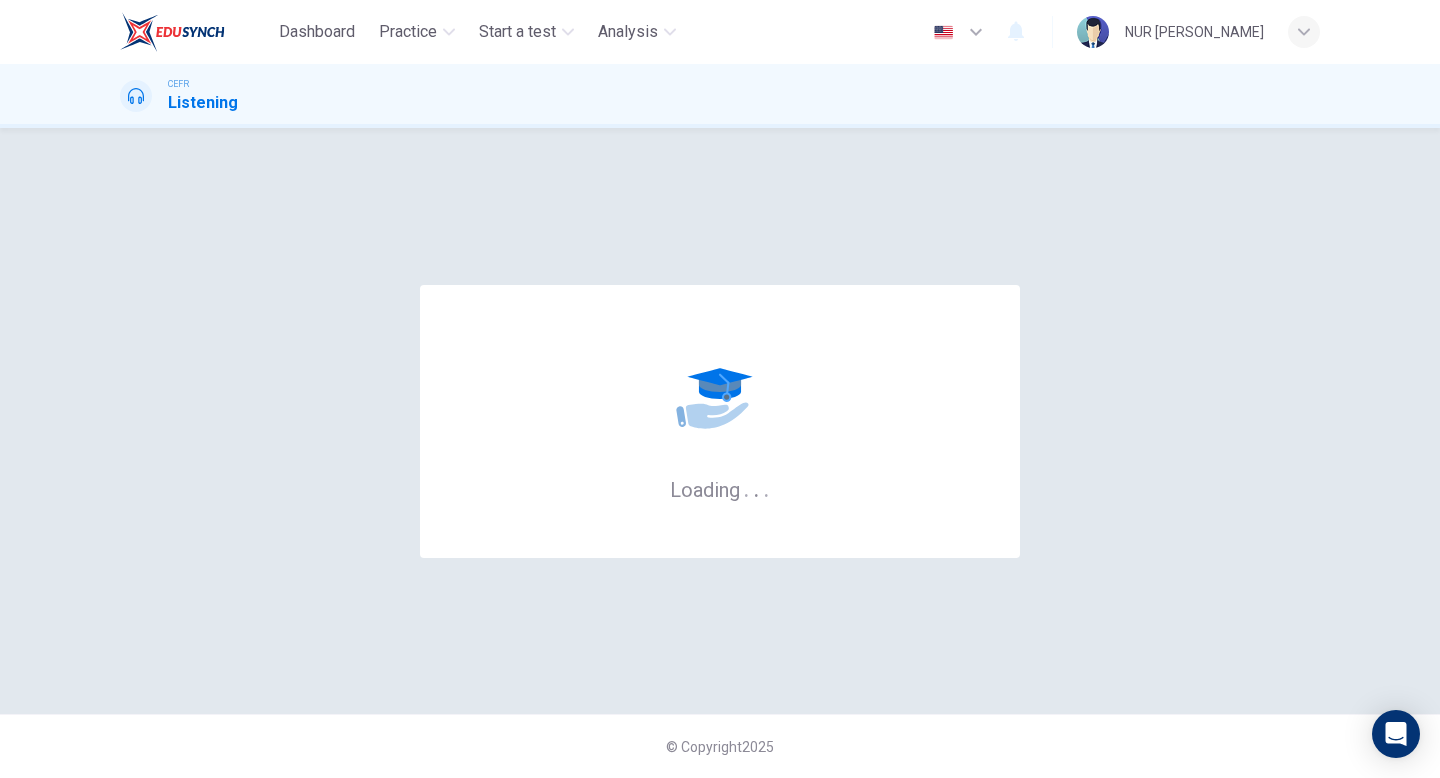 scroll, scrollTop: 0, scrollLeft: 0, axis: both 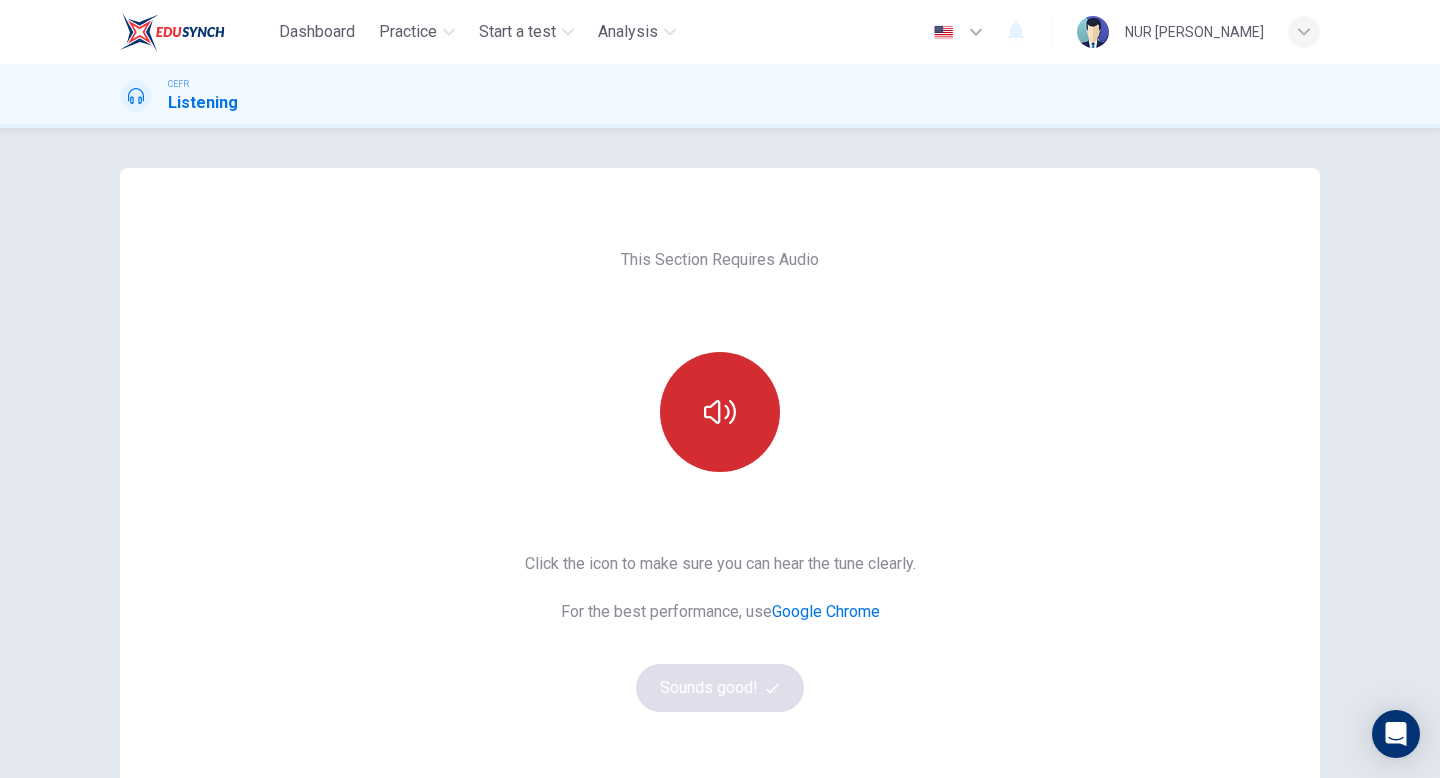 click at bounding box center [720, 412] 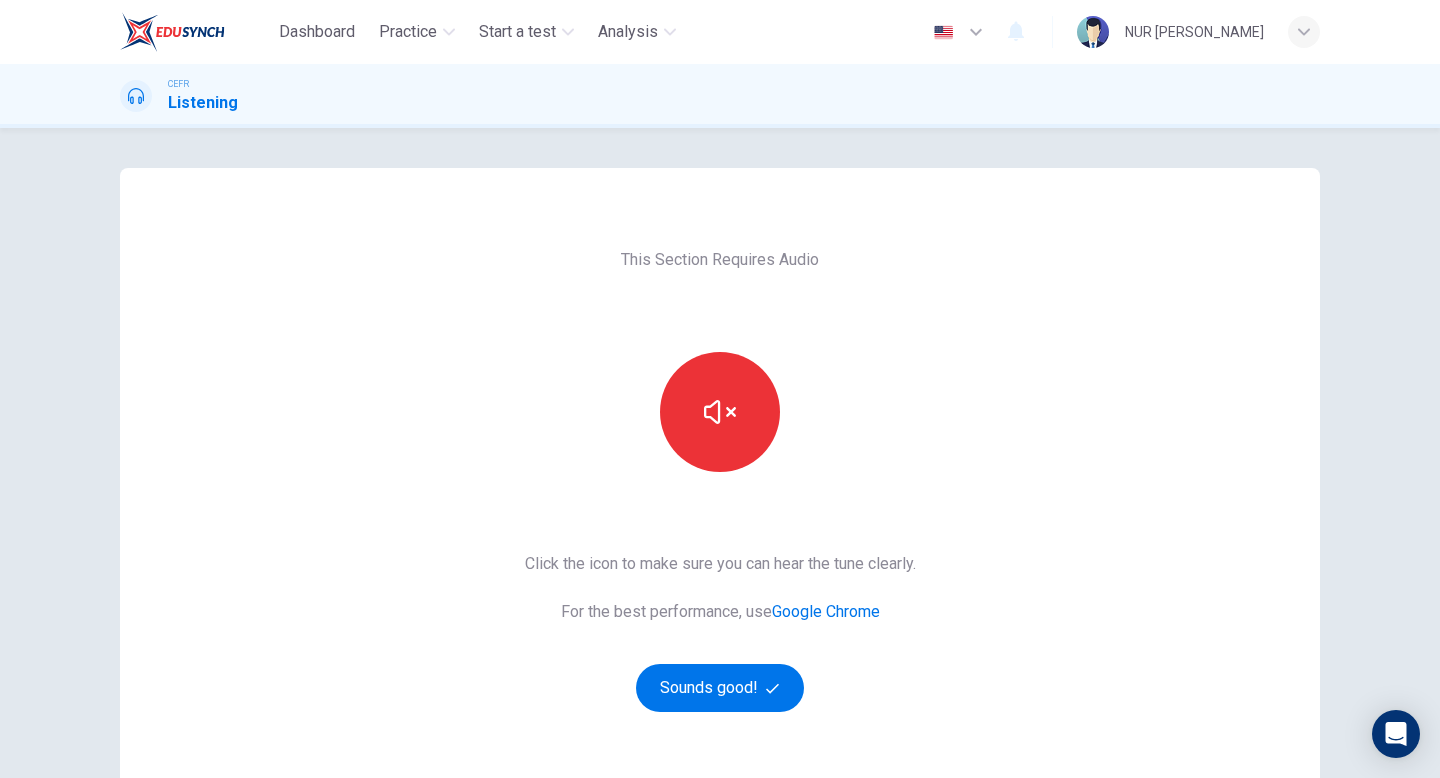 click on "Click the icon to make sure you can hear the tune clearly. For the best performance, use  Google Chrome Sounds good!" at bounding box center [720, 632] 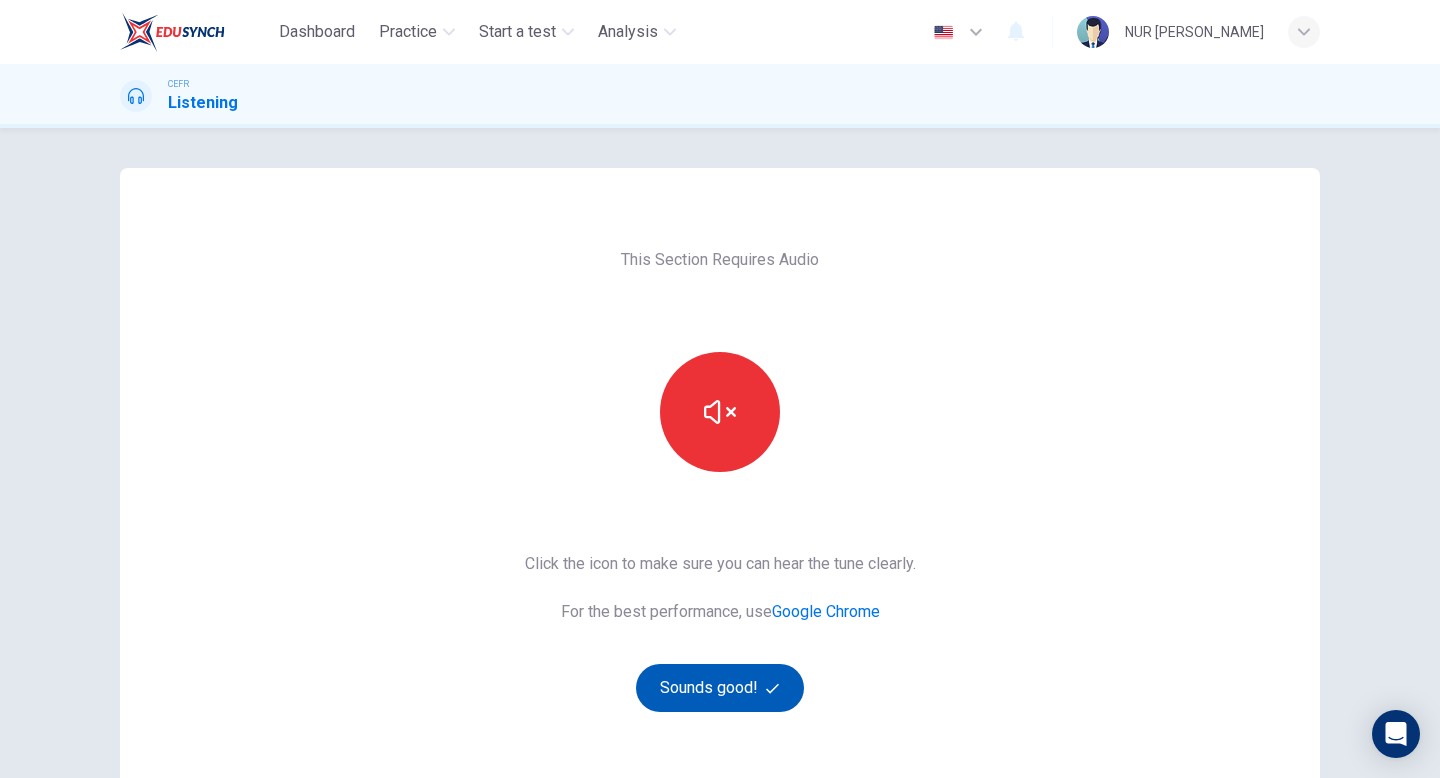 click on "Sounds good!" at bounding box center (720, 688) 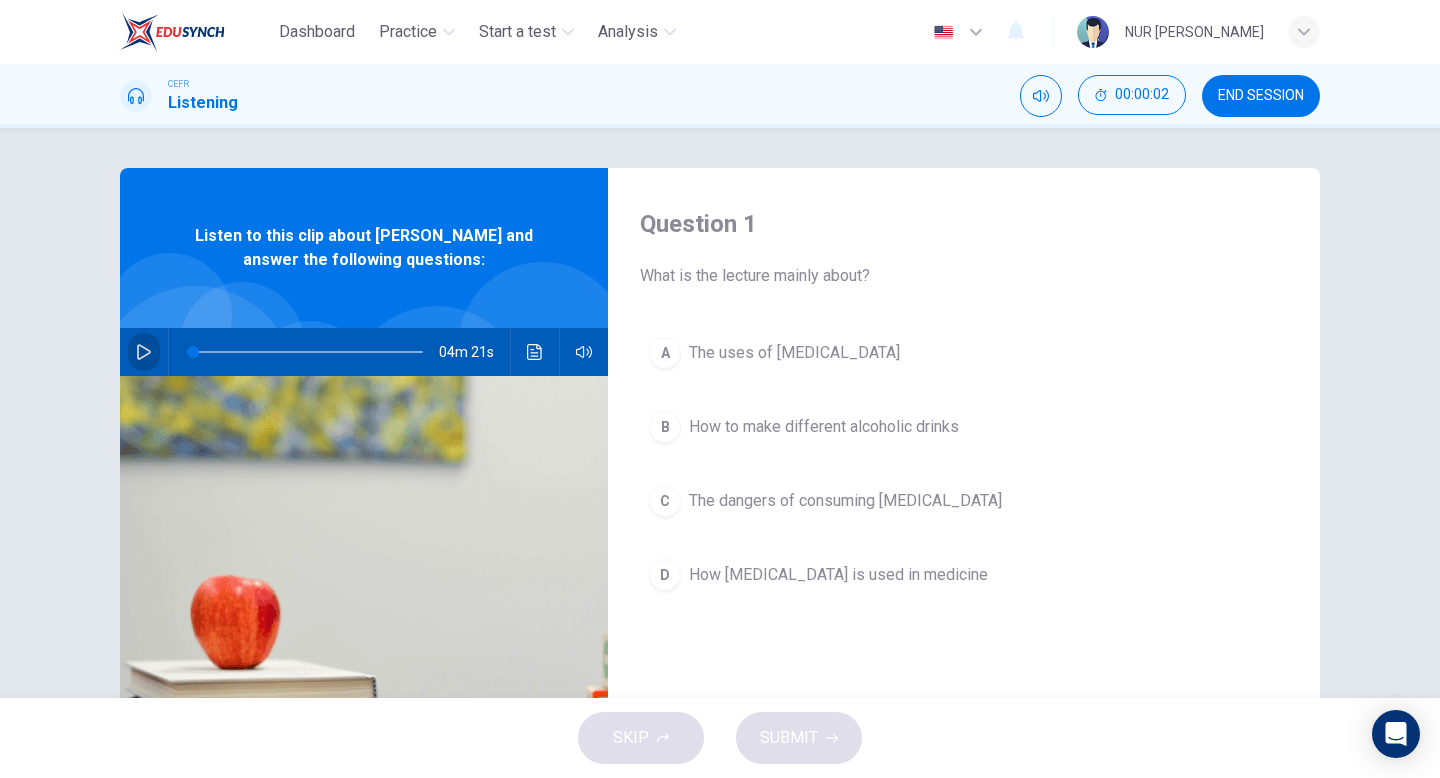 click 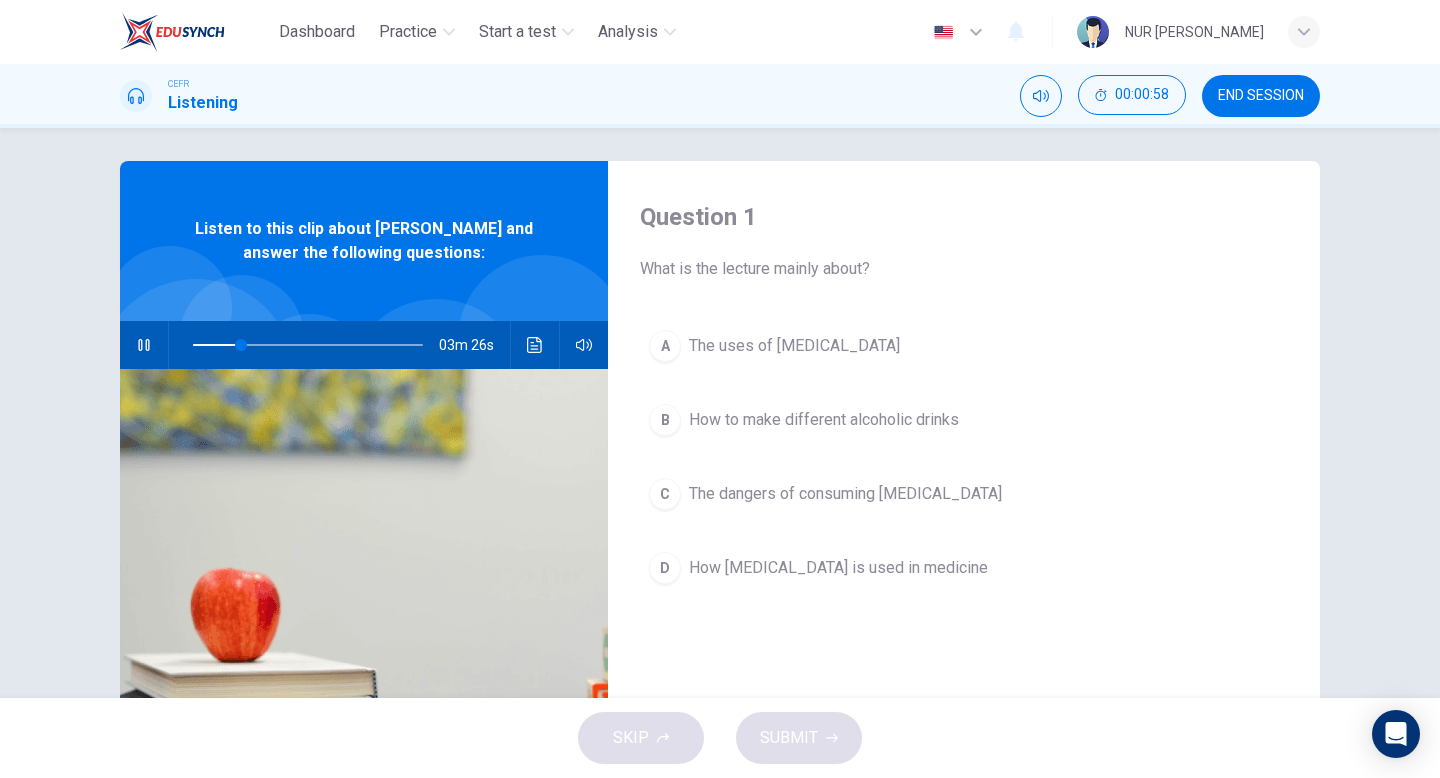 scroll, scrollTop: 0, scrollLeft: 0, axis: both 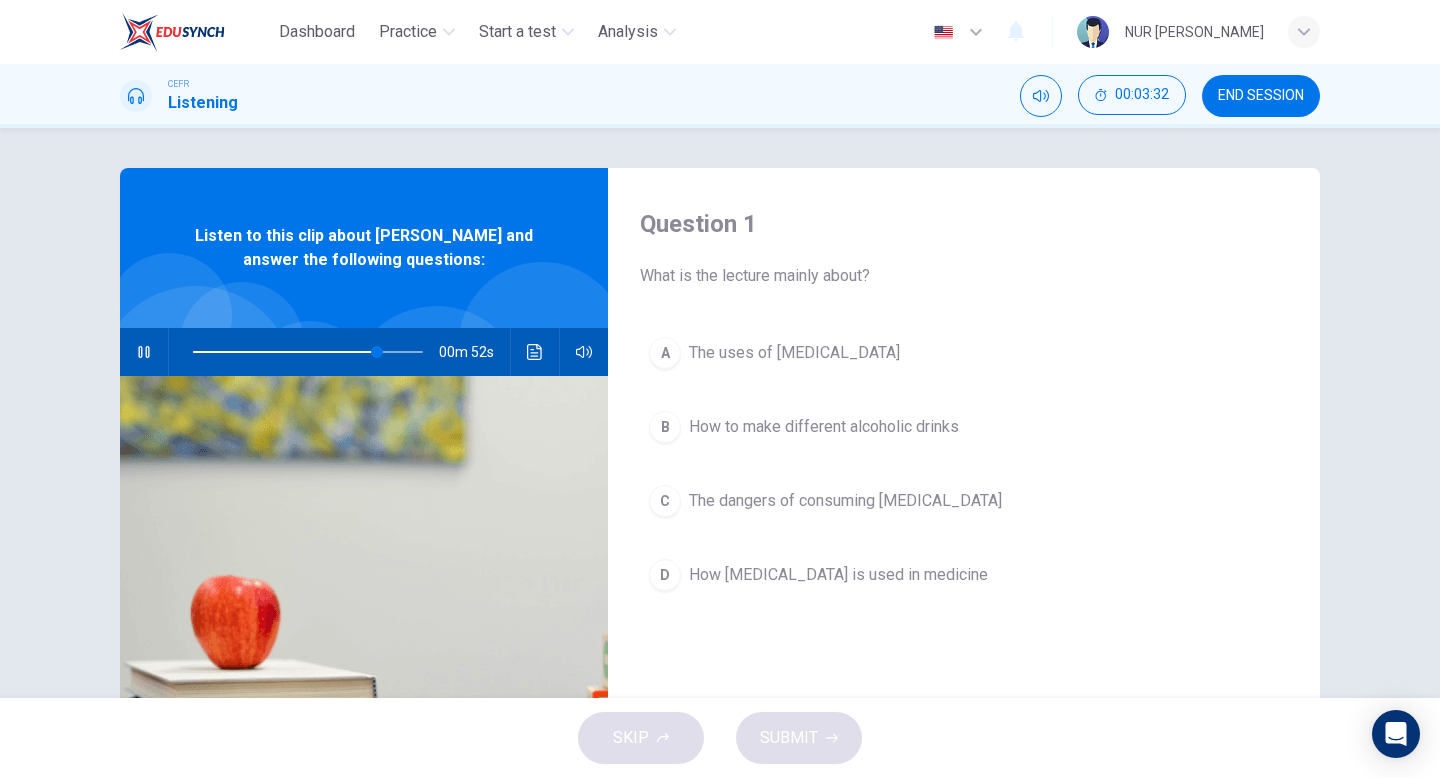 click on "A" at bounding box center (665, 353) 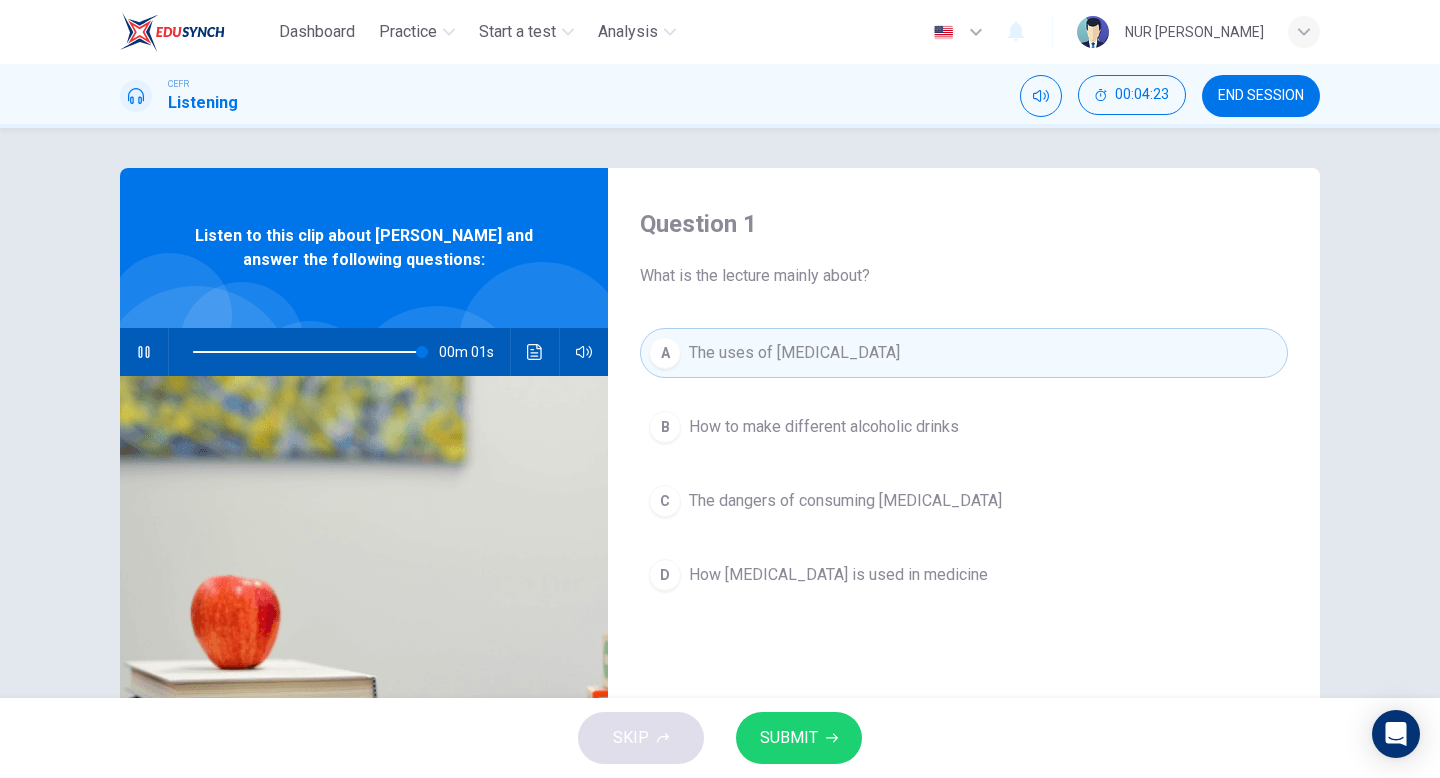 type on "0" 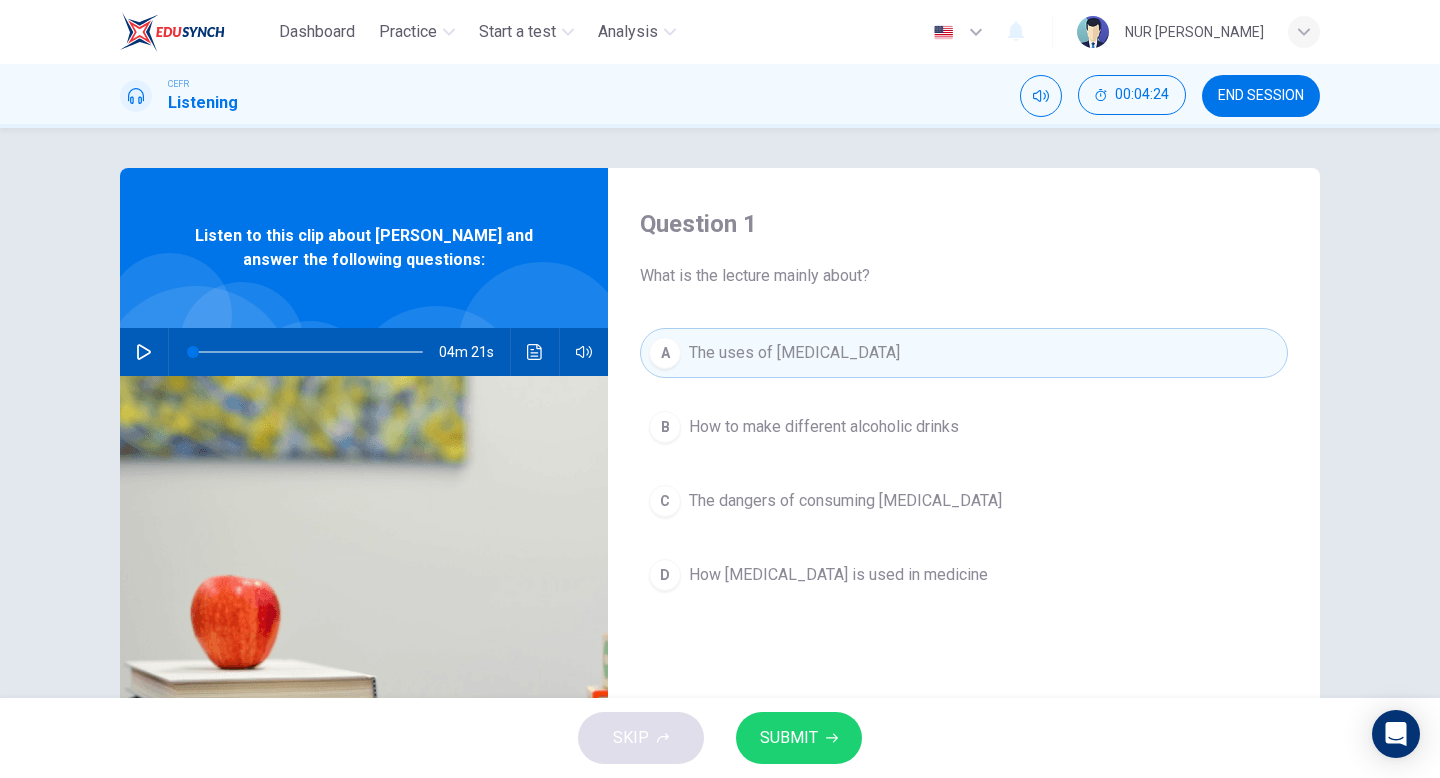 click on "SUBMIT" at bounding box center [789, 738] 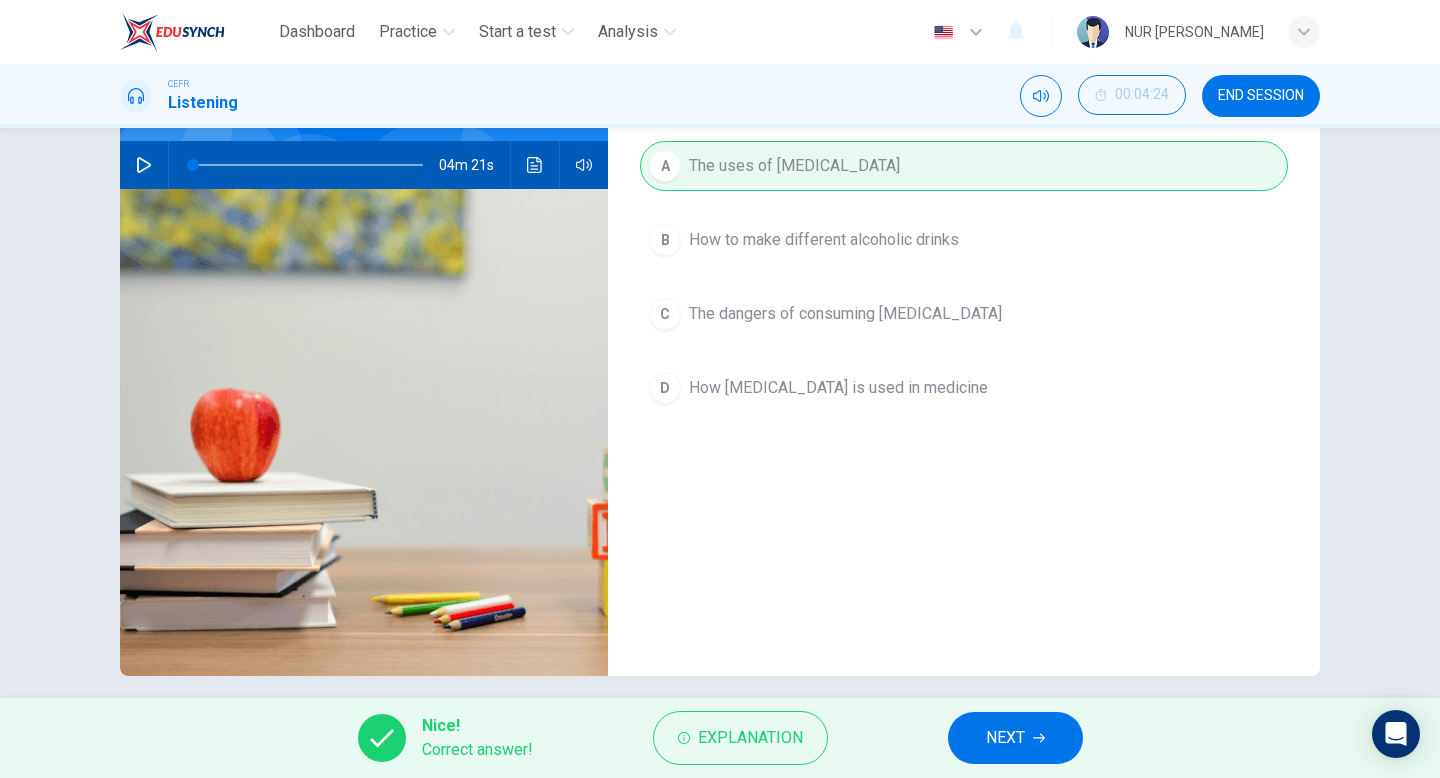 scroll, scrollTop: 205, scrollLeft: 0, axis: vertical 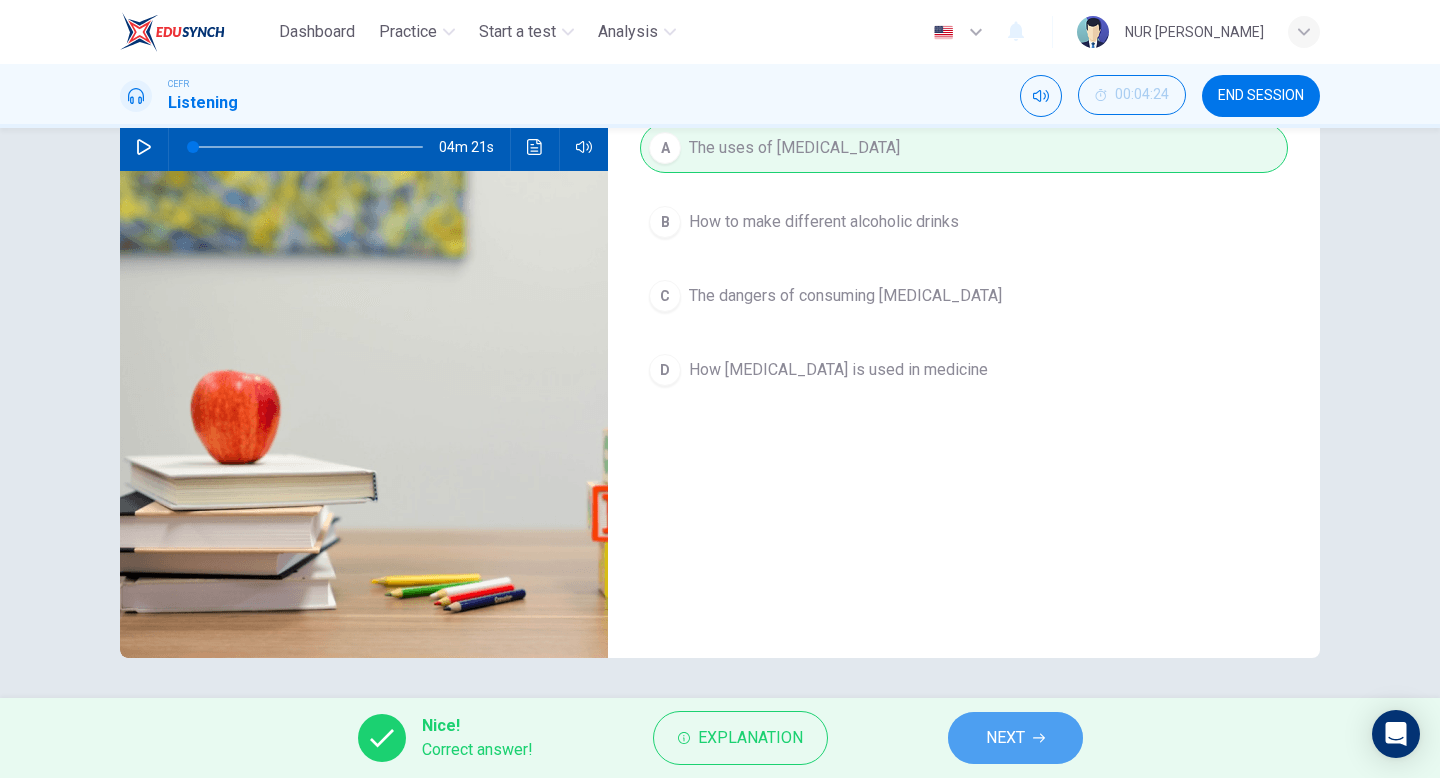 click on "NEXT" at bounding box center [1015, 738] 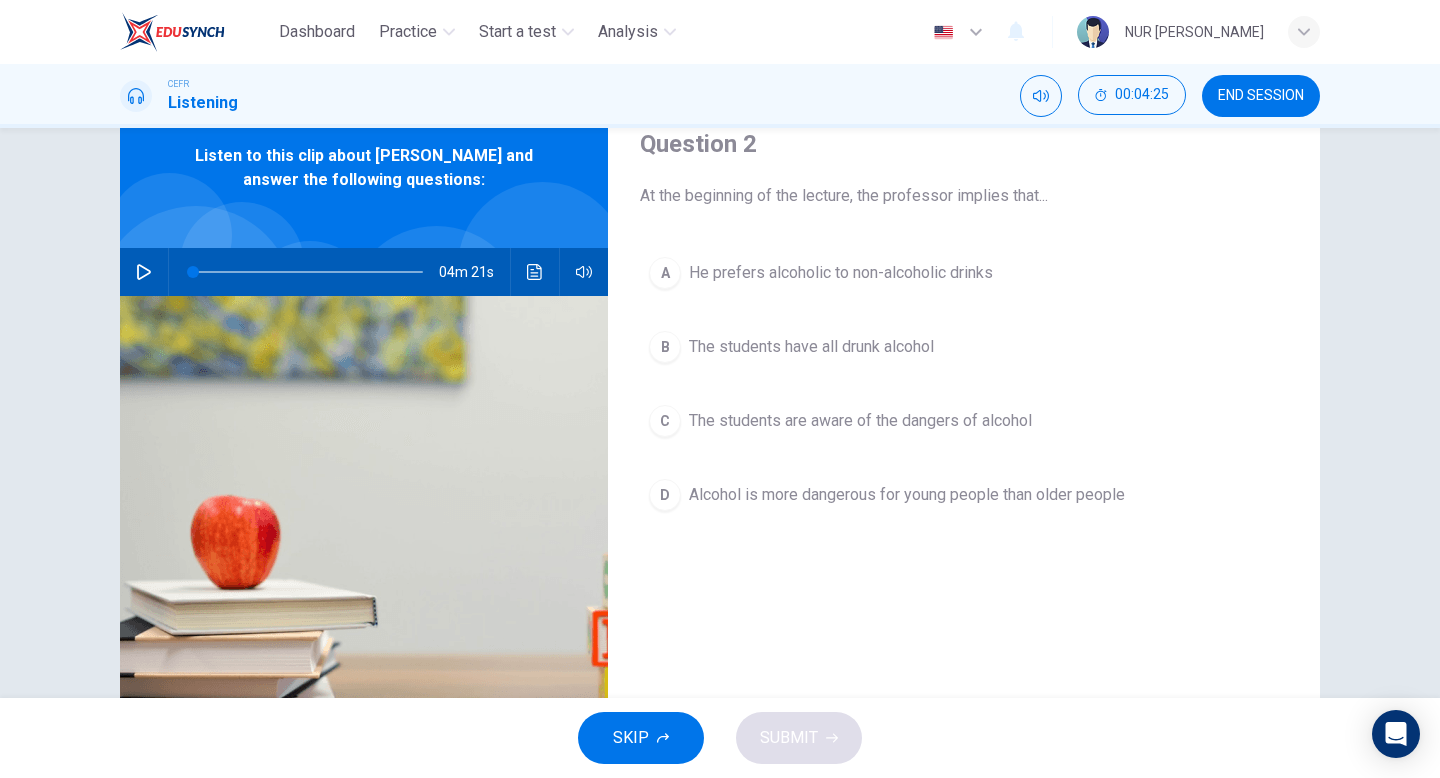 scroll, scrollTop: 77, scrollLeft: 0, axis: vertical 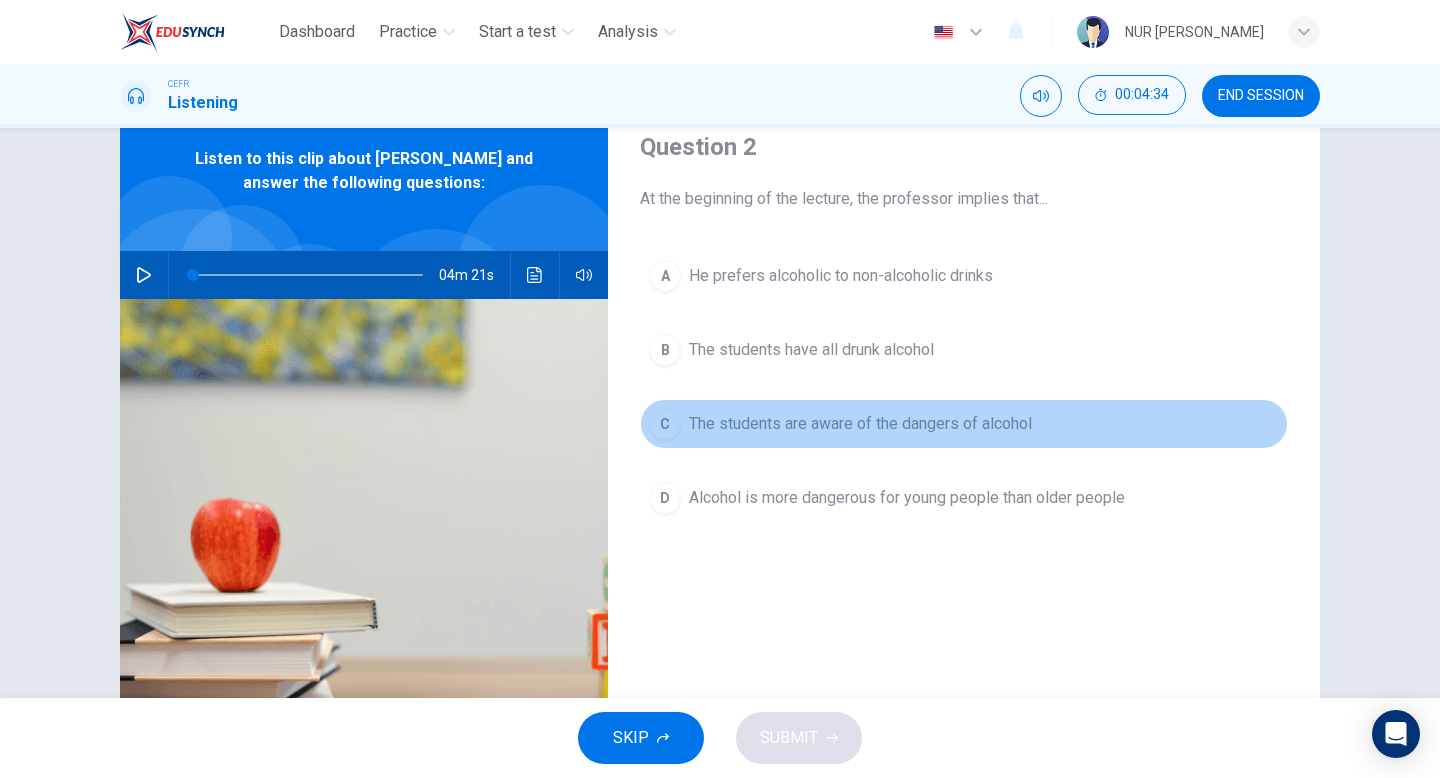 click on "The students are aware of the dangers of alcohol" at bounding box center (860, 424) 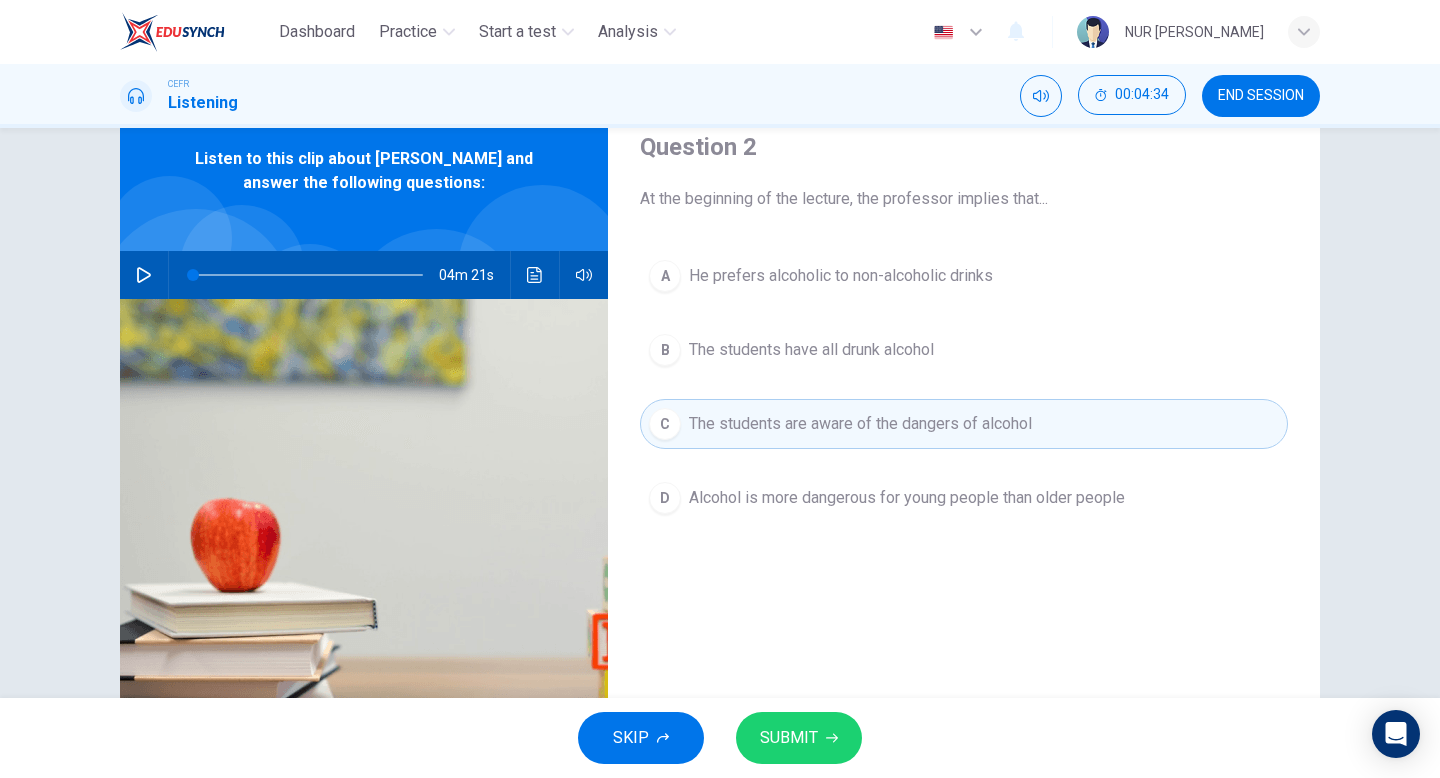 click on "SUBMIT" at bounding box center [789, 738] 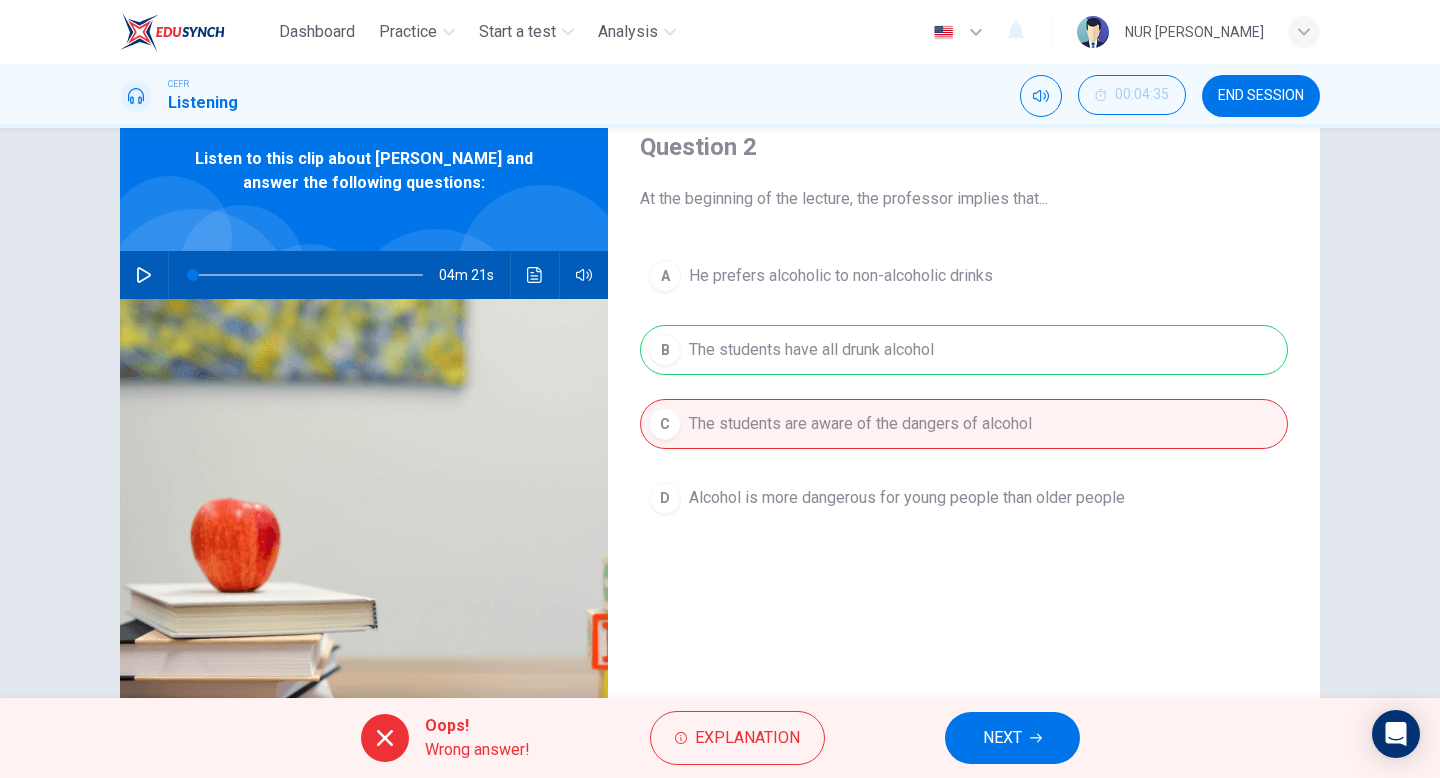 click on "Explanation" at bounding box center [747, 738] 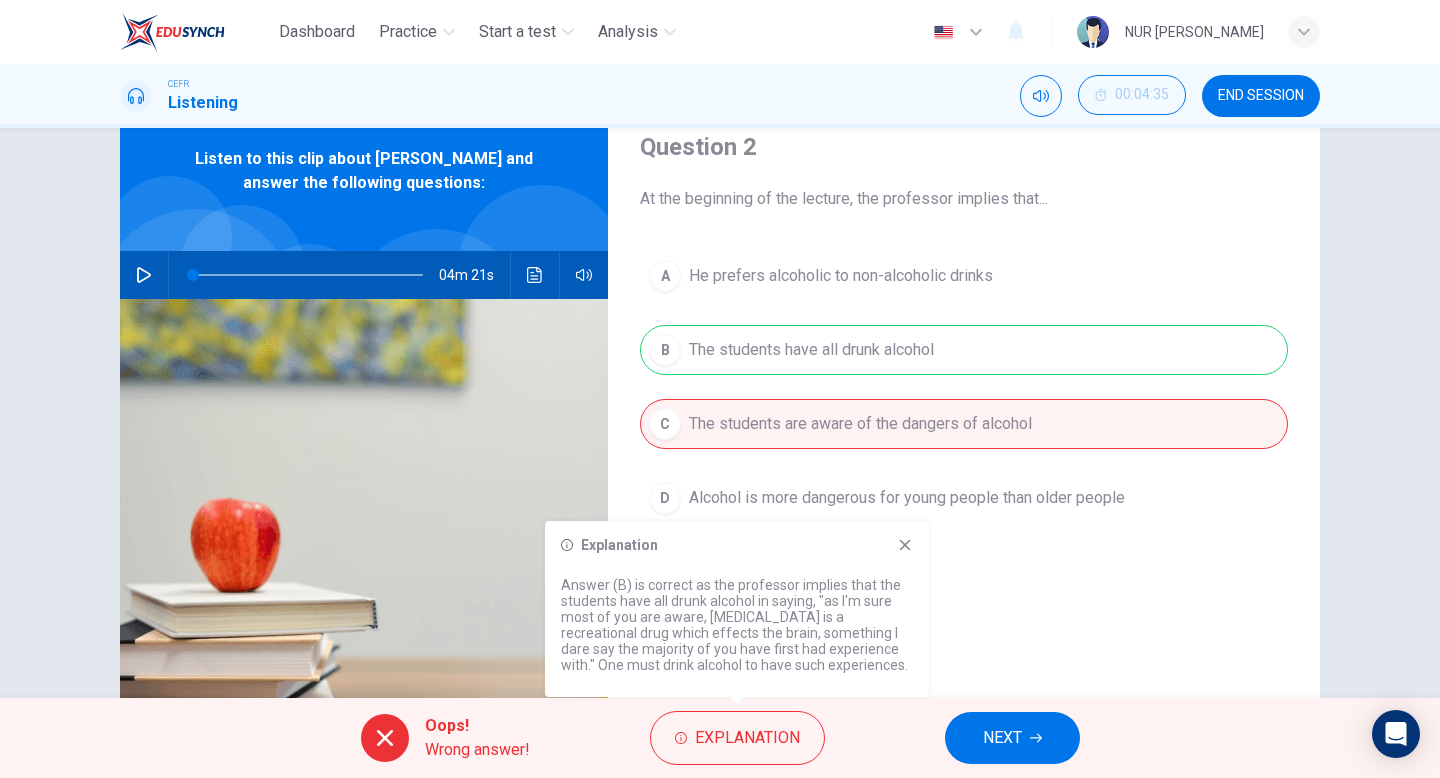 click 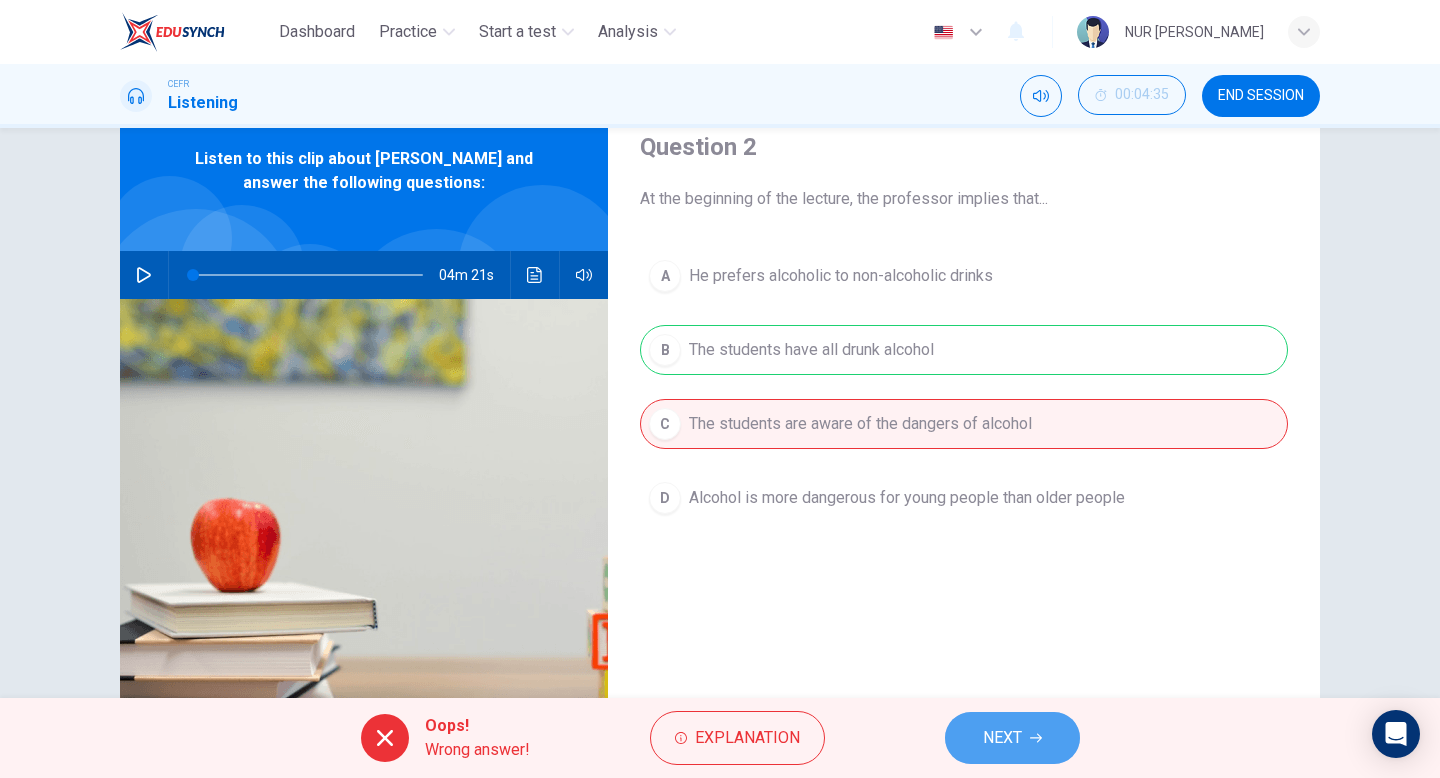 click on "NEXT" at bounding box center (1012, 738) 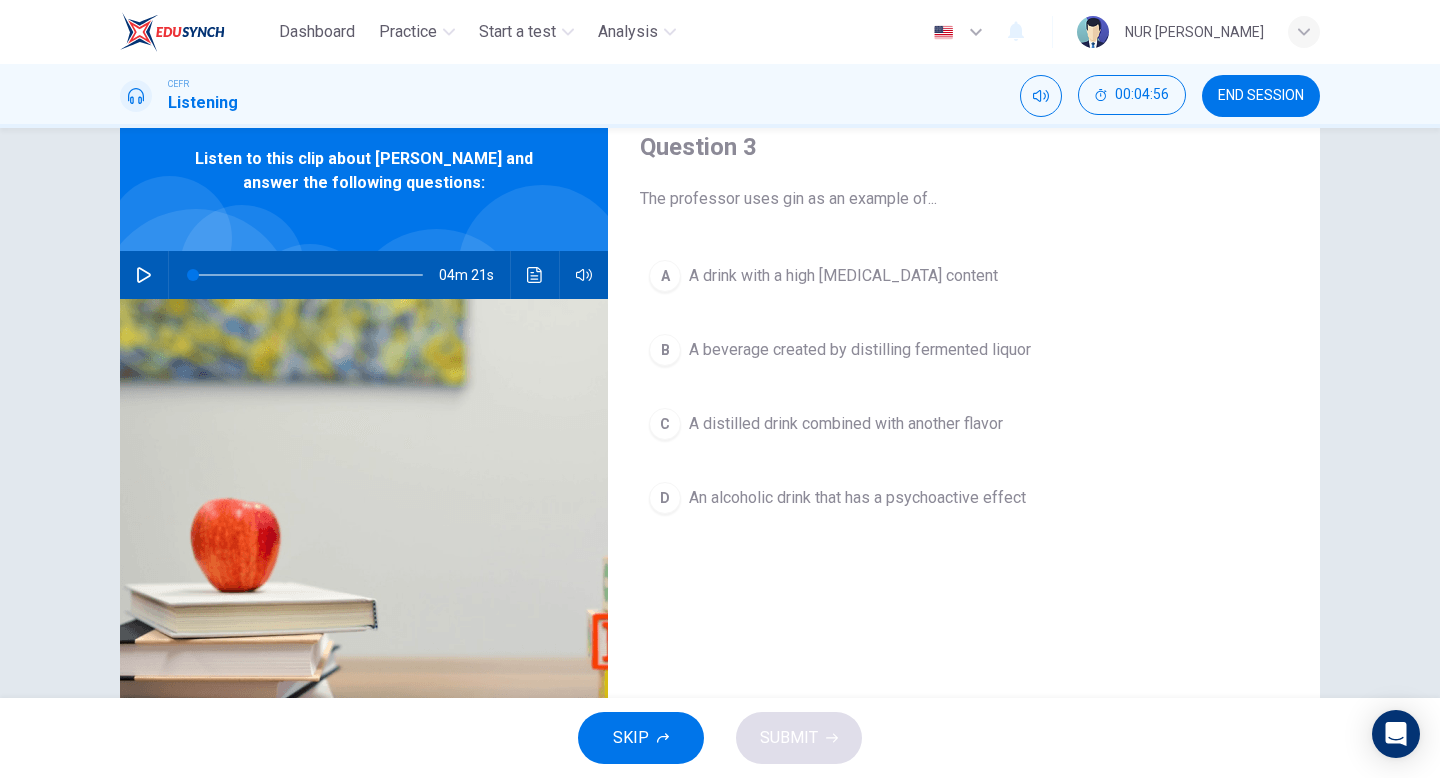 click on "A distilled drink combined with another flavor" at bounding box center [846, 424] 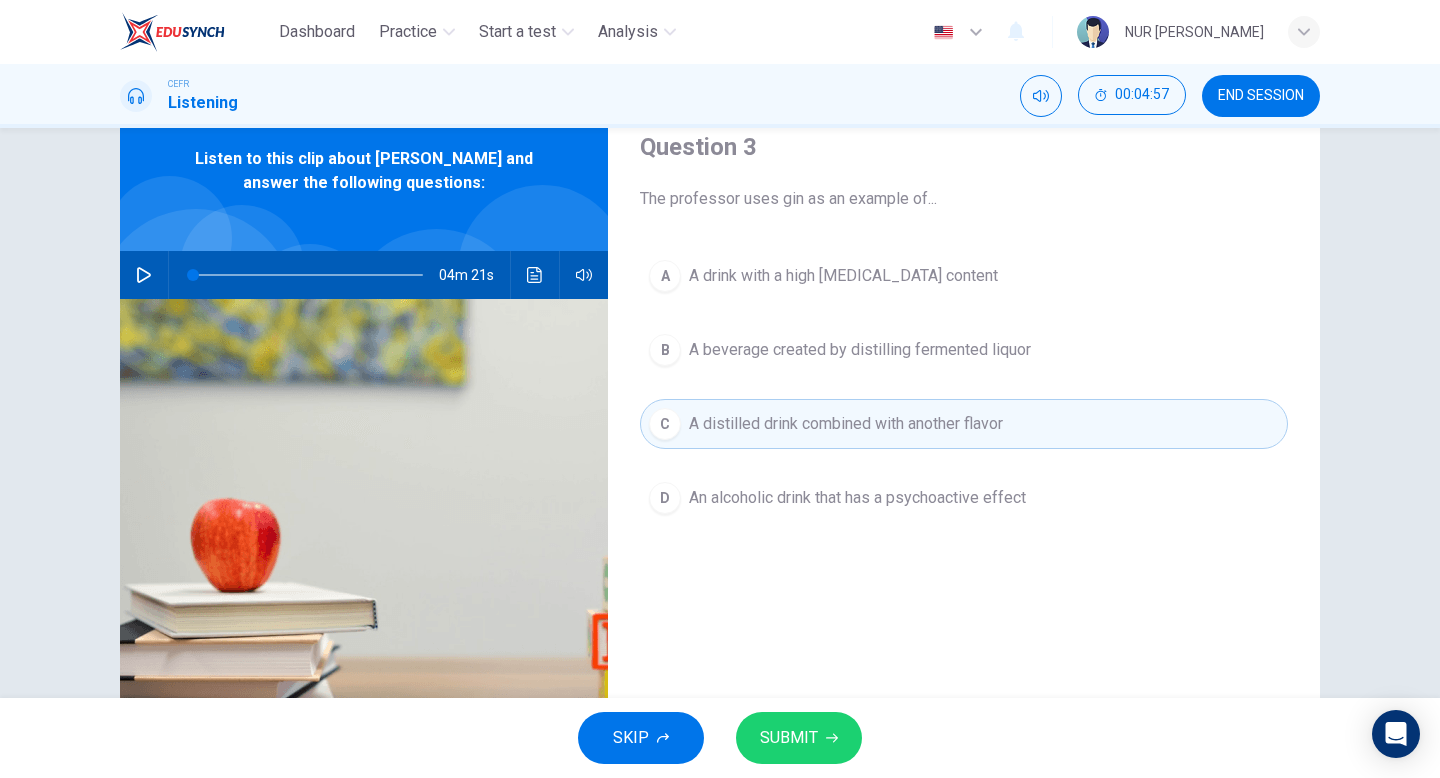 click on "SUBMIT" at bounding box center [799, 738] 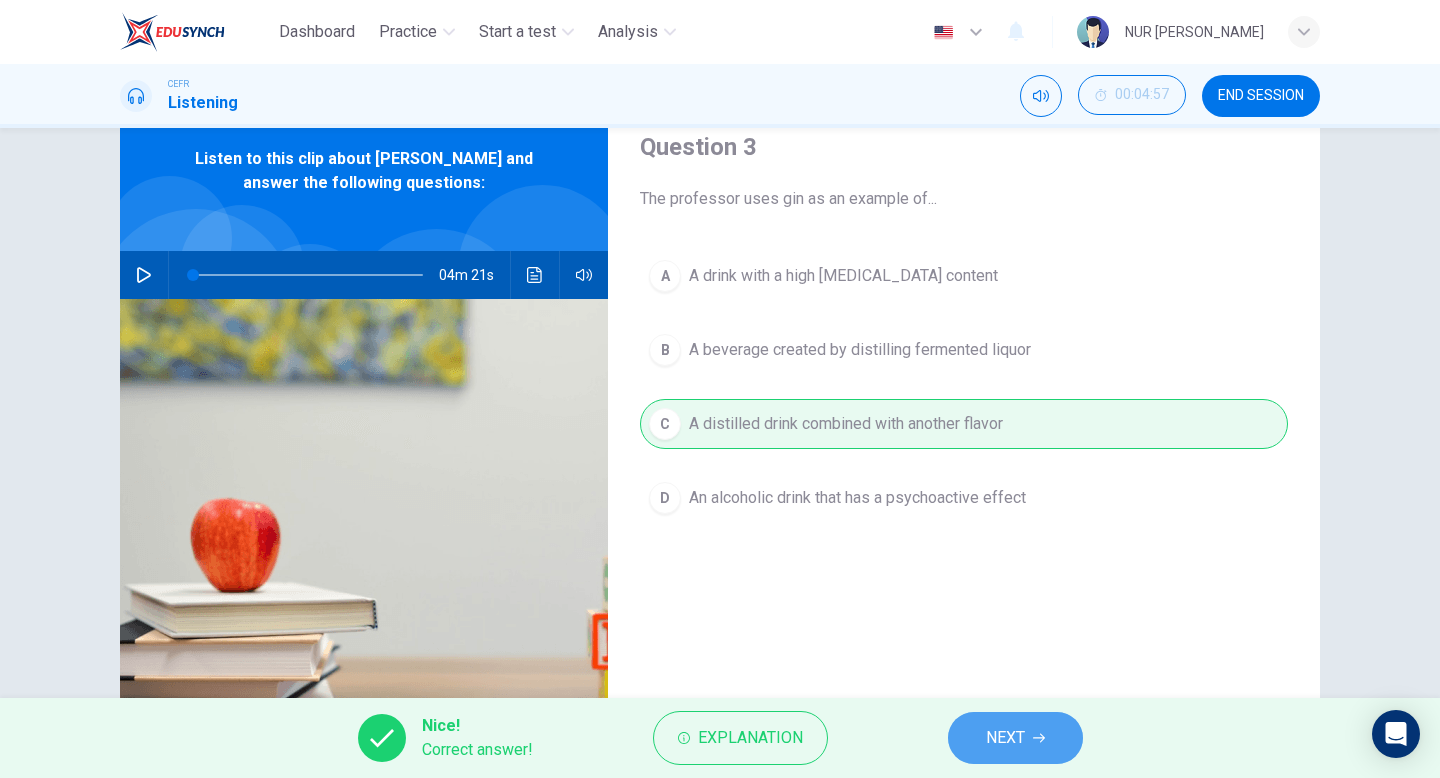 click on "NEXT" at bounding box center (1005, 738) 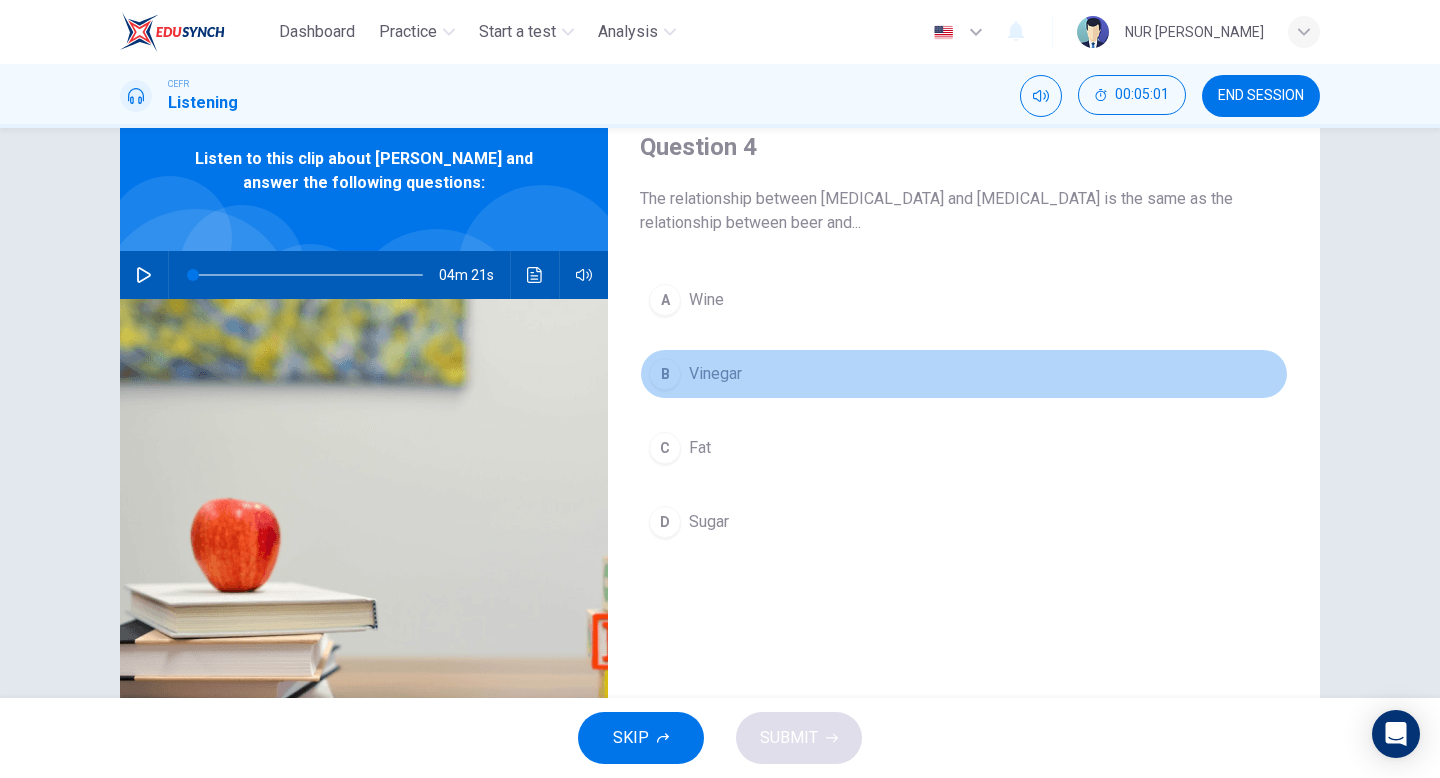 click on "B Vinegar" at bounding box center [964, 374] 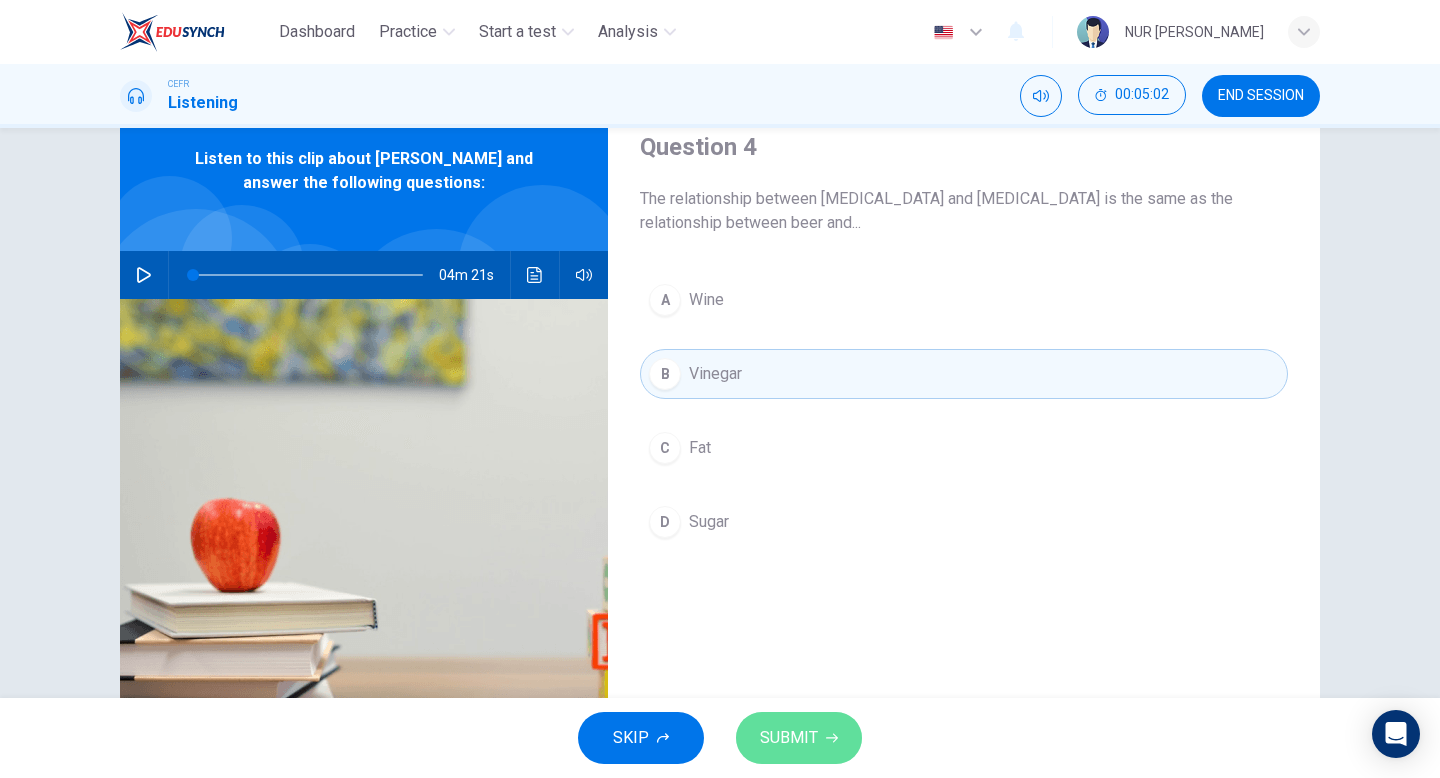 click on "SUBMIT" at bounding box center [789, 738] 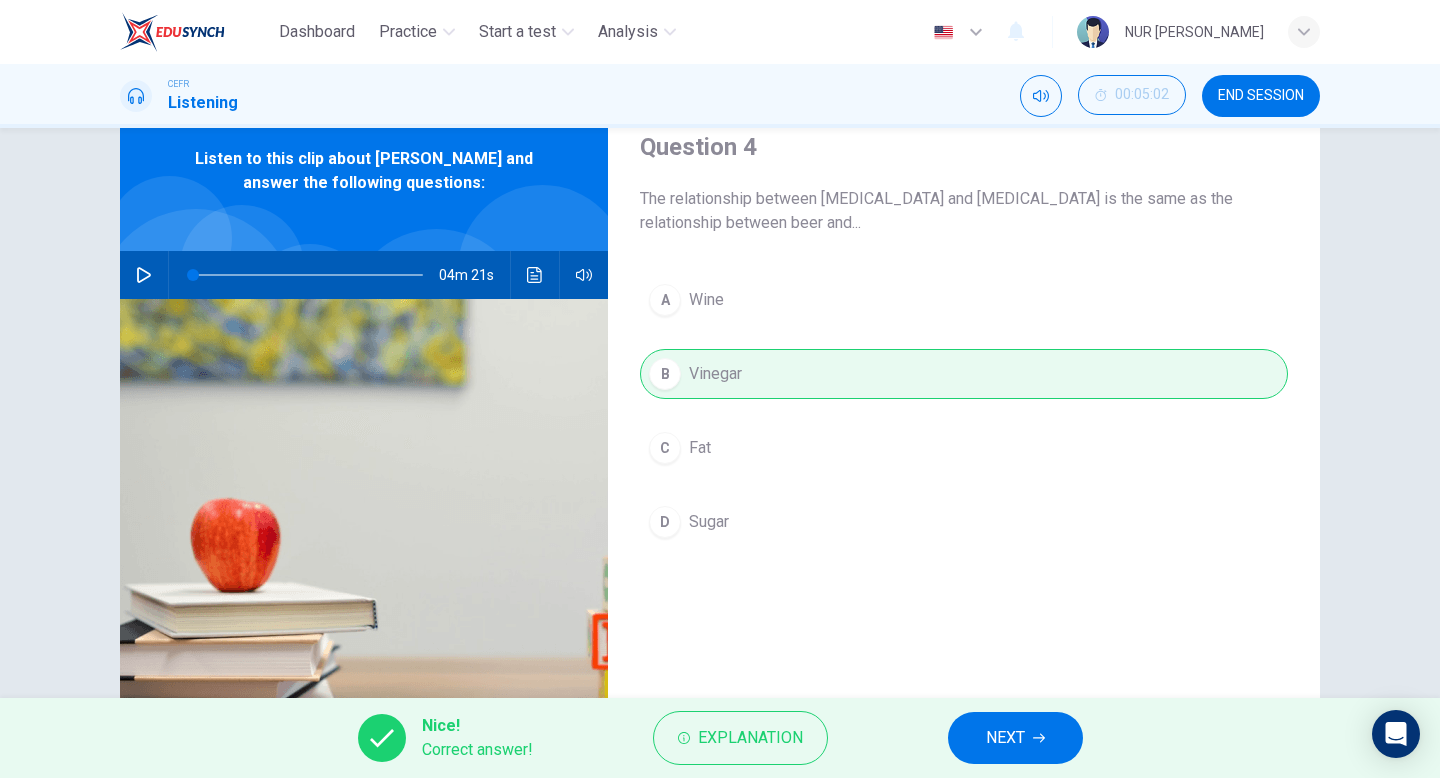 click on "NEXT" at bounding box center [1005, 738] 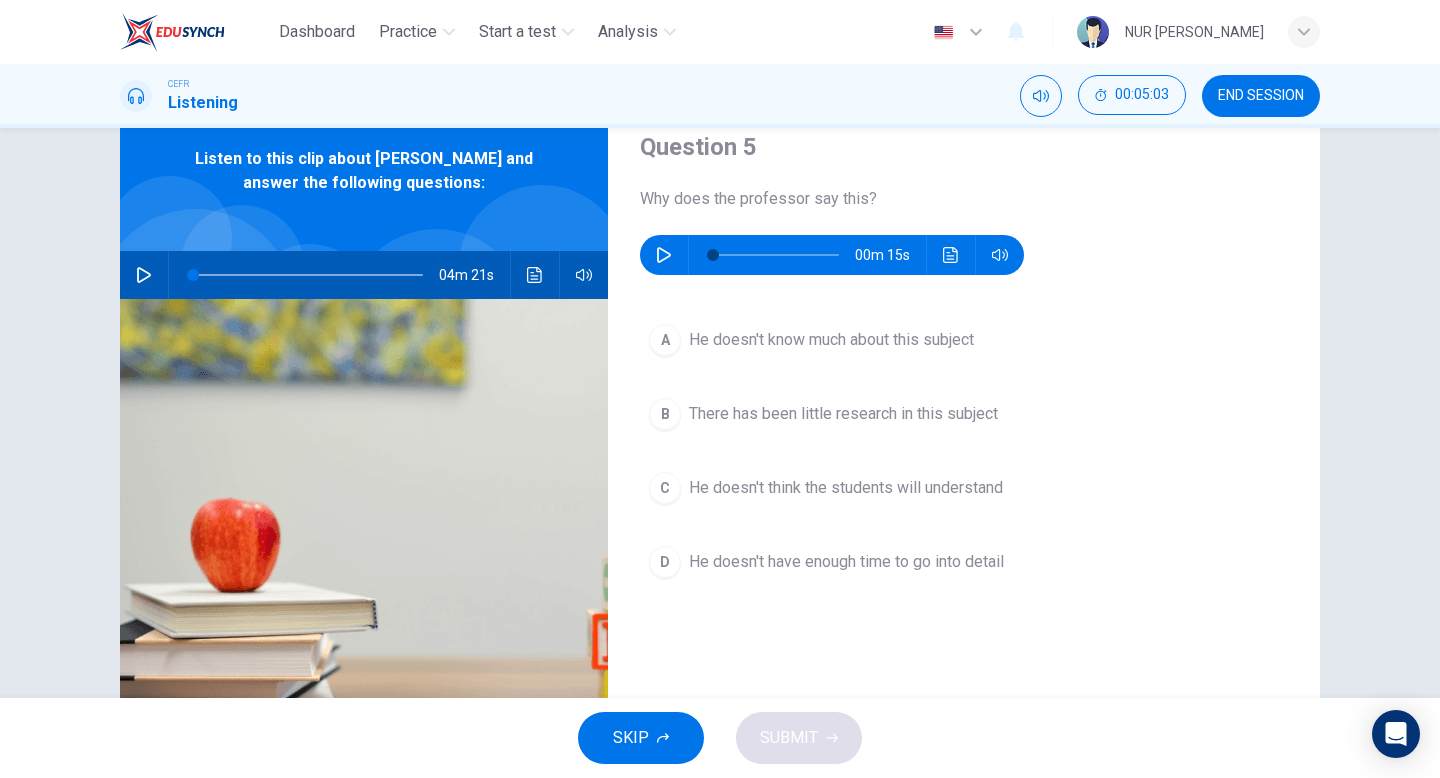 click at bounding box center [664, 255] 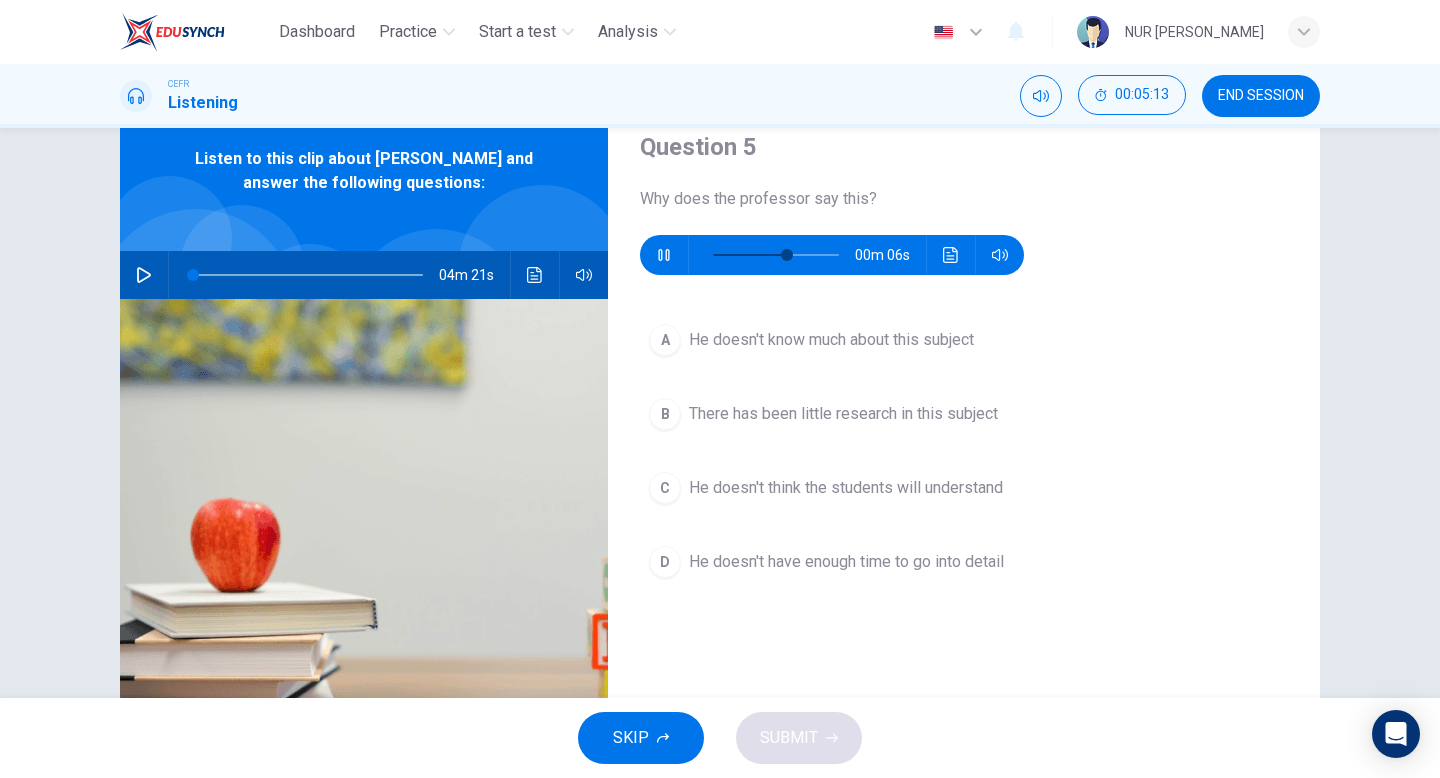 click on "A" at bounding box center (665, 340) 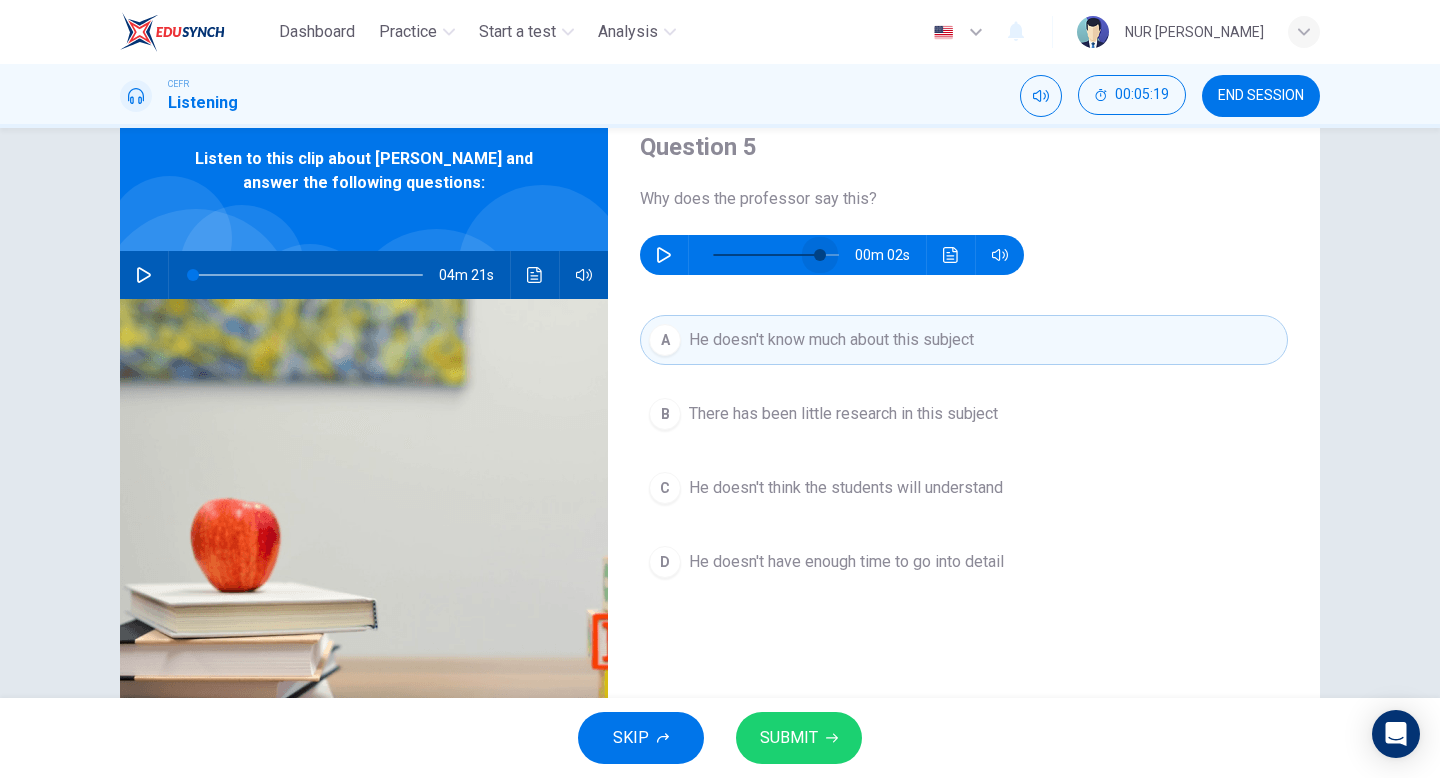click at bounding box center (776, 255) 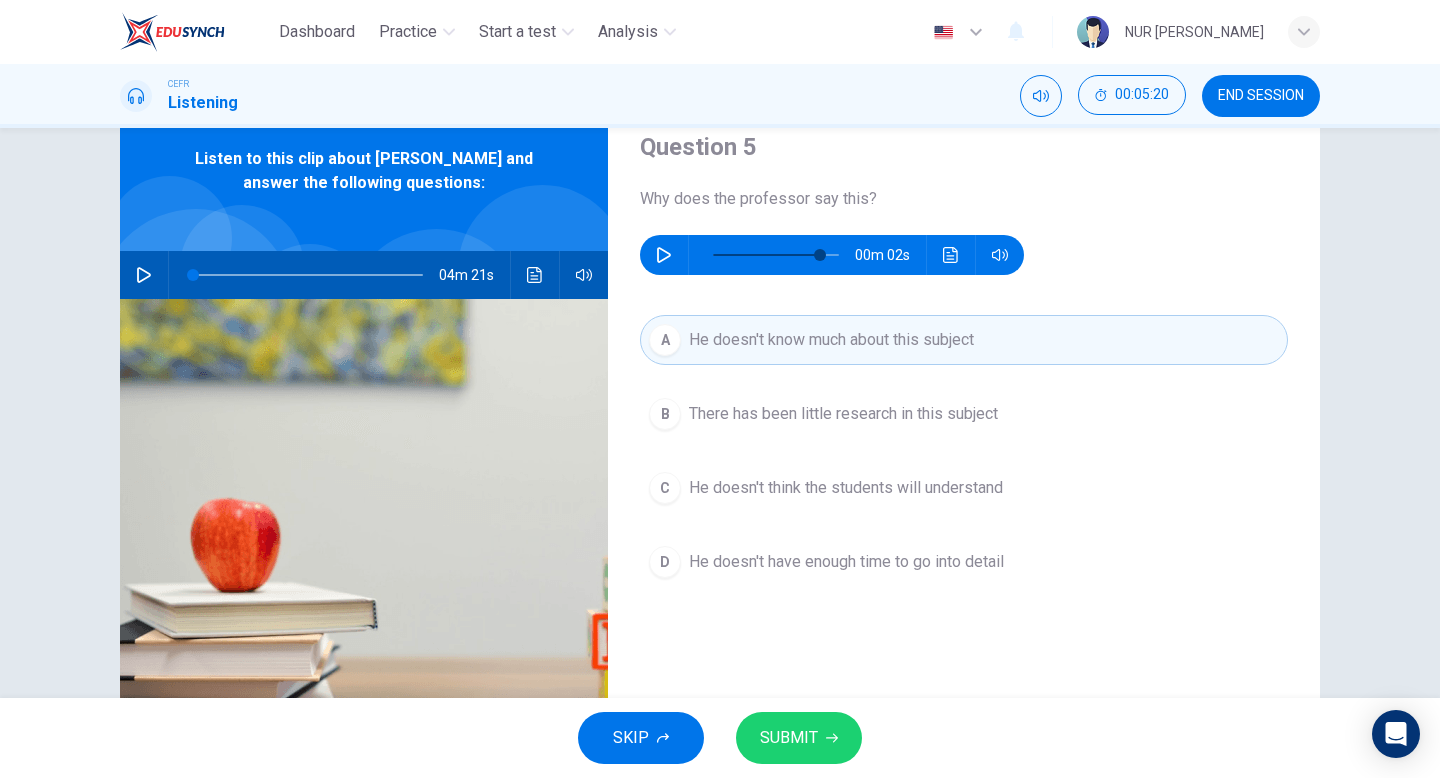 click 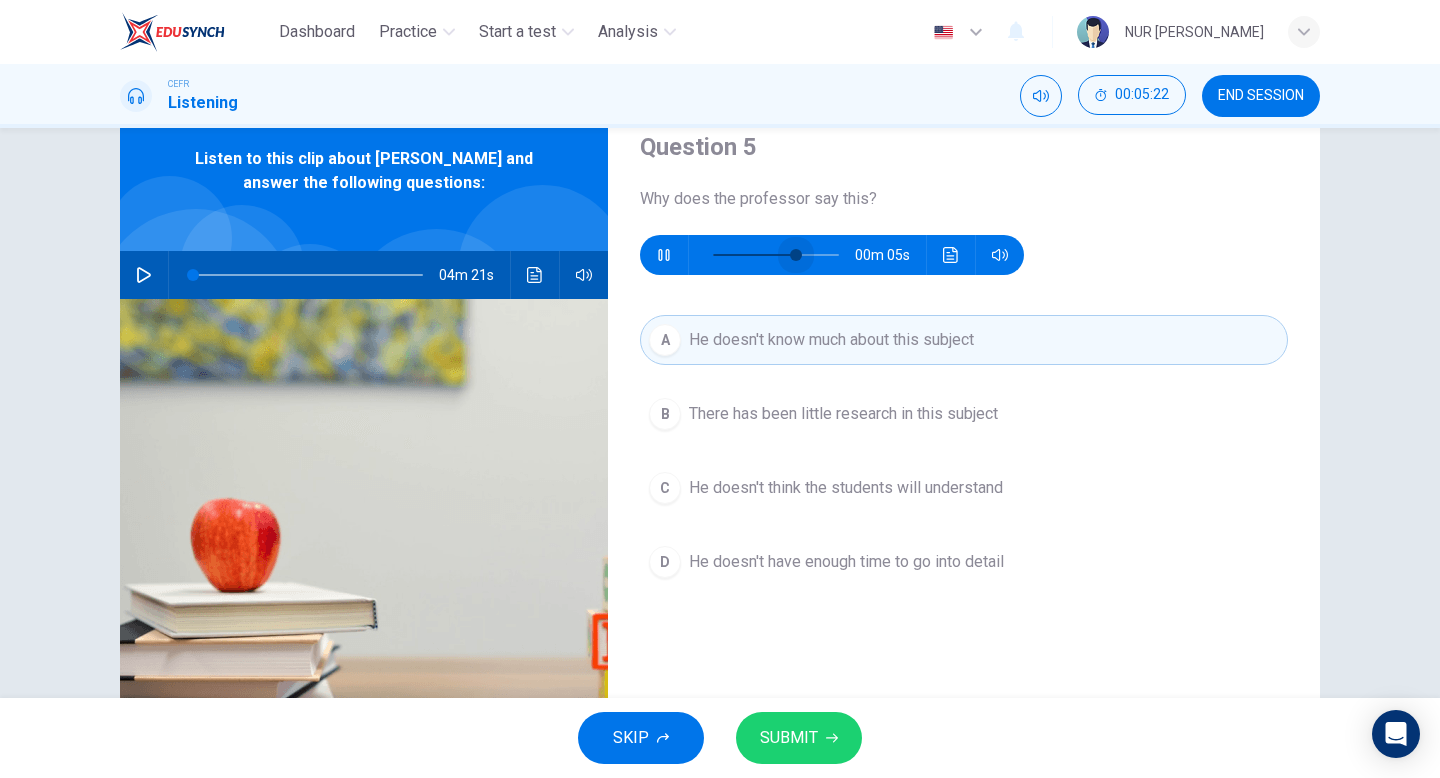 click at bounding box center (776, 255) 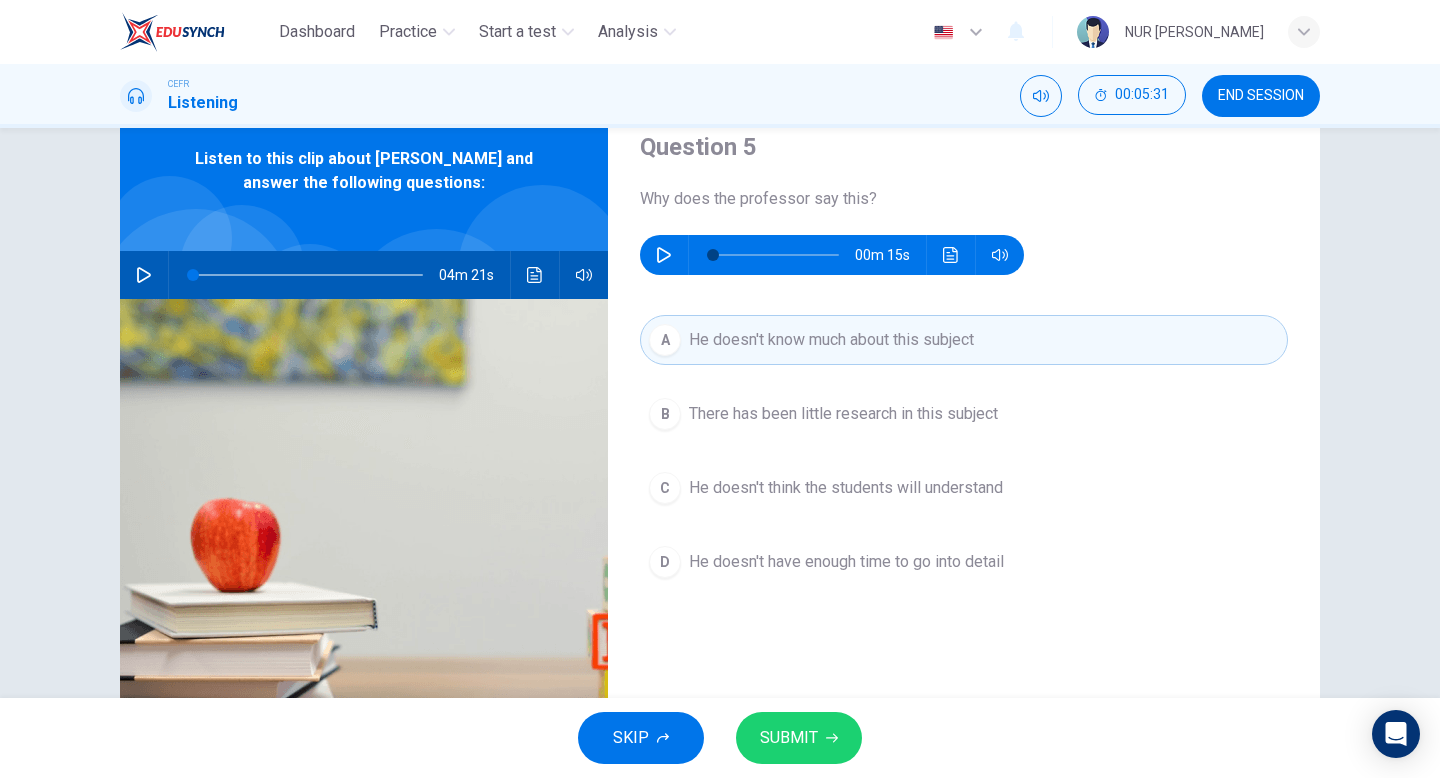 click at bounding box center [664, 255] 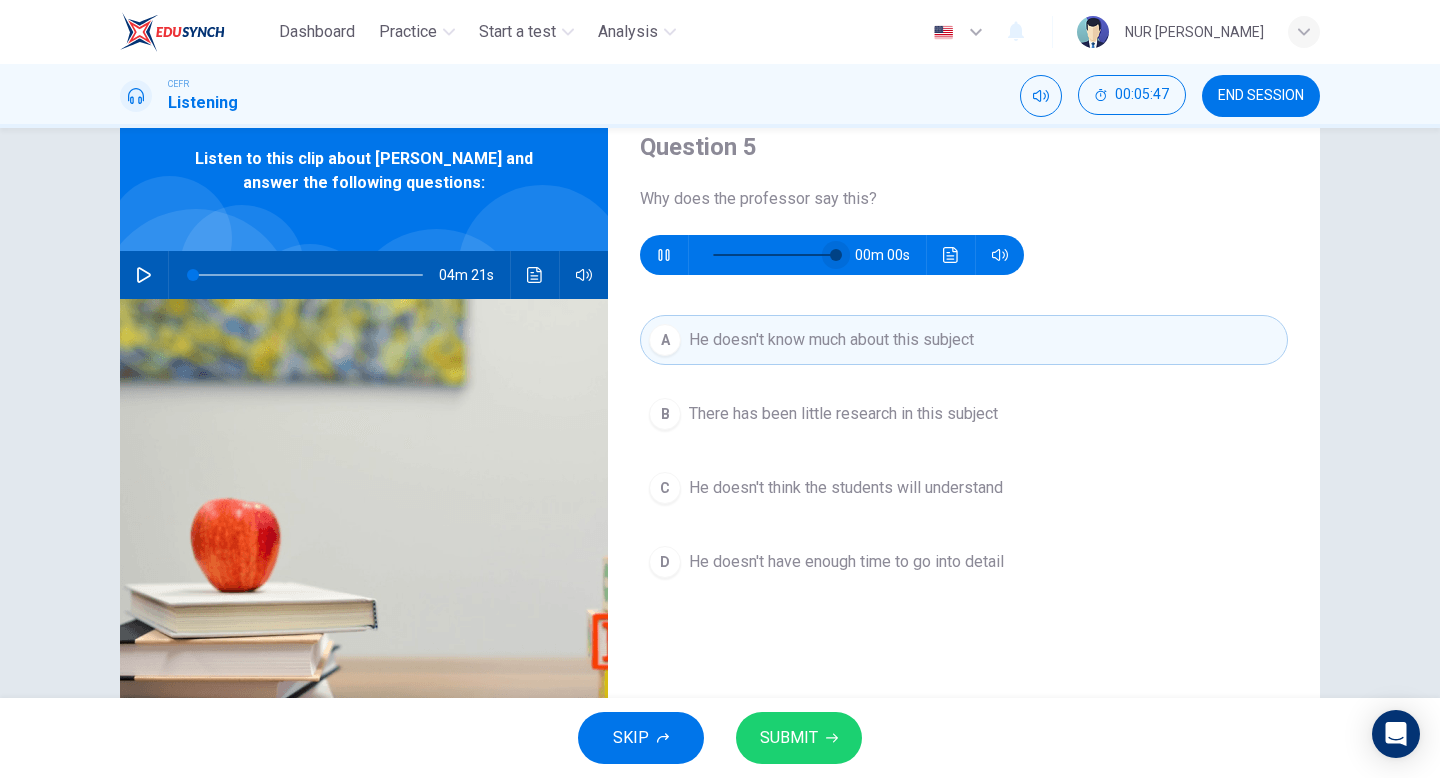 type on "0" 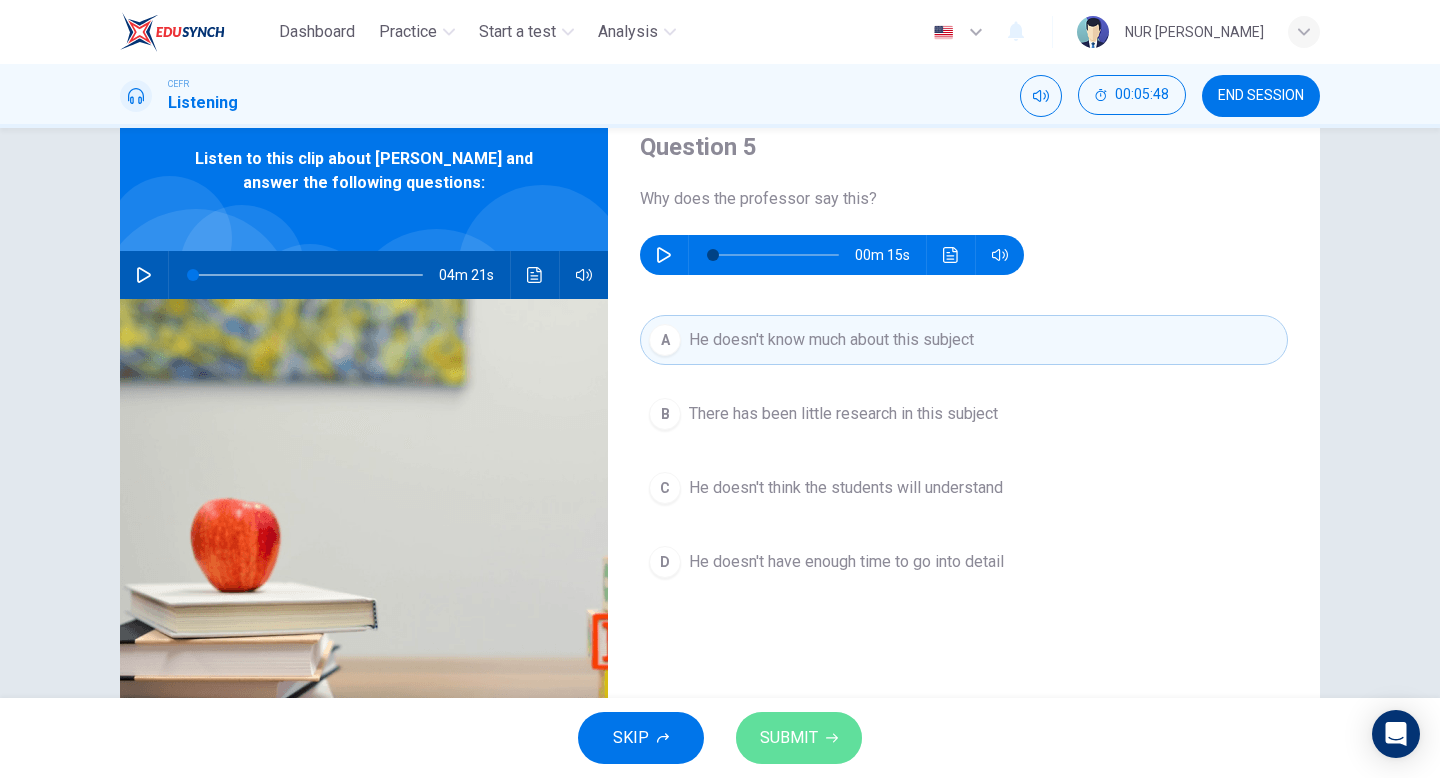 click on "SUBMIT" at bounding box center (789, 738) 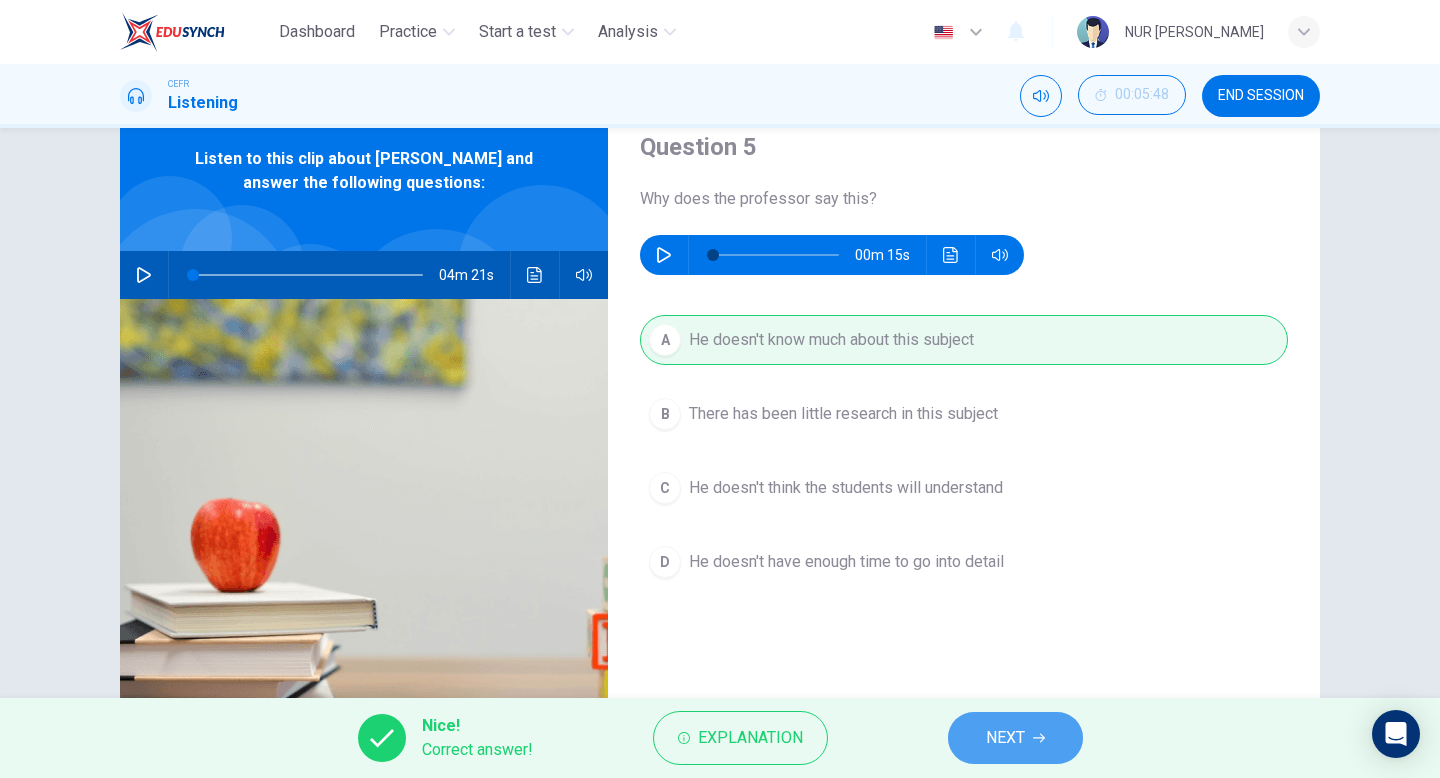 click on "NEXT" at bounding box center [1015, 738] 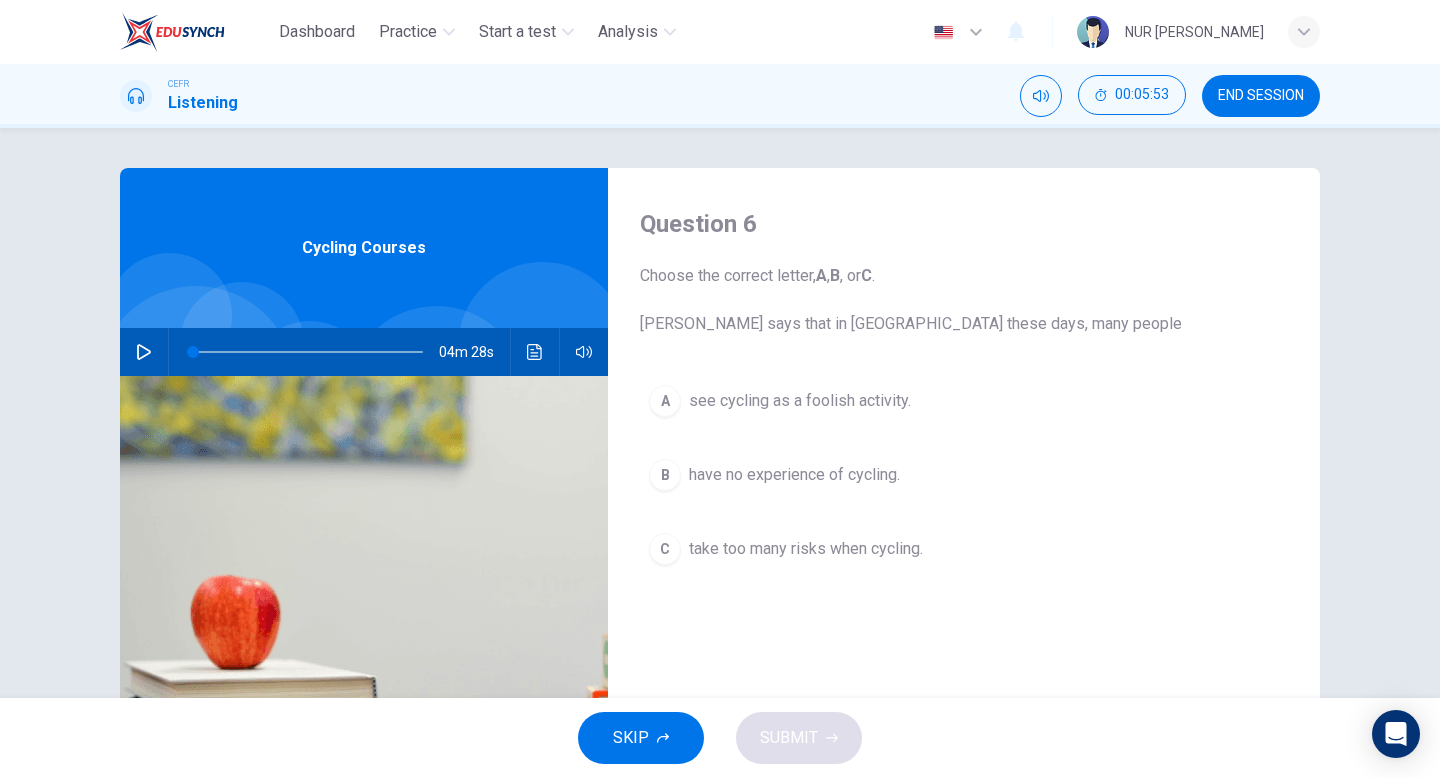 click 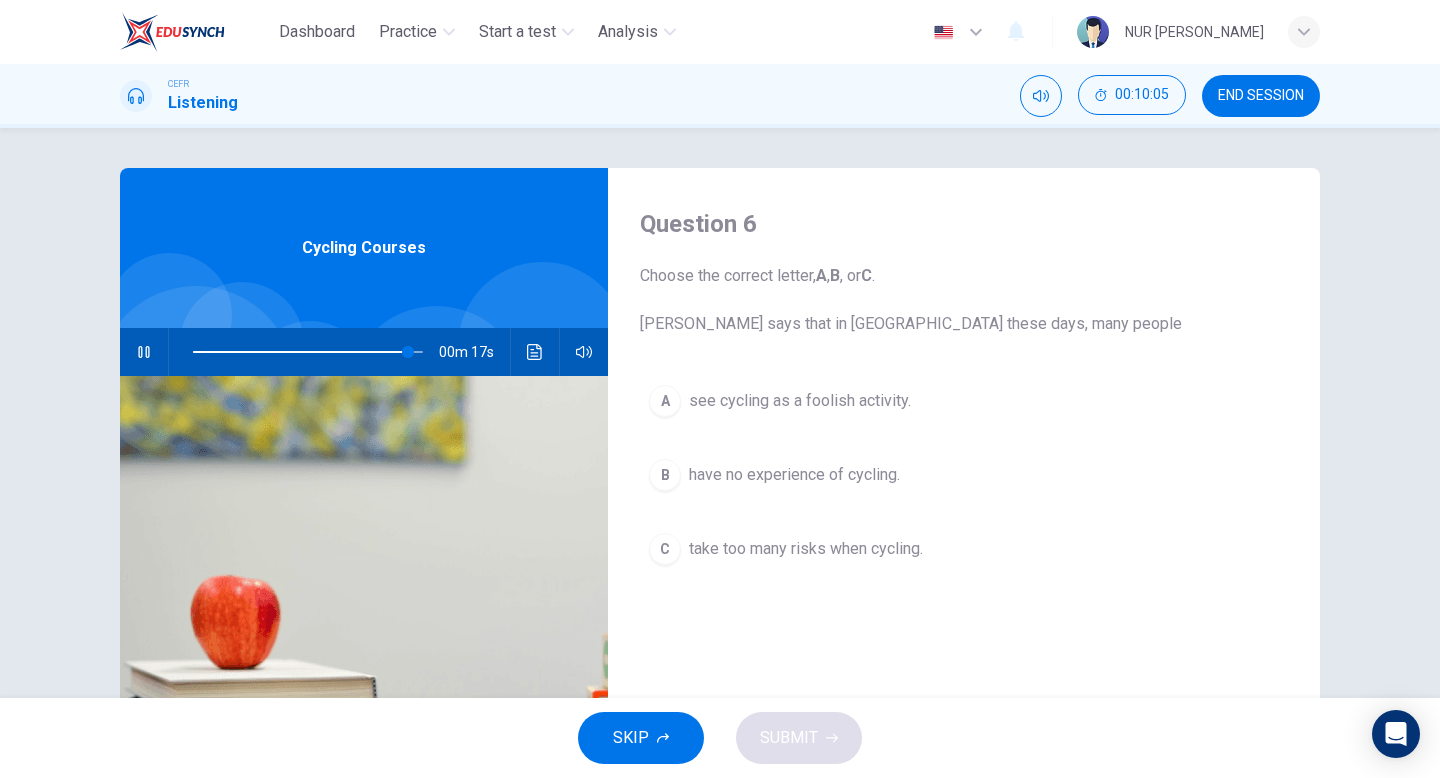 click on "B have no experience of cycling." at bounding box center (964, 475) 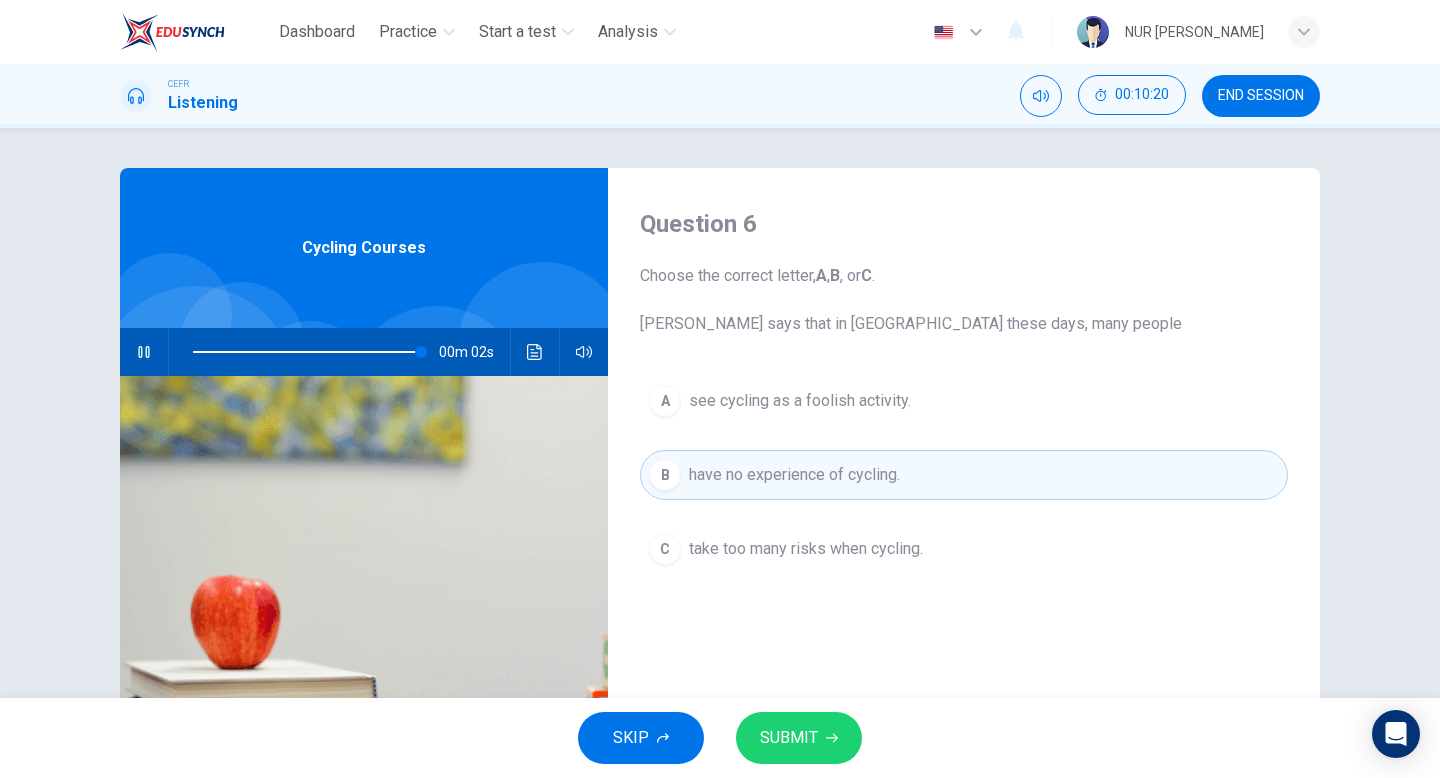 click on "SUBMIT" at bounding box center (789, 738) 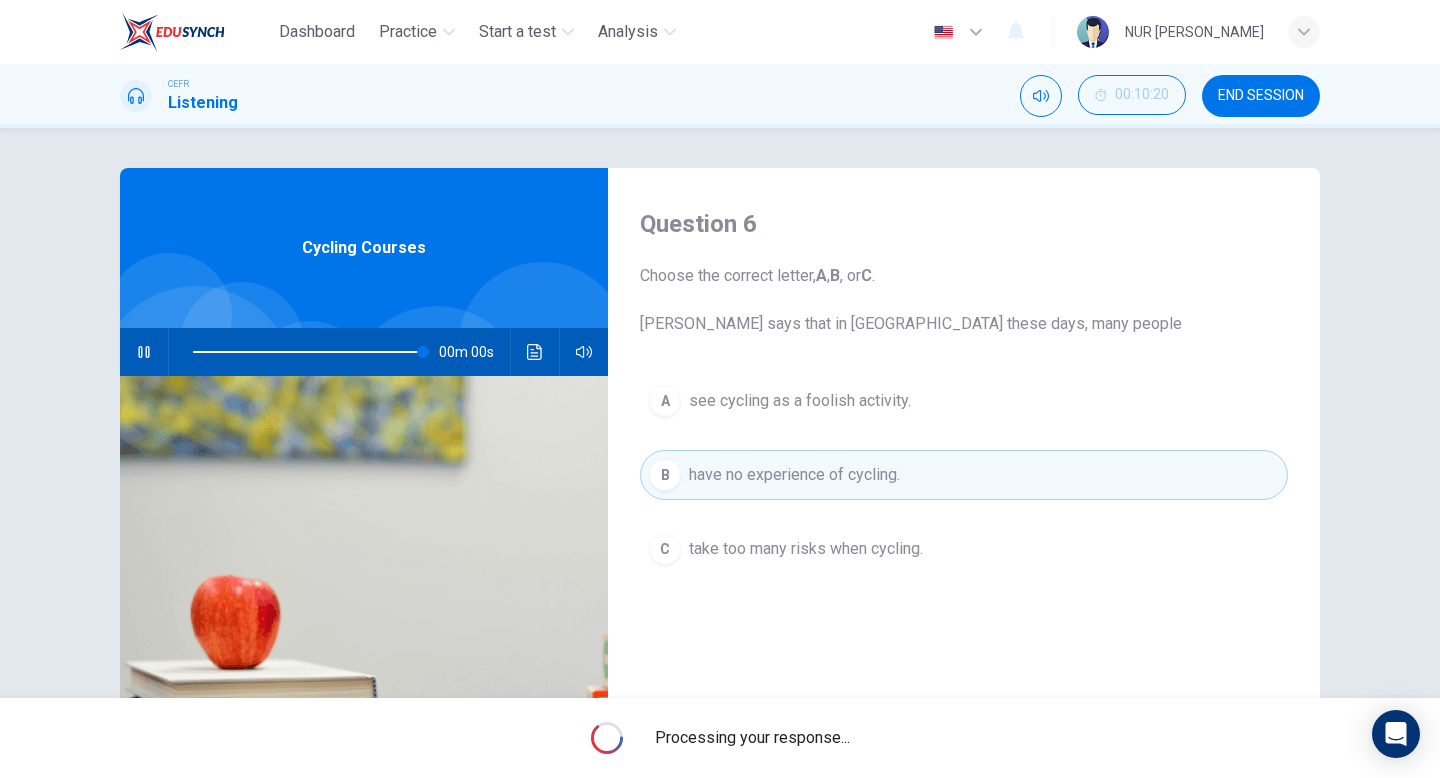 type on "0" 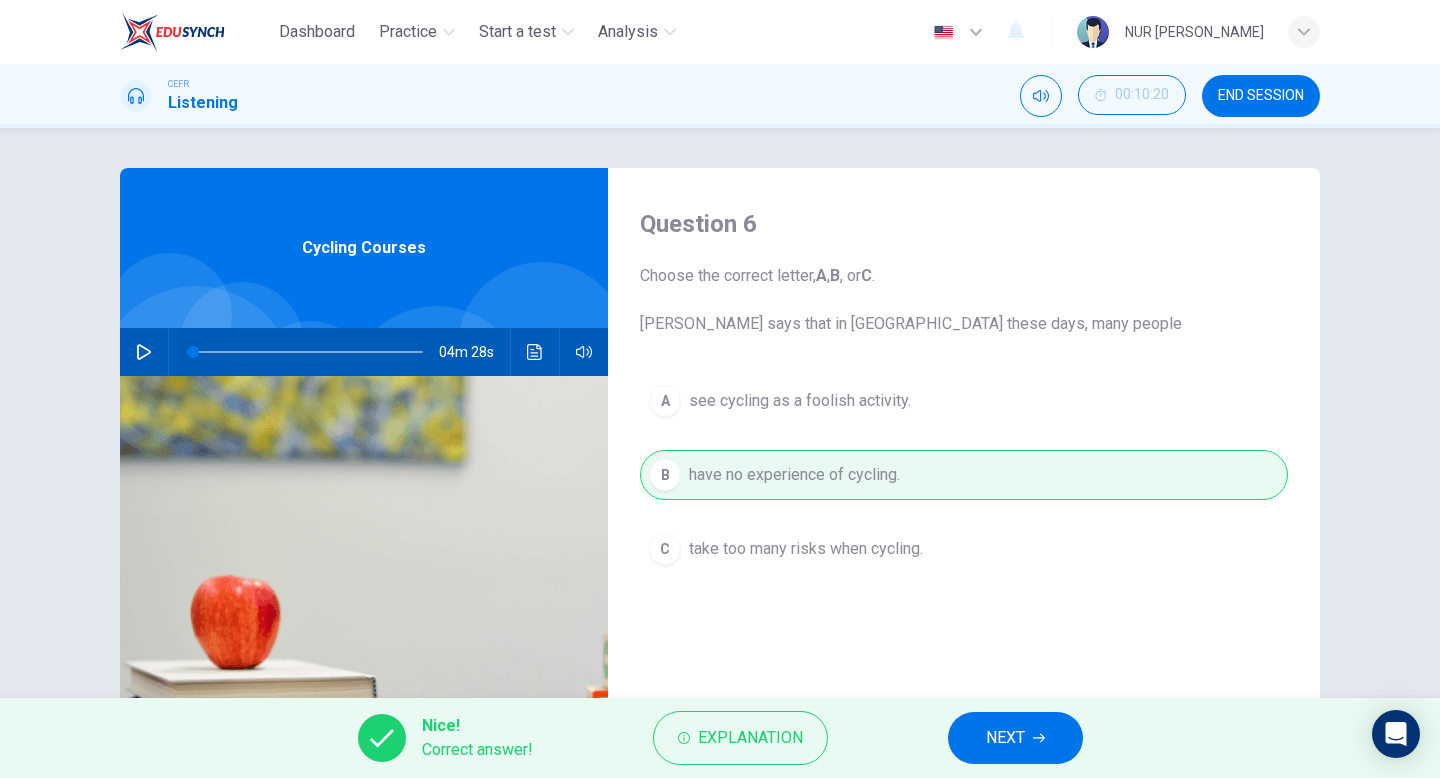 click on "NEXT" at bounding box center (1015, 738) 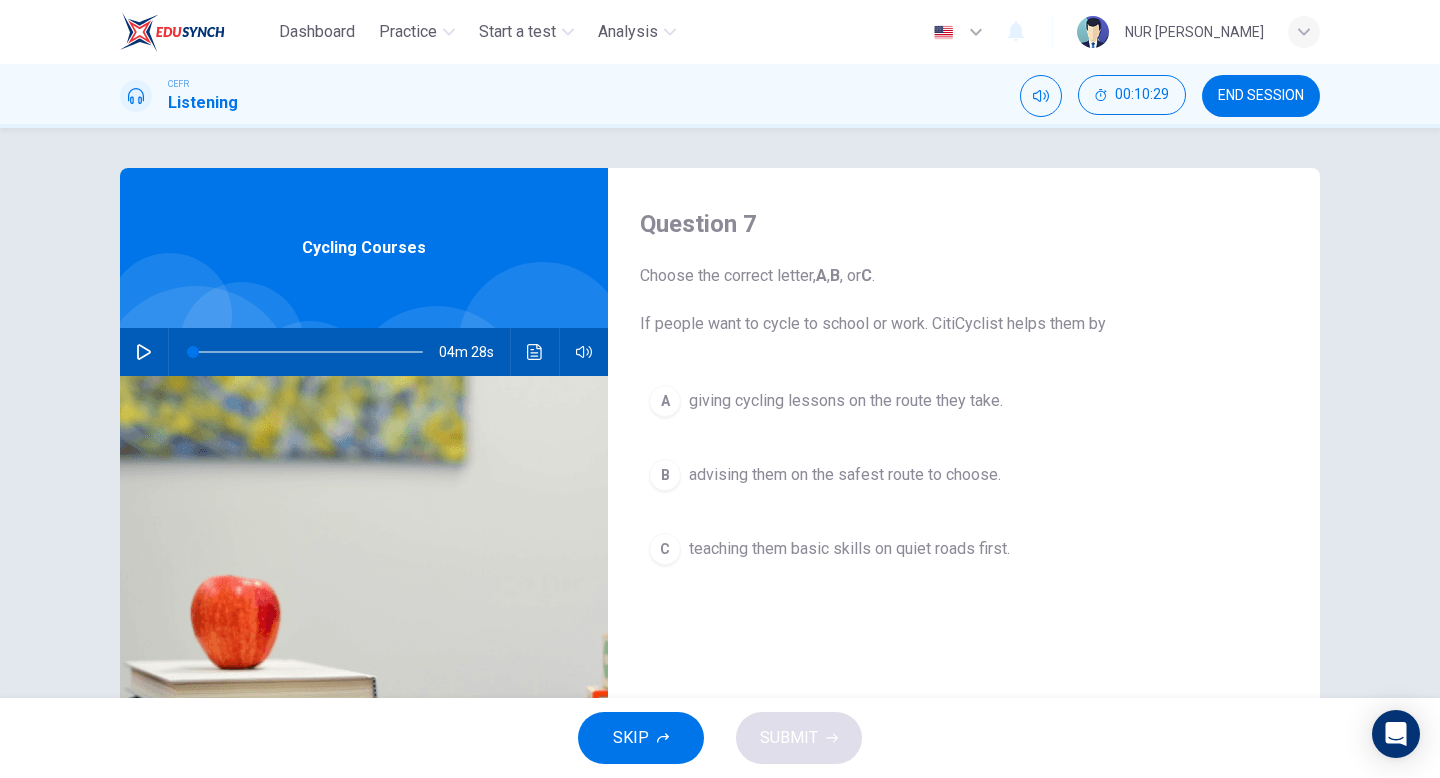 click on "giving cycling lessons on the route they take." at bounding box center [846, 401] 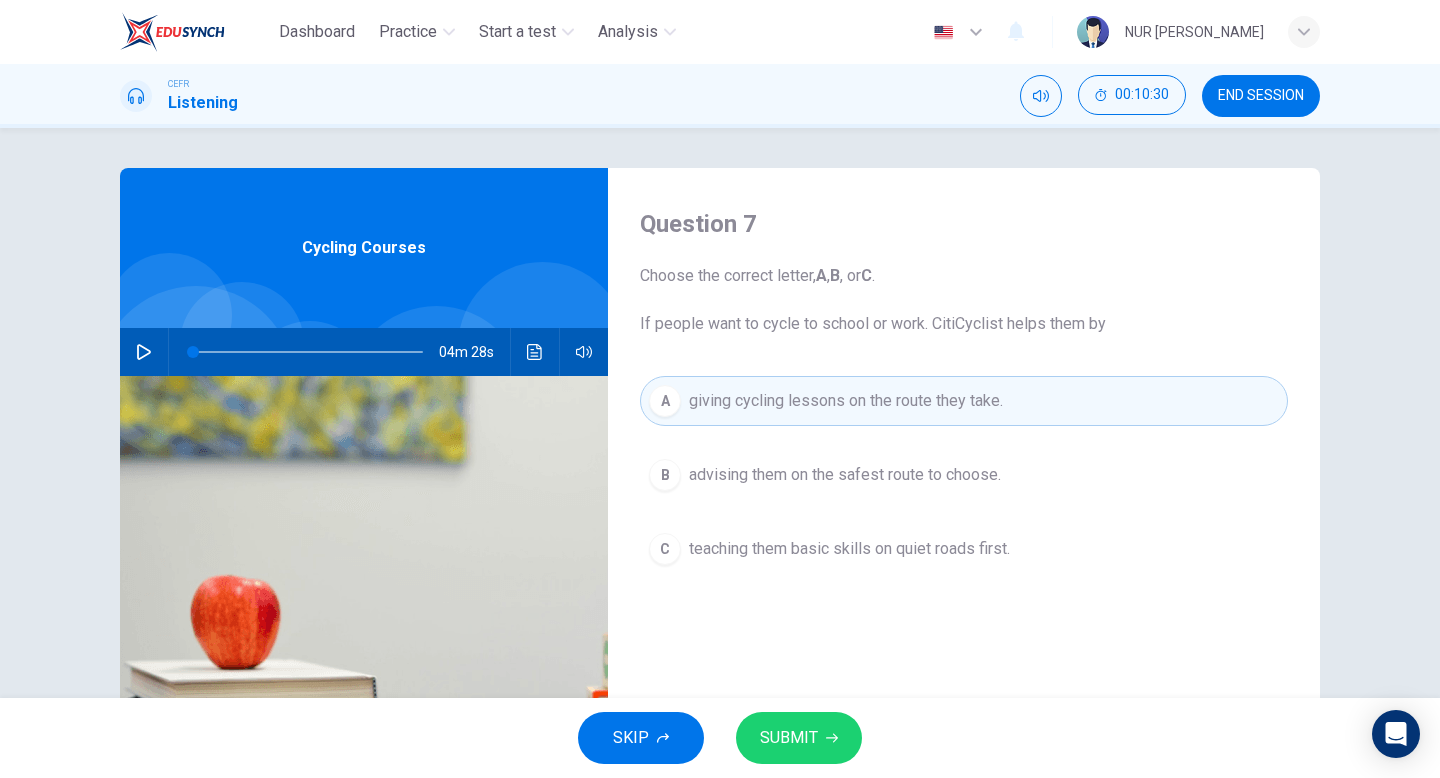 click on "SUBMIT" at bounding box center [789, 738] 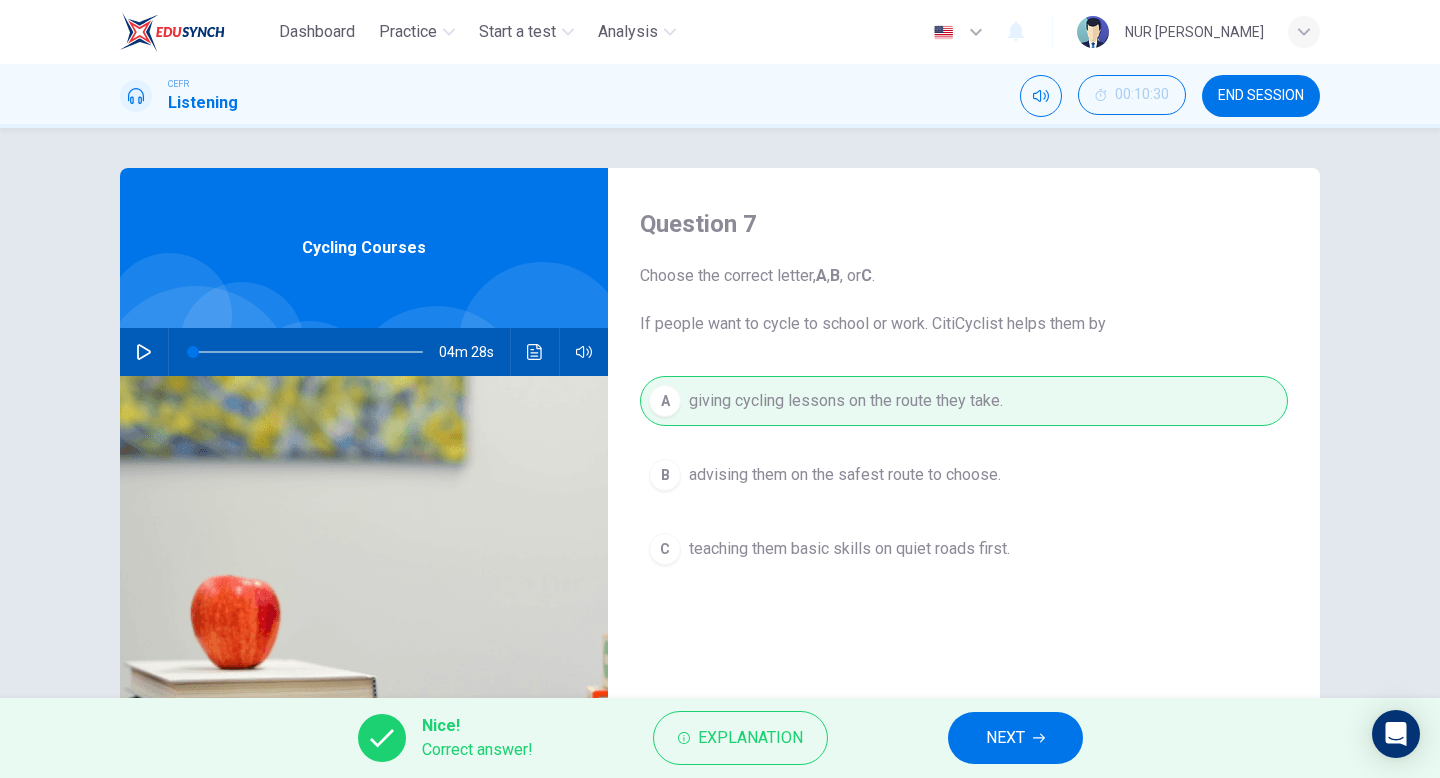 click on "NEXT" at bounding box center (1005, 738) 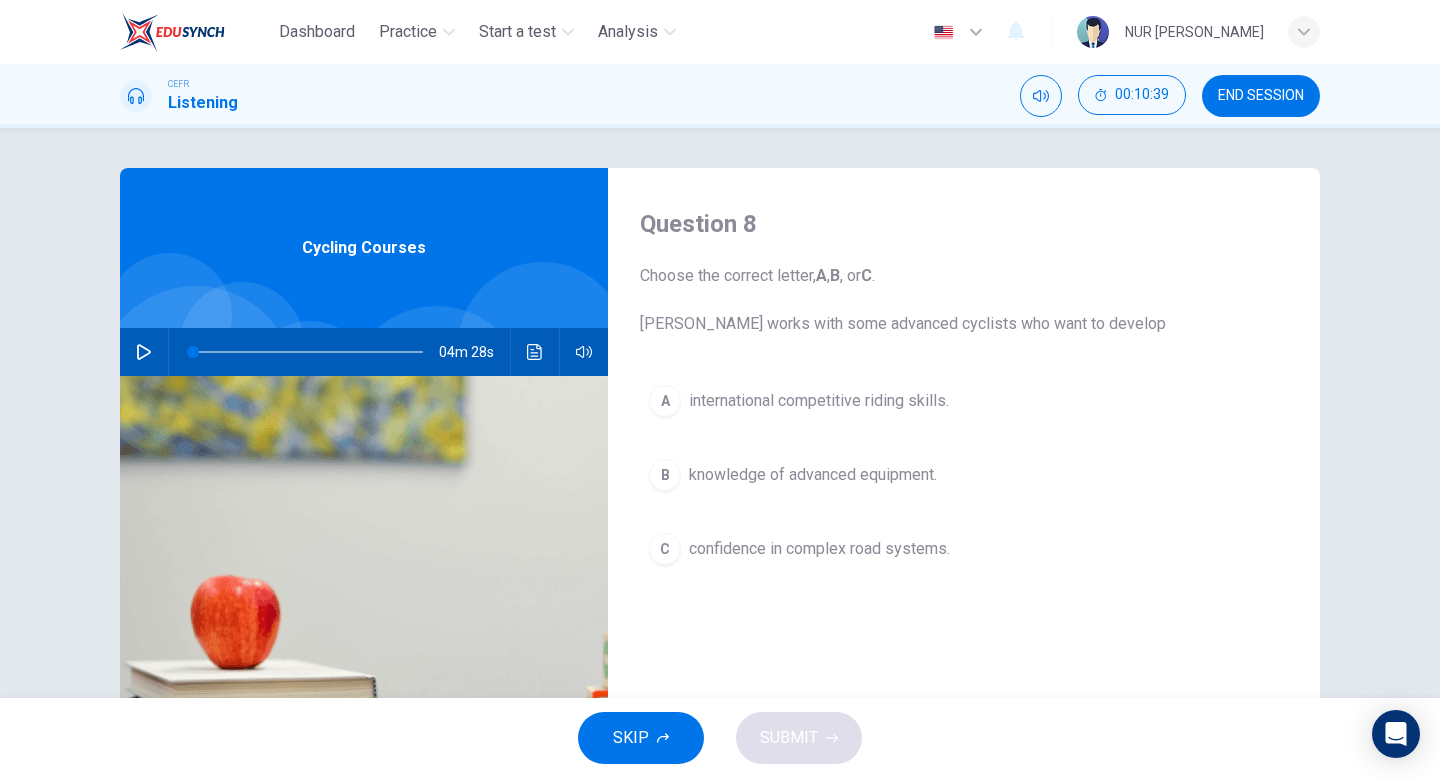 click on "confidence in complex road systems." at bounding box center [819, 549] 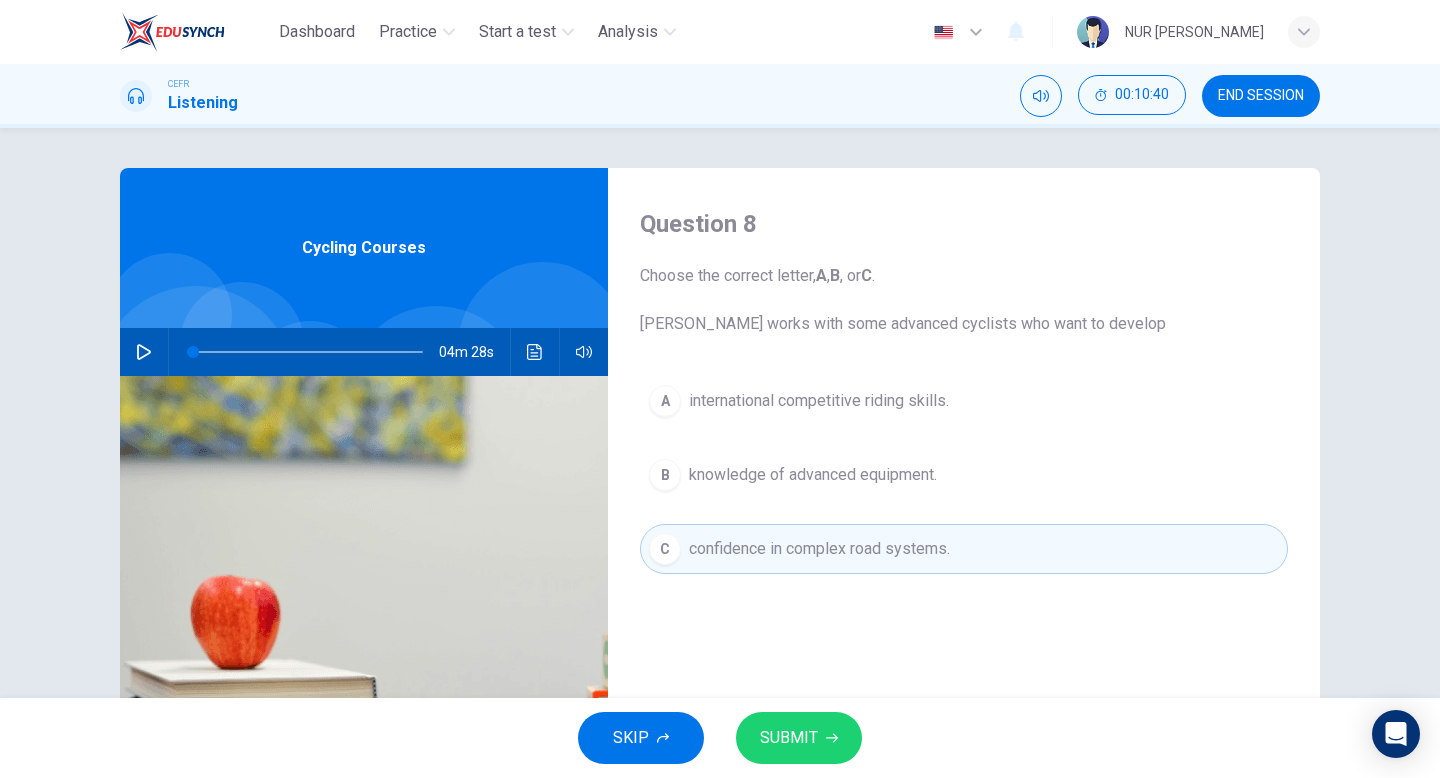 click on "SUBMIT" at bounding box center (799, 738) 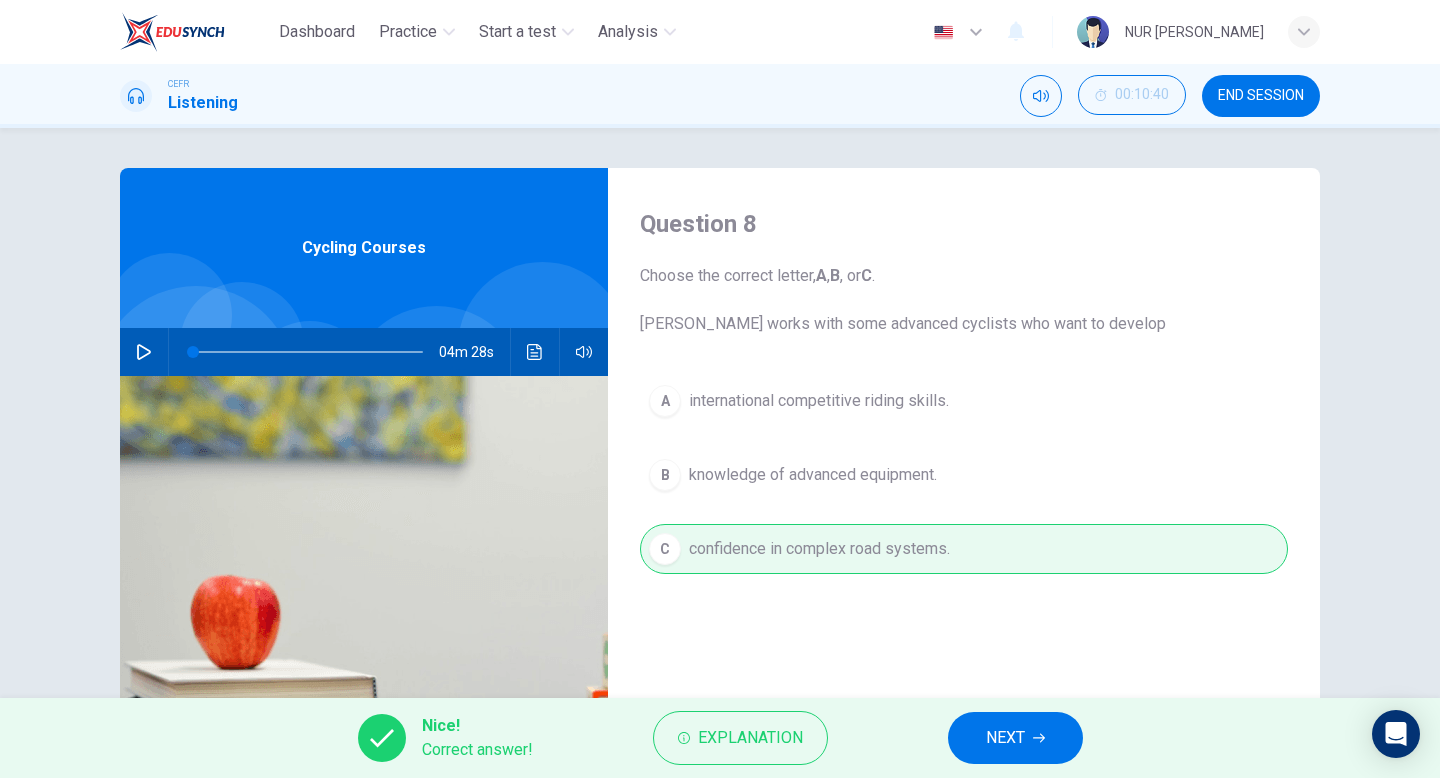 click on "NEXT" at bounding box center [1015, 738] 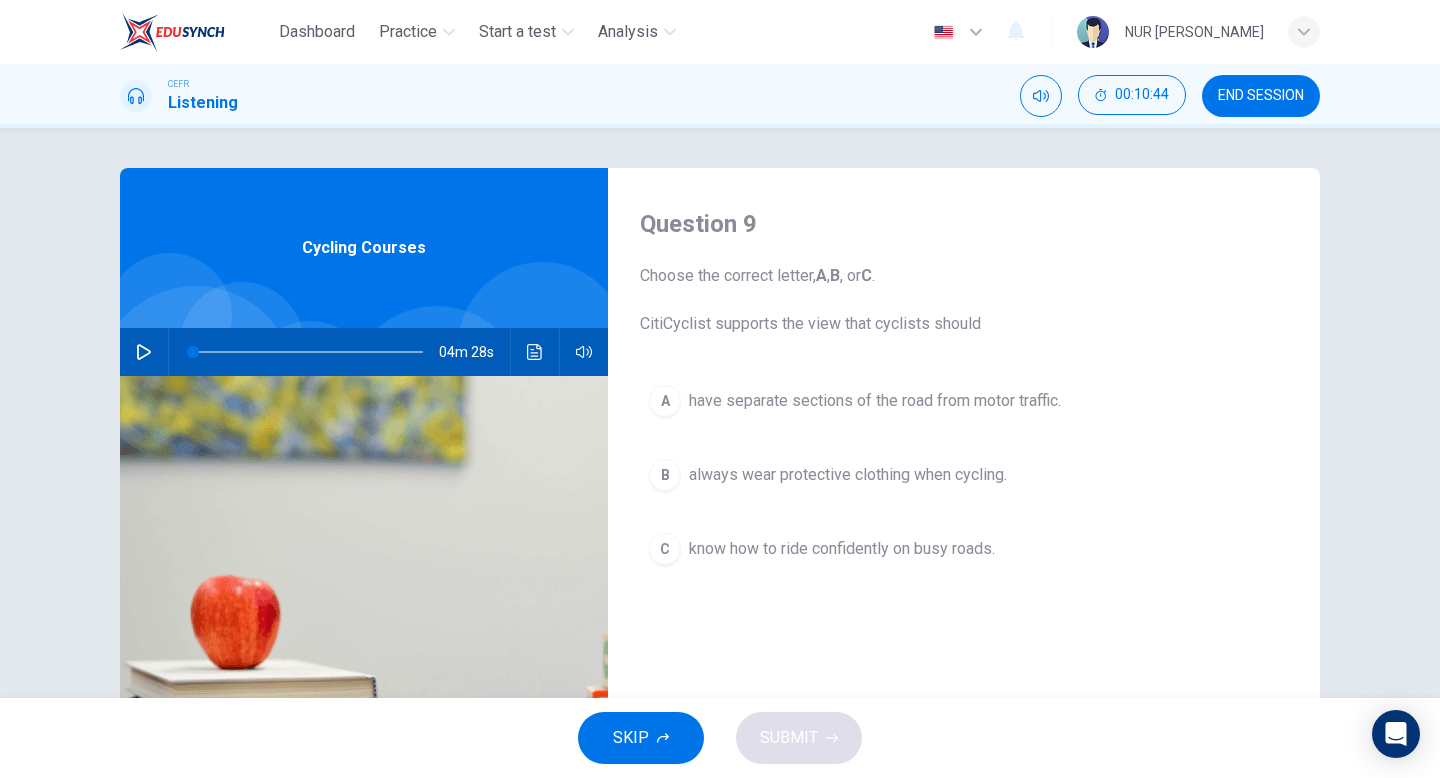 click on "C know how to ride confidently on busy roads." at bounding box center (964, 549) 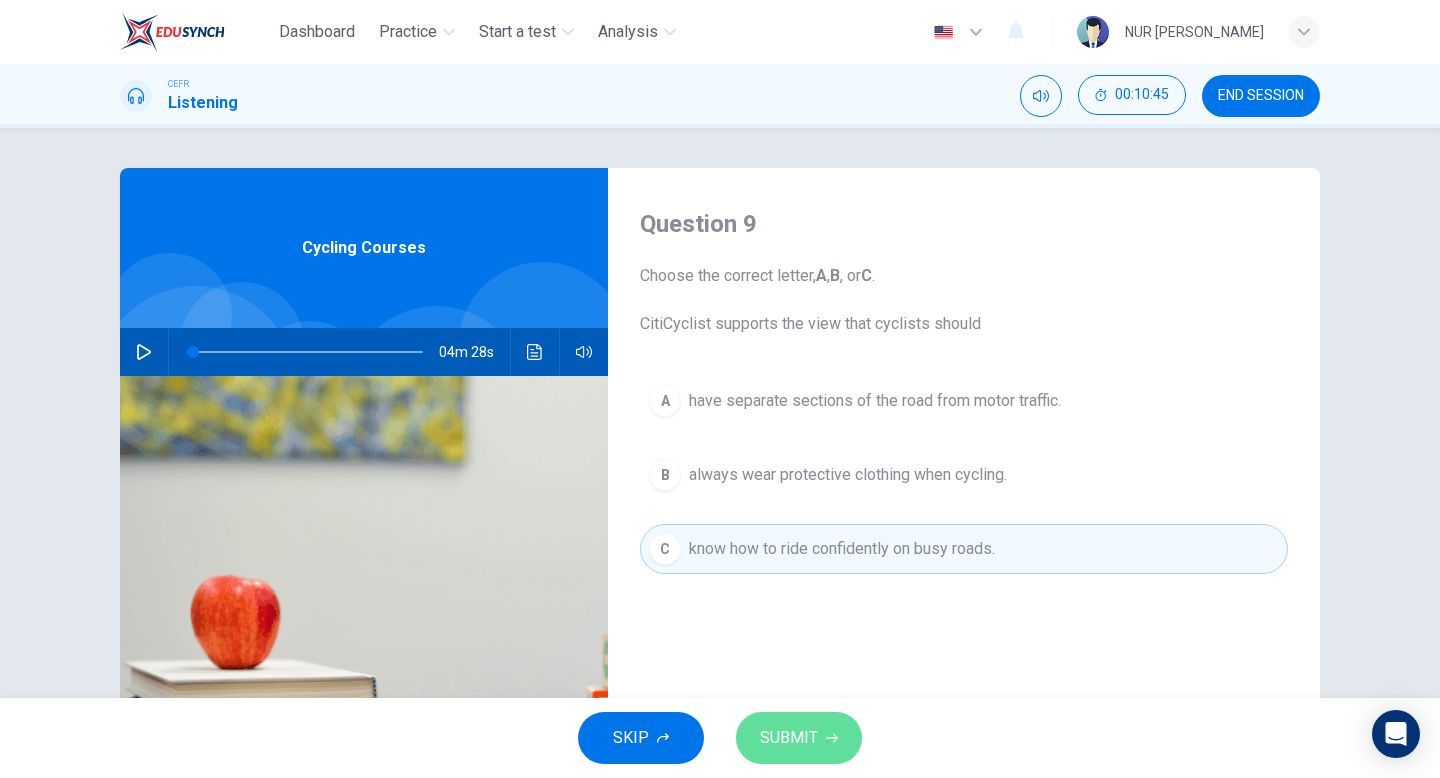 click on "SUBMIT" at bounding box center [799, 738] 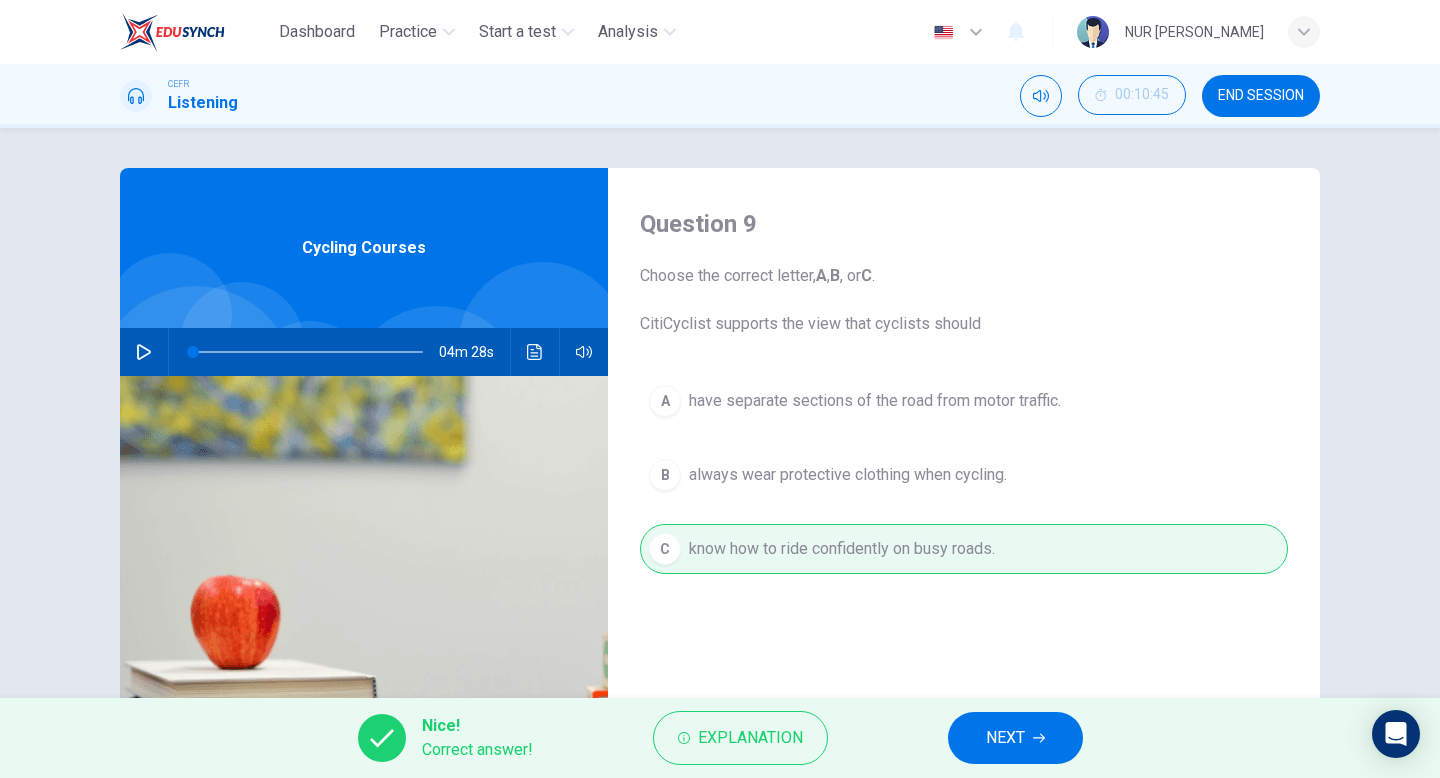 click on "NEXT" at bounding box center (1015, 738) 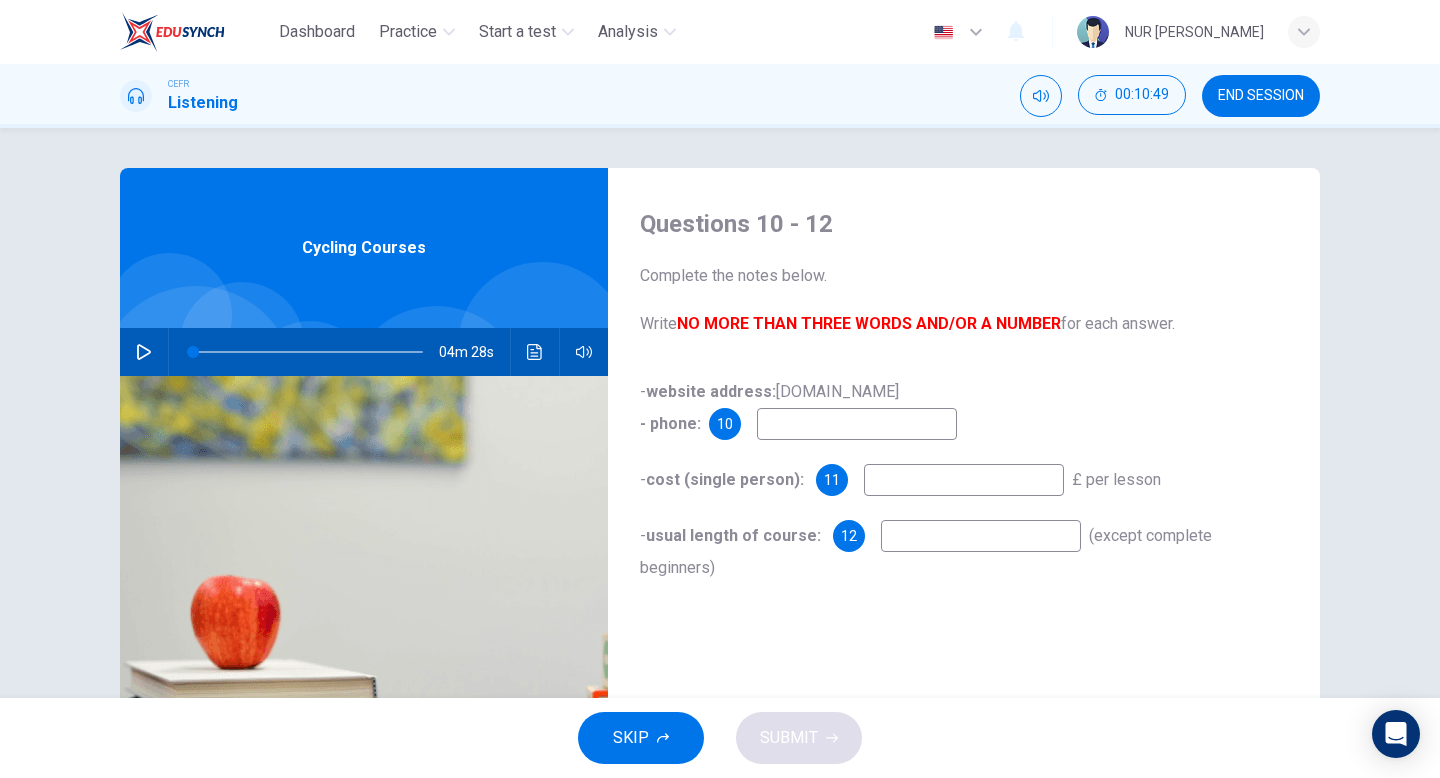 click at bounding box center (964, 480) 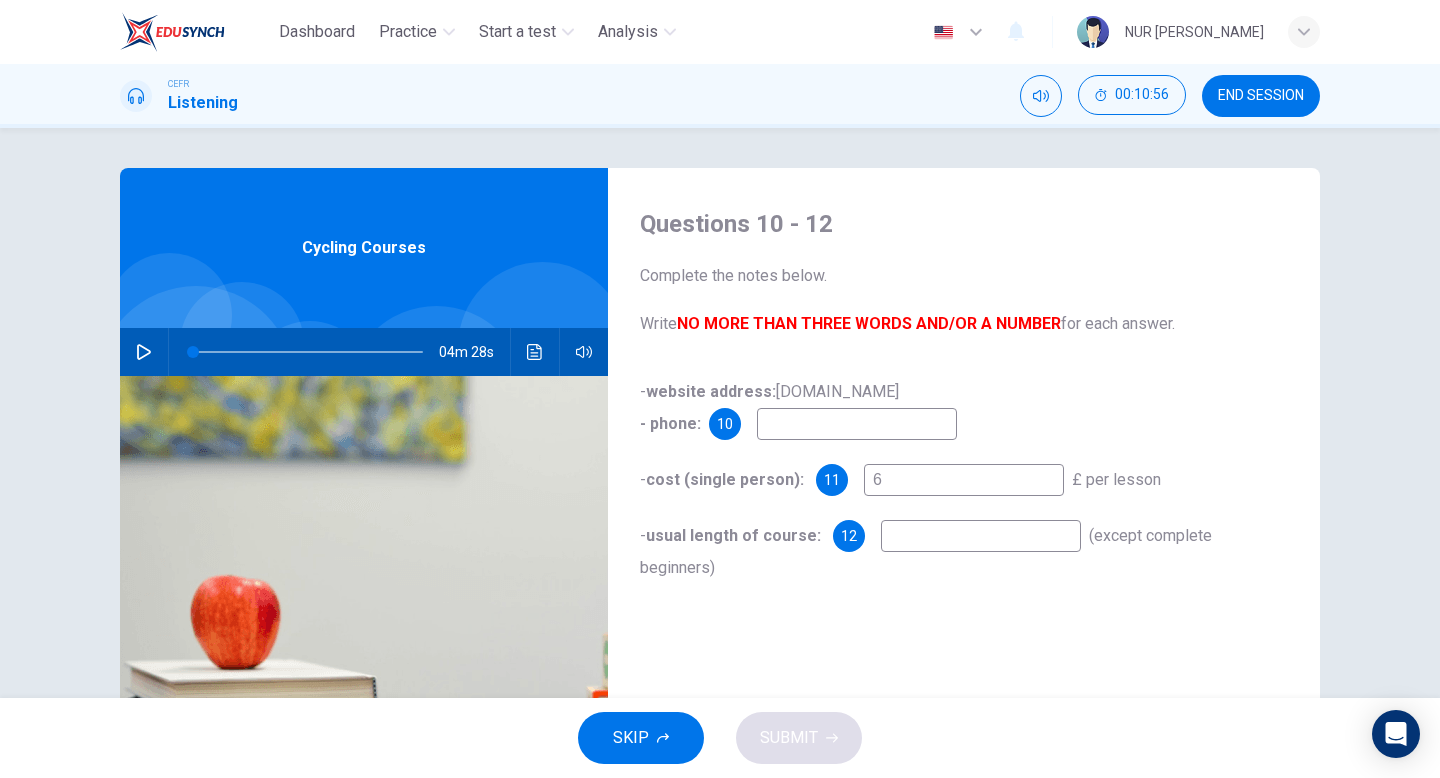 type on "6" 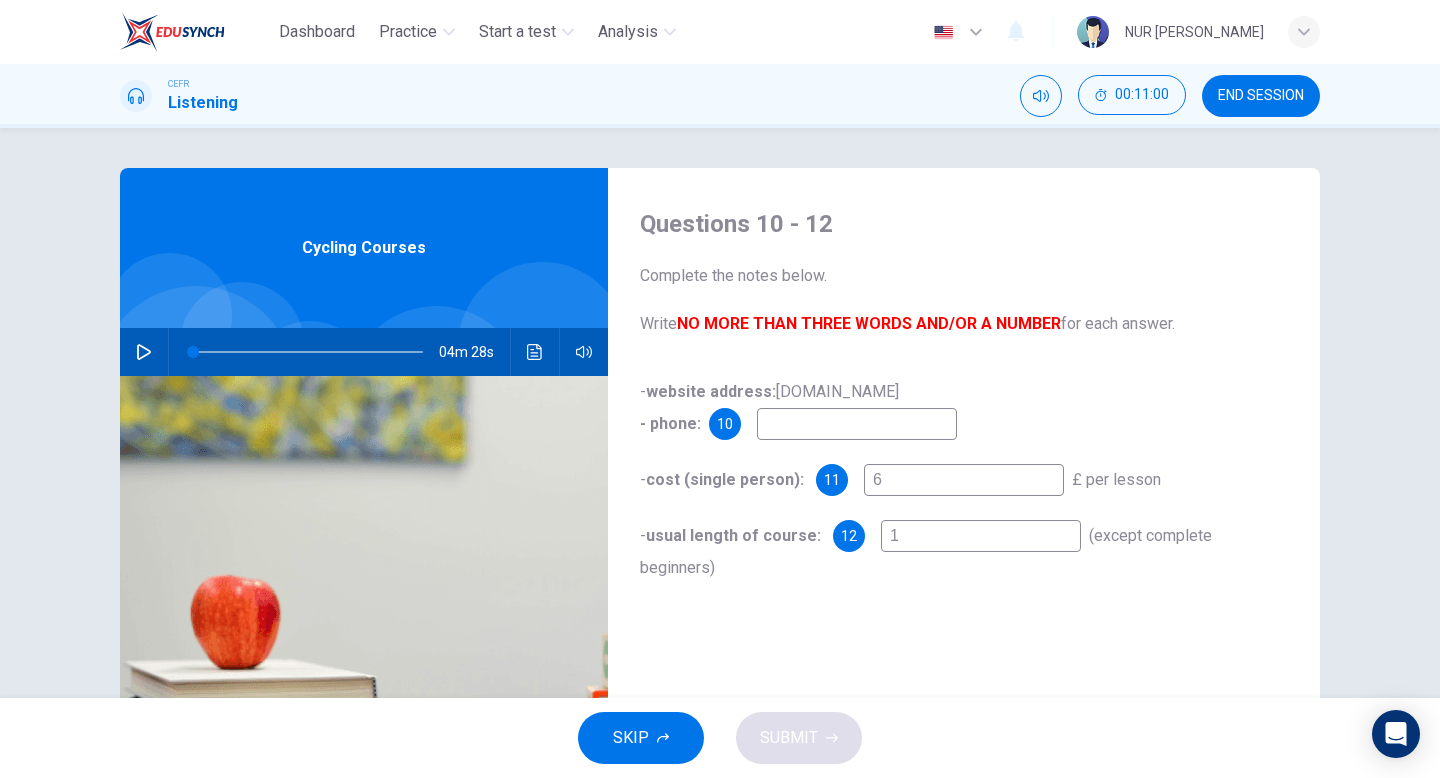 type on "1" 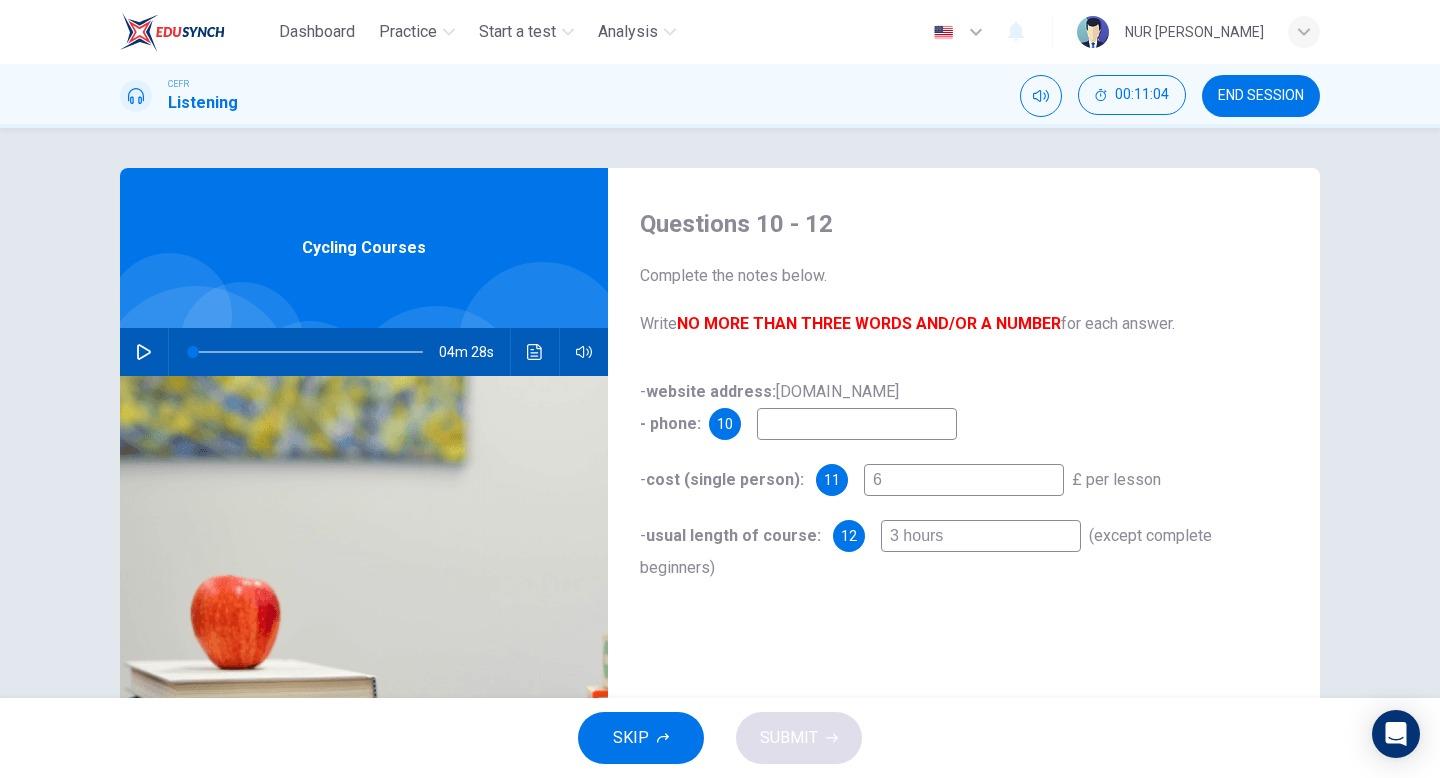 type on "3 hours" 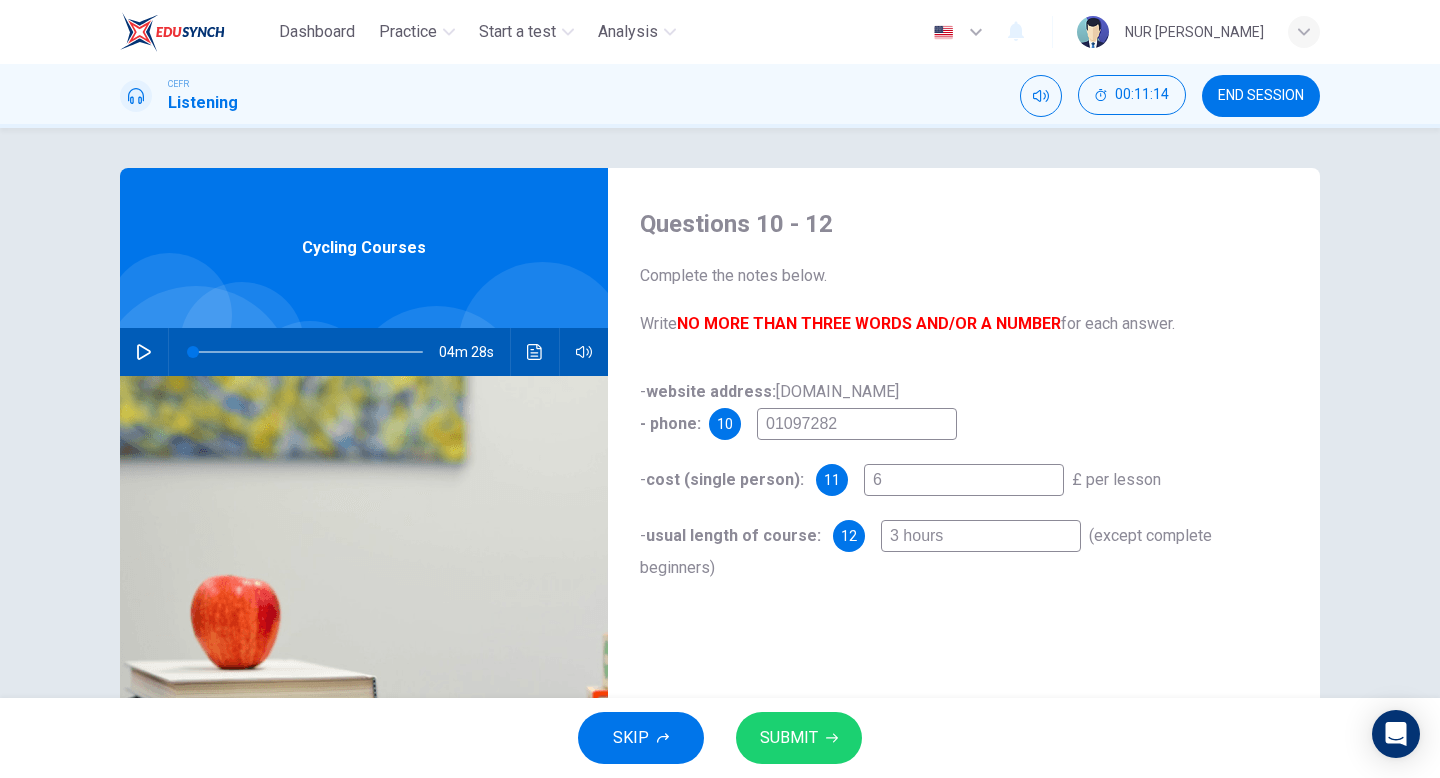type on "01097282" 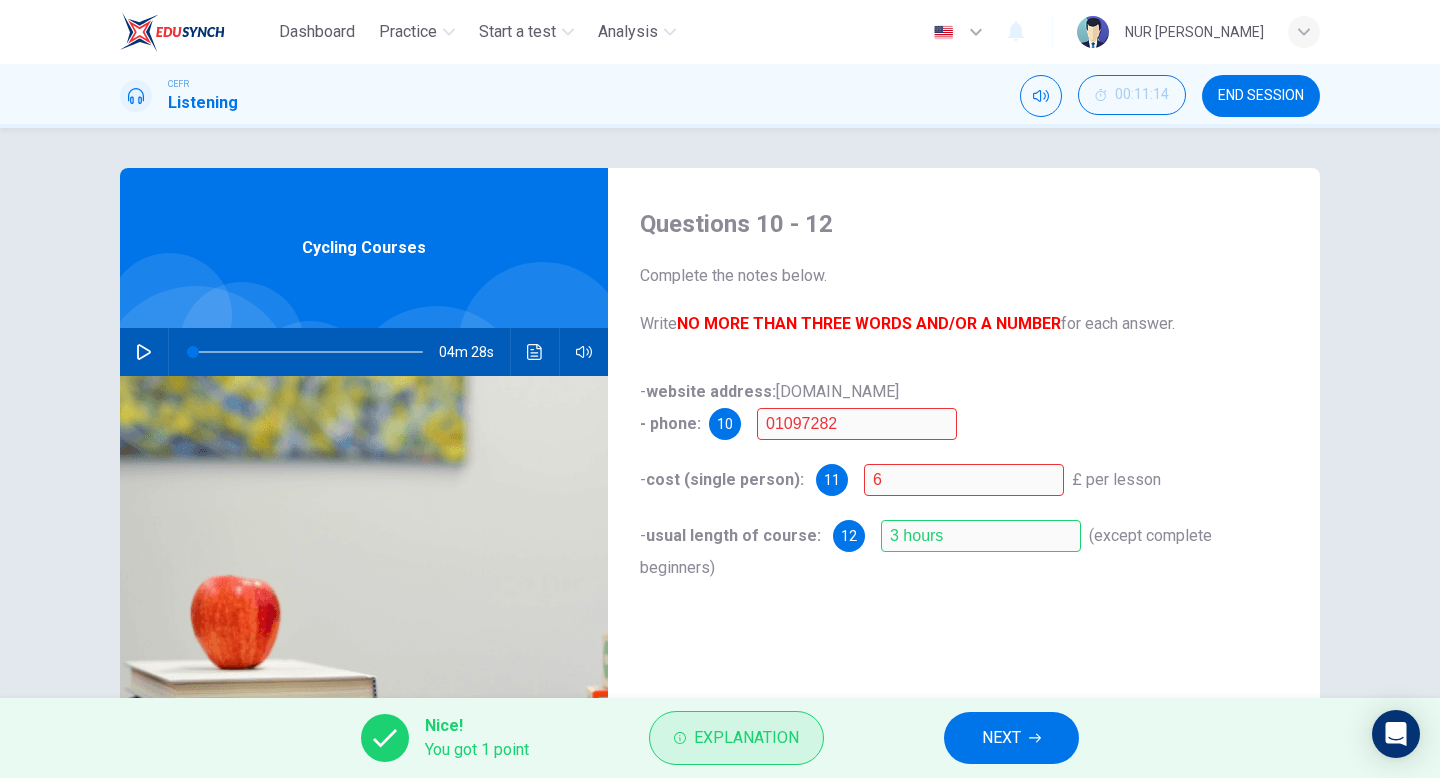 click on "Explanation" at bounding box center [746, 738] 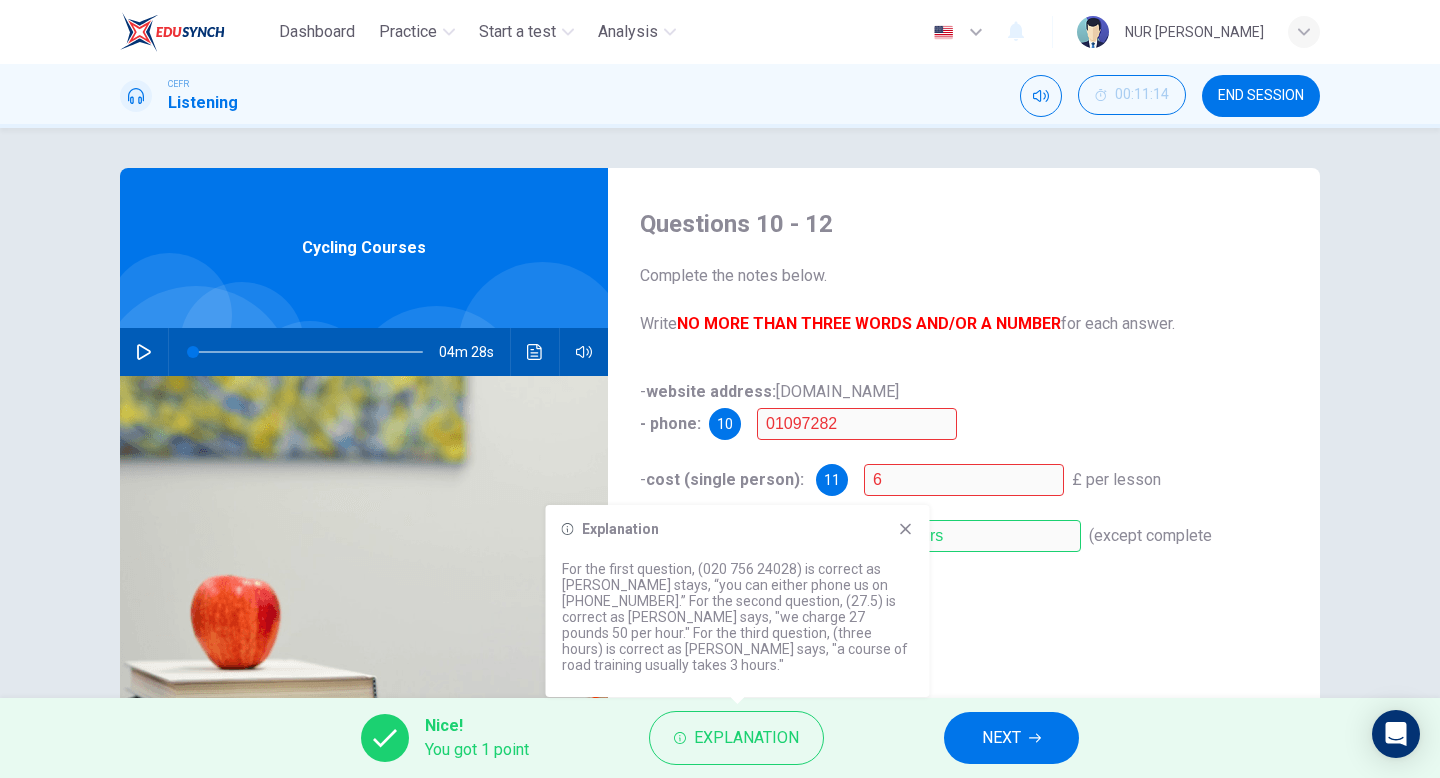 click on "Questions 10 - 12 Complete the notes below. Write  NO MORE THAN THREE WORDS AND/OR A NUMBER  for each answer. -  website address:  citicyclist.co.uk - phone:  10 01097282 -  cost (single person):   11 6  £ per lesson -  usual length of course:   12 3 hours  (except
complete beginners)" at bounding box center (964, 515) 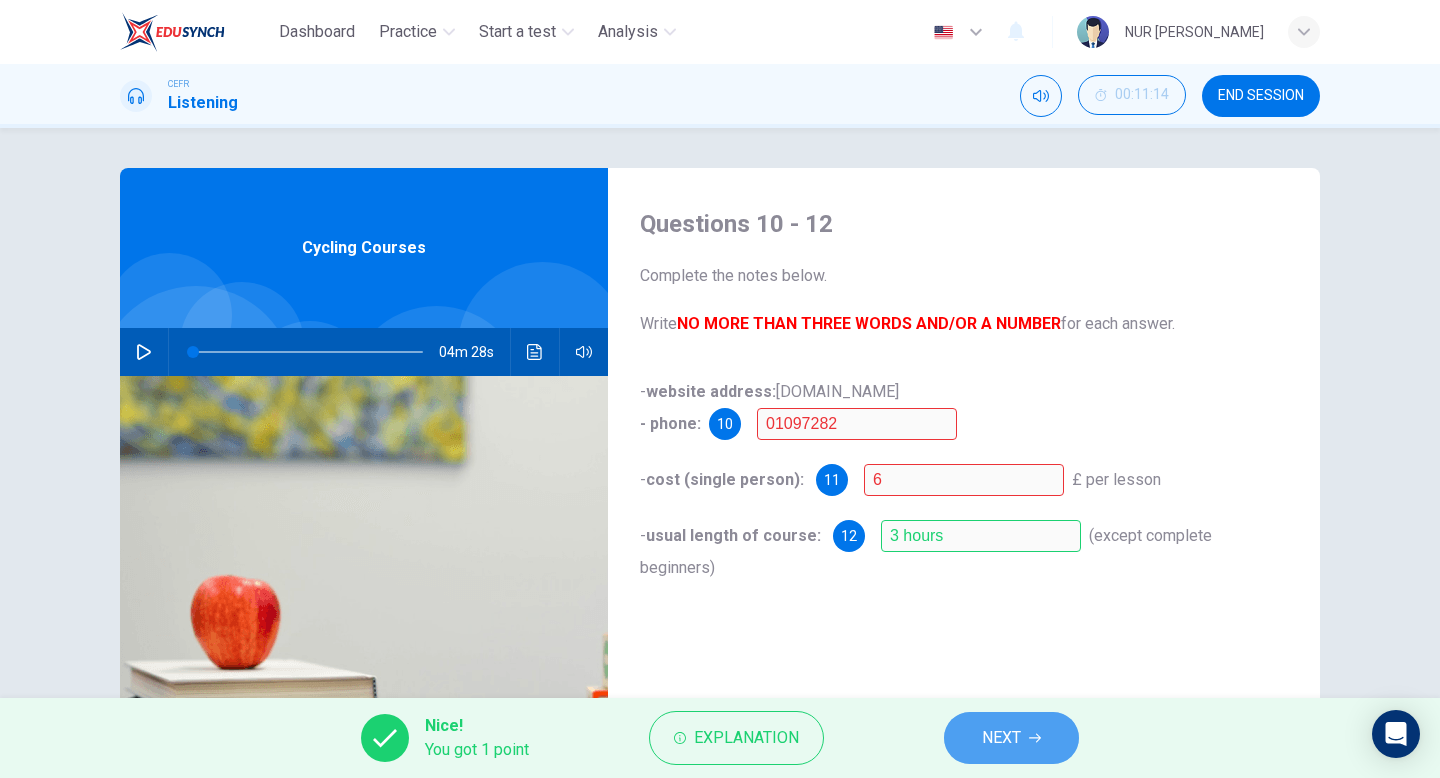 click on "NEXT" at bounding box center [1011, 738] 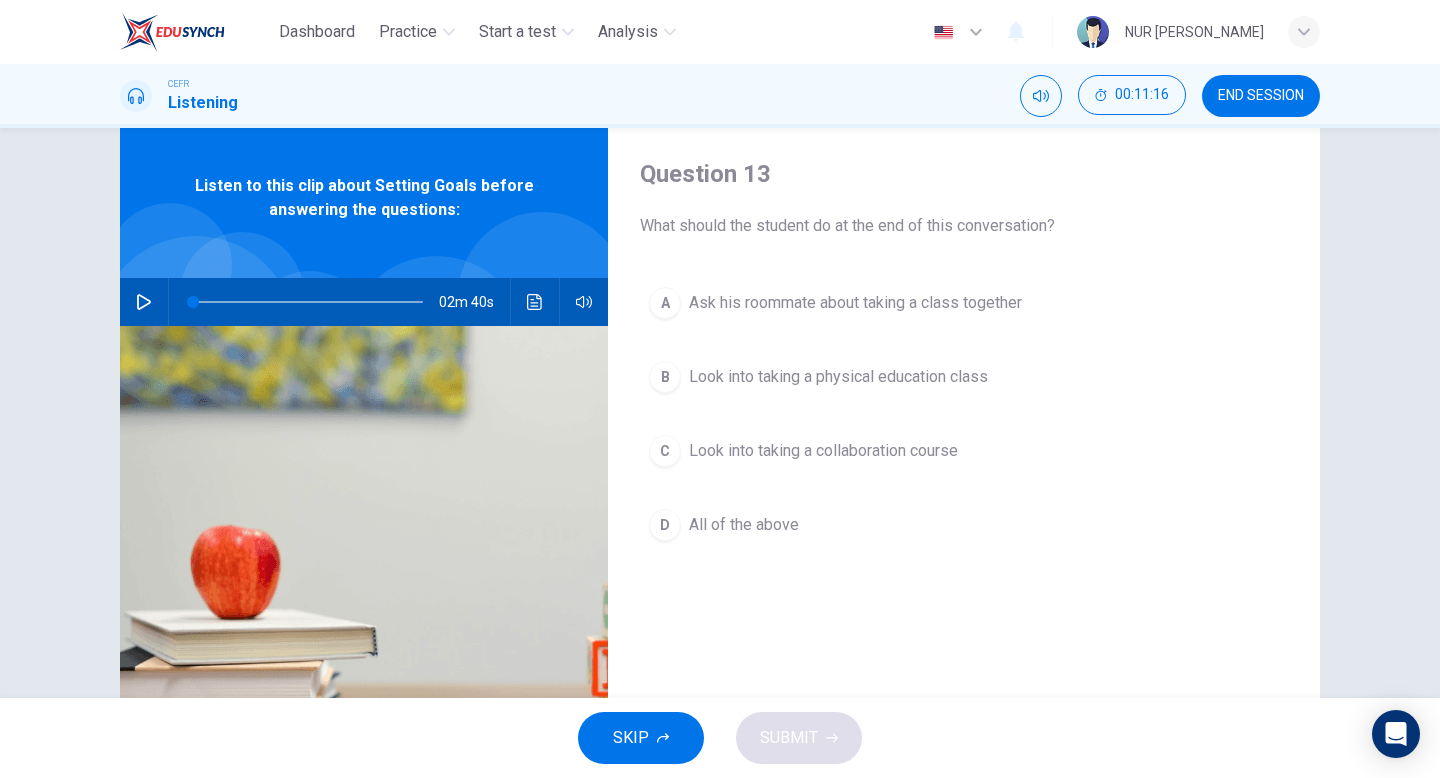 scroll, scrollTop: 53, scrollLeft: 0, axis: vertical 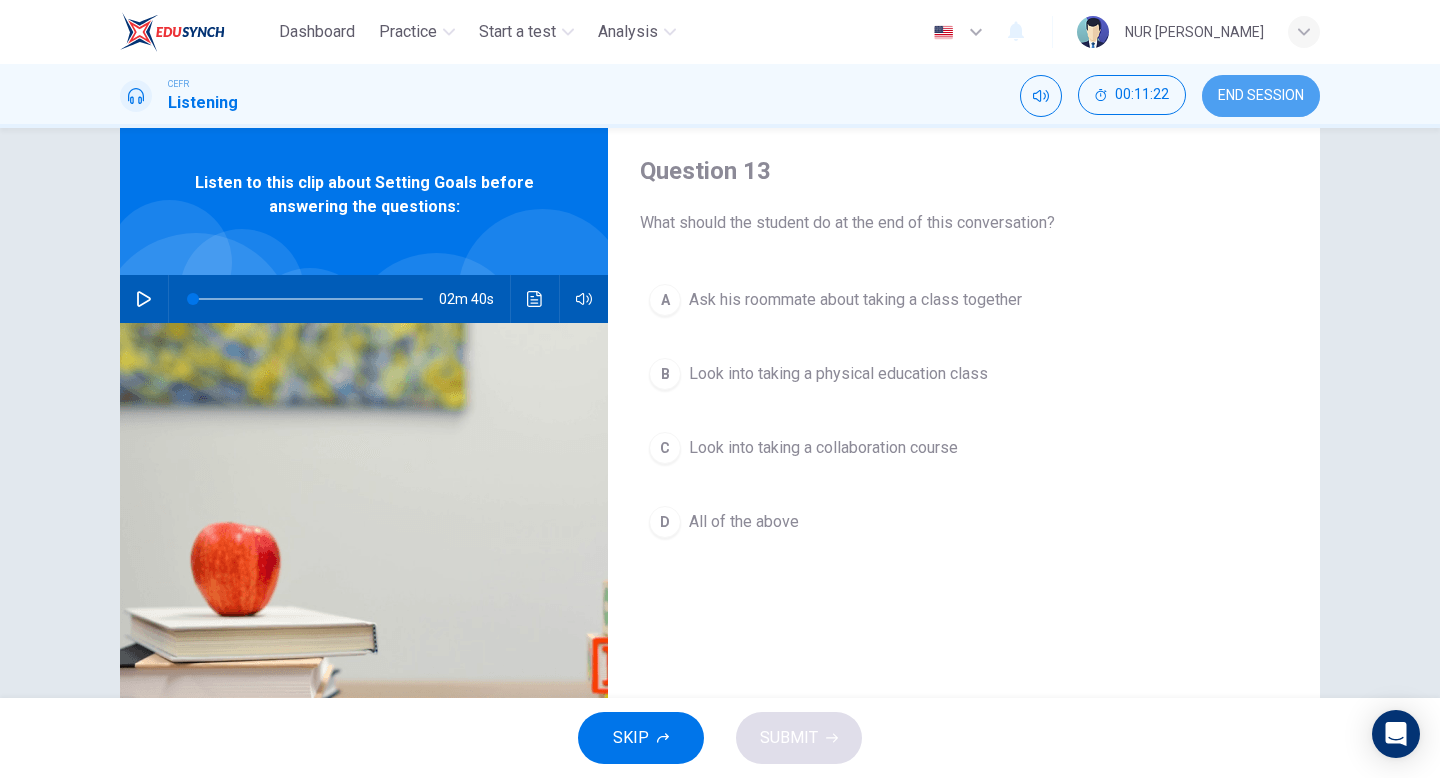 click on "END SESSION" at bounding box center [1261, 96] 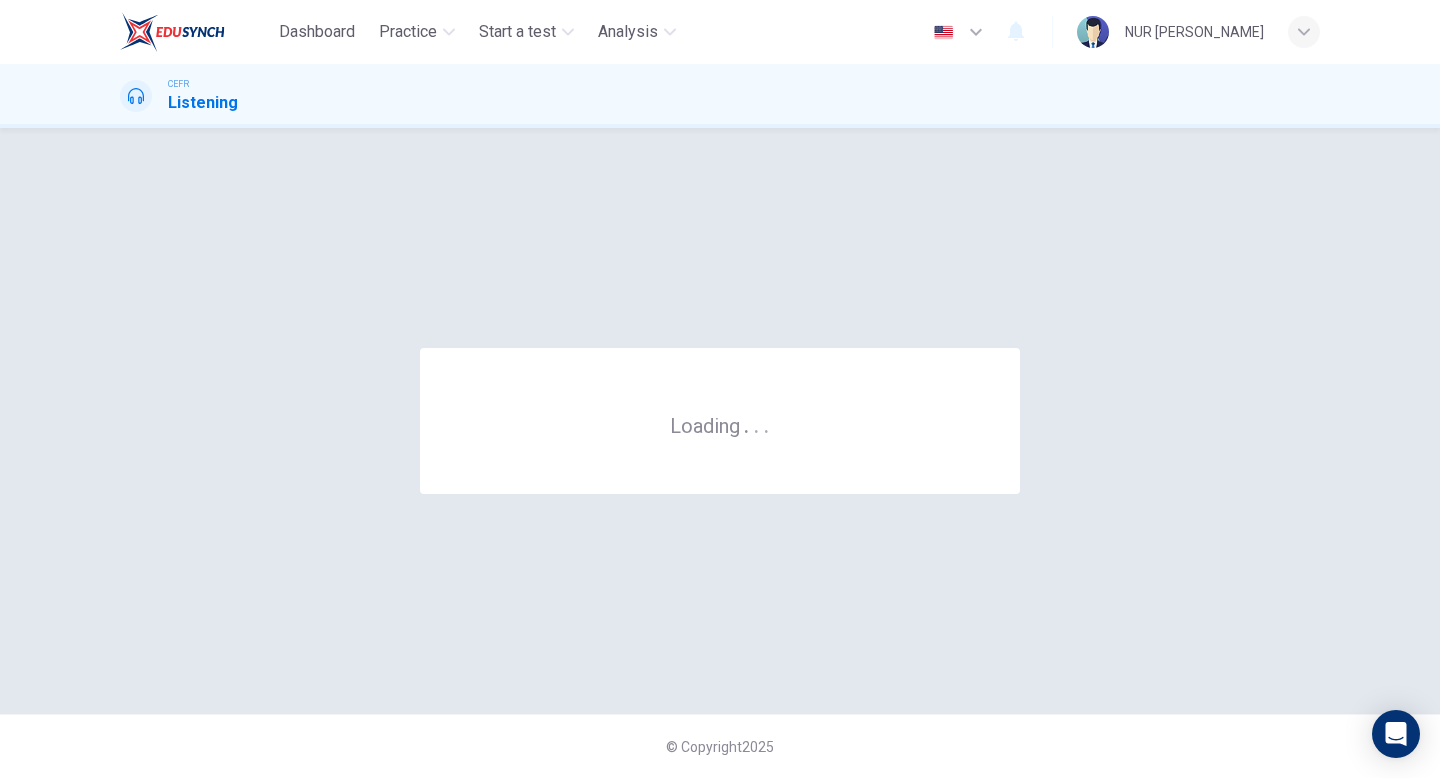 scroll, scrollTop: 0, scrollLeft: 0, axis: both 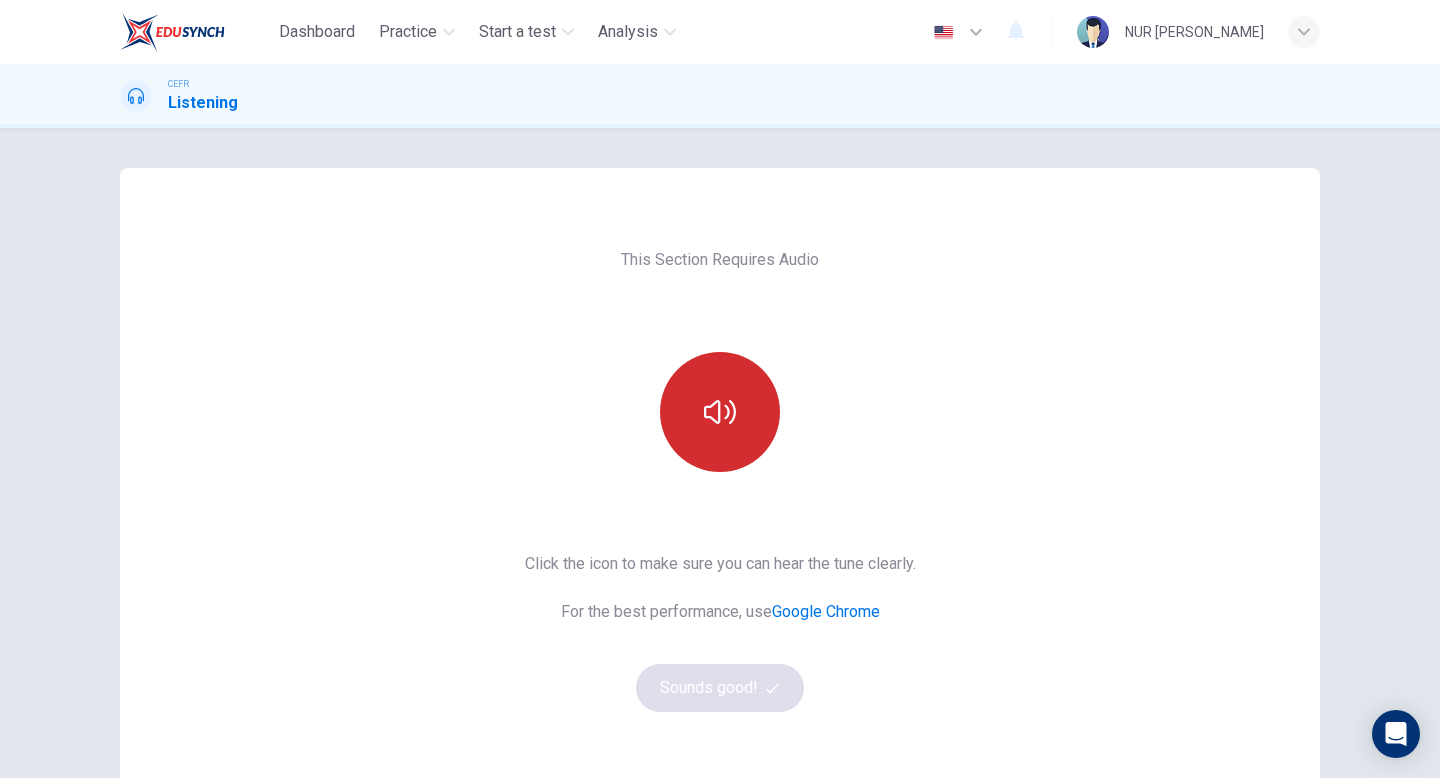 click at bounding box center (720, 412) 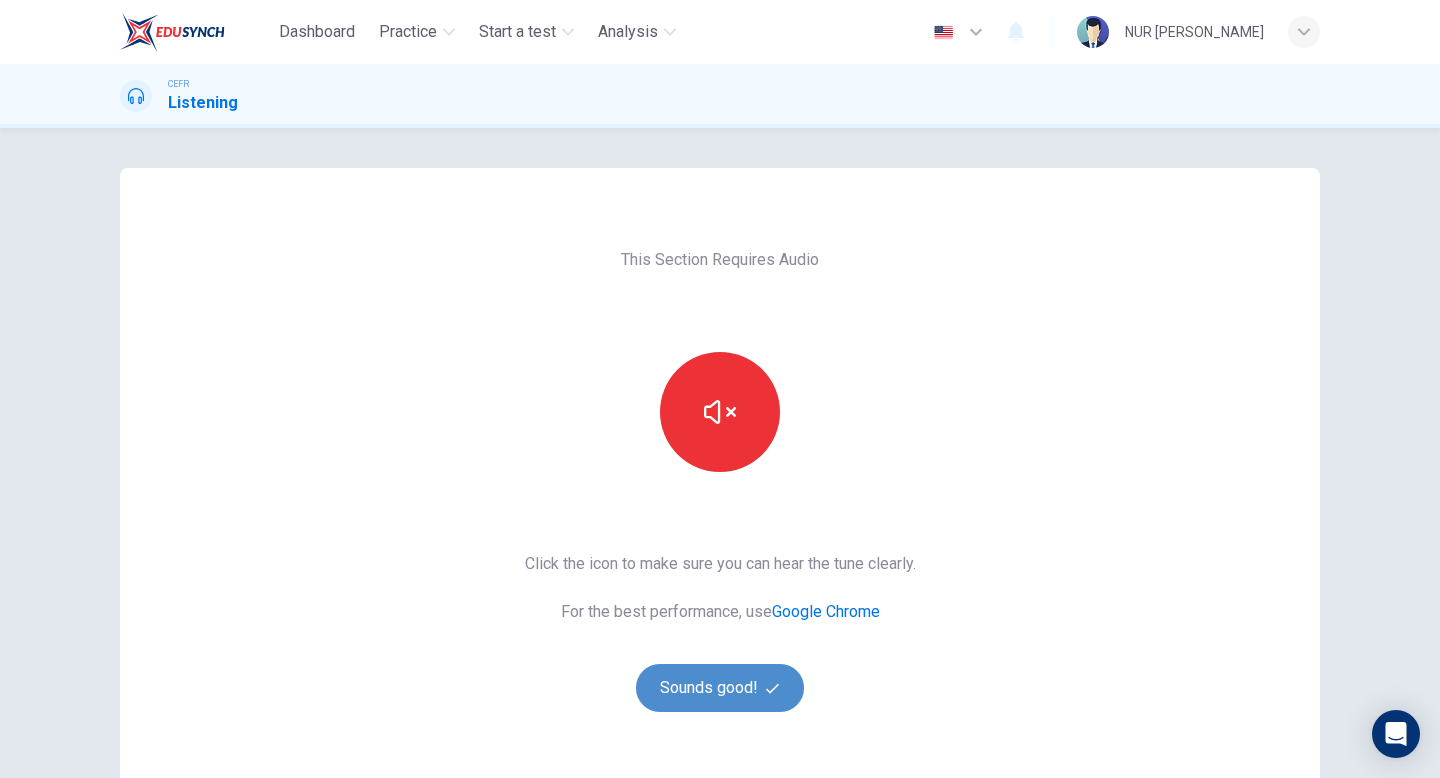 click on "Sounds good!" at bounding box center [720, 688] 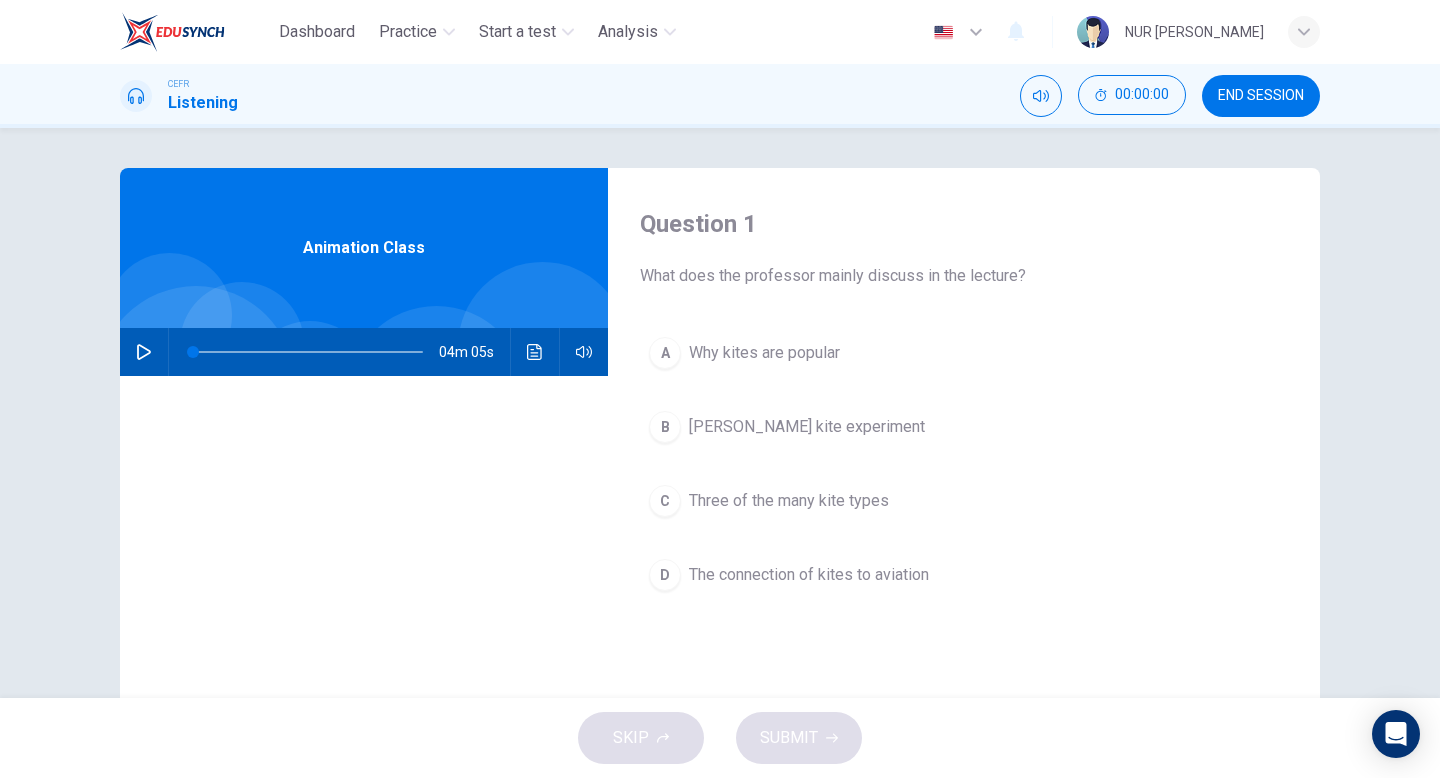 scroll, scrollTop: 23, scrollLeft: 0, axis: vertical 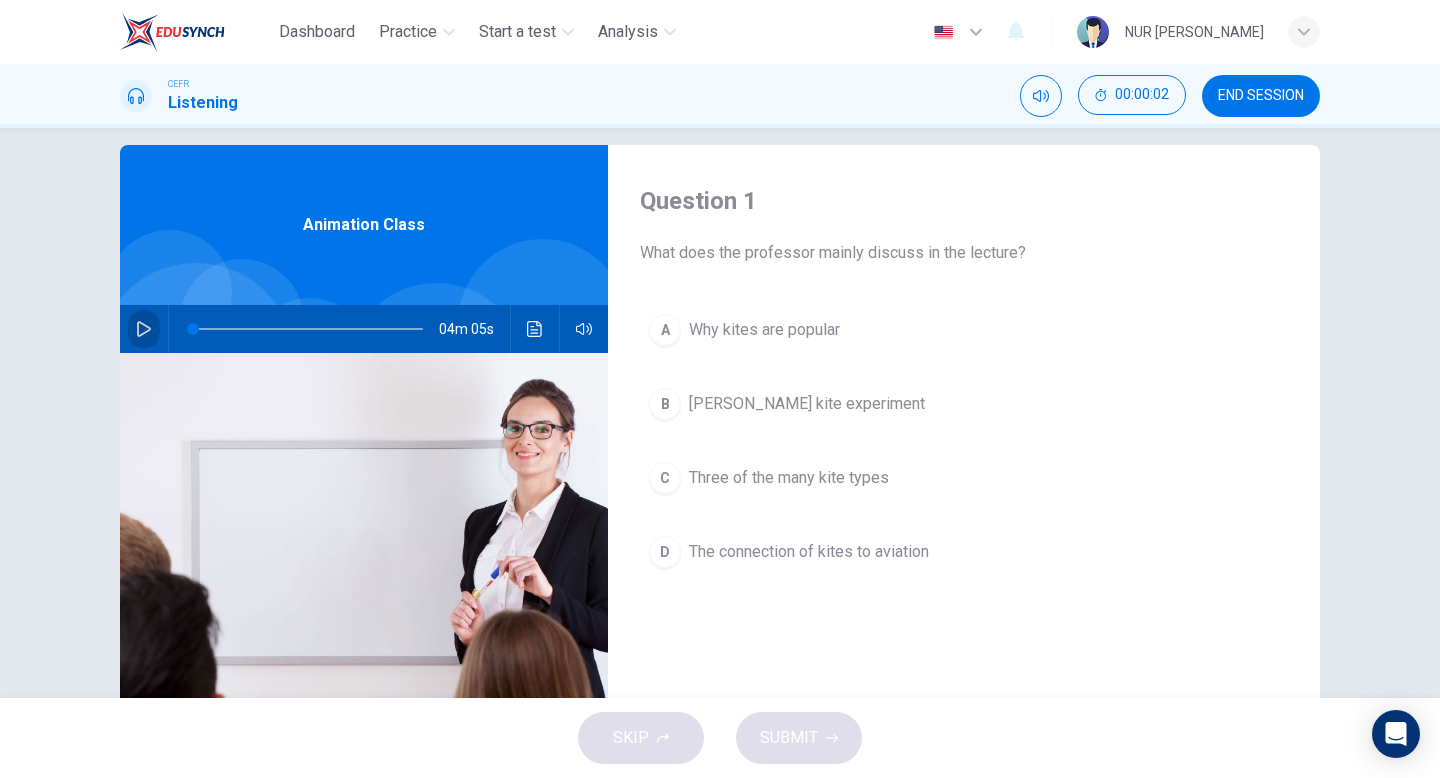 click at bounding box center [144, 329] 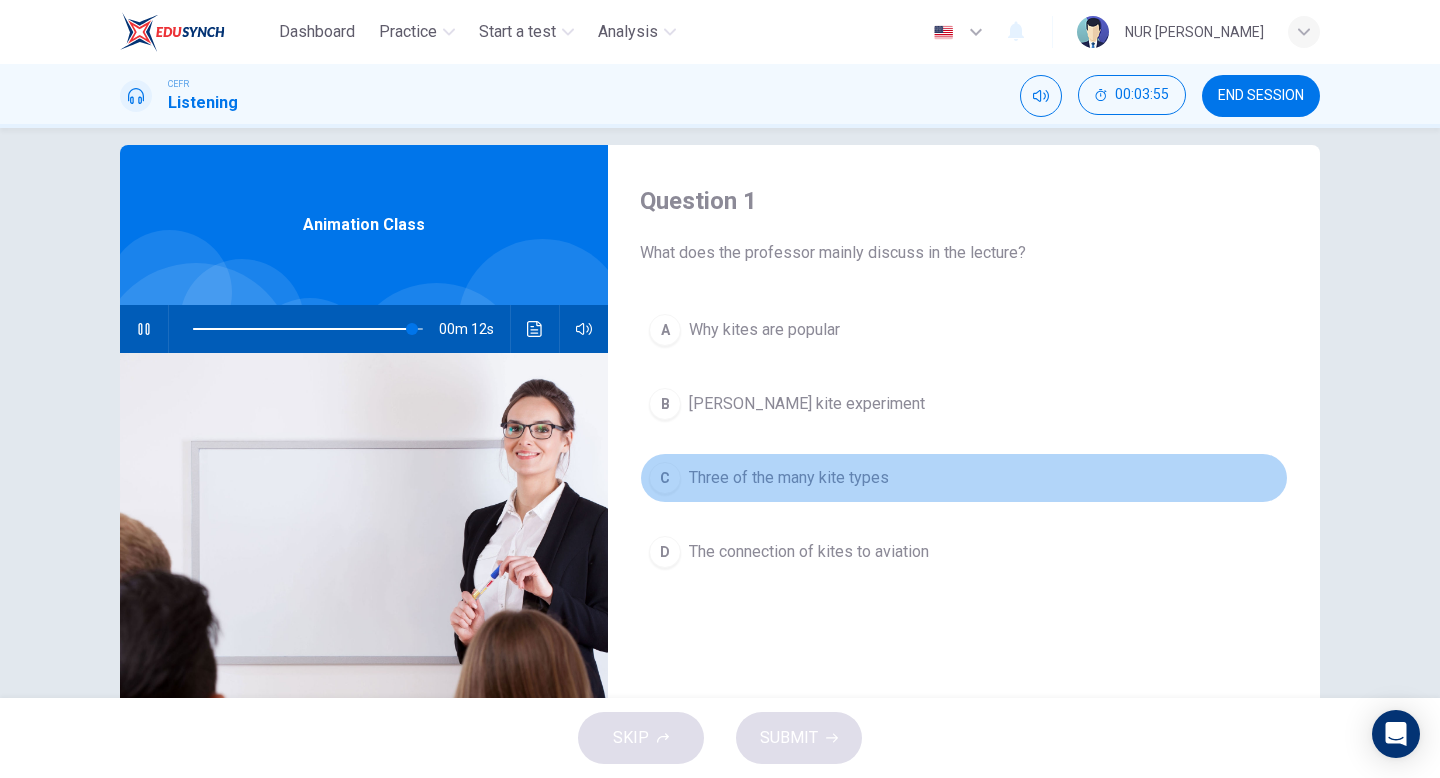 click on "C" at bounding box center [665, 478] 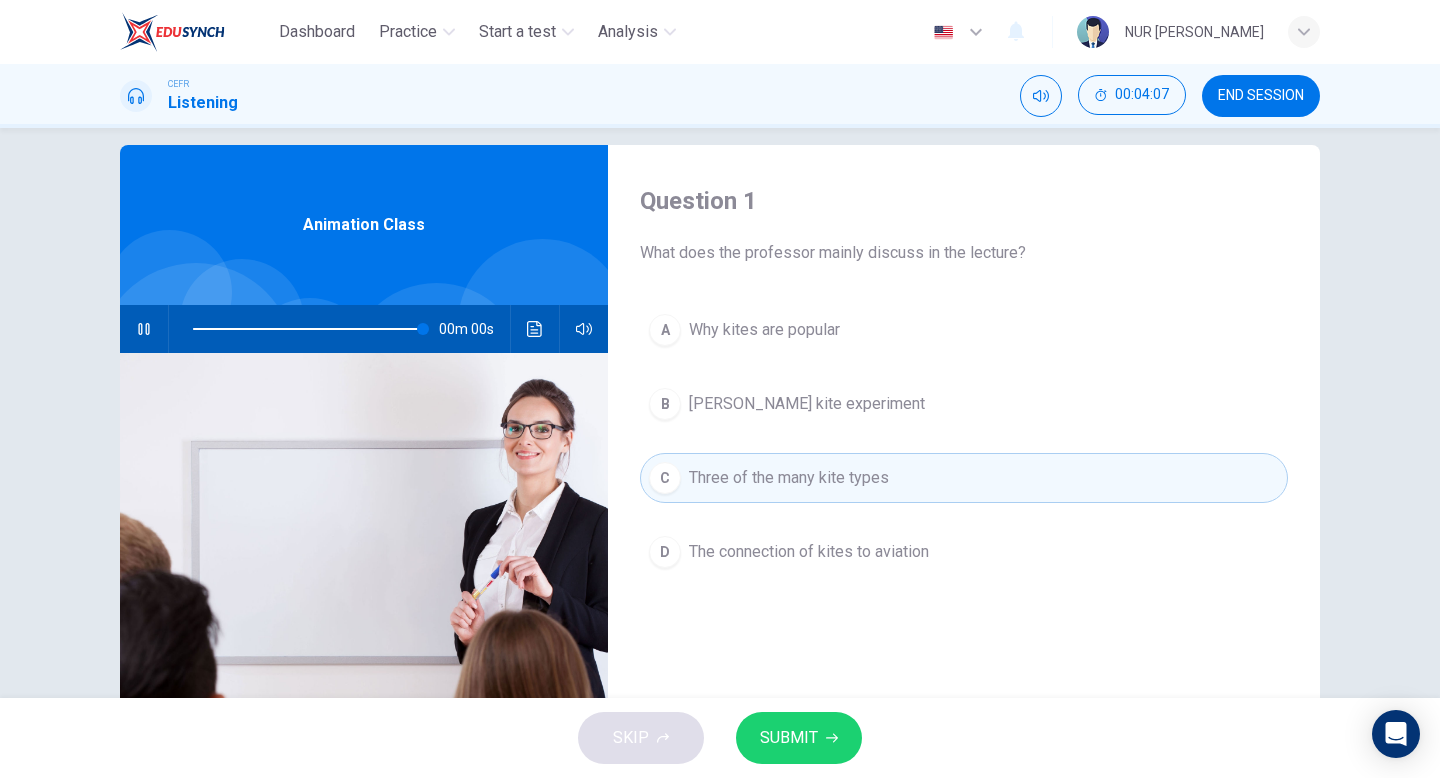 type on "0" 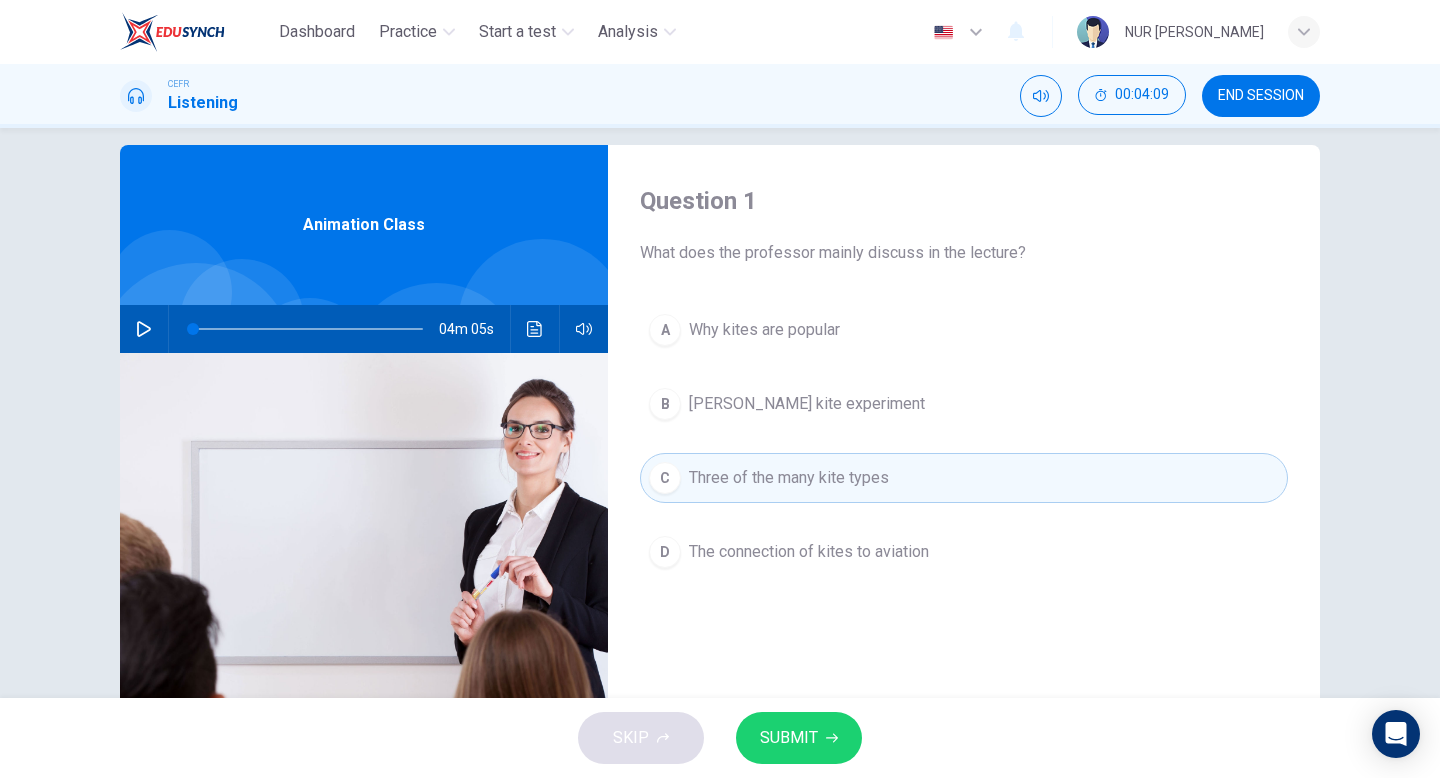 click on "SUBMIT" at bounding box center (789, 738) 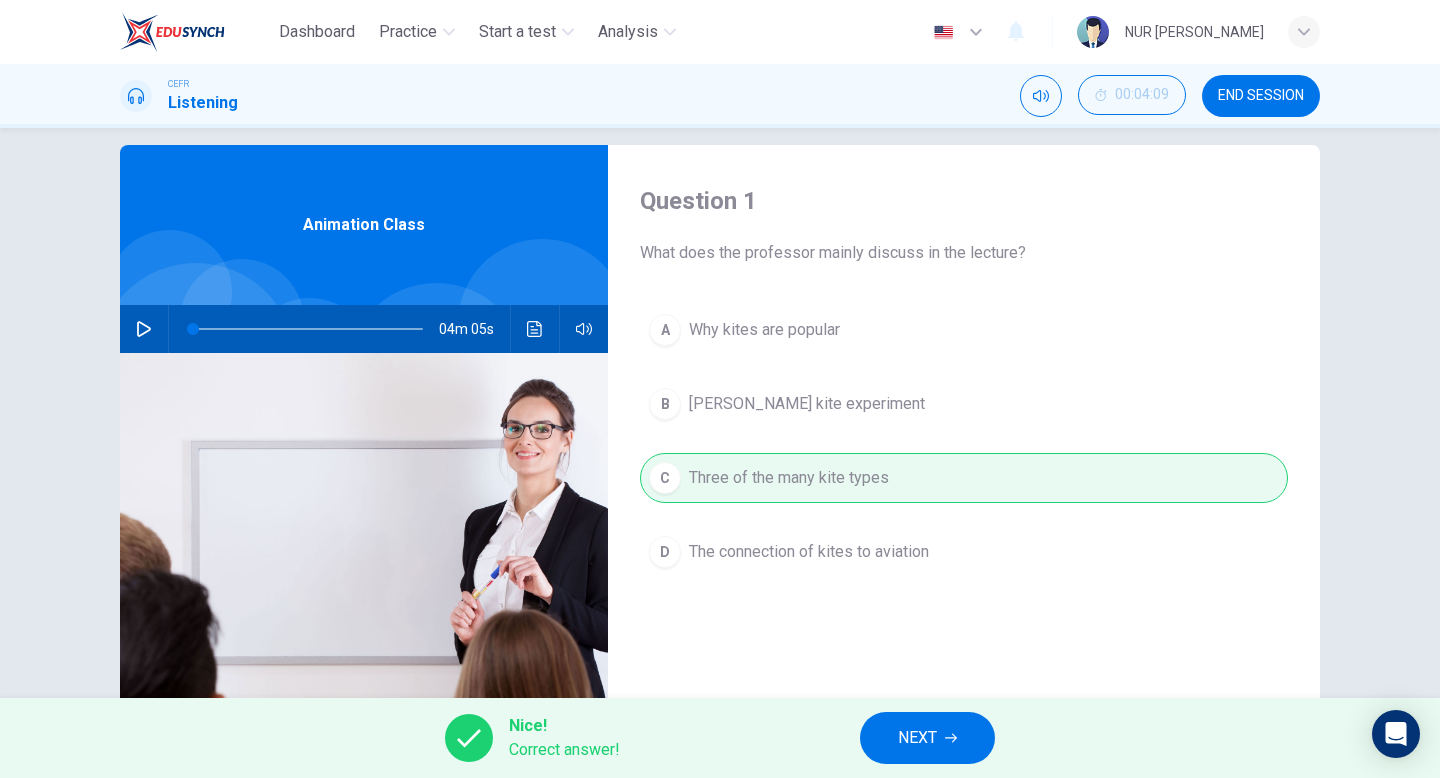 click on "NEXT" at bounding box center (927, 738) 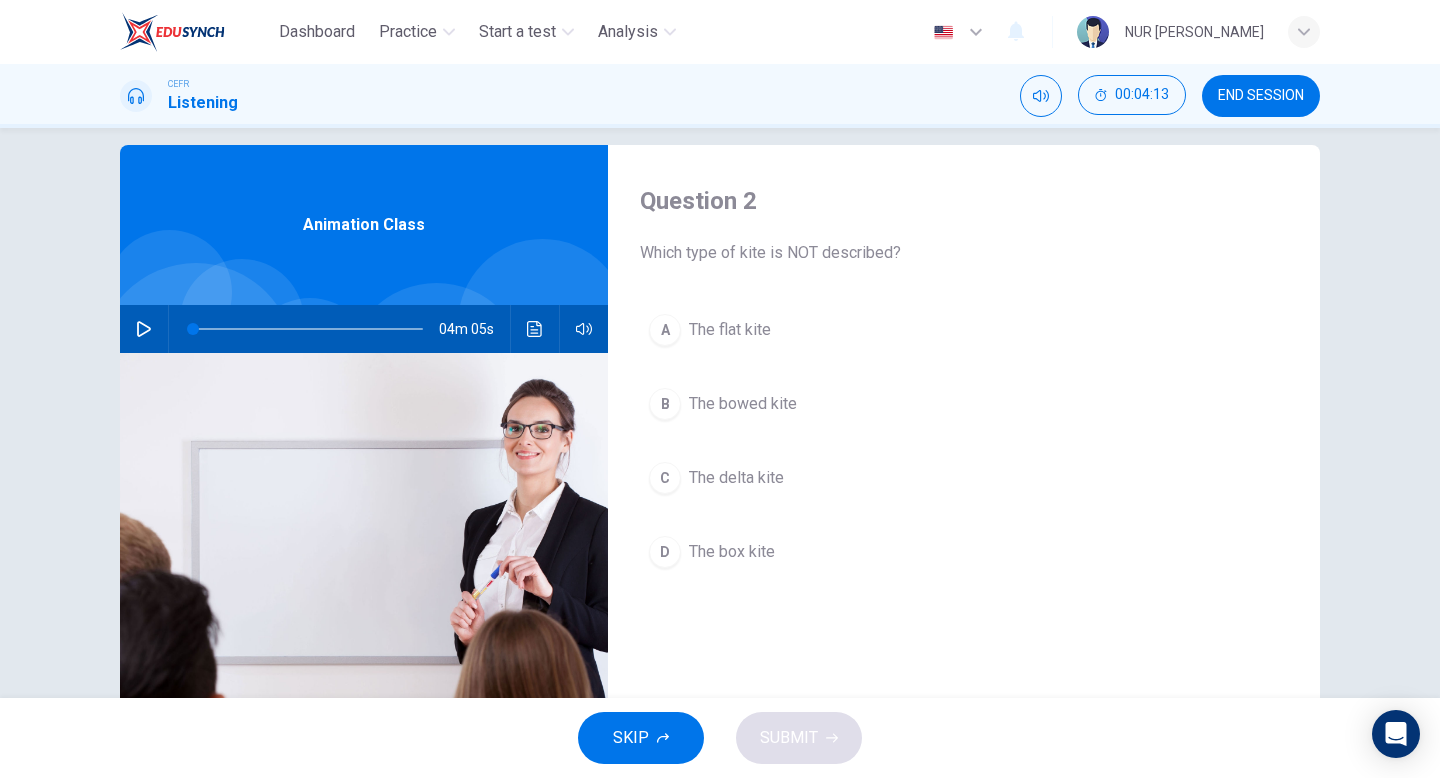 click on "The delta kite" at bounding box center (736, 478) 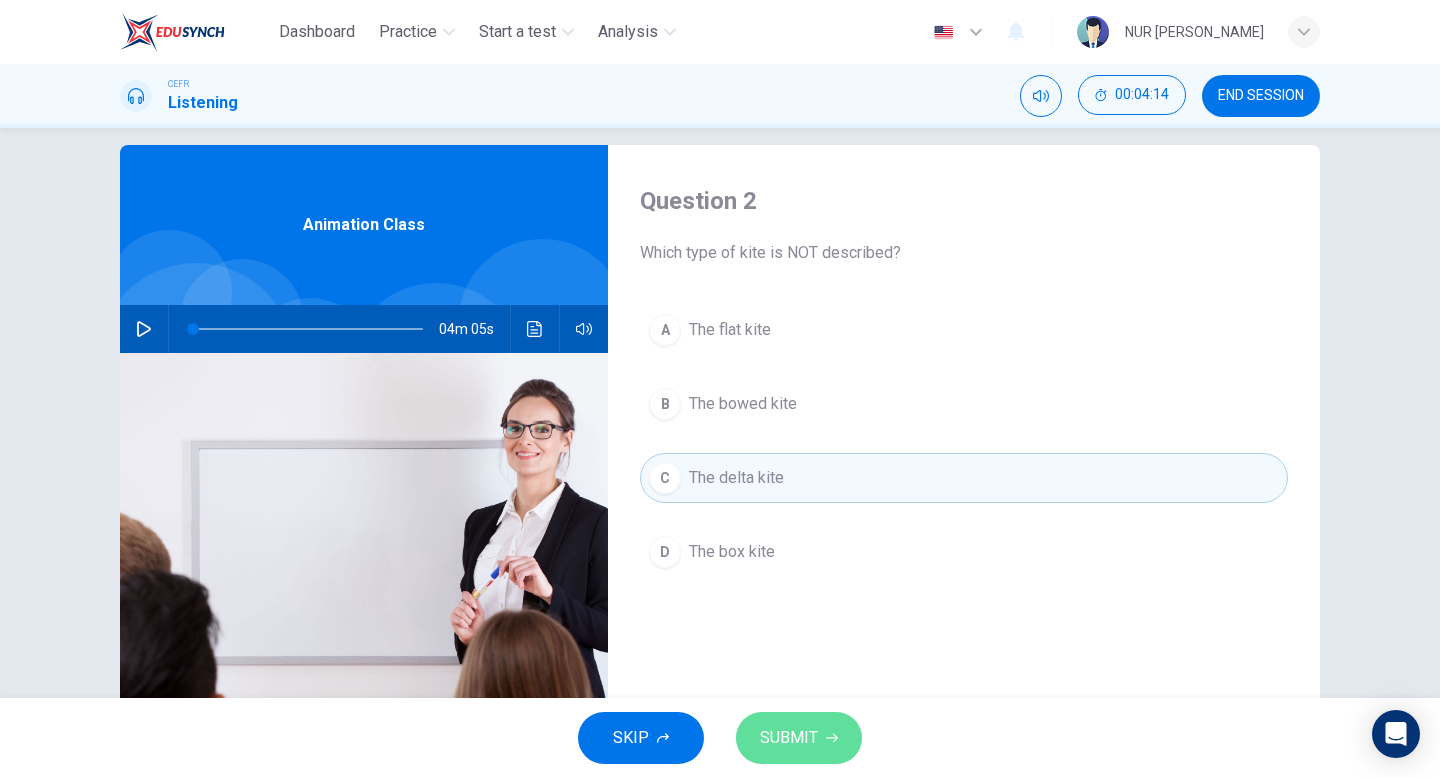 click on "SUBMIT" at bounding box center (789, 738) 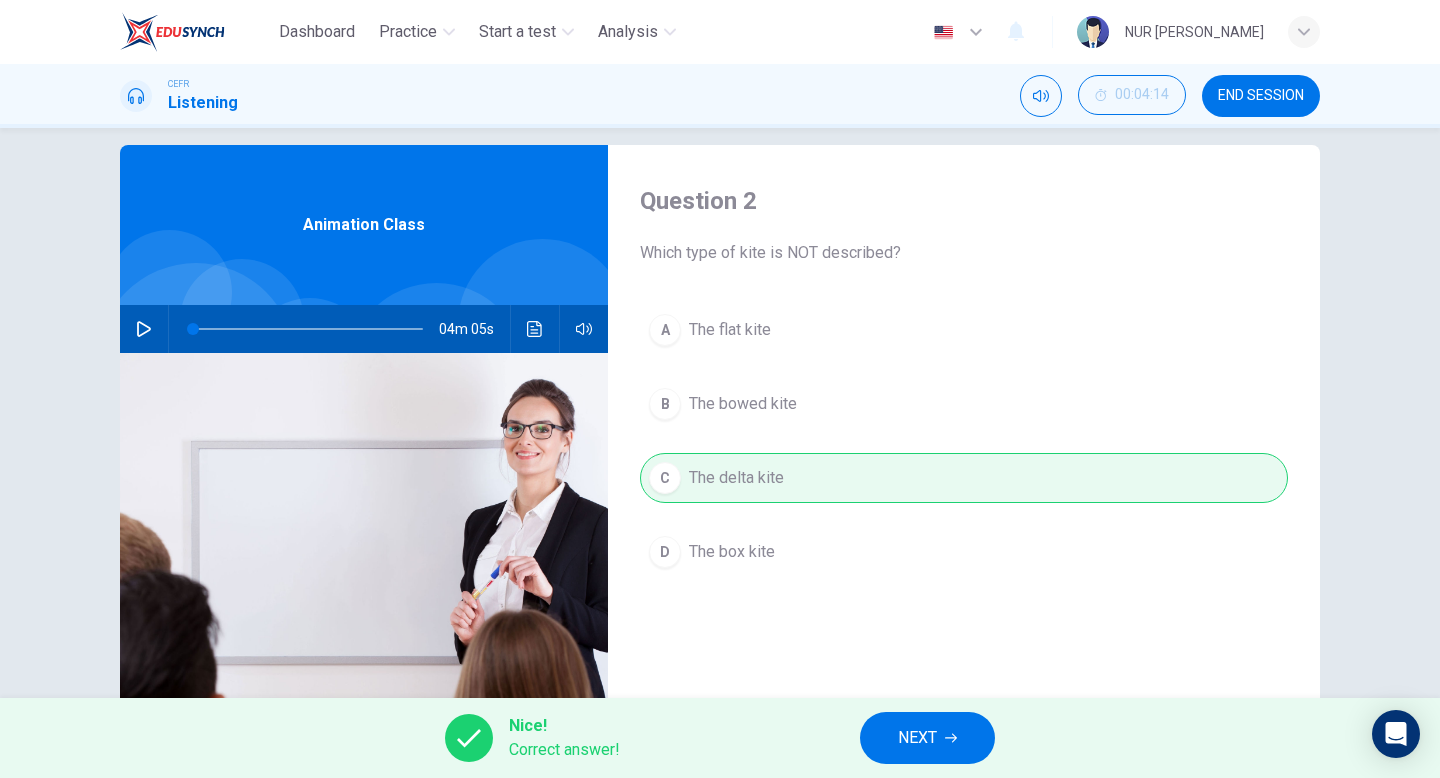 click on "NEXT" at bounding box center (927, 738) 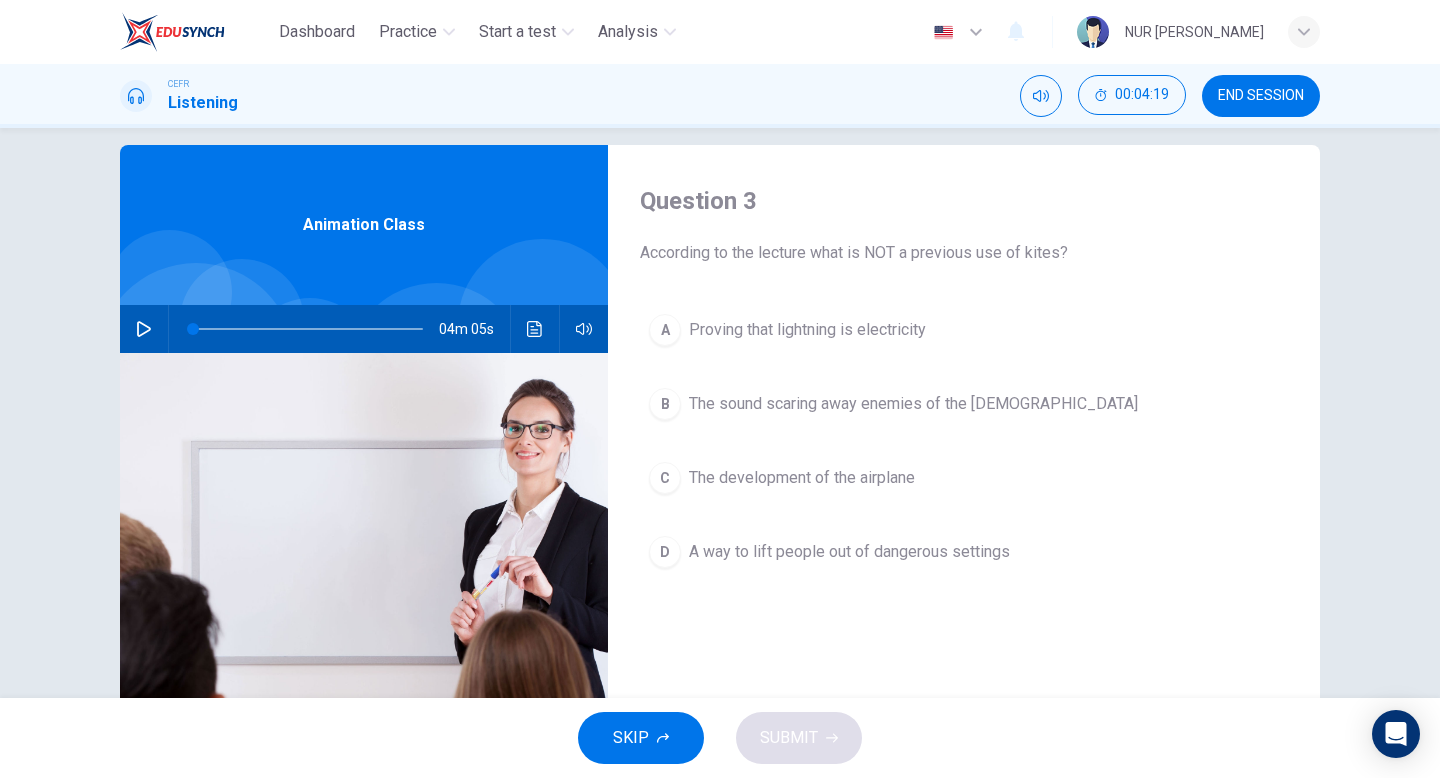 click on "A way to lift people out of dangerous settings" at bounding box center (849, 552) 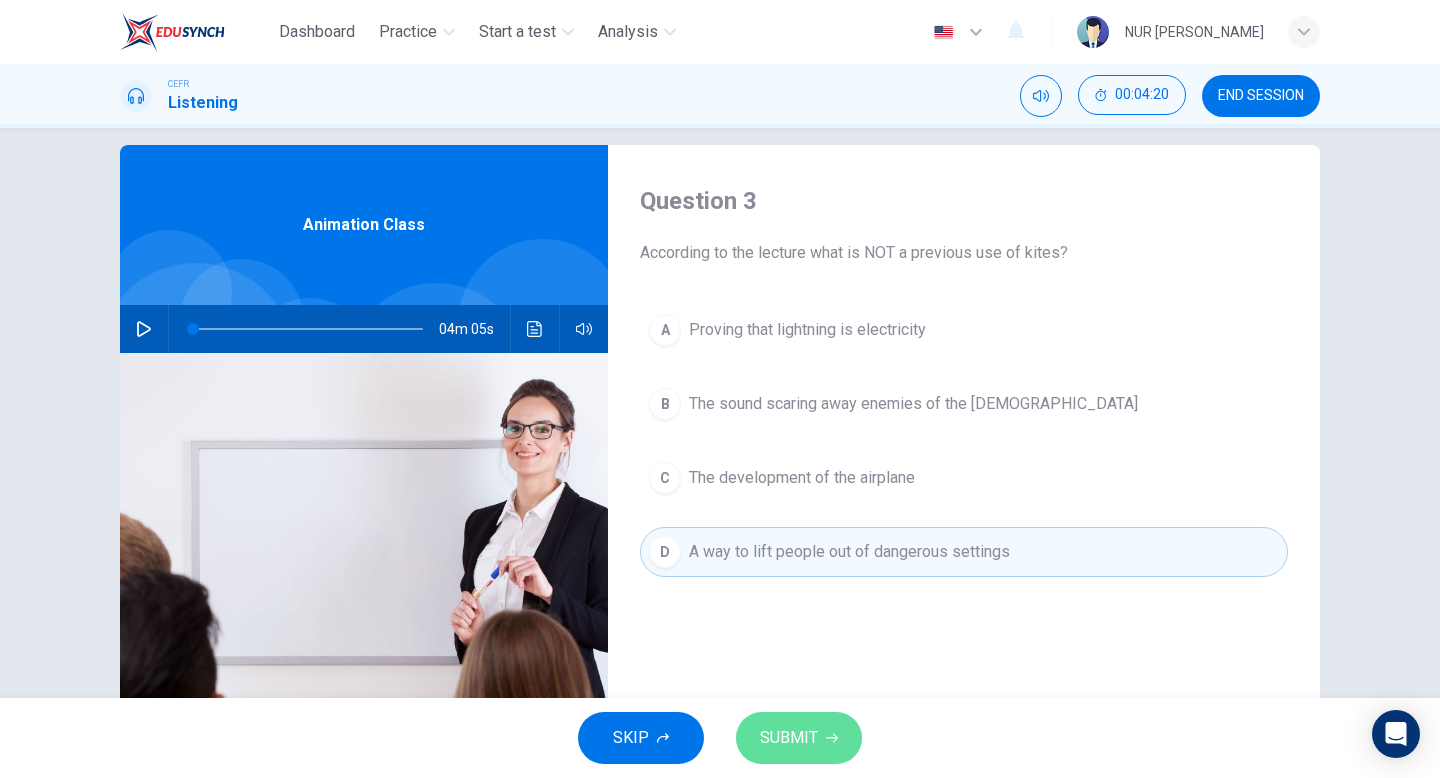 click on "SUBMIT" at bounding box center (789, 738) 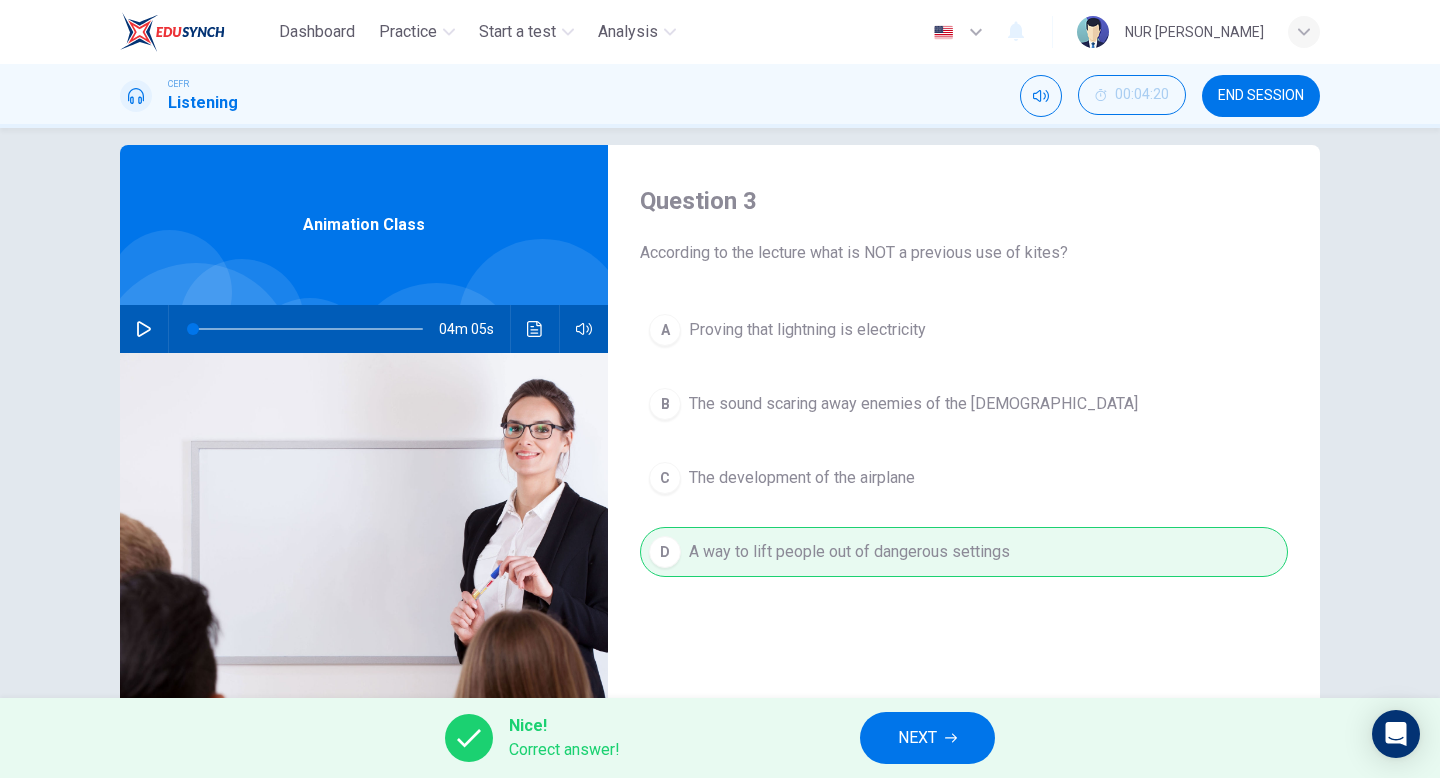click on "NEXT" at bounding box center [917, 738] 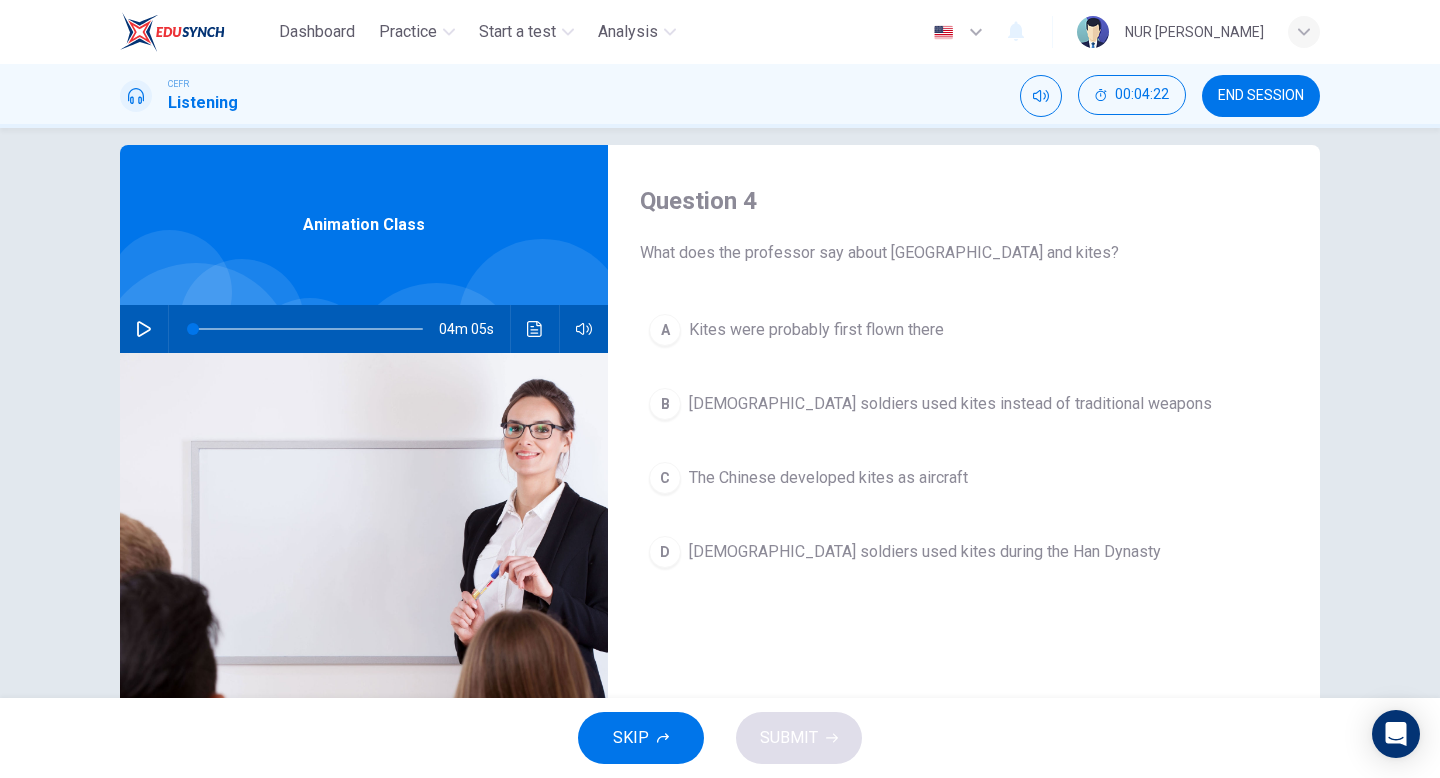 click on "[DEMOGRAPHIC_DATA] soldiers used kites instead of traditional weapons" at bounding box center [950, 404] 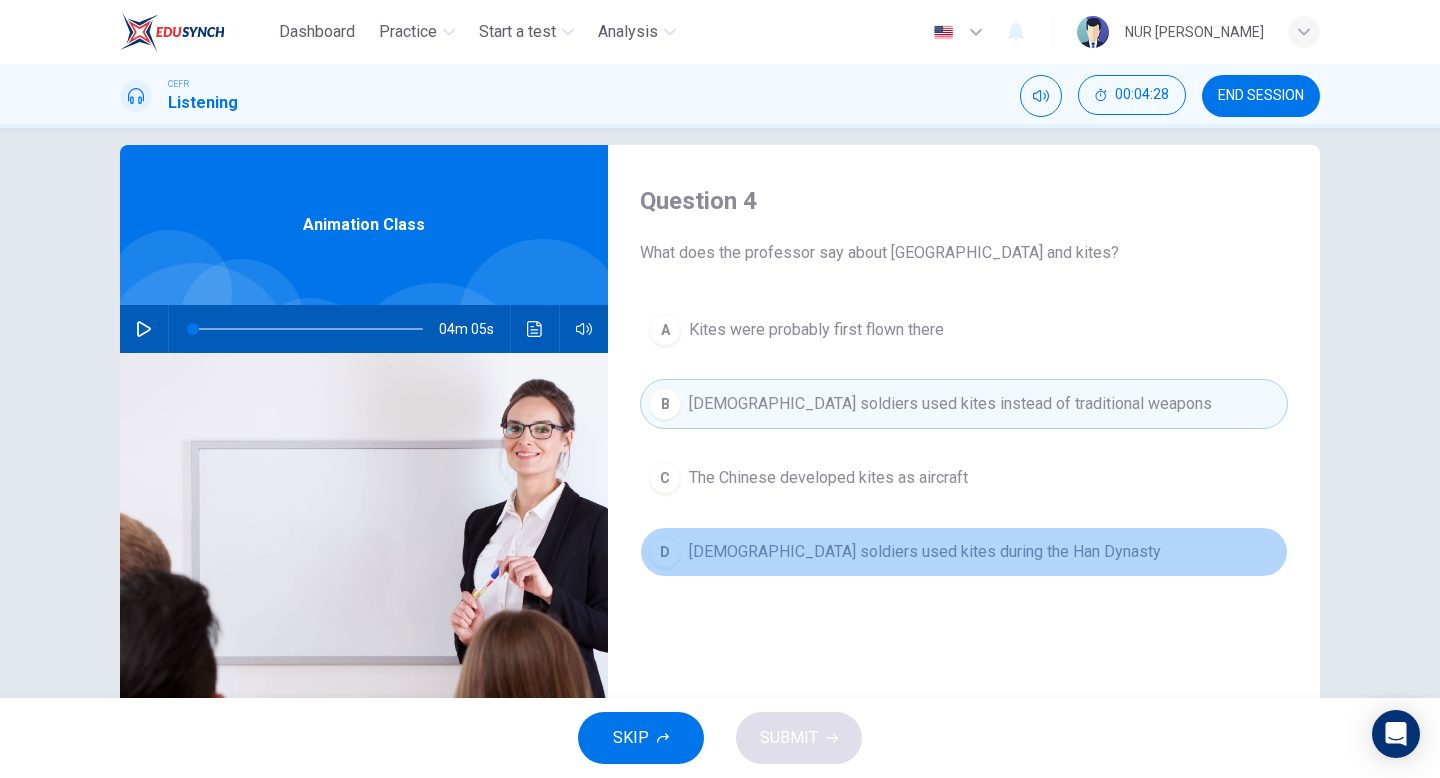click on "D [DEMOGRAPHIC_DATA] soldiers used kites during the Han Dynasty" at bounding box center (964, 552) 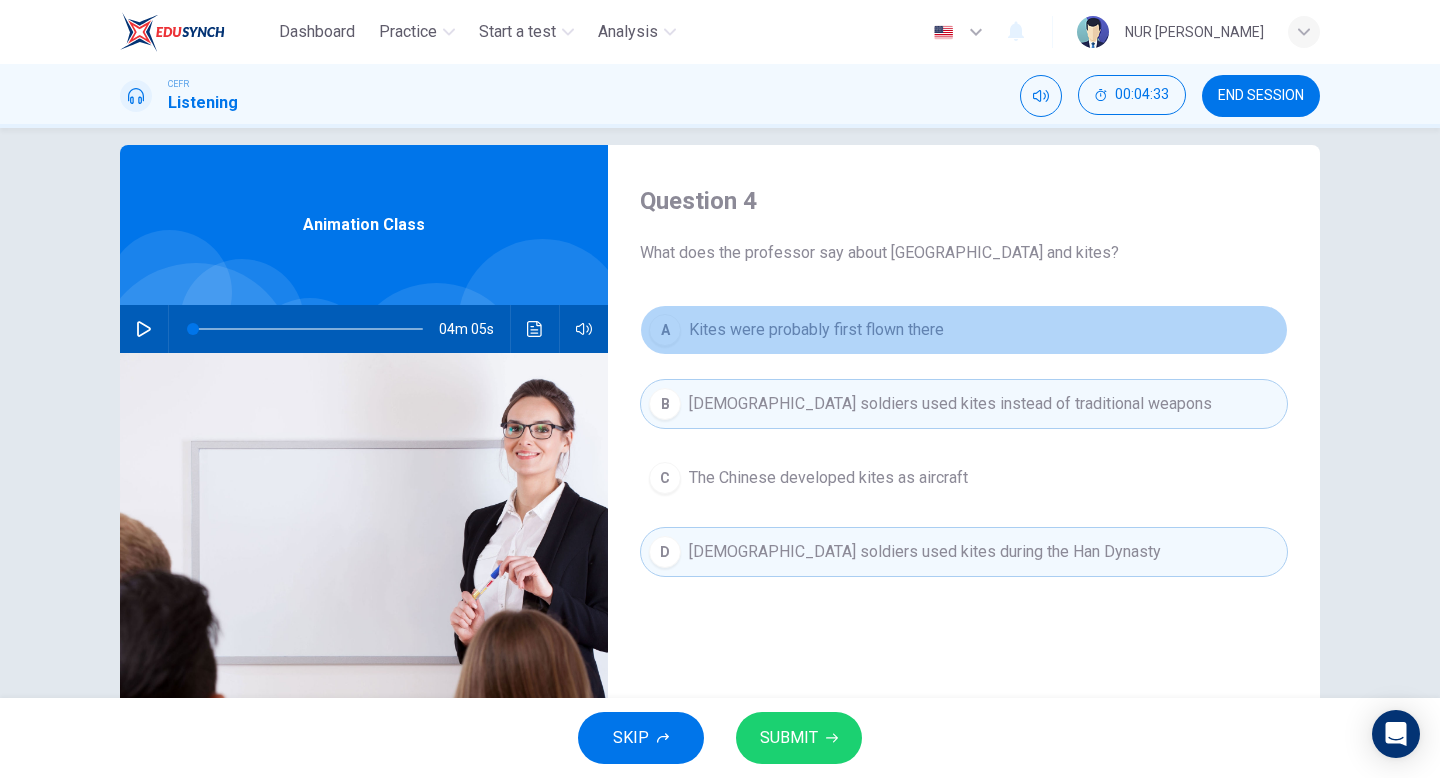 click on "Kites were probably first flown there" at bounding box center [816, 330] 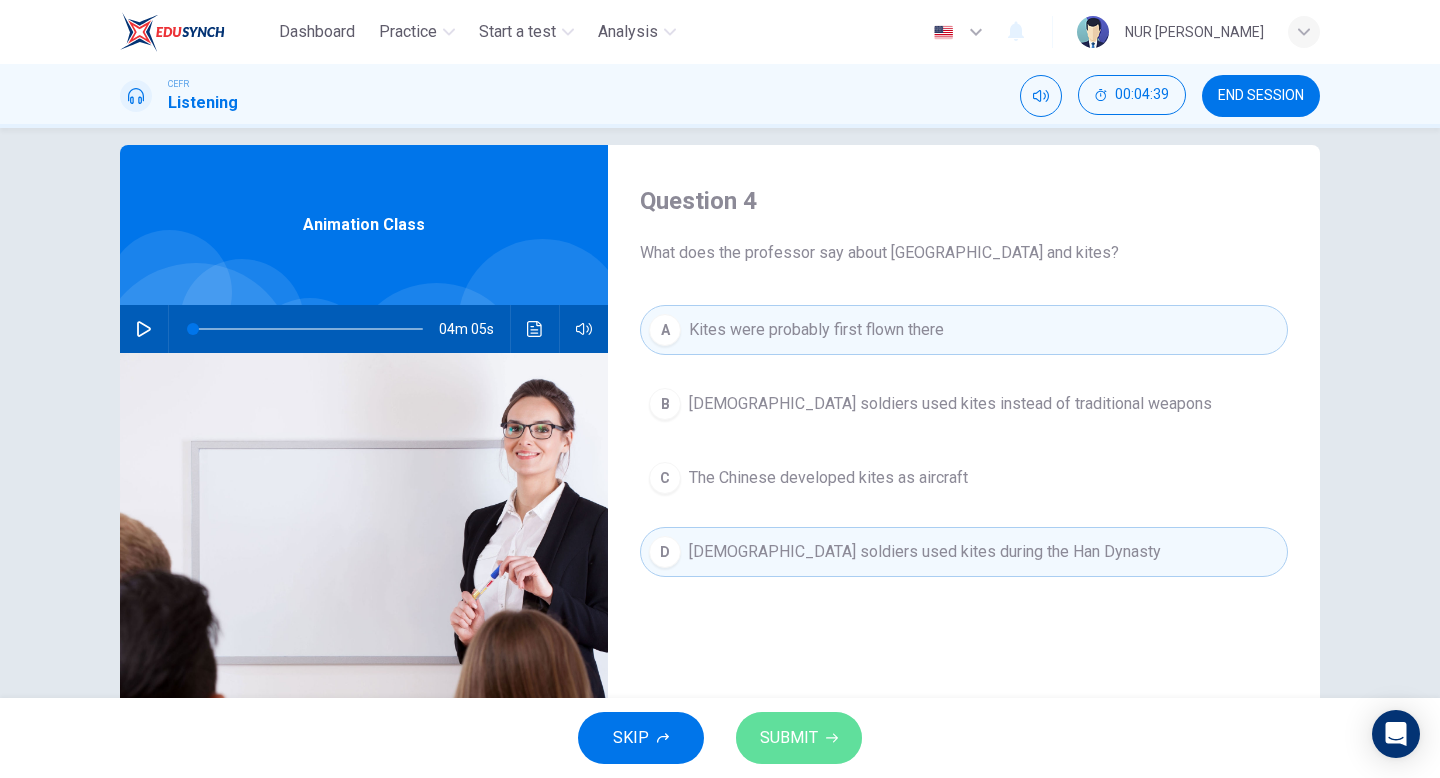 click on "SUBMIT" at bounding box center (799, 738) 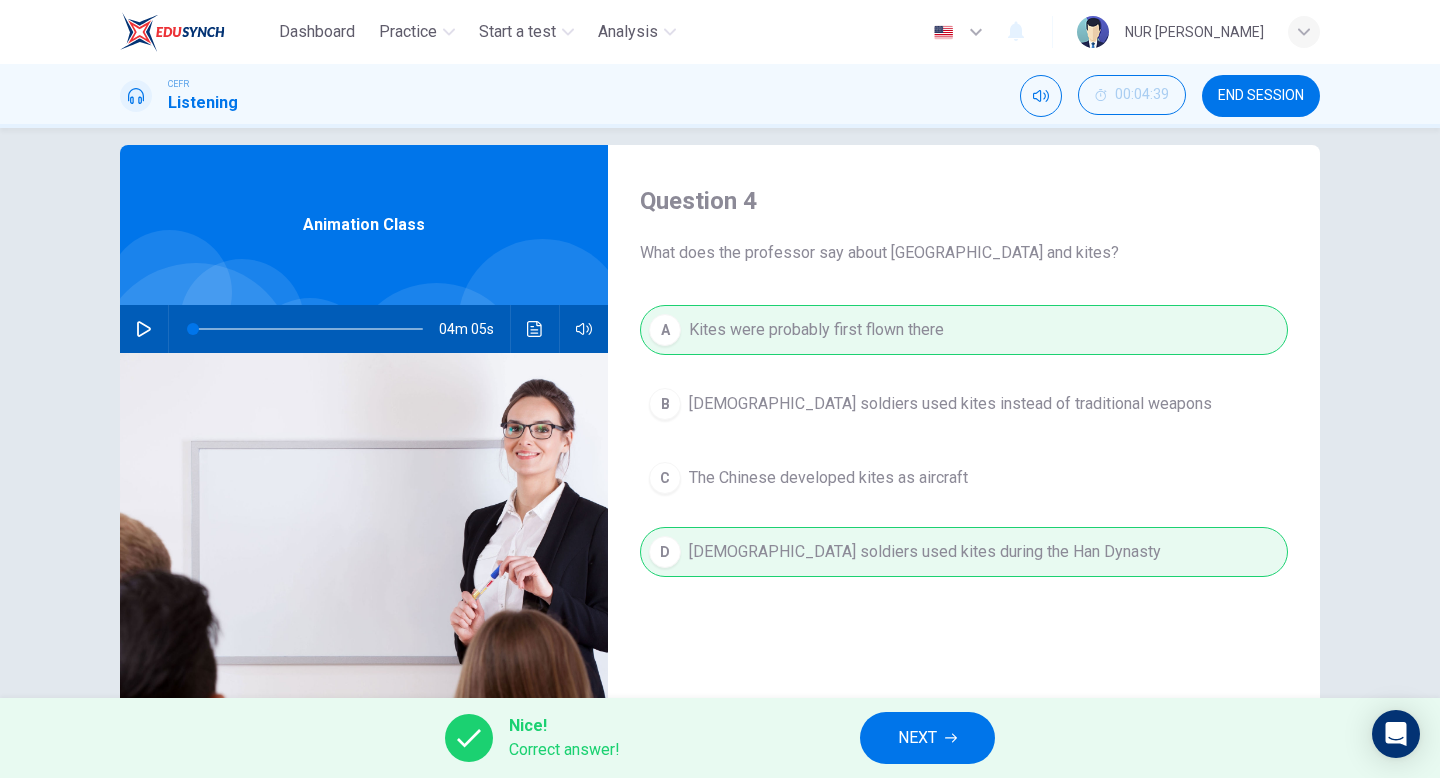 click on "NEXT" at bounding box center [917, 738] 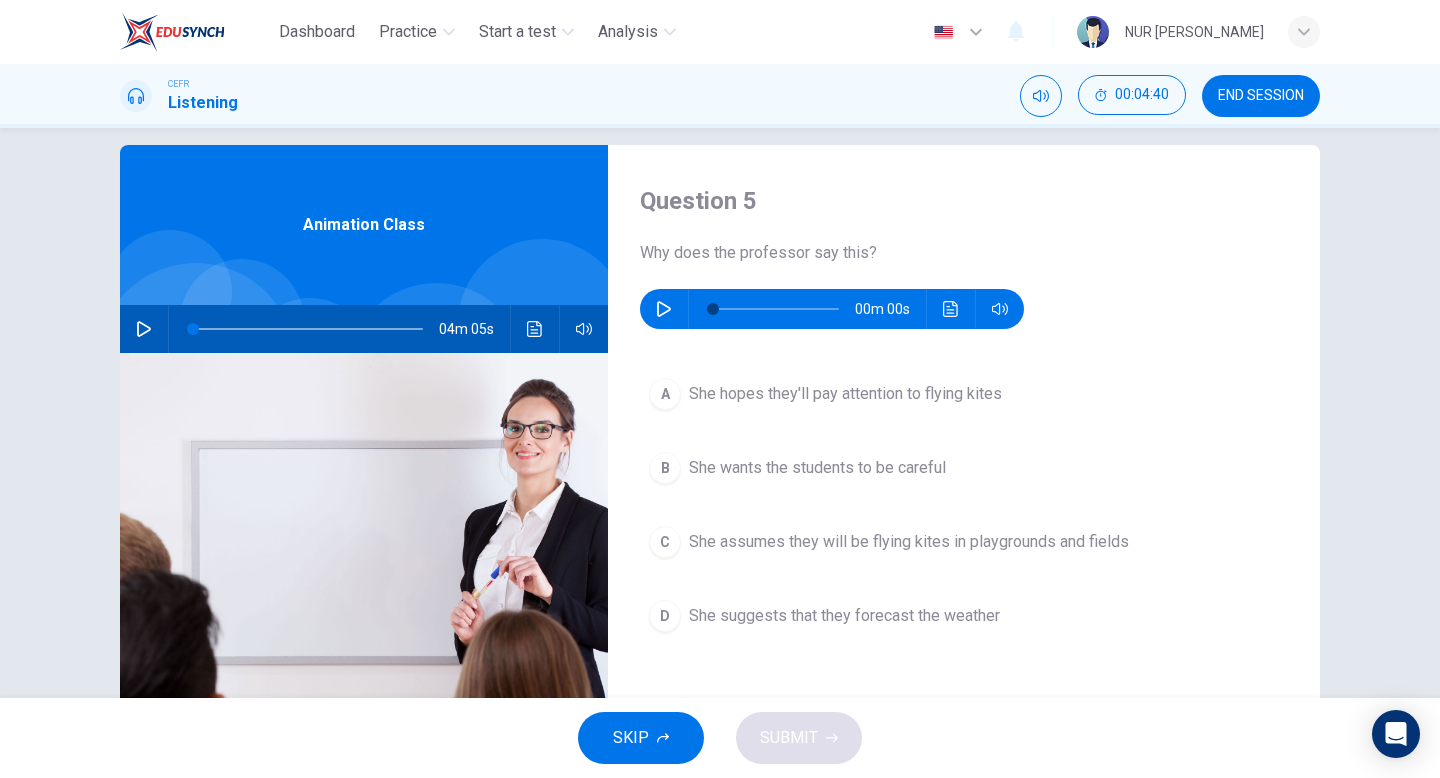 click 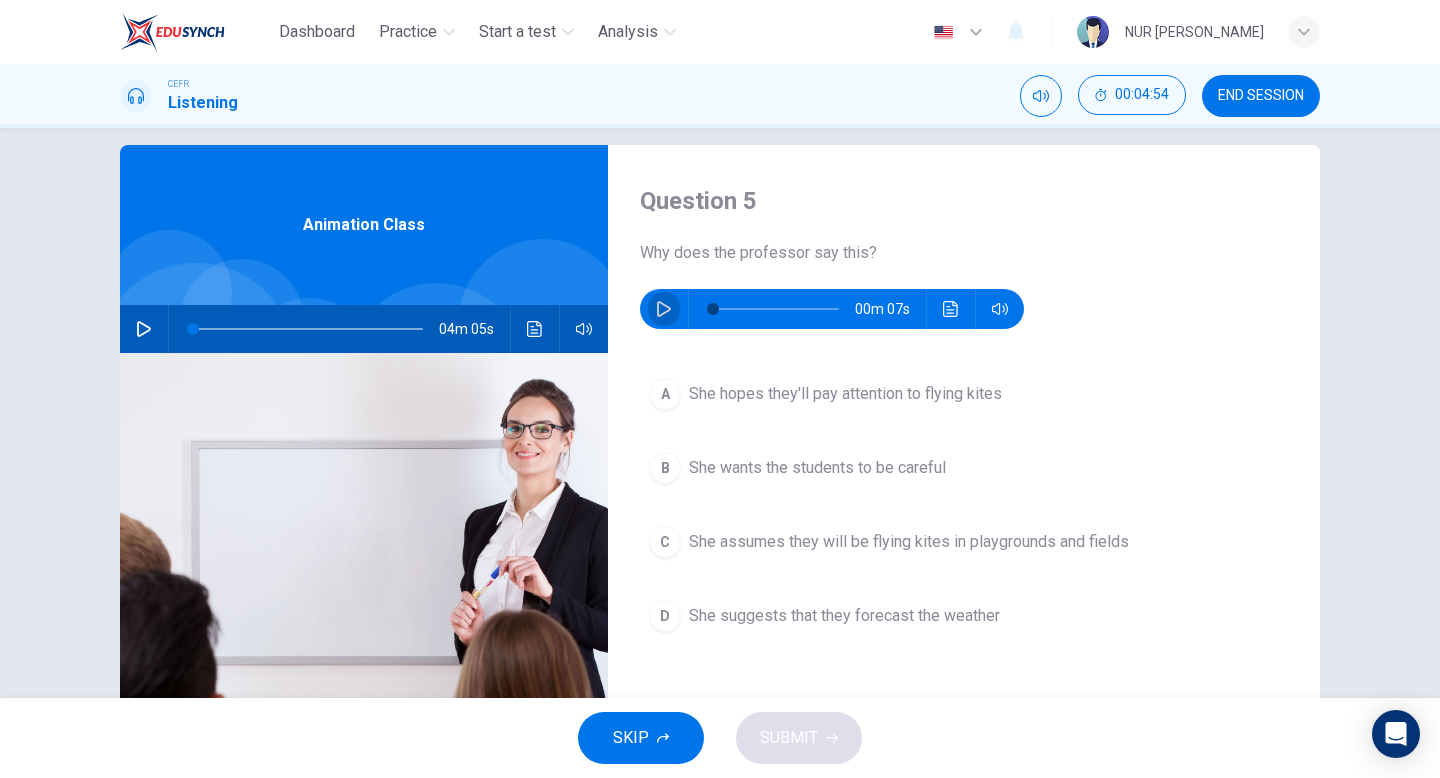 click 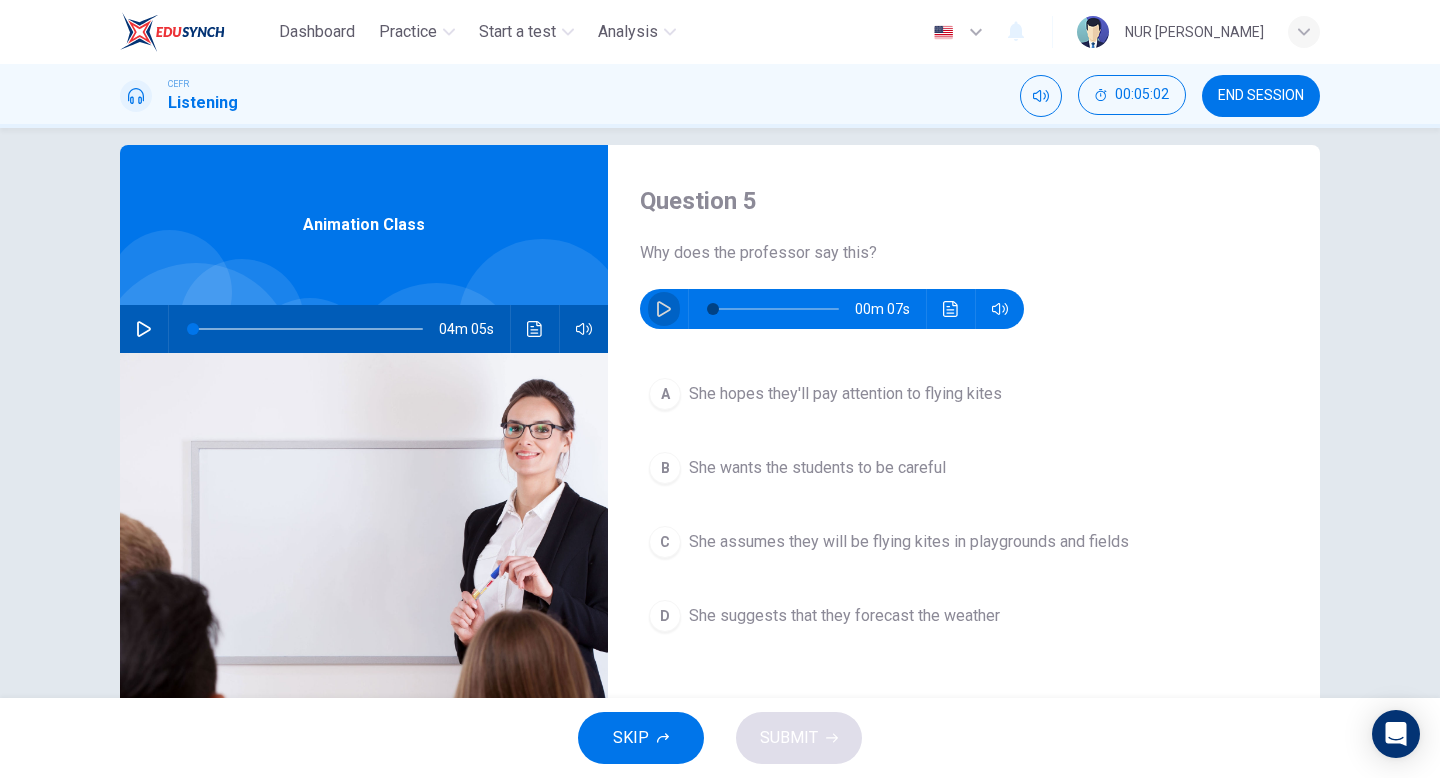 click 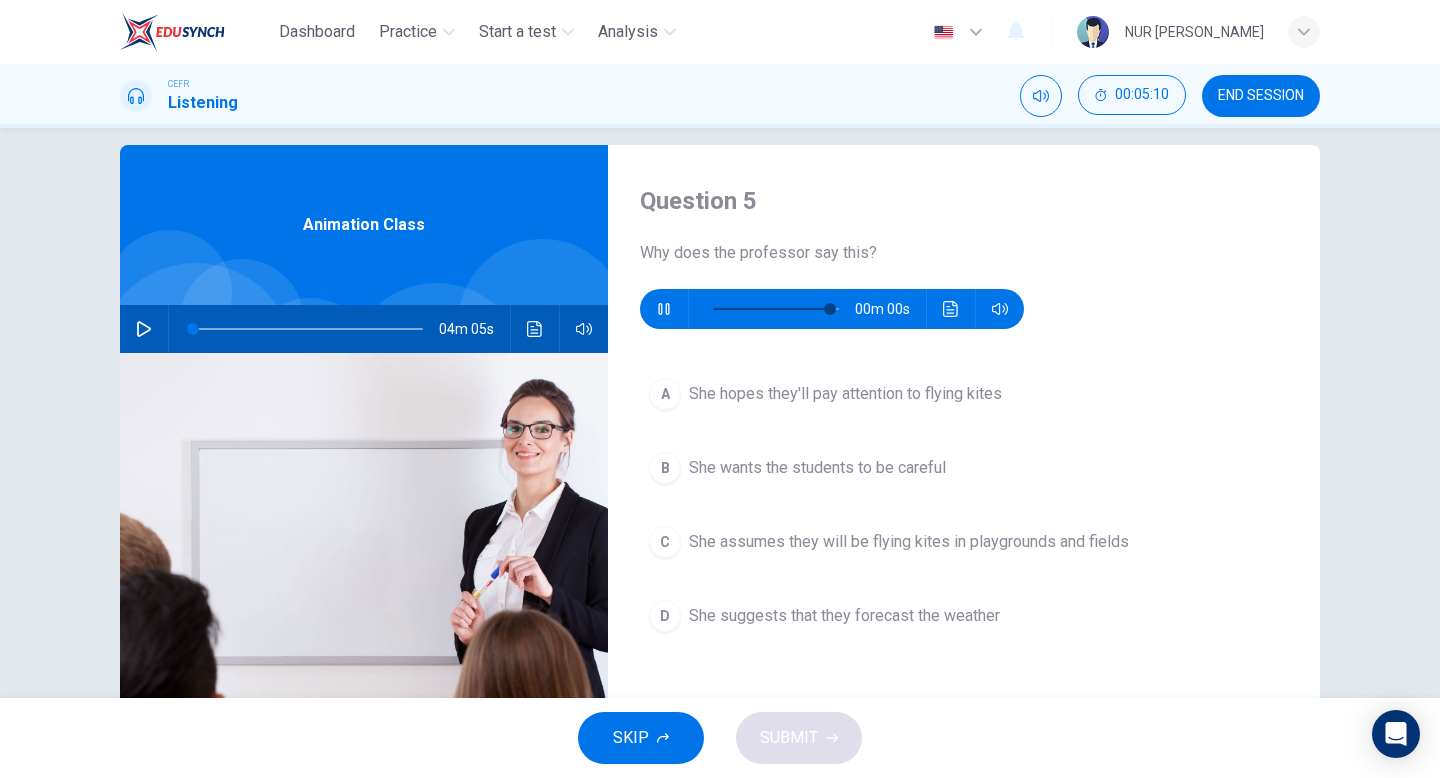 type on "0" 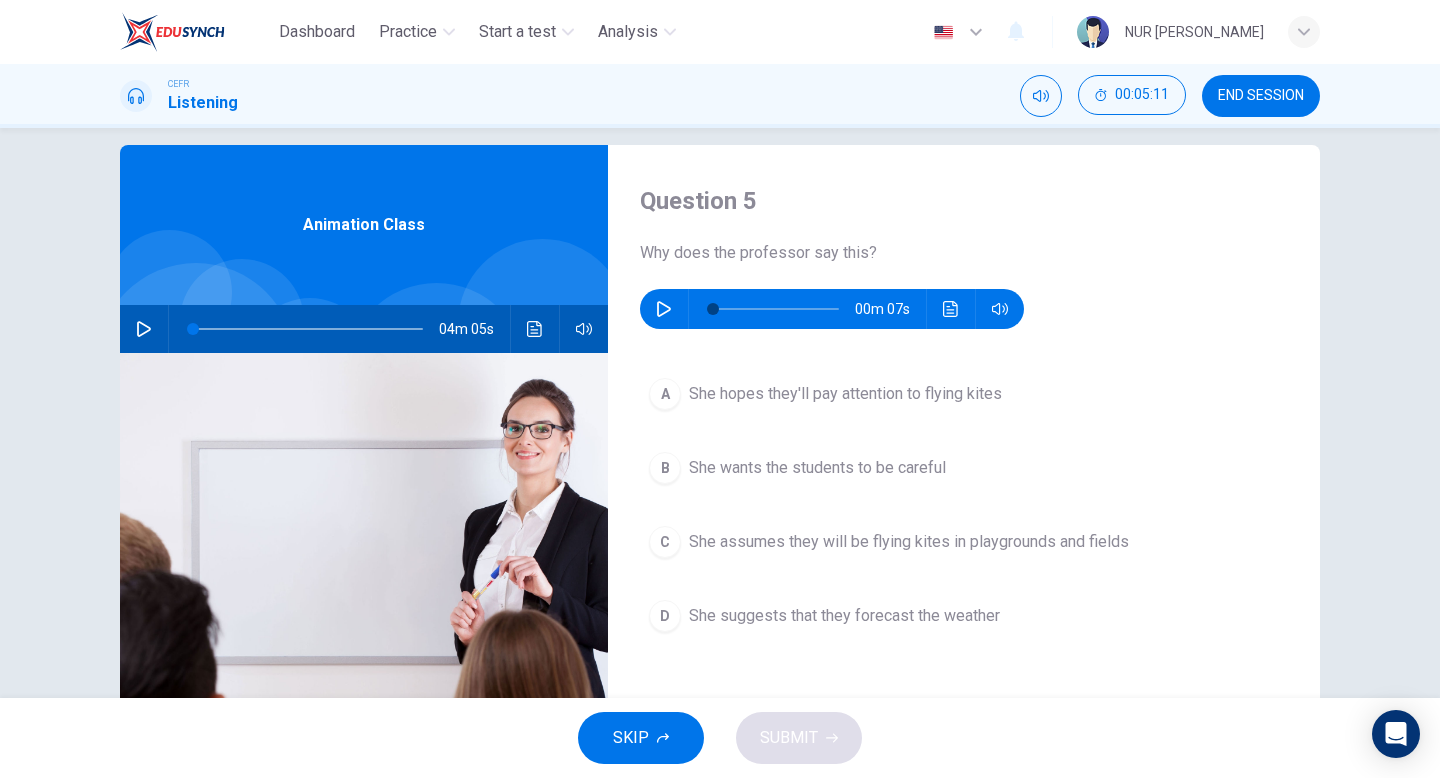 click on "C She assumes they will be flying kites in playgrounds and fields" at bounding box center (964, 542) 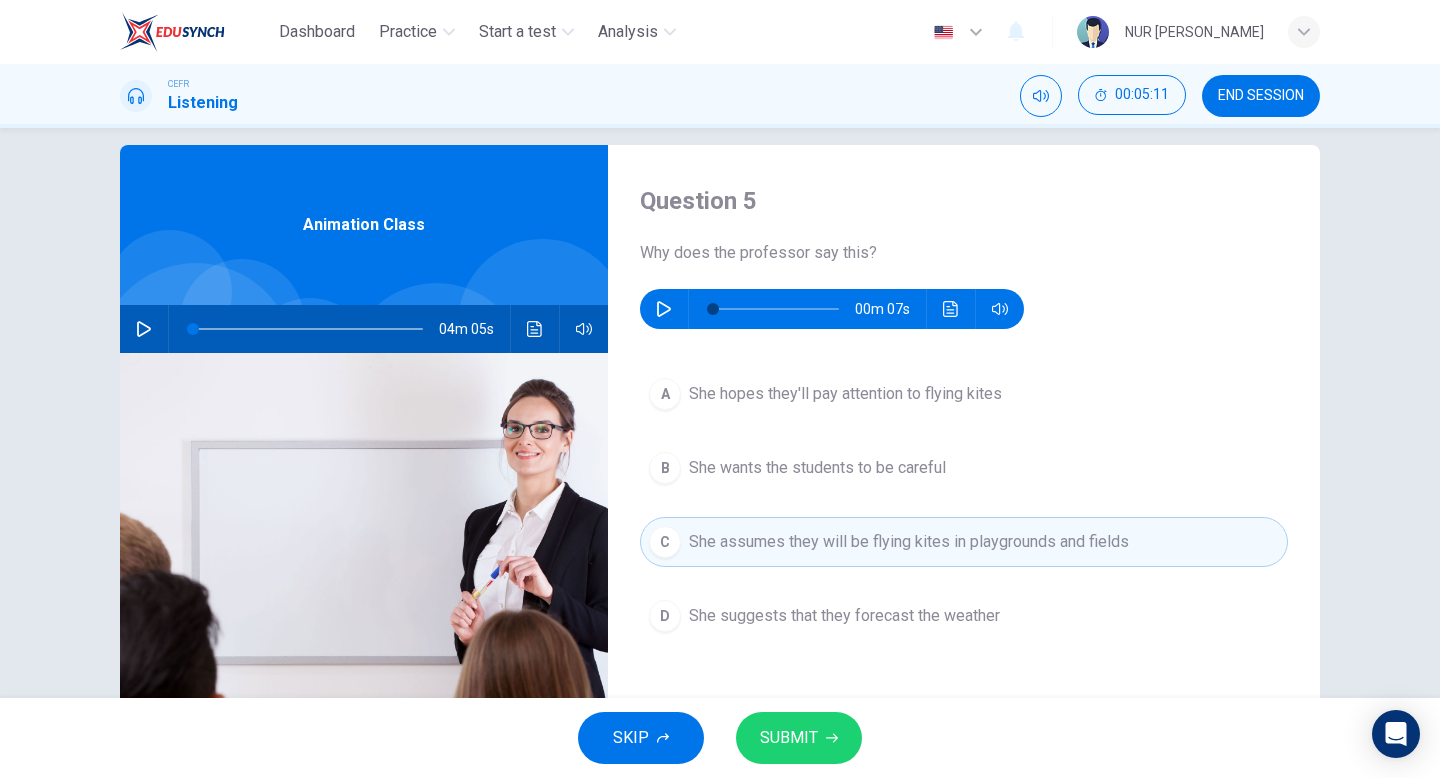 click on "SUBMIT" at bounding box center [799, 738] 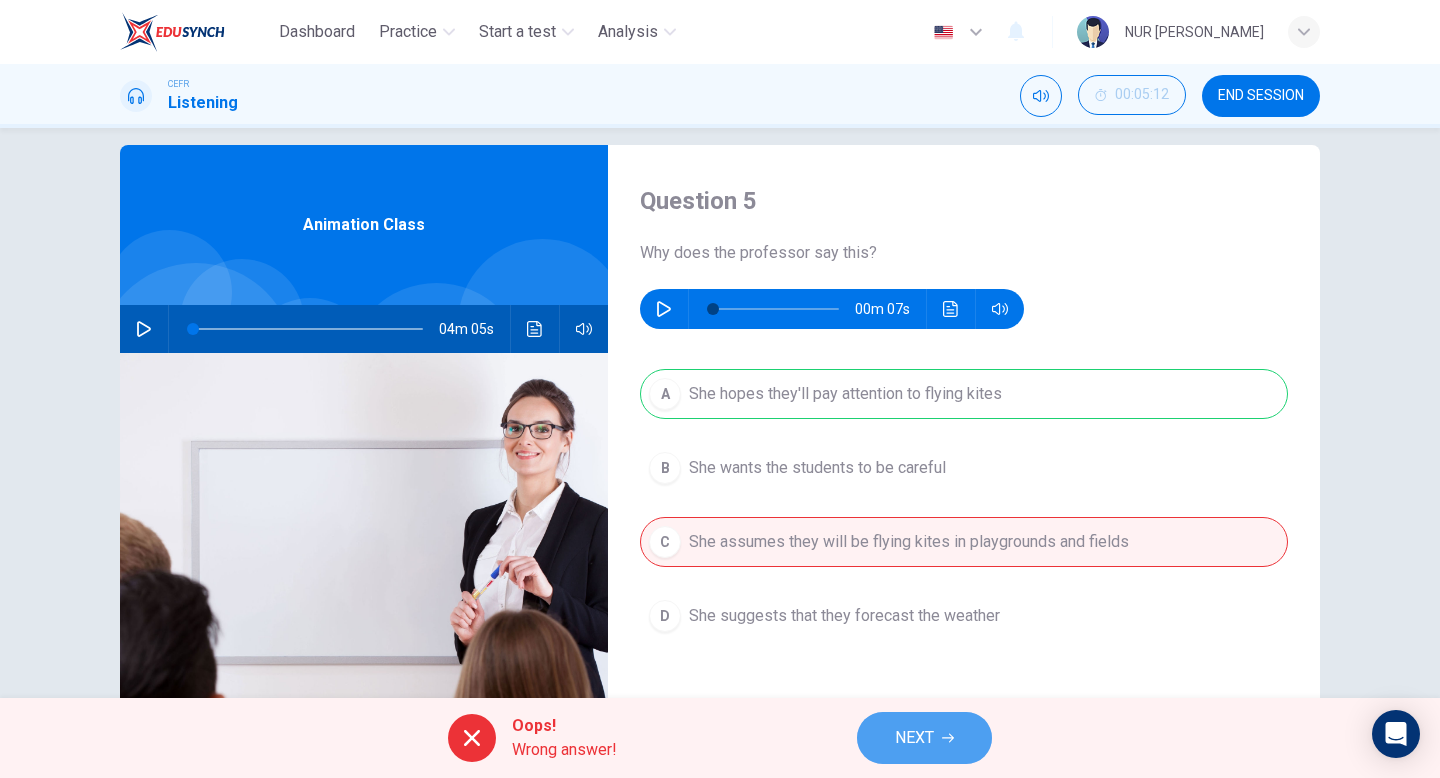 click on "NEXT" at bounding box center [924, 738] 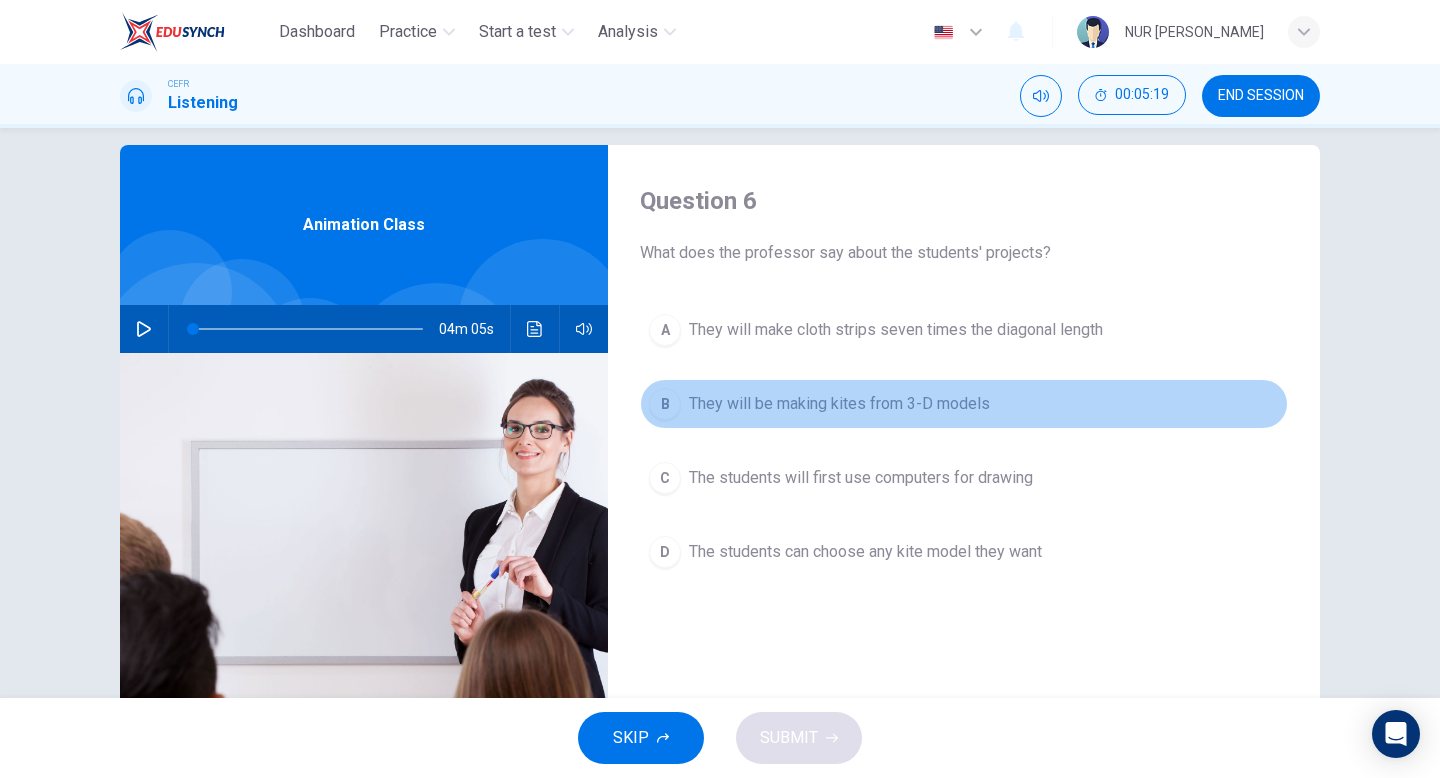click on "They will be making kites from 3-D models" at bounding box center [839, 404] 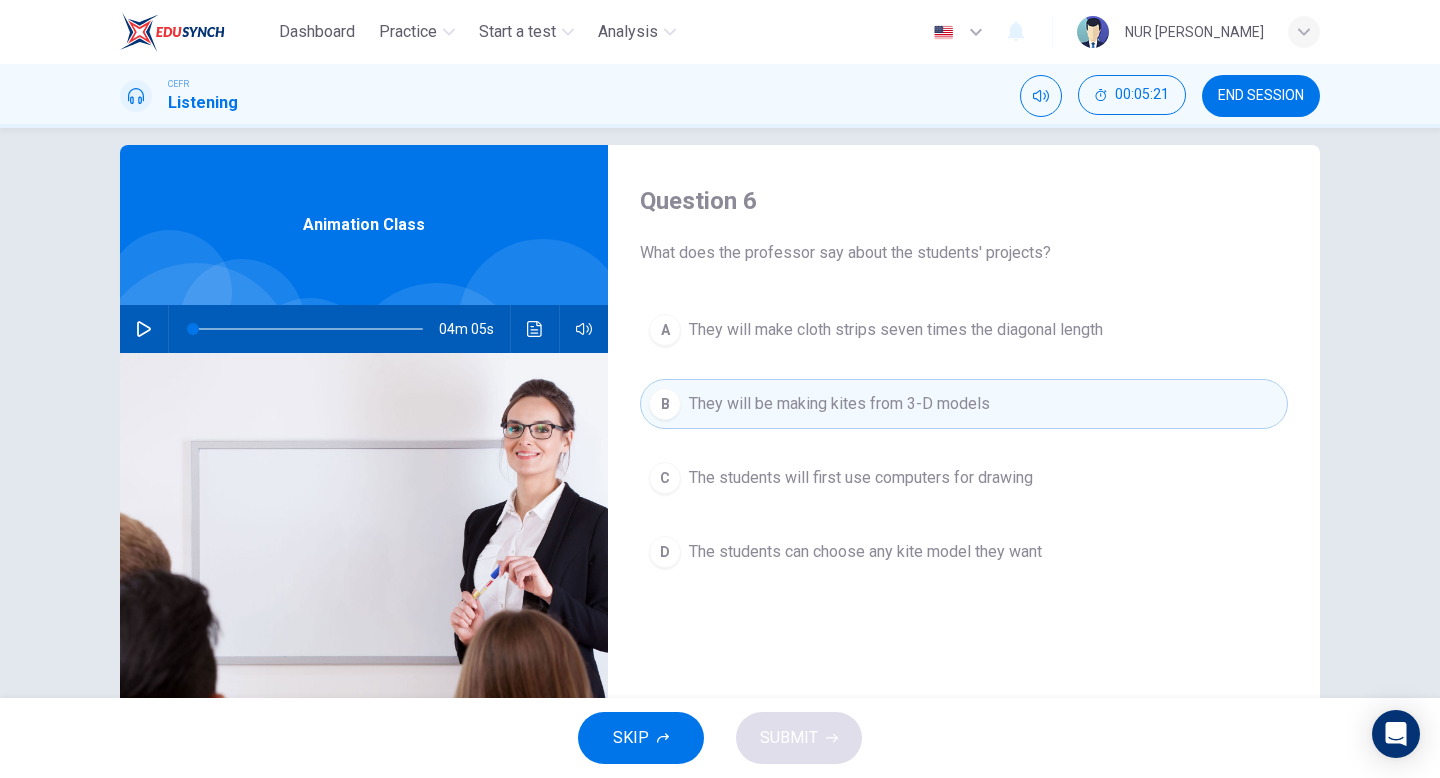 click on "The students can choose any kite model they want" at bounding box center [865, 552] 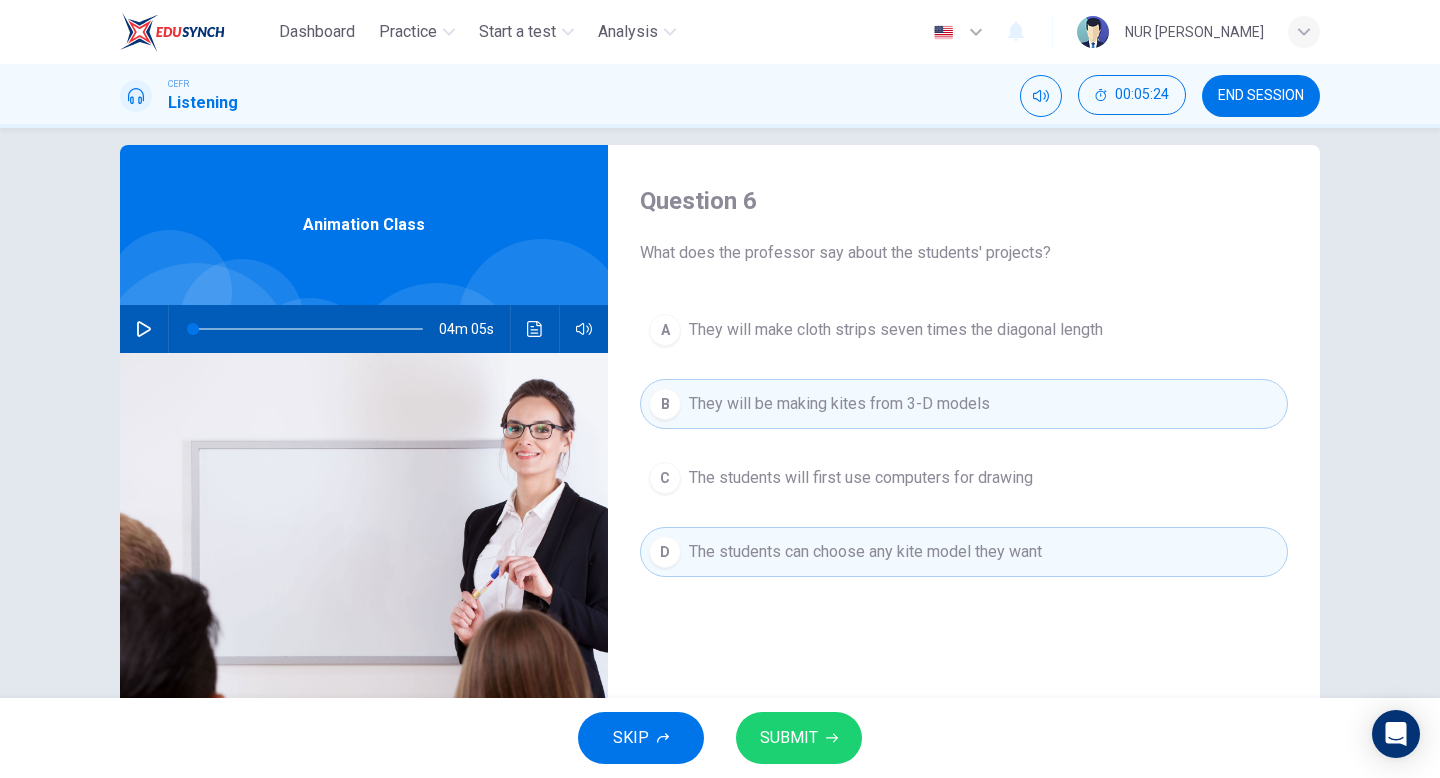 click on "SKIP SUBMIT" at bounding box center [720, 738] 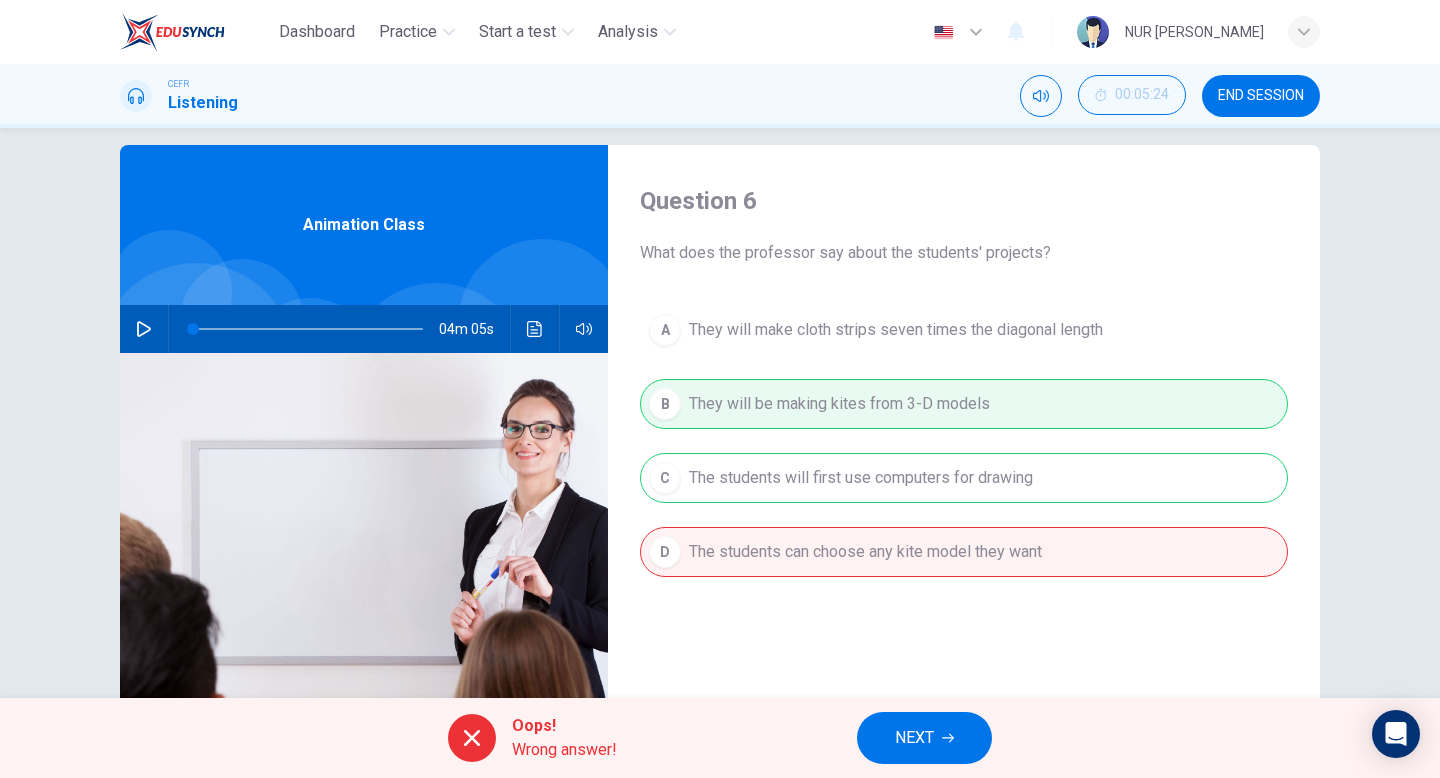 click on "NEXT" at bounding box center [924, 738] 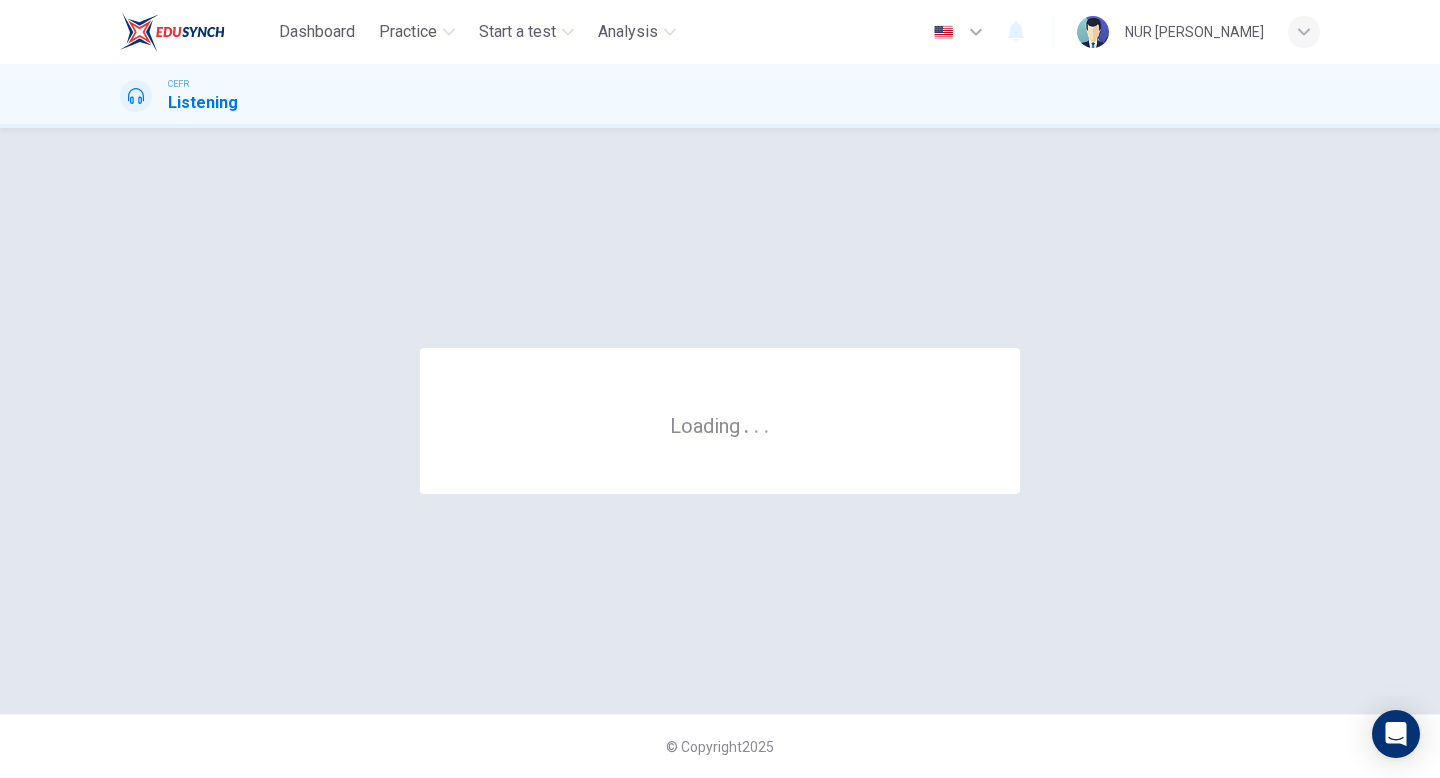 scroll, scrollTop: 0, scrollLeft: 0, axis: both 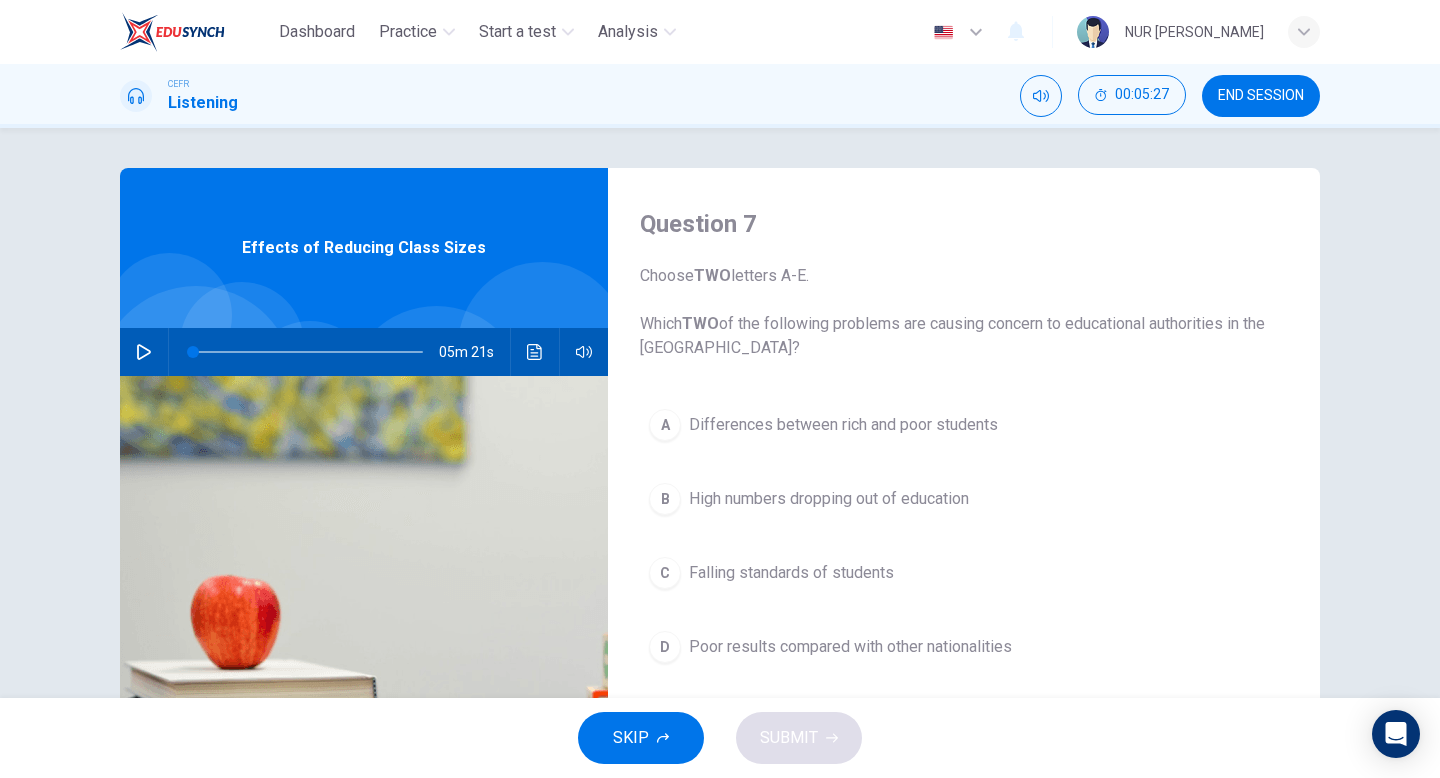 click 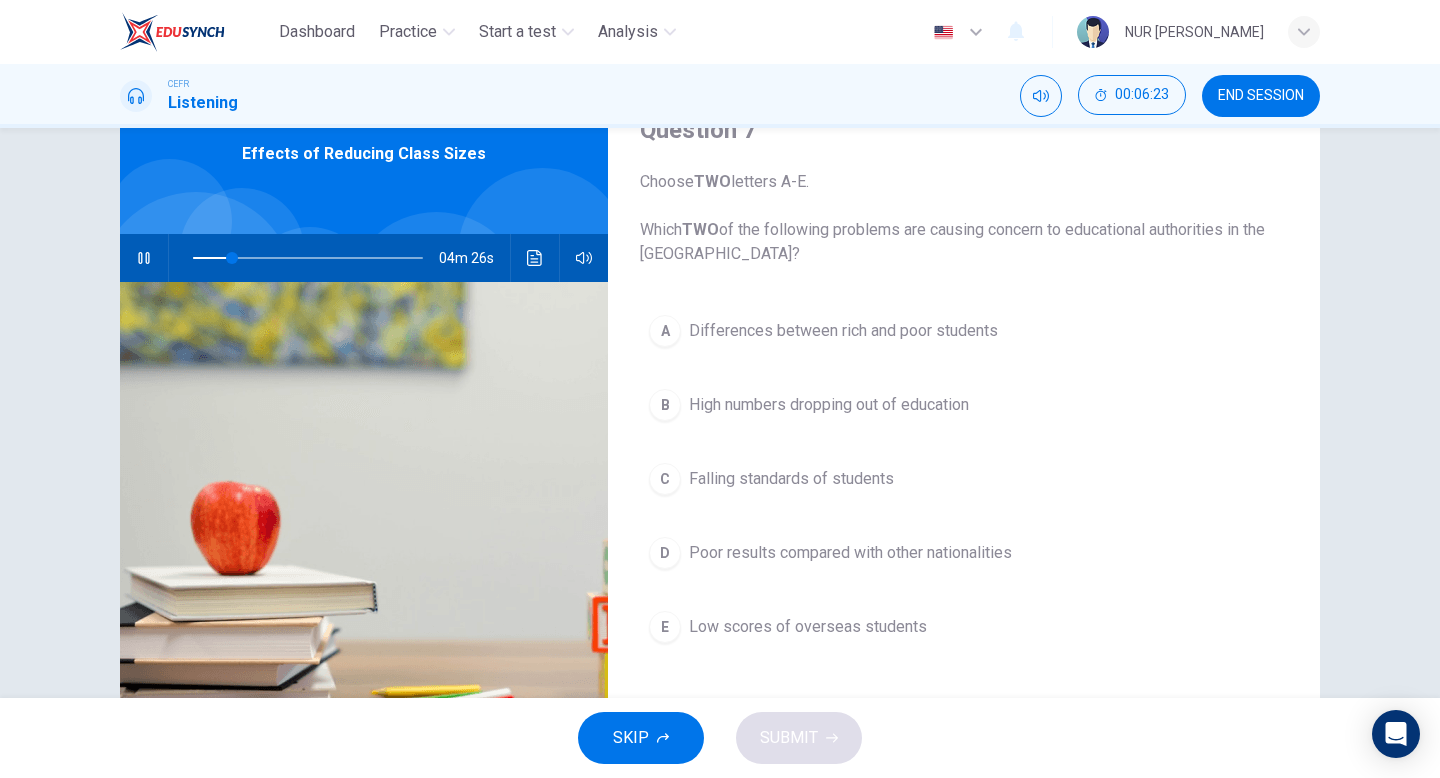 scroll, scrollTop: 135, scrollLeft: 0, axis: vertical 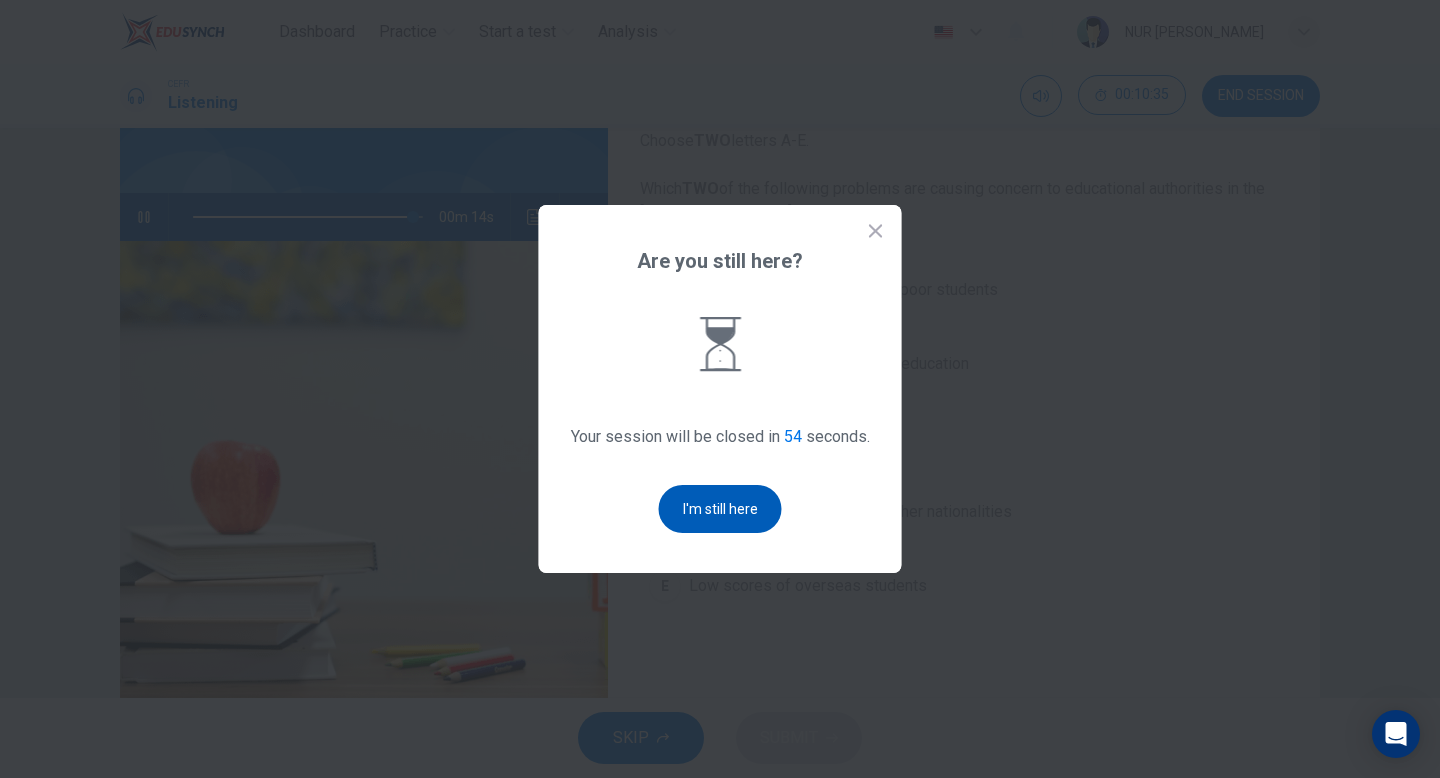 click on "I'm still here" at bounding box center [720, 509] 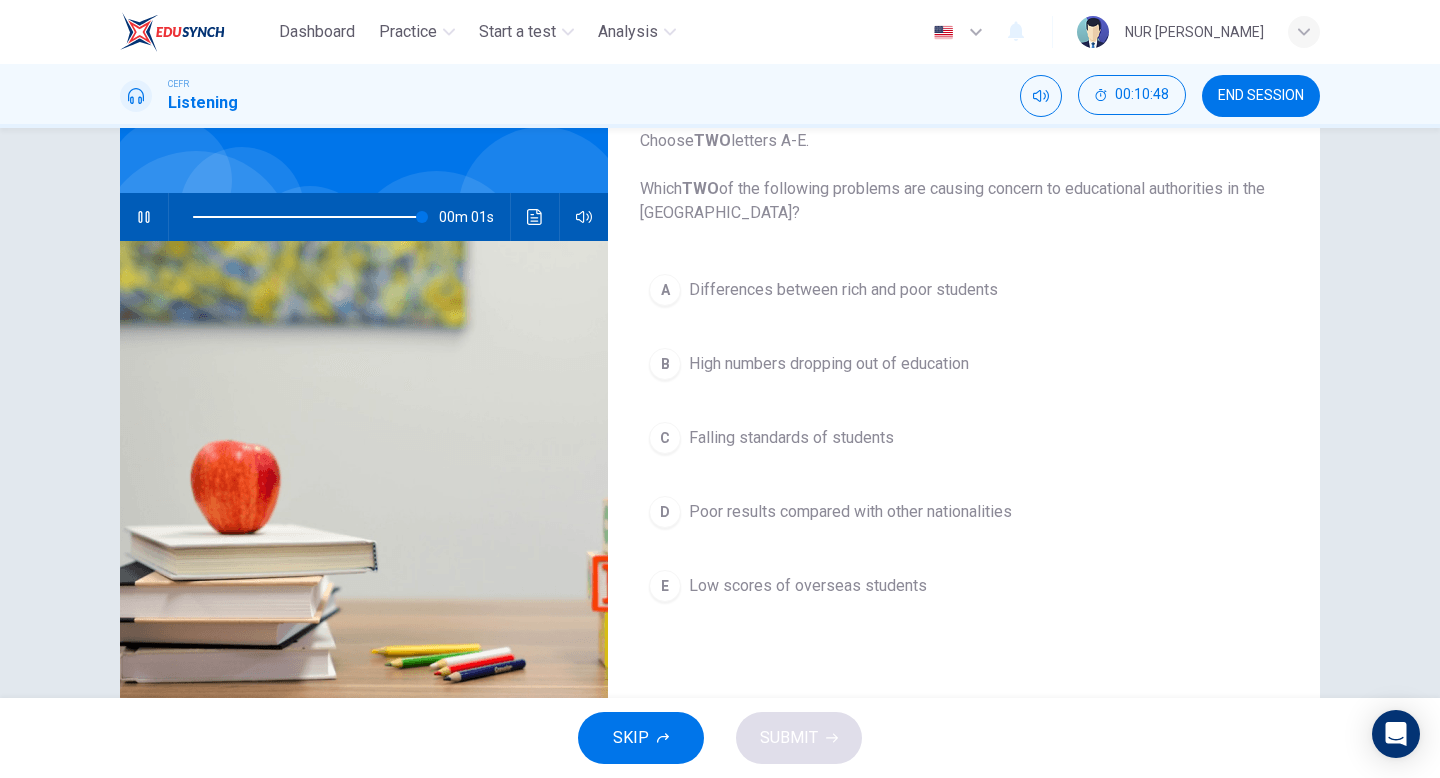 type on "0" 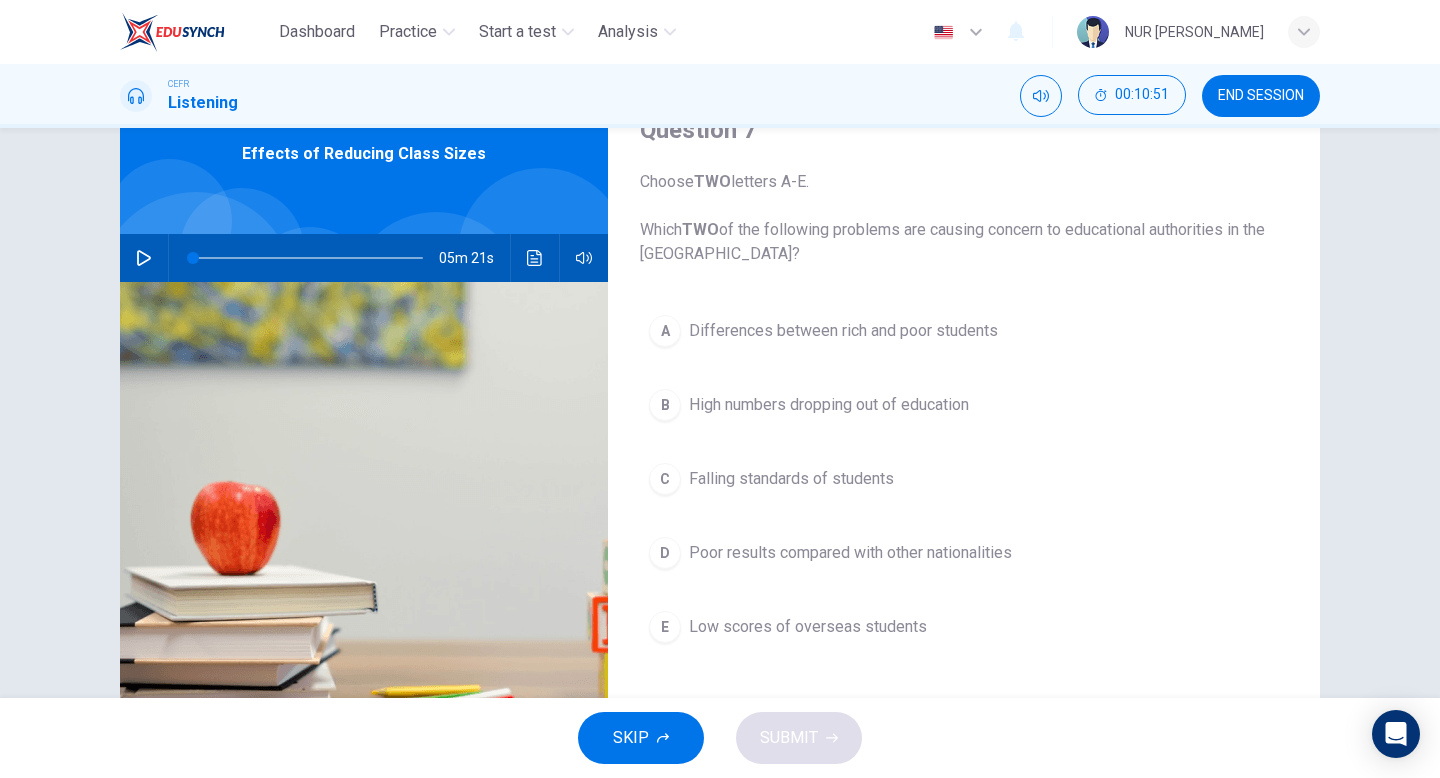 scroll, scrollTop: 97, scrollLeft: 0, axis: vertical 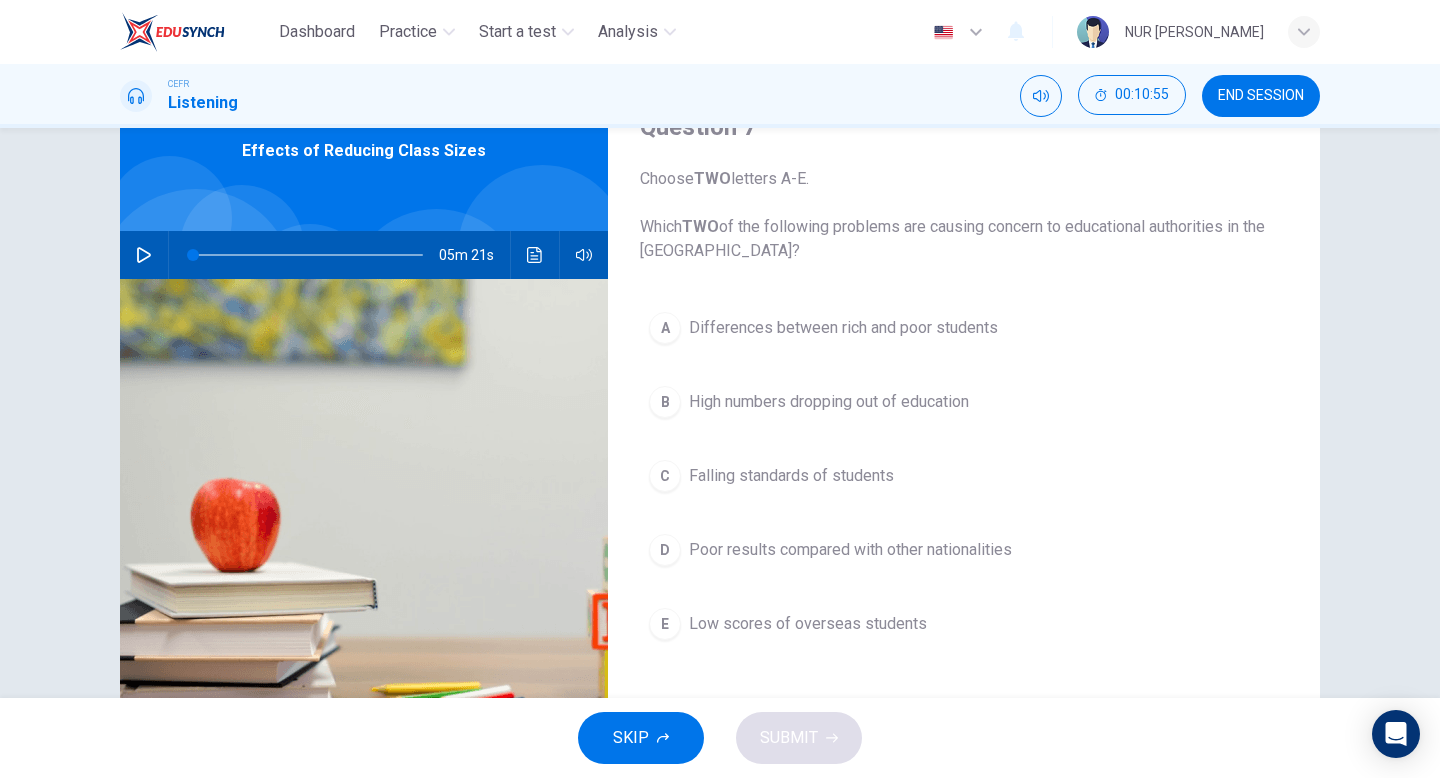 click on "Falling standards of students" at bounding box center (791, 476) 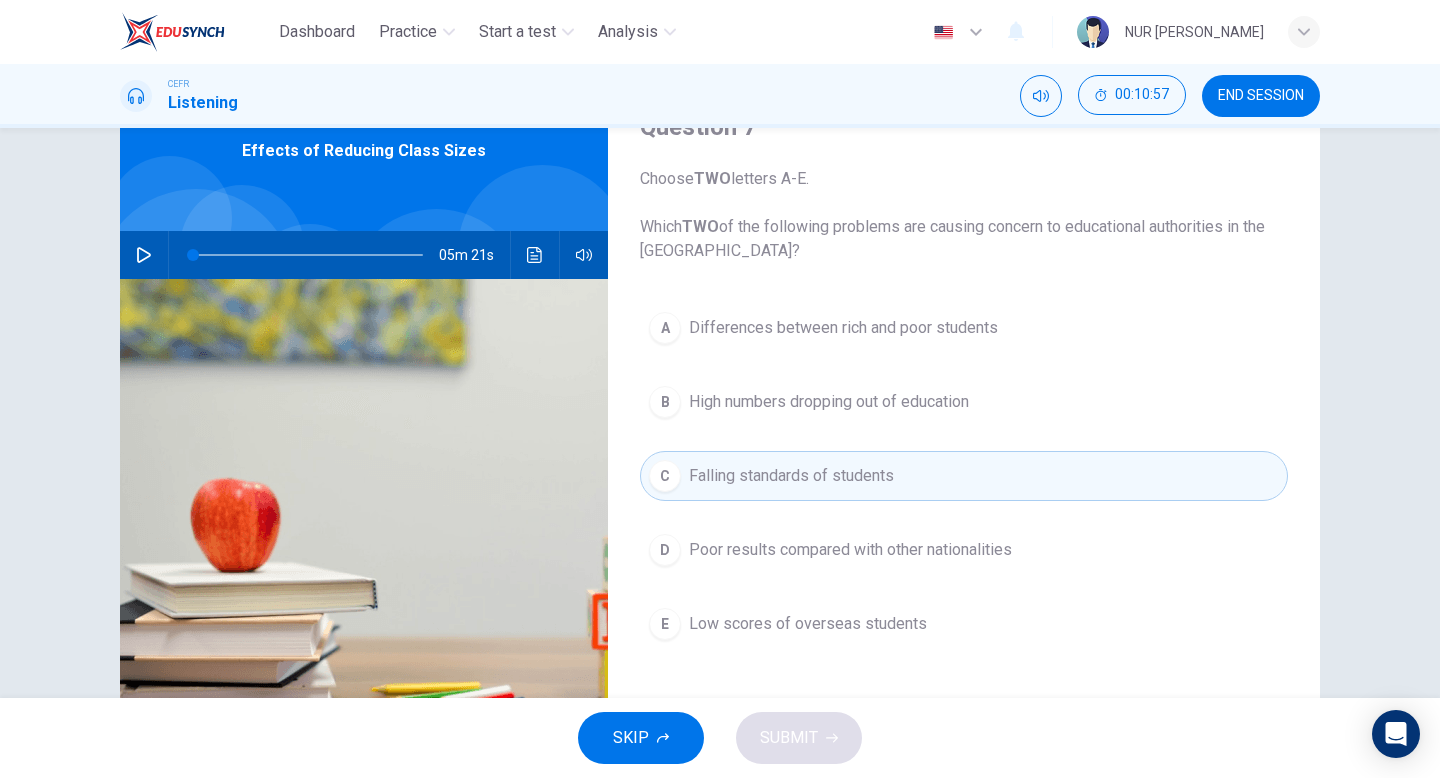 click on "Poor results compared with other nationalities" at bounding box center [850, 550] 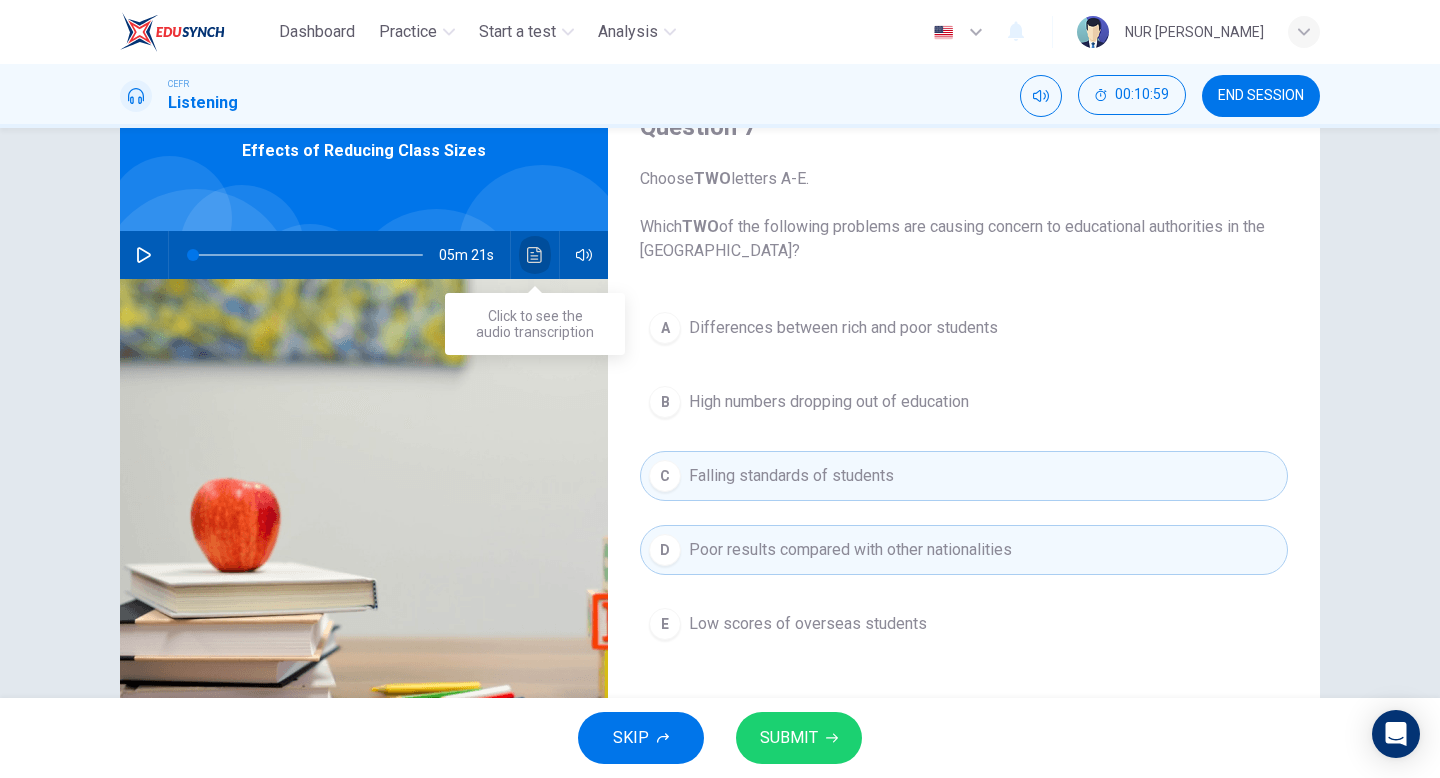 click at bounding box center [535, 255] 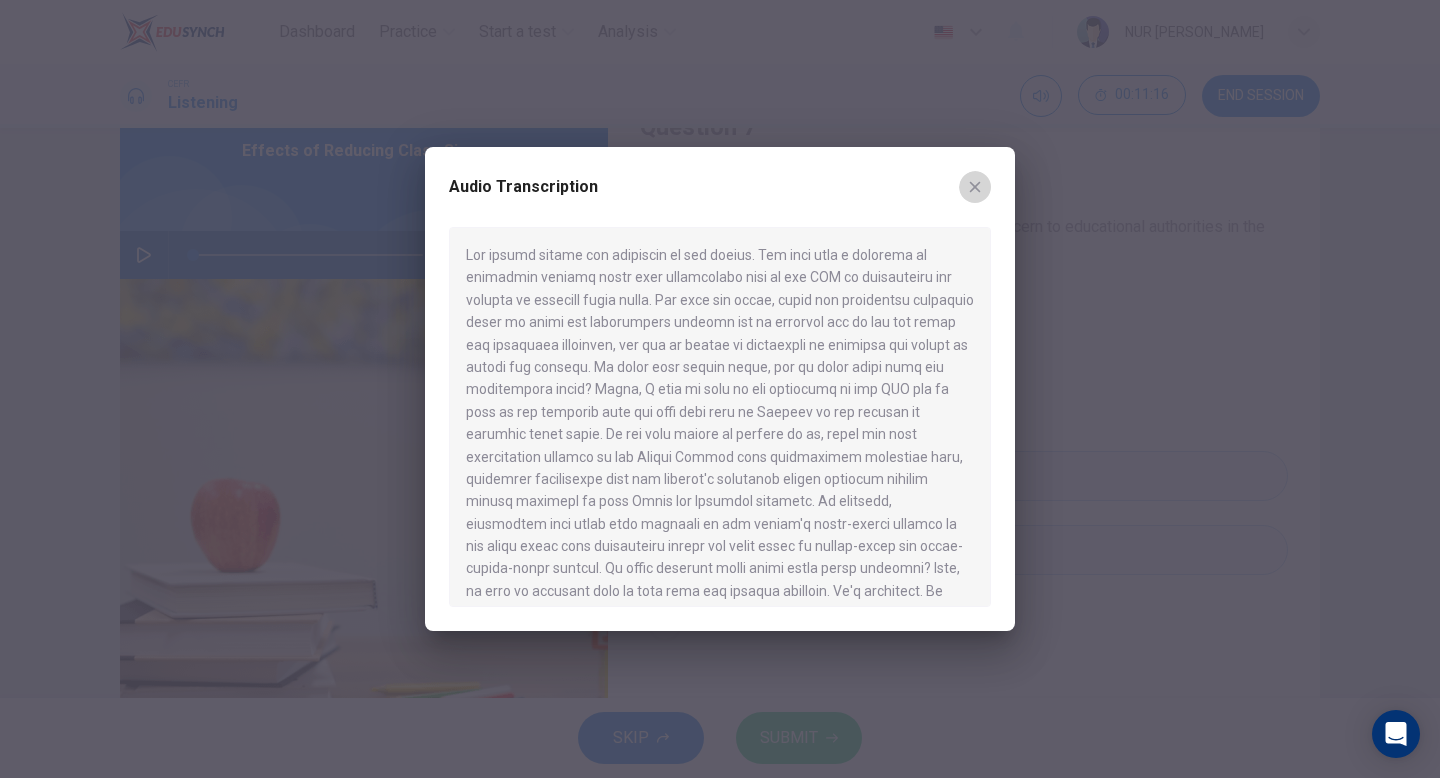 click at bounding box center [975, 187] 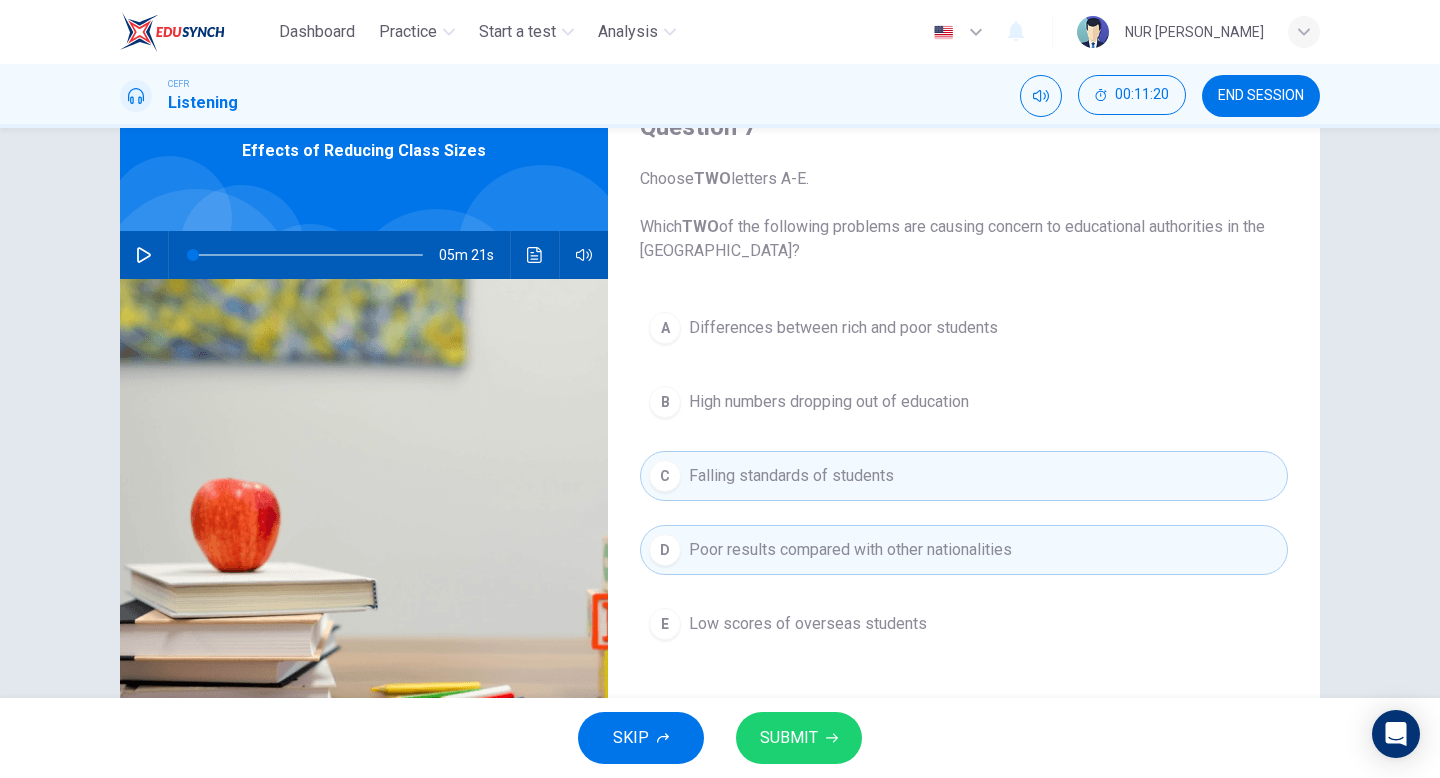 click on "Differences between rich and poor students" at bounding box center [843, 328] 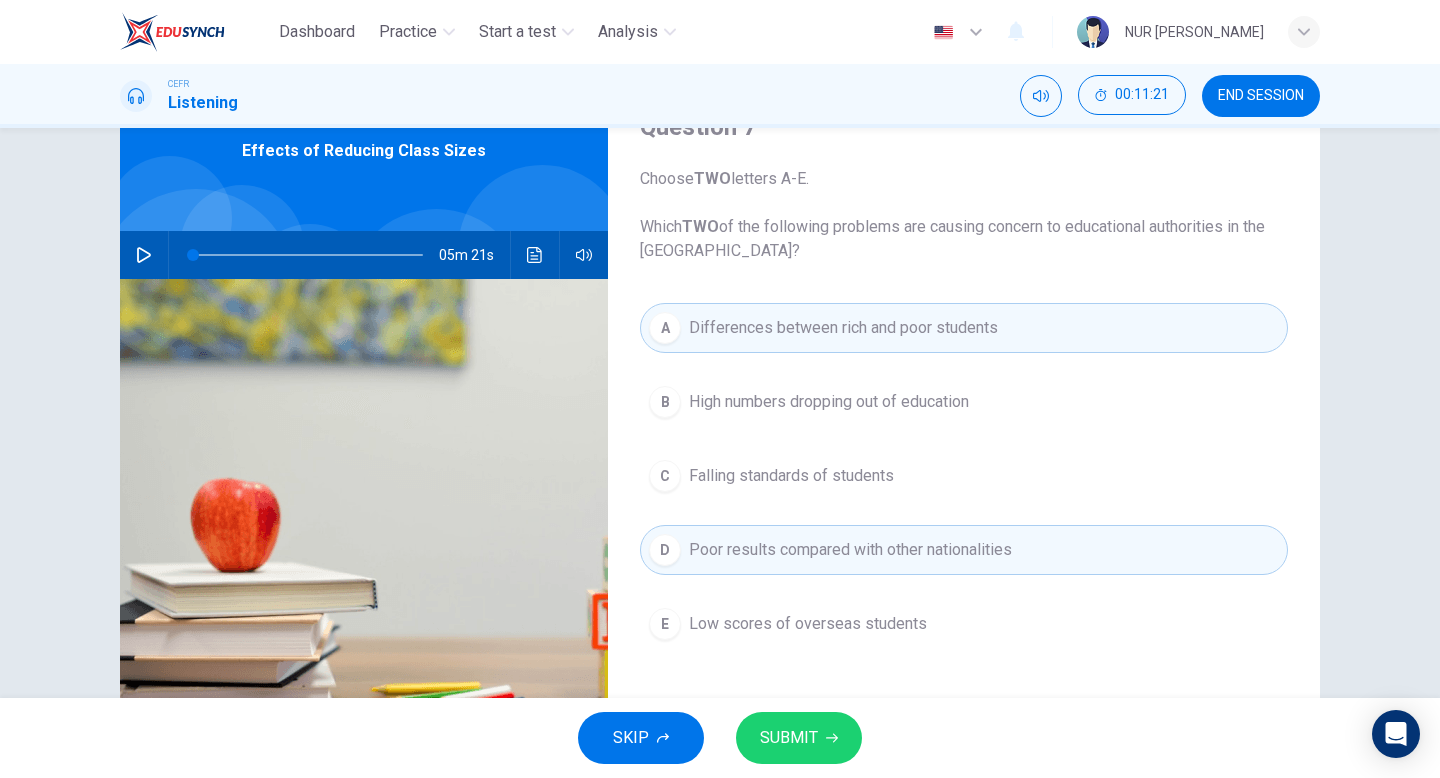 click on "Falling standards of students" at bounding box center [791, 476] 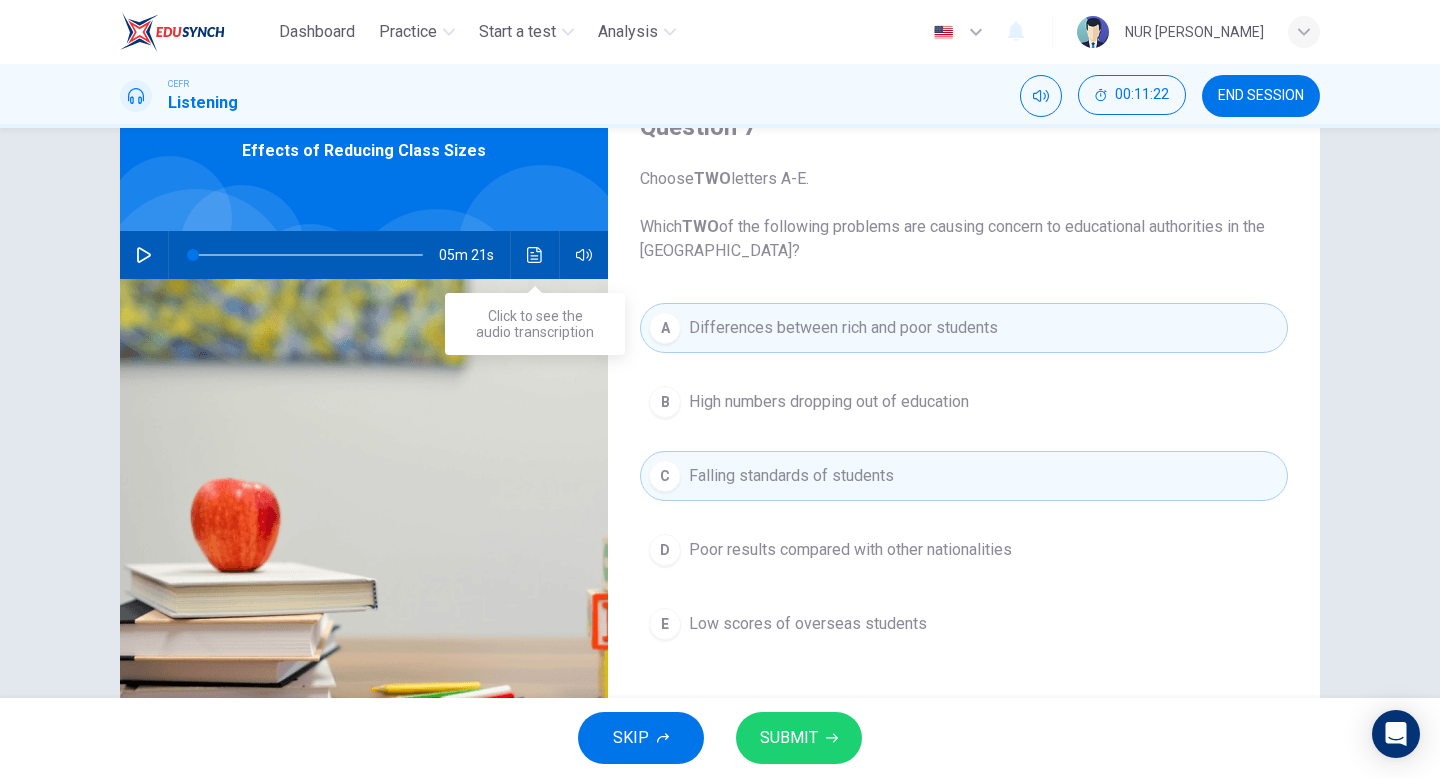 click at bounding box center (535, 255) 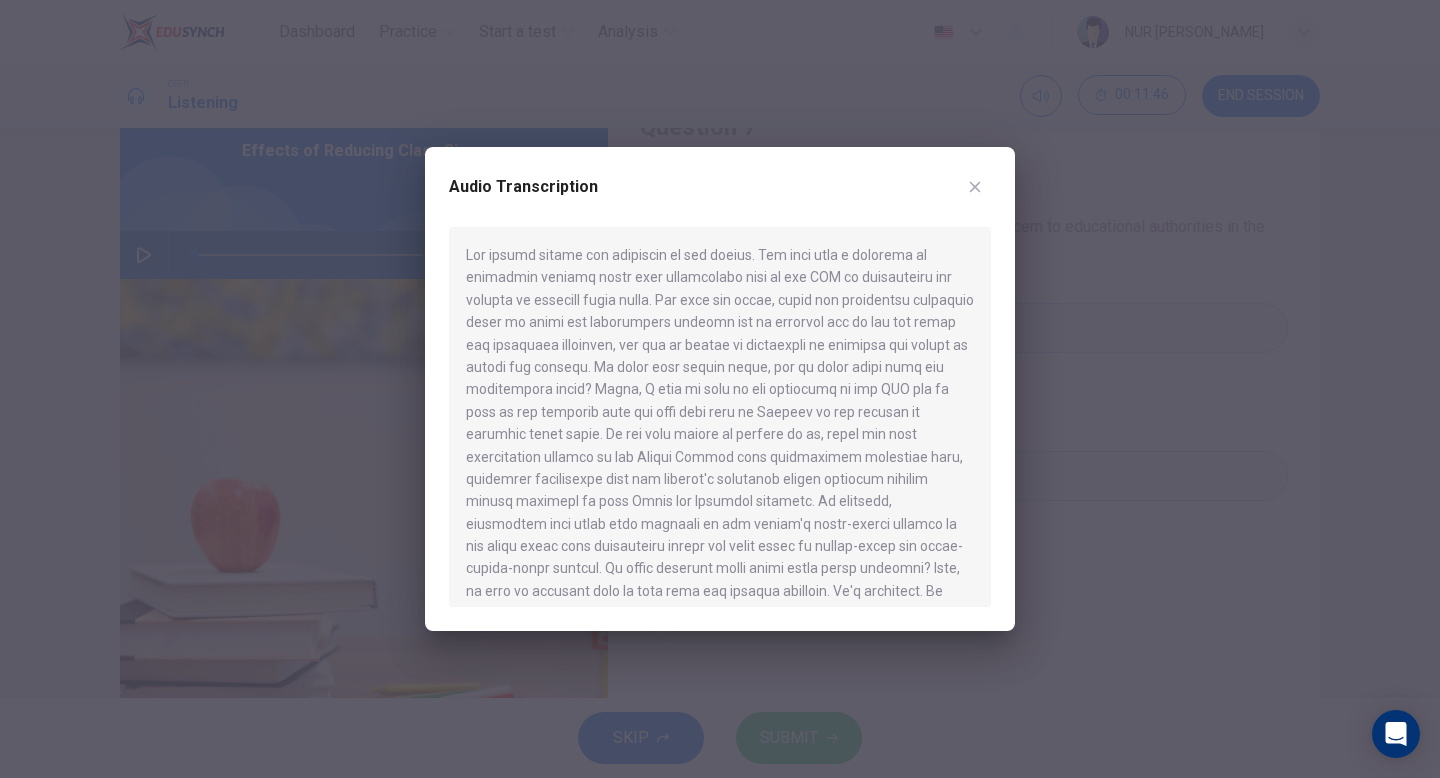 click 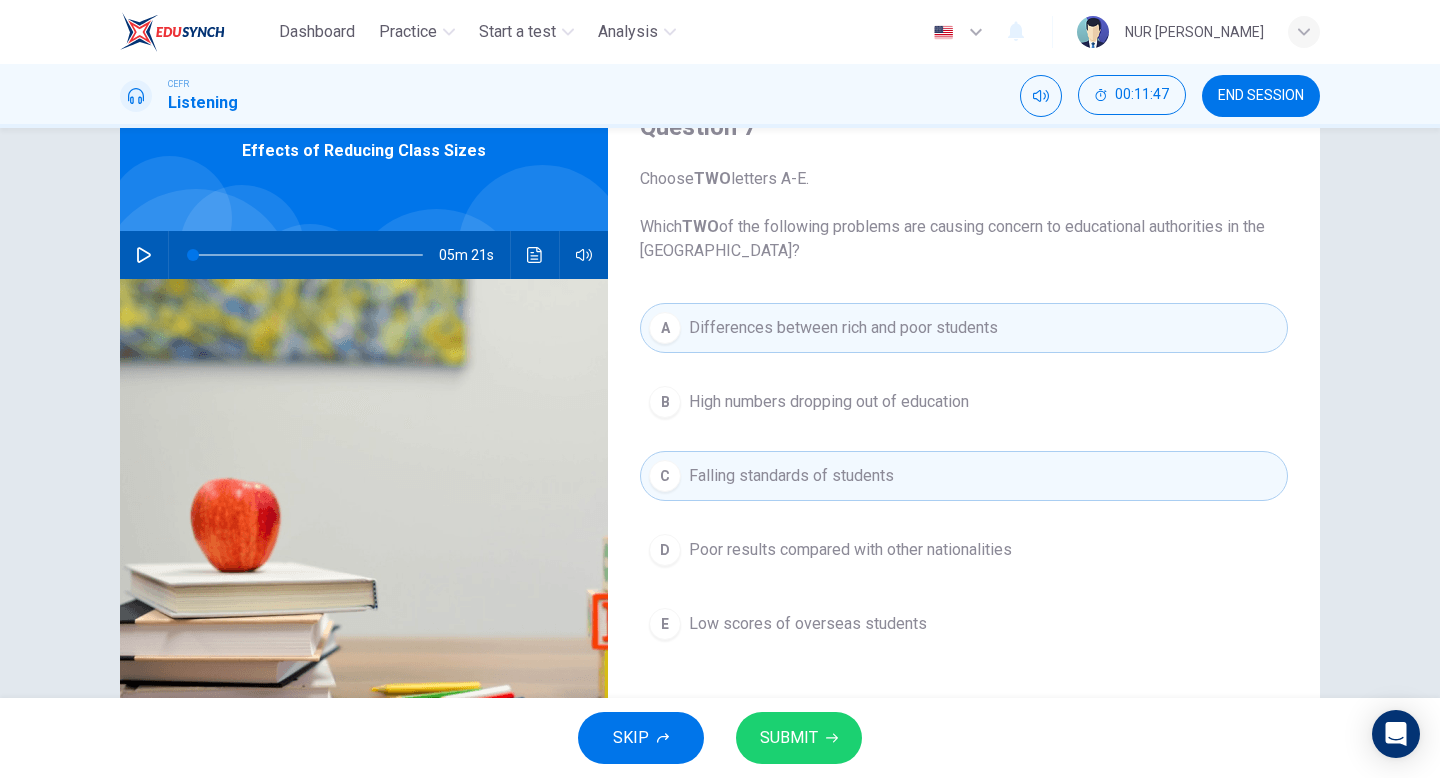 click on "D Poor results compared with other nationalities" at bounding box center (964, 550) 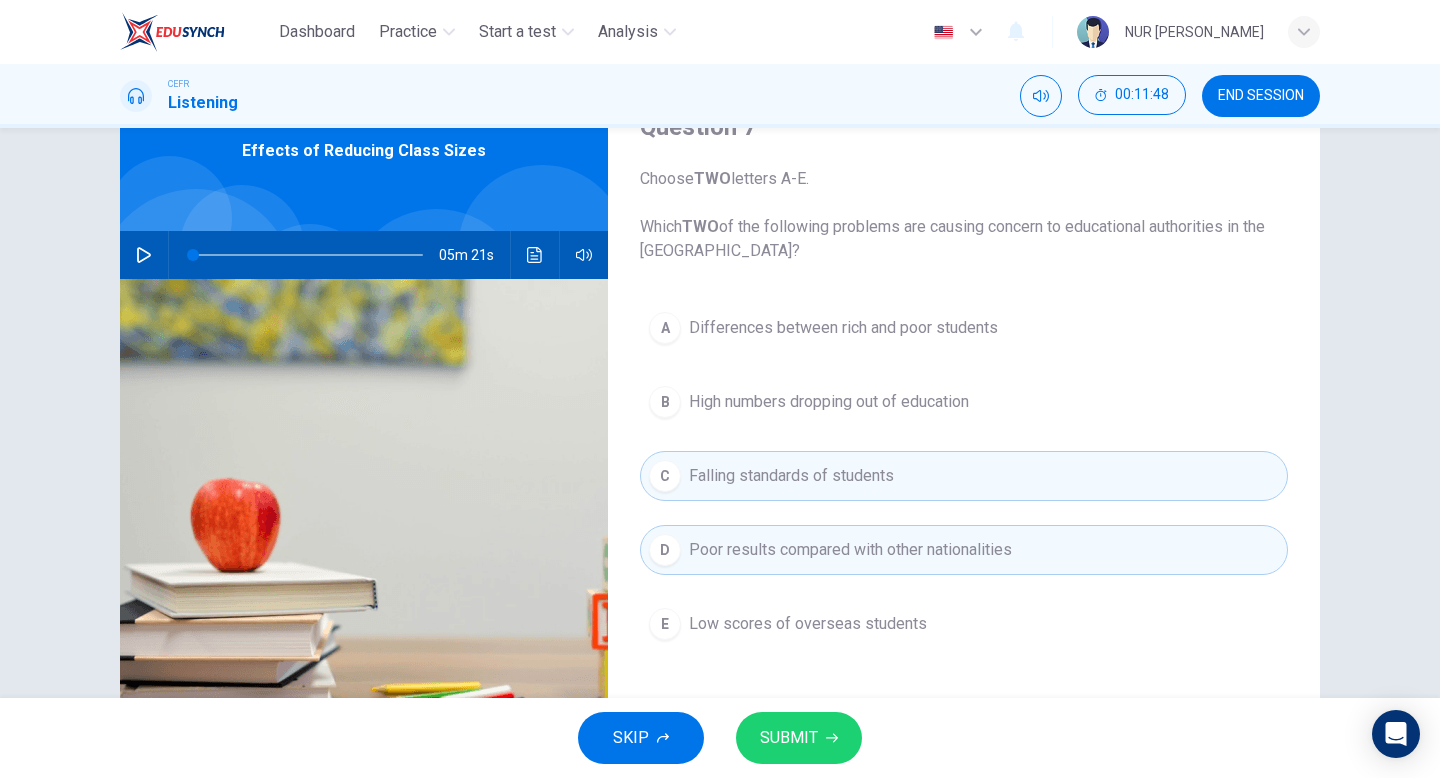 click on "C Falling standards of students" at bounding box center [964, 476] 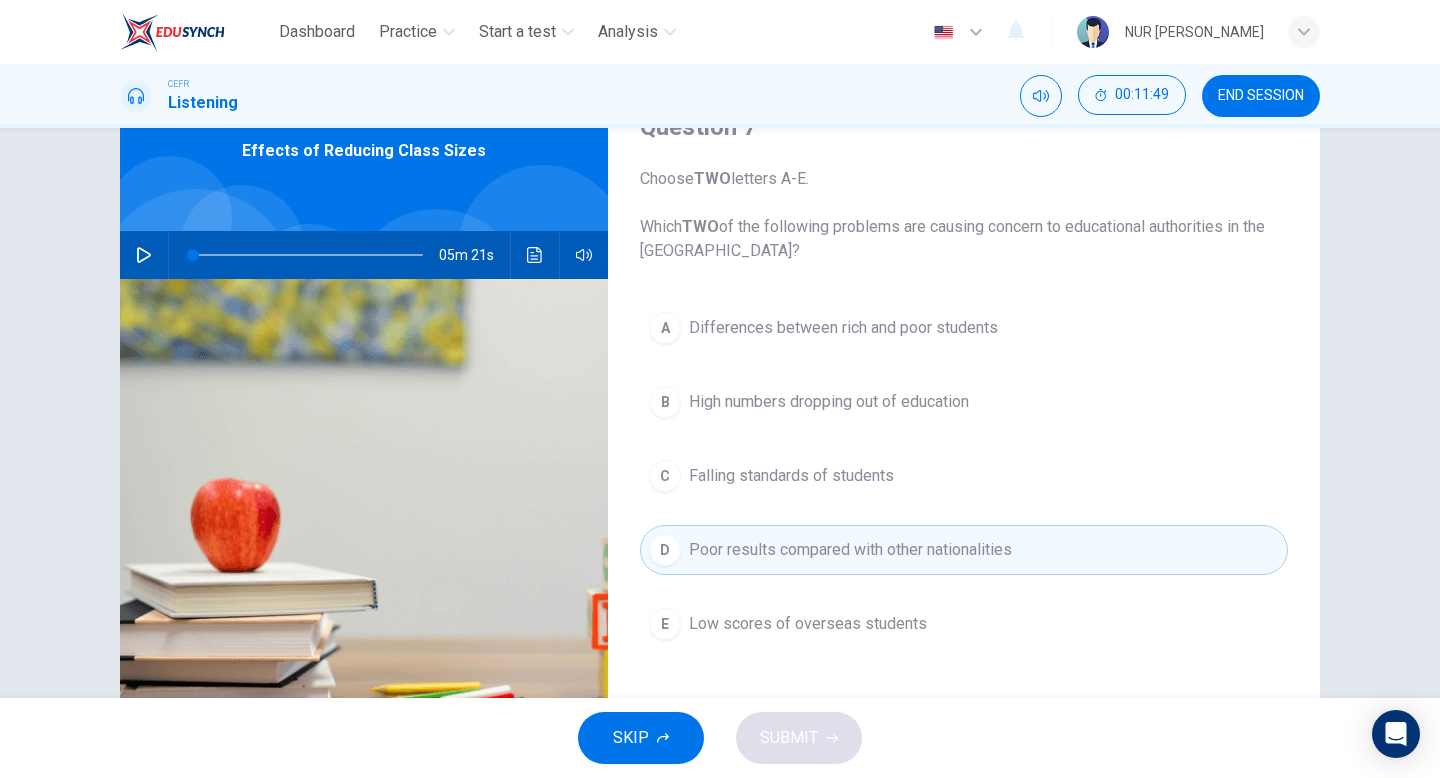 click on "Differences between rich and poor students" at bounding box center (843, 328) 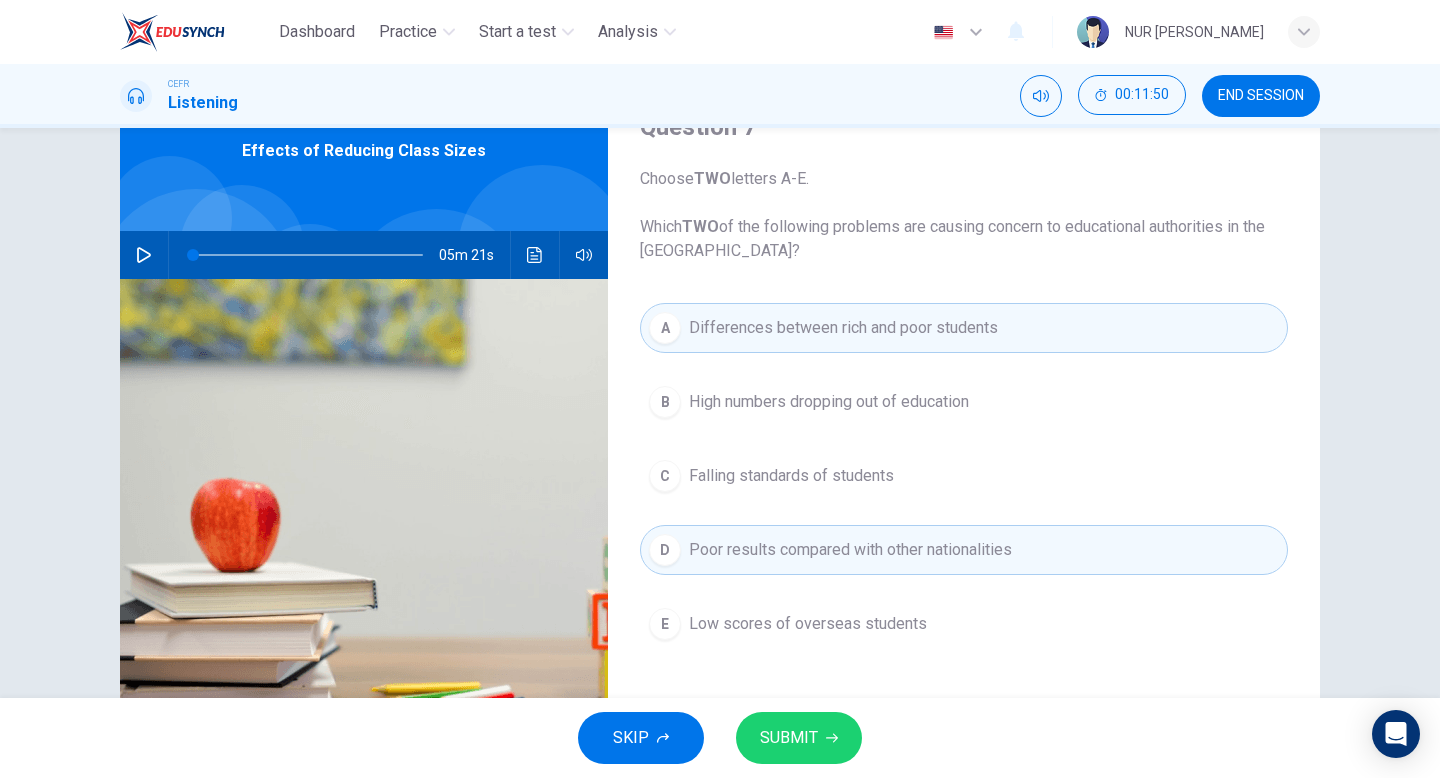 click on "SUBMIT" at bounding box center [789, 738] 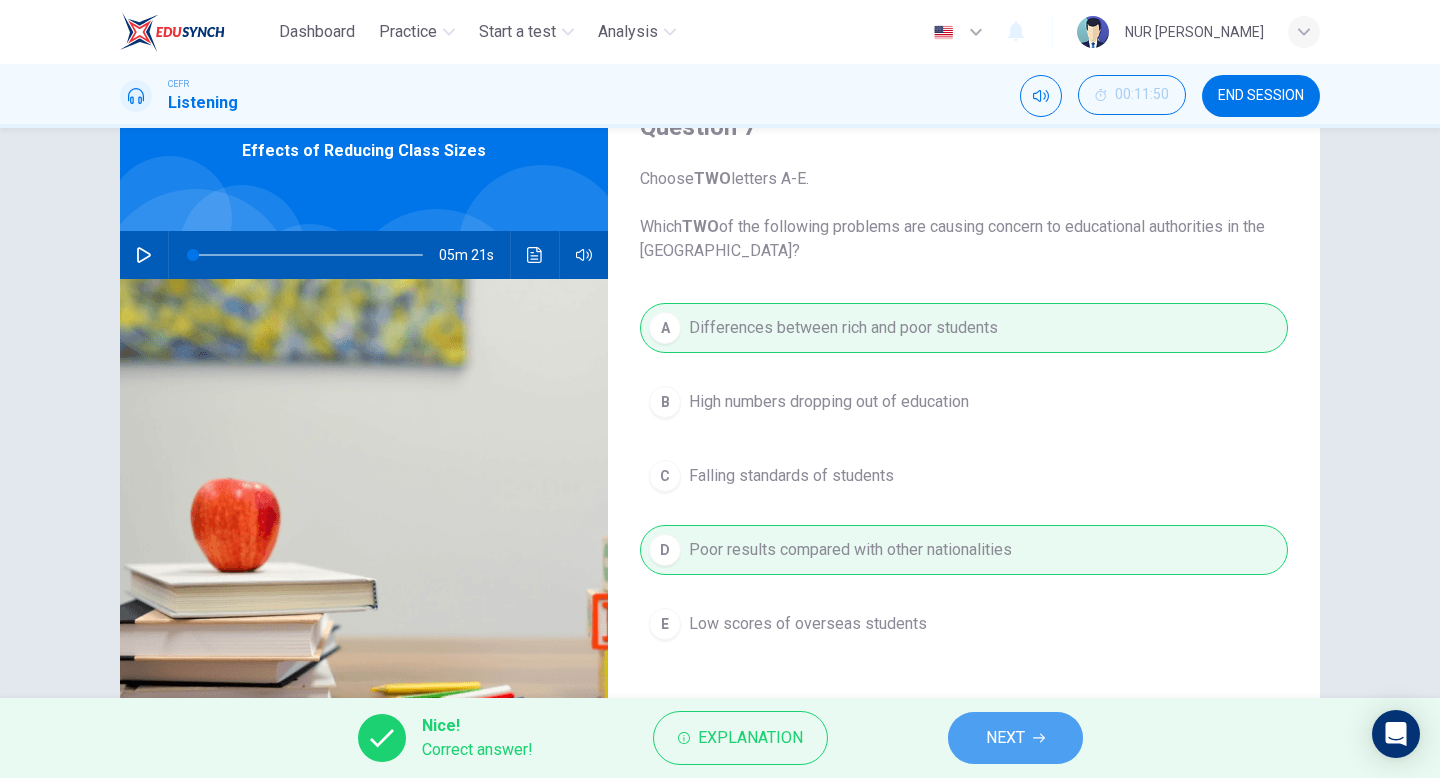 click on "NEXT" at bounding box center (1005, 738) 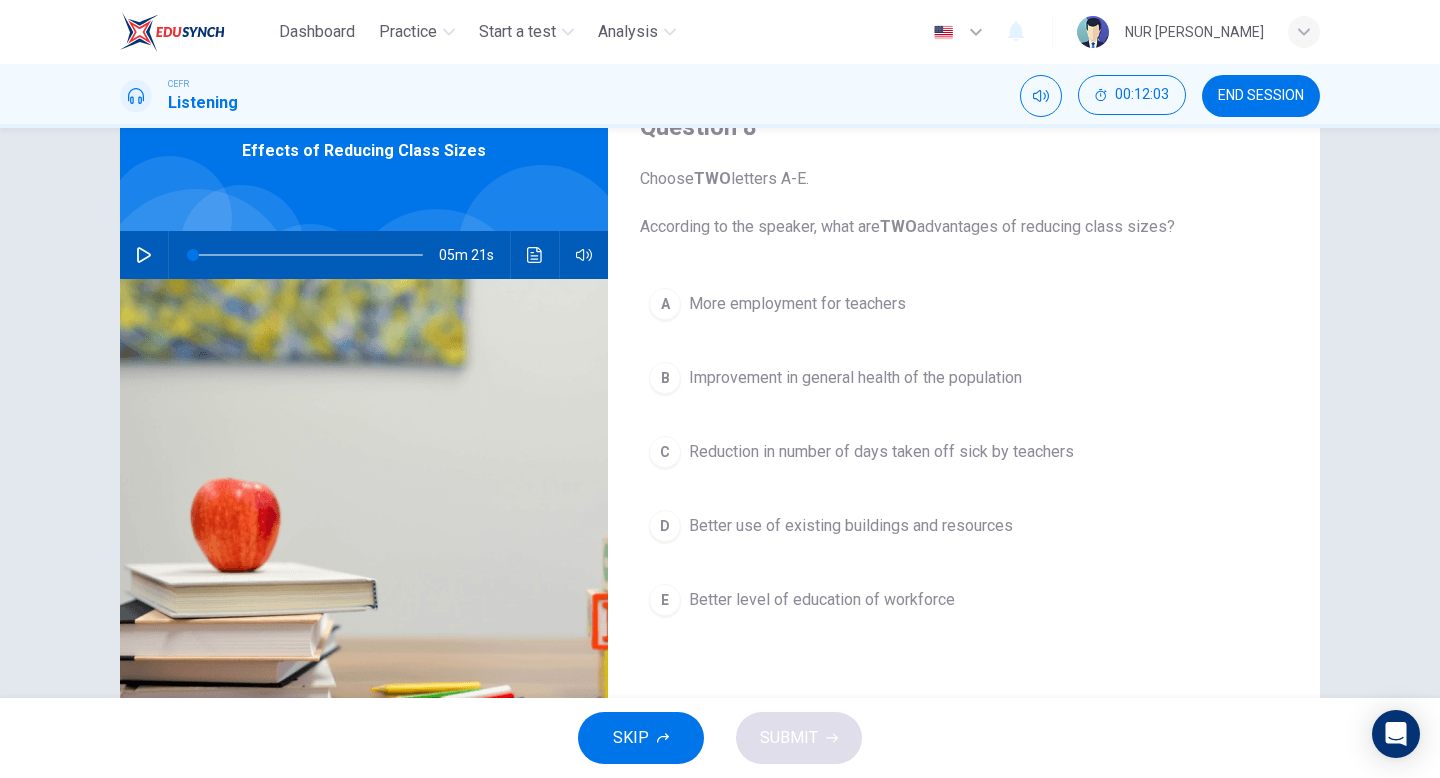 click on "B Improvement in general health of the population" at bounding box center (964, 378) 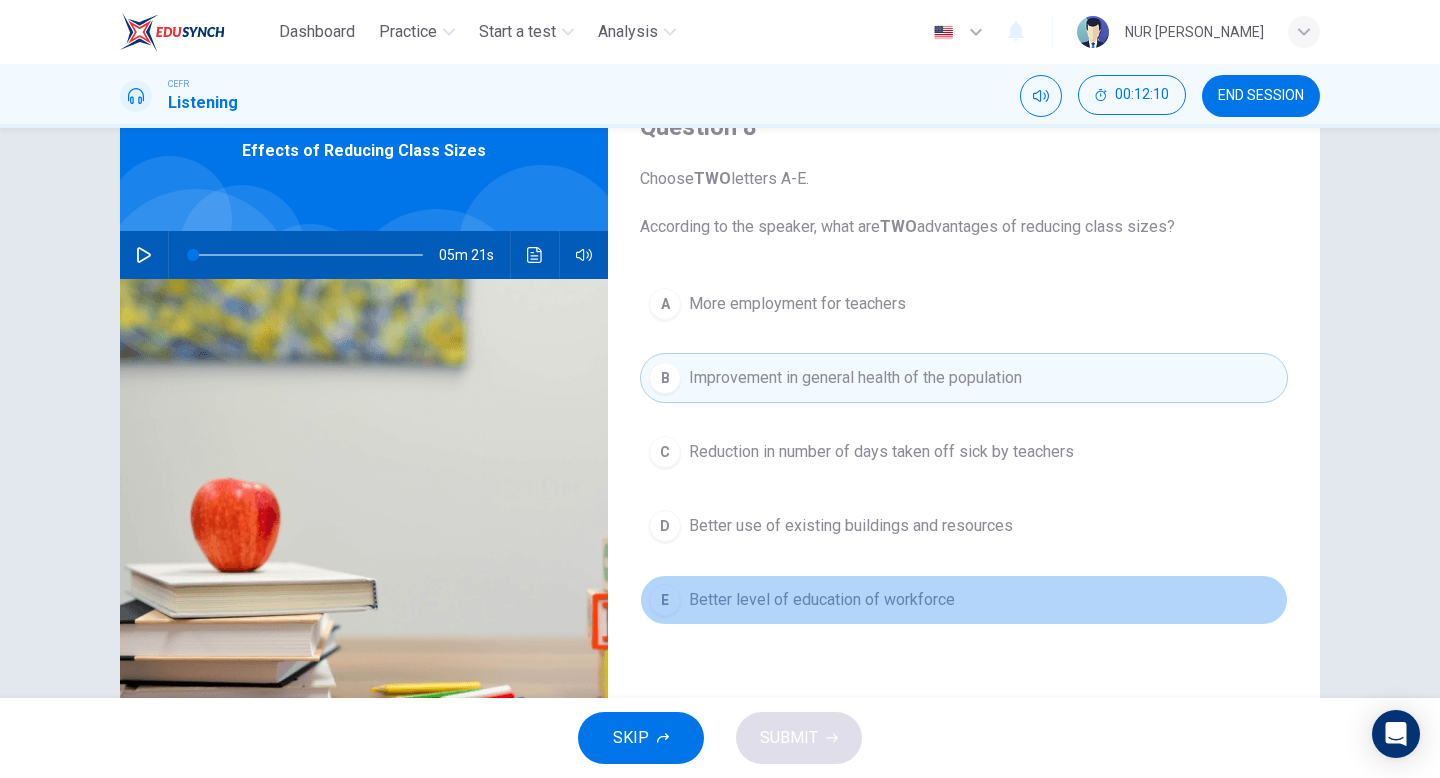 click on "E Better level of education of workforce" at bounding box center [964, 600] 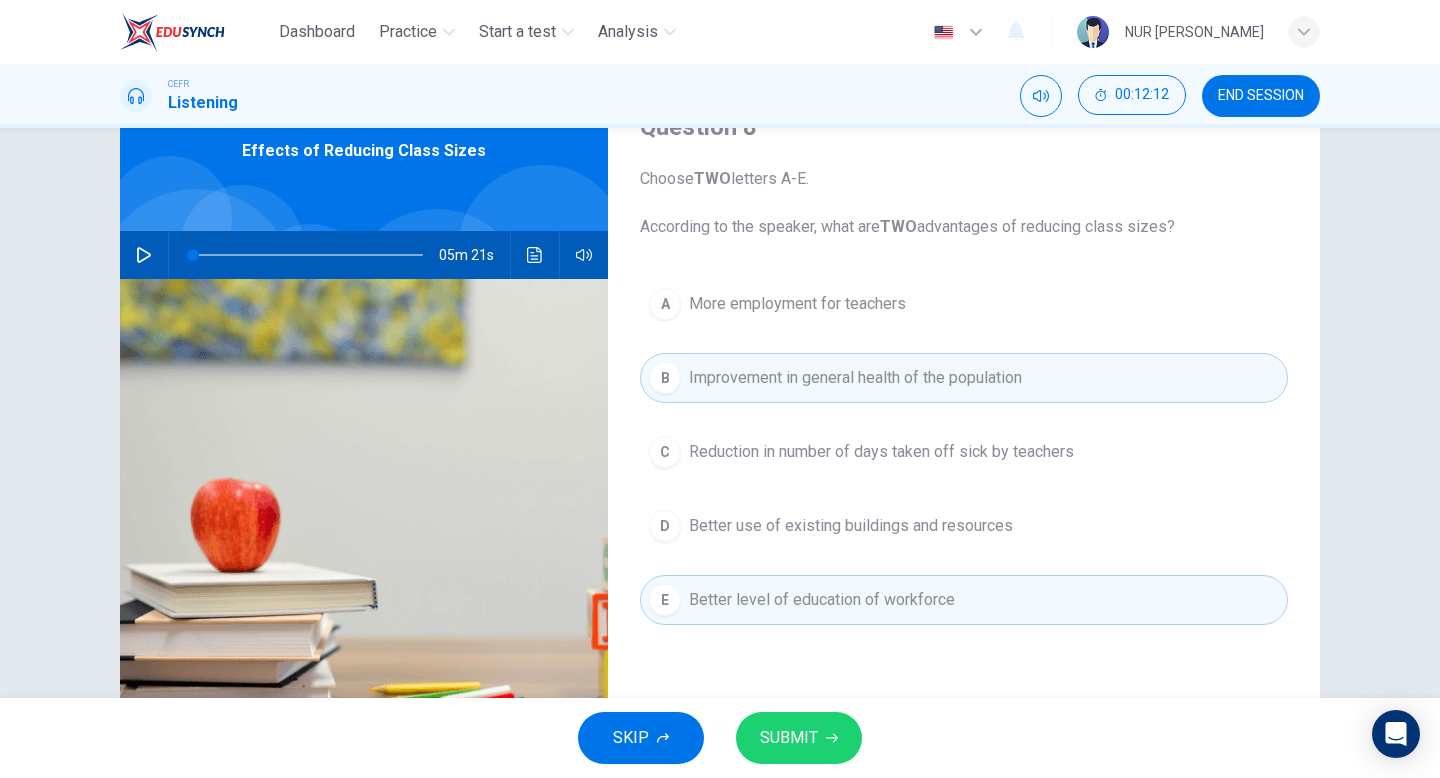 click 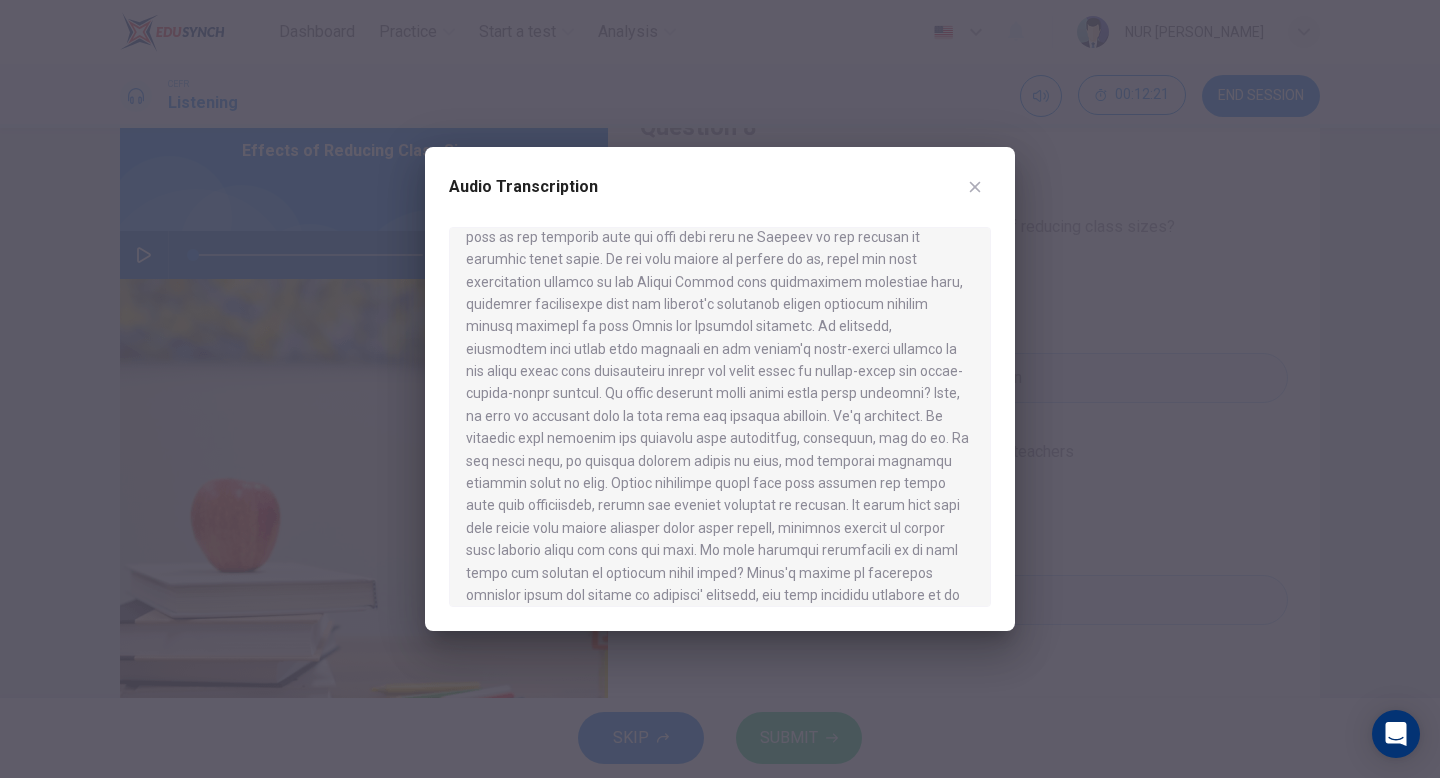 scroll, scrollTop: 177, scrollLeft: 0, axis: vertical 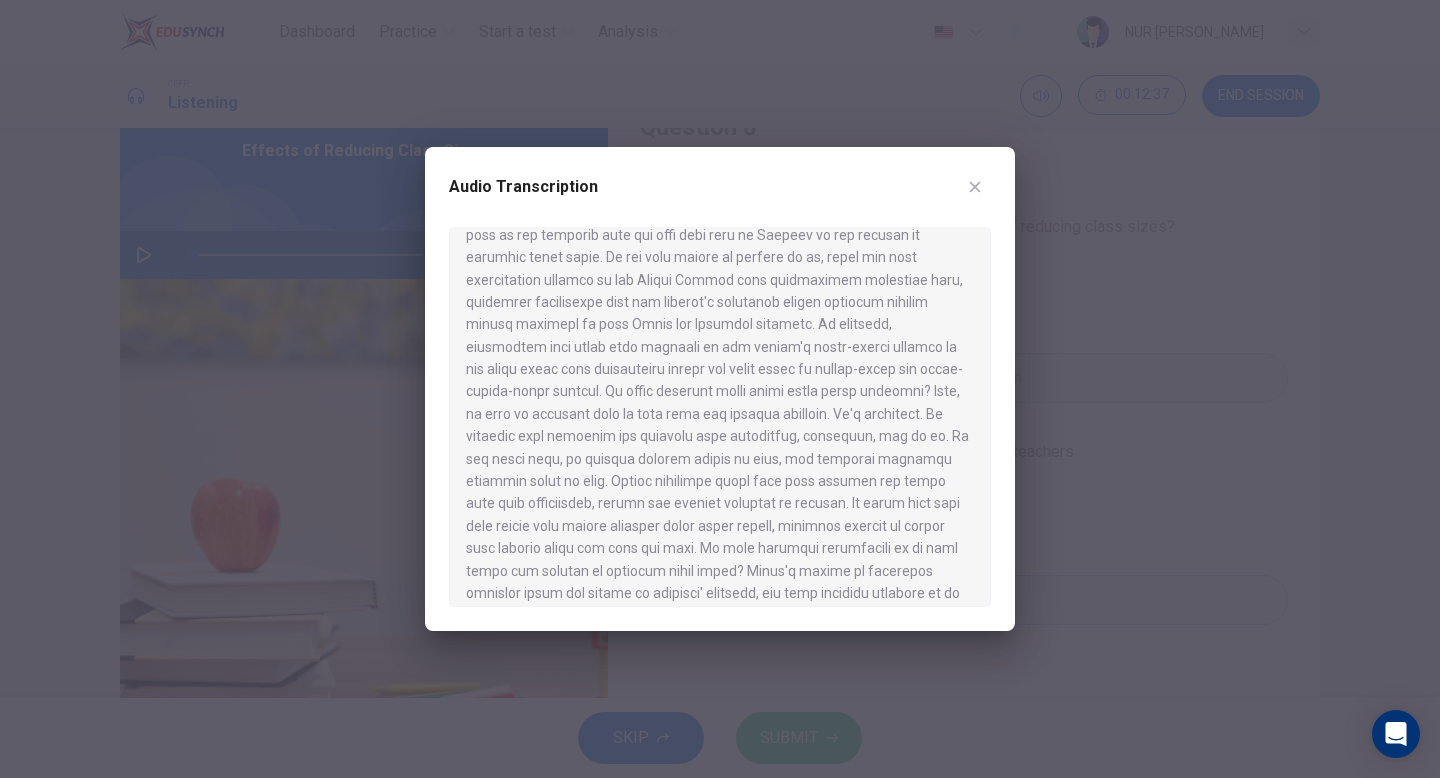 click at bounding box center (720, 389) 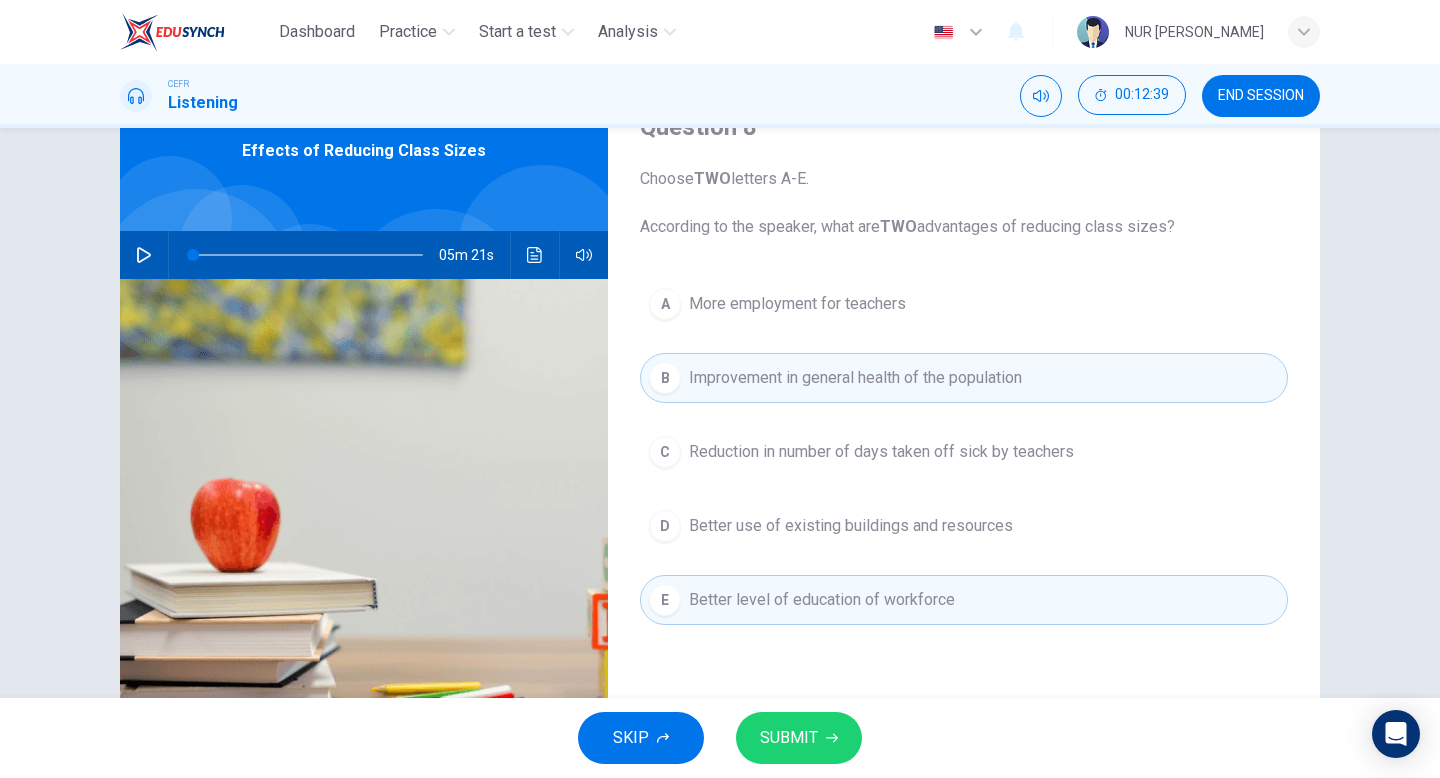 click 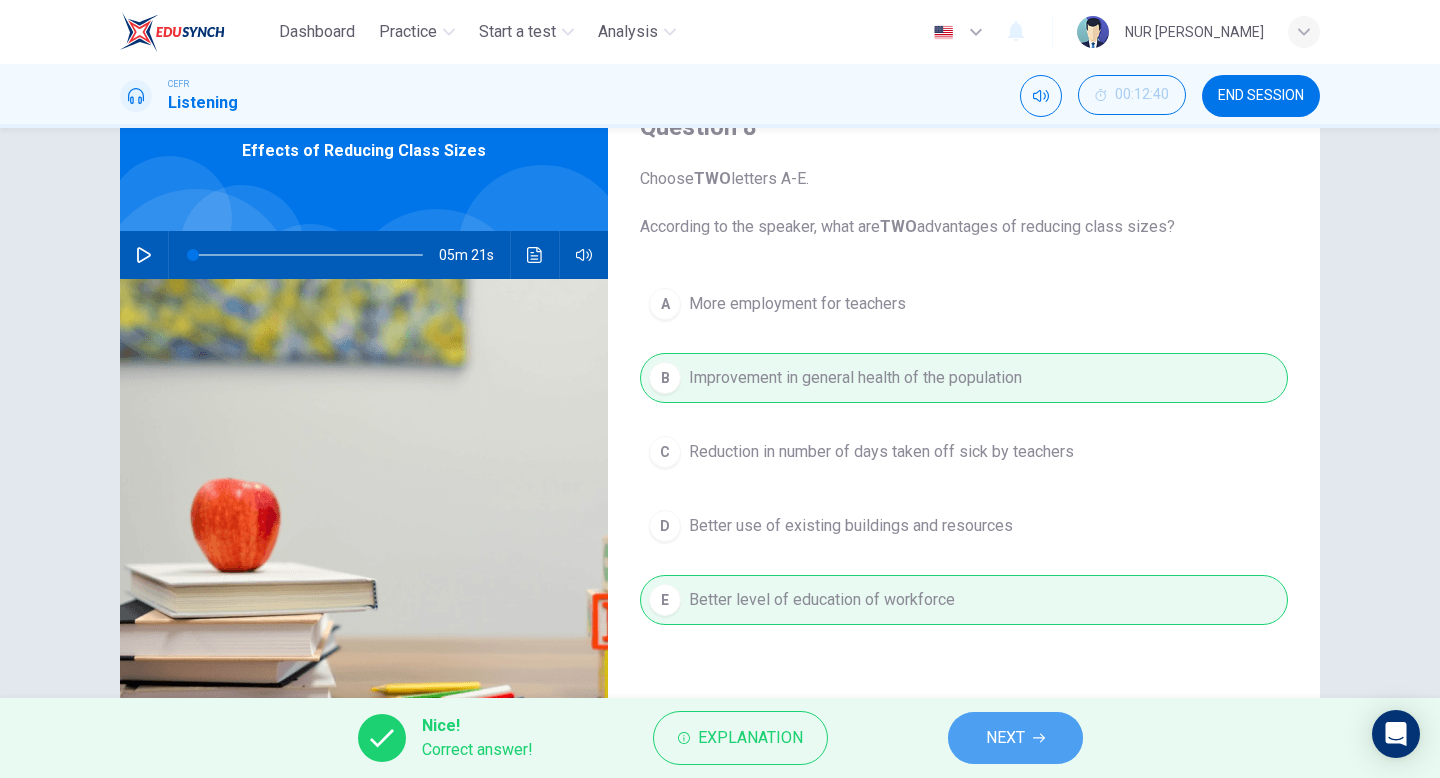 click on "NEXT" at bounding box center (1015, 738) 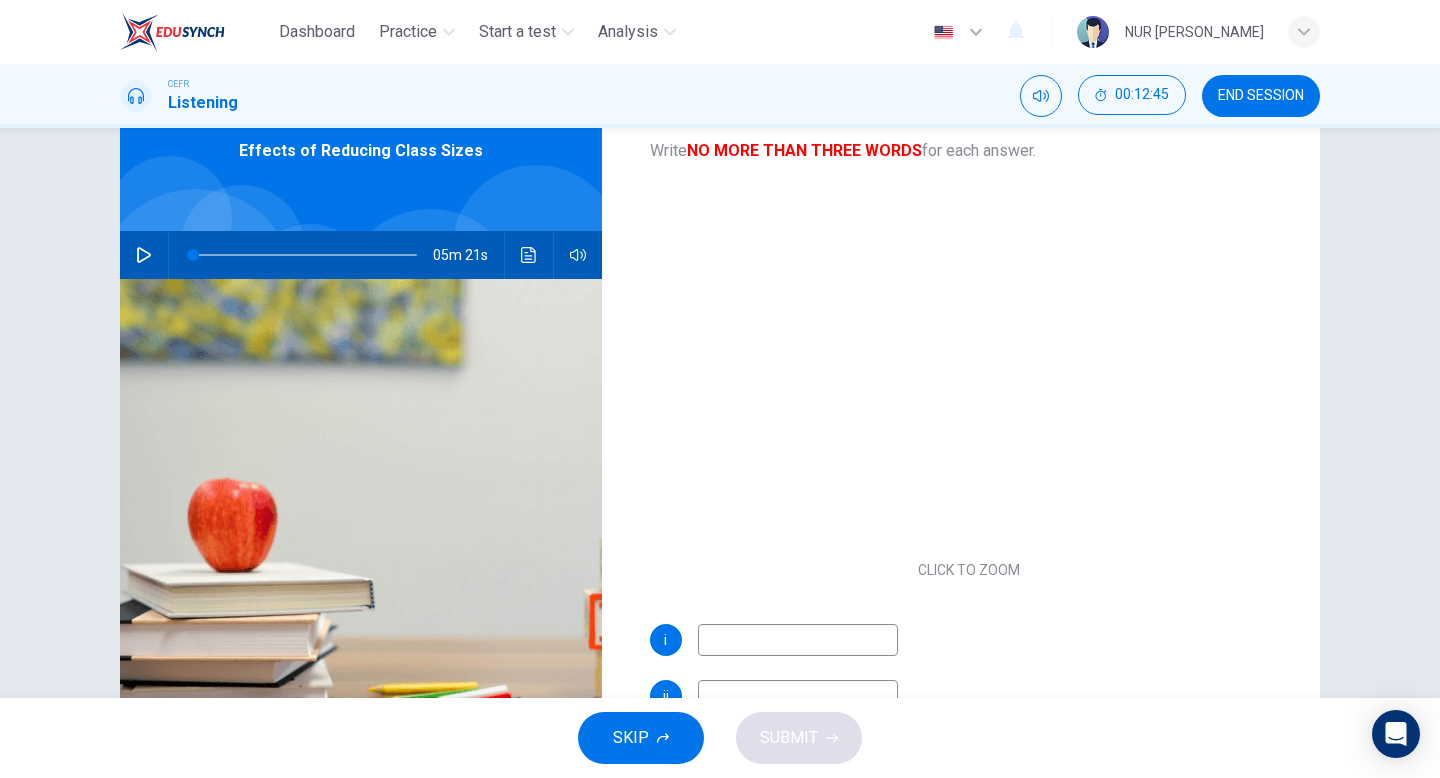 scroll, scrollTop: 84, scrollLeft: 0, axis: vertical 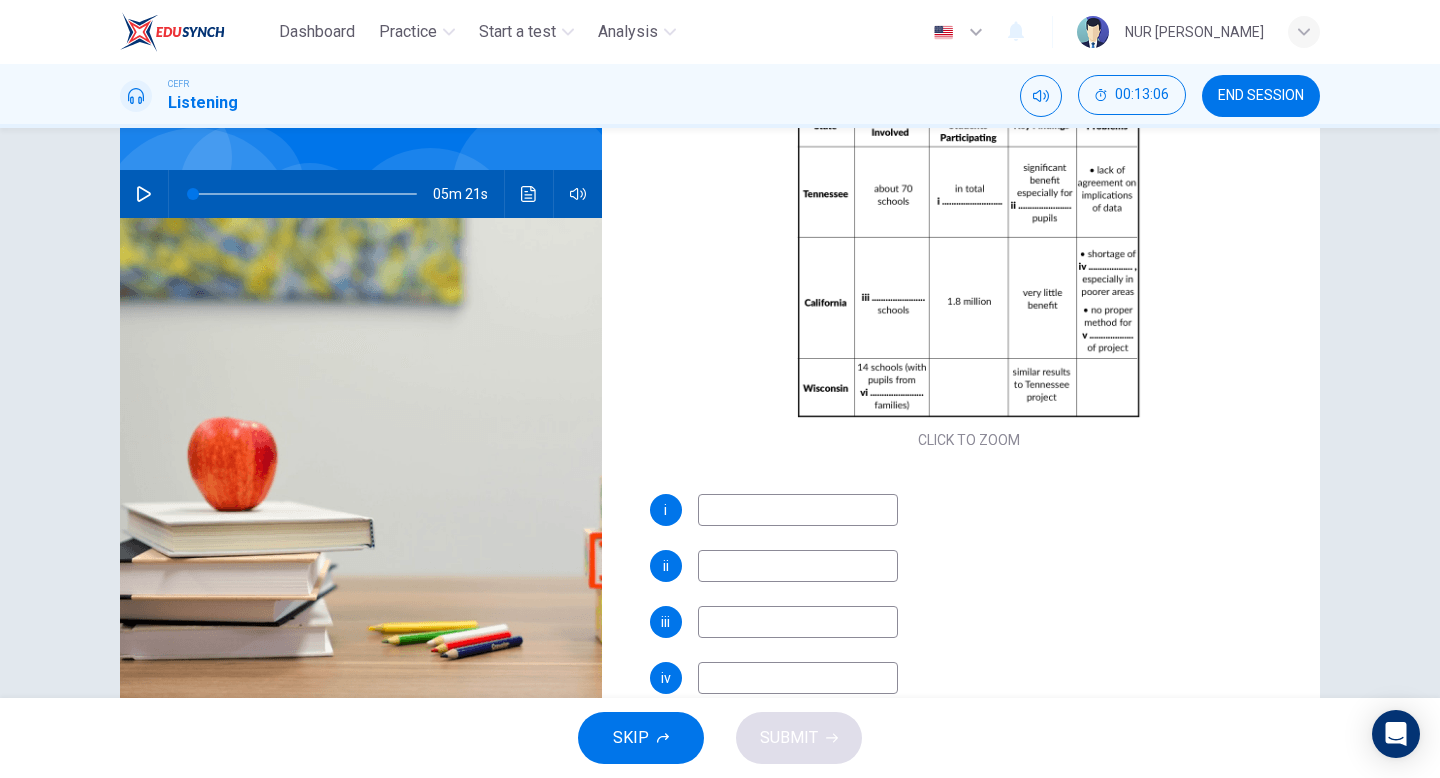 click at bounding box center [798, 678] 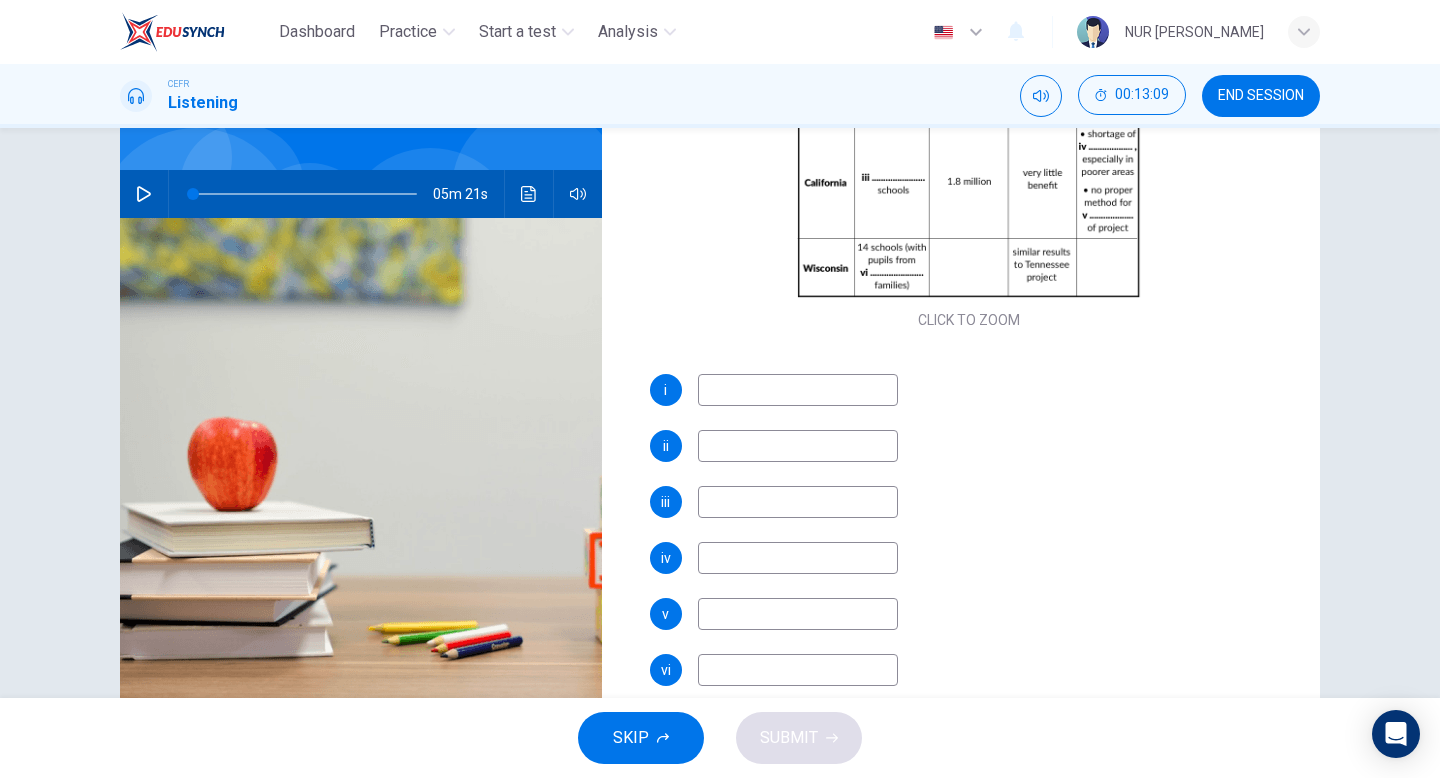 scroll, scrollTop: 286, scrollLeft: 0, axis: vertical 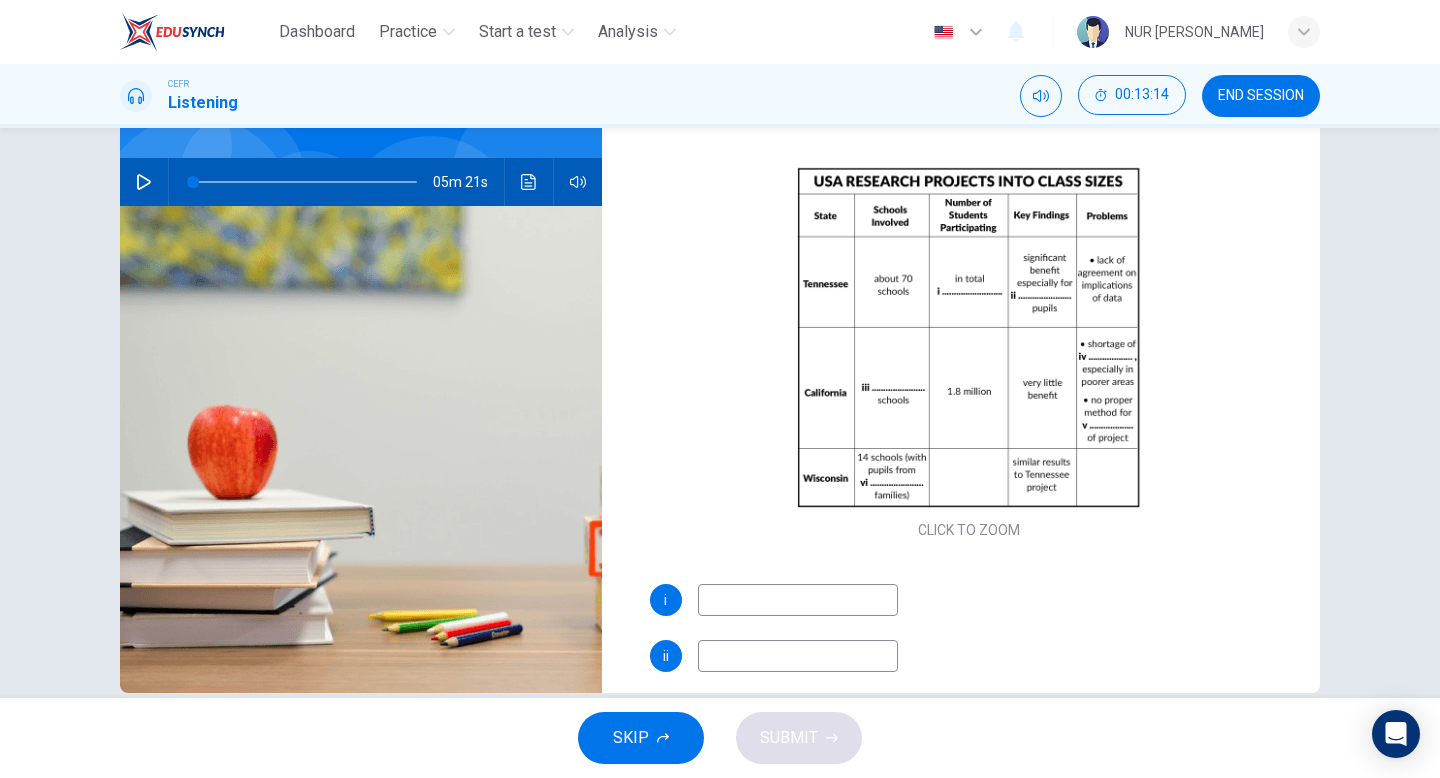 click at bounding box center [529, 182] 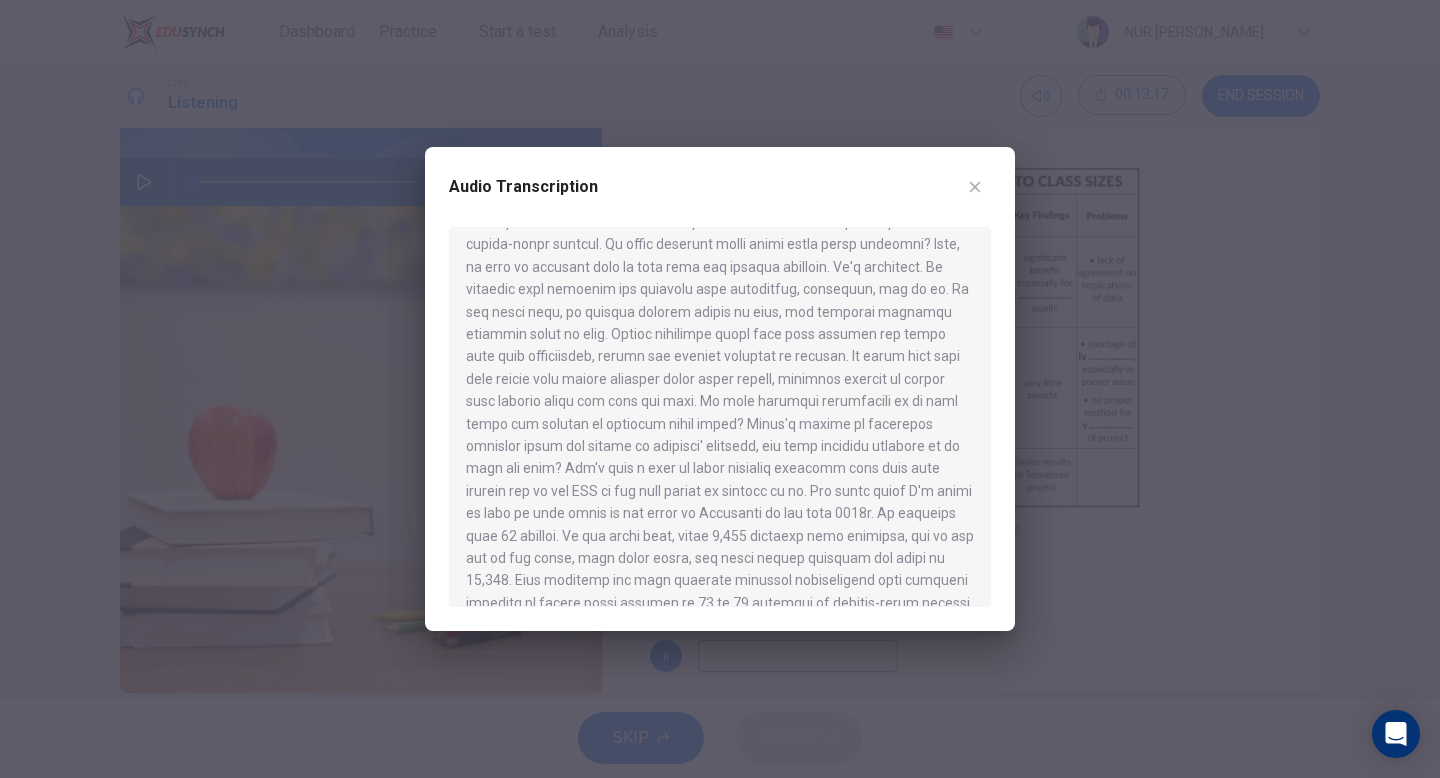 scroll, scrollTop: 325, scrollLeft: 0, axis: vertical 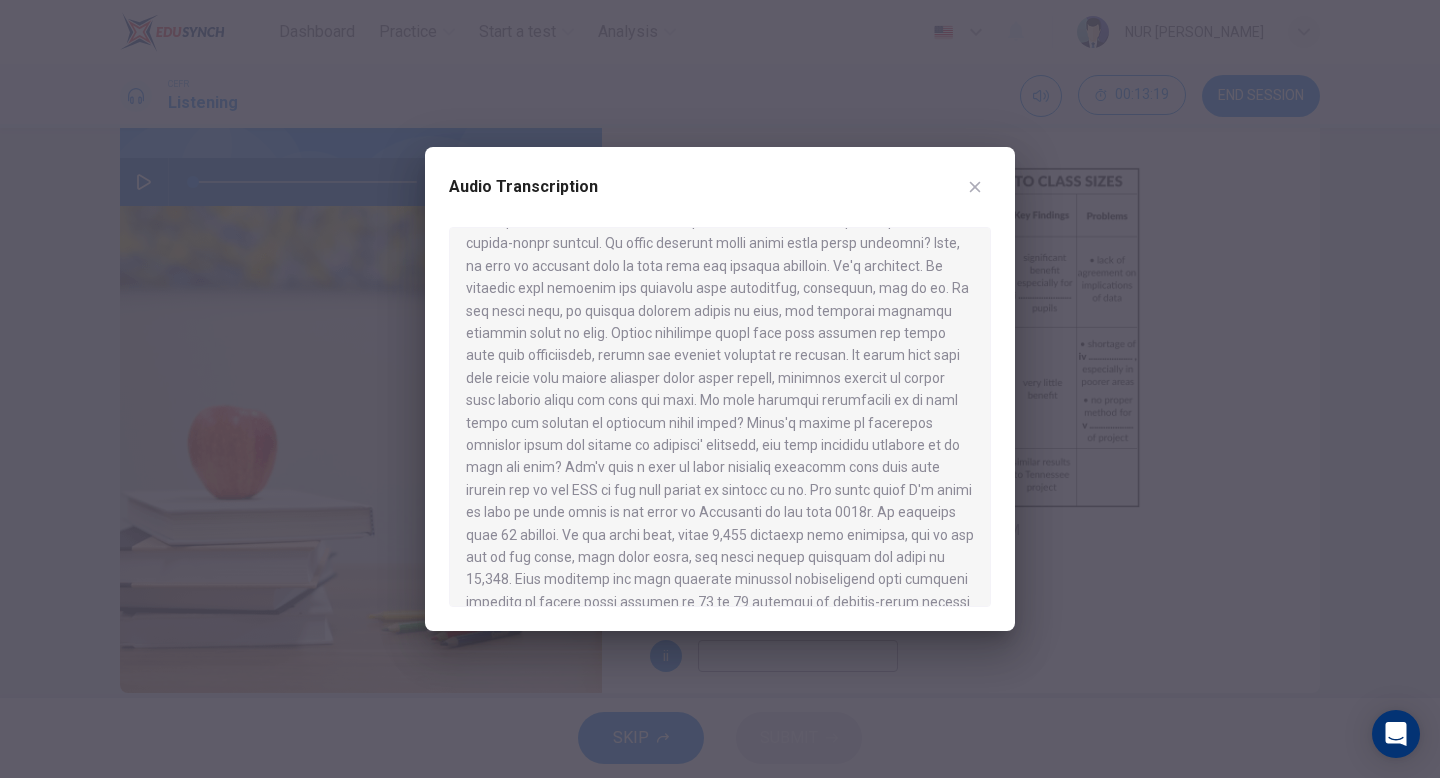 click at bounding box center (720, 389) 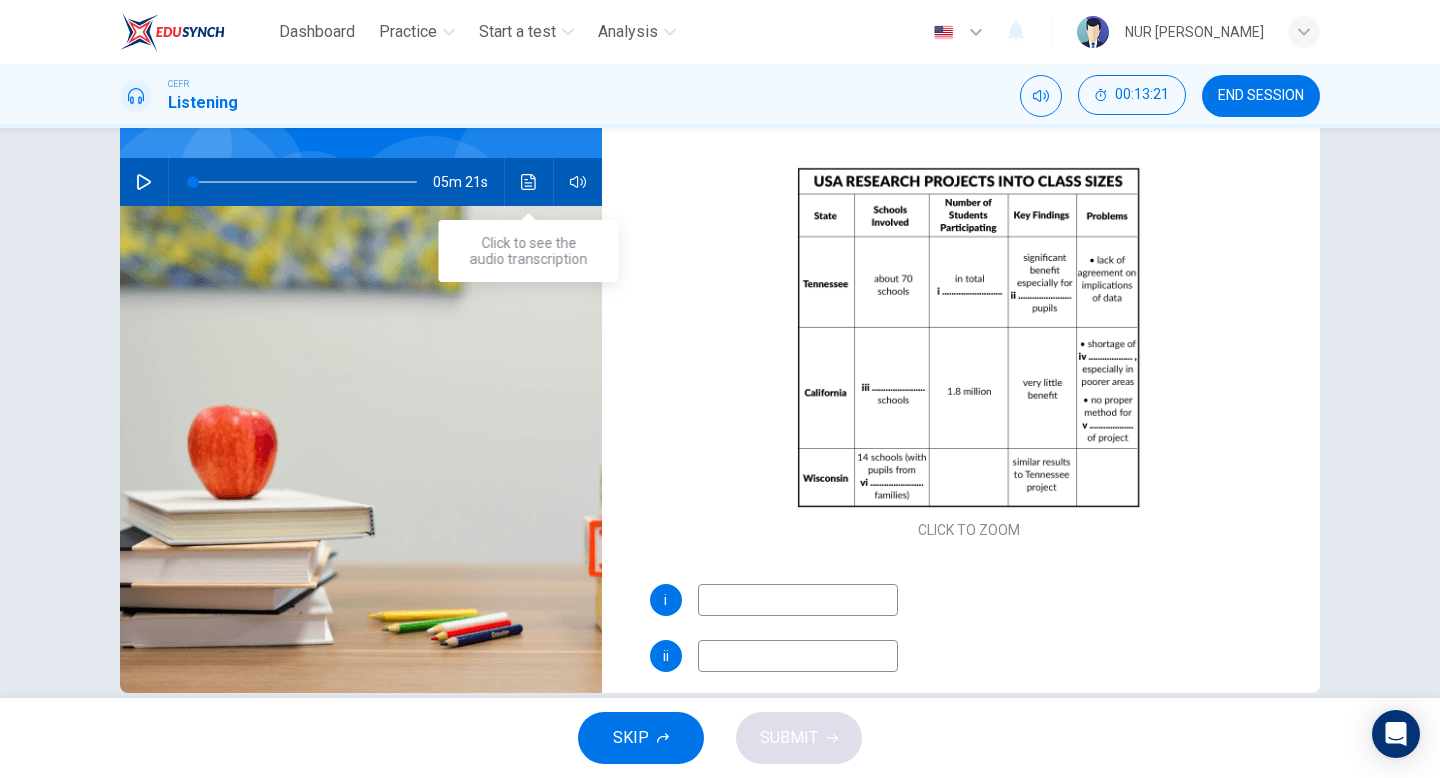 click at bounding box center (529, 182) 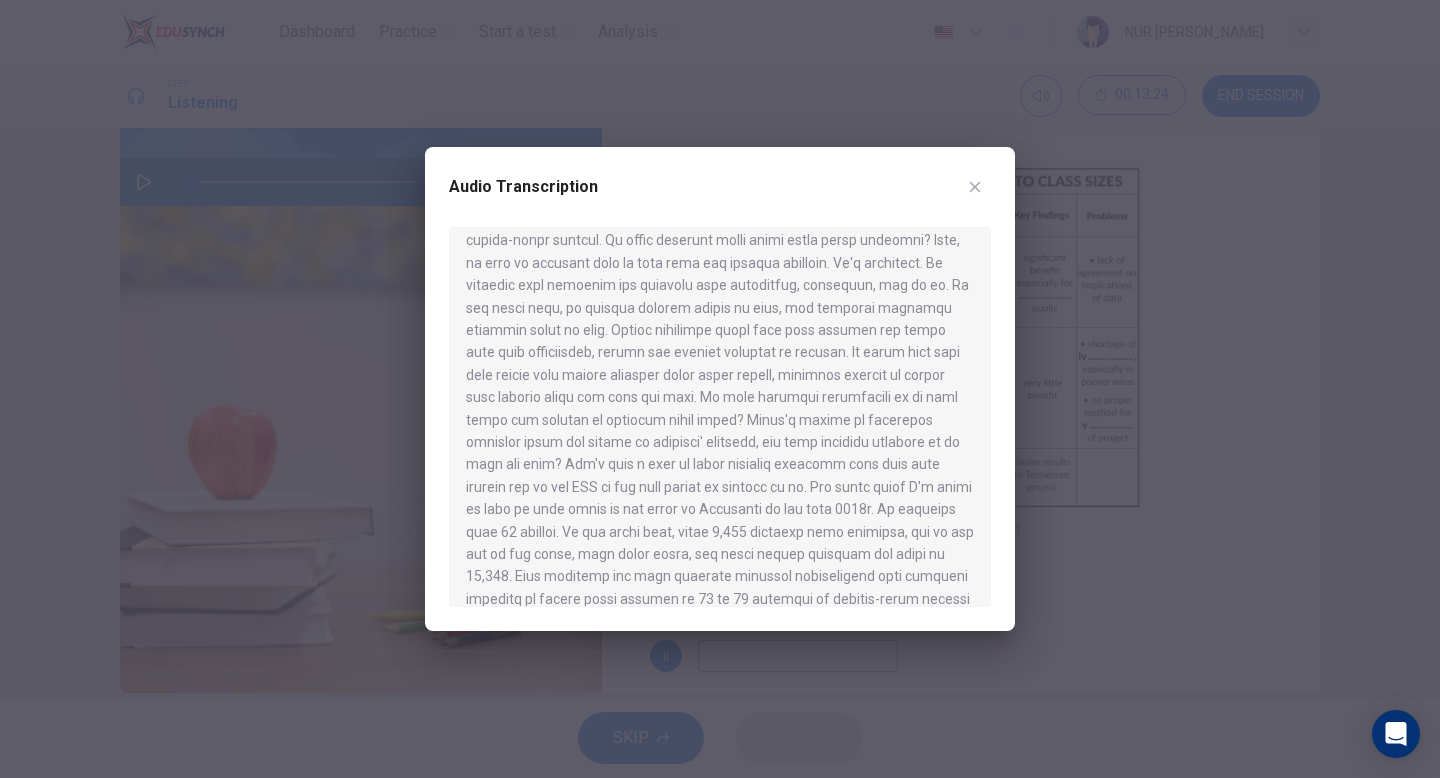 scroll, scrollTop: 329, scrollLeft: 0, axis: vertical 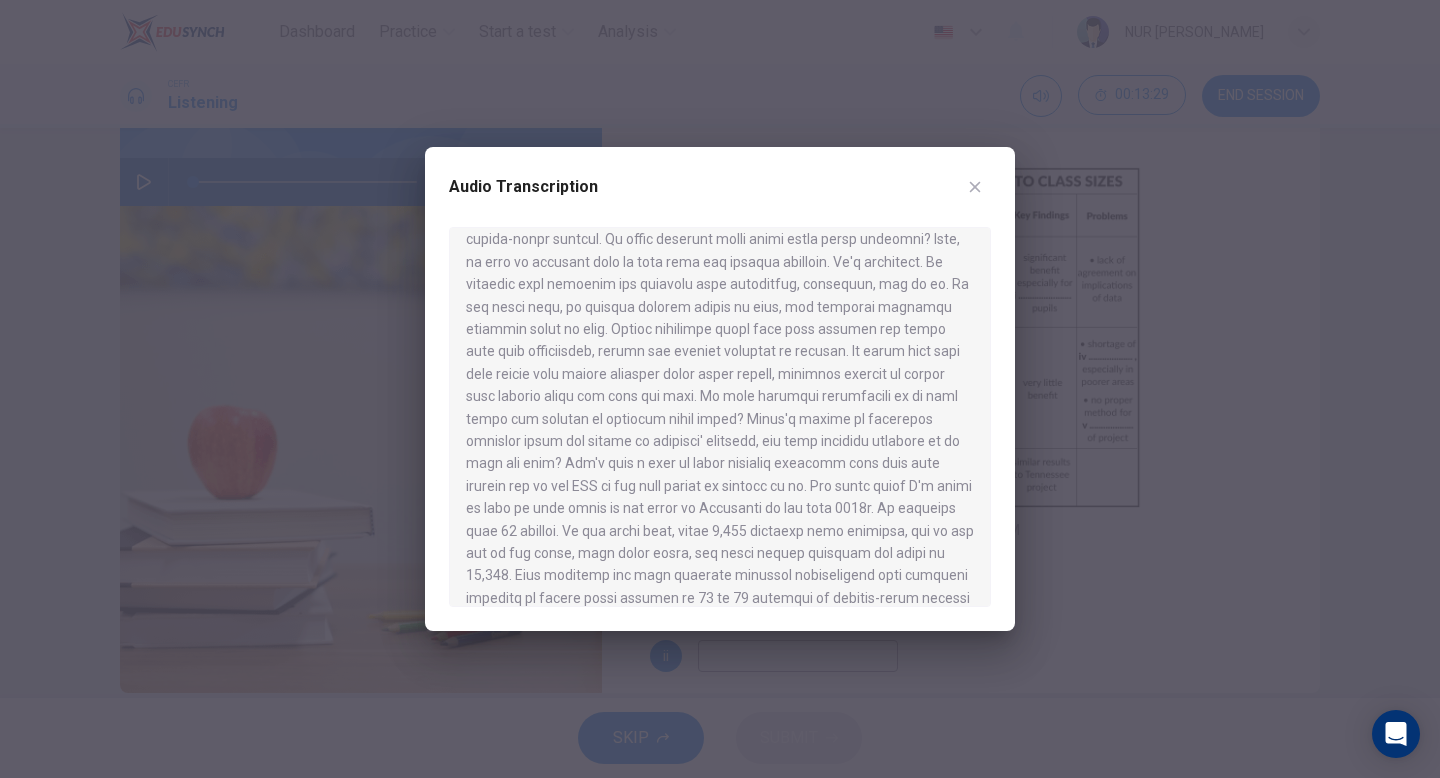 click at bounding box center [720, 389] 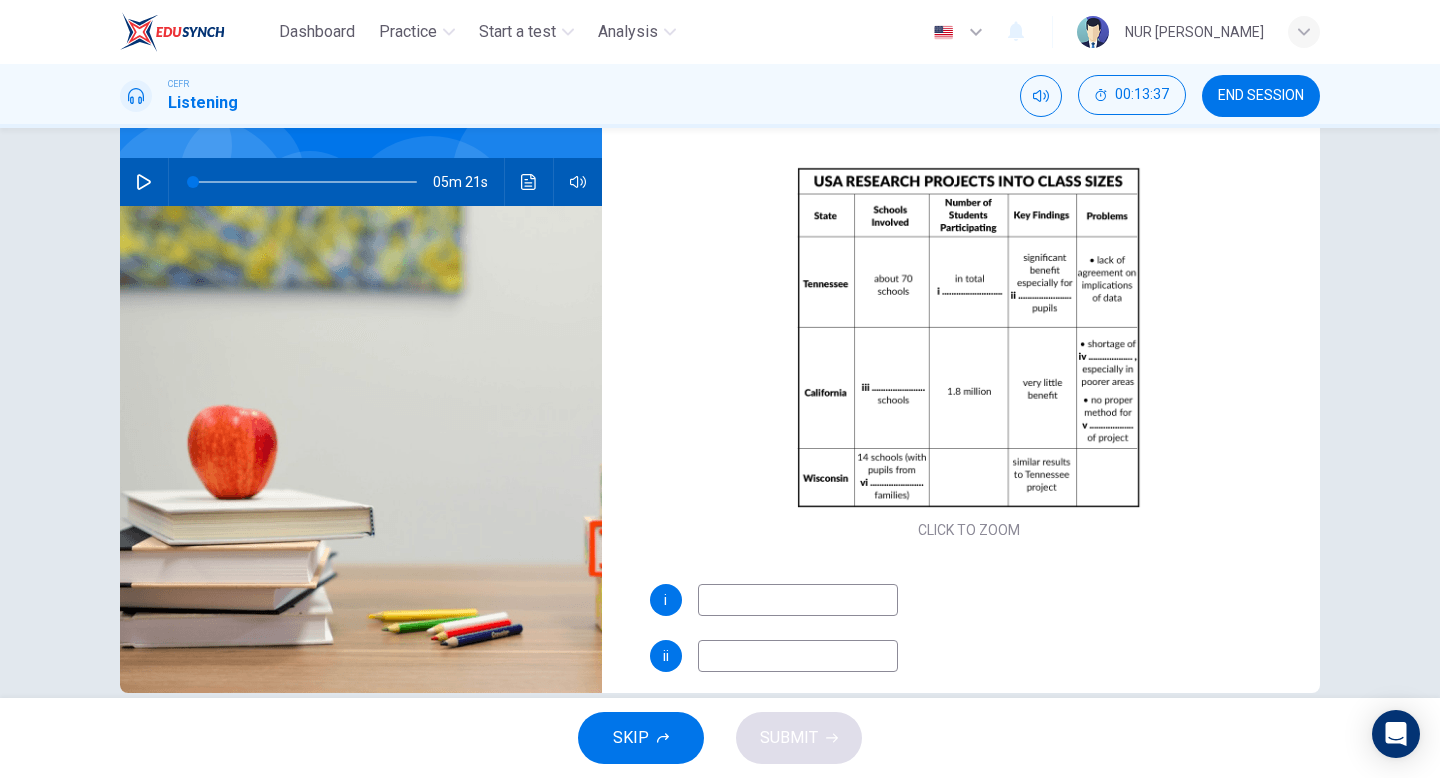 click at bounding box center [798, 600] 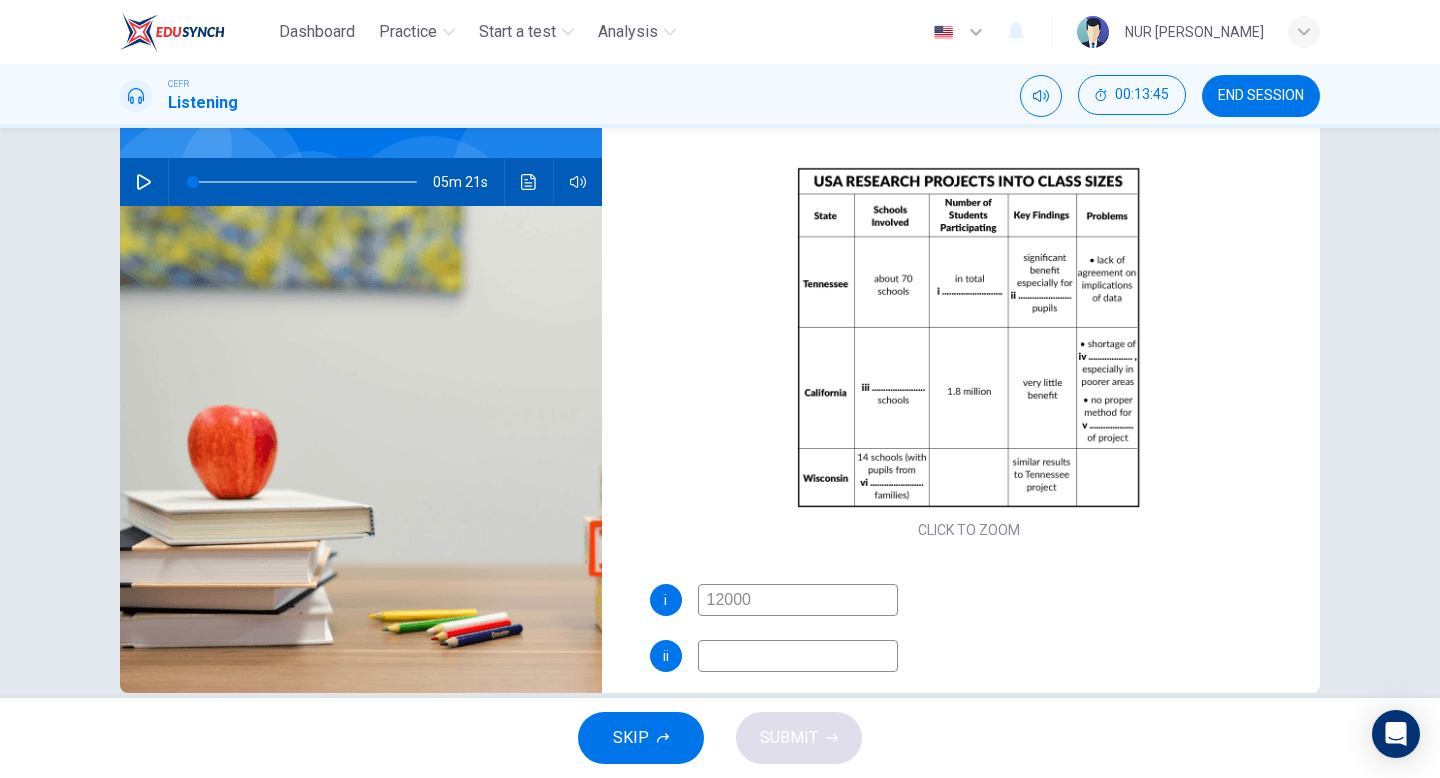 type on "12000" 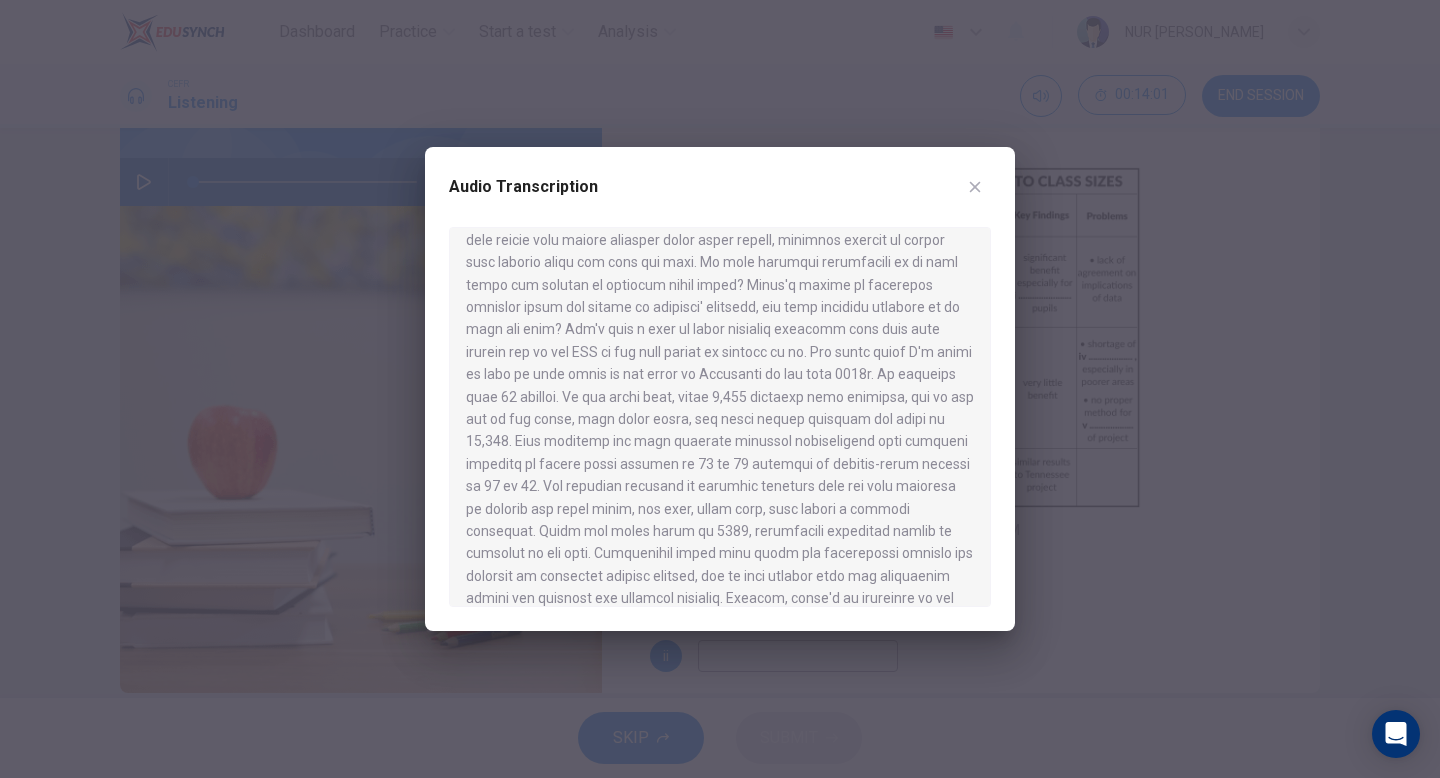 scroll, scrollTop: 468, scrollLeft: 0, axis: vertical 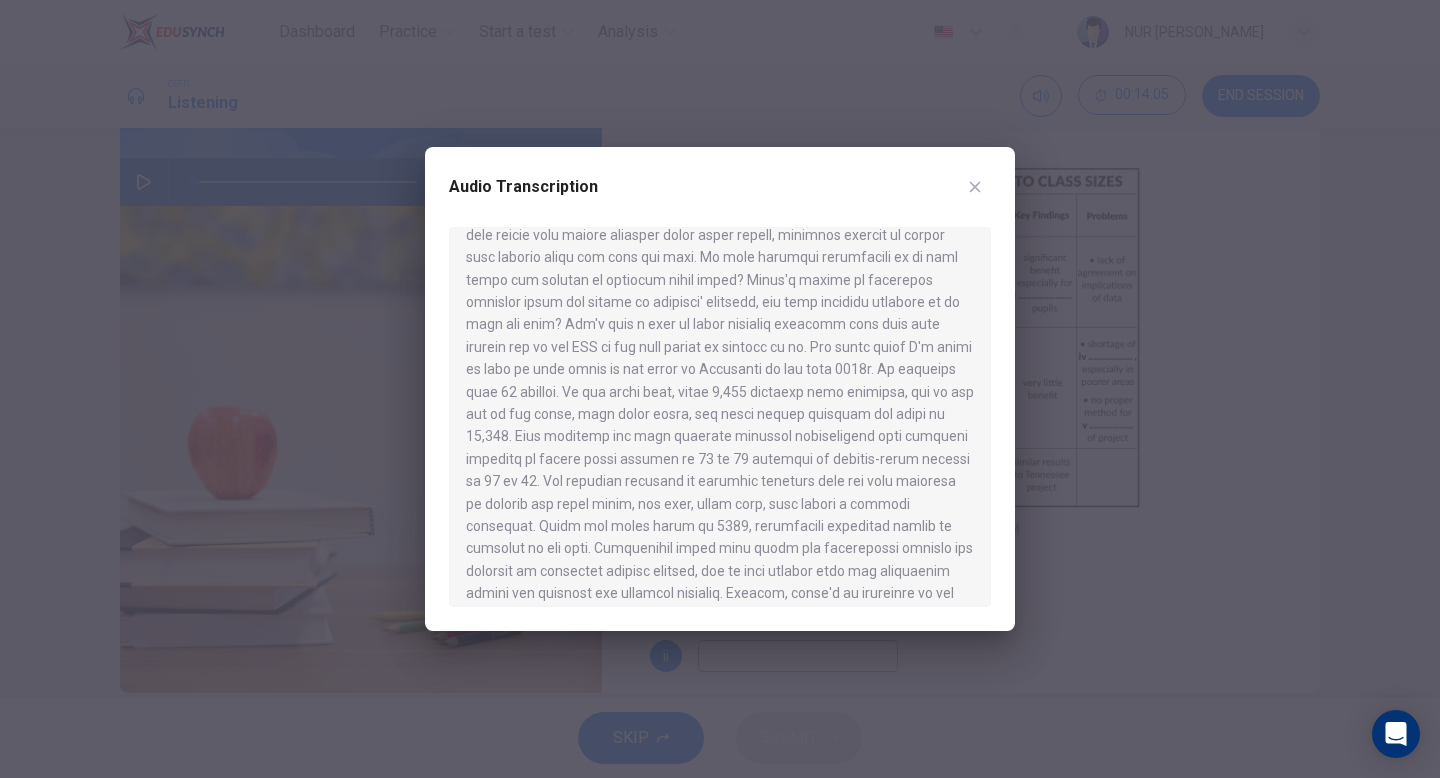 click at bounding box center (720, 389) 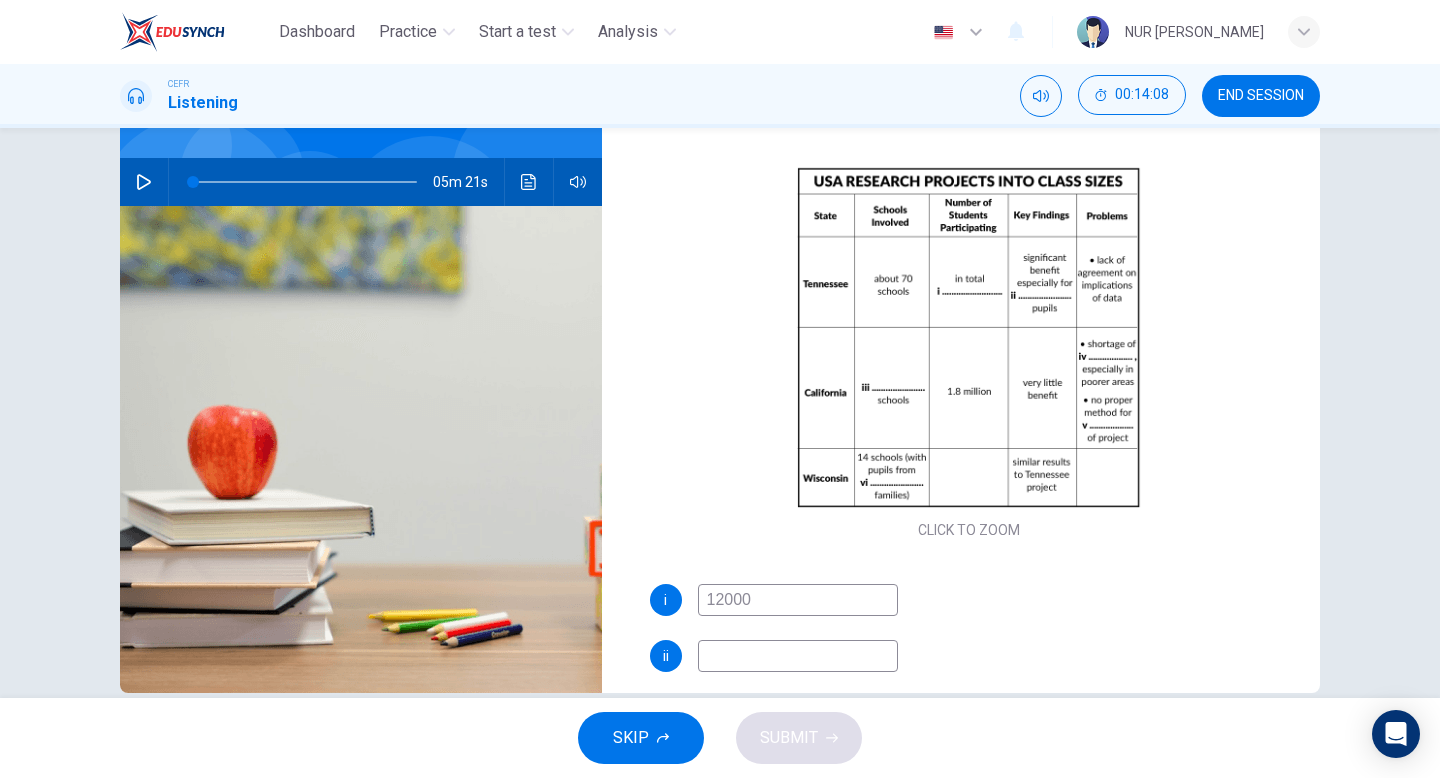 click at bounding box center (798, 656) 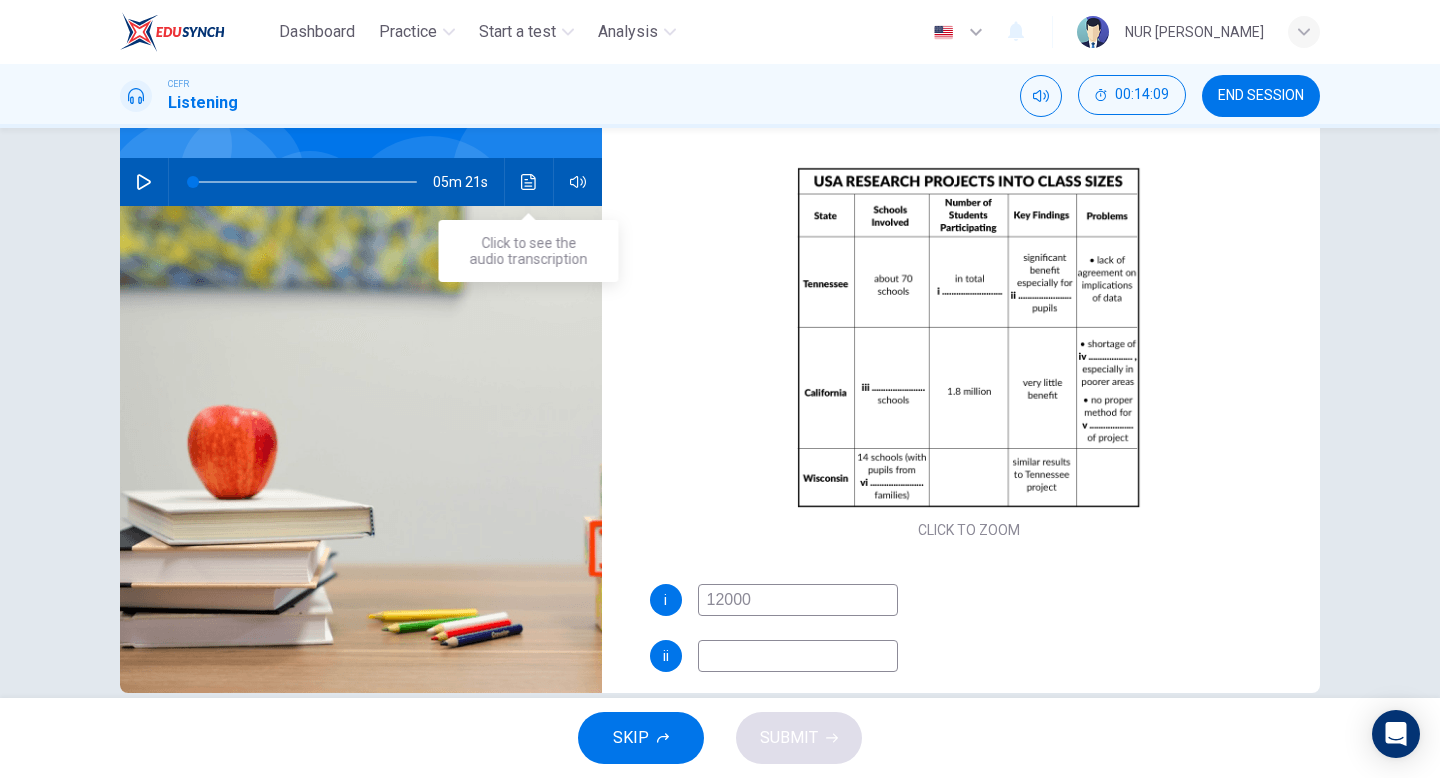 click 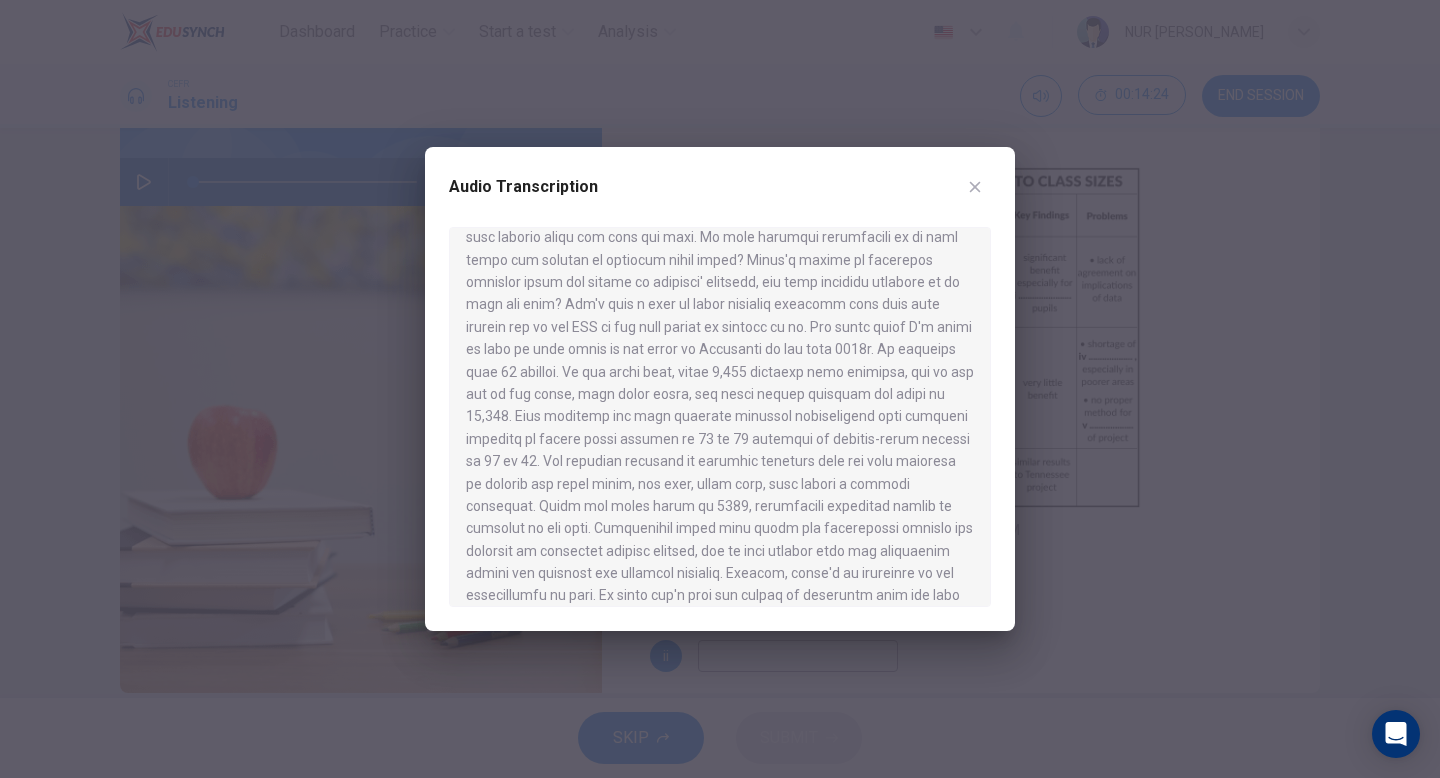 scroll, scrollTop: 502, scrollLeft: 0, axis: vertical 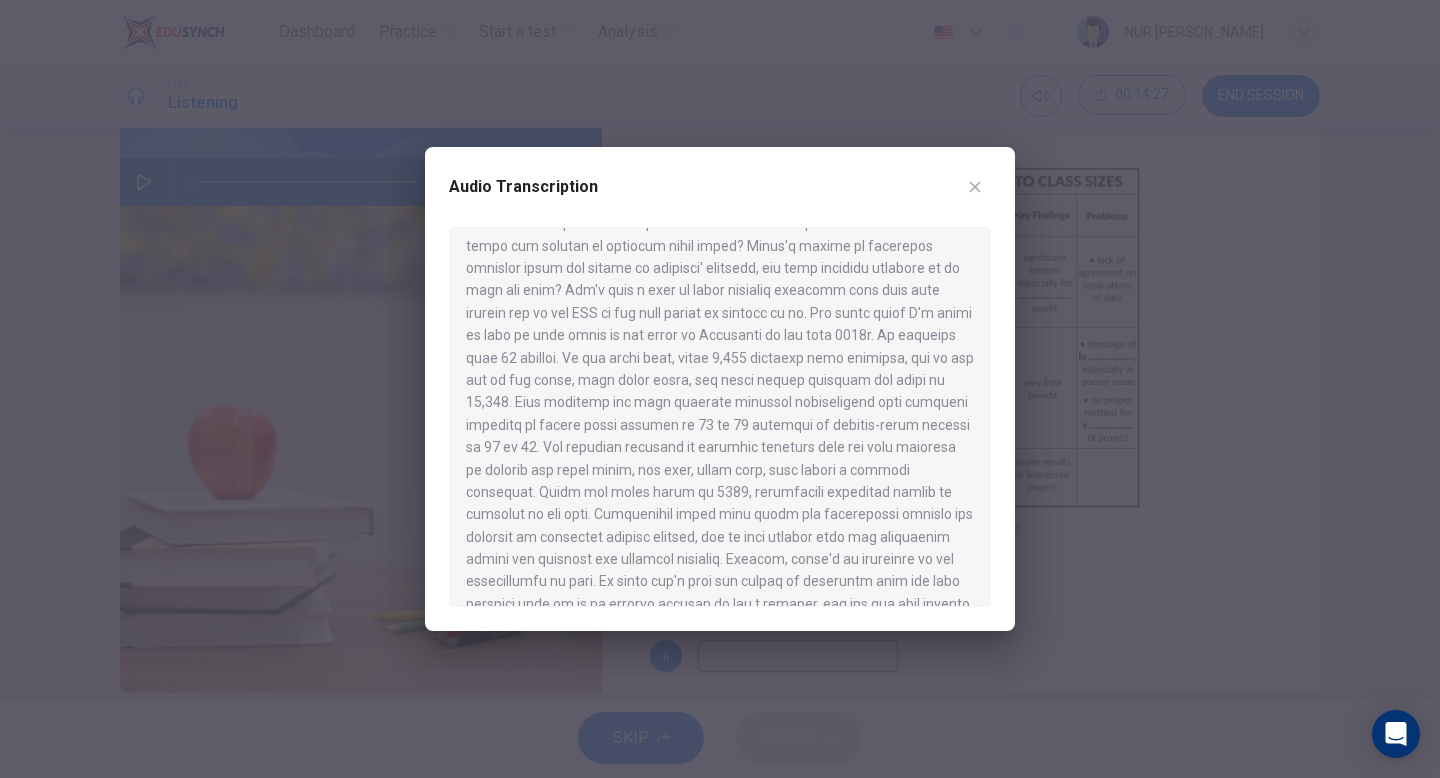 click at bounding box center [720, 389] 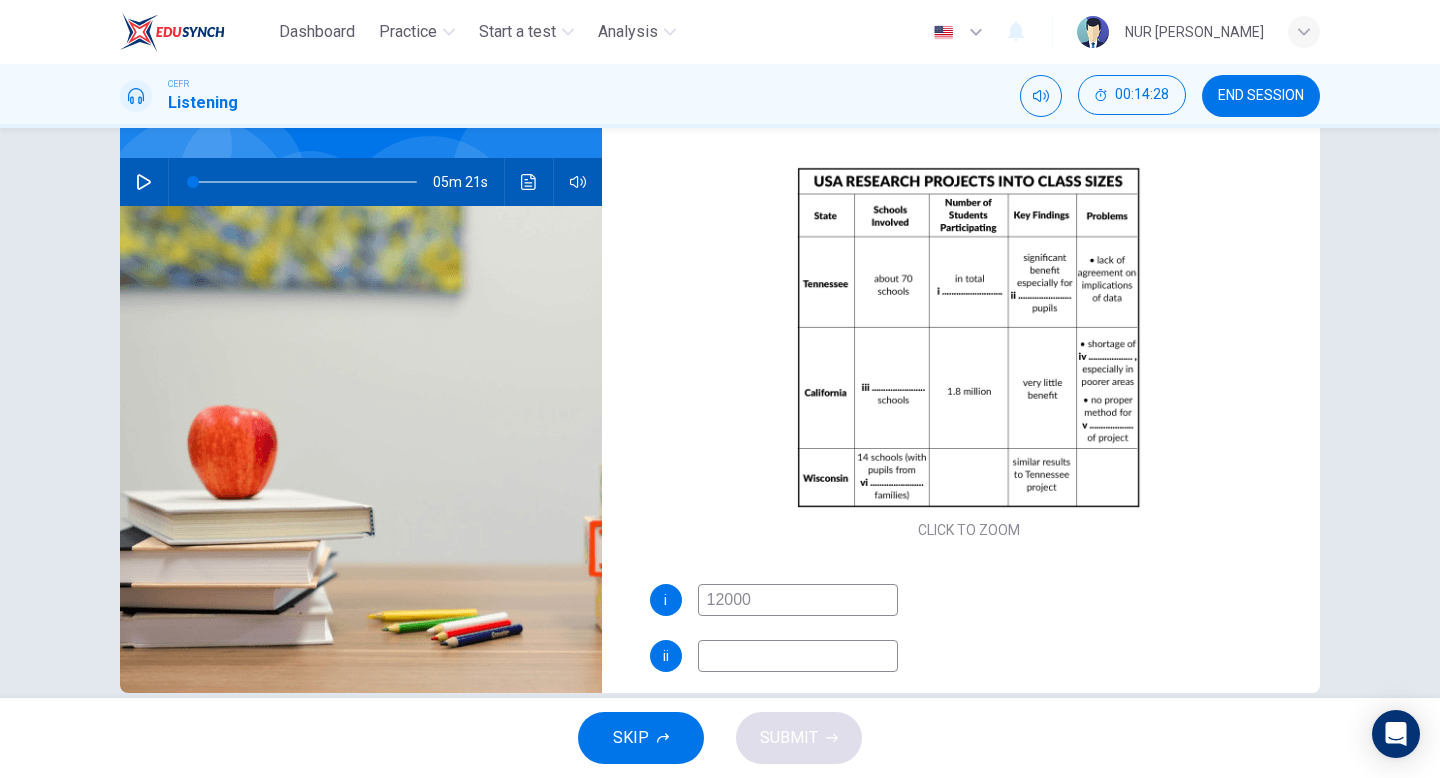 click on "i 12000 ii iii iv v vi" at bounding box center [969, 760] 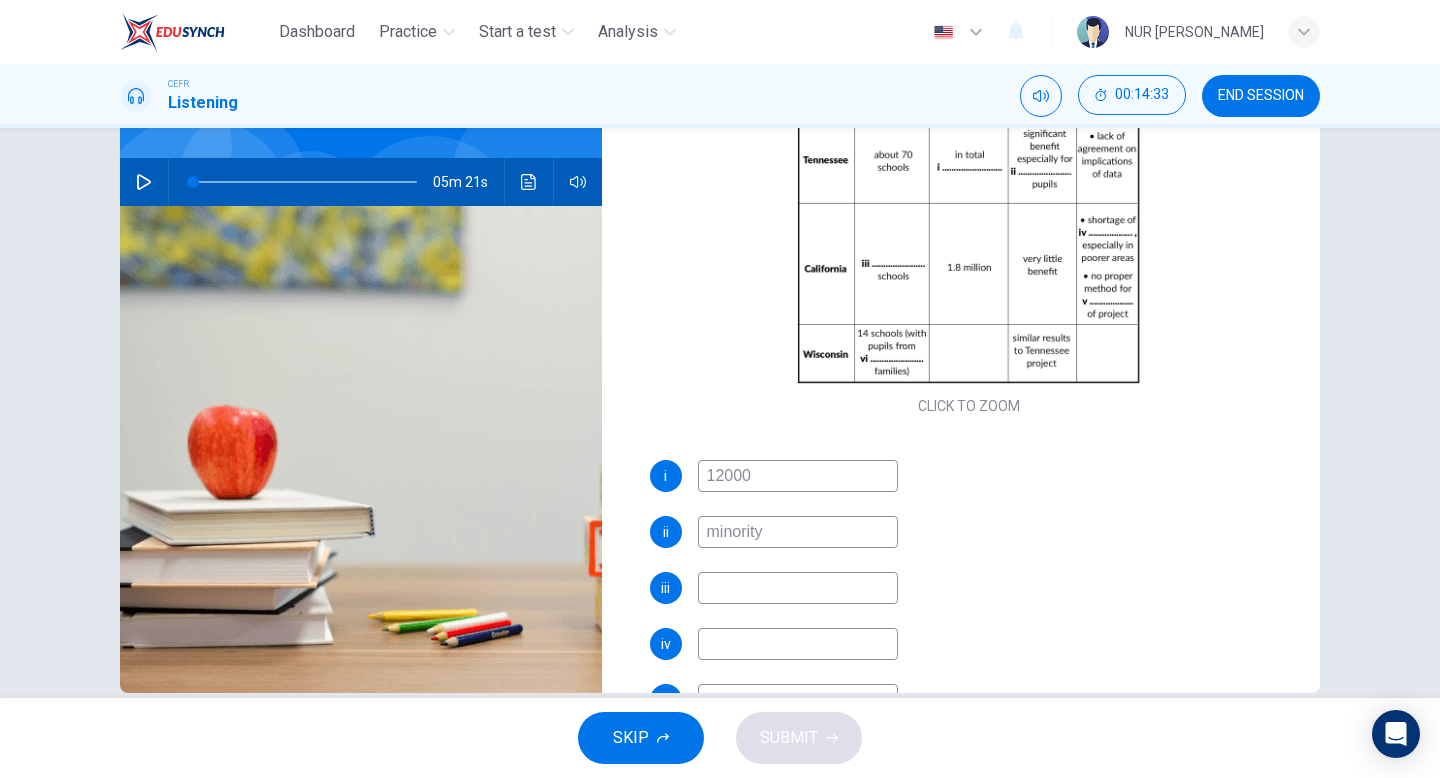 scroll, scrollTop: 168, scrollLeft: 0, axis: vertical 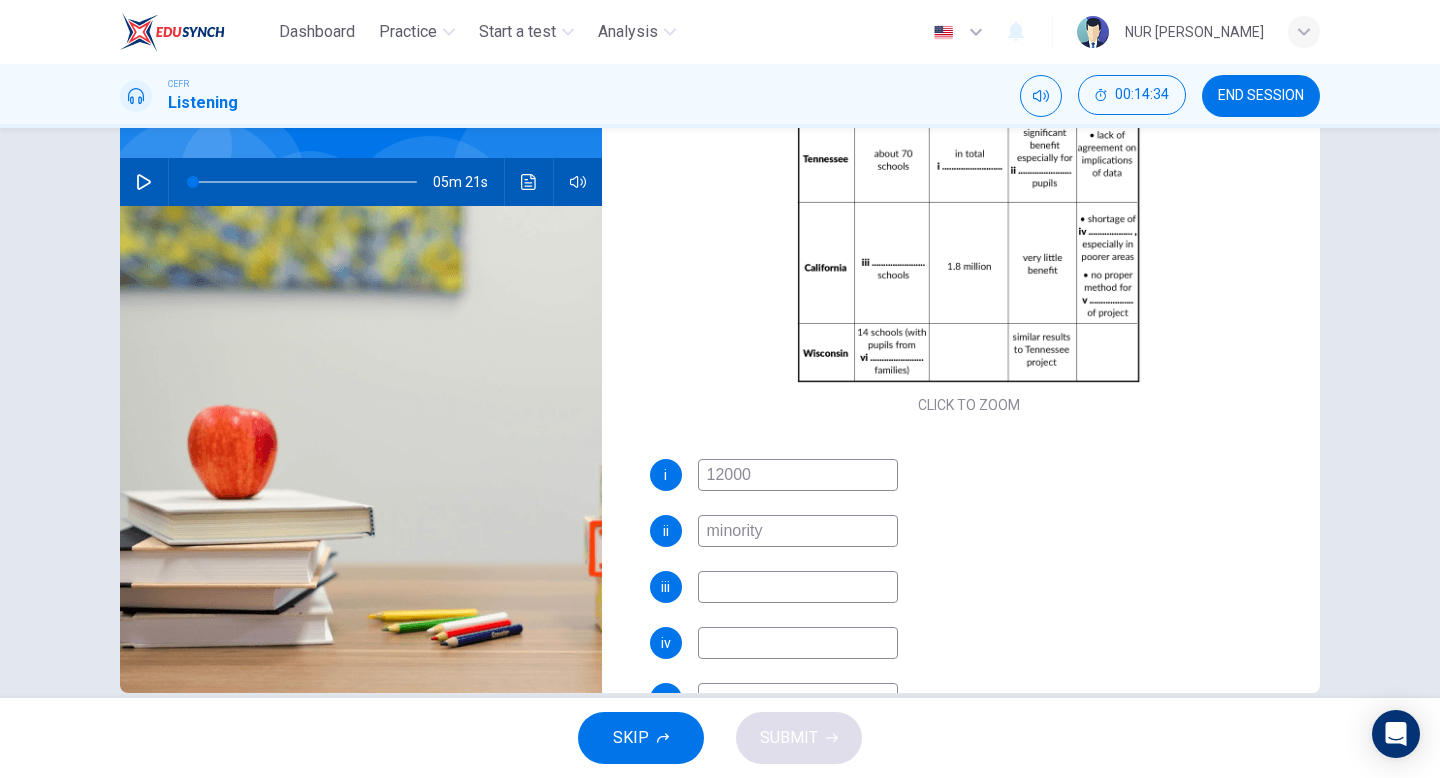 type on "minority" 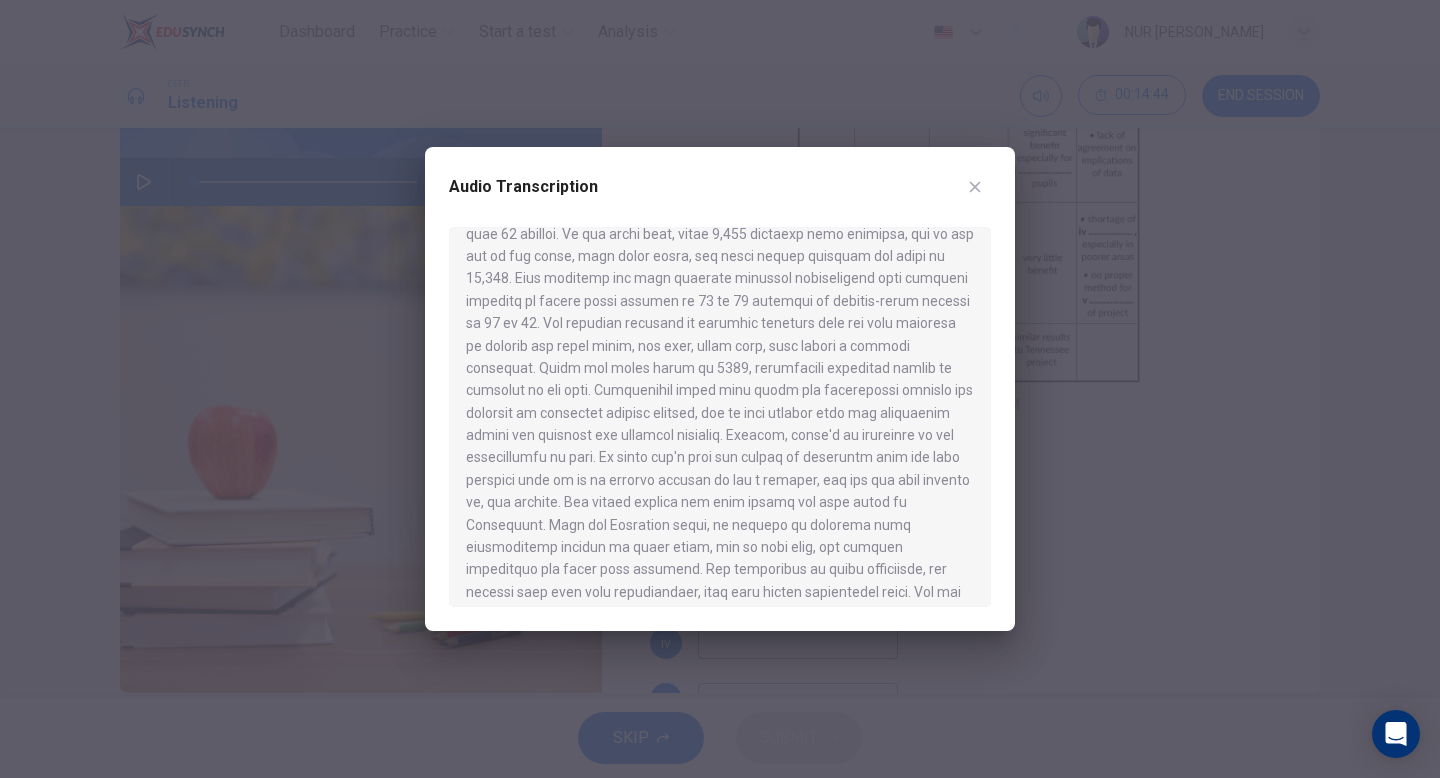 scroll, scrollTop: 629, scrollLeft: 0, axis: vertical 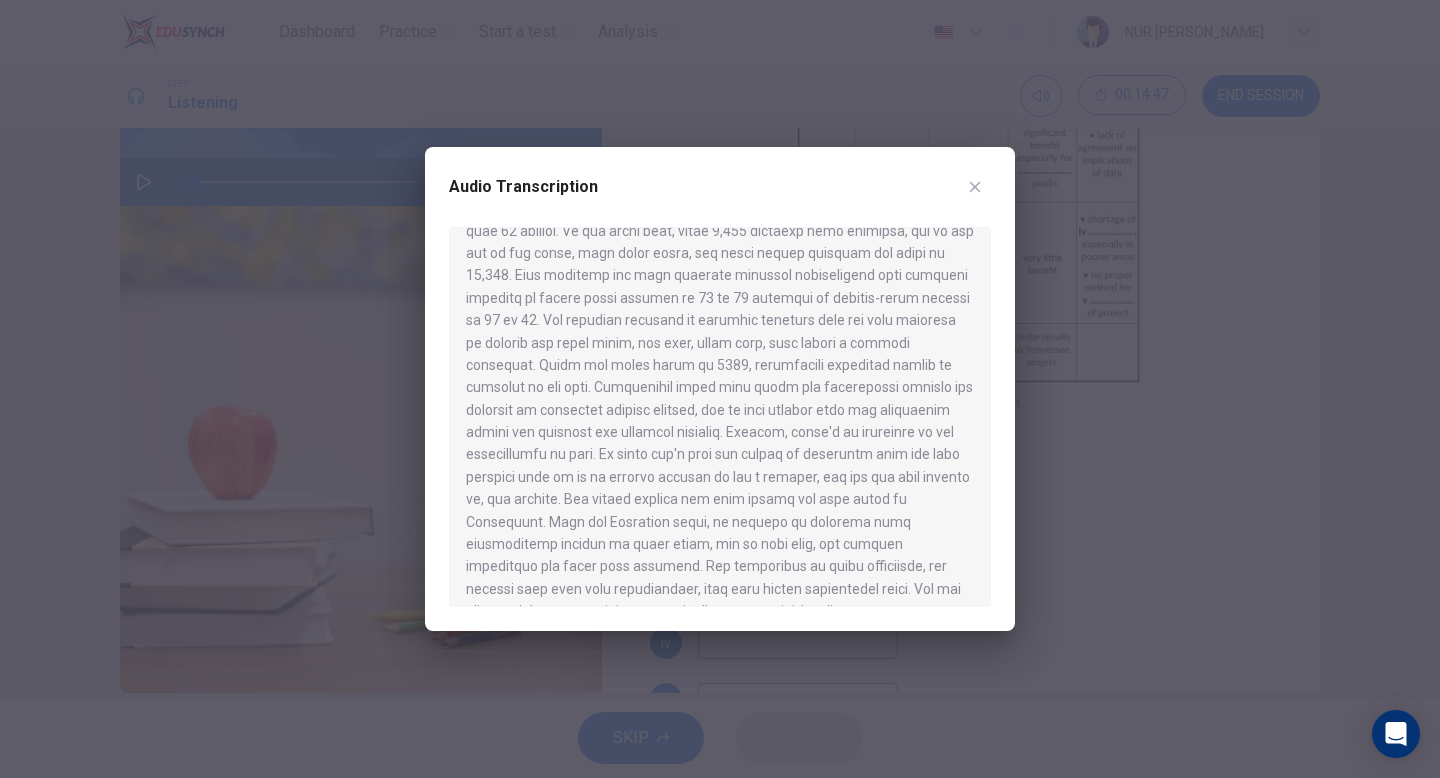 click at bounding box center [720, 389] 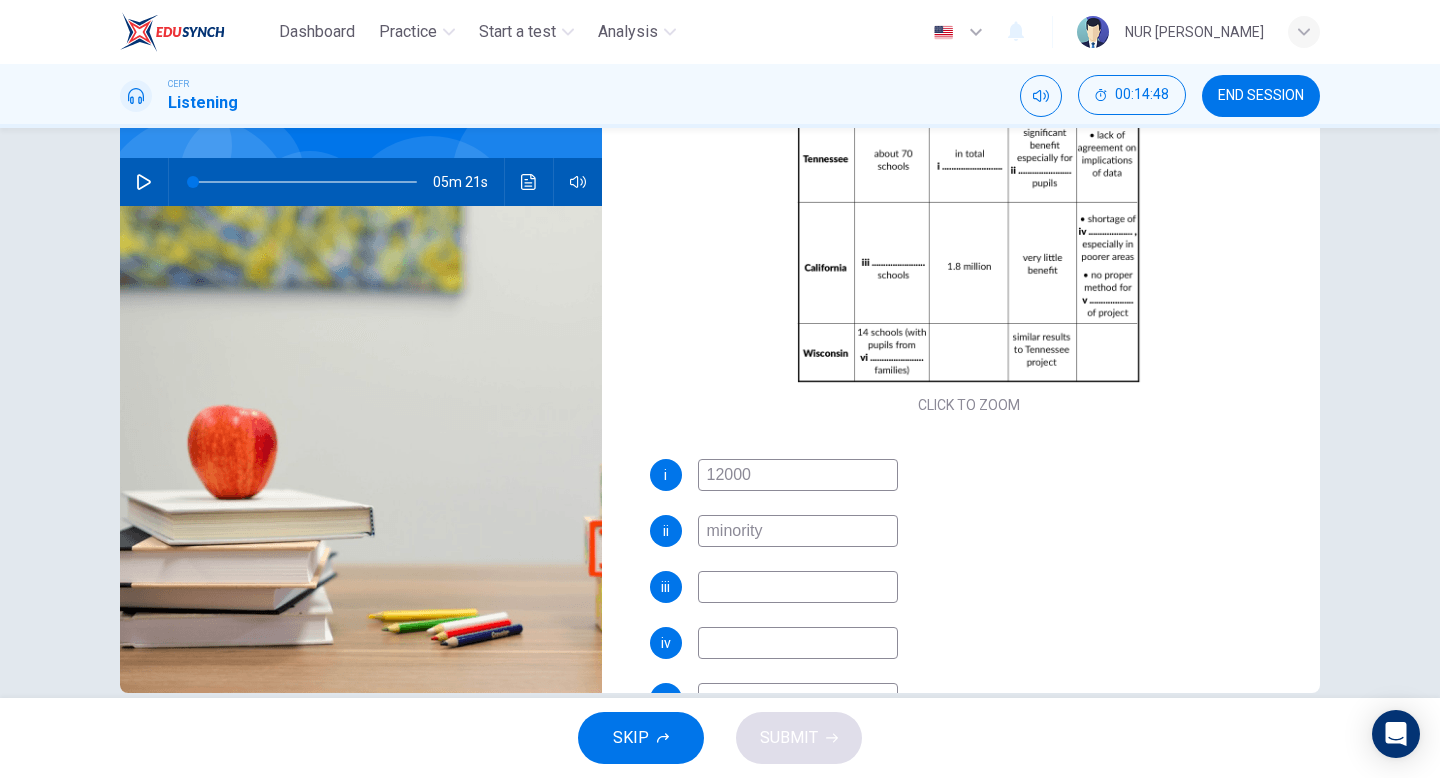 click at bounding box center [798, 587] 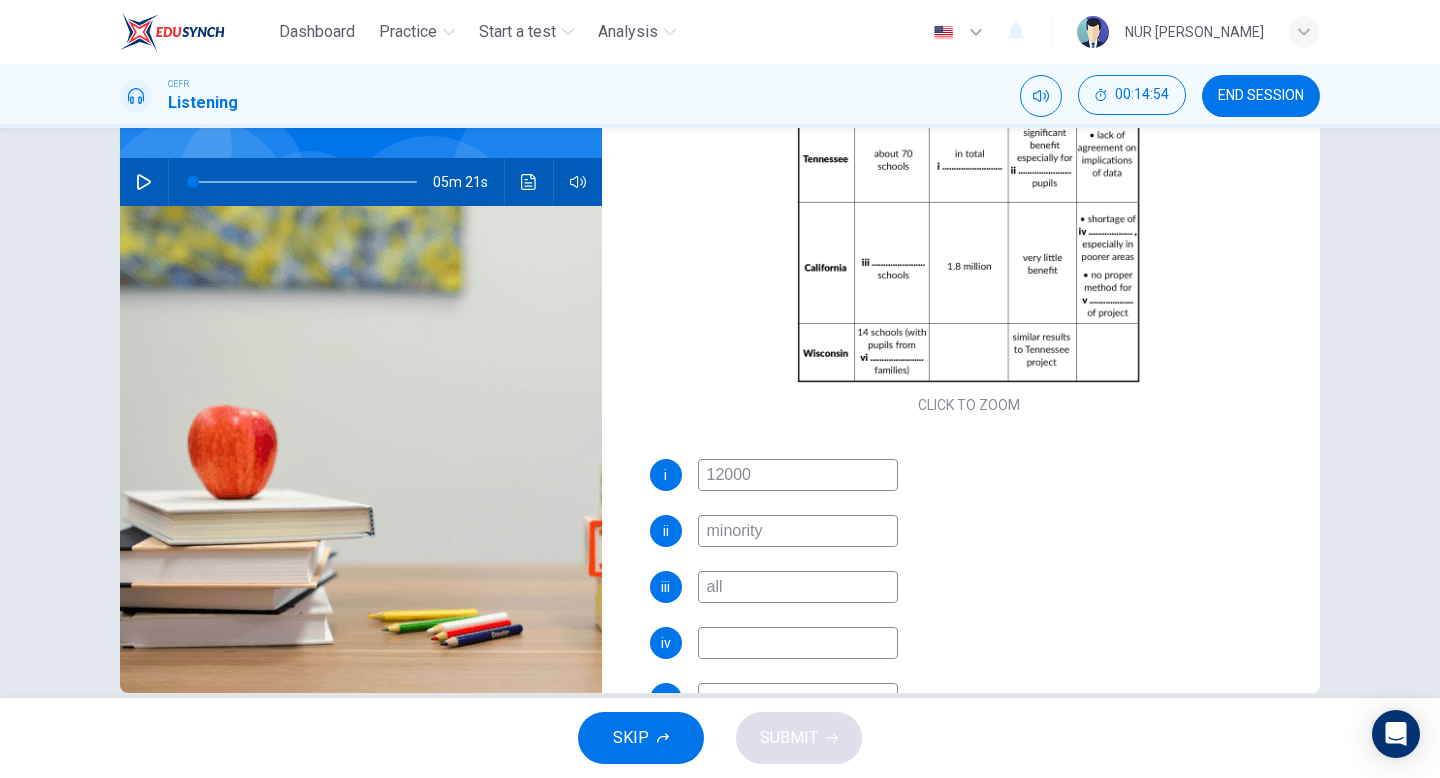 type on "all" 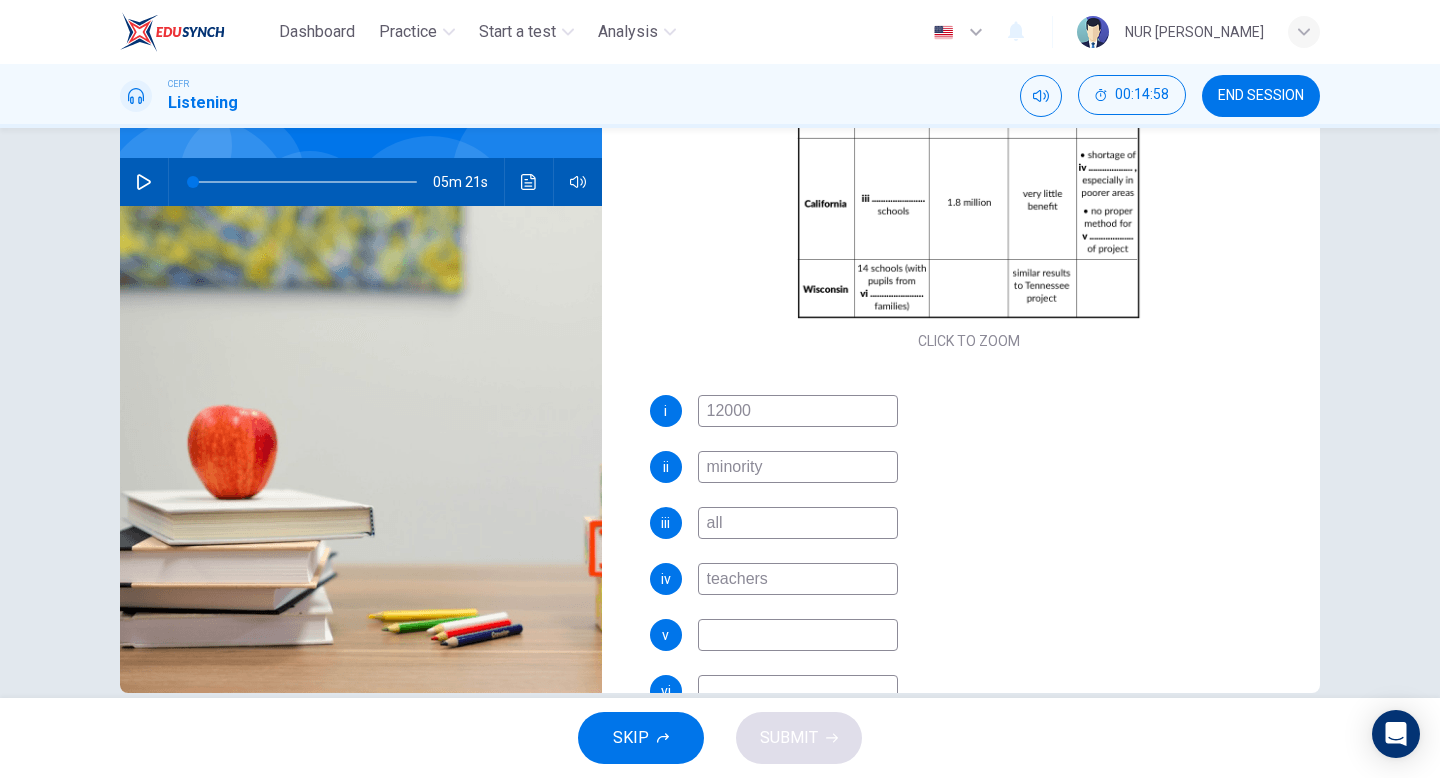 scroll, scrollTop: 234, scrollLeft: 0, axis: vertical 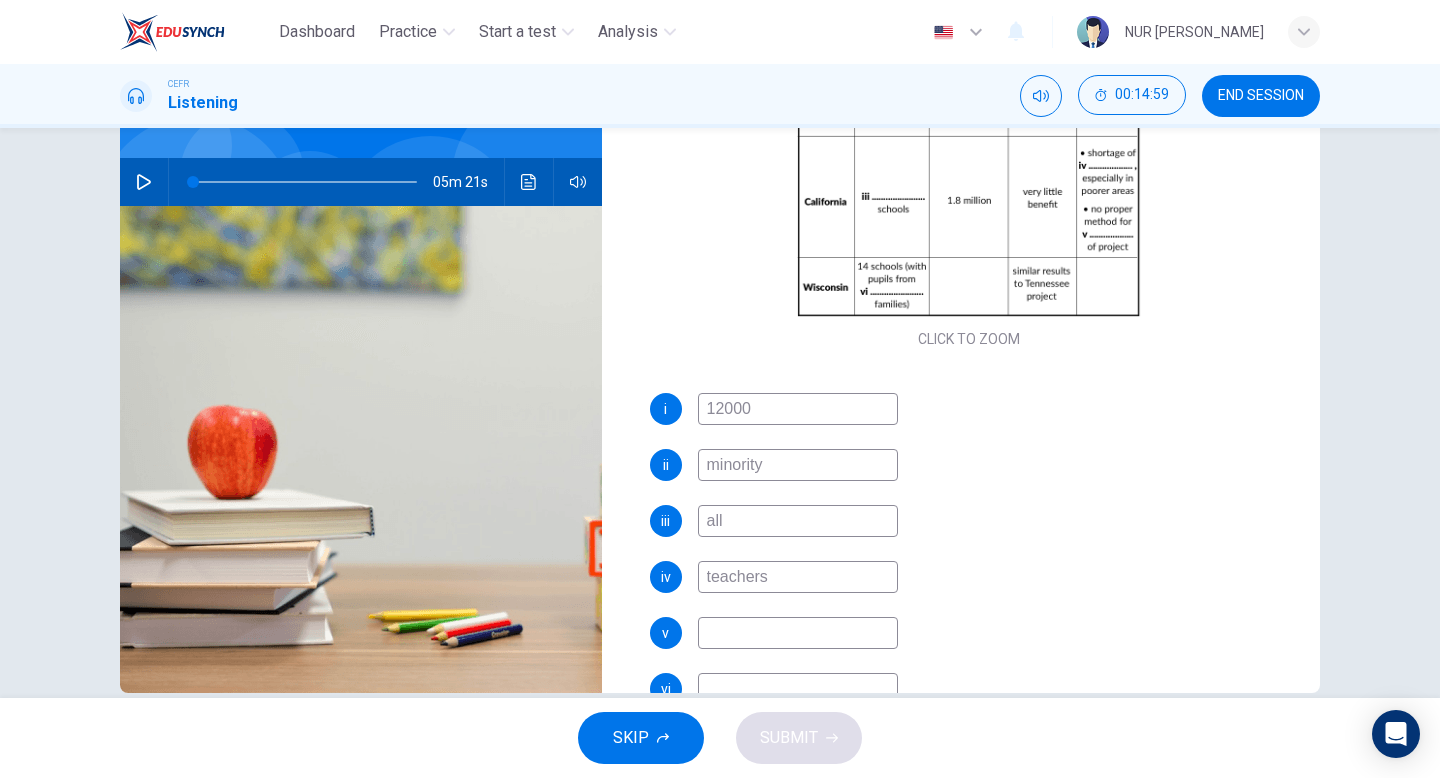 type on "teachers" 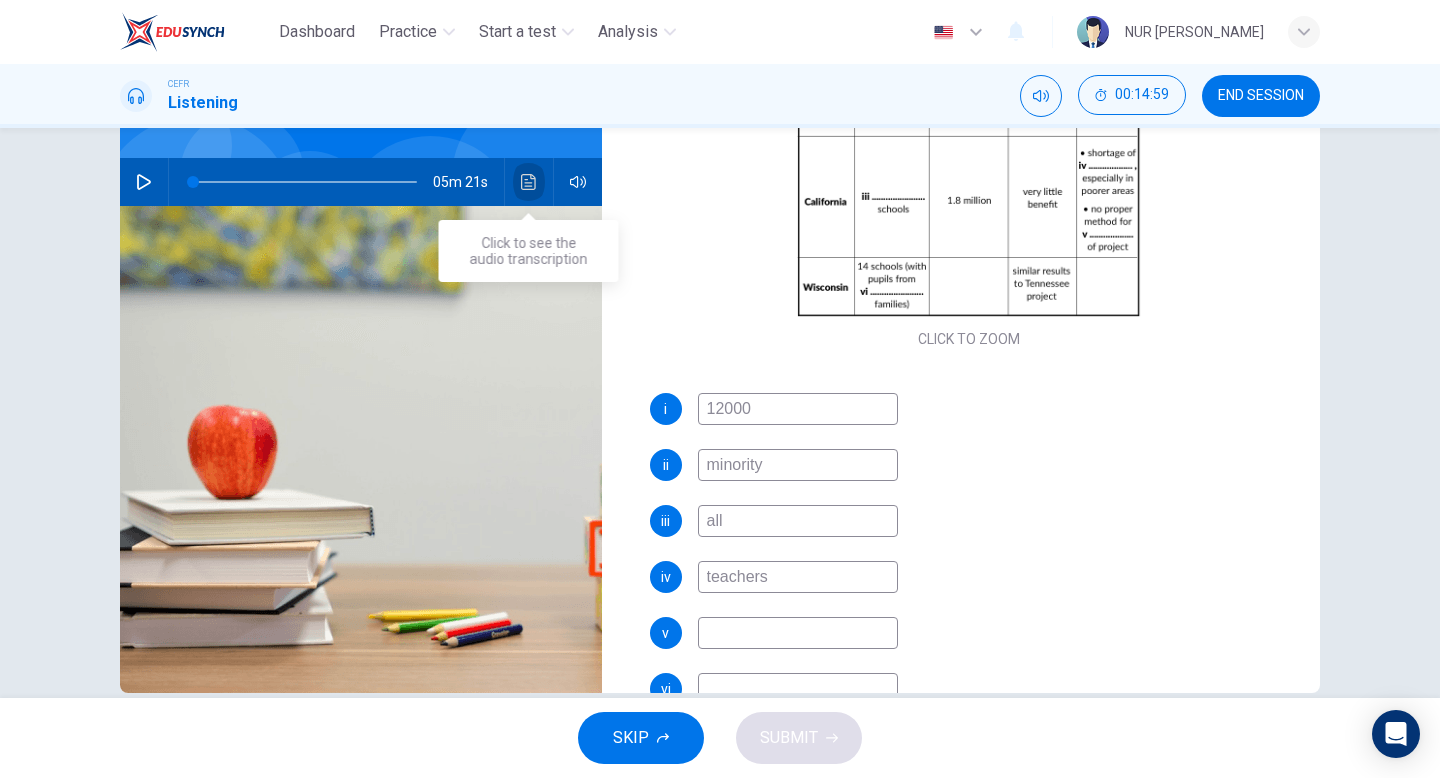 click 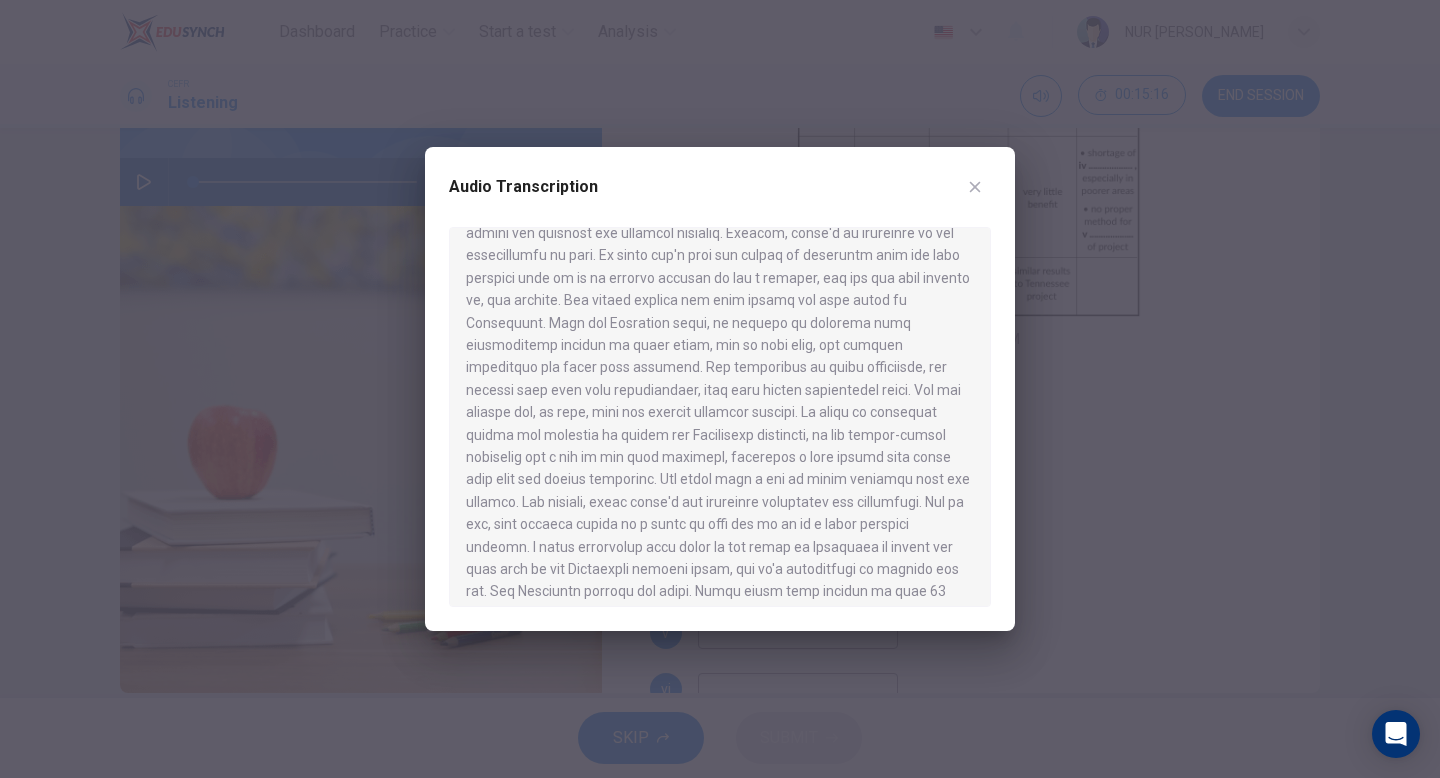 scroll, scrollTop: 835, scrollLeft: 0, axis: vertical 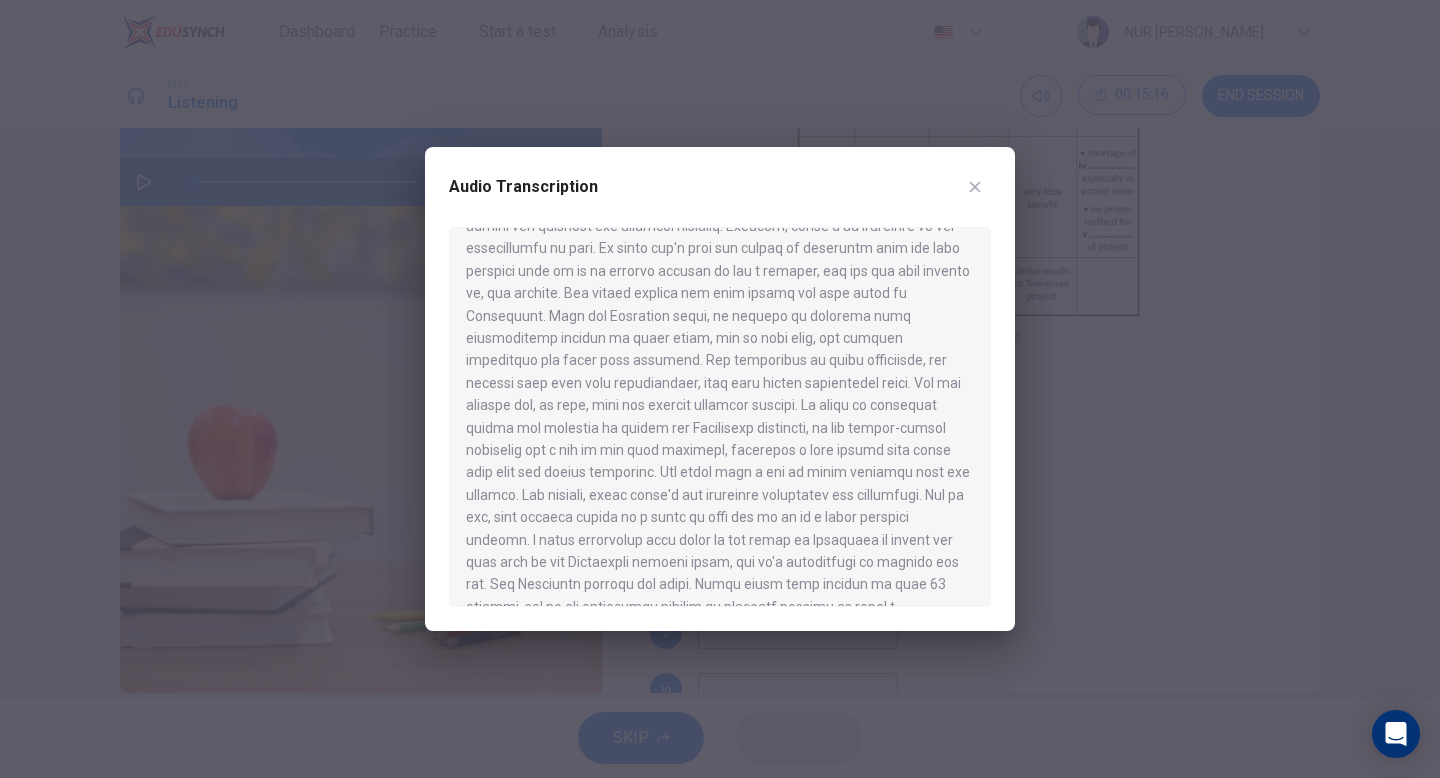 click at bounding box center [720, 389] 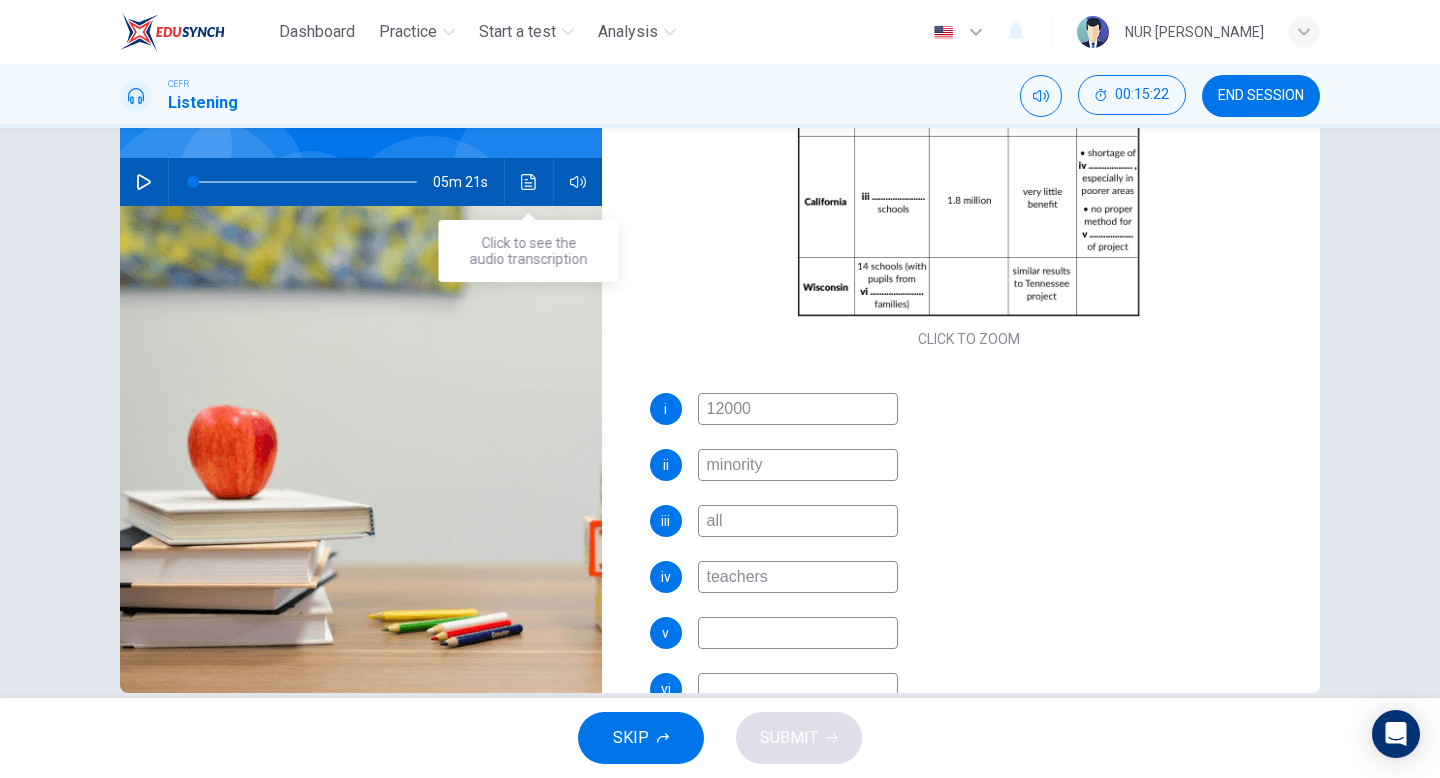 click 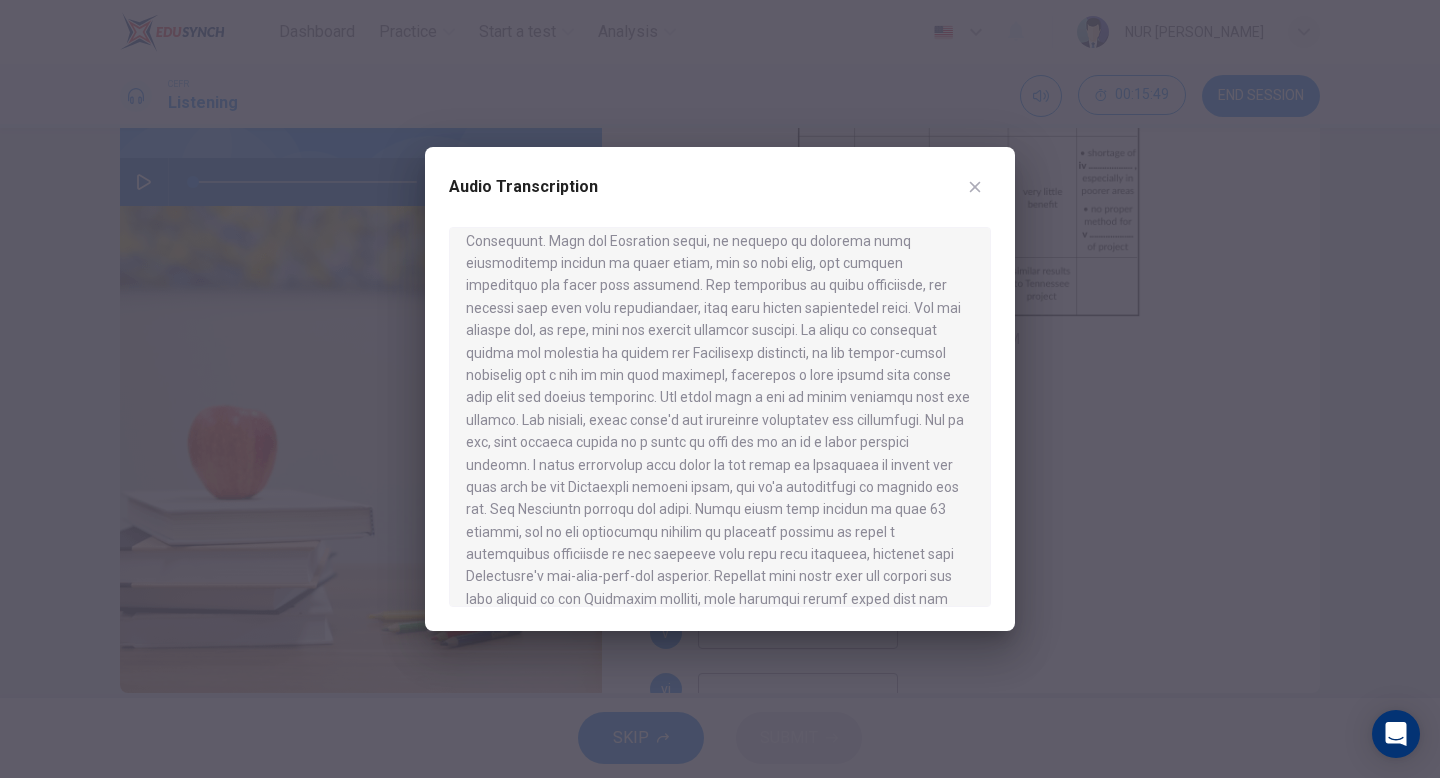 scroll, scrollTop: 921, scrollLeft: 0, axis: vertical 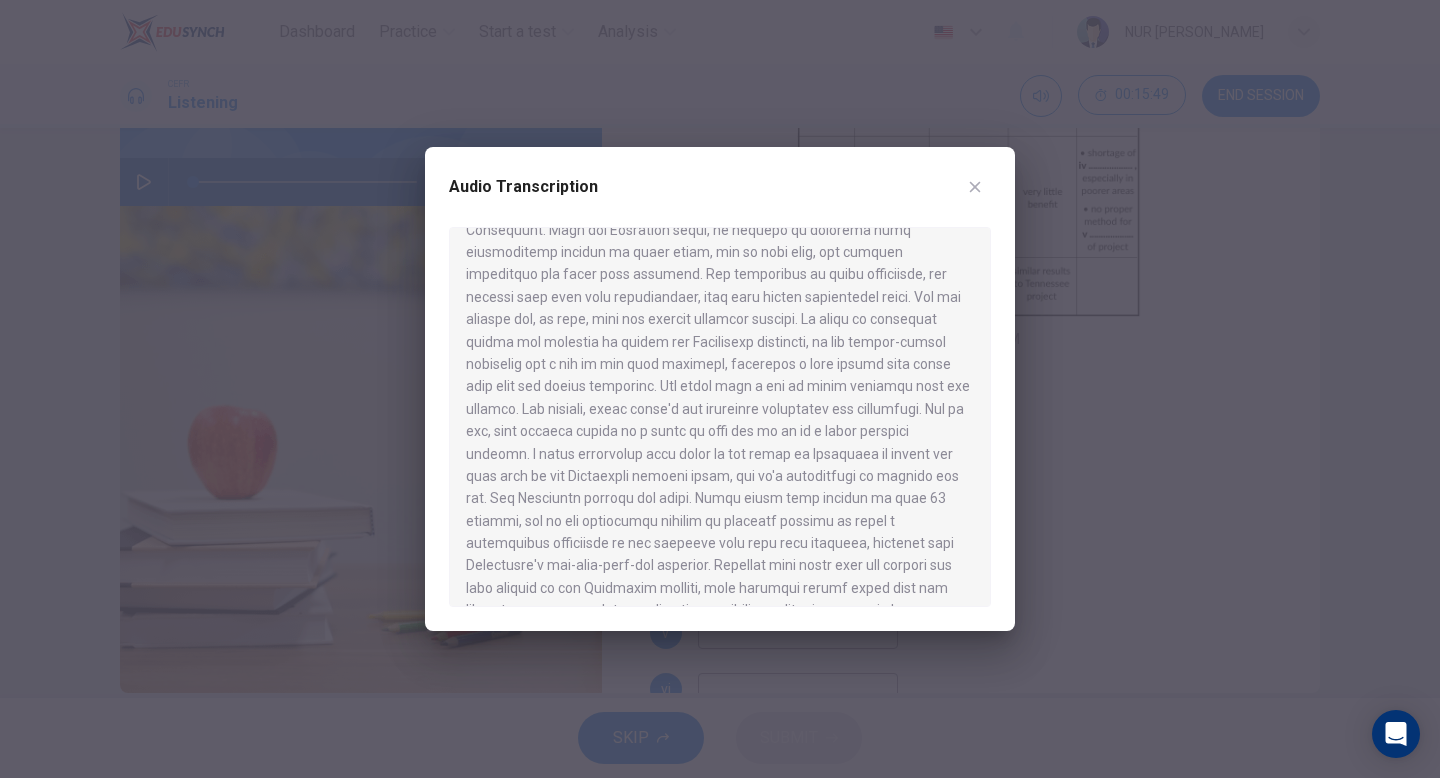 click at bounding box center [720, 389] 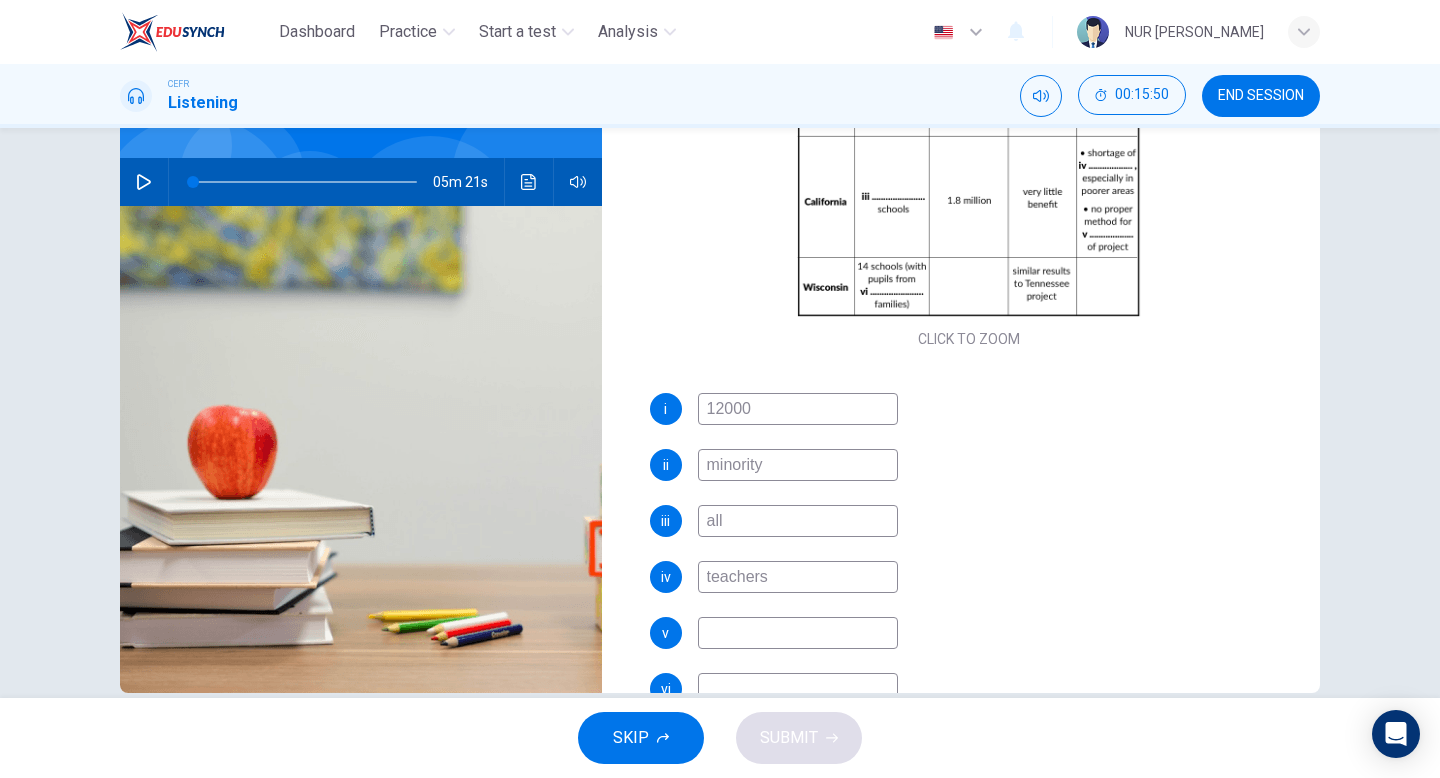 scroll, scrollTop: 271, scrollLeft: 0, axis: vertical 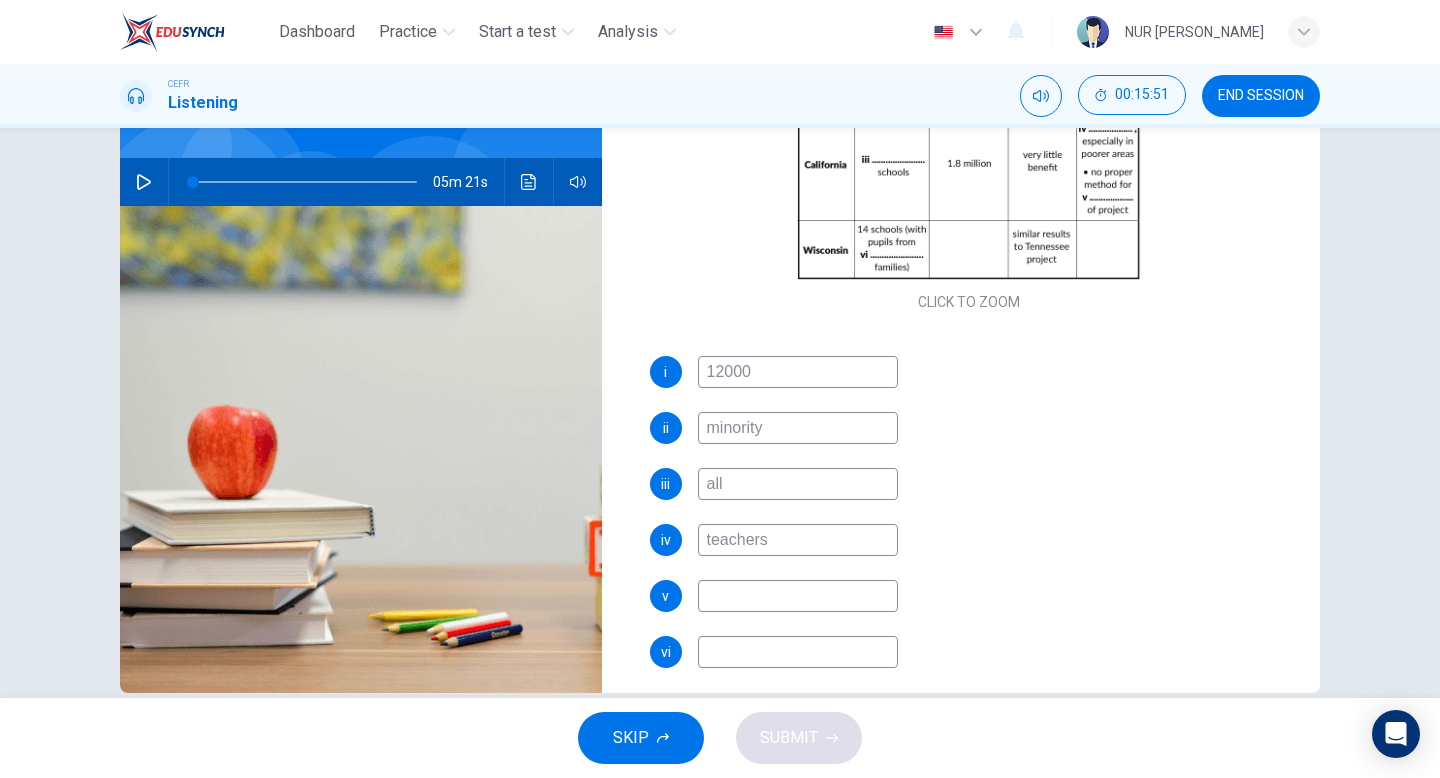 click at bounding box center [798, 652] 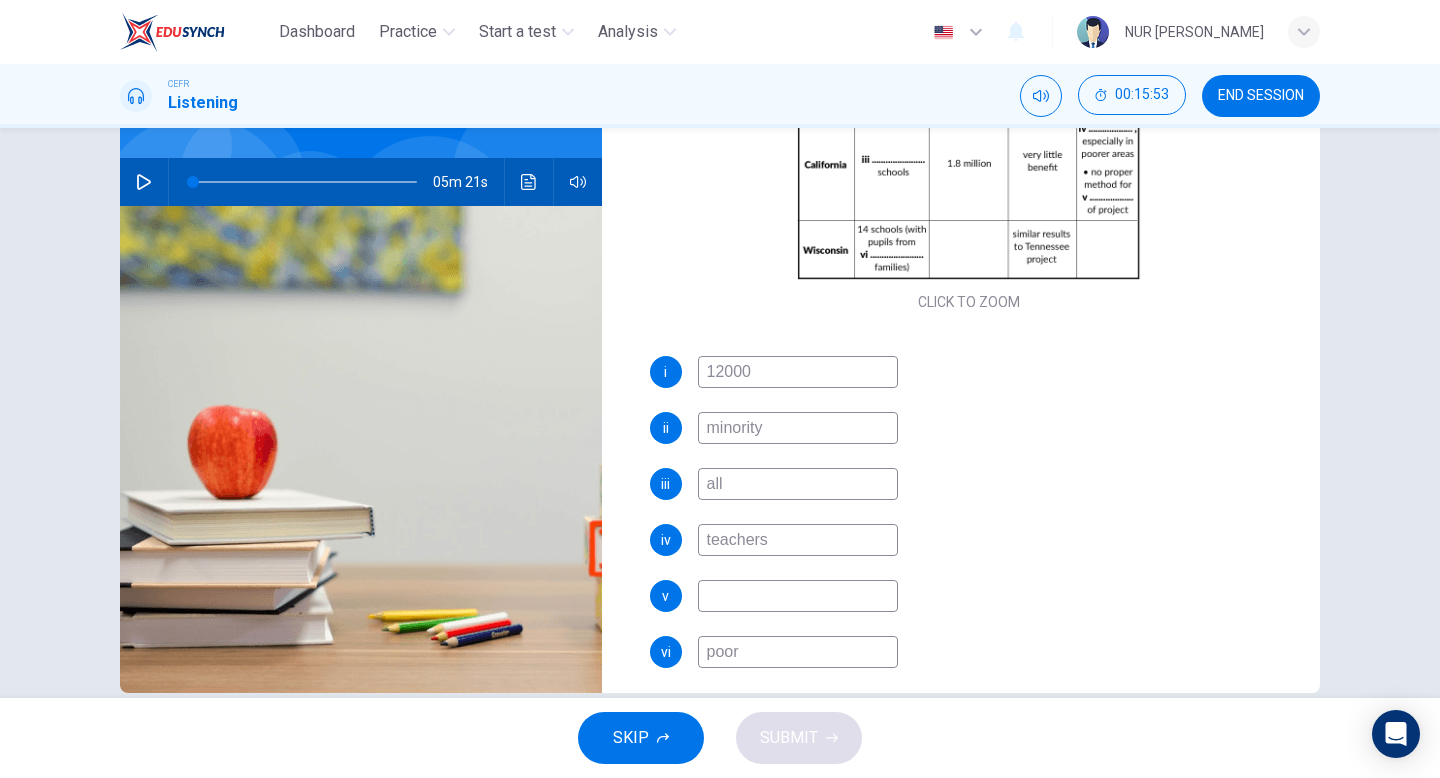 type on "poor" 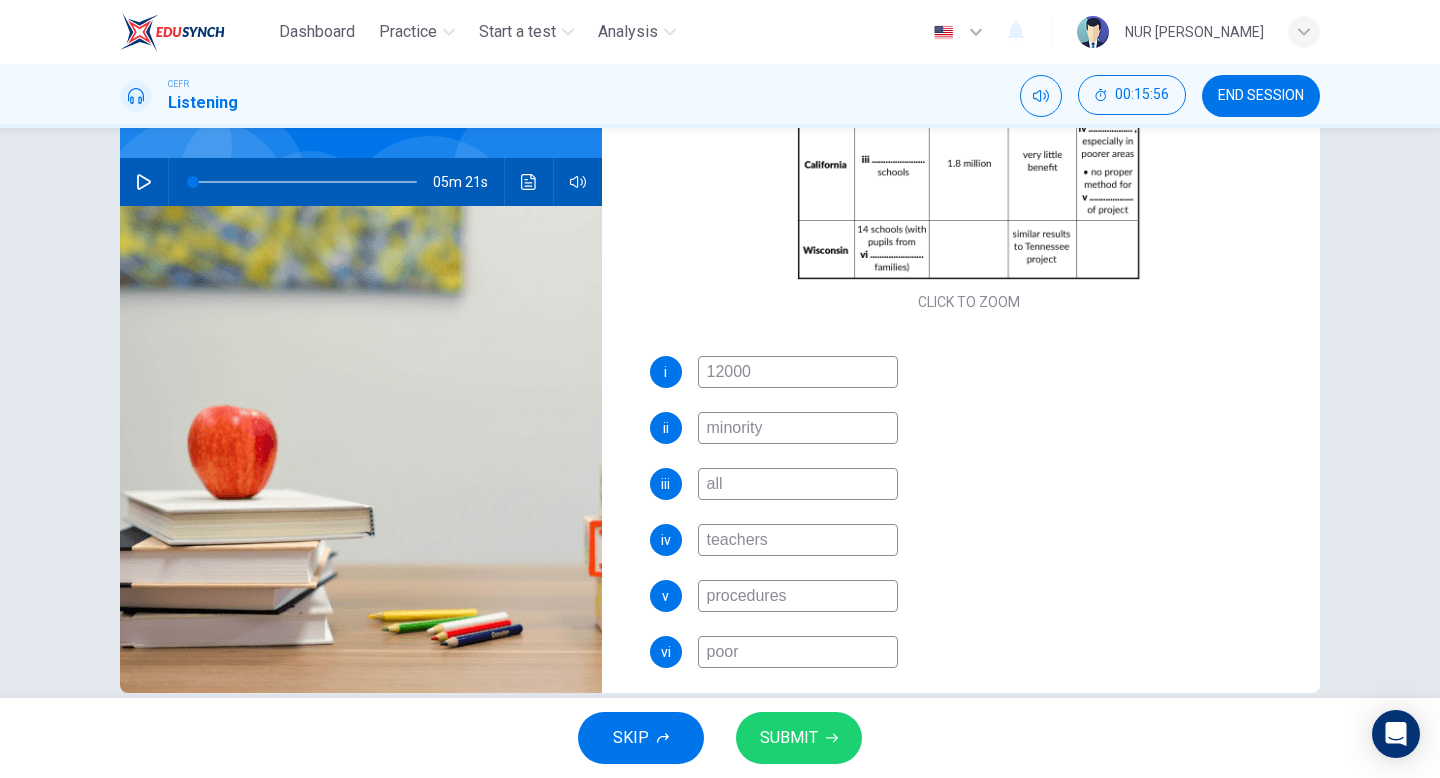 type on "procedures" 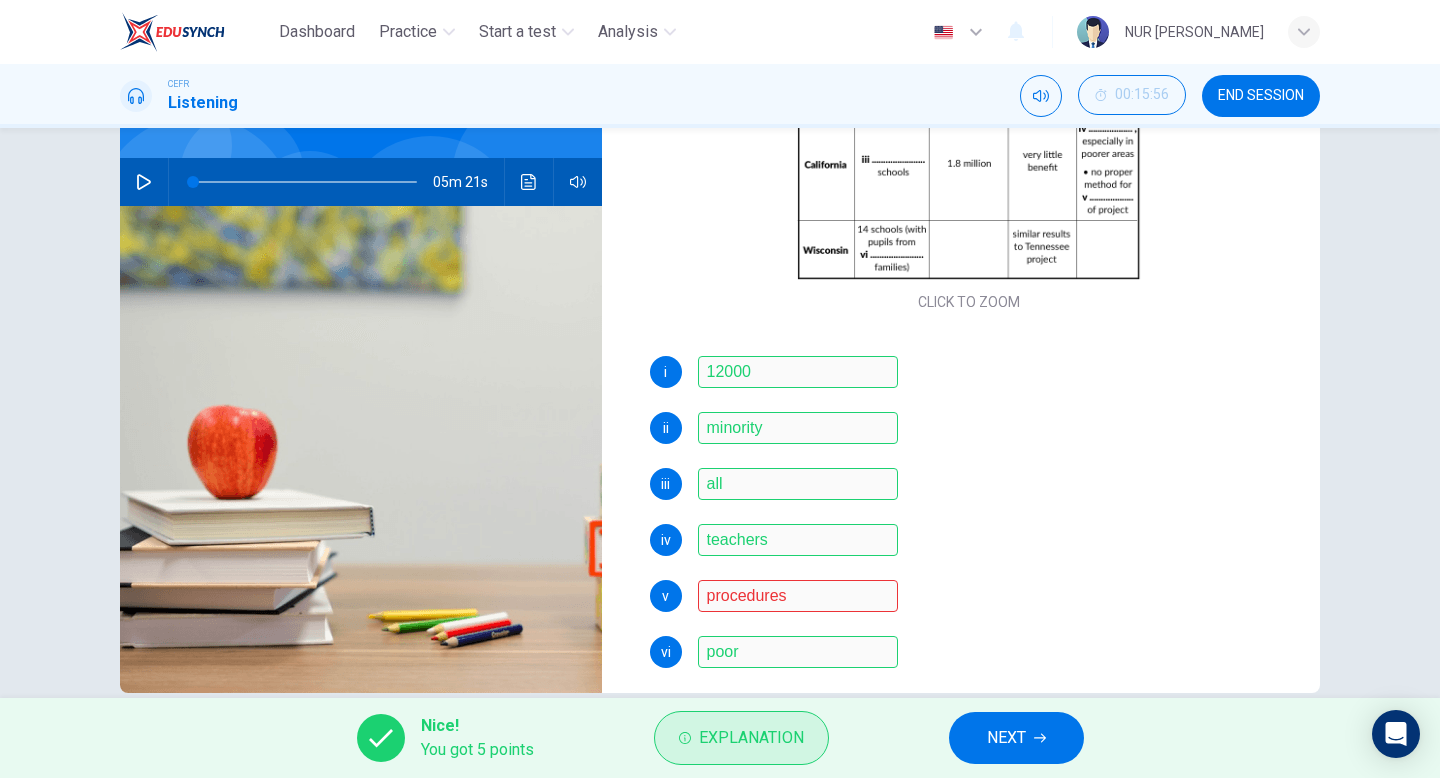 click on "Explanation" at bounding box center (751, 738) 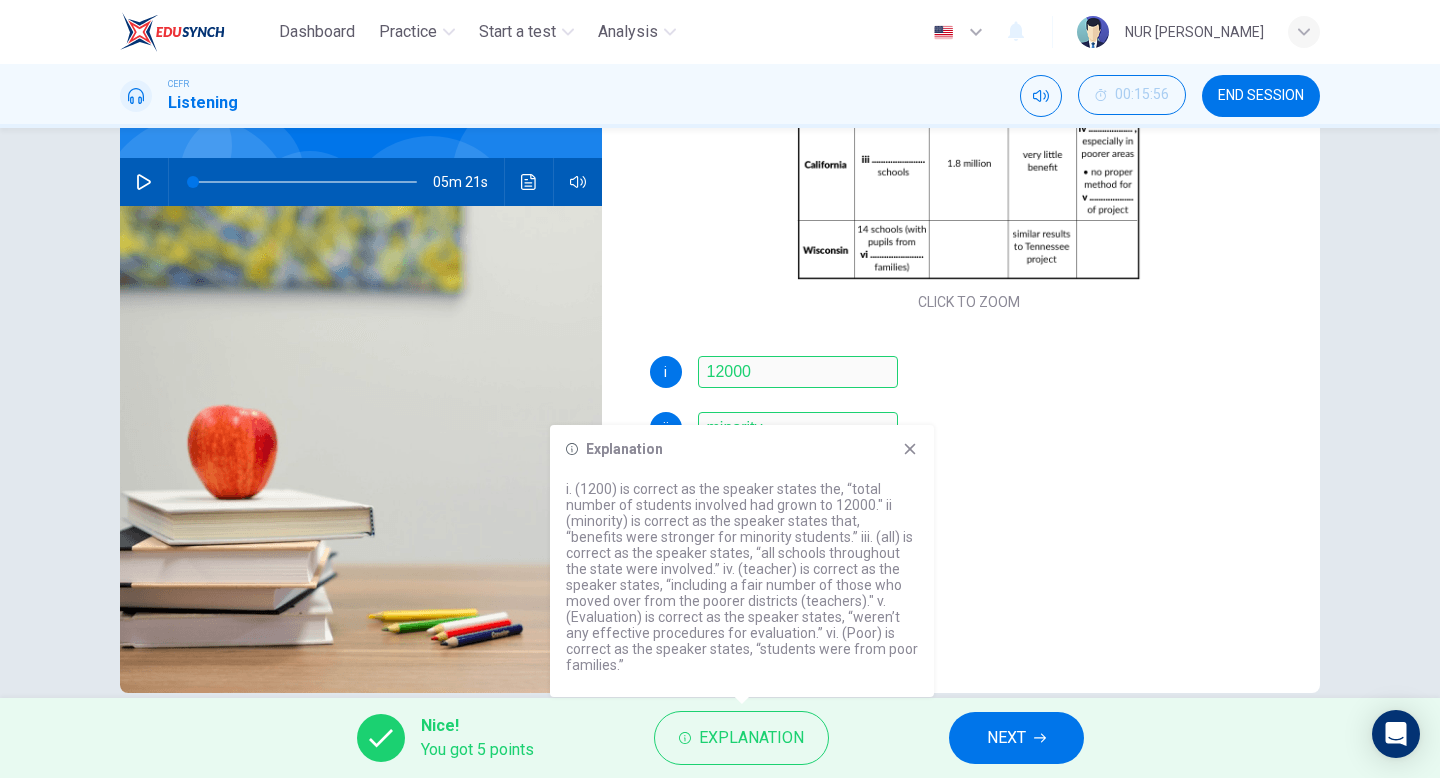 click on "iv teachers" at bounding box center (969, 540) 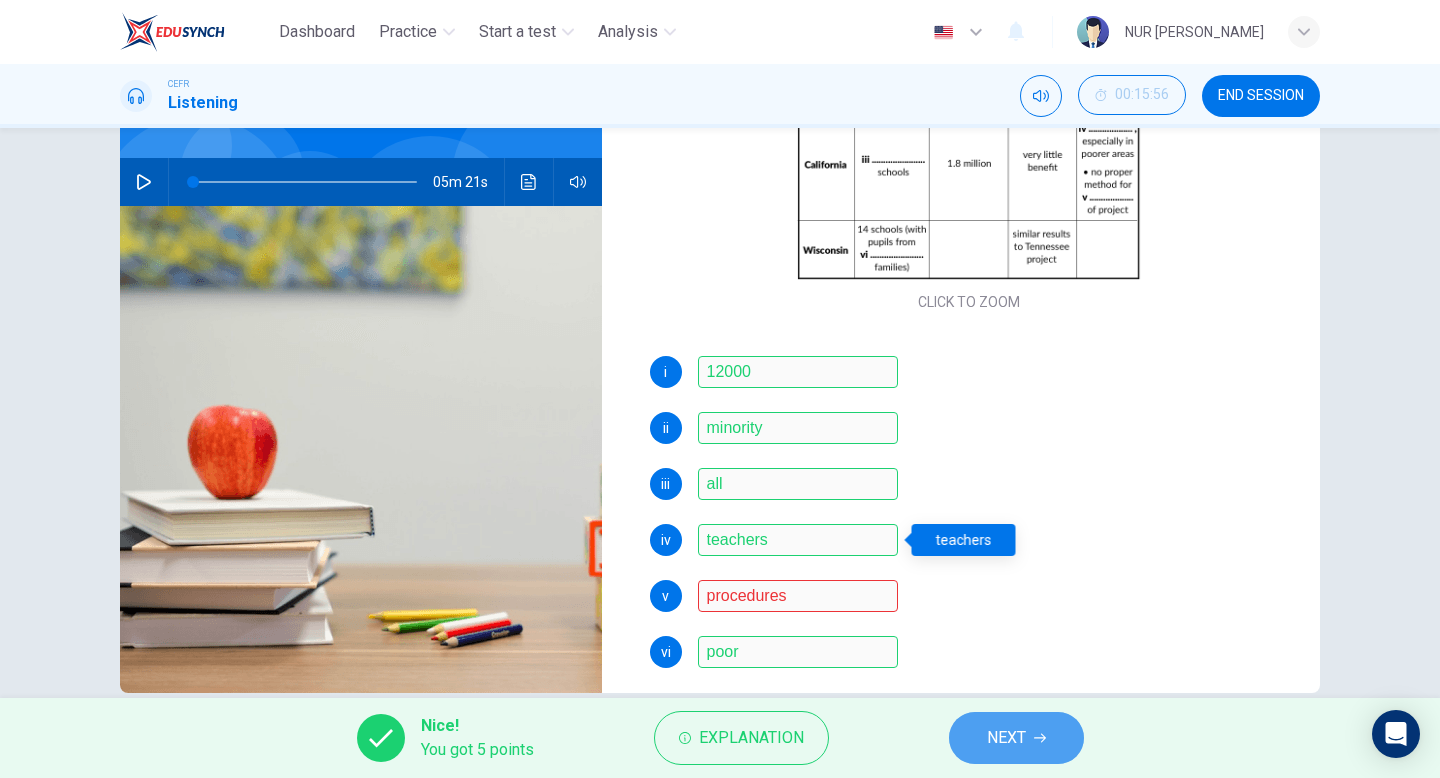 click on "NEXT" at bounding box center (1006, 738) 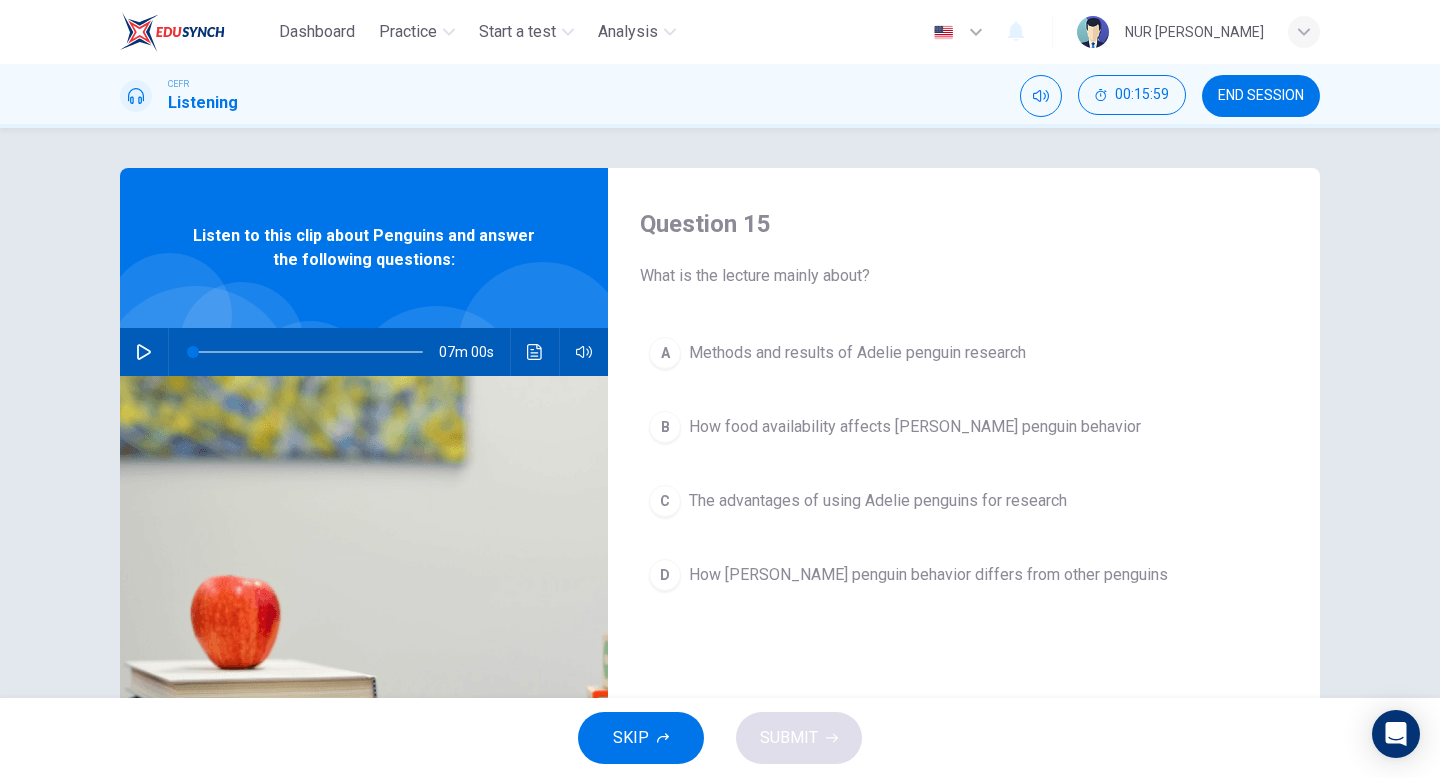 click on "END SESSION" at bounding box center (1261, 96) 